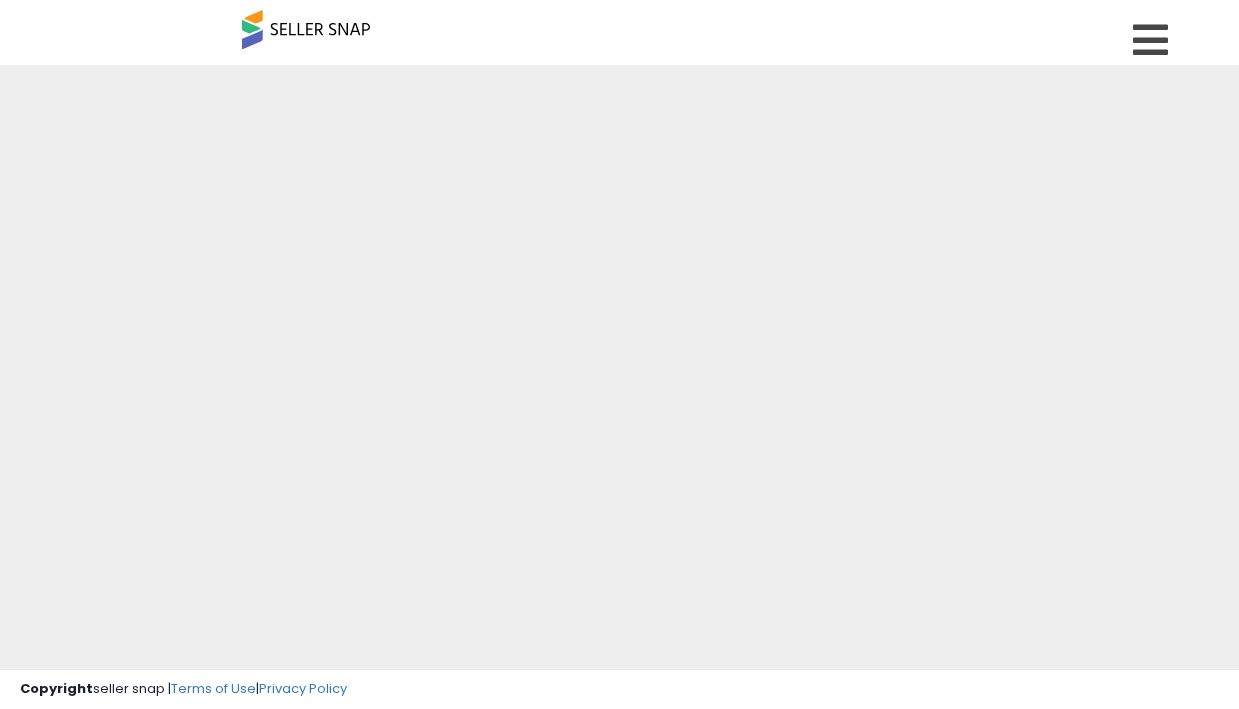 scroll, scrollTop: 0, scrollLeft: 0, axis: both 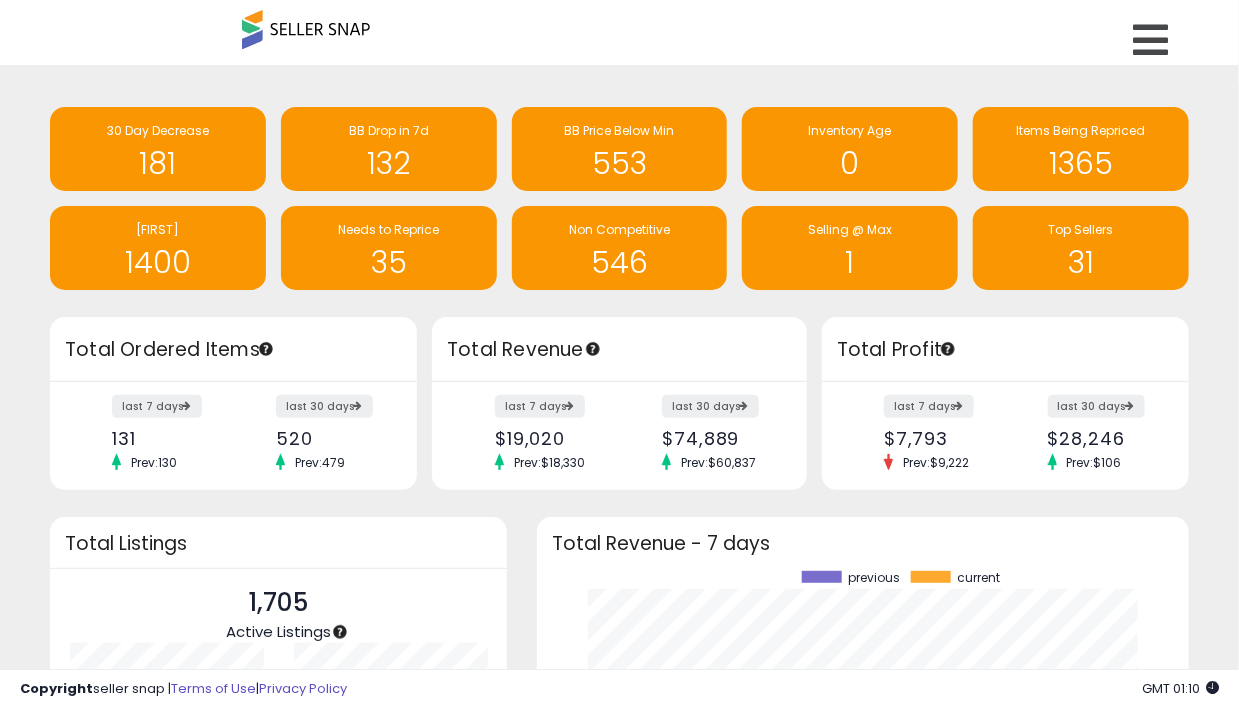click on "[NAME]" at bounding box center [157, 229] 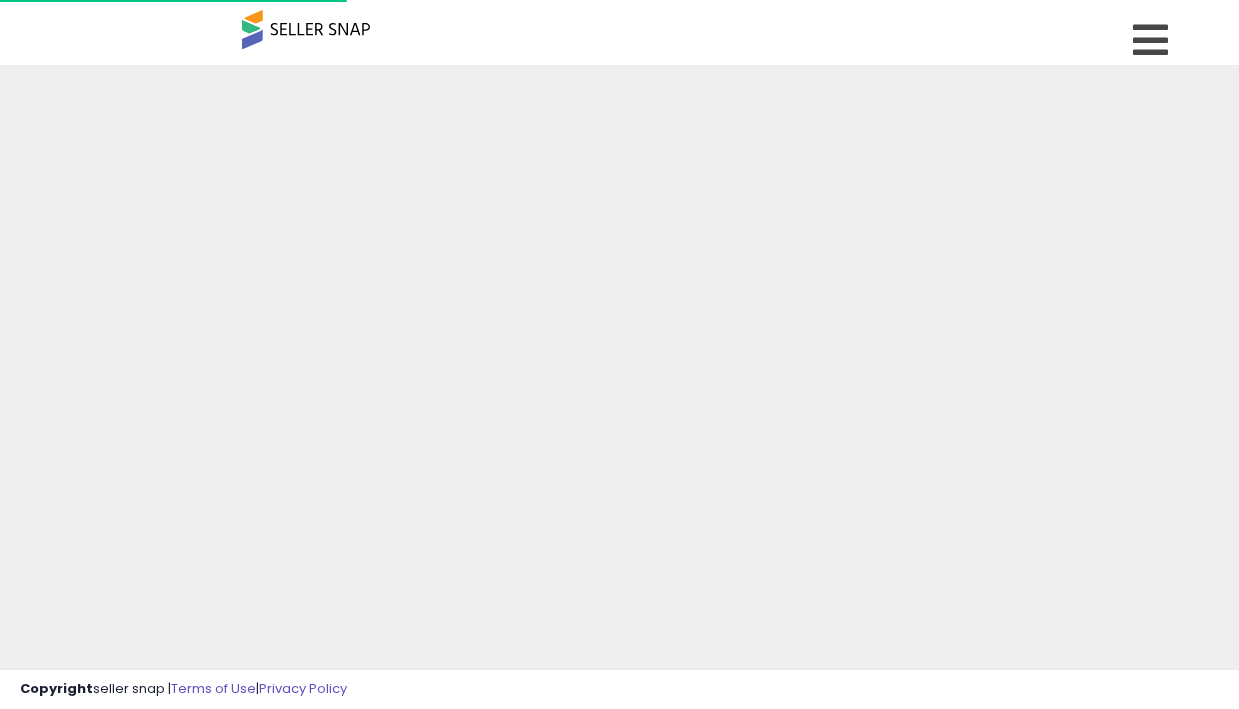 scroll, scrollTop: 0, scrollLeft: 0, axis: both 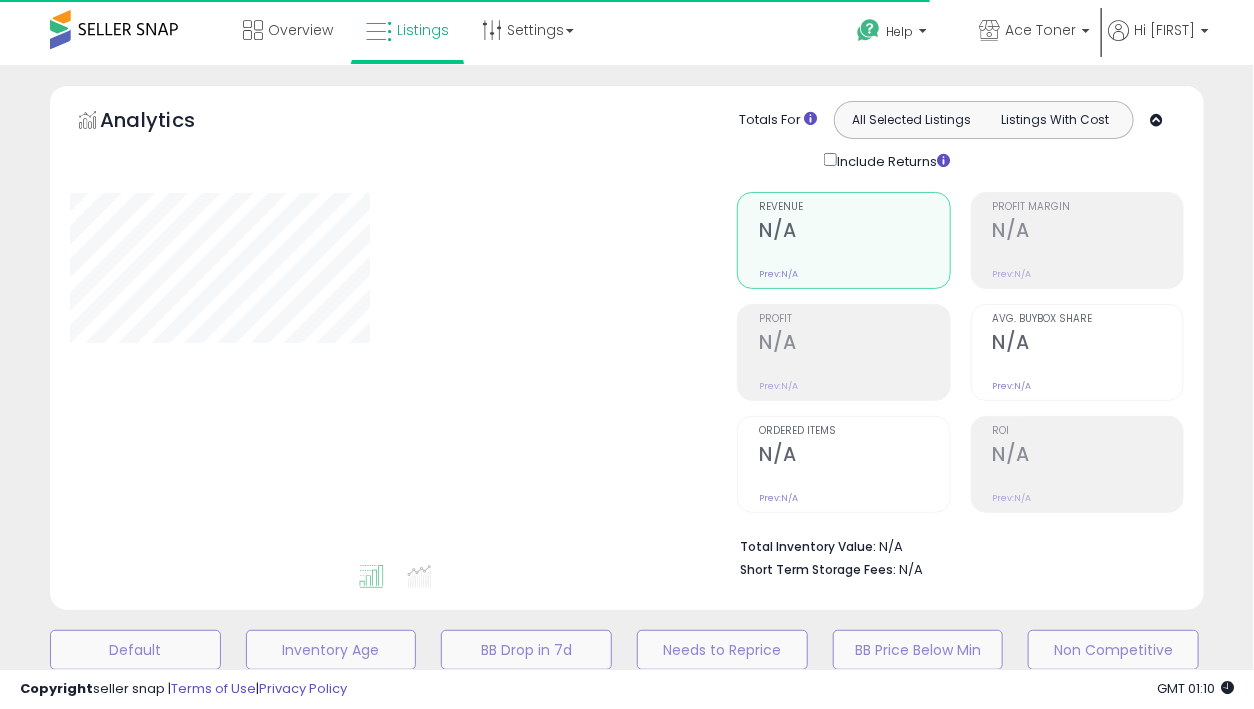 select on "**" 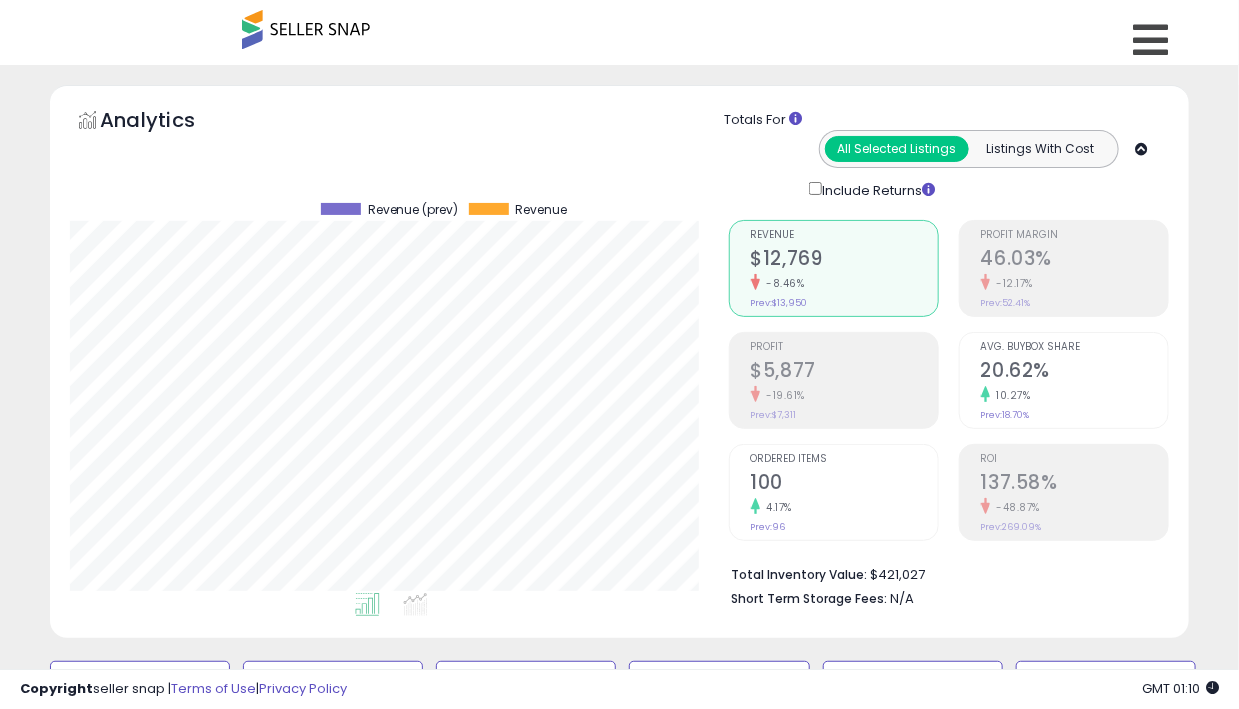 scroll, scrollTop: 999589, scrollLeft: 999341, axis: both 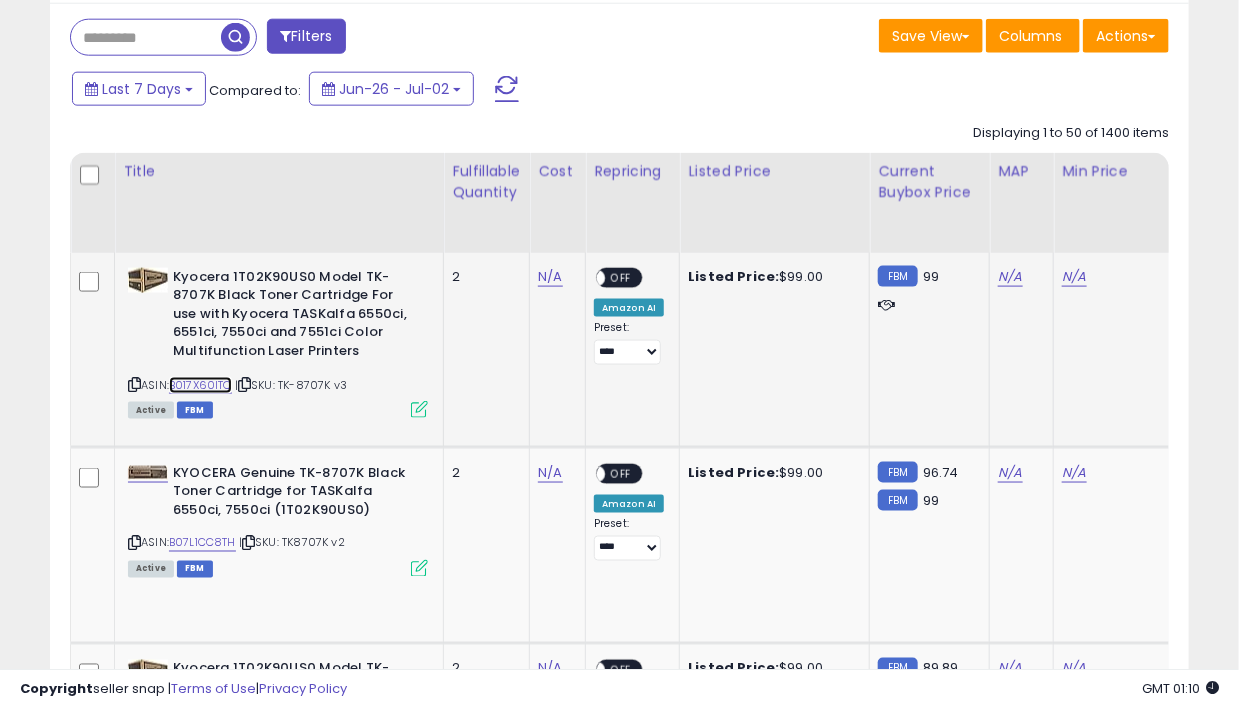 click on "B017X60ITQ" at bounding box center [200, 385] 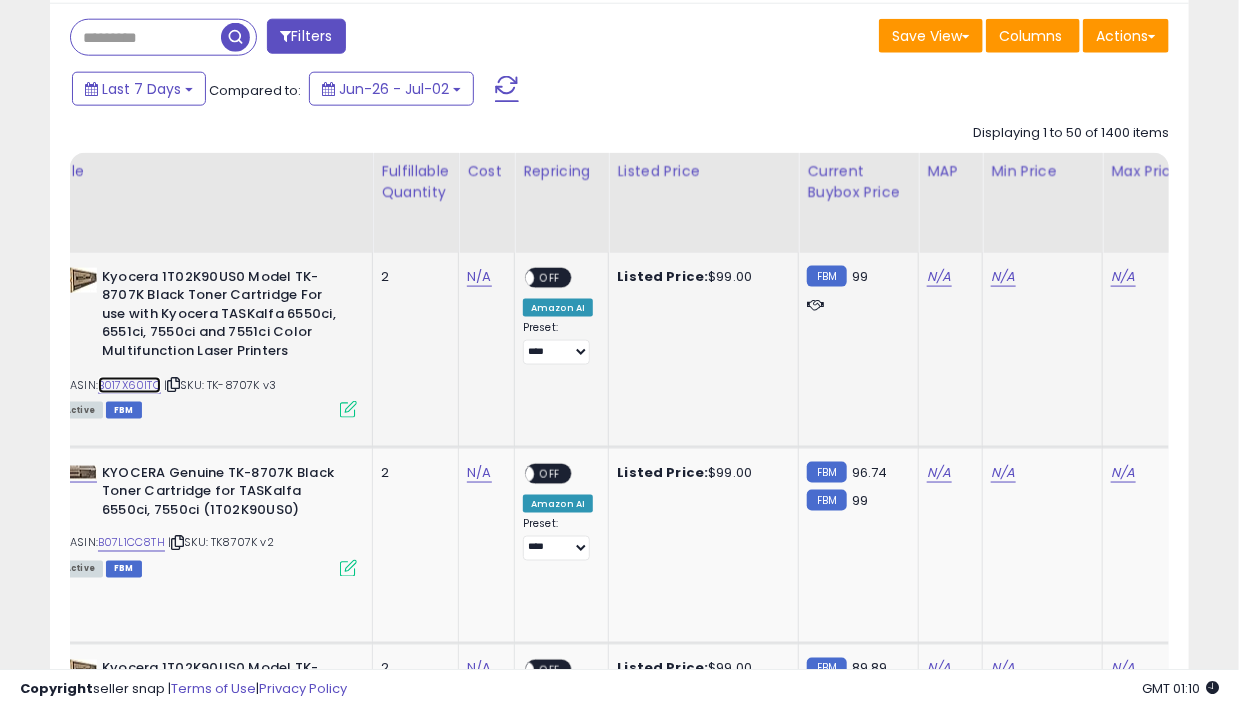 scroll, scrollTop: 0, scrollLeft: 112, axis: horizontal 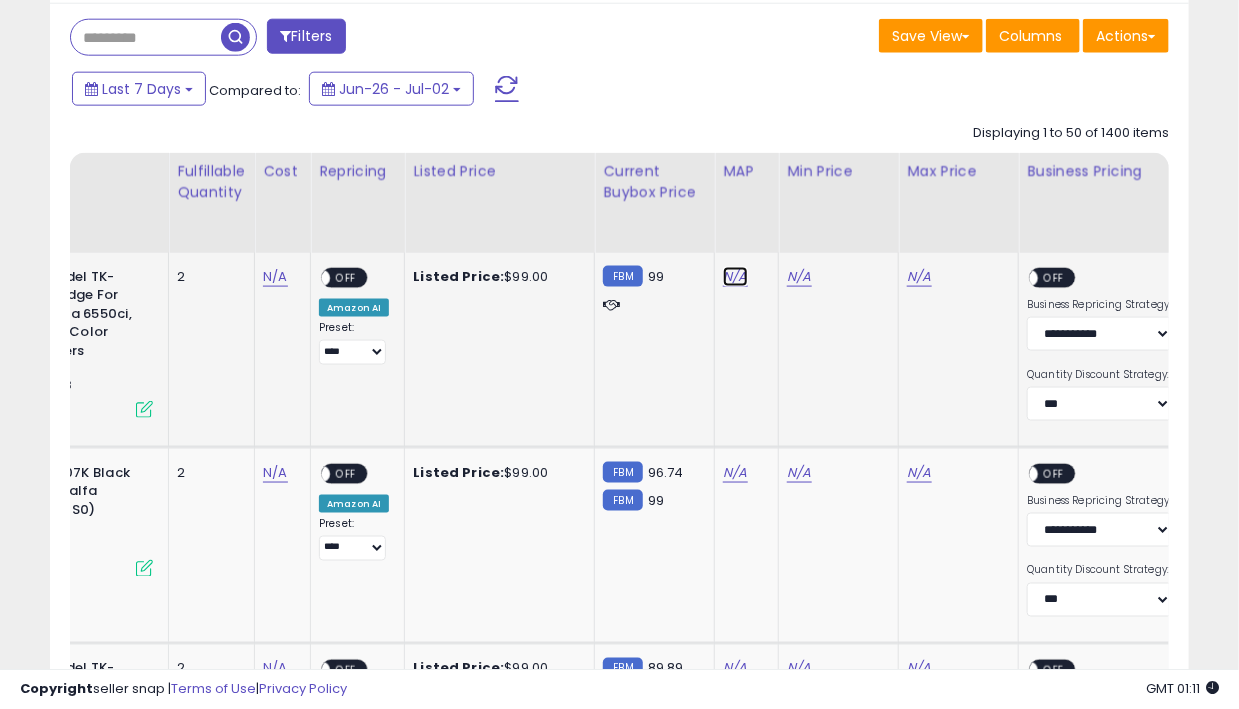 click on "N/A" at bounding box center [735, 277] 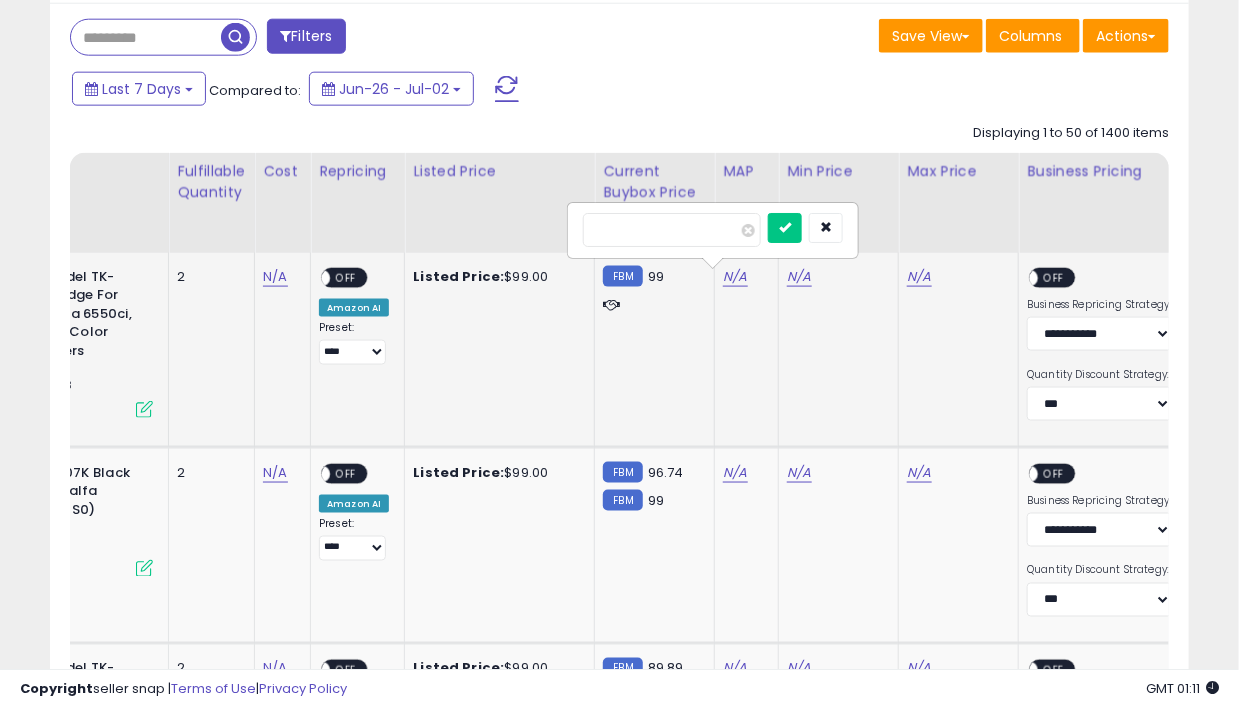 type on "***" 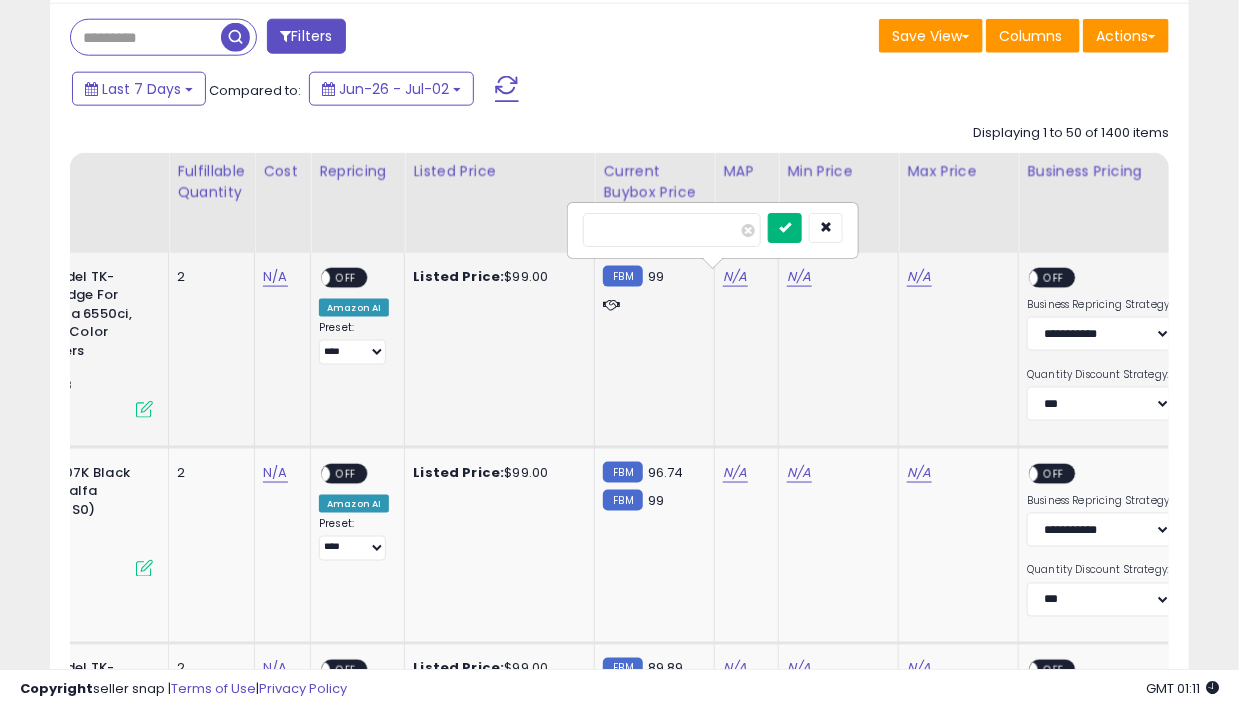 click at bounding box center [785, 227] 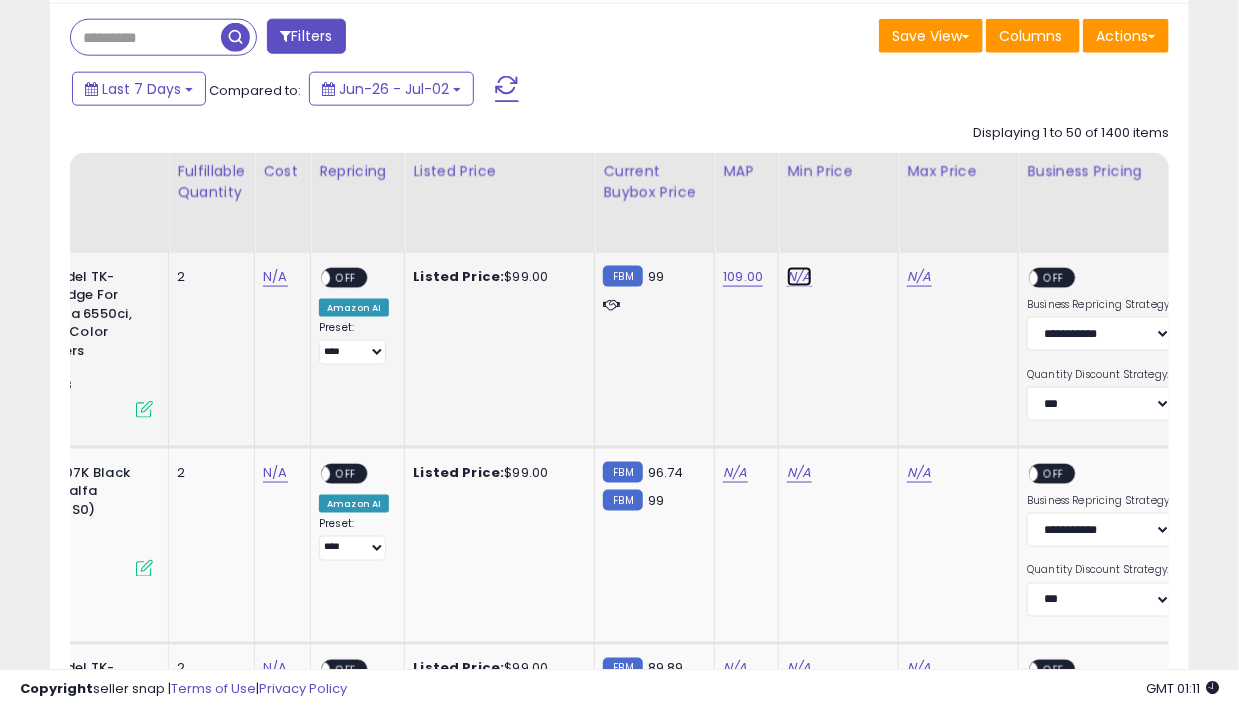 click on "N/A" at bounding box center (799, 277) 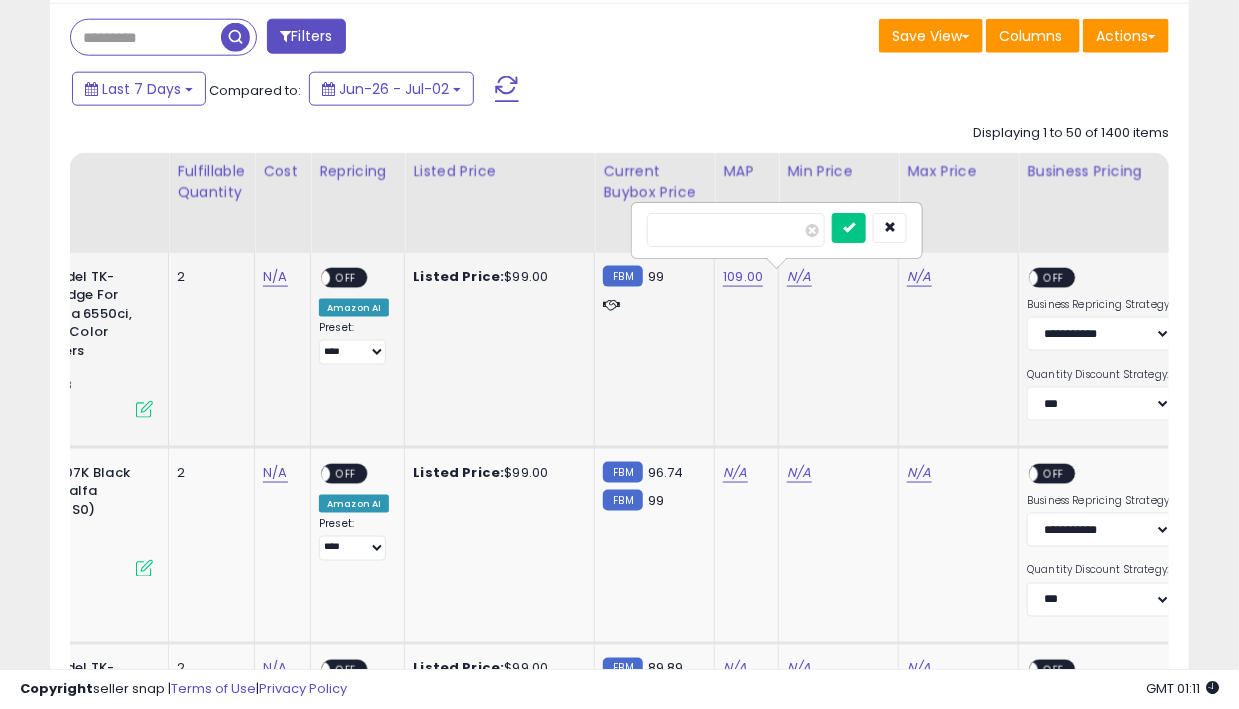 type on "**" 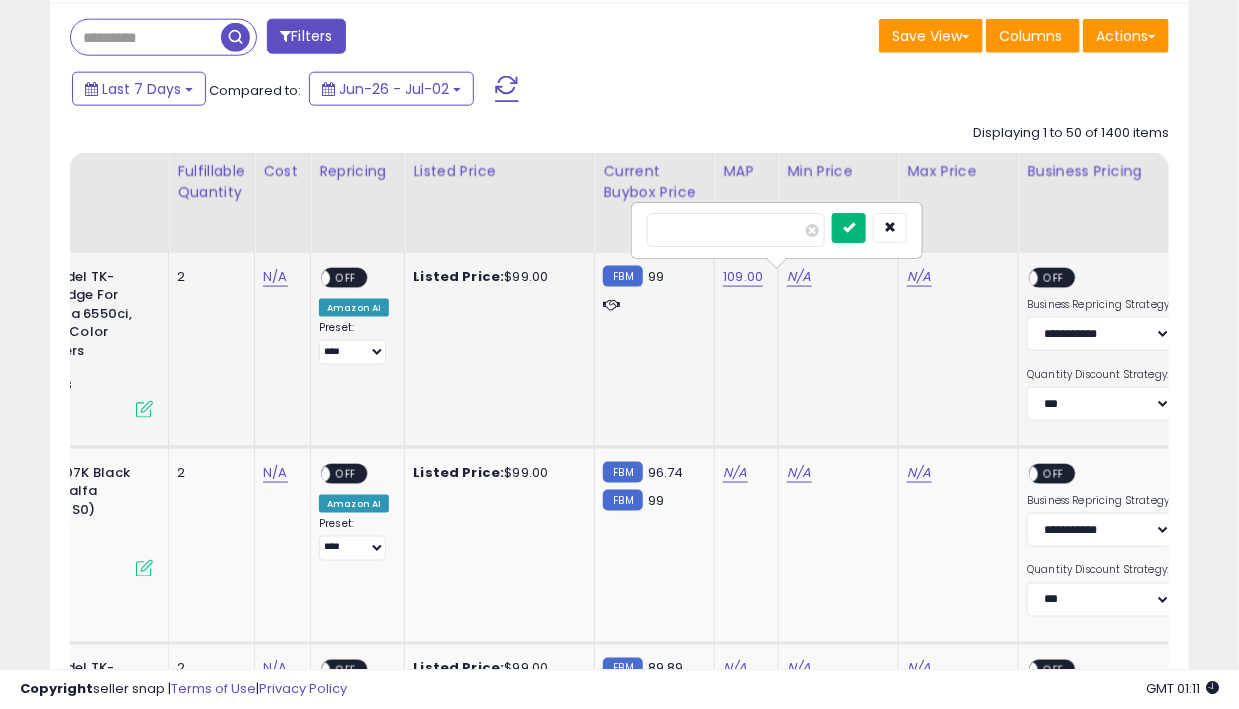 click at bounding box center [849, 228] 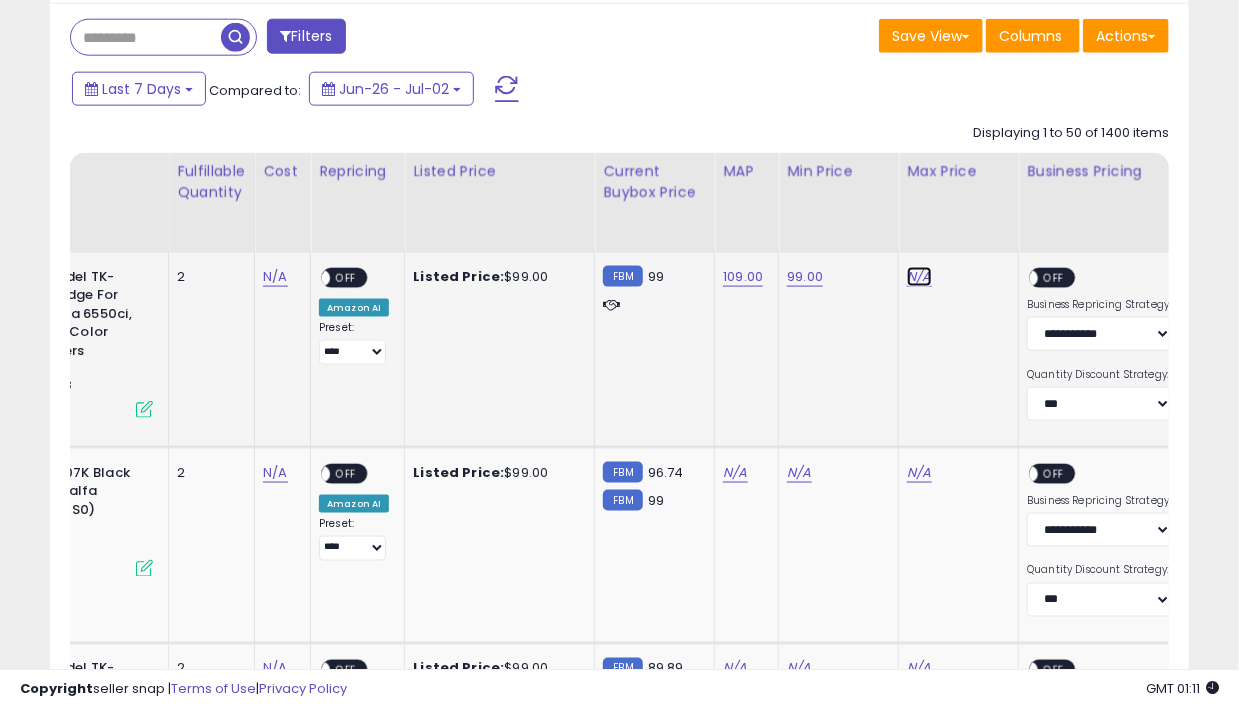 click on "N/A" at bounding box center (919, 277) 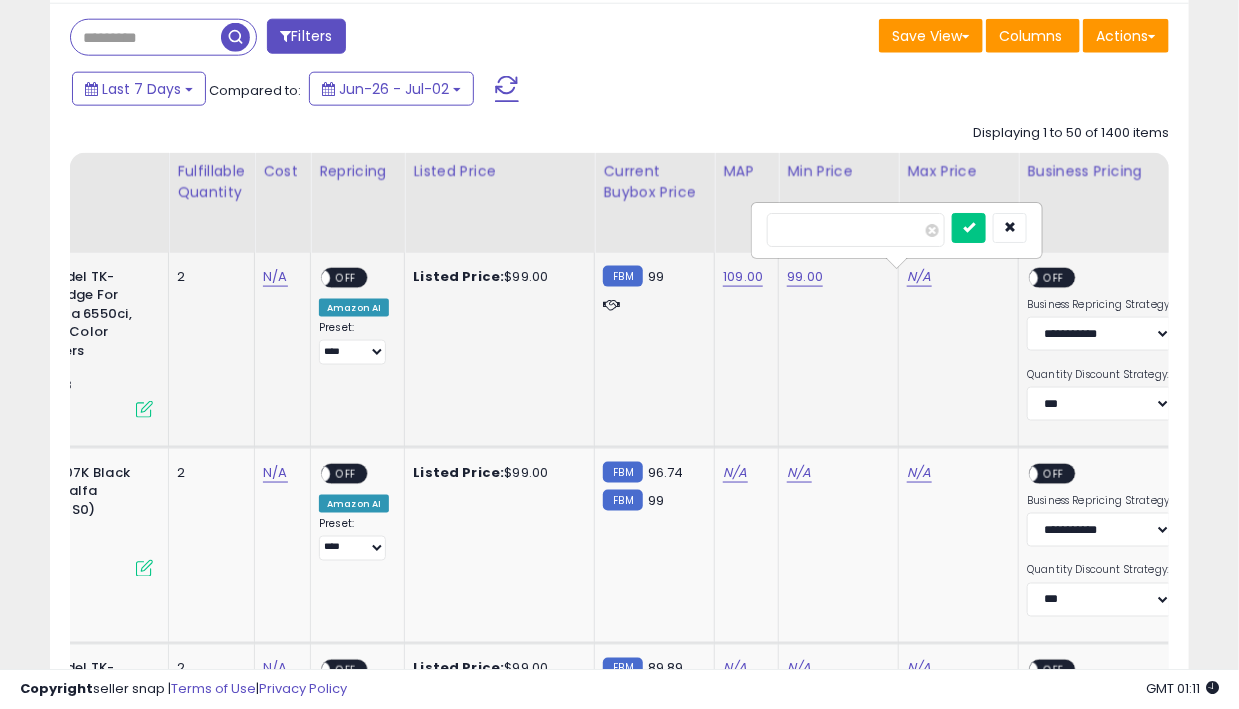 type on "***" 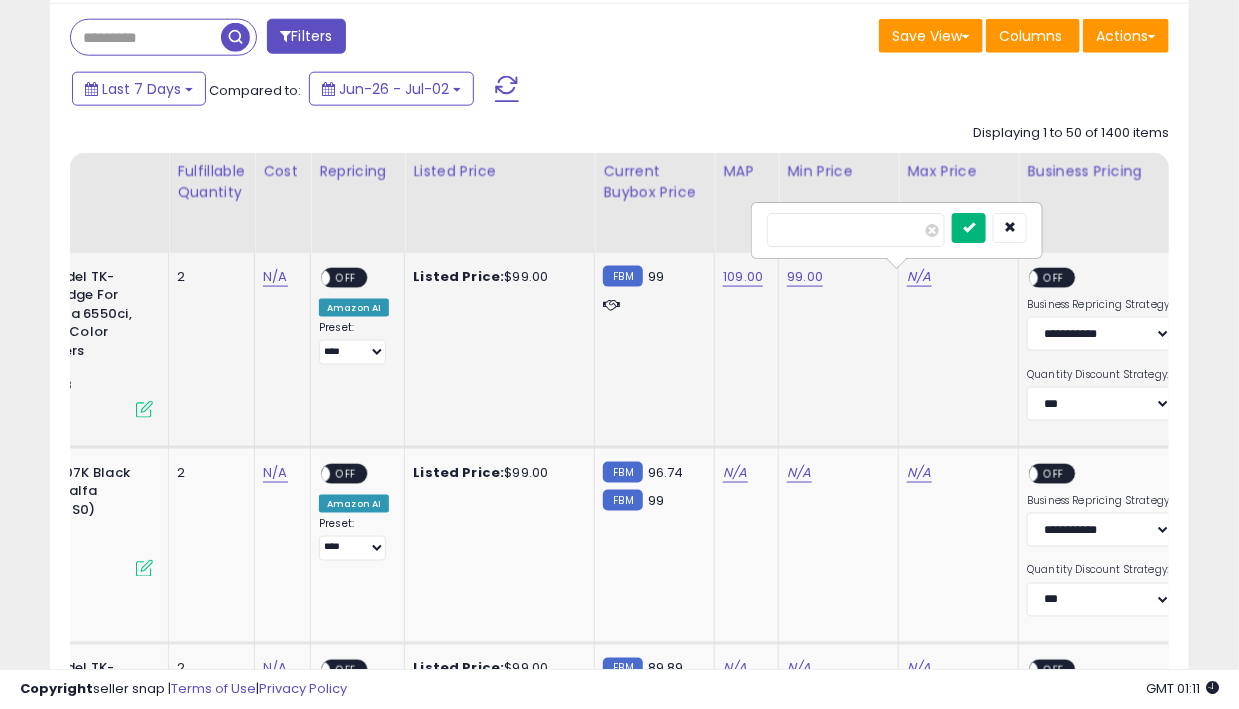 click at bounding box center [969, 227] 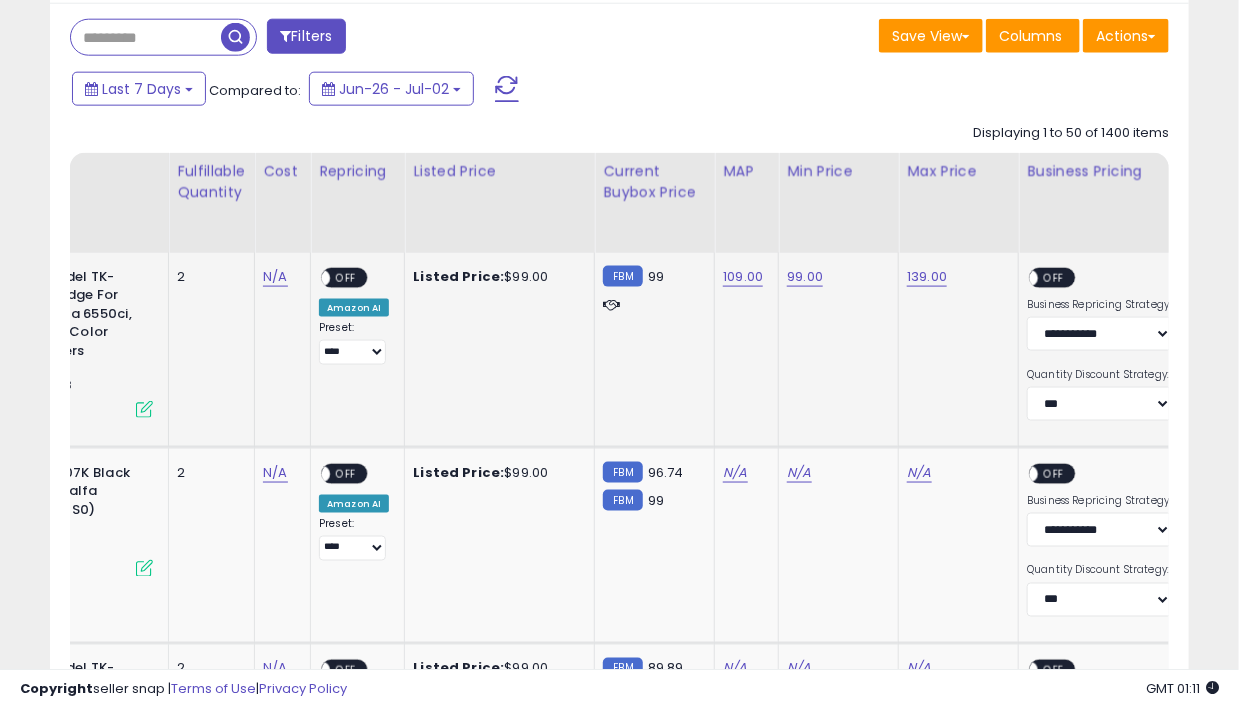 click on "OFF" at bounding box center [1055, 277] 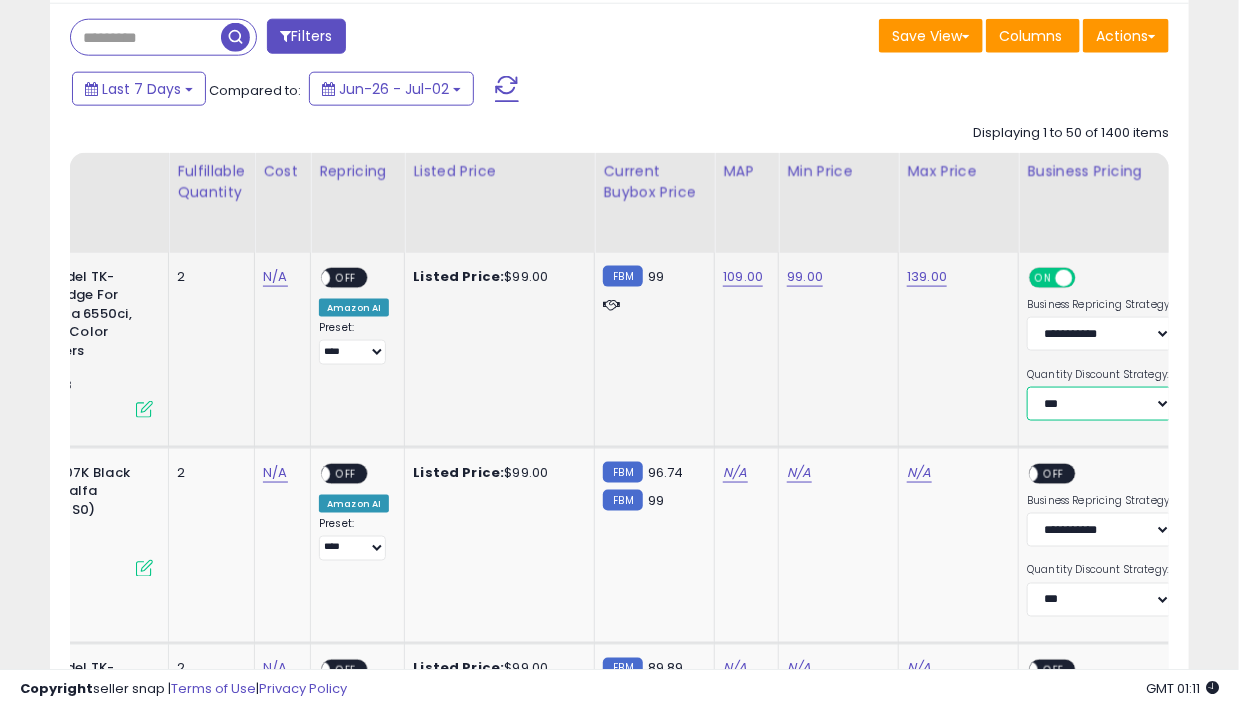 click on "**********" at bounding box center [1099, 404] 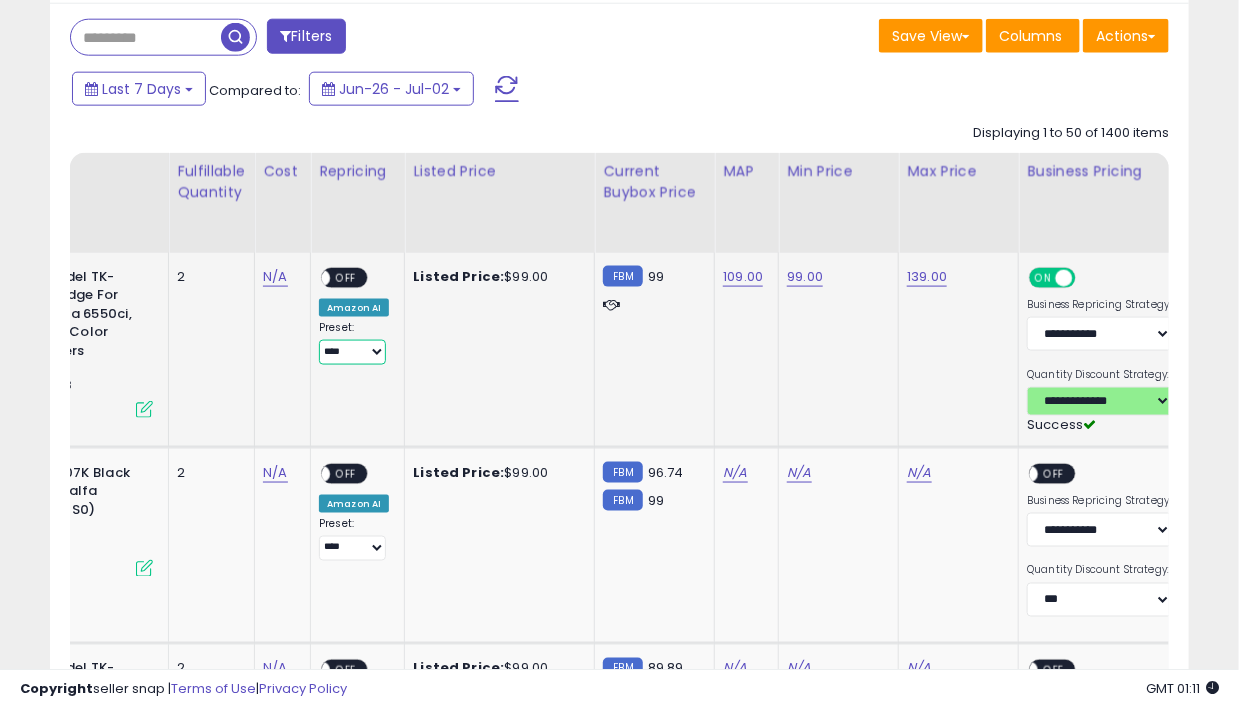 click on "**********" at bounding box center [352, 352] 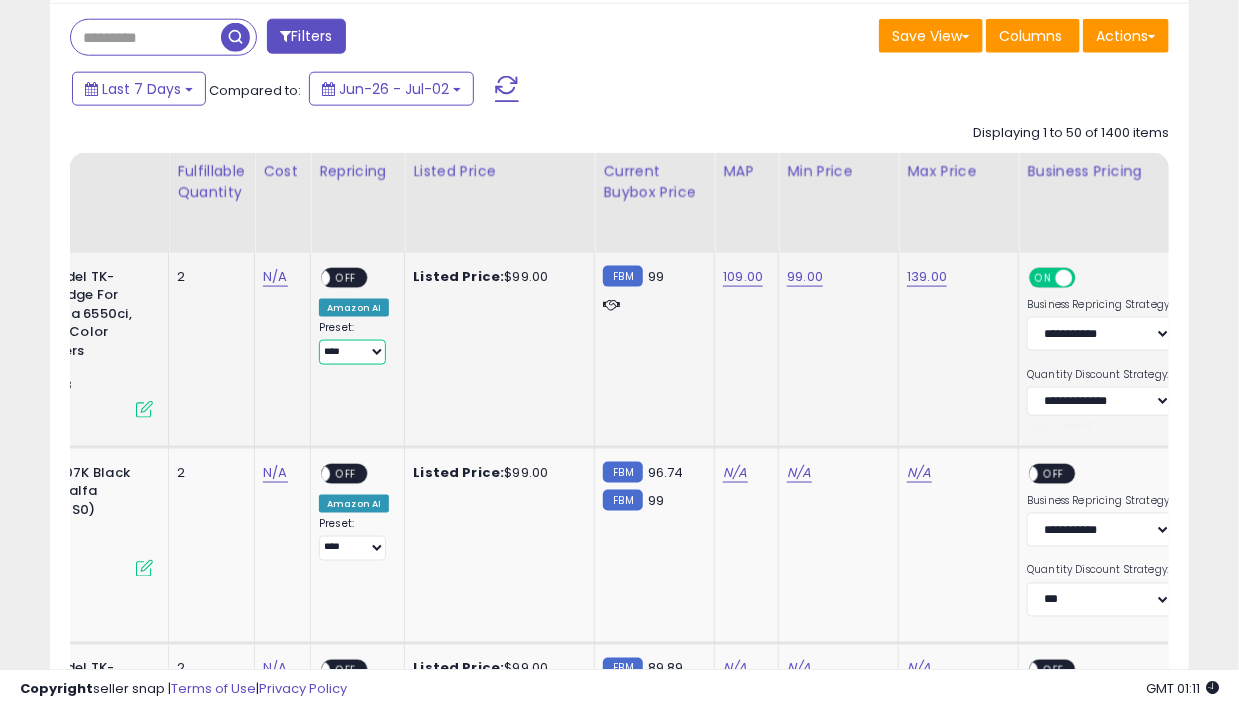 select on "*********" 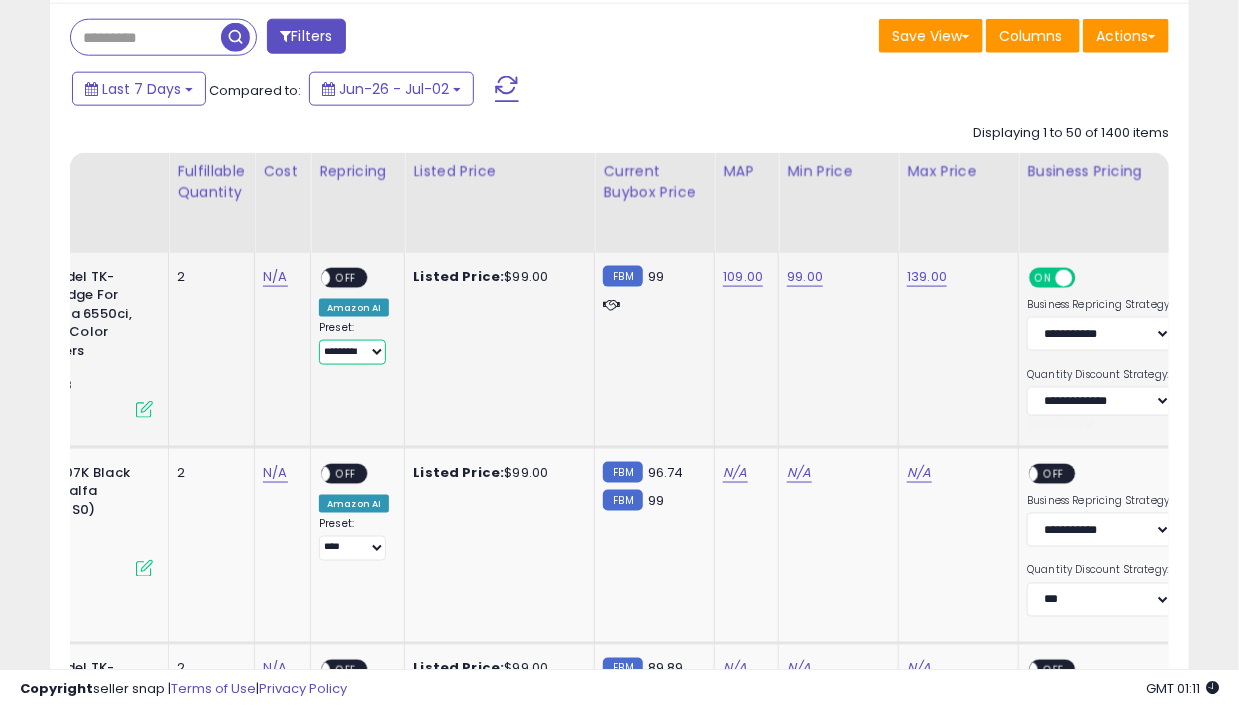 click on "**********" at bounding box center (352, 352) 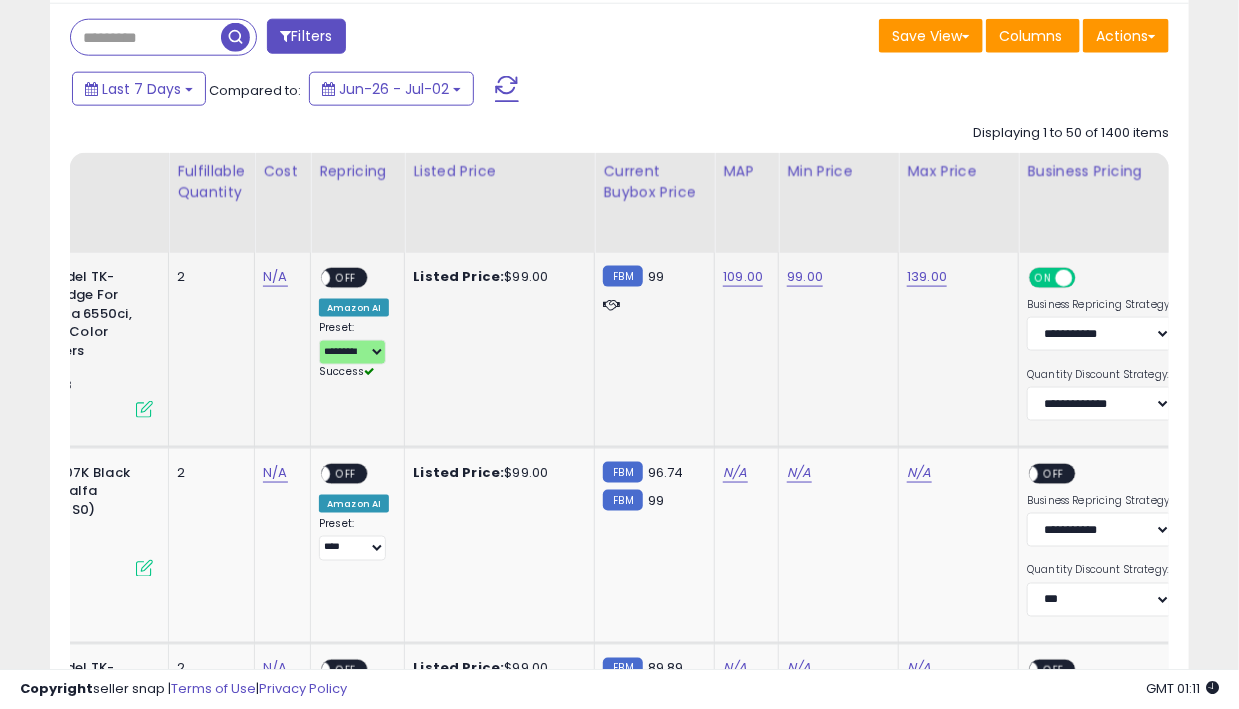 click on "OFF" at bounding box center (346, 277) 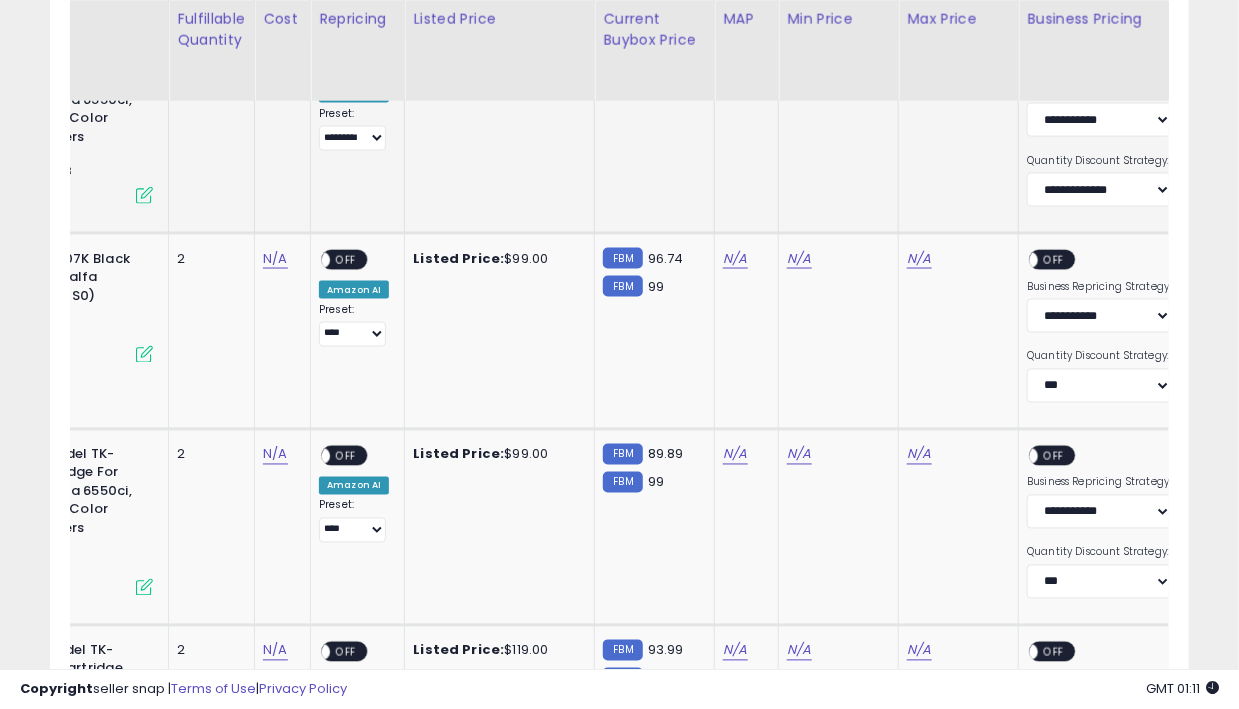 scroll, scrollTop: 1025, scrollLeft: 0, axis: vertical 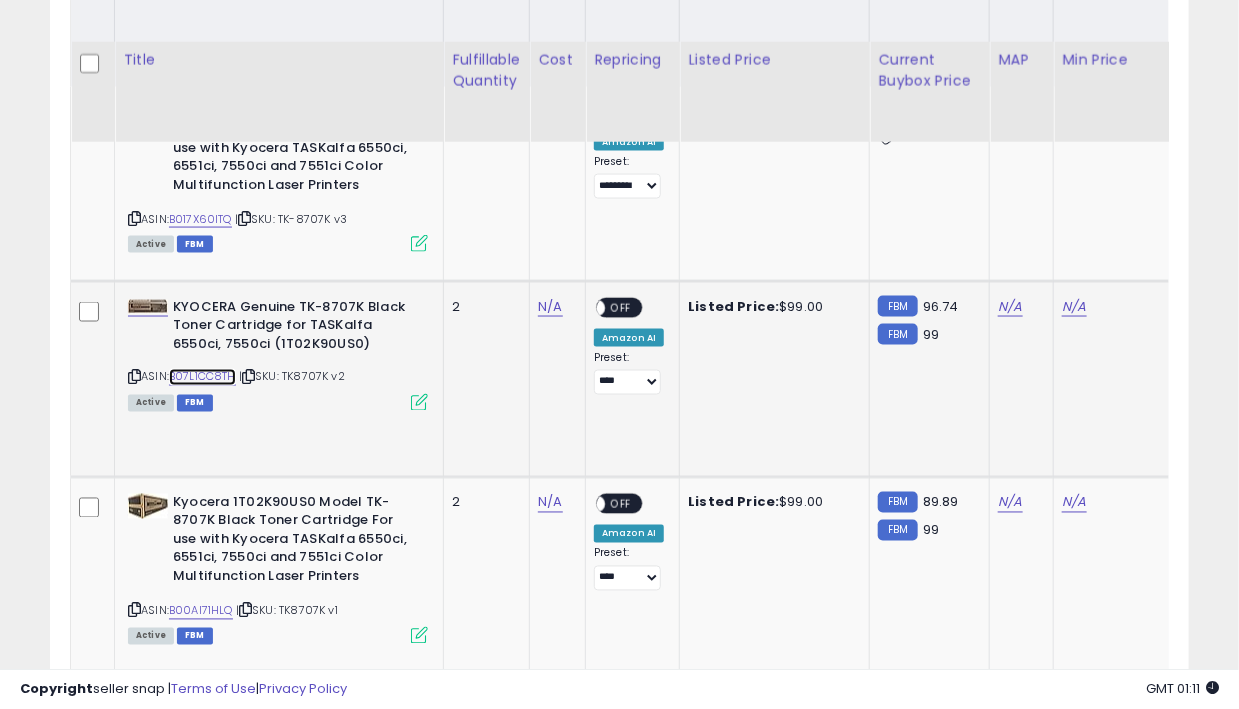 click on "B07L1B7HWV" at bounding box center [203, 377] 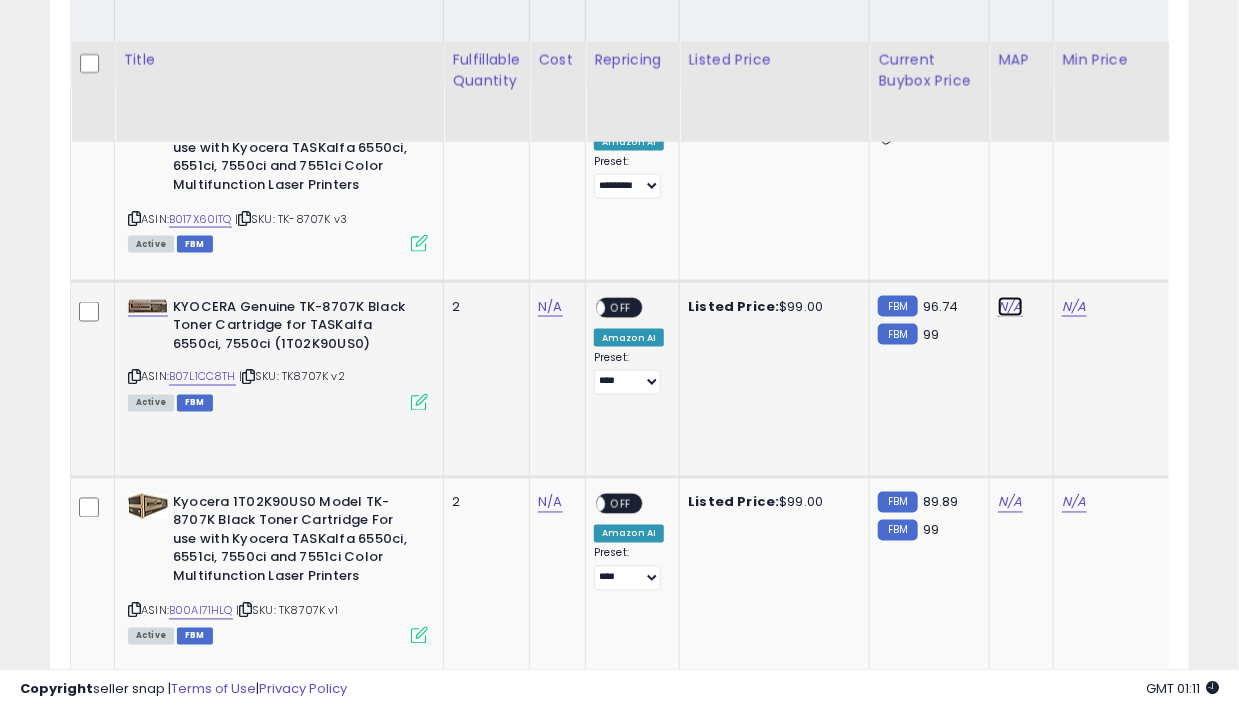 click on "N/A" at bounding box center (1010, 307) 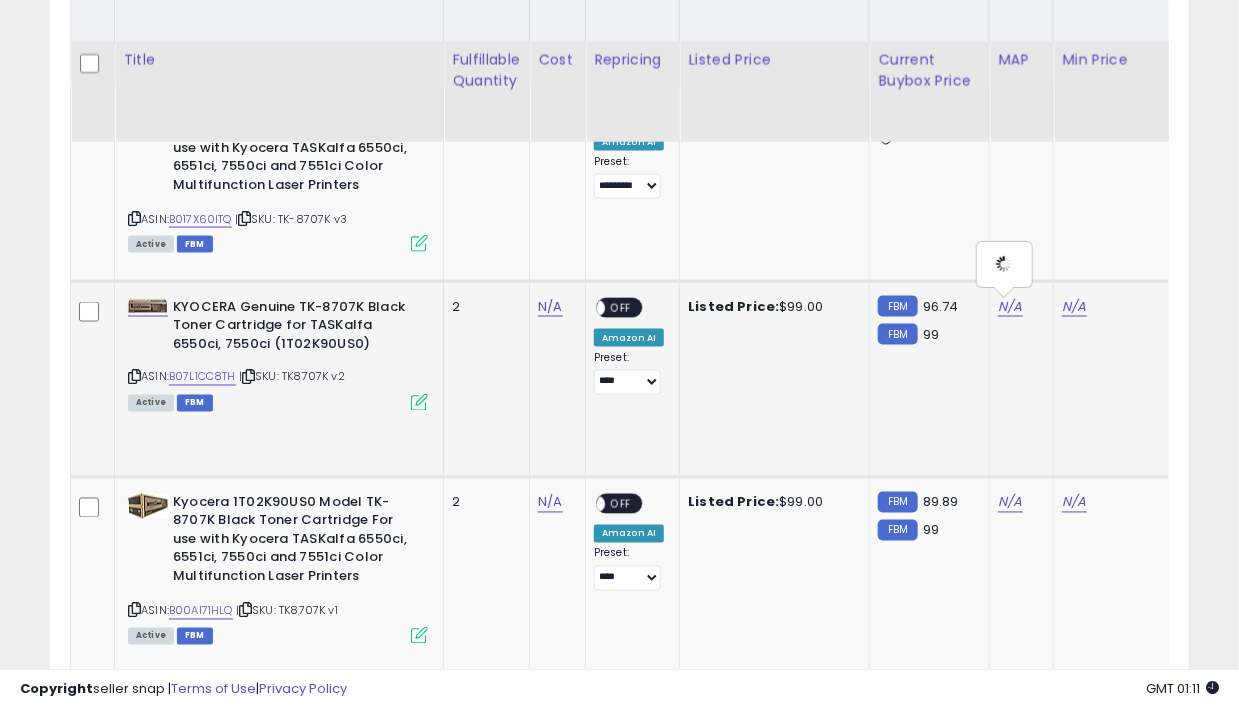 scroll, scrollTop: 0, scrollLeft: 33, axis: horizontal 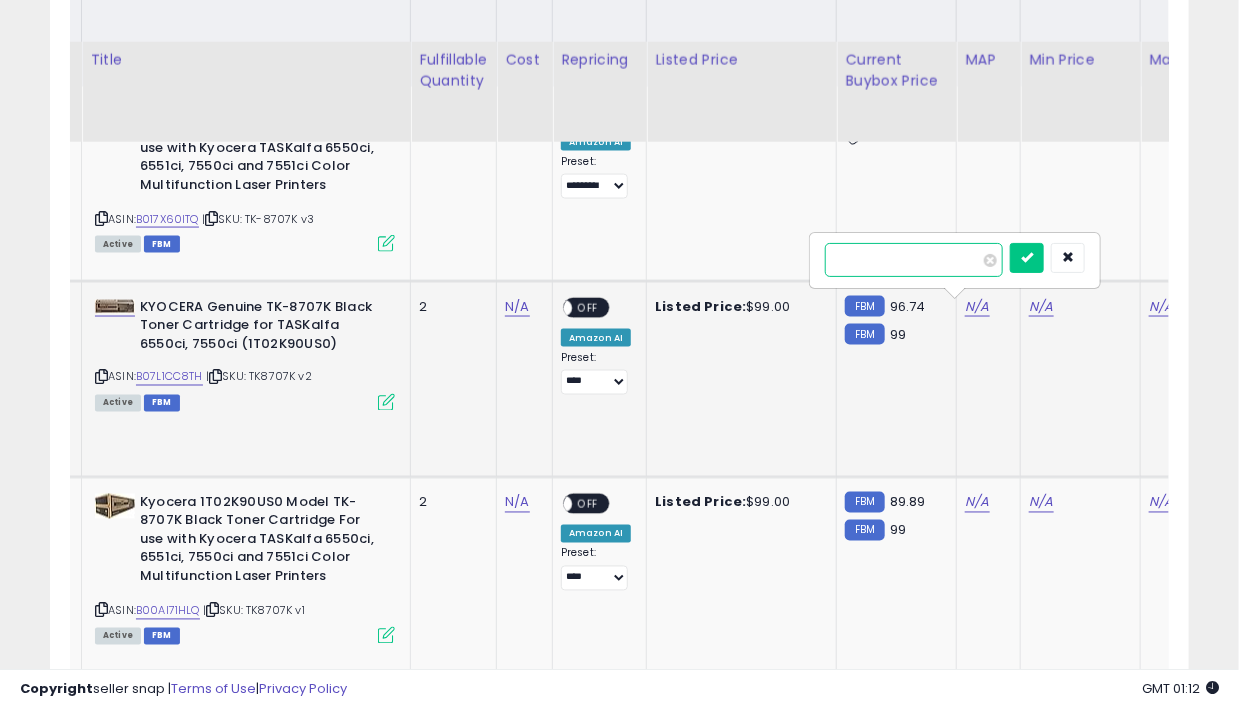 type on "***" 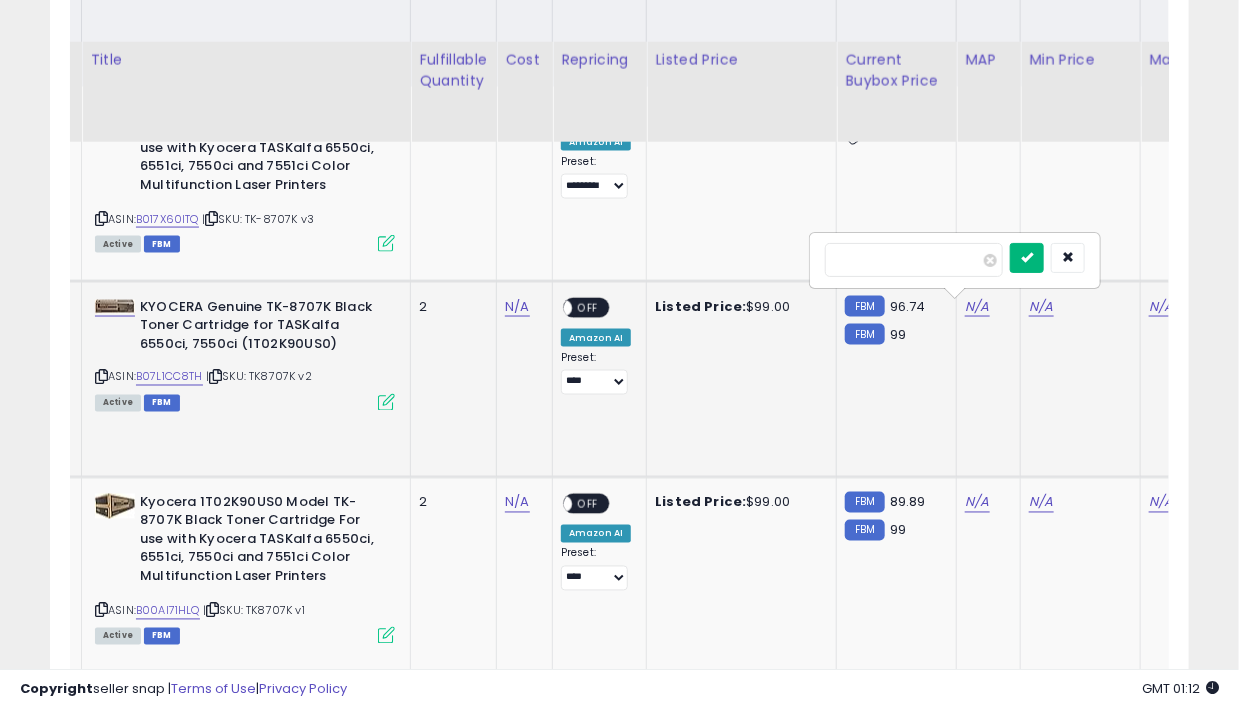 click at bounding box center (1027, 257) 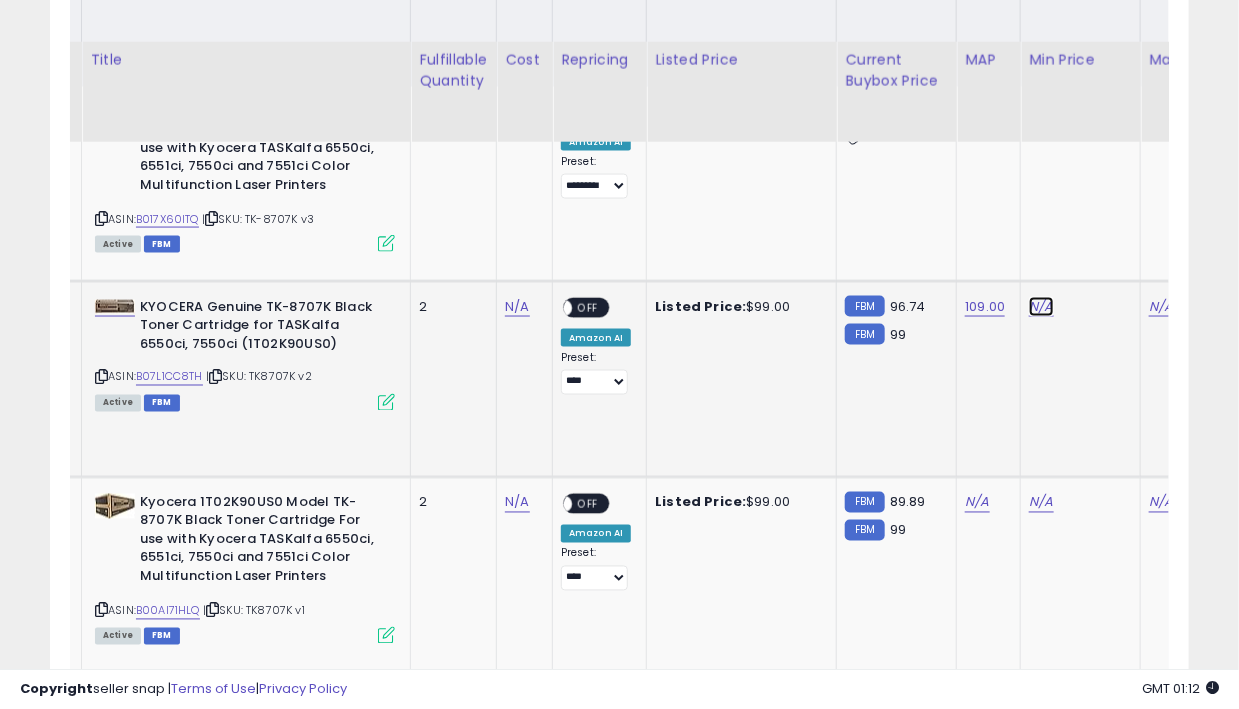click on "N/A" at bounding box center (1041, 307) 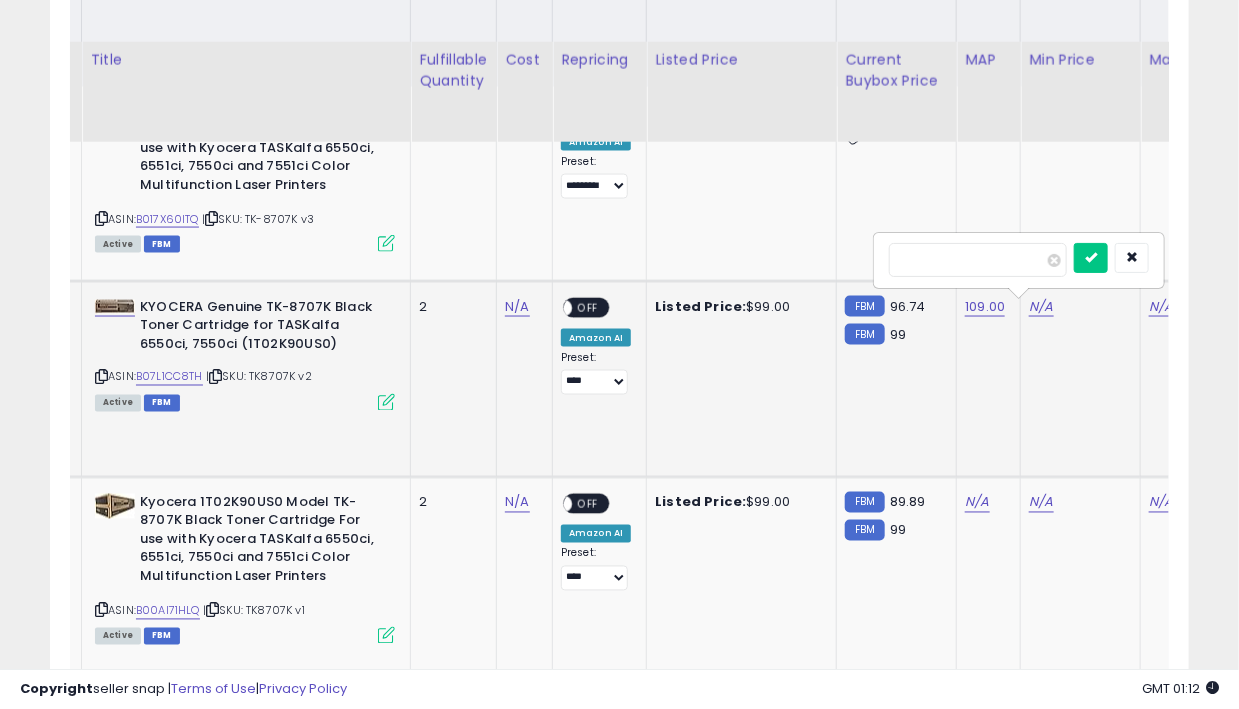 scroll, scrollTop: 0, scrollLeft: 97, axis: horizontal 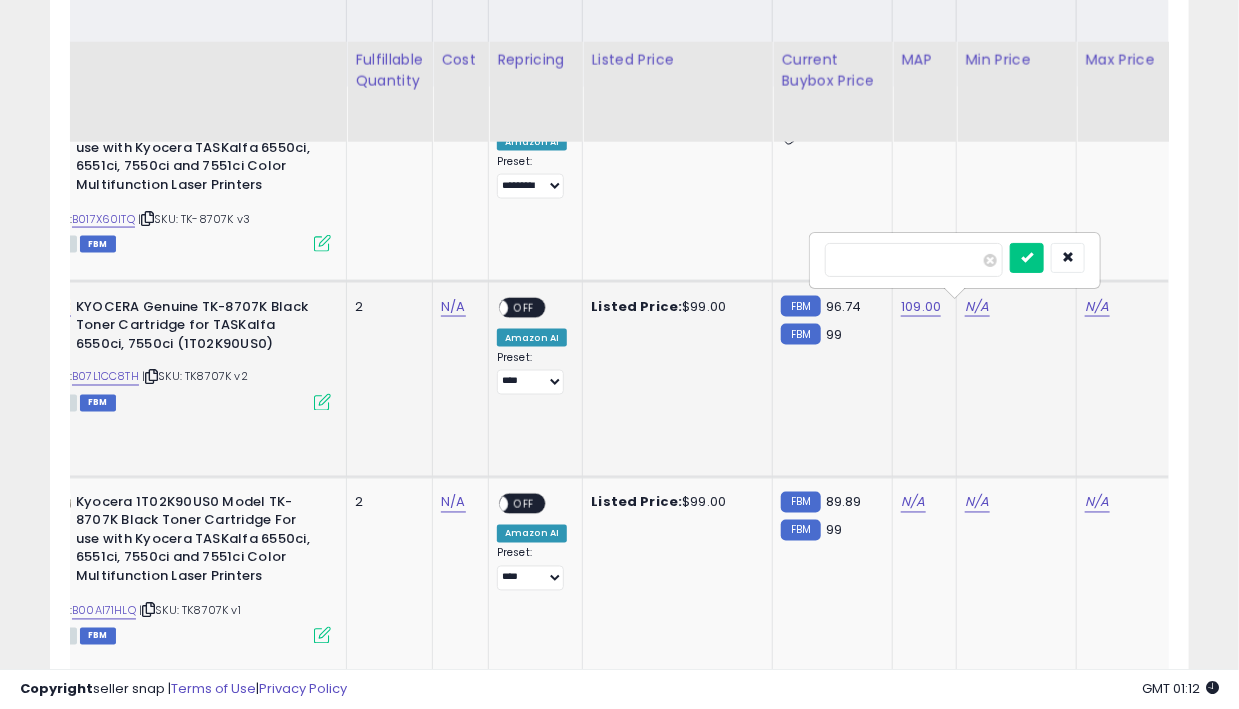 type on "**" 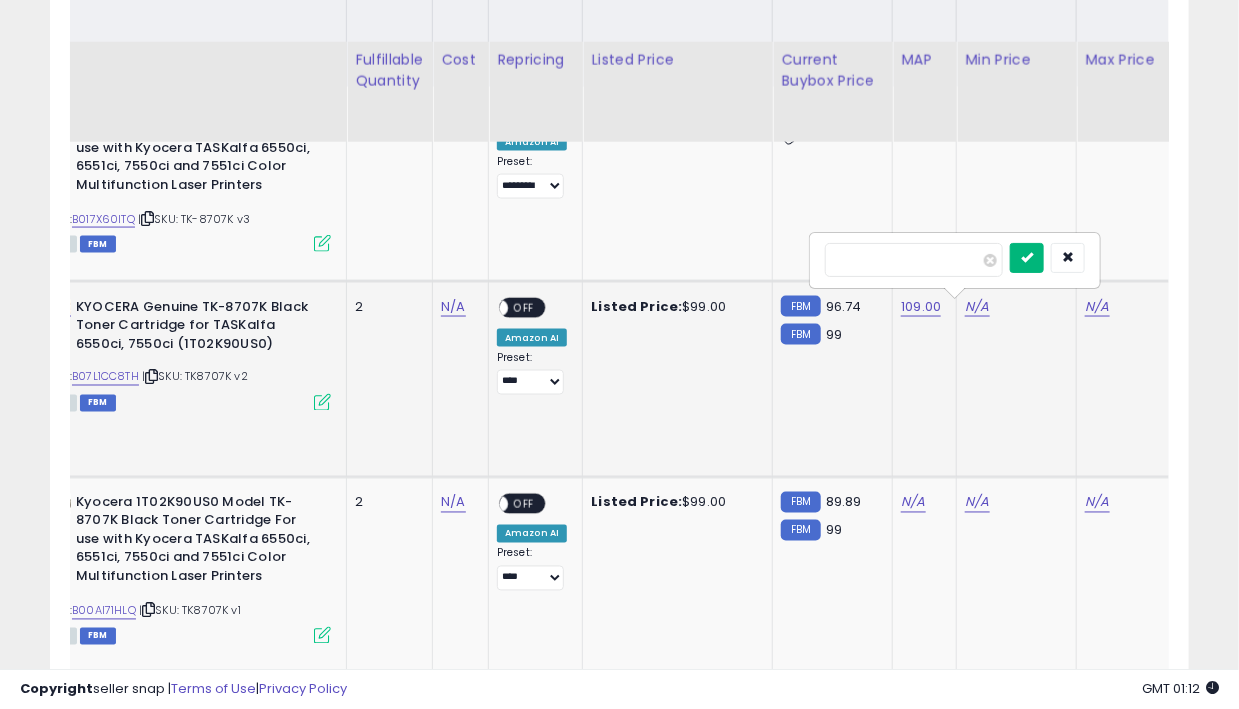 click at bounding box center (1027, 257) 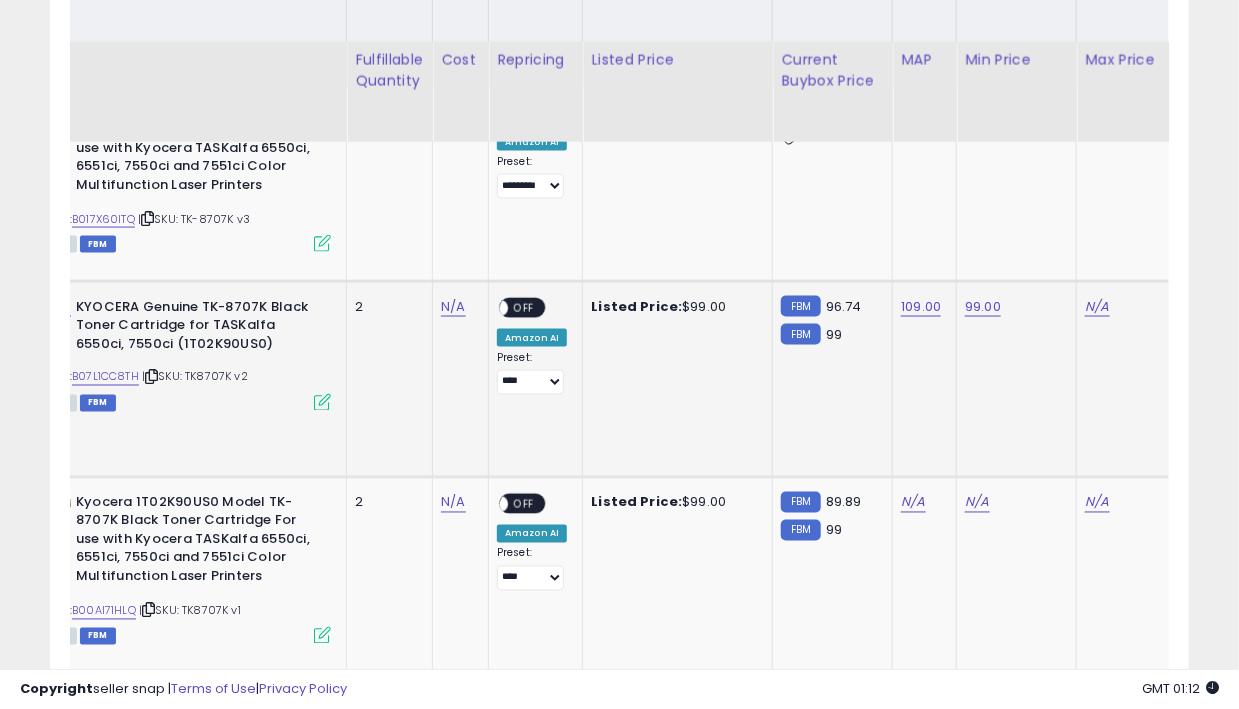 scroll, scrollTop: 0, scrollLeft: 133, axis: horizontal 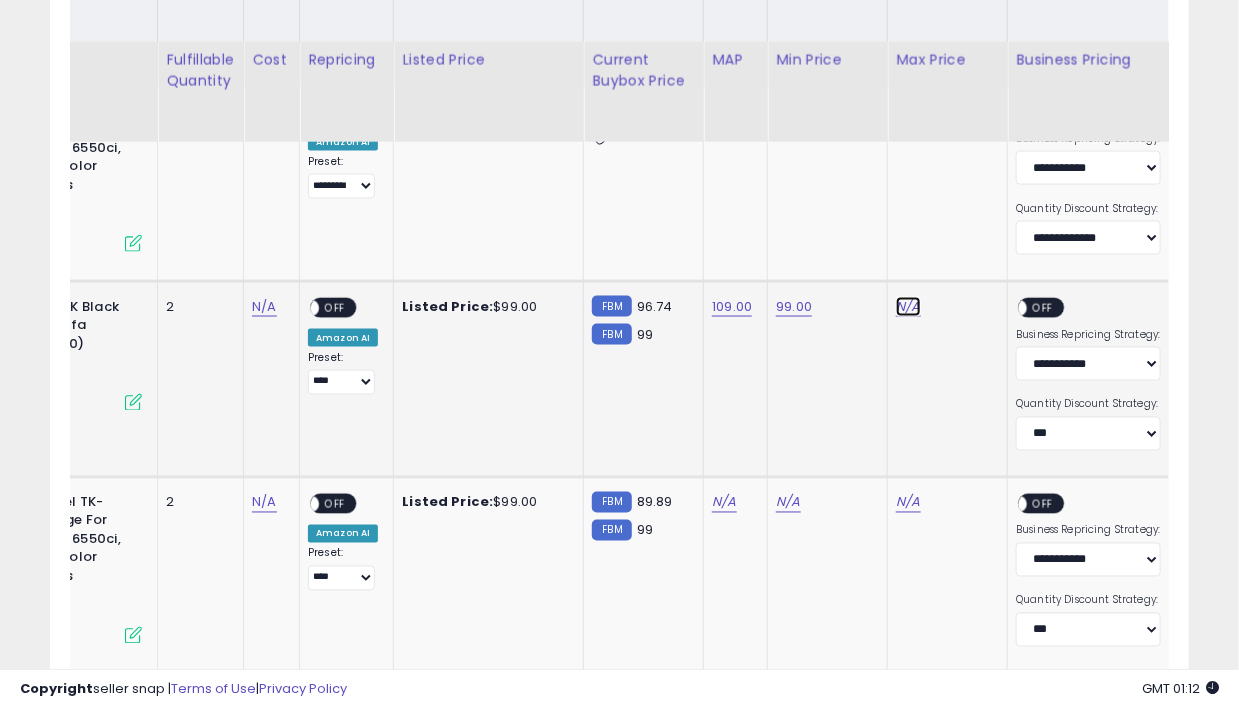 click on "N/A" at bounding box center (908, 307) 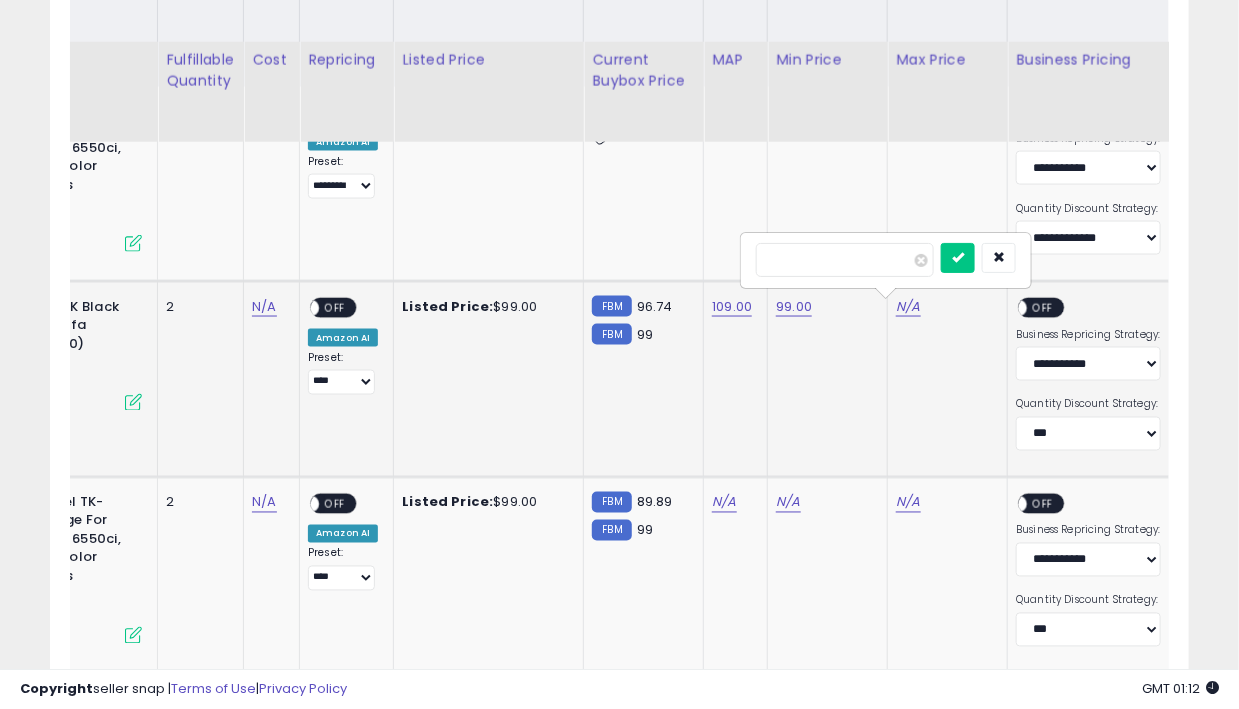 type on "***" 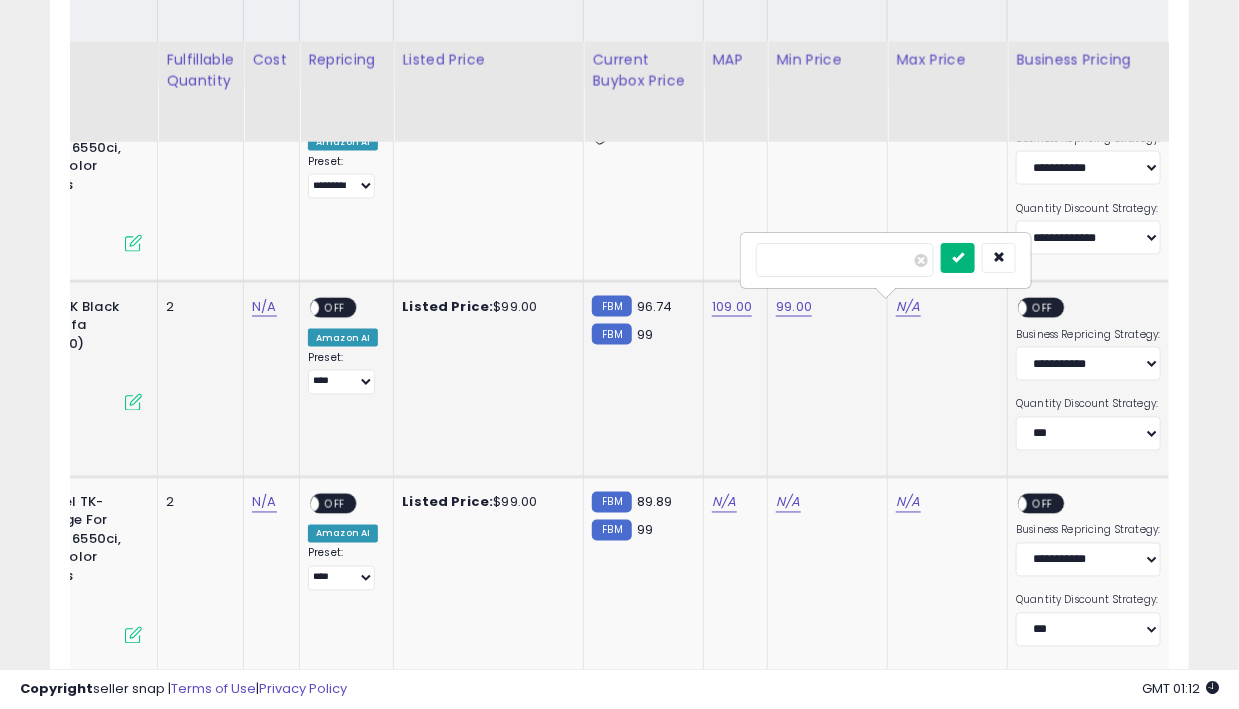 click at bounding box center (958, 257) 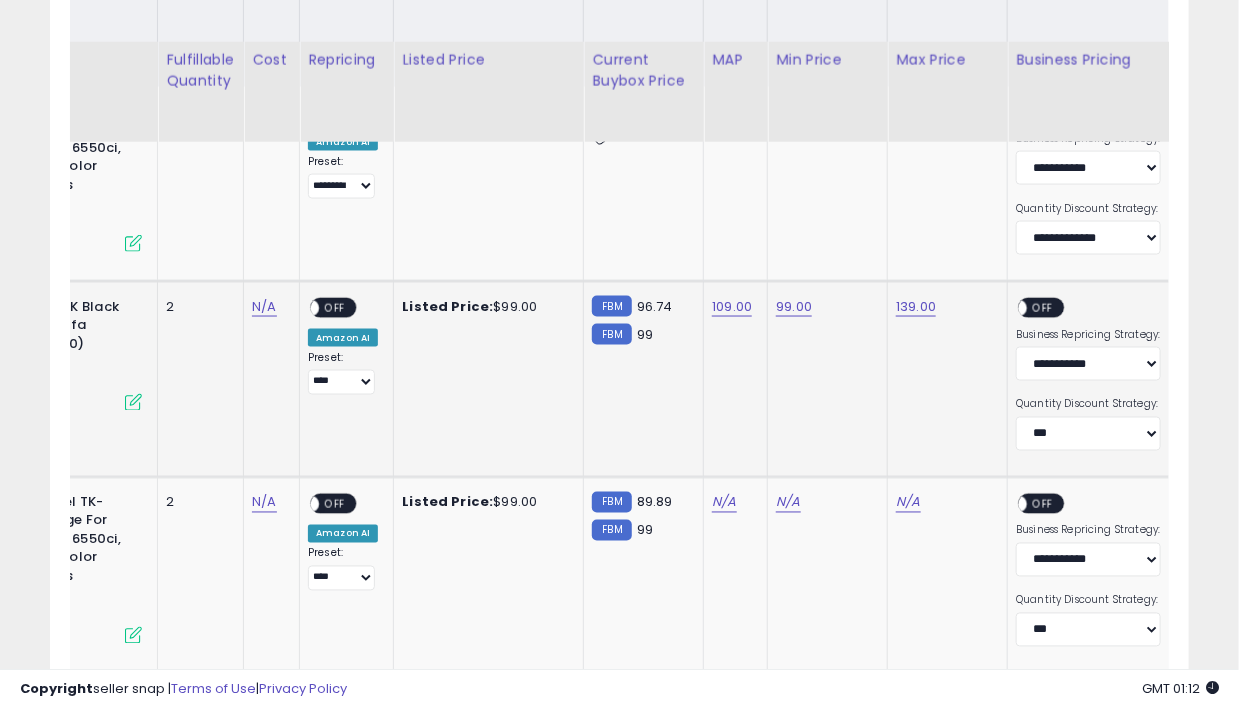 click on "OFF" at bounding box center (1044, 307) 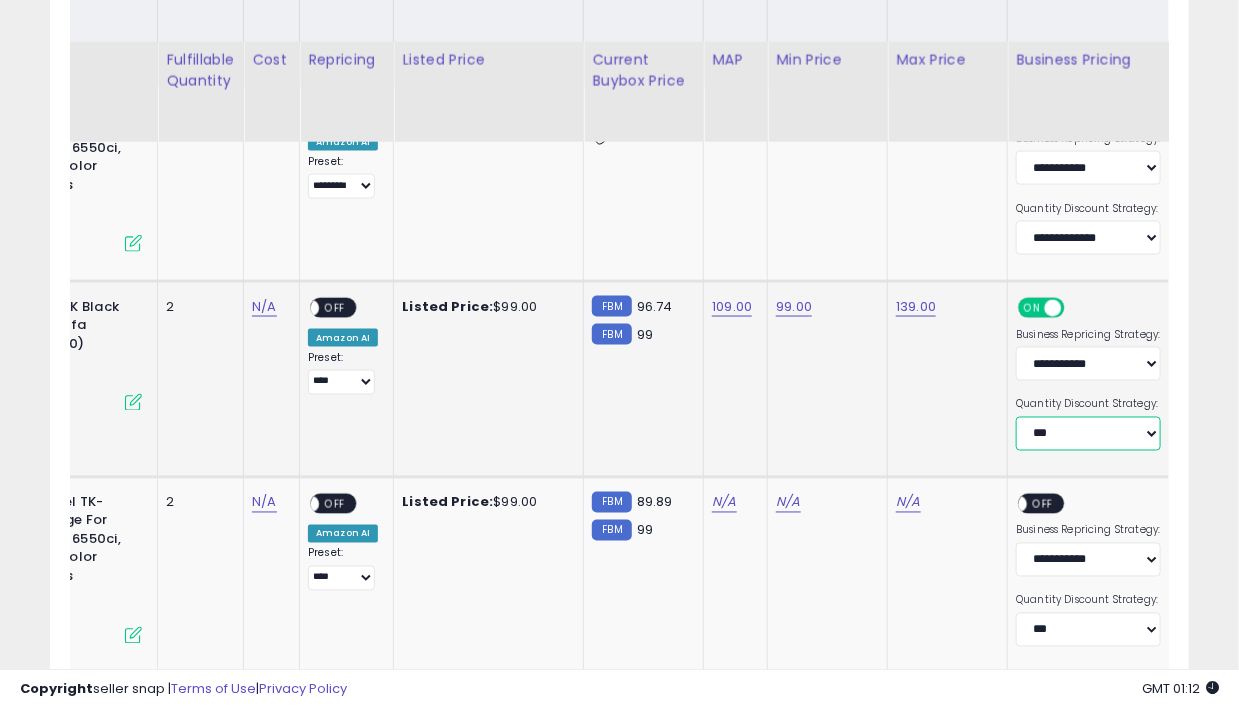 click on "**********" at bounding box center [1088, 434] 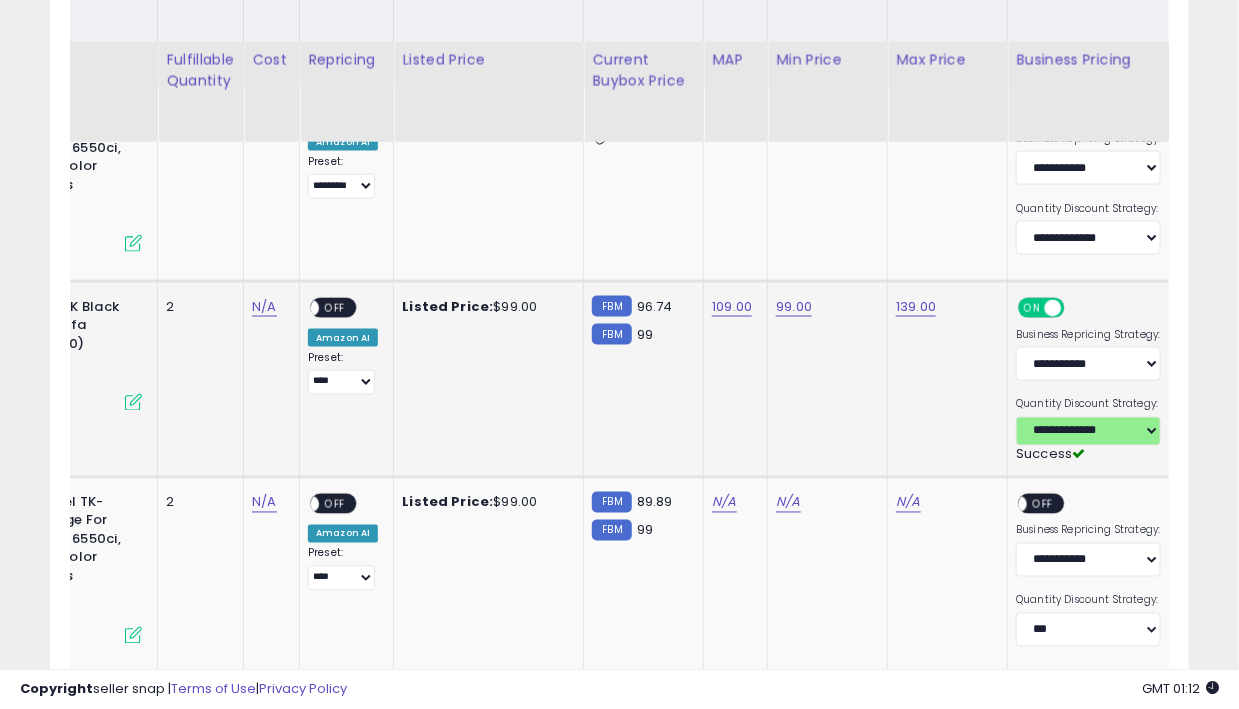 scroll, scrollTop: 0, scrollLeft: 176, axis: horizontal 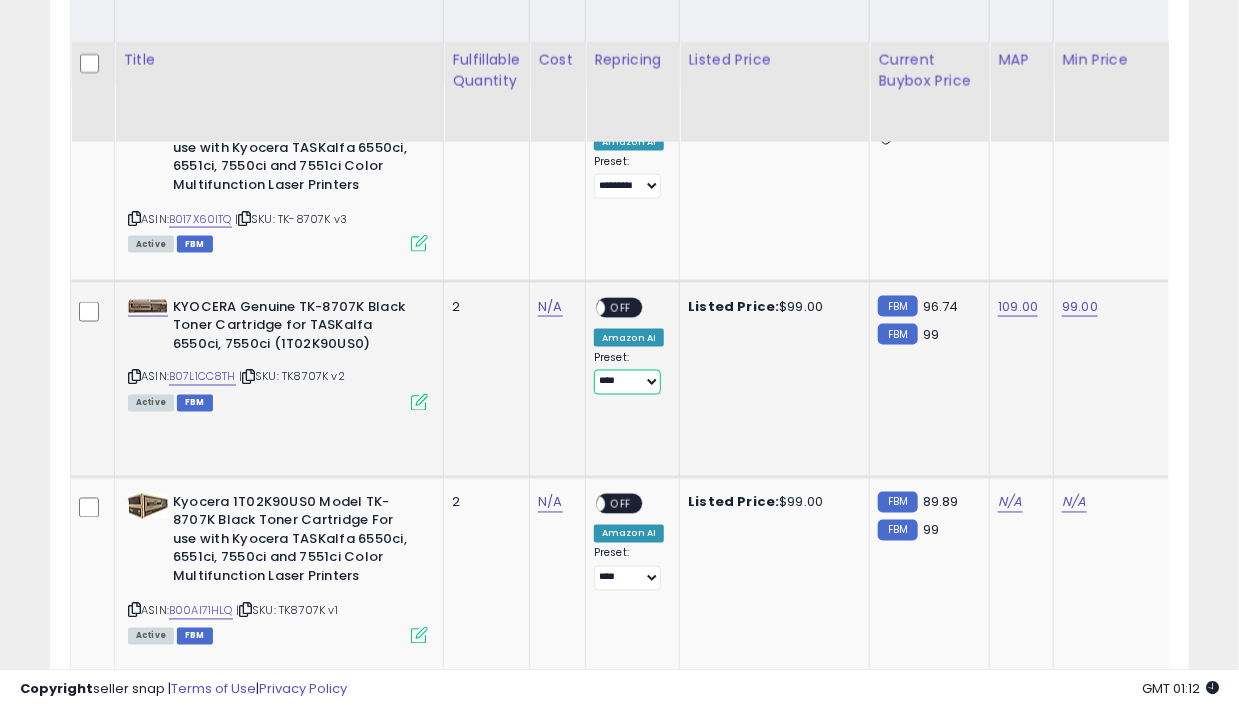 click on "**********" at bounding box center (627, 382) 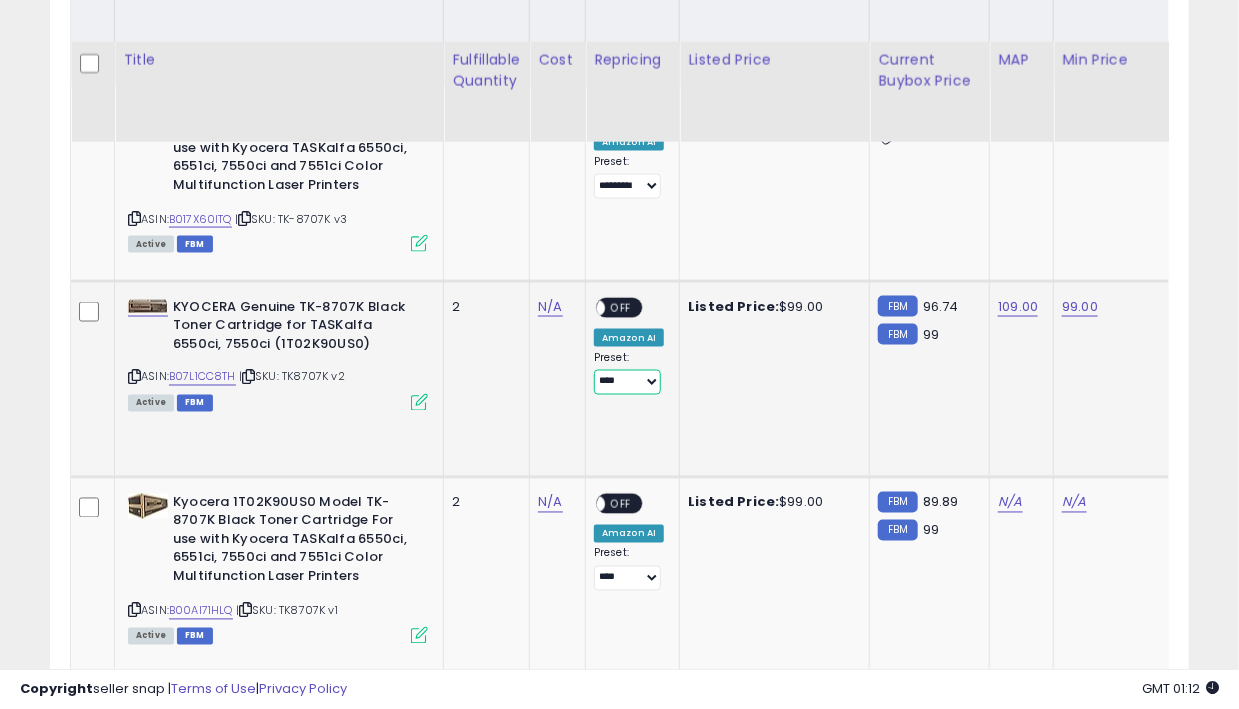 select on "*********" 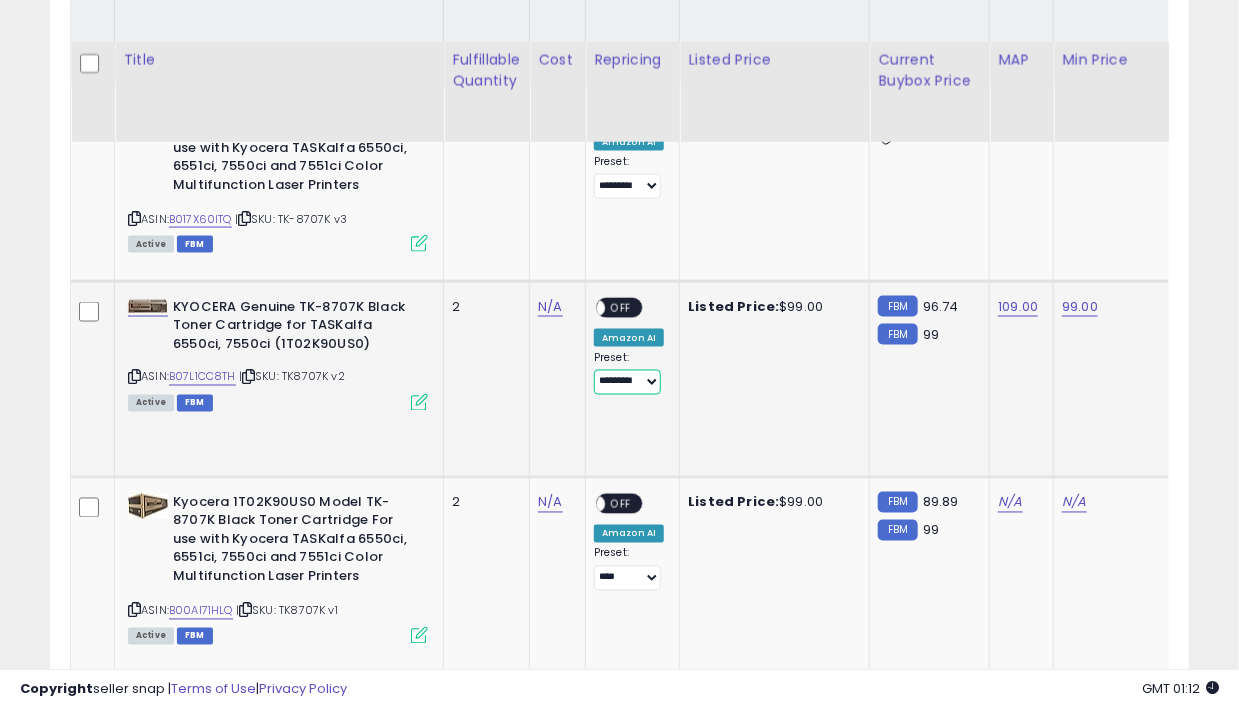 click on "**********" at bounding box center (627, 382) 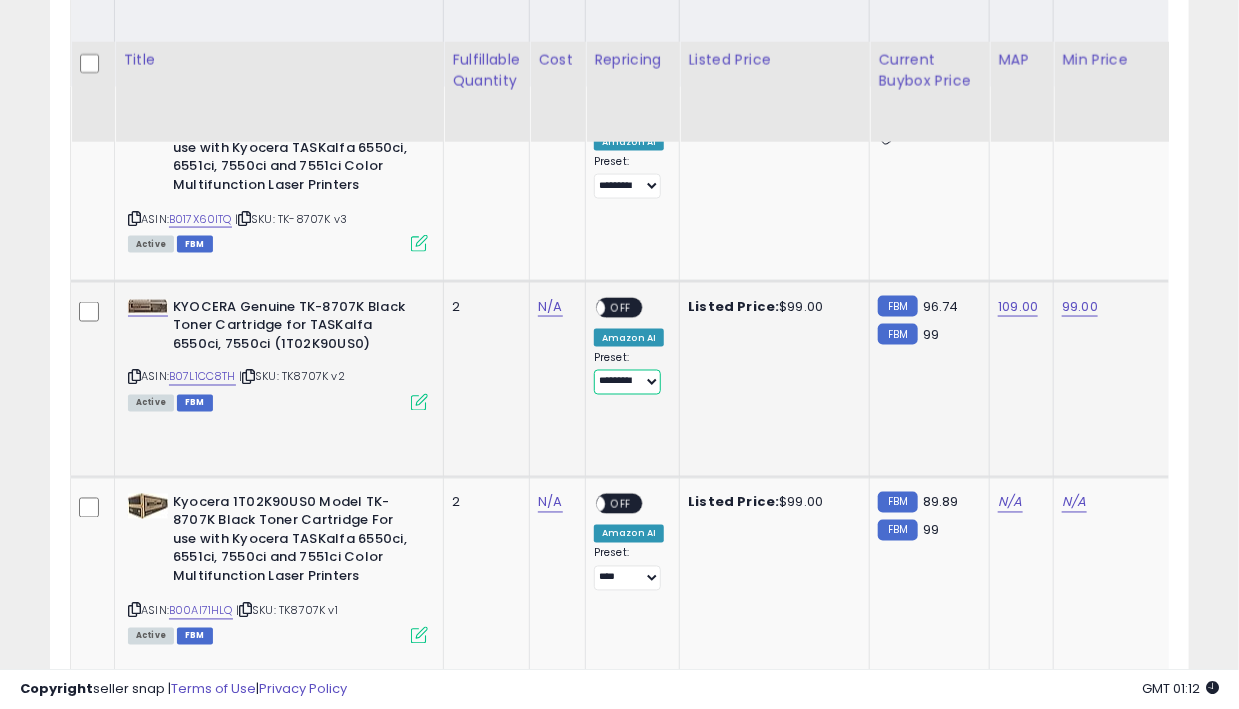click on "OFF" at bounding box center [621, 307] 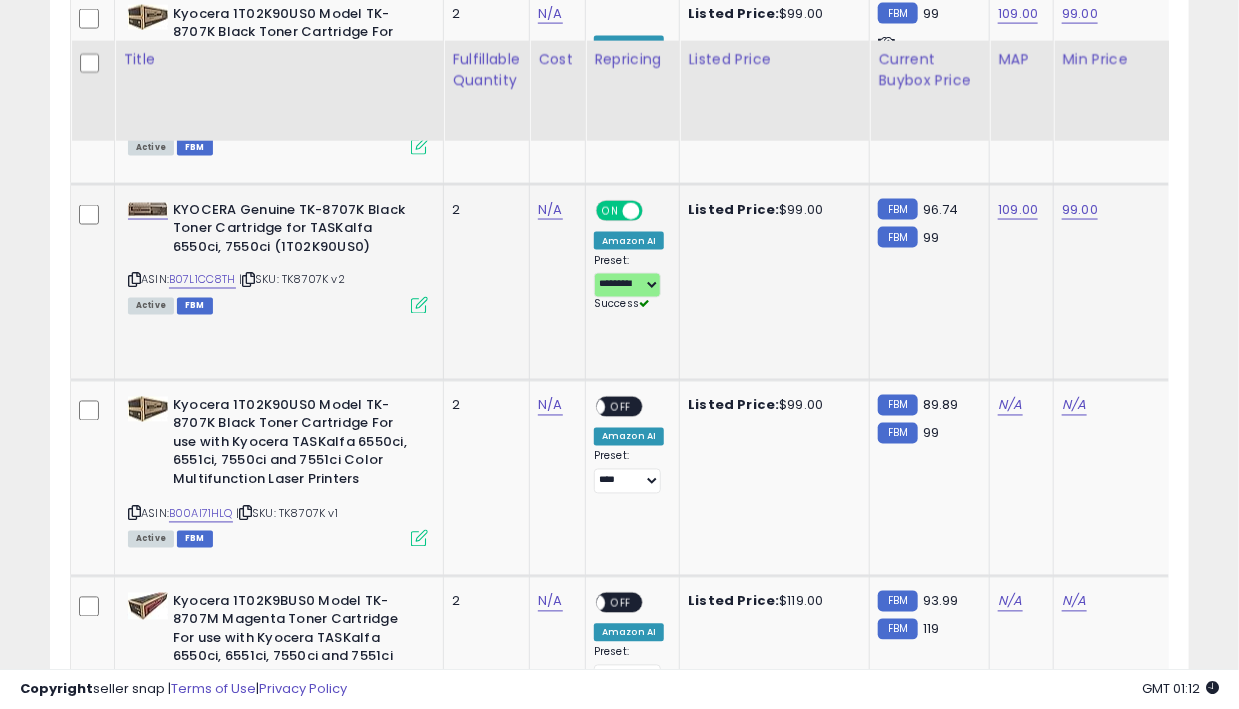 scroll, scrollTop: 1131, scrollLeft: 0, axis: vertical 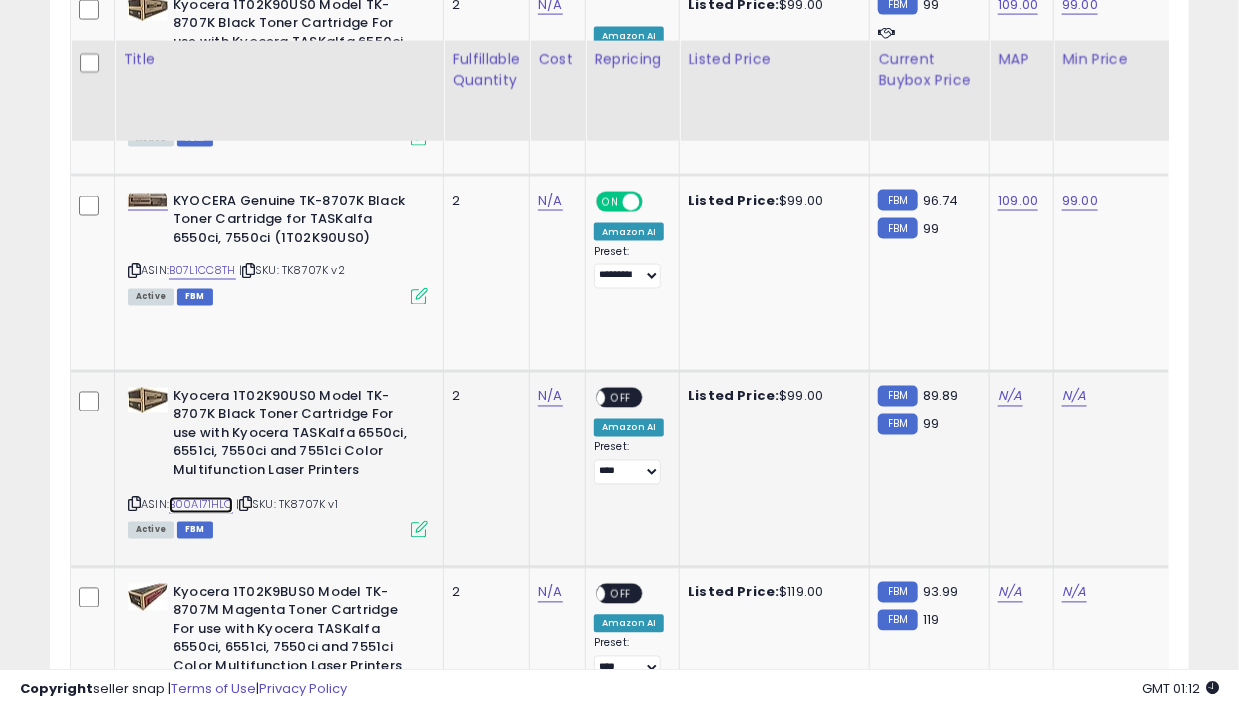 click on "B00AI71HLQ" at bounding box center (201, 505) 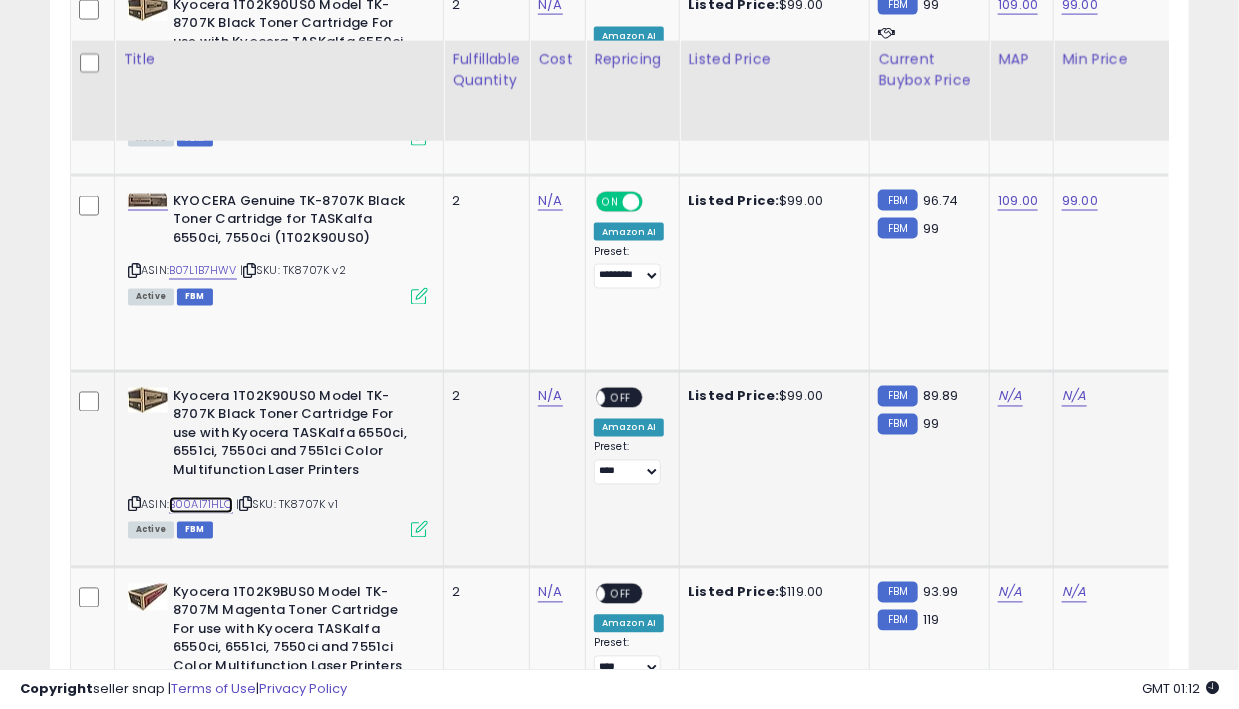 scroll, scrollTop: 0, scrollLeft: 66, axis: horizontal 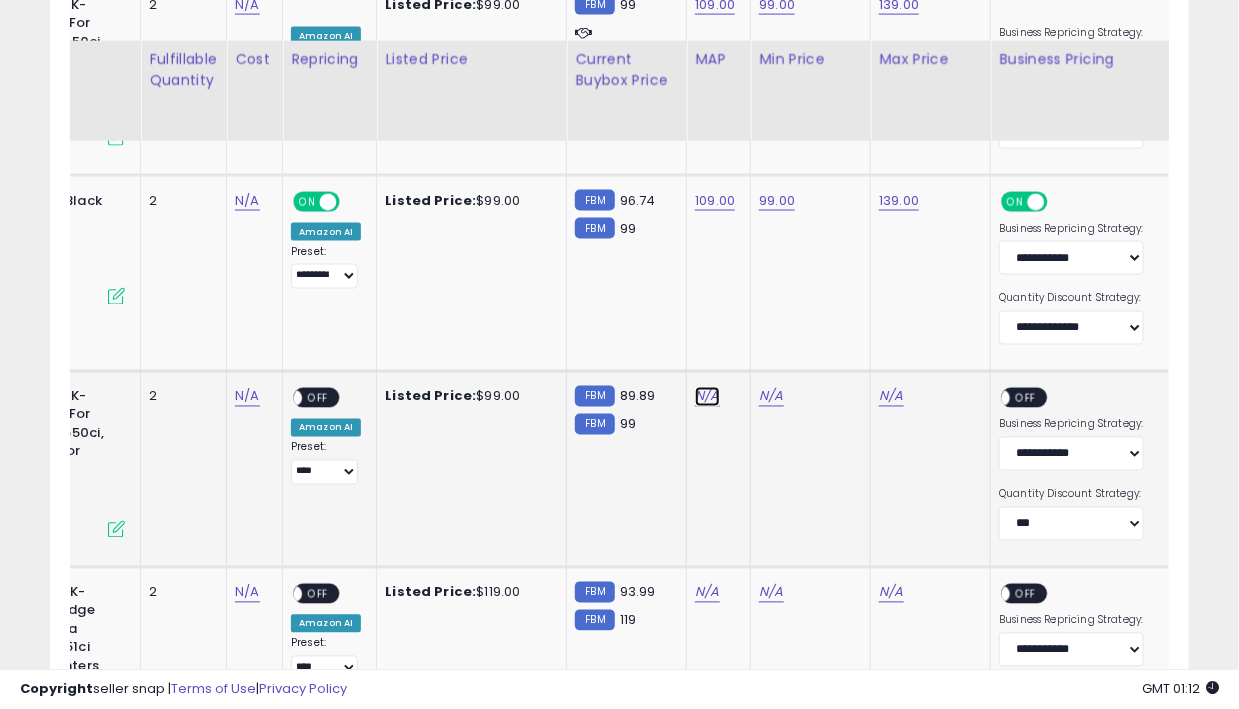 click on "N/A" at bounding box center [707, 397] 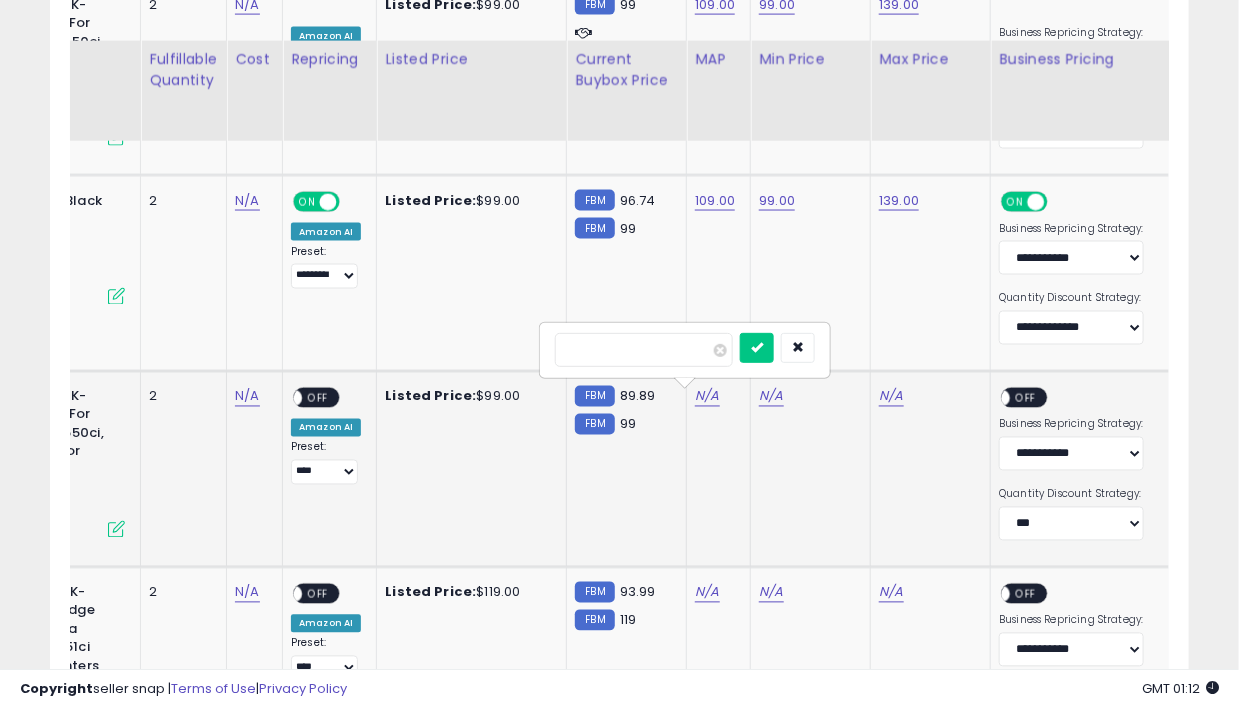 type on "***" 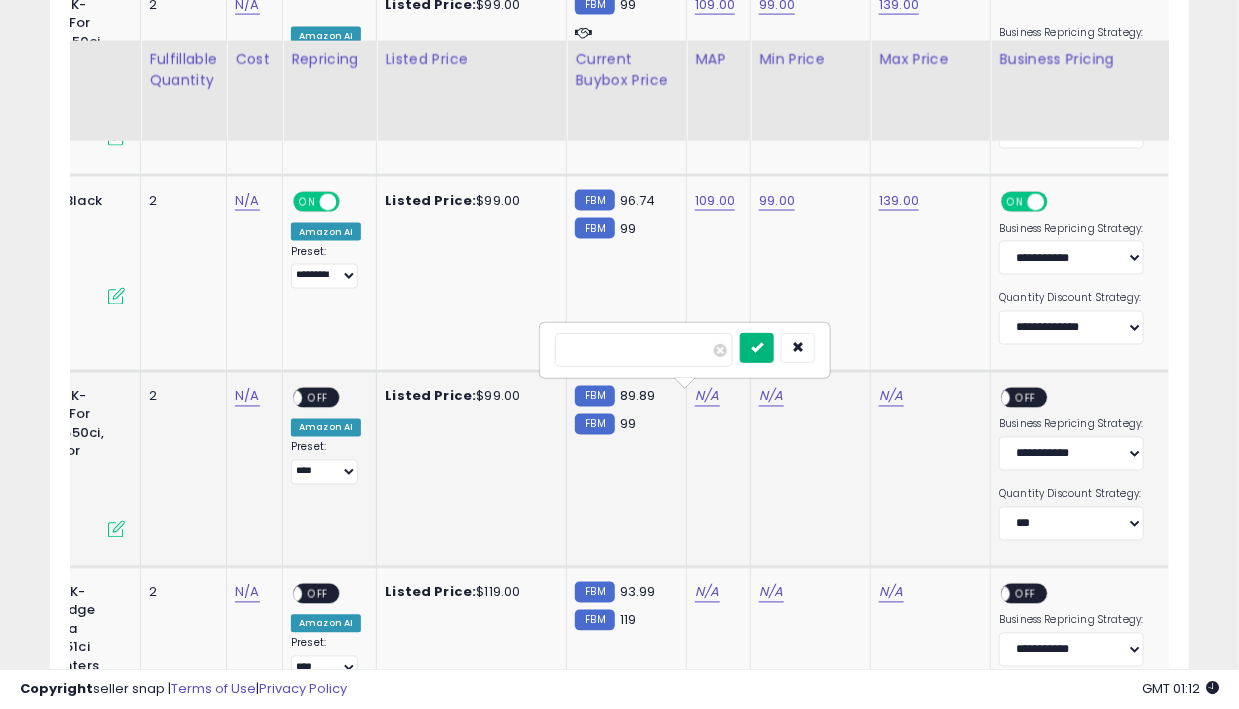 click at bounding box center (757, 348) 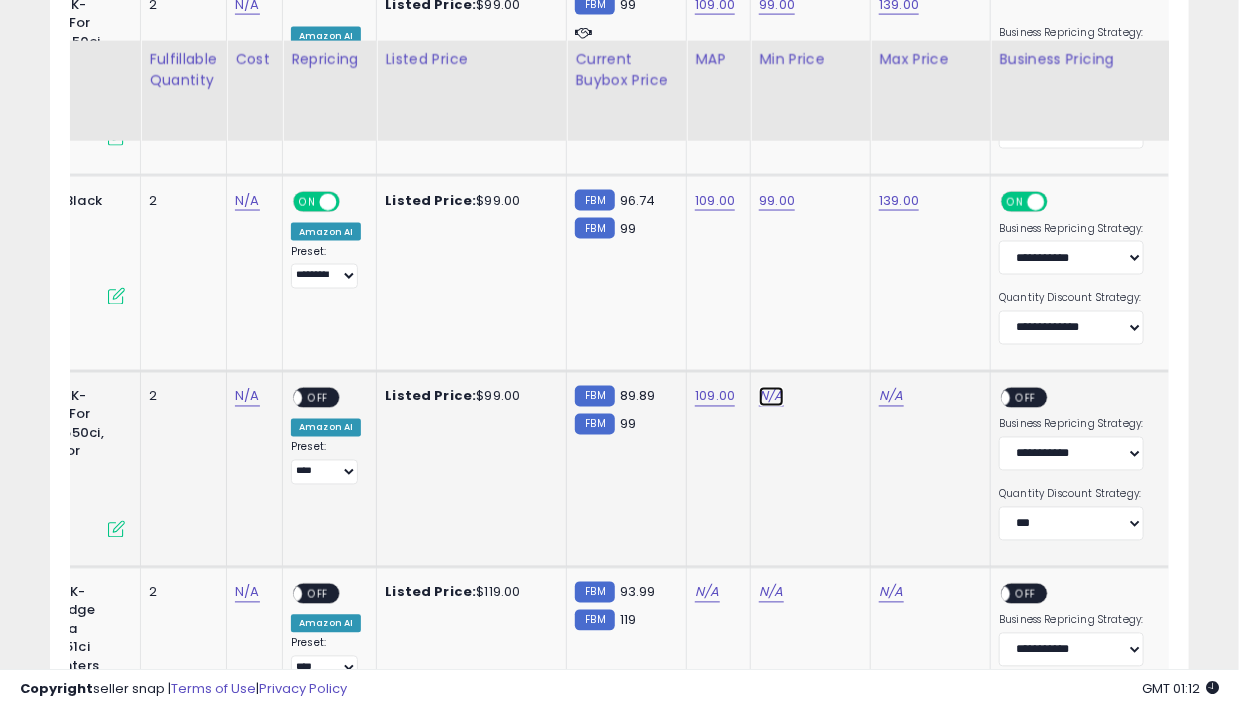 click on "N/A" at bounding box center [771, 397] 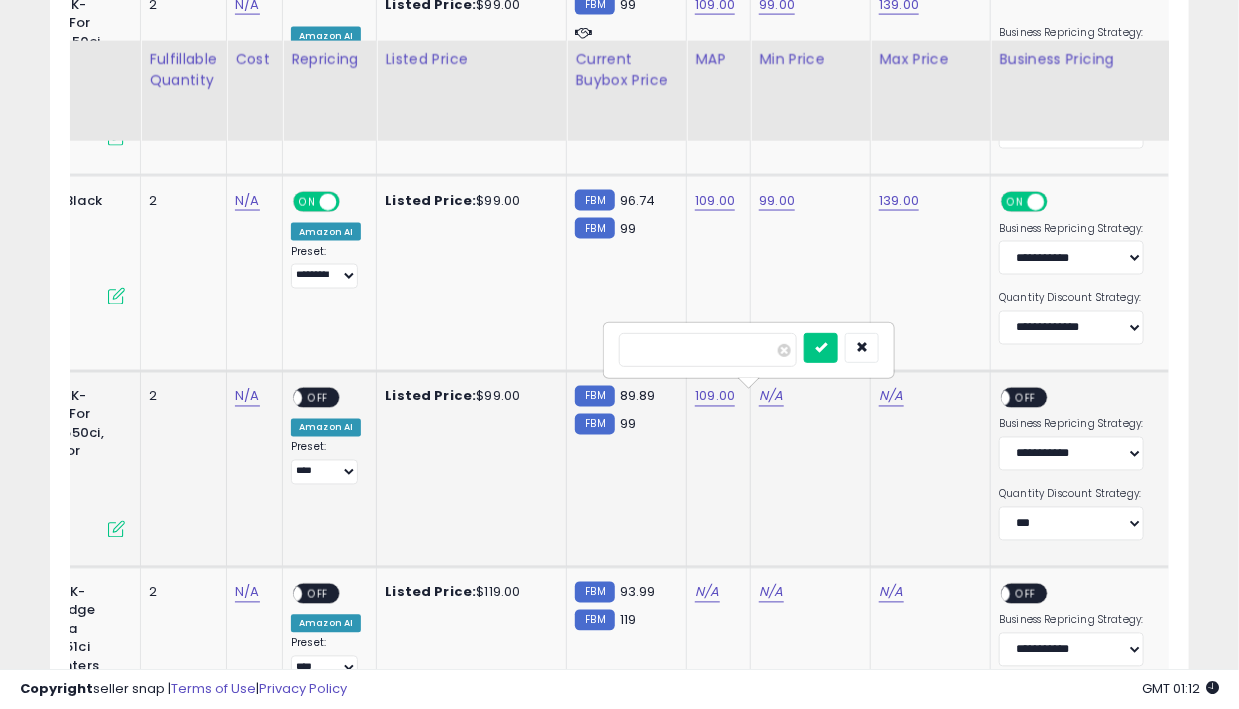 type on "**" 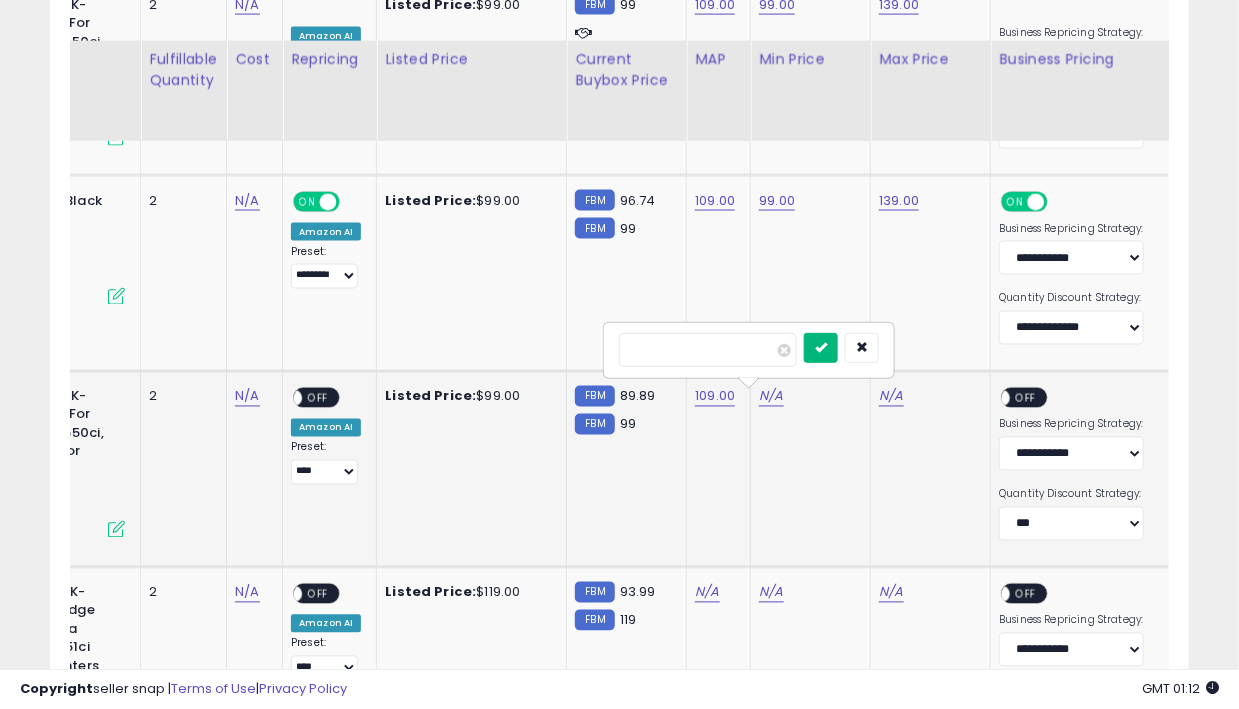 click at bounding box center [821, 347] 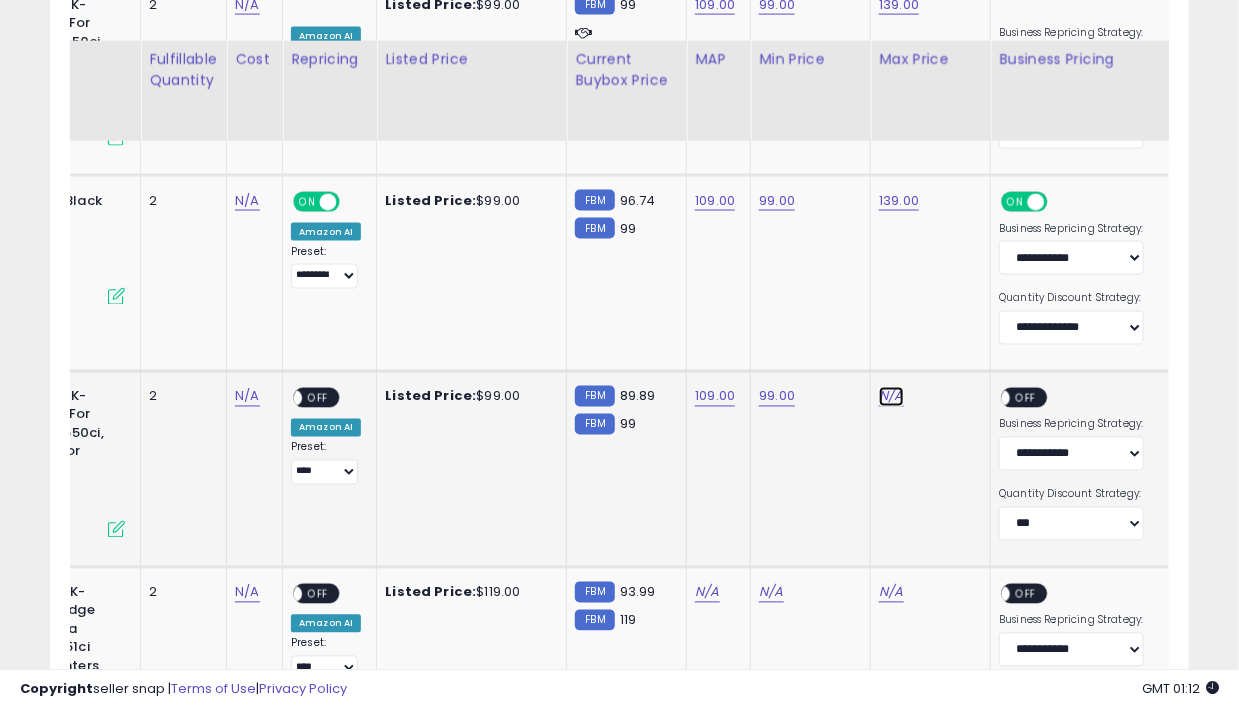 click on "N/A" at bounding box center (891, 397) 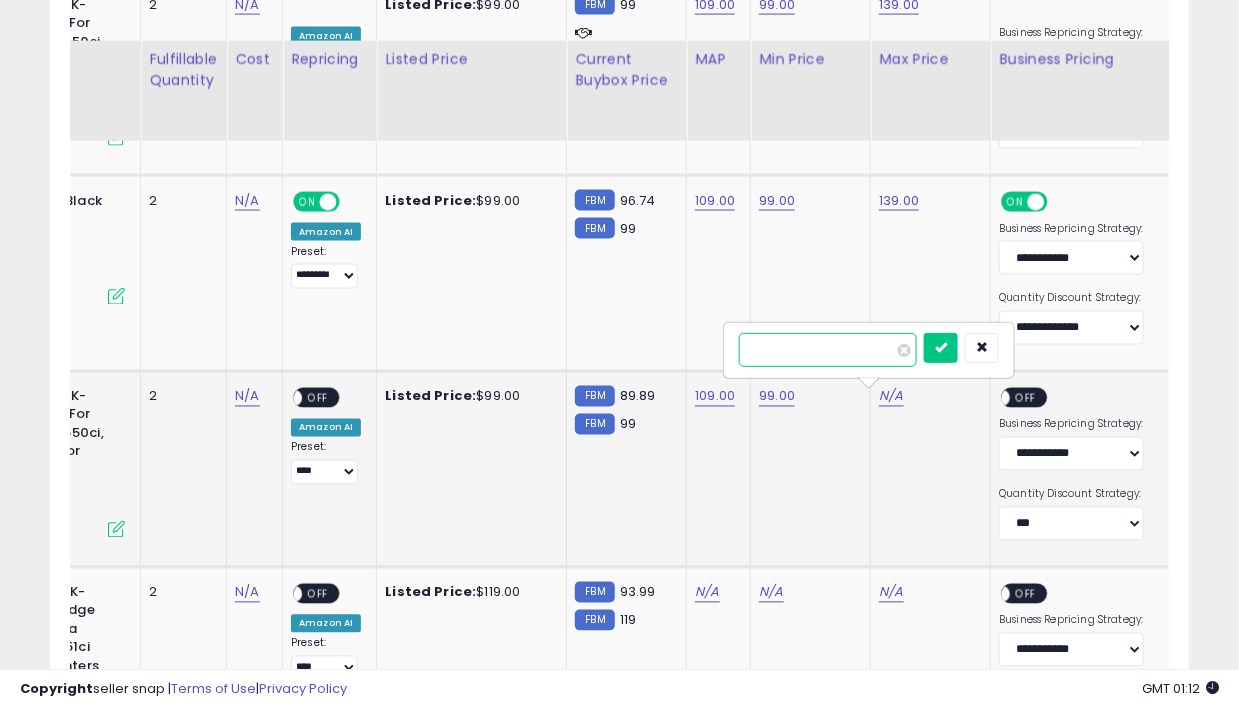 type on "***" 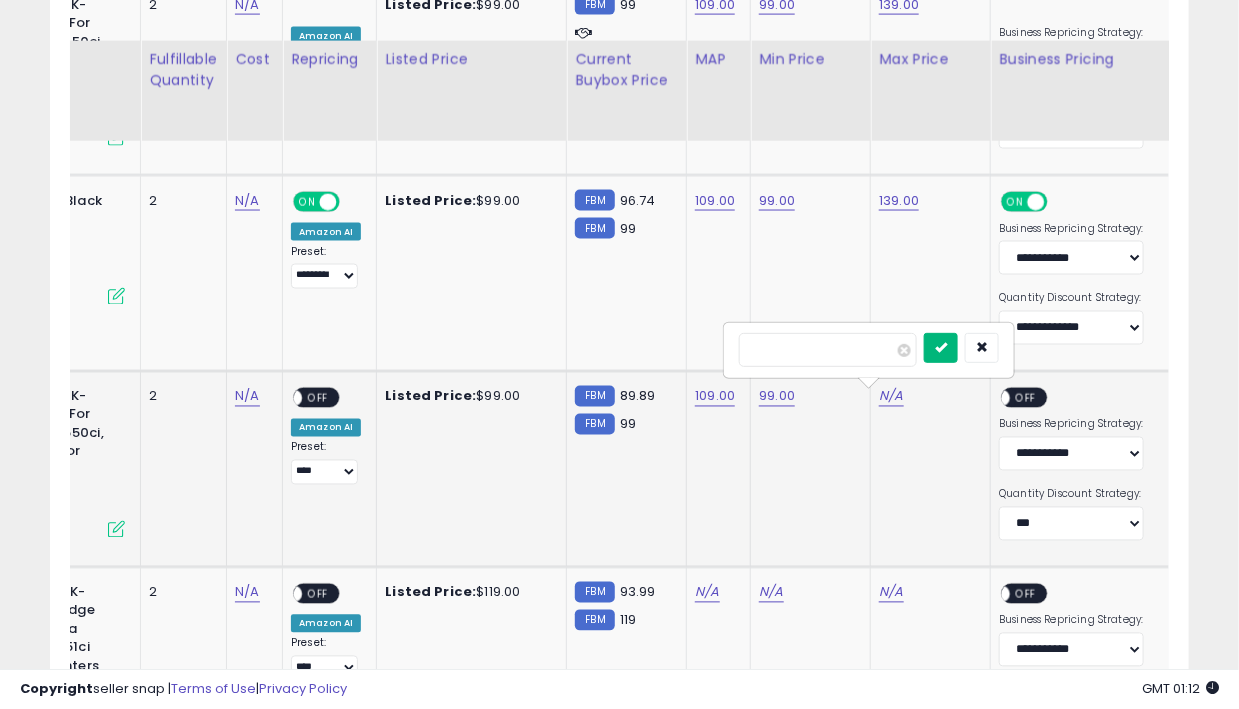 click at bounding box center [941, 347] 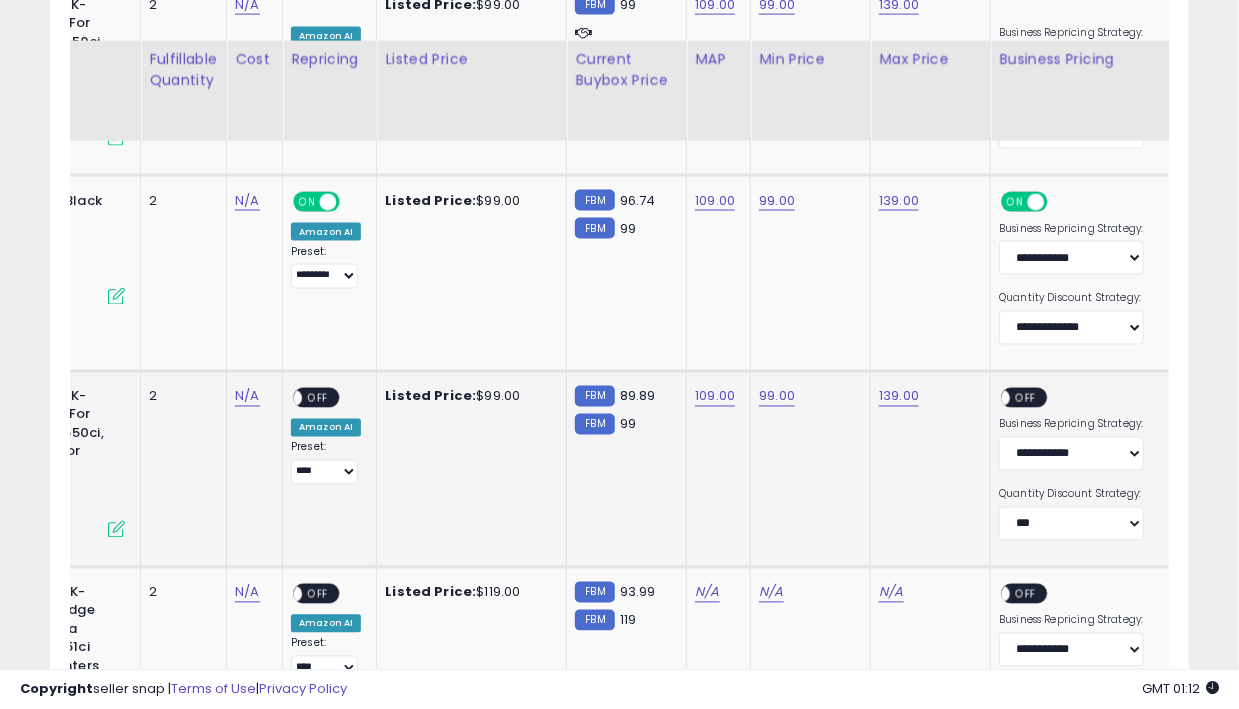 click on "OFF" at bounding box center (1027, 397) 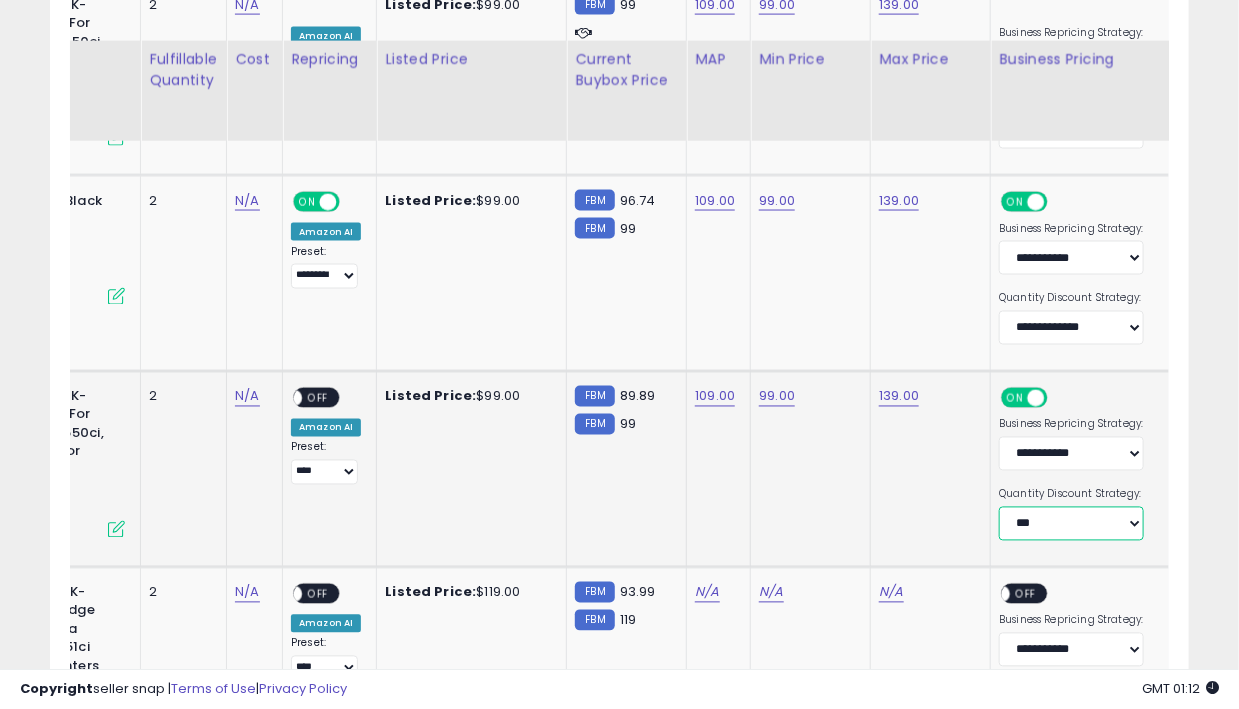 click on "**********" at bounding box center (1071, 524) 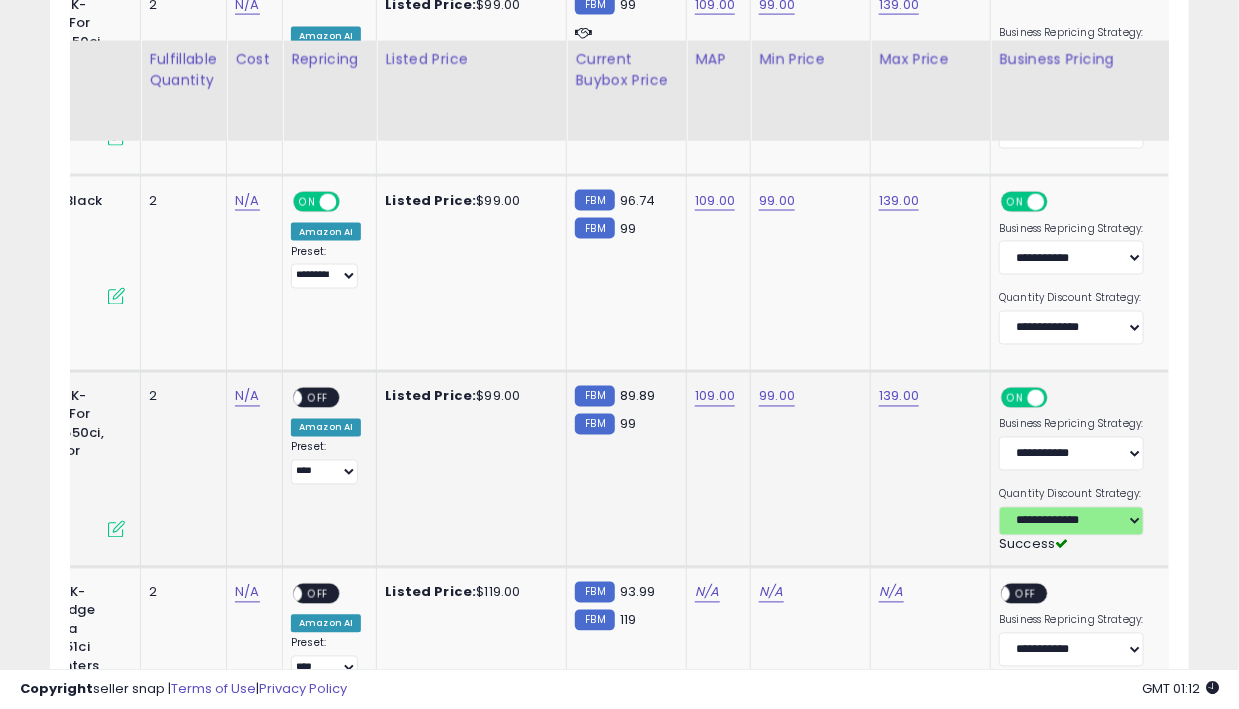 scroll, scrollTop: 0, scrollLeft: 231, axis: horizontal 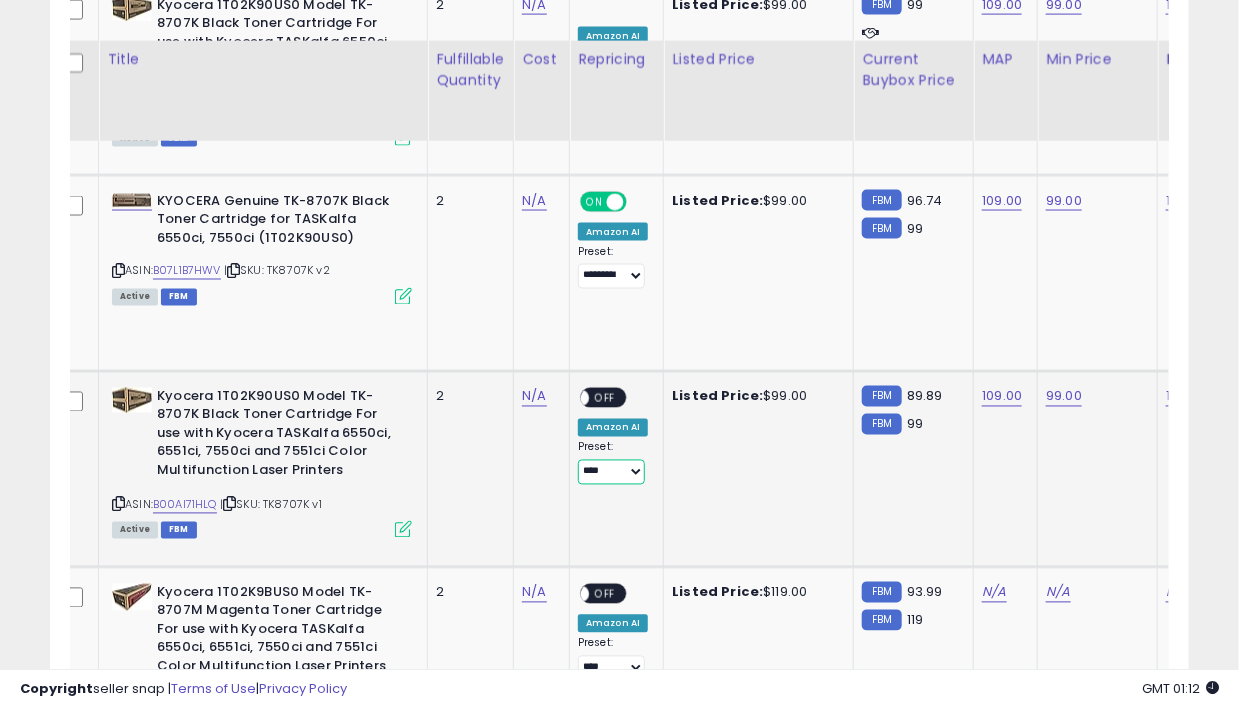 click on "**********" at bounding box center (611, 472) 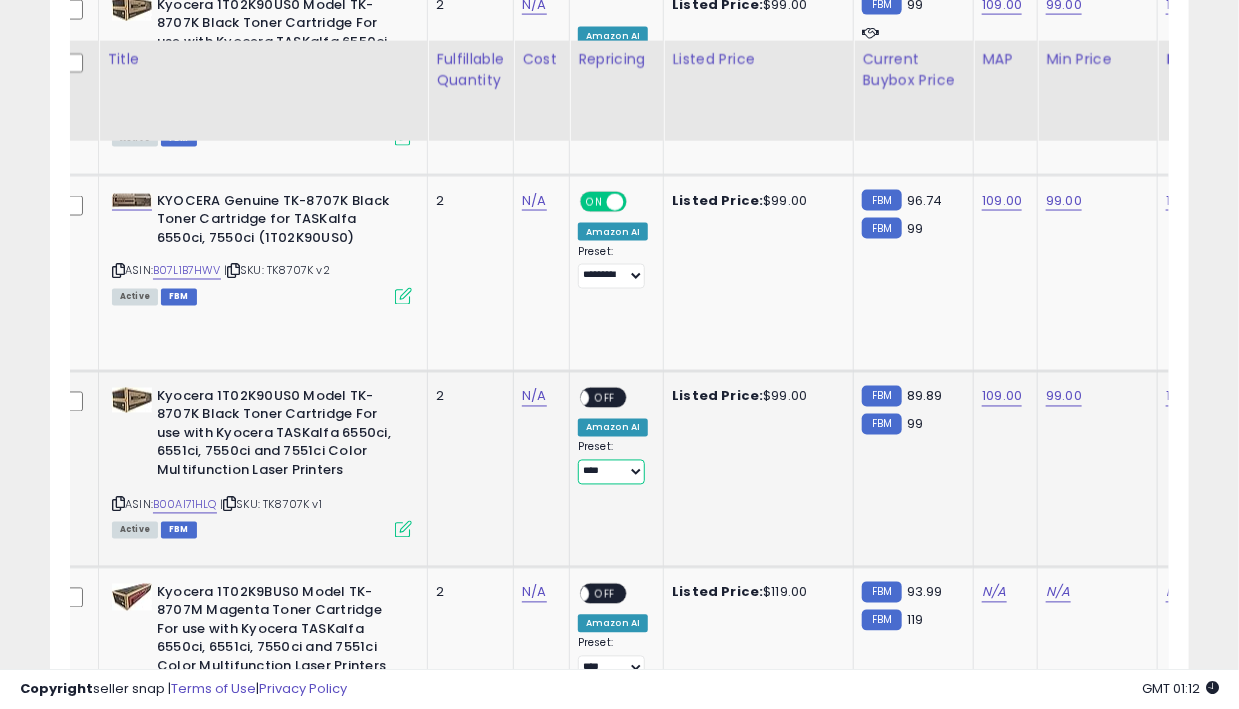 select on "*********" 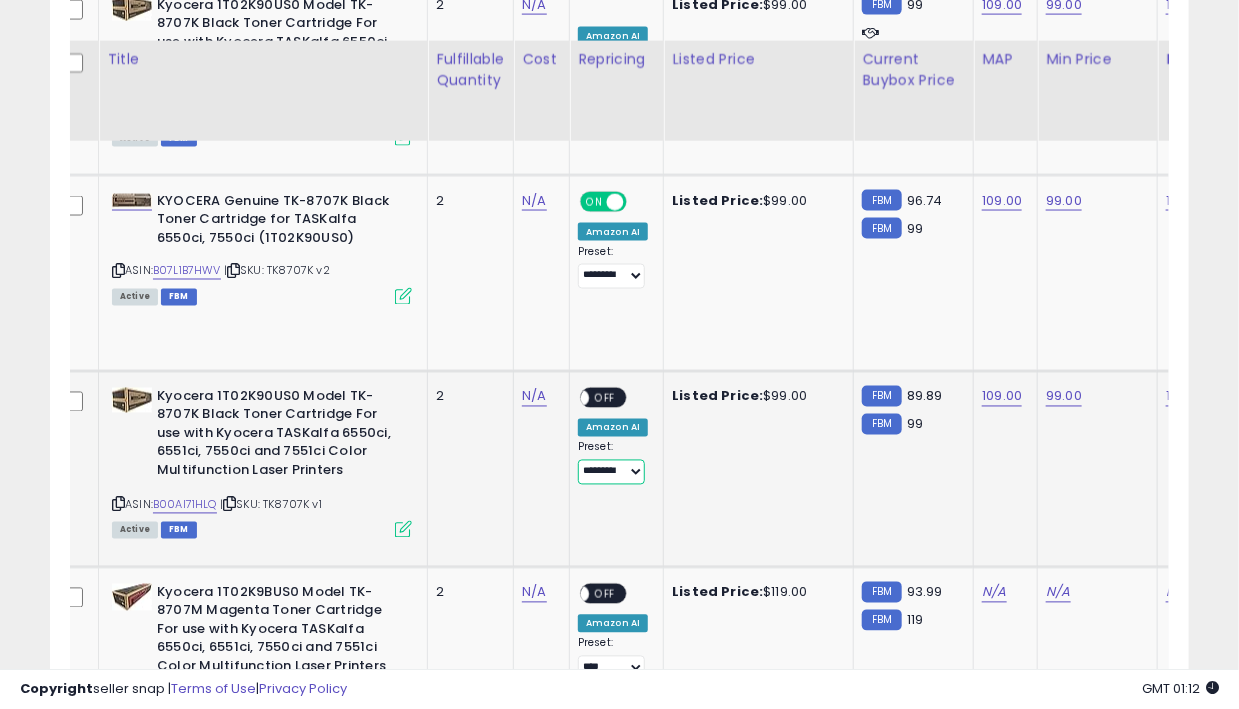 click on "**********" at bounding box center (611, 472) 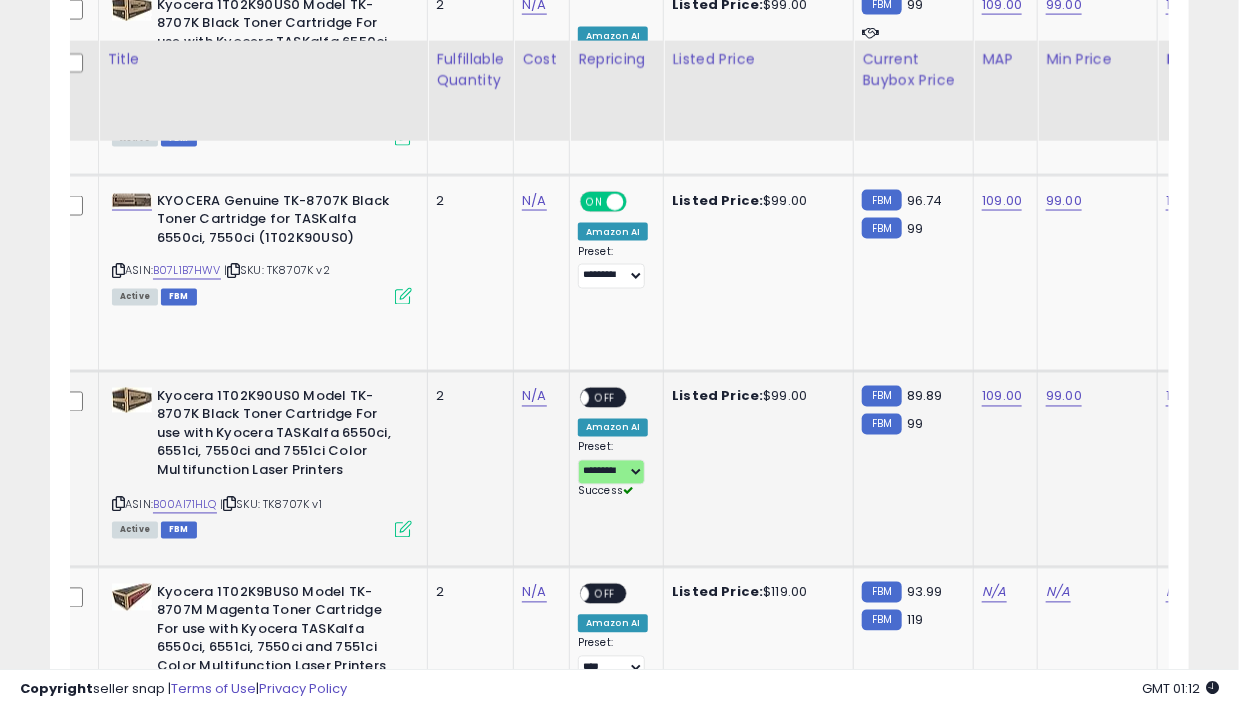 click on "OFF" at bounding box center (605, 397) 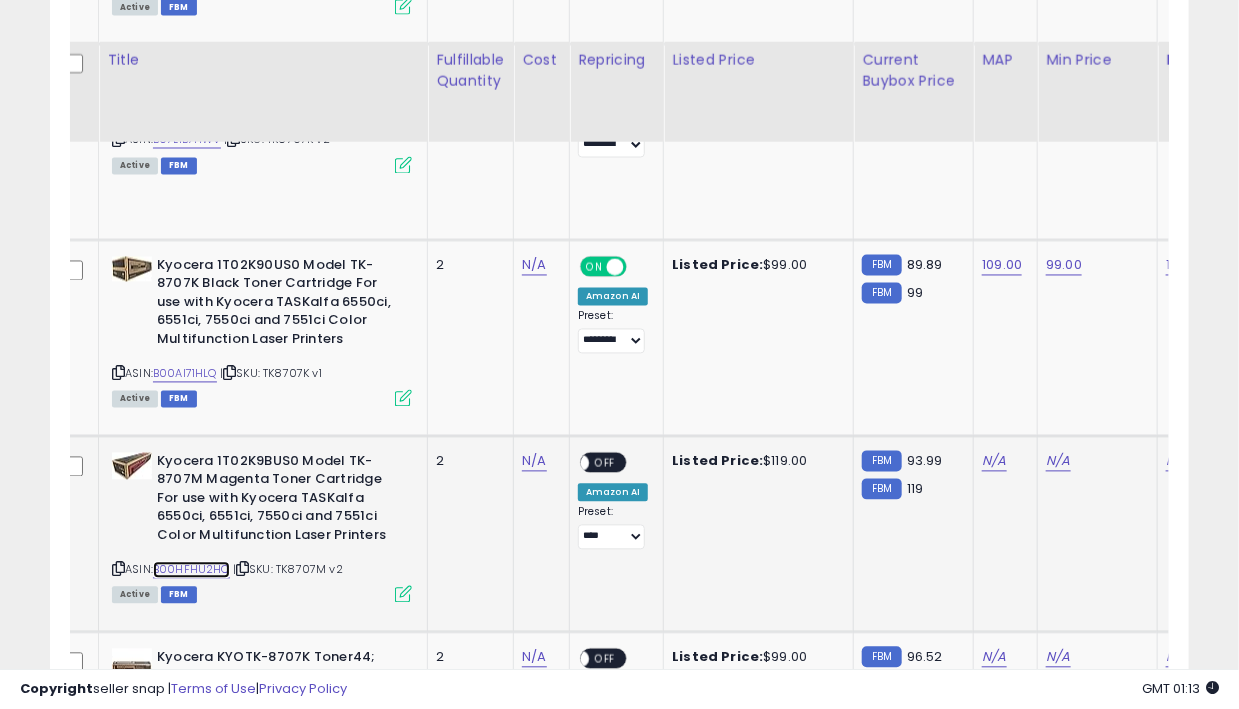 click on "B00HFHU2HC" at bounding box center (191, 570) 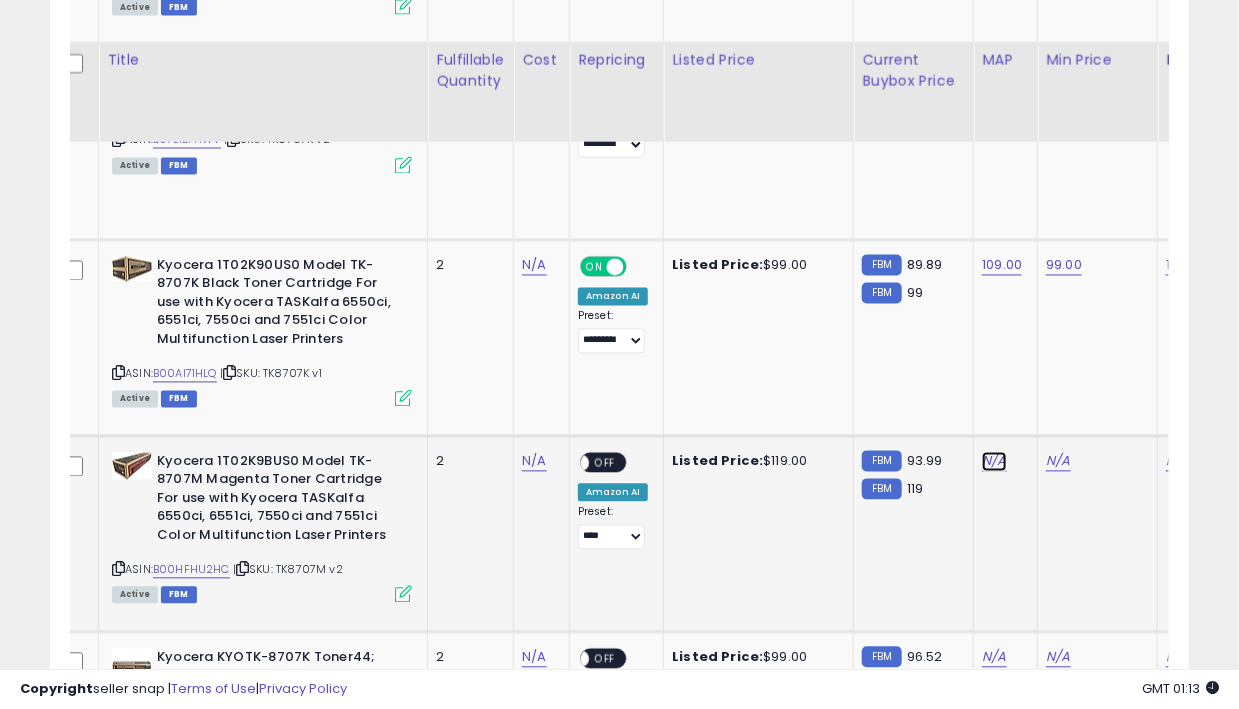 click on "N/A" at bounding box center [994, 462] 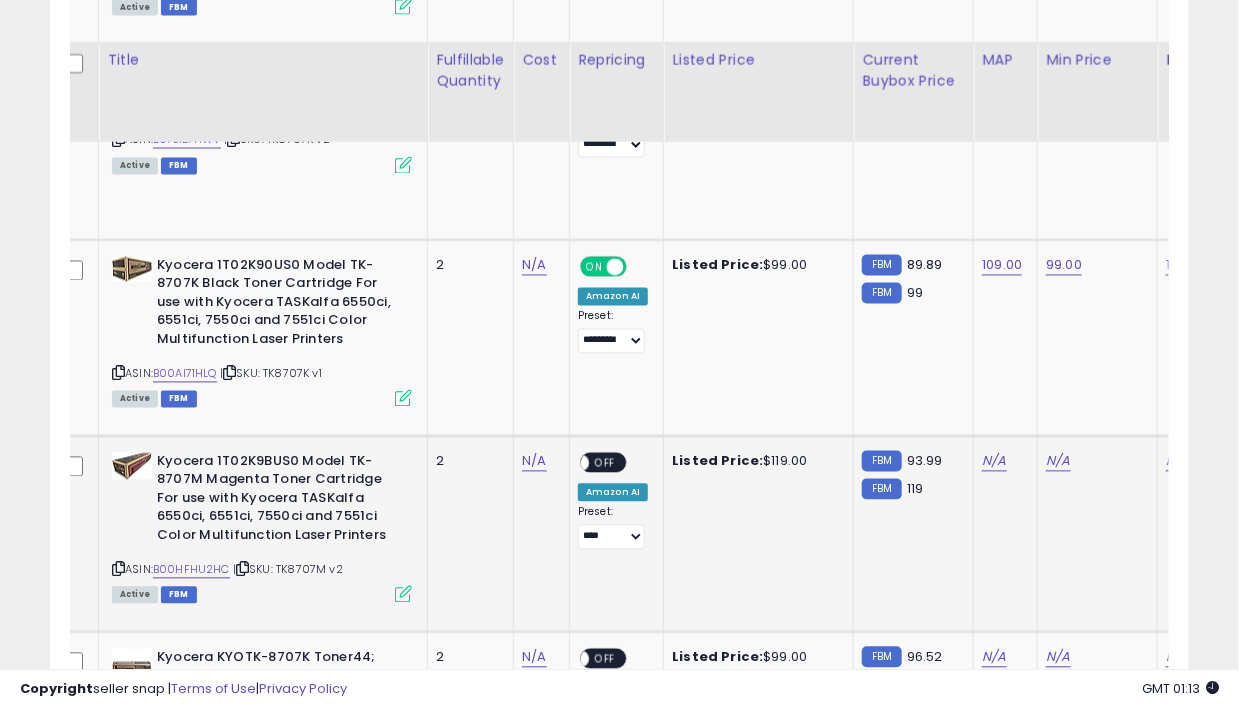 scroll, scrollTop: 0, scrollLeft: 33, axis: horizontal 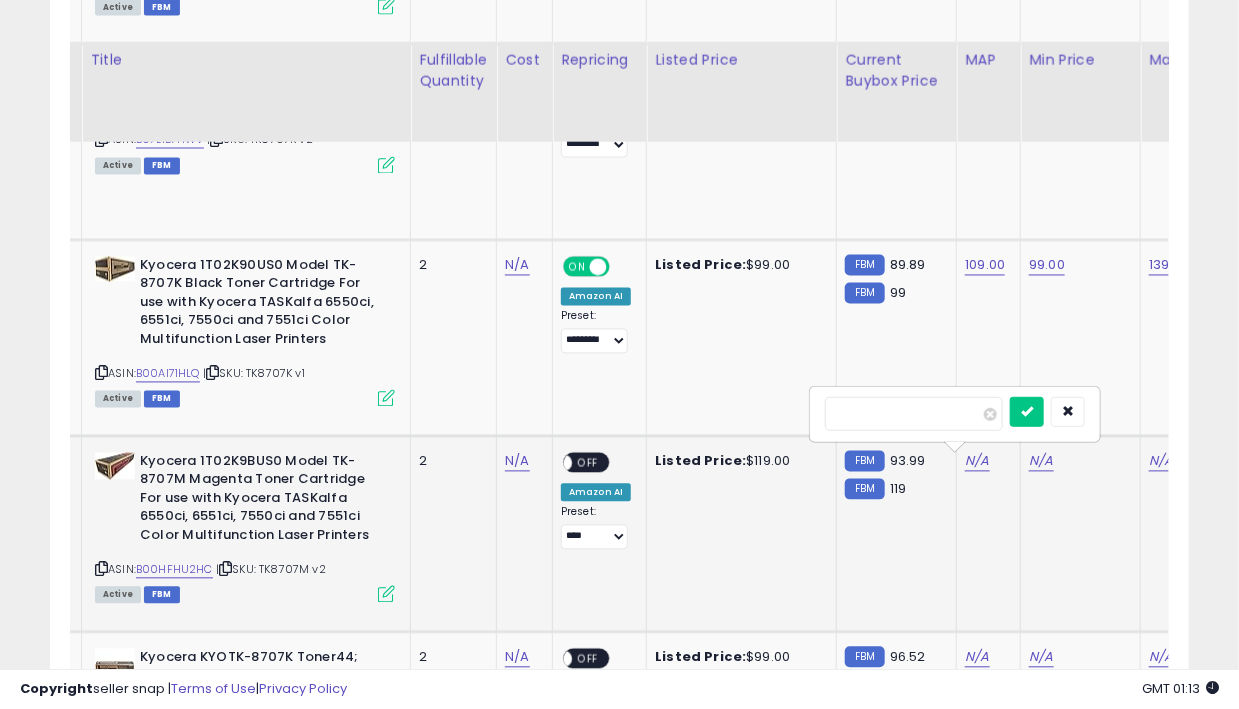 type on "***" 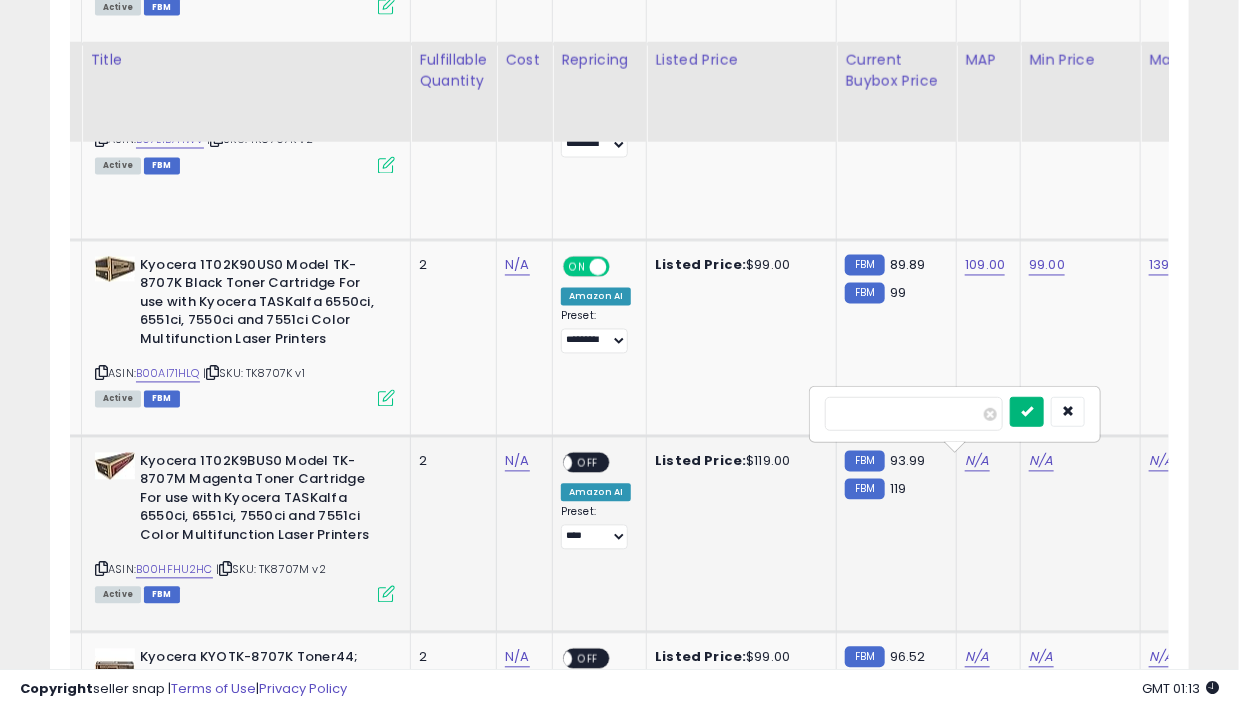 click at bounding box center (1027, 411) 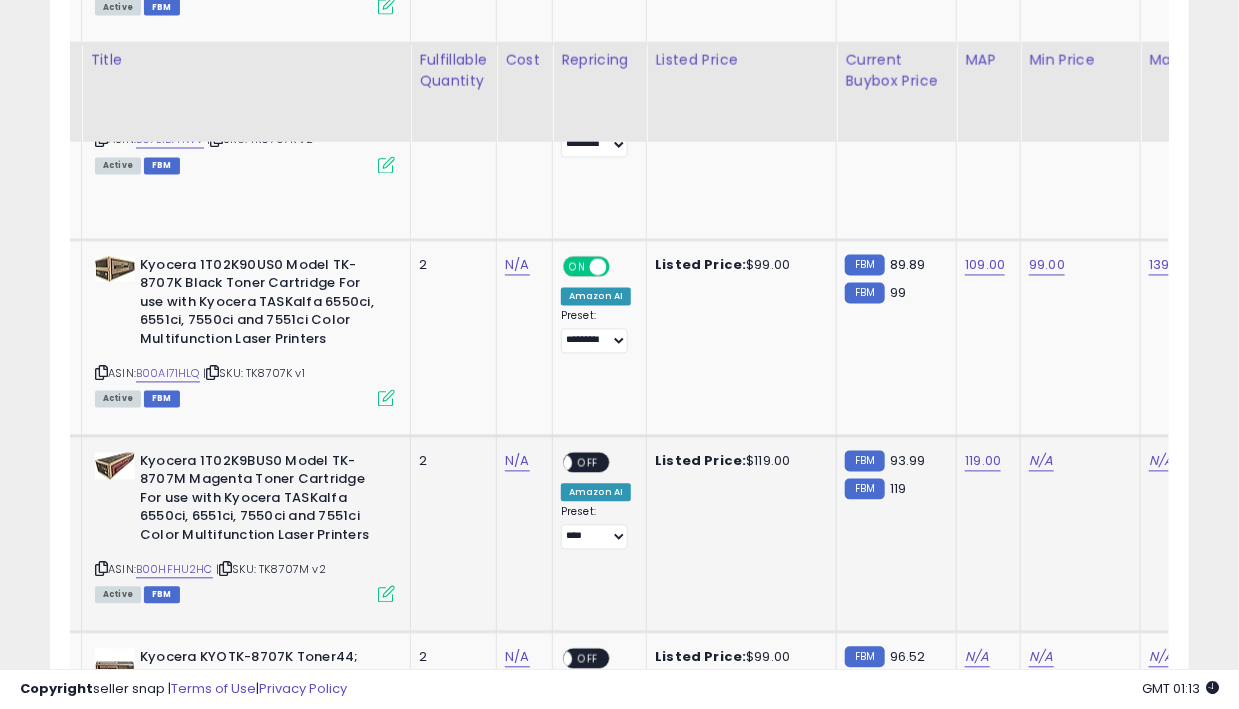 click on "N/A" at bounding box center [1077, 462] 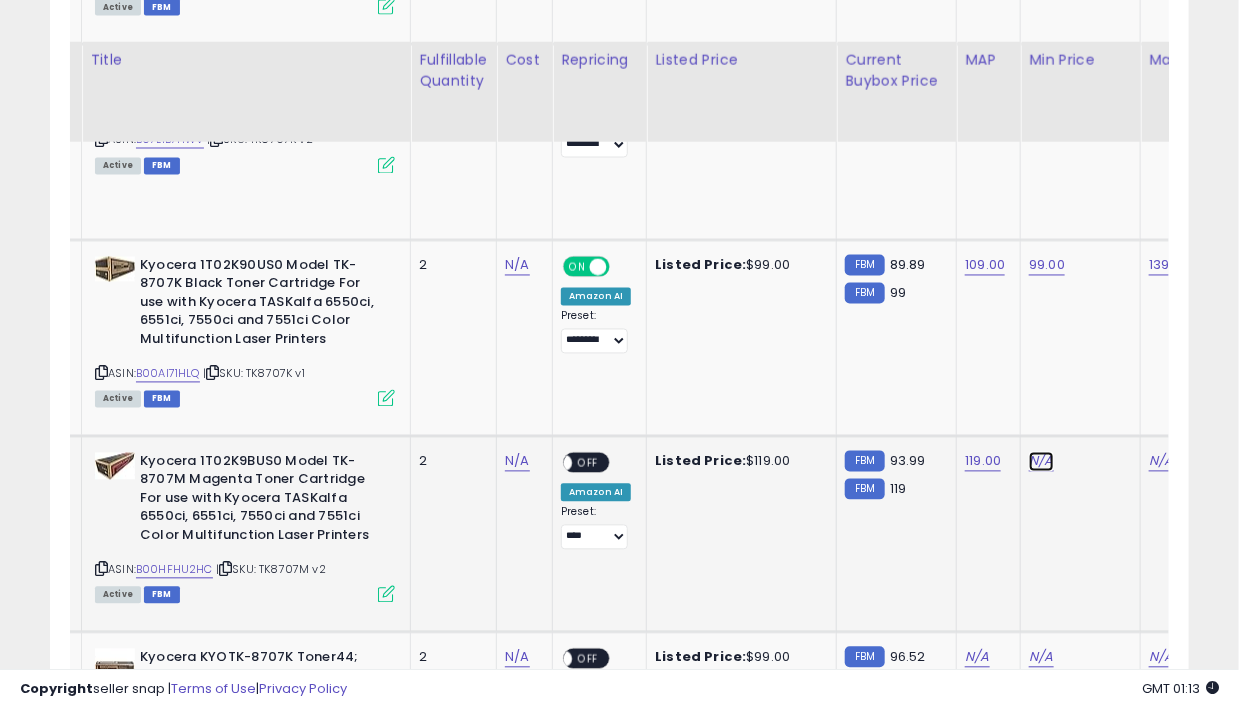 click on "N/A" at bounding box center (1041, 462) 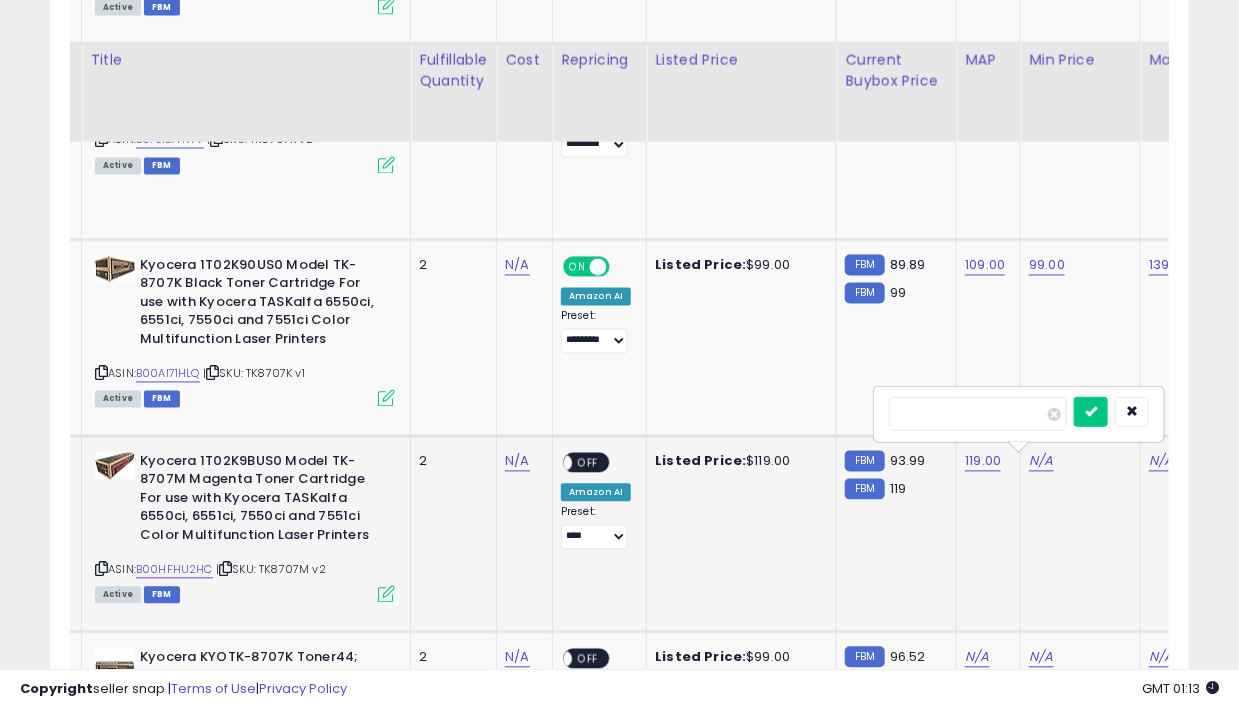 scroll, scrollTop: 0, scrollLeft: 97, axis: horizontal 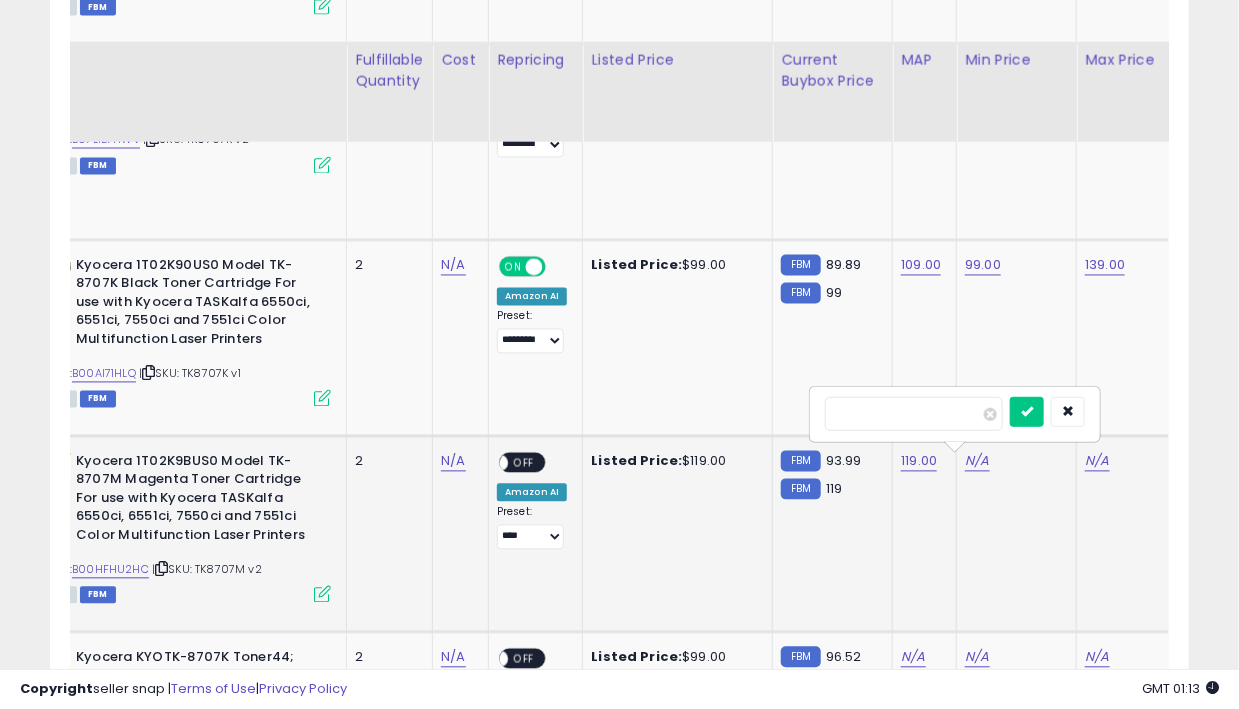 type on "**" 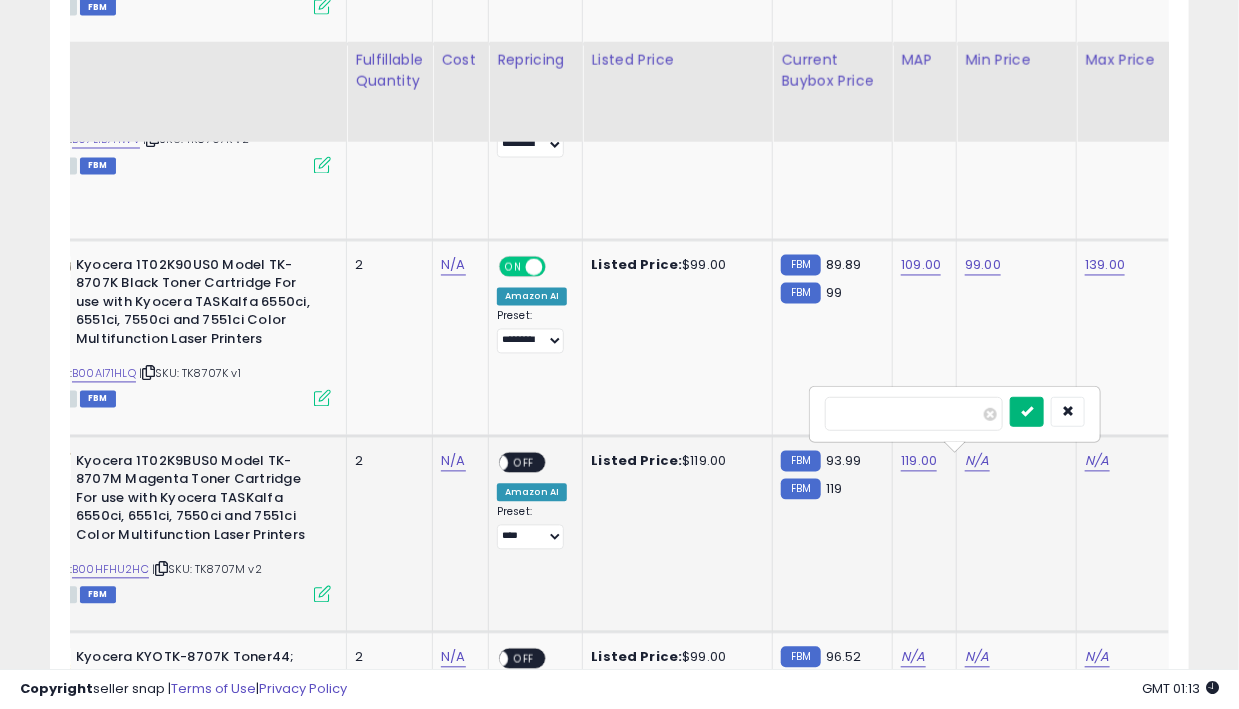 click at bounding box center (1027, 411) 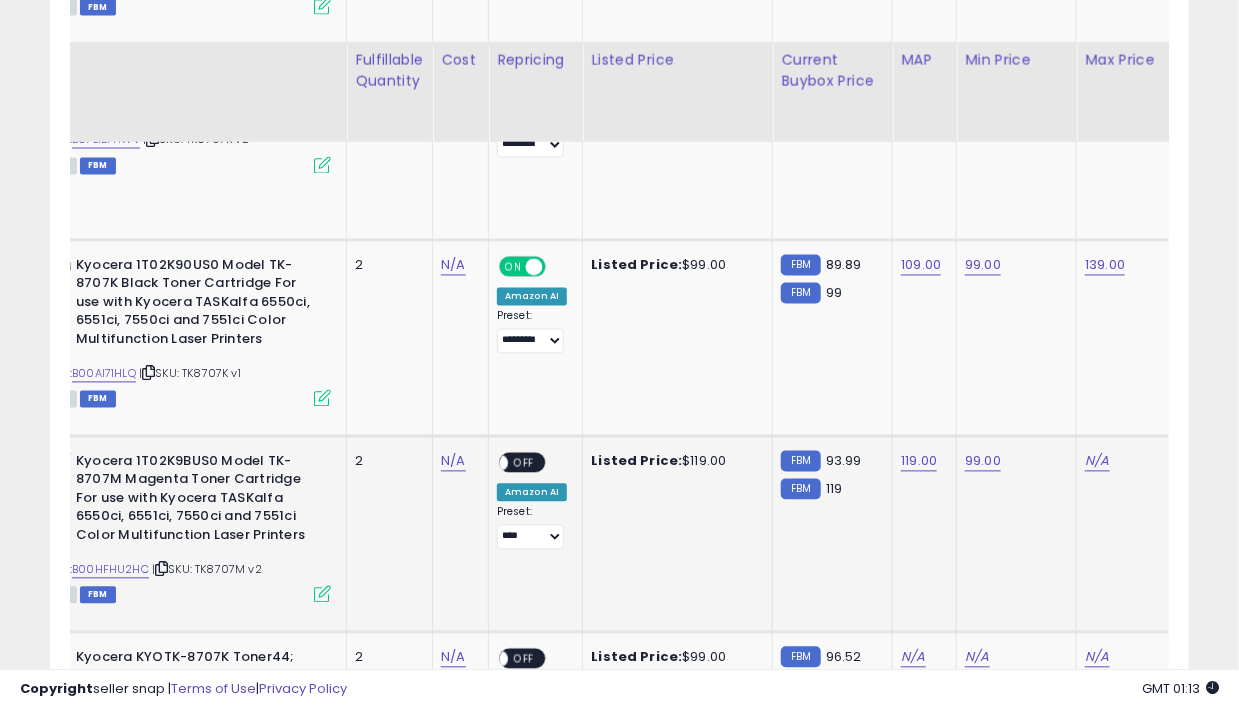 scroll, scrollTop: 0, scrollLeft: 305, axis: horizontal 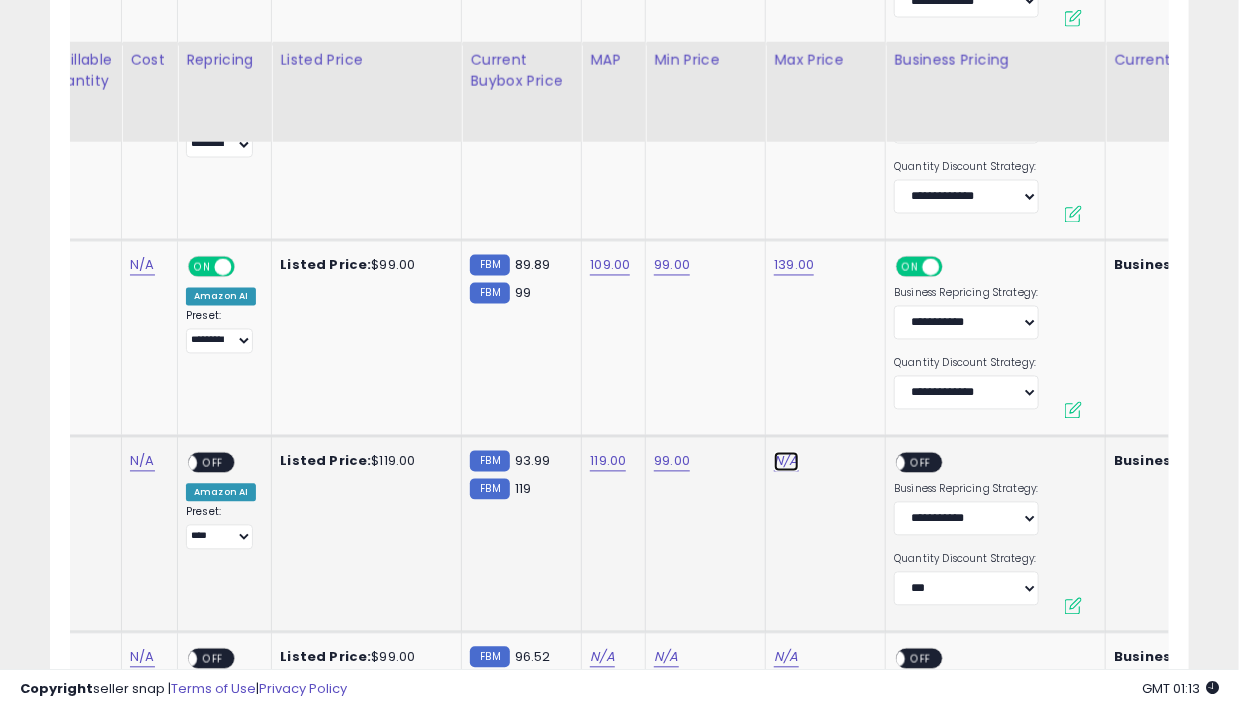 click on "N/A" at bounding box center (786, 462) 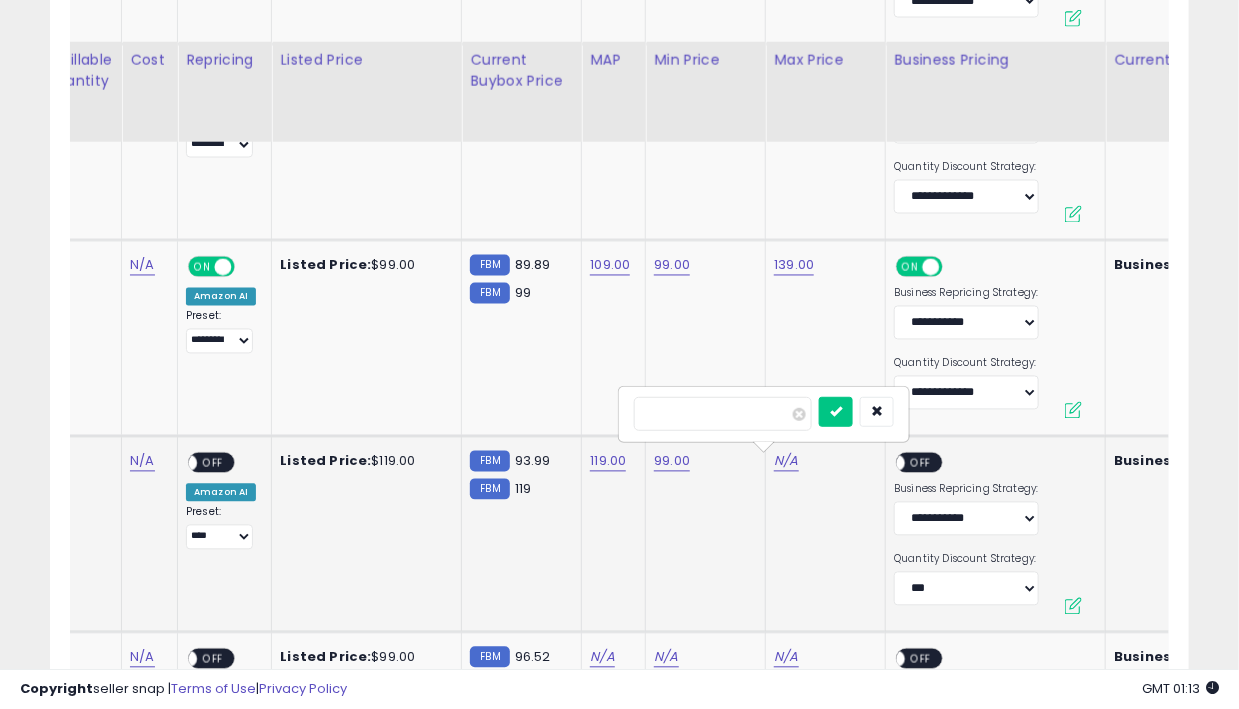 type on "***" 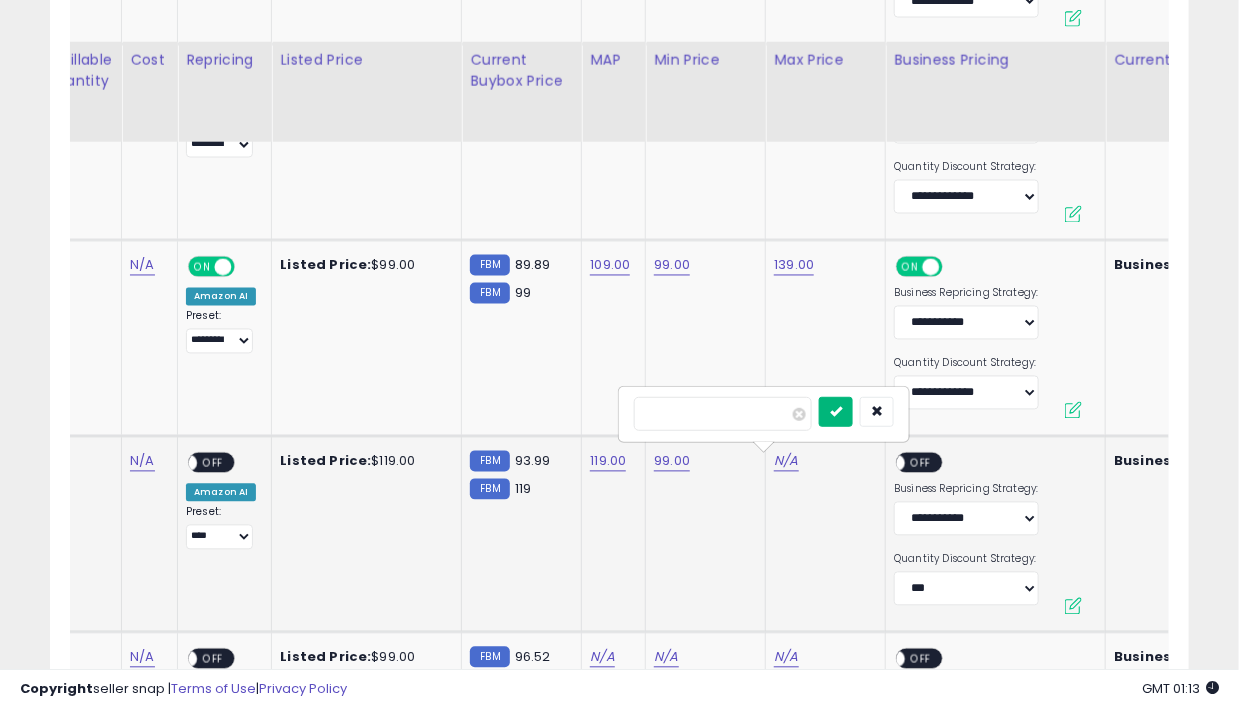 click at bounding box center (836, 411) 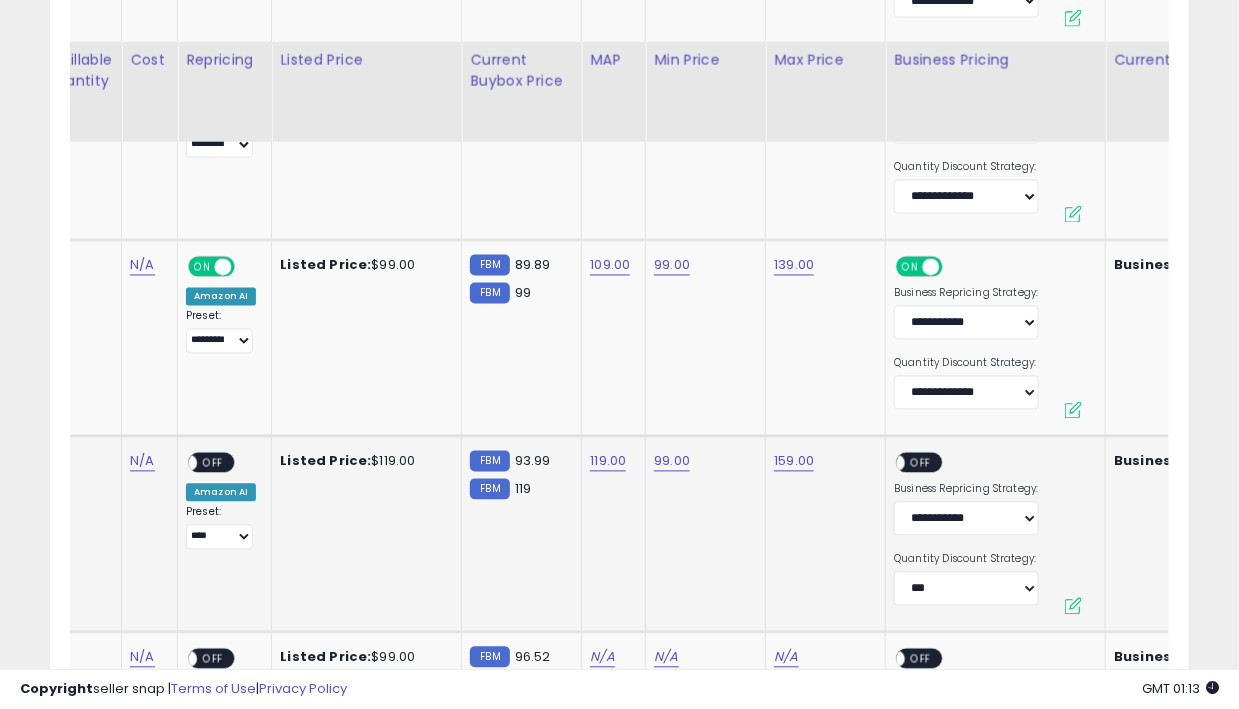 click on "OFF" at bounding box center [922, 462] 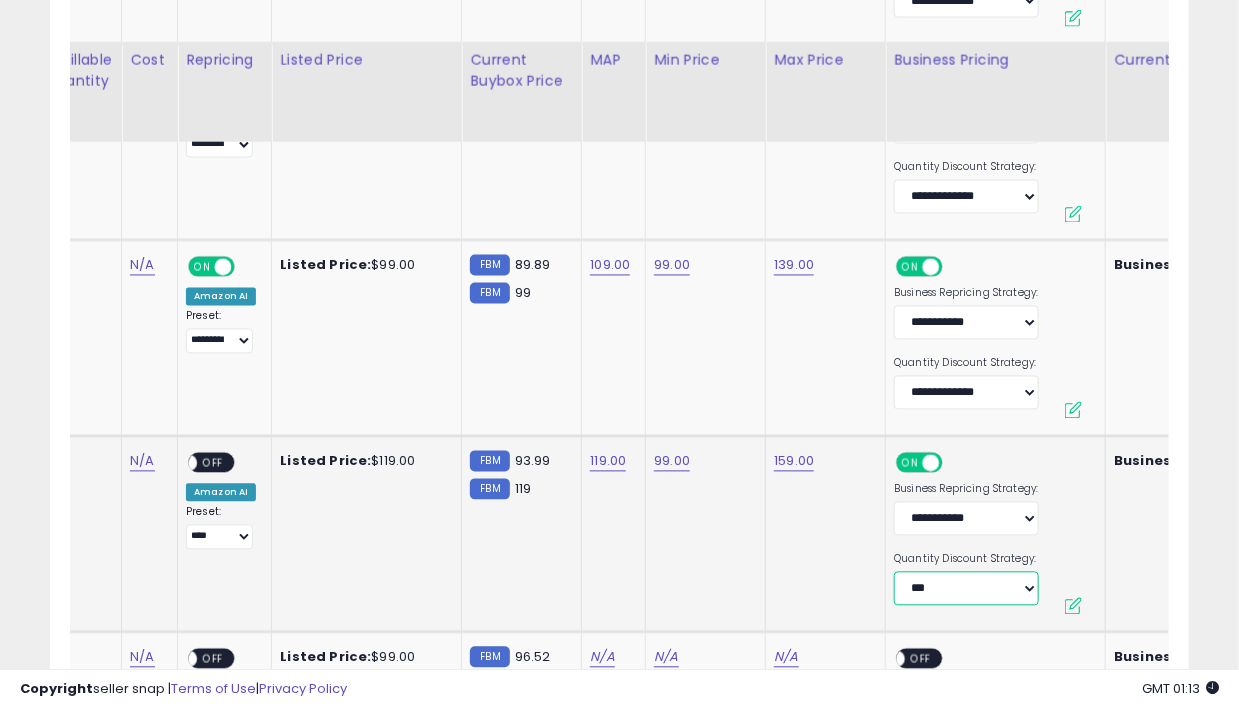 click on "**********" at bounding box center (966, 589) 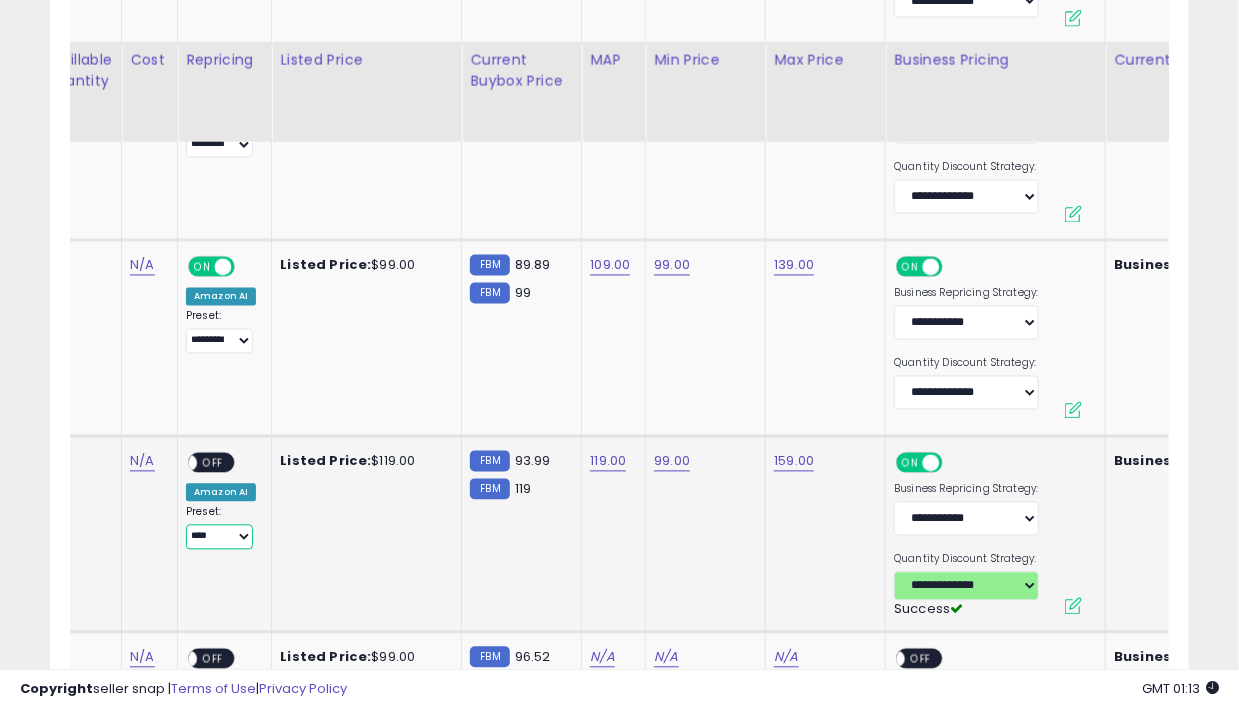 click on "**********" at bounding box center (219, 537) 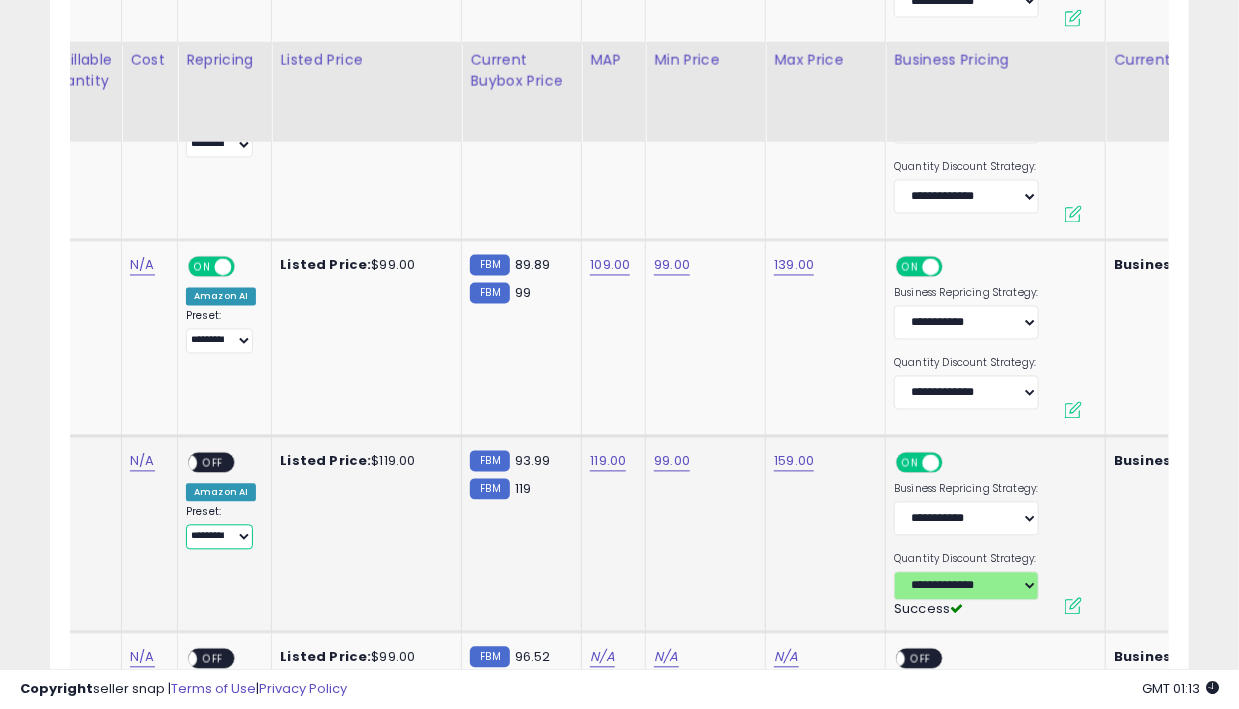 click on "**********" at bounding box center (219, 537) 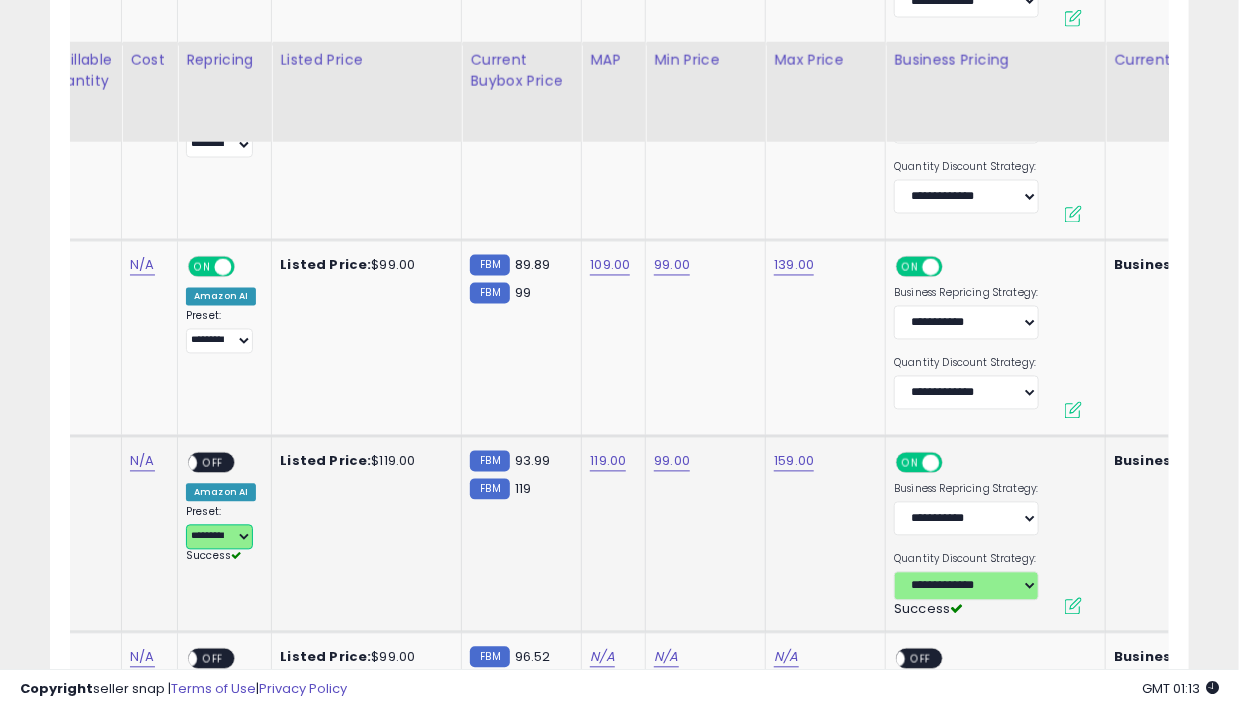 click on "OFF" at bounding box center (213, 462) 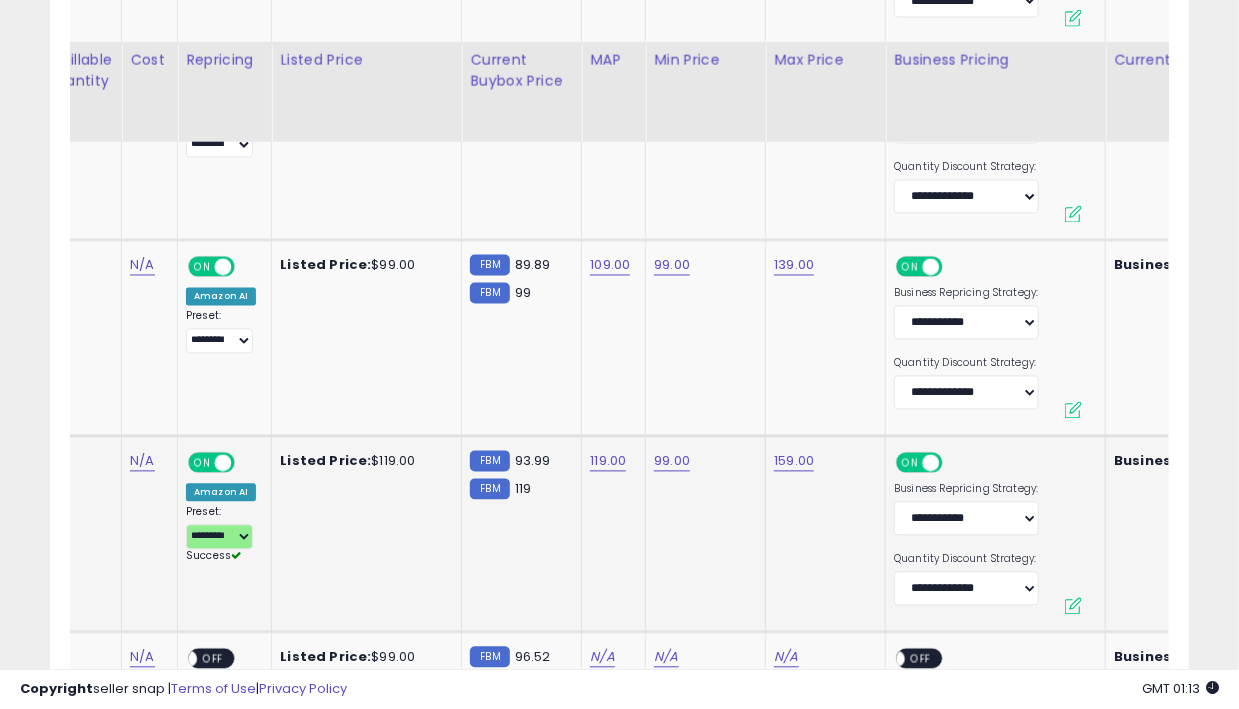 scroll, scrollTop: 0, scrollLeft: 318, axis: horizontal 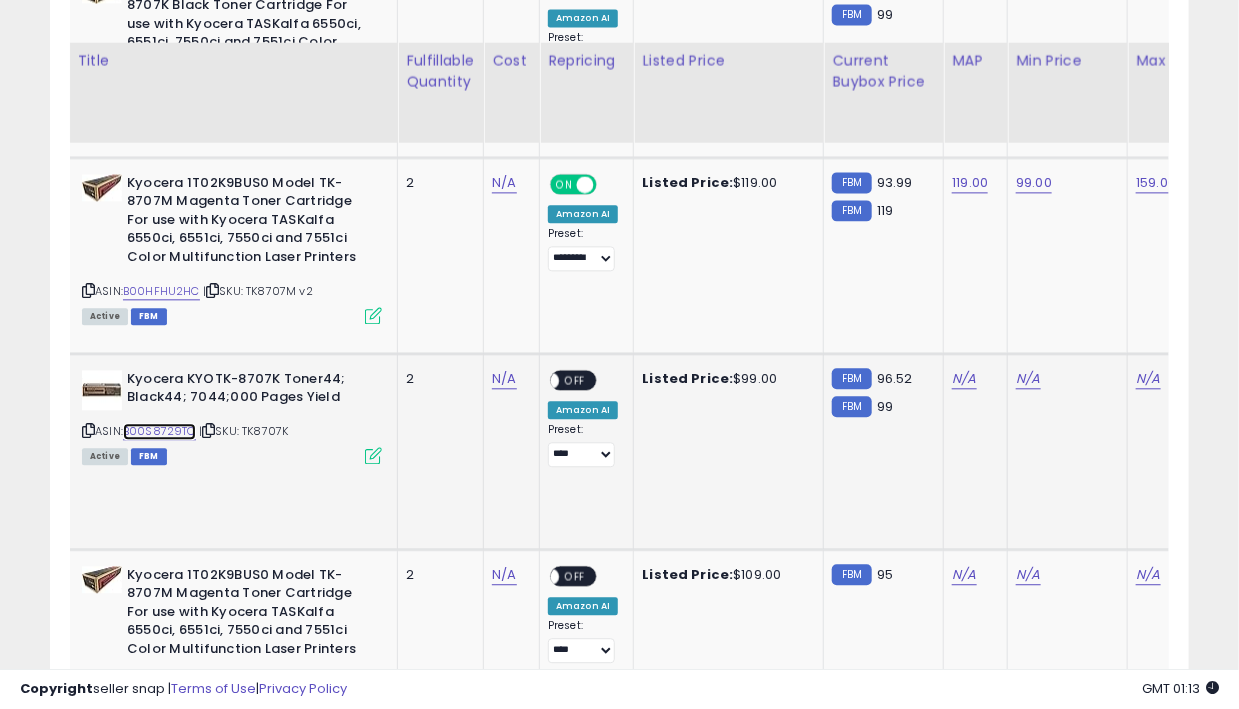 click on "B00S8729TC" at bounding box center [159, 431] 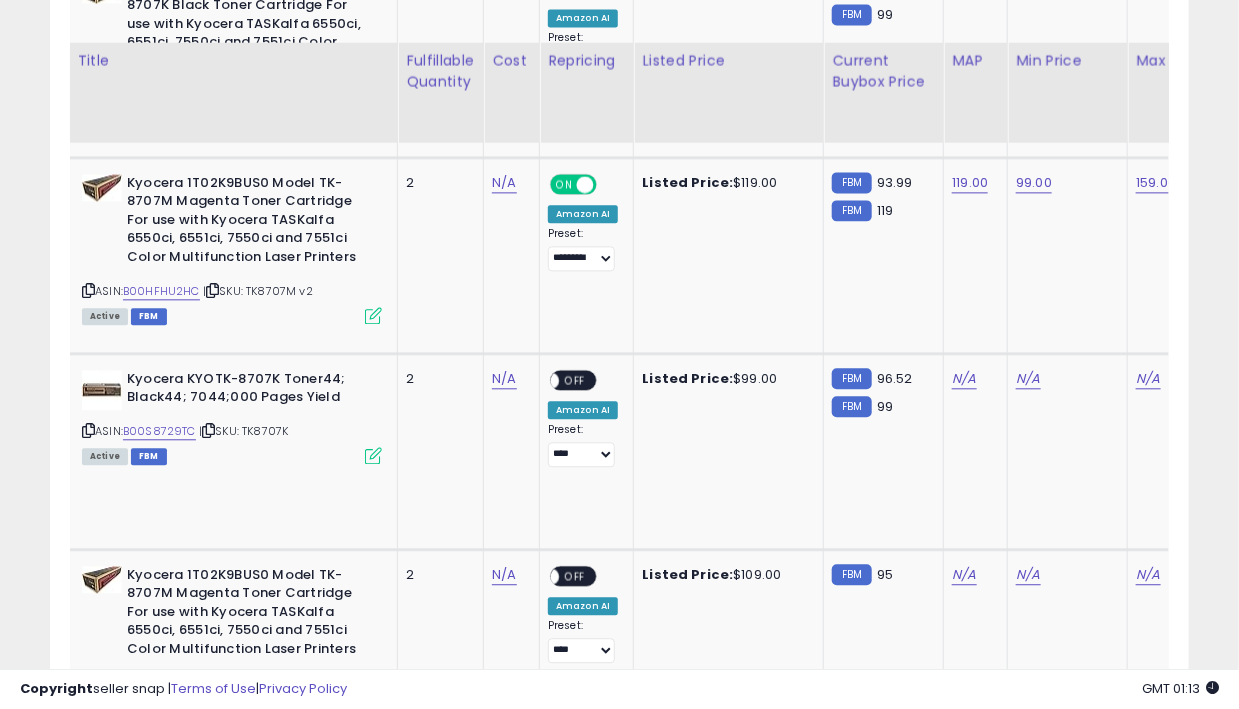 click on "119.00" 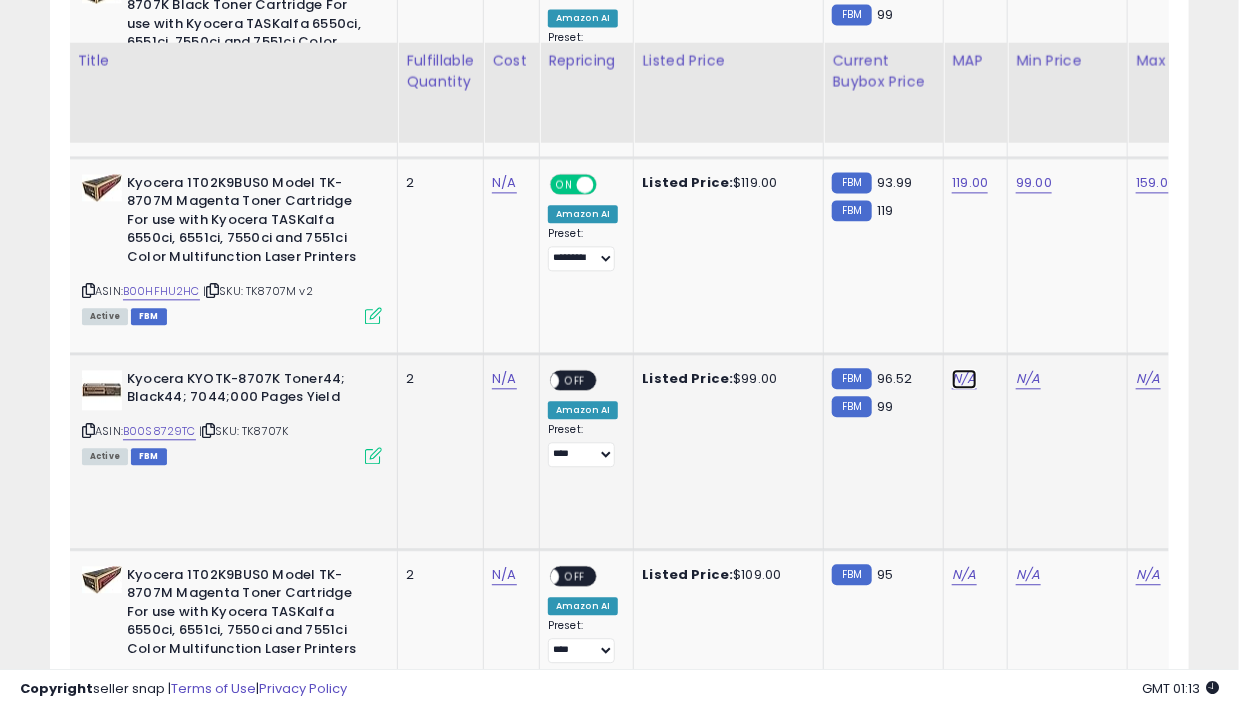 click on "N/A" at bounding box center [964, 379] 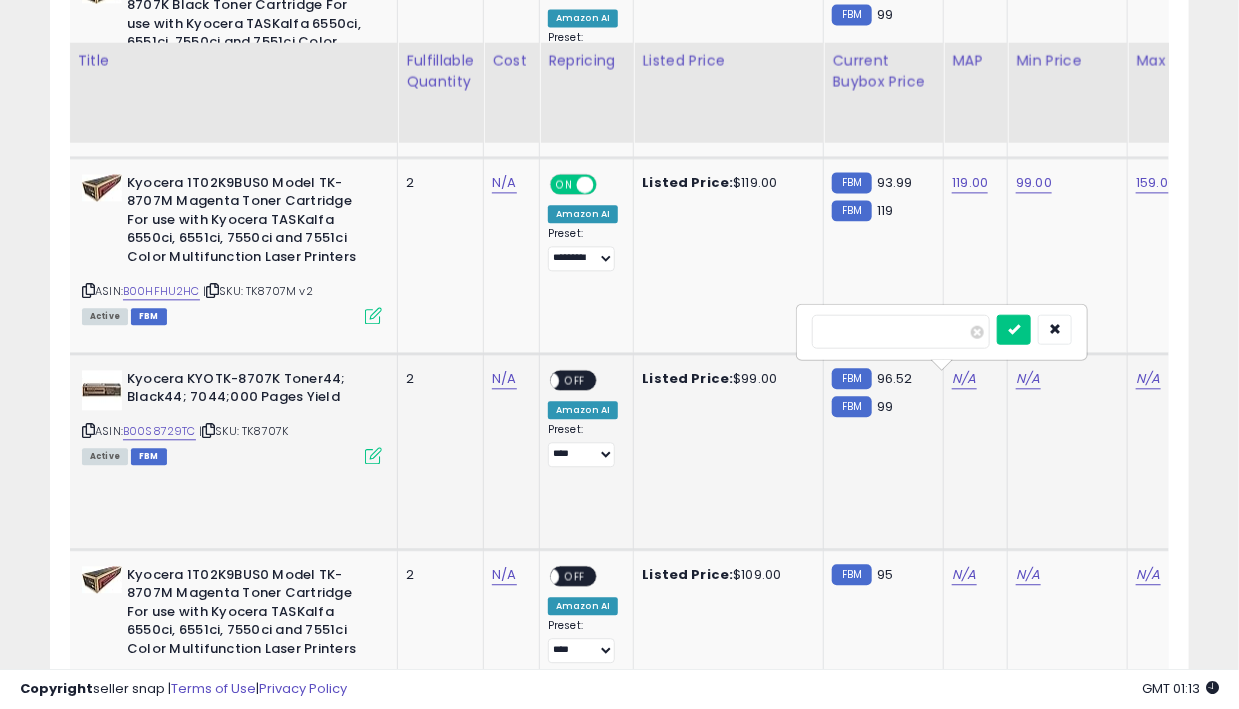 type on "***" 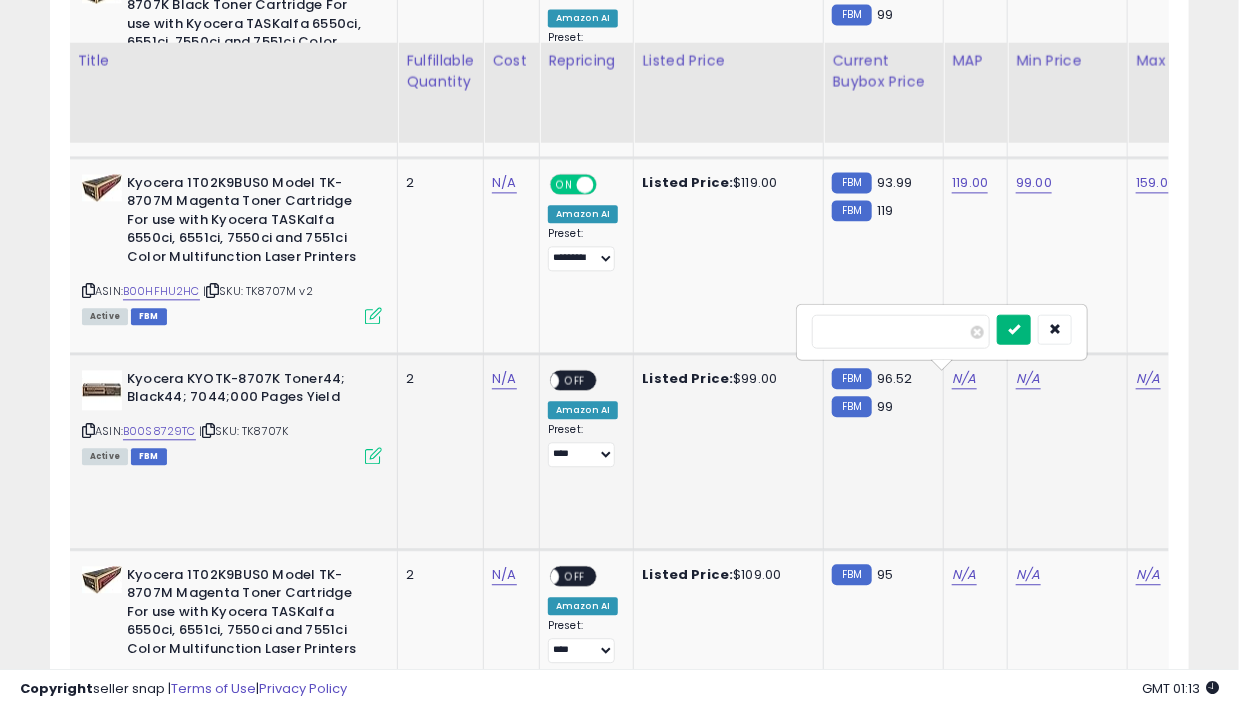 click at bounding box center (1014, 328) 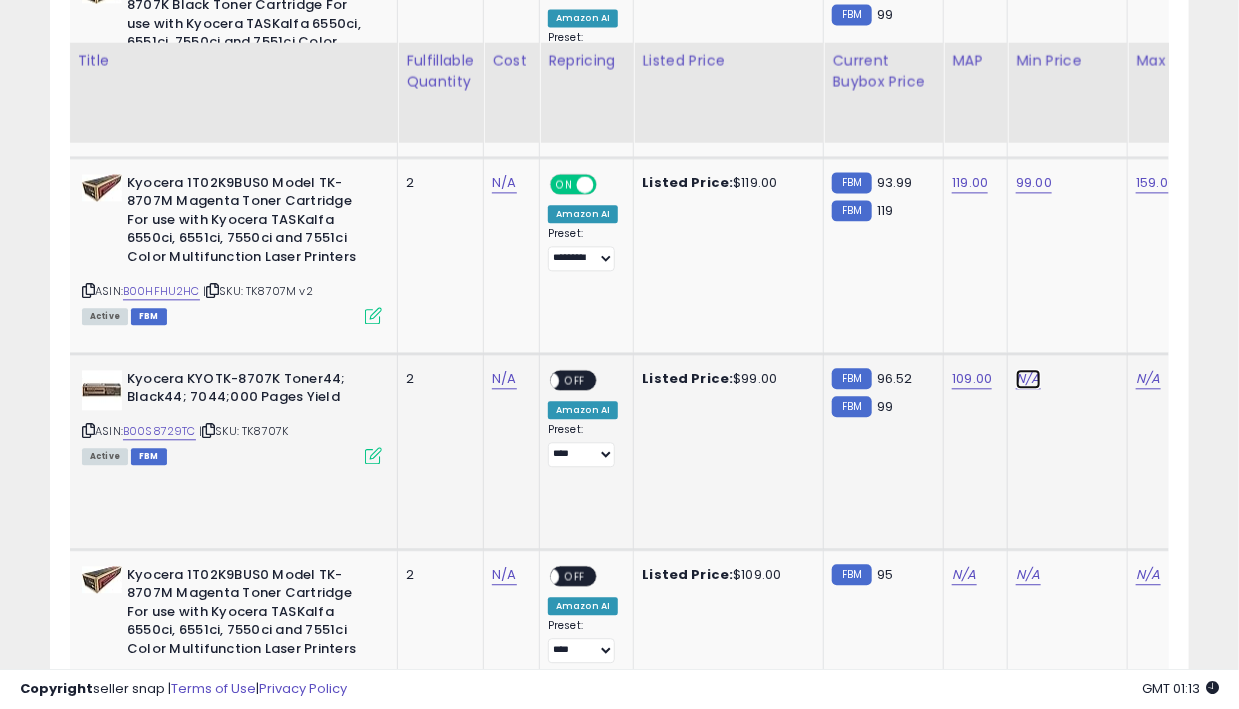 click on "N/A" at bounding box center (1028, 379) 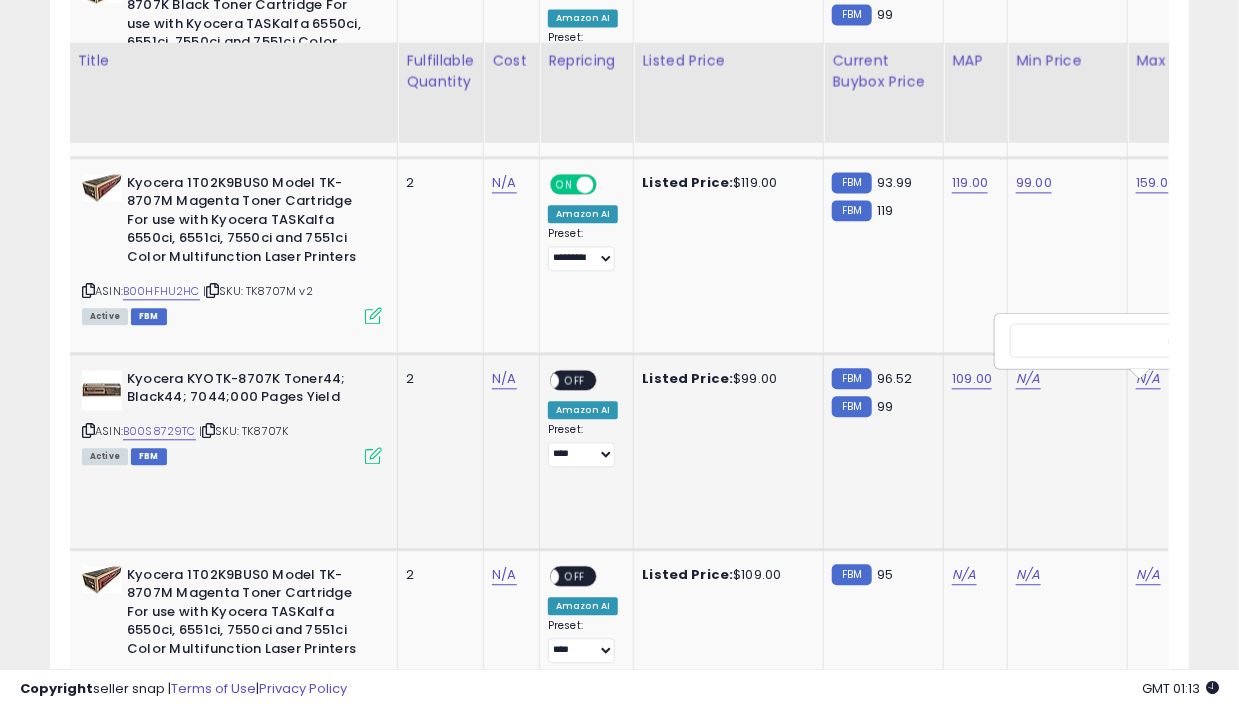 scroll, scrollTop: 0, scrollLeft: 97, axis: horizontal 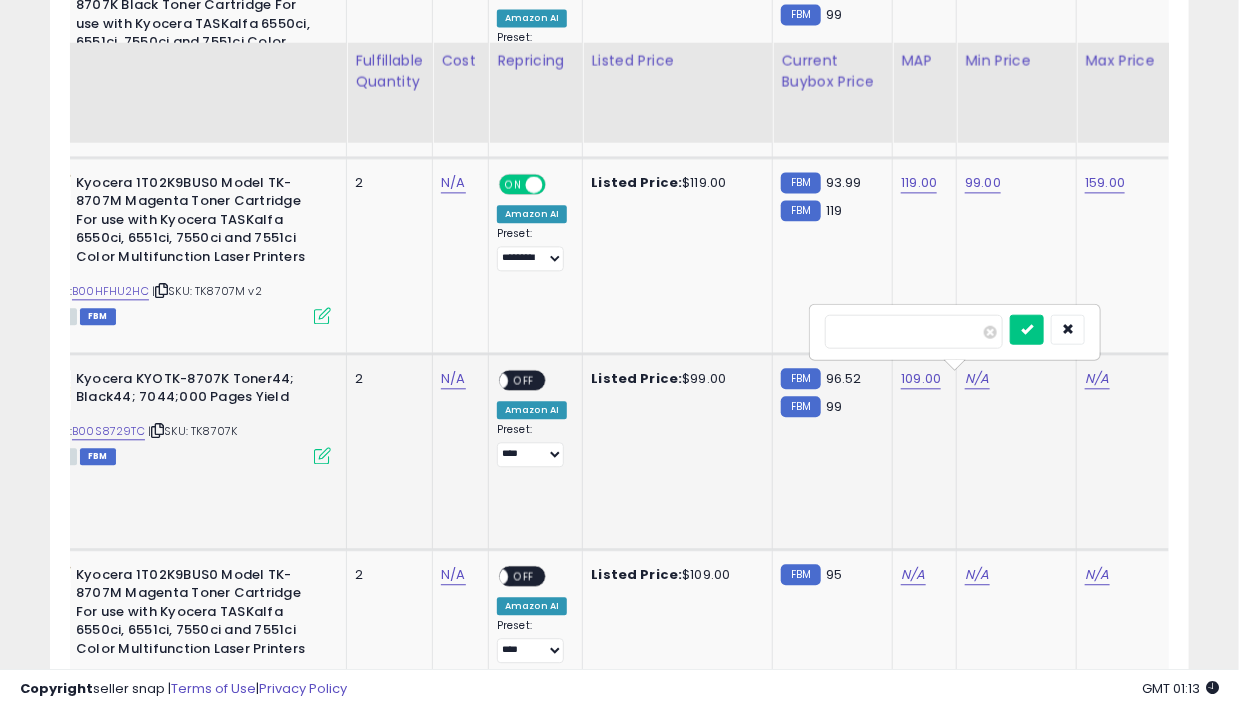 type on "**" 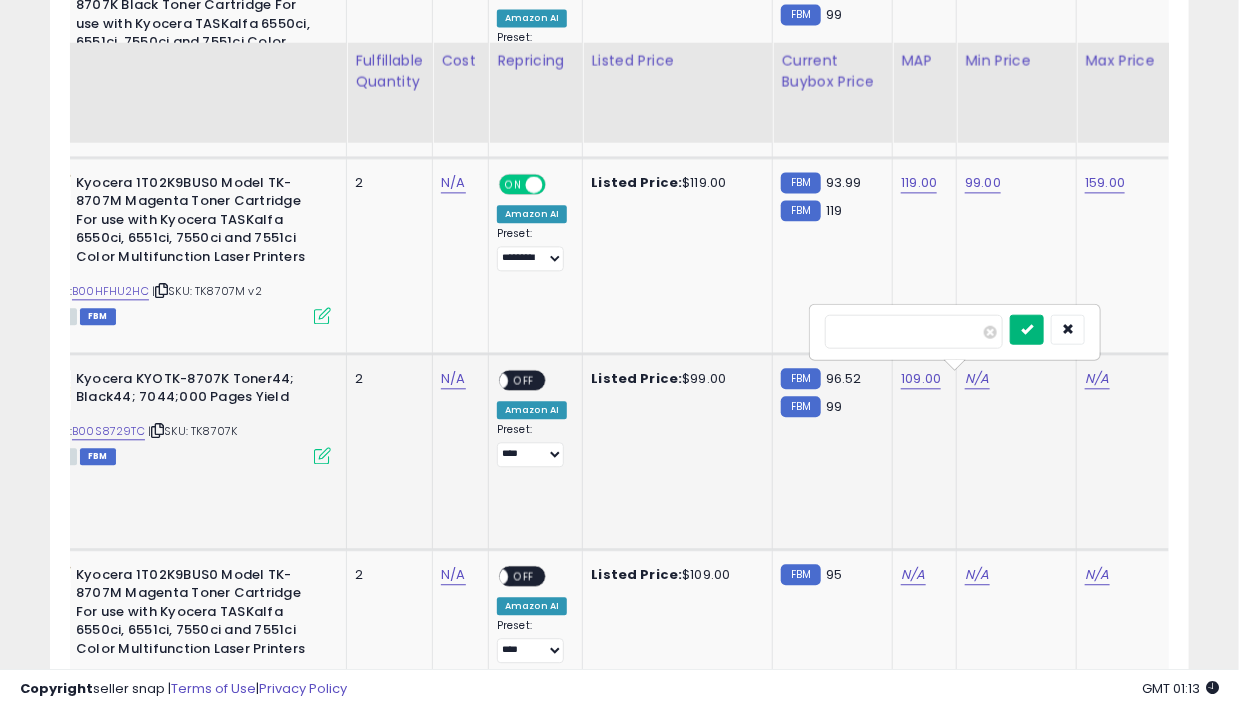 click at bounding box center (1027, 328) 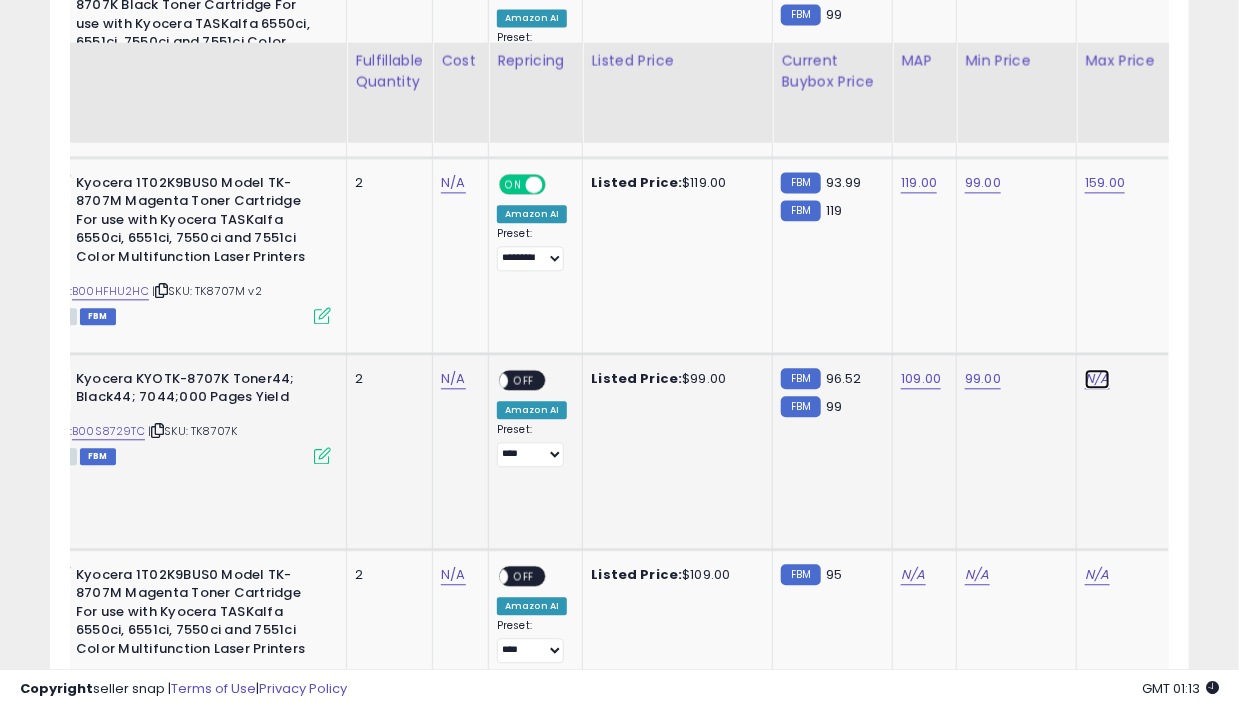 click on "N/A" at bounding box center (1097, 379) 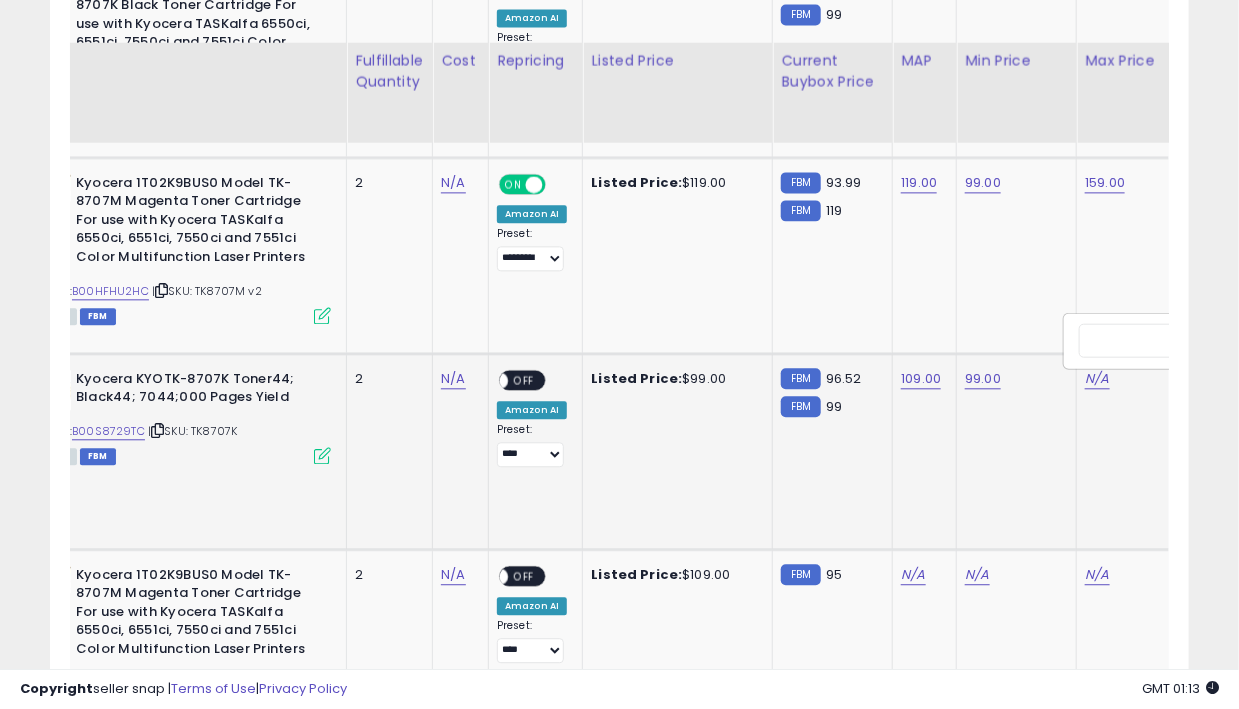 scroll, scrollTop: 0, scrollLeft: 217, axis: horizontal 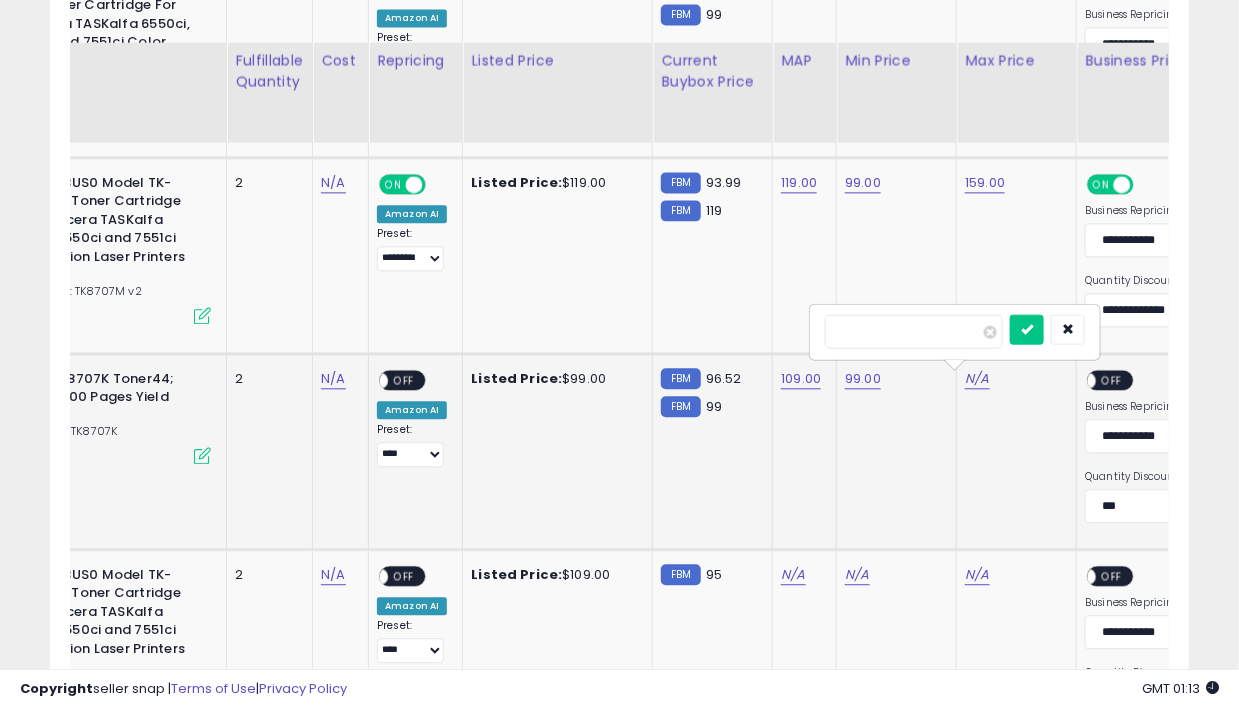 type on "***" 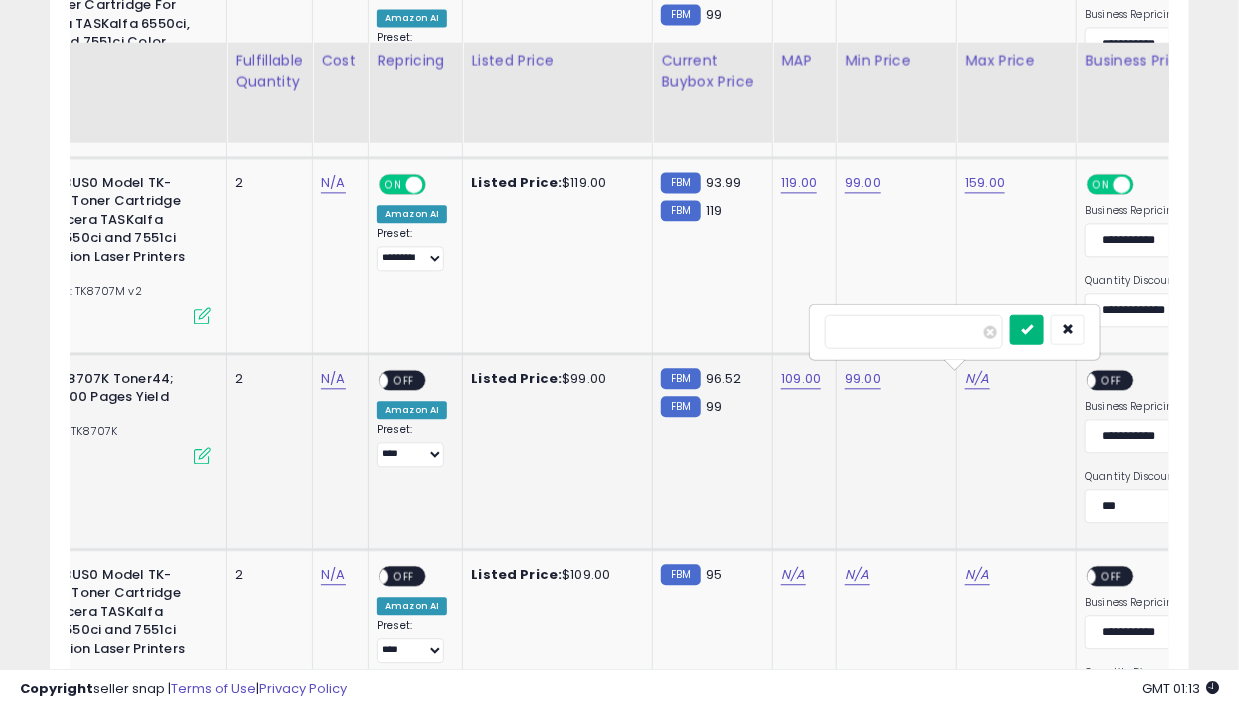 click at bounding box center (1027, 328) 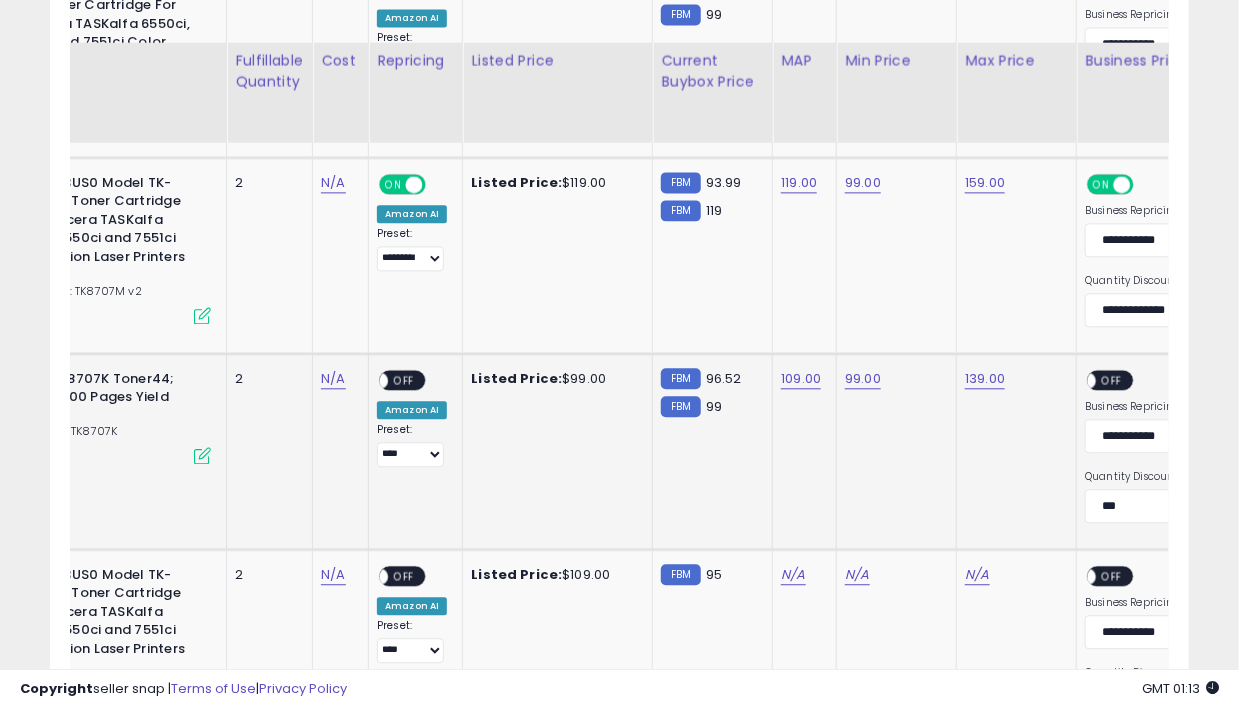 click on "OFF" at bounding box center [1113, 379] 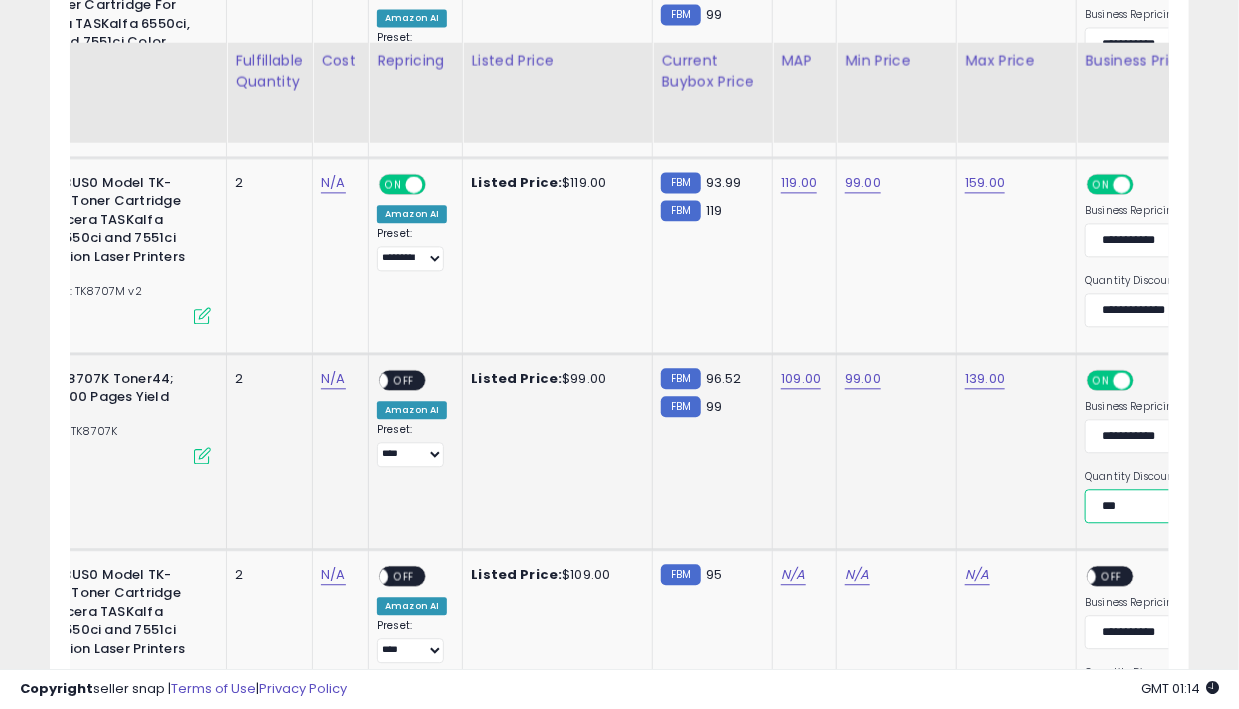 click on "**********" at bounding box center (1157, 506) 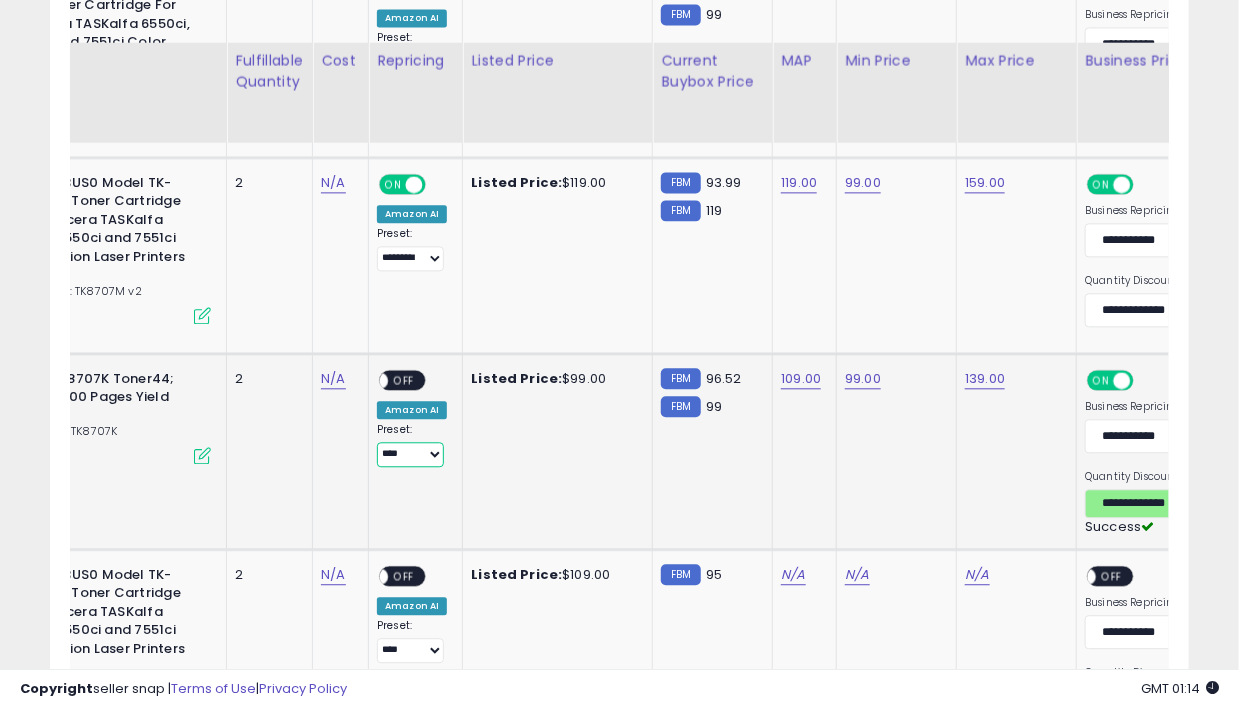 click on "**********" at bounding box center [410, 454] 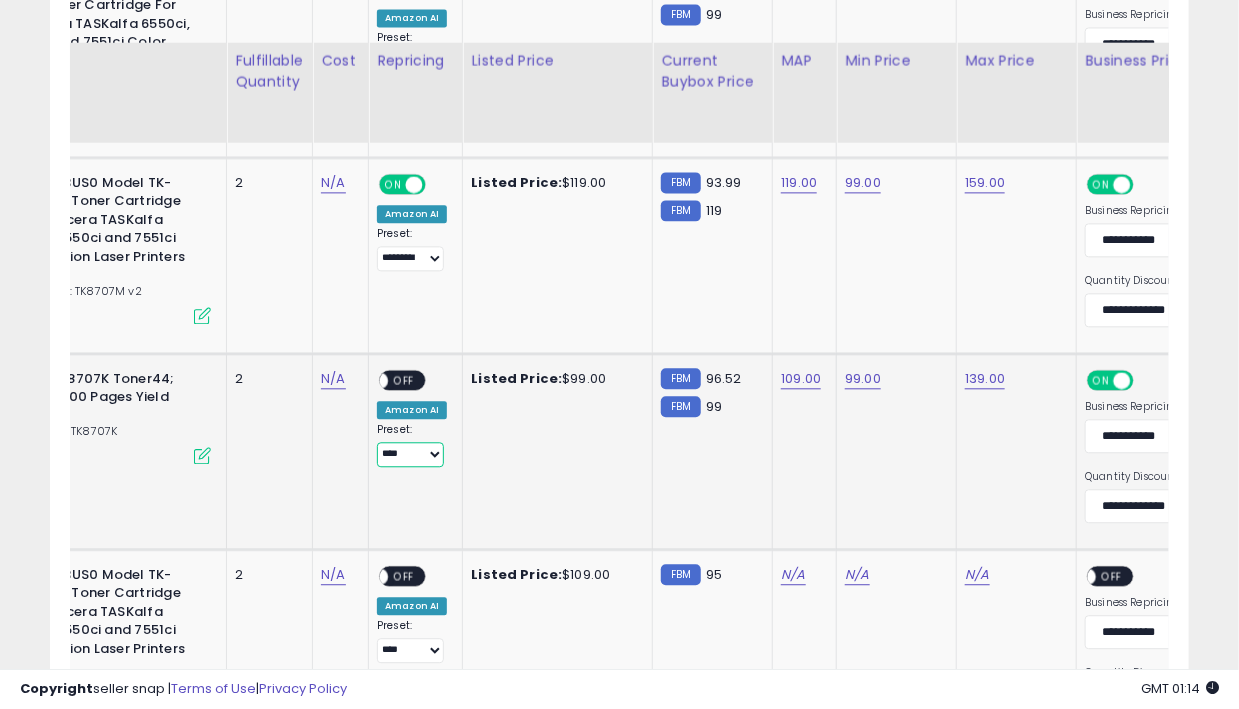 click on "**********" at bounding box center (410, 454) 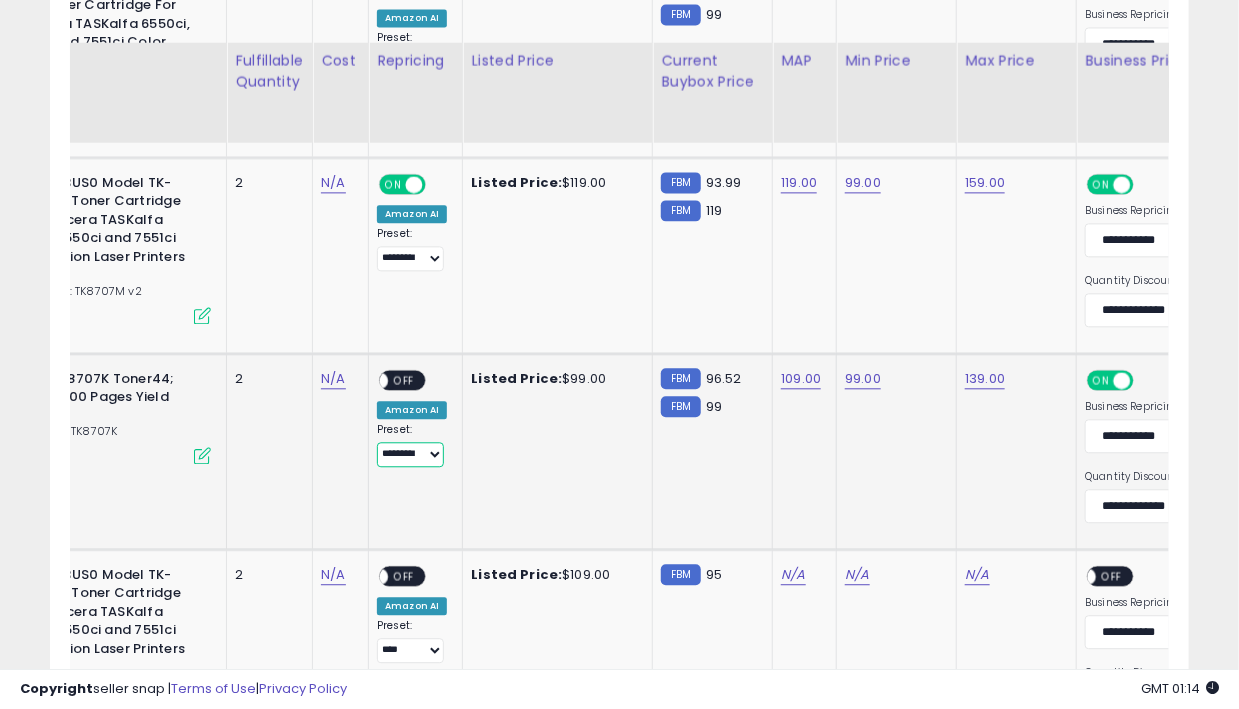 click on "**********" at bounding box center (410, 454) 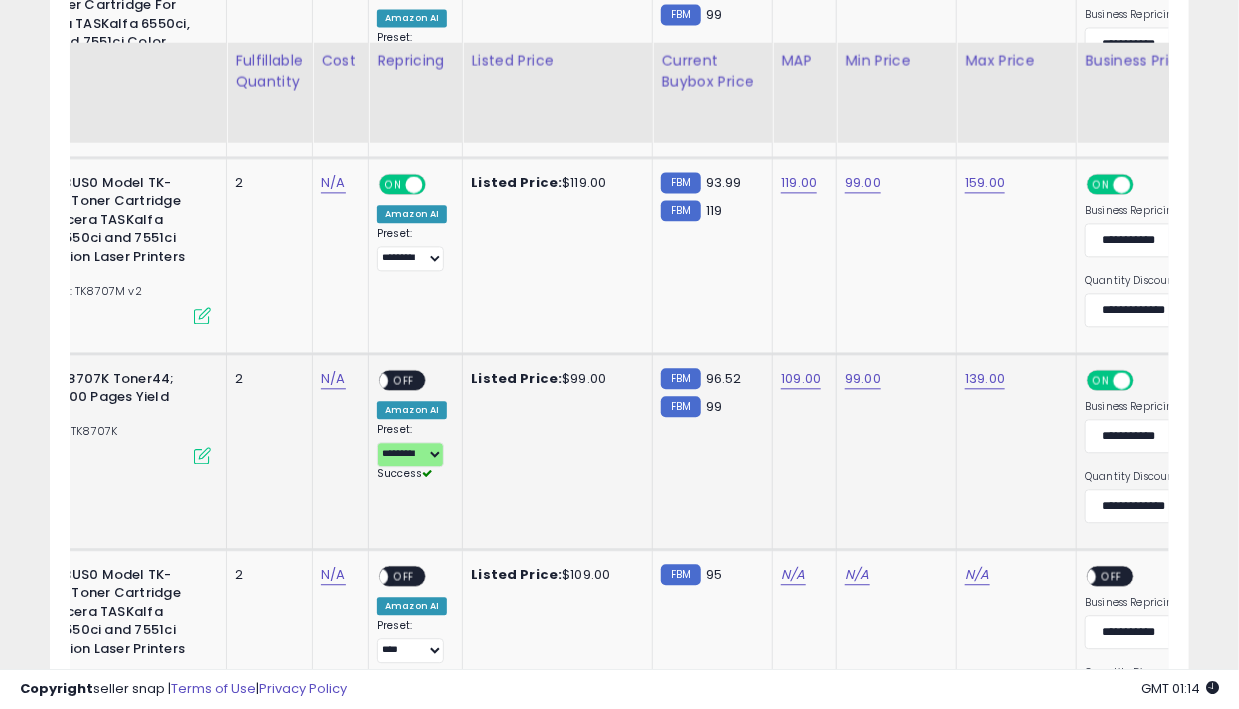 click on "OFF" at bounding box center (404, 379) 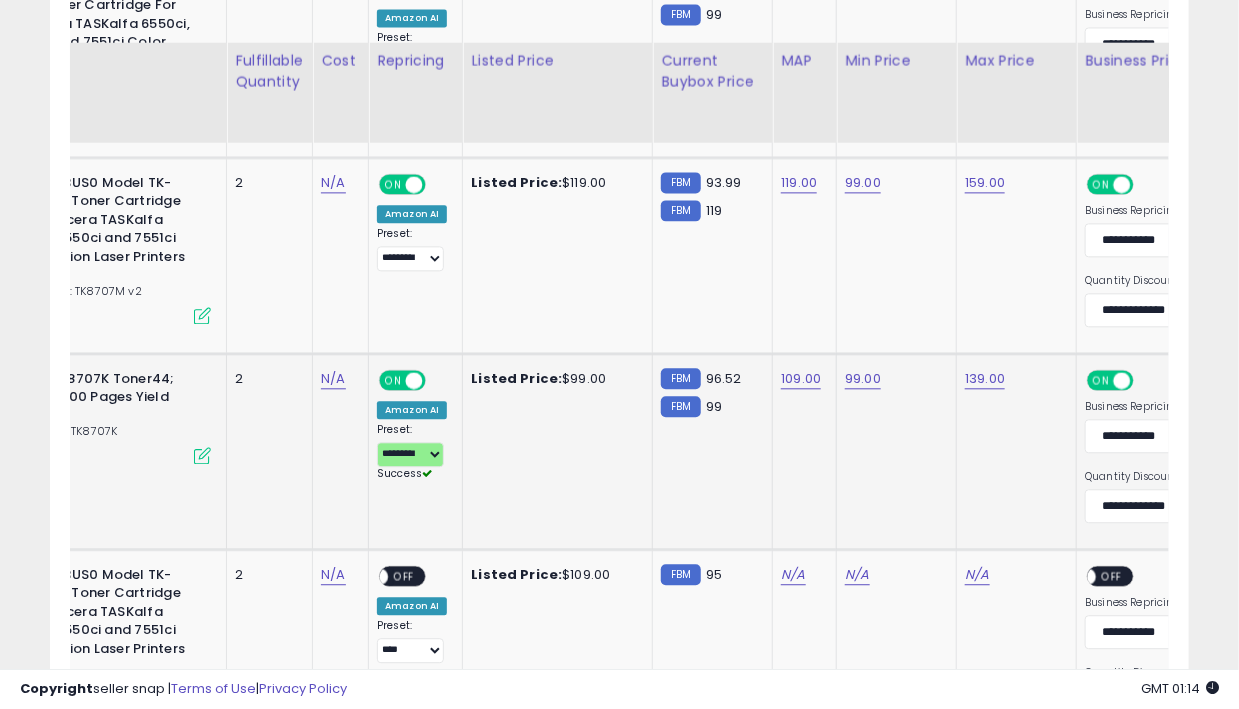 scroll, scrollTop: 0, scrollLeft: 170, axis: horizontal 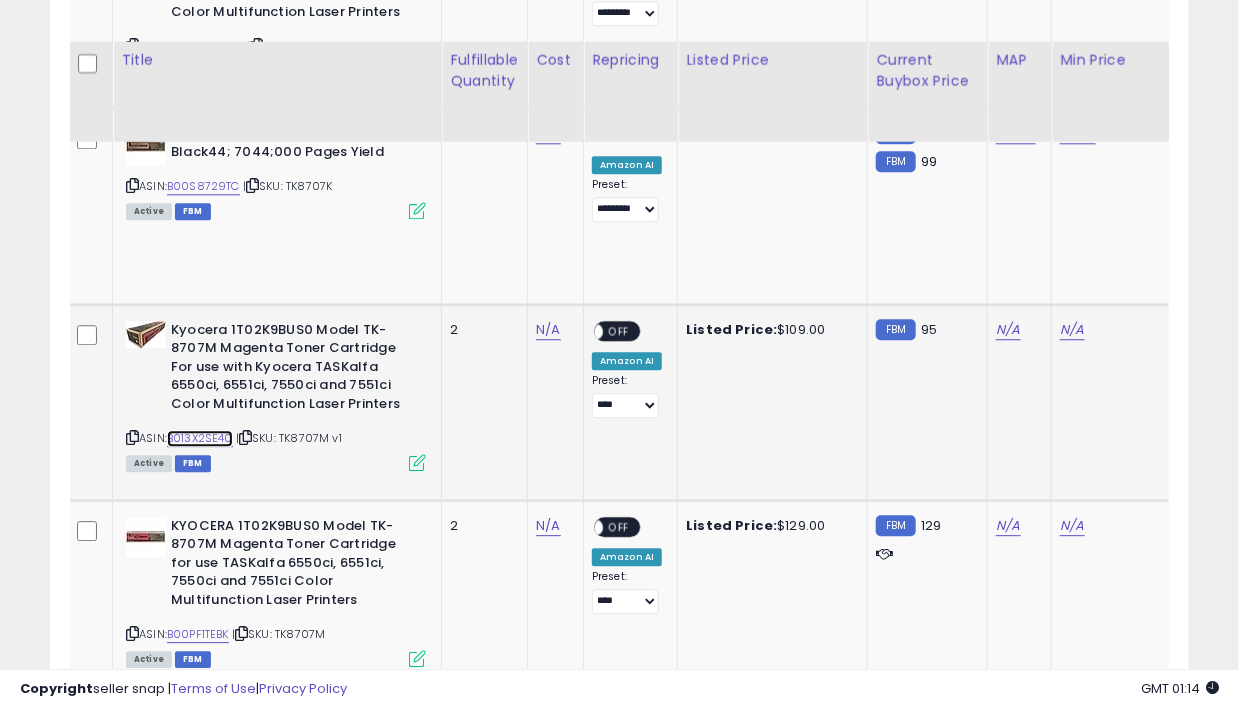 click on "B013X2SE40" at bounding box center [200, 438] 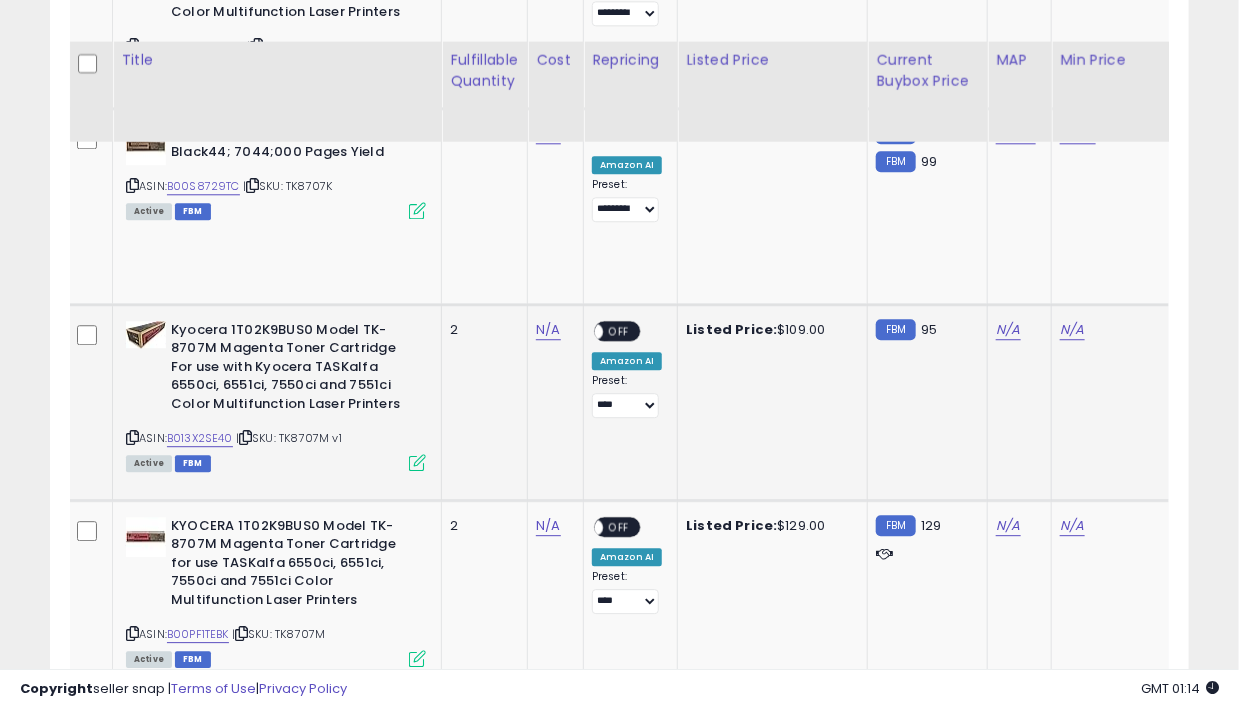 click on "N/A" 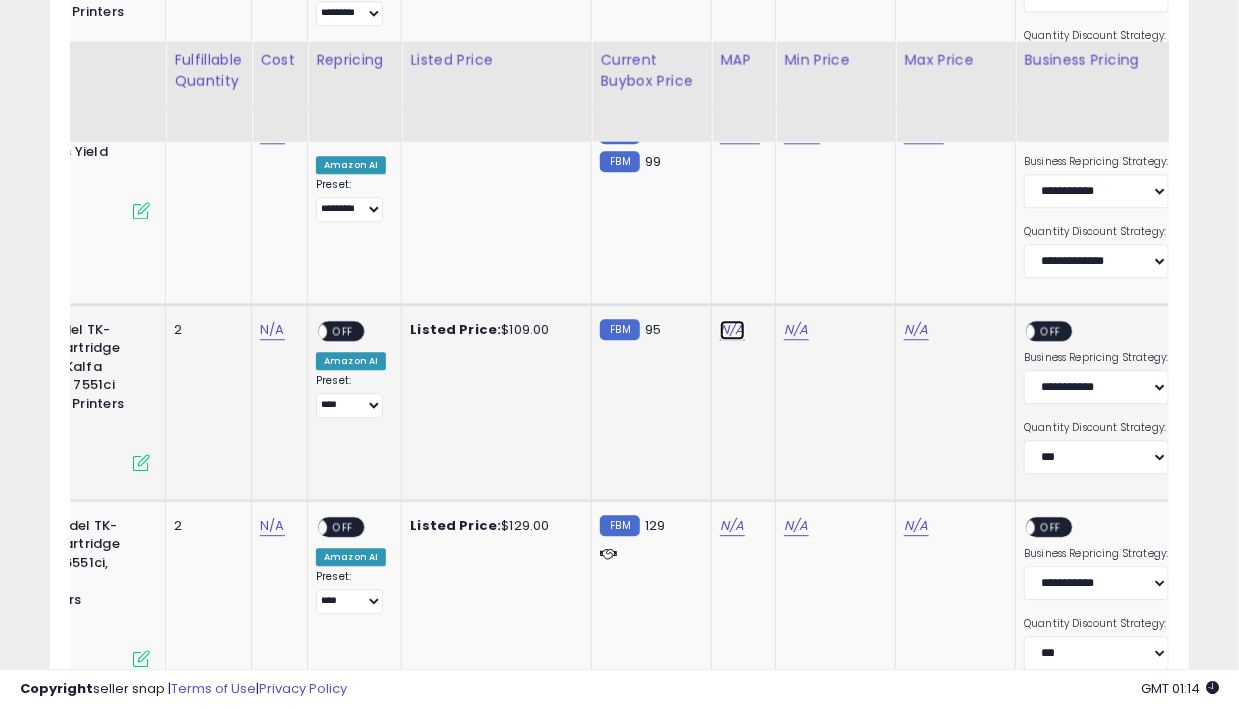 click on "N/A" at bounding box center (732, 330) 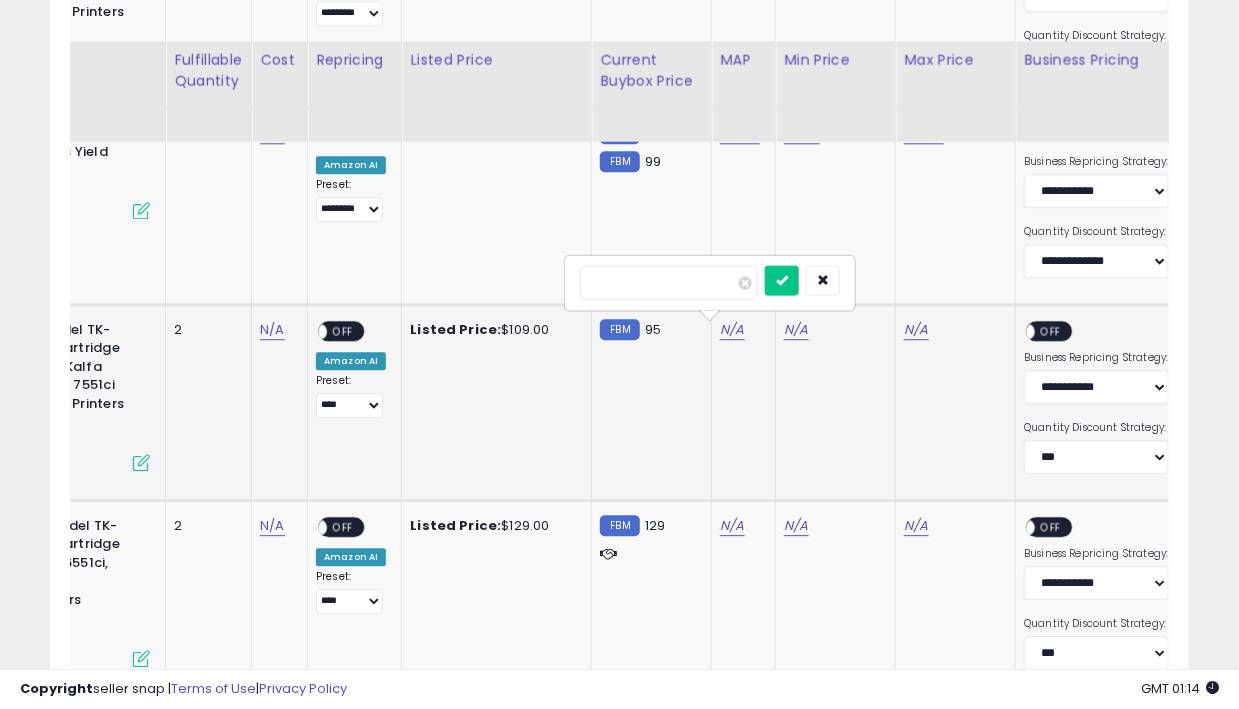 type on "***" 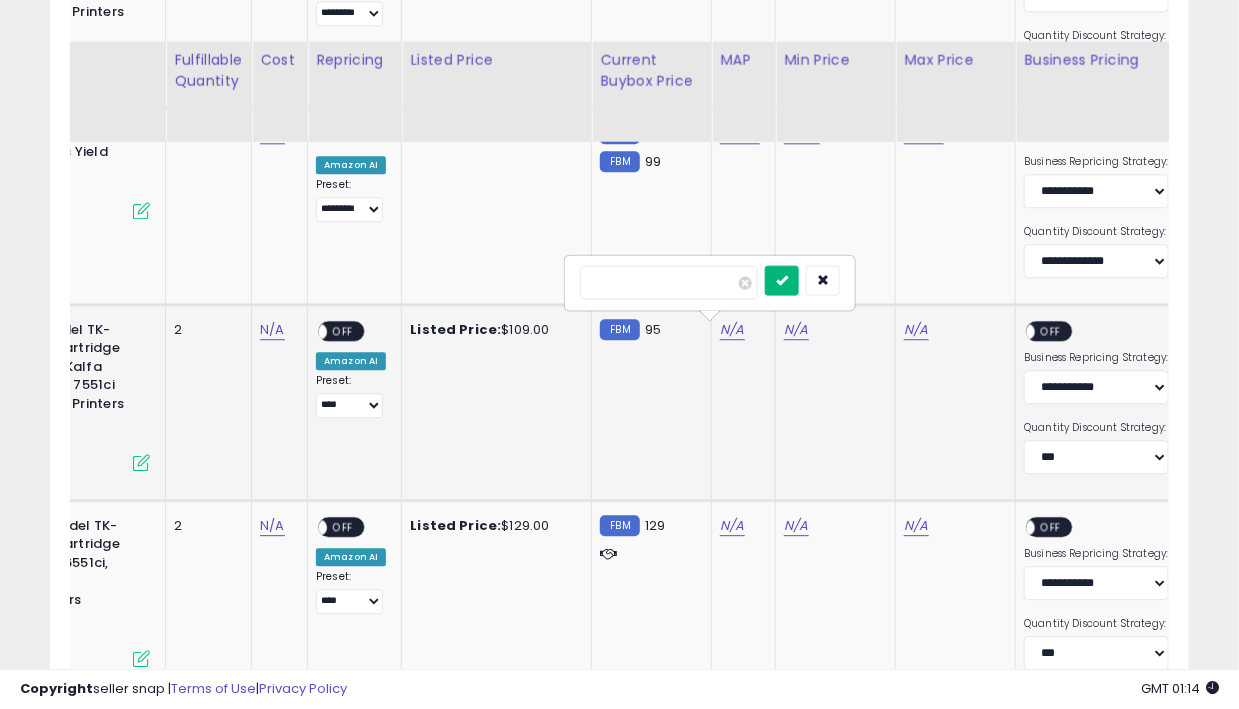 click at bounding box center [782, 279] 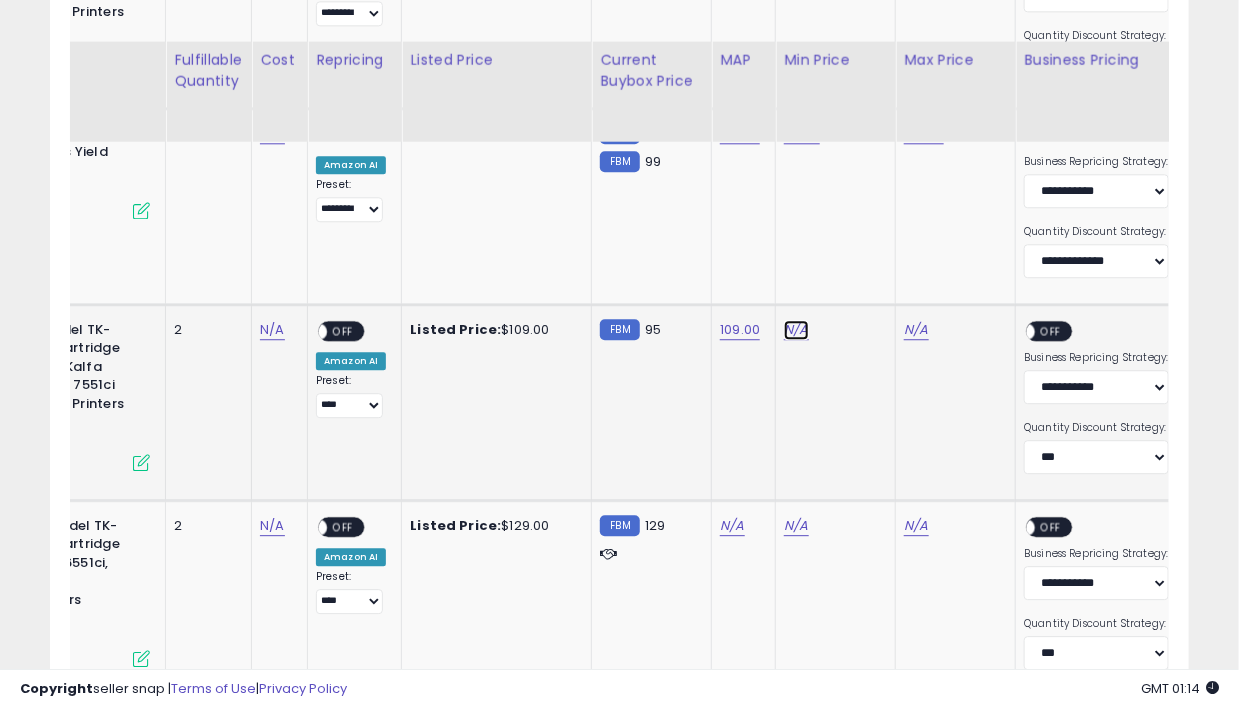click on "N/A" at bounding box center (796, 330) 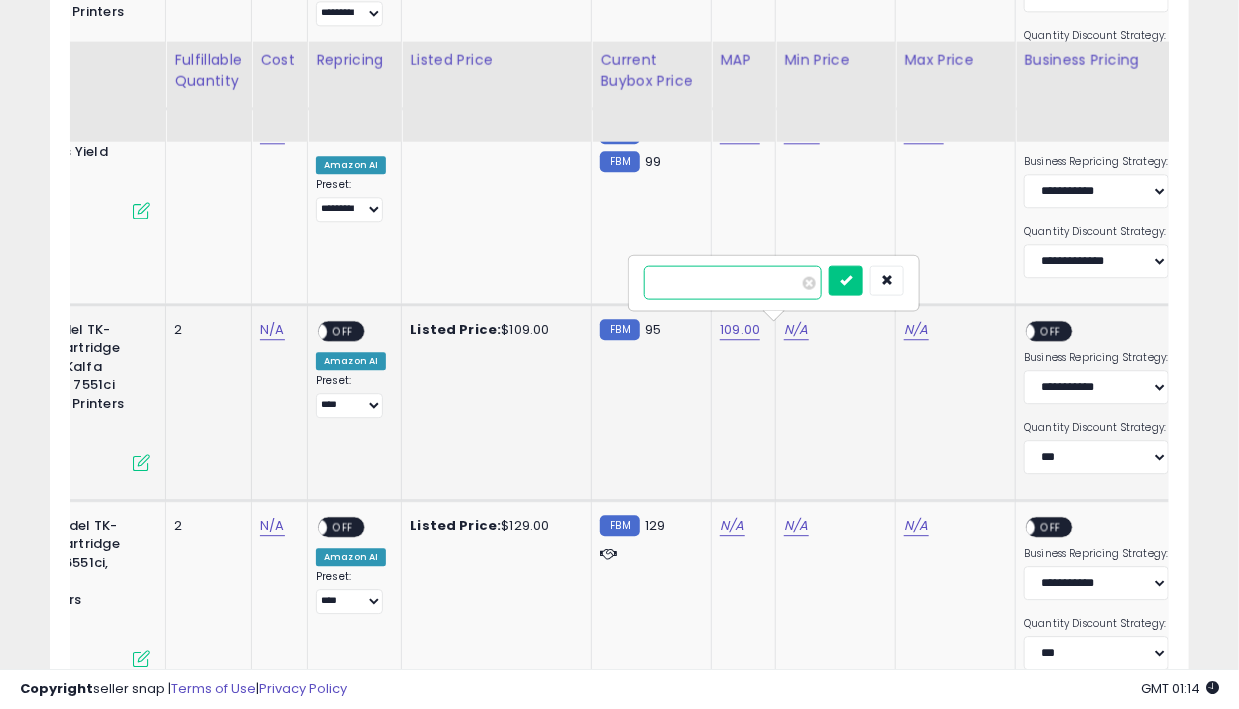 type on "**" 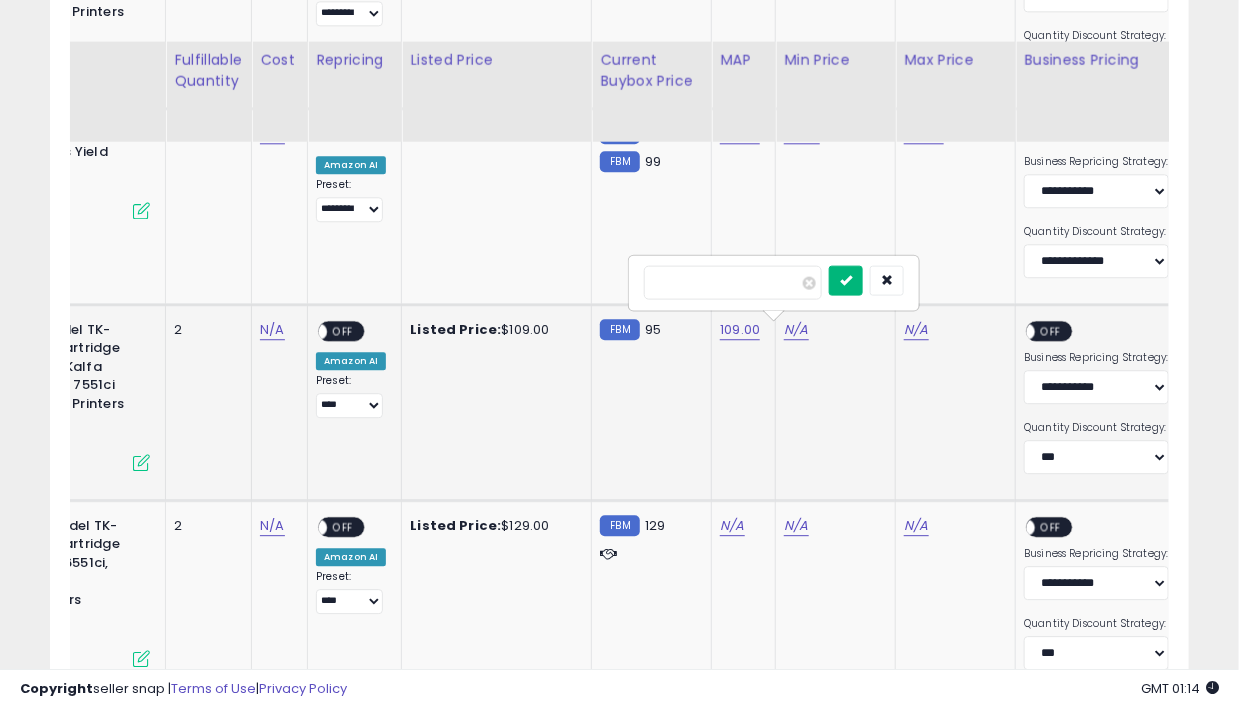 click at bounding box center [846, 279] 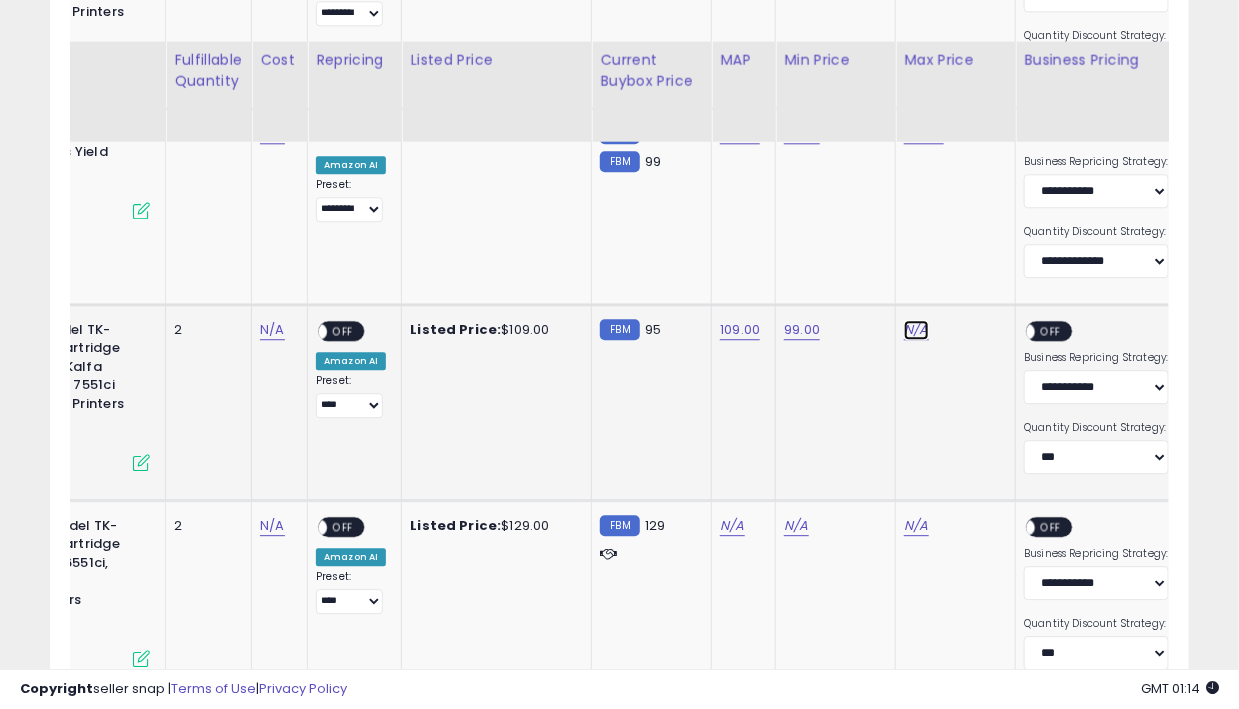 click on "N/A" at bounding box center (916, 330) 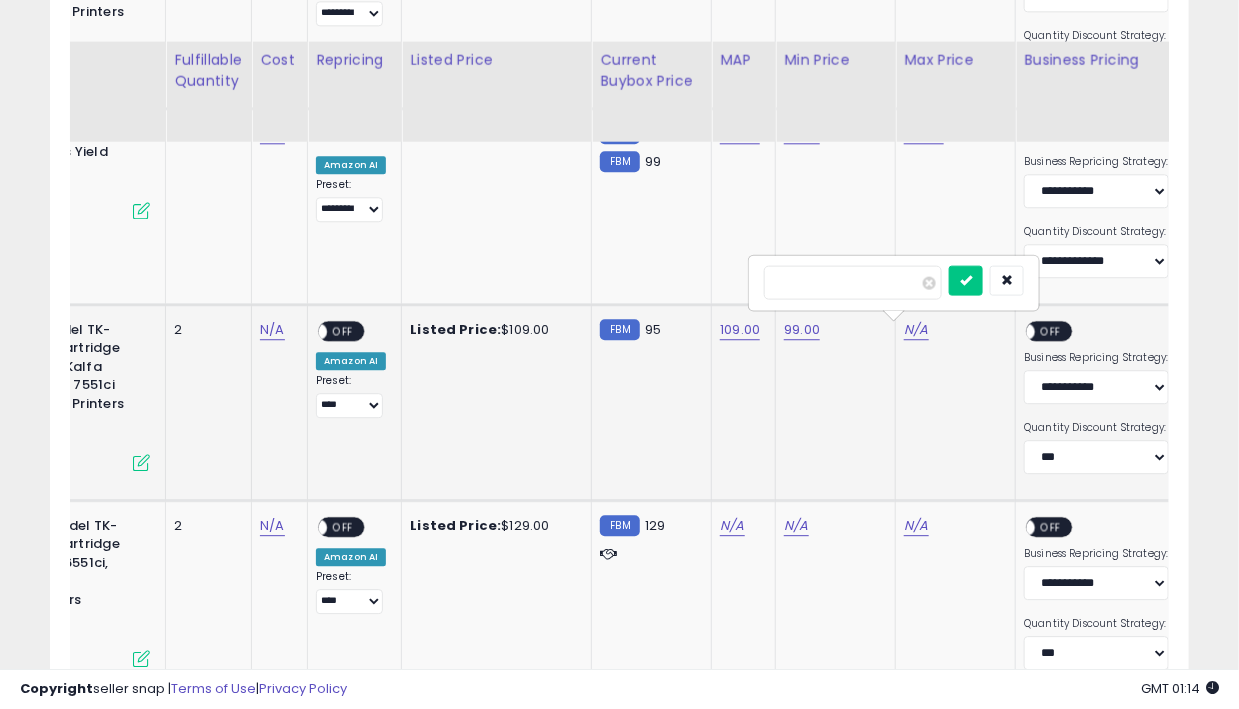 type on "***" 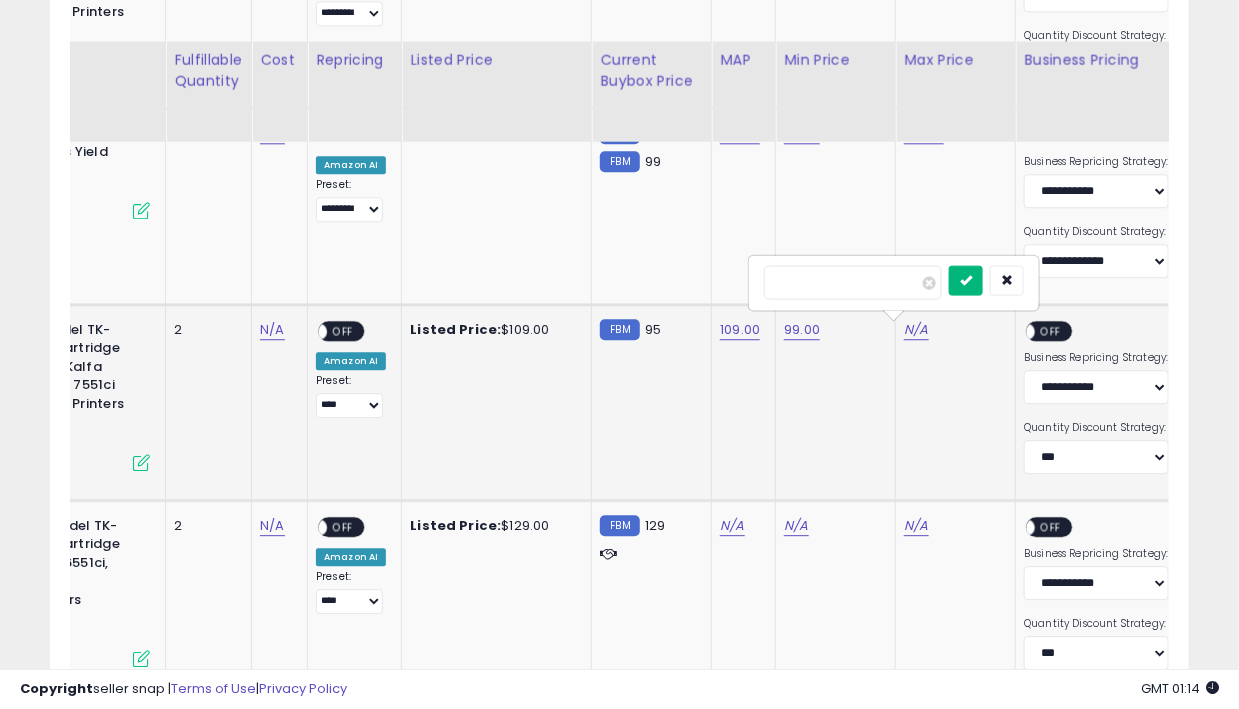 click at bounding box center (966, 279) 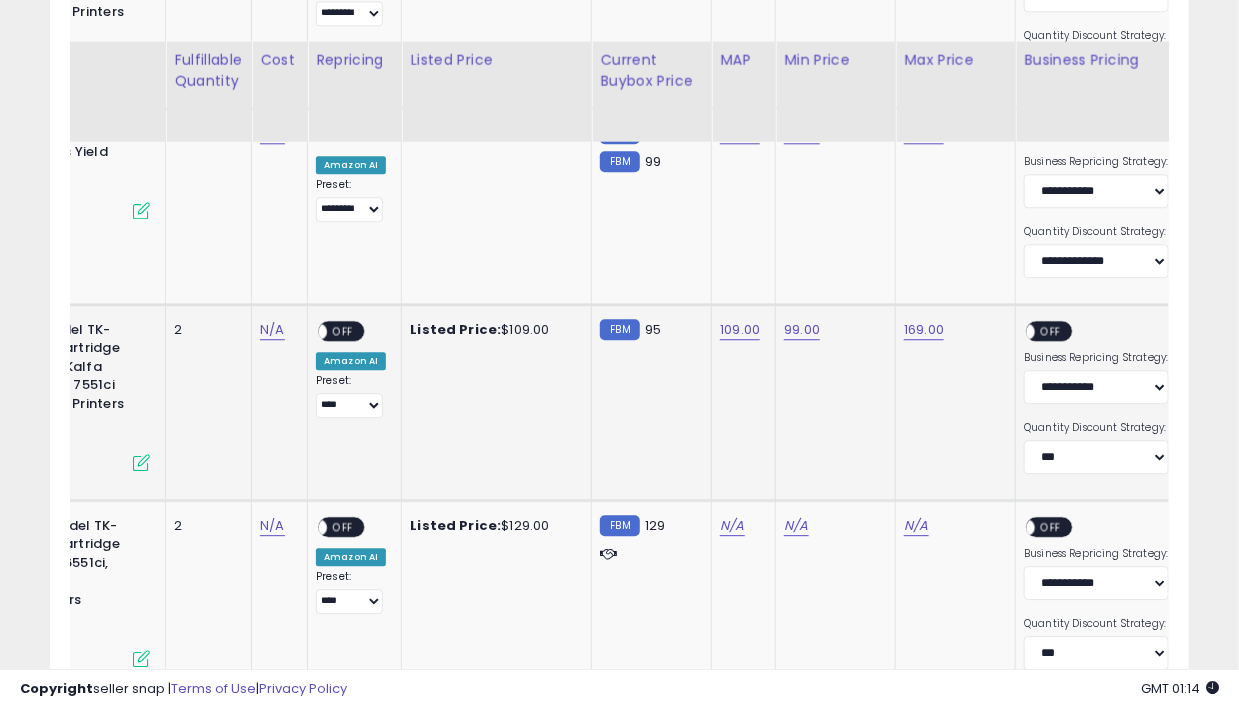 click on "OFF" at bounding box center (1052, 330) 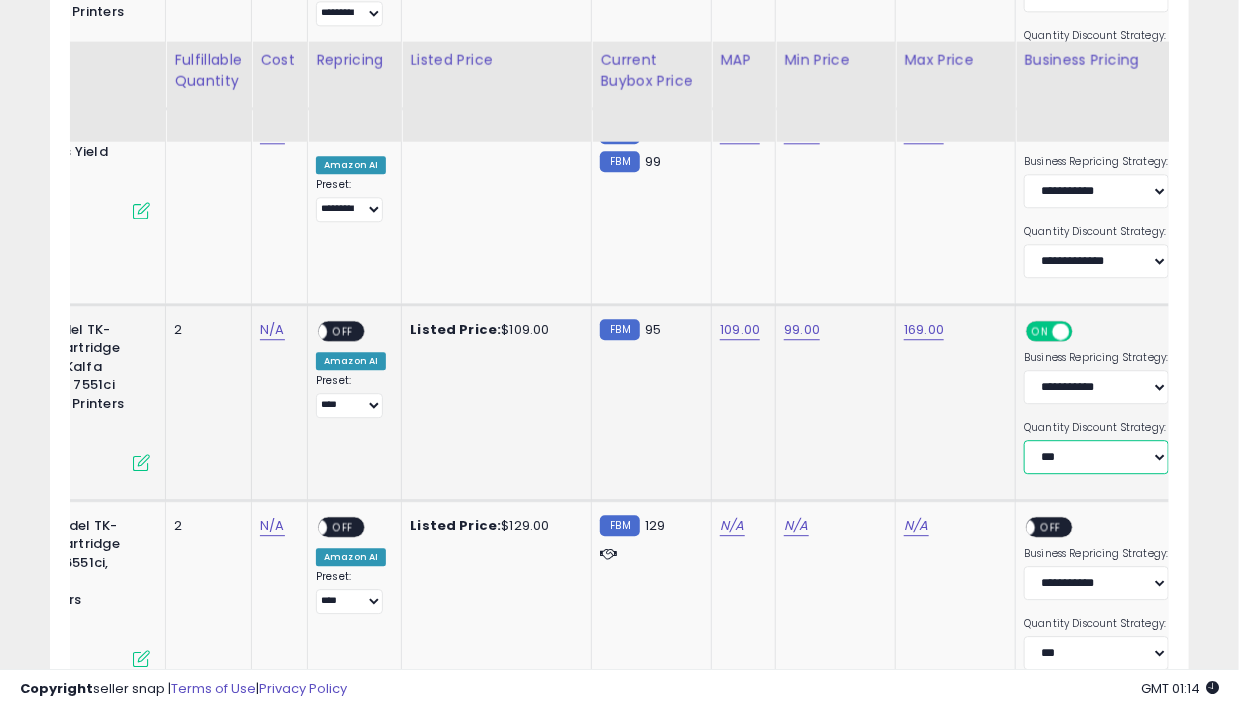 click on "**********" at bounding box center [1096, 457] 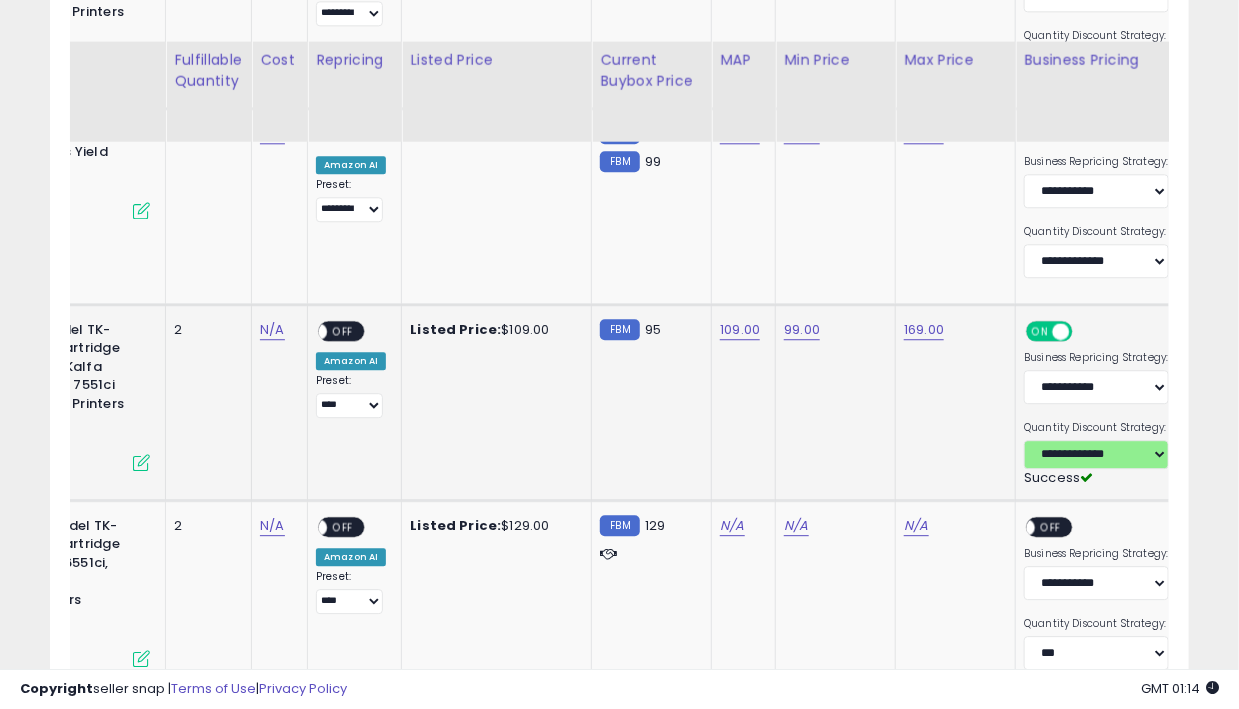 scroll, scrollTop: 0, scrollLeft: 179, axis: horizontal 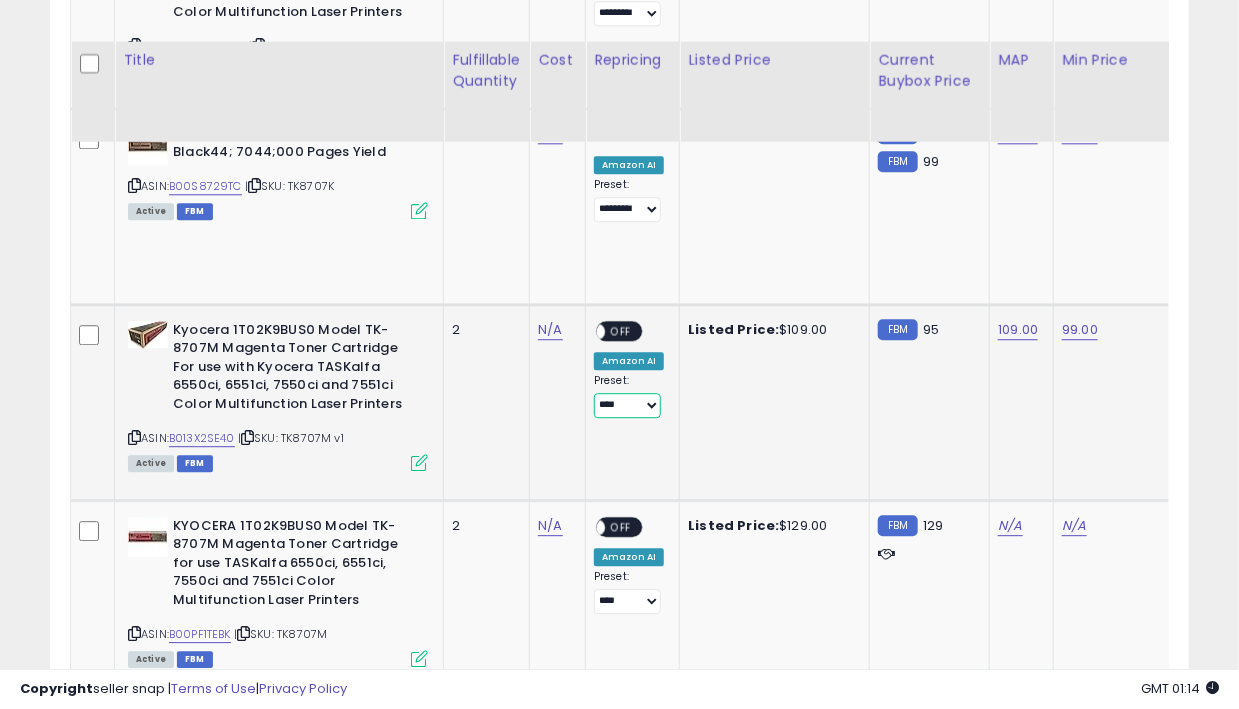 click on "**********" at bounding box center (627, 405) 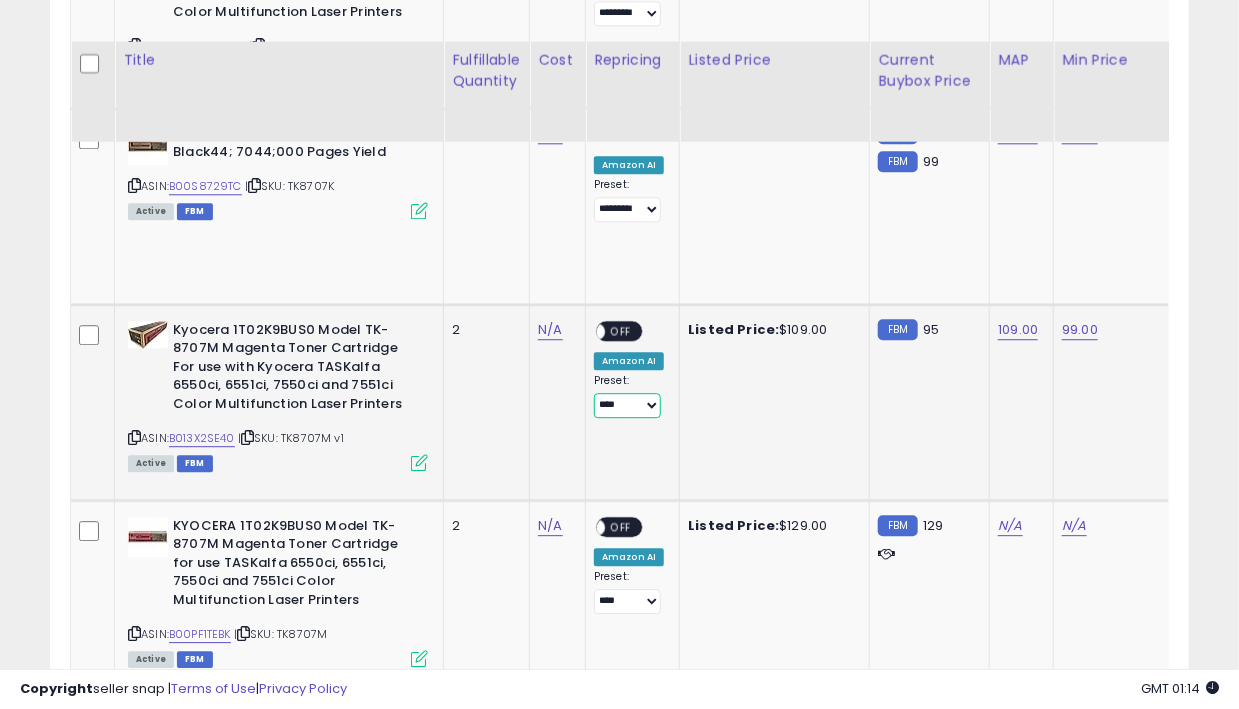 select on "*********" 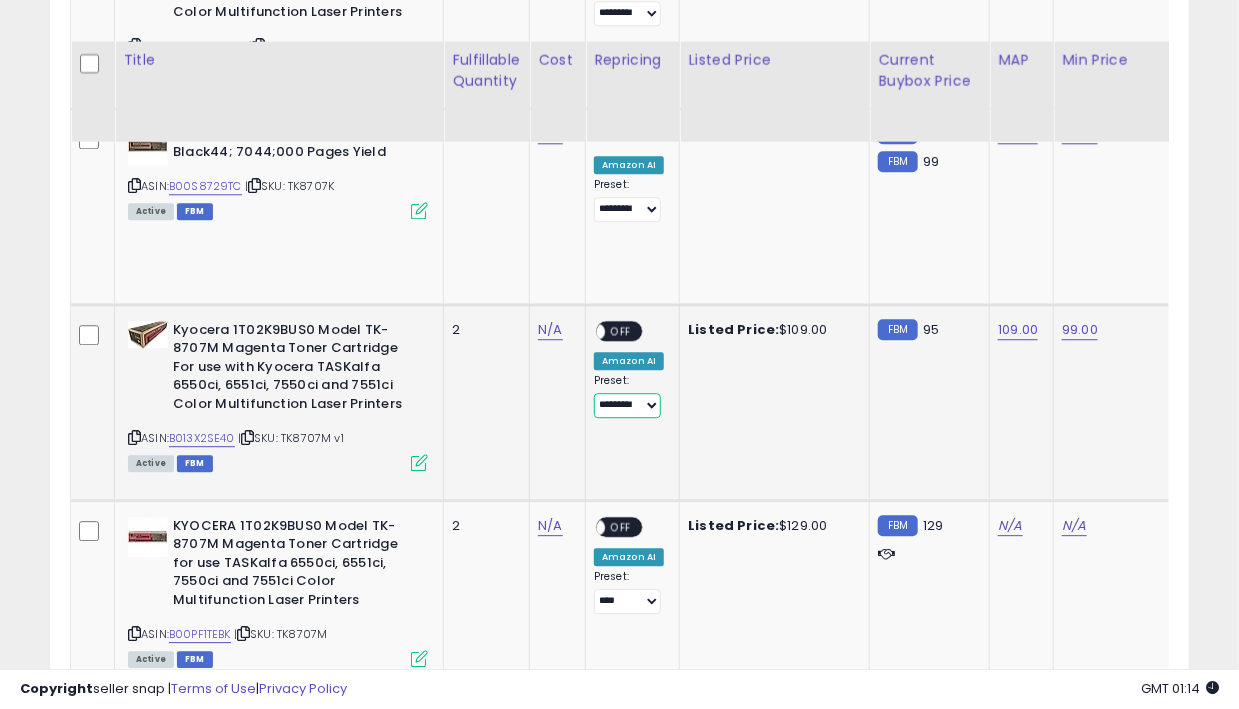 click on "**********" at bounding box center (627, 405) 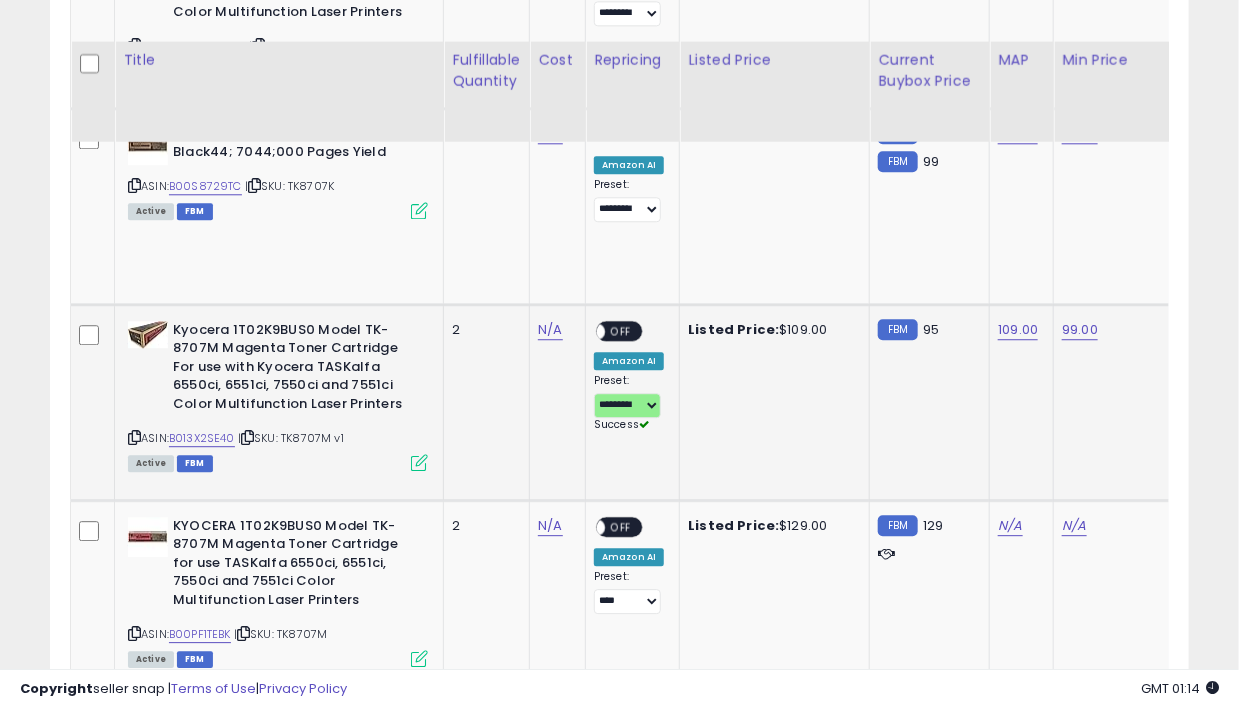 click on "OFF" at bounding box center [621, 330] 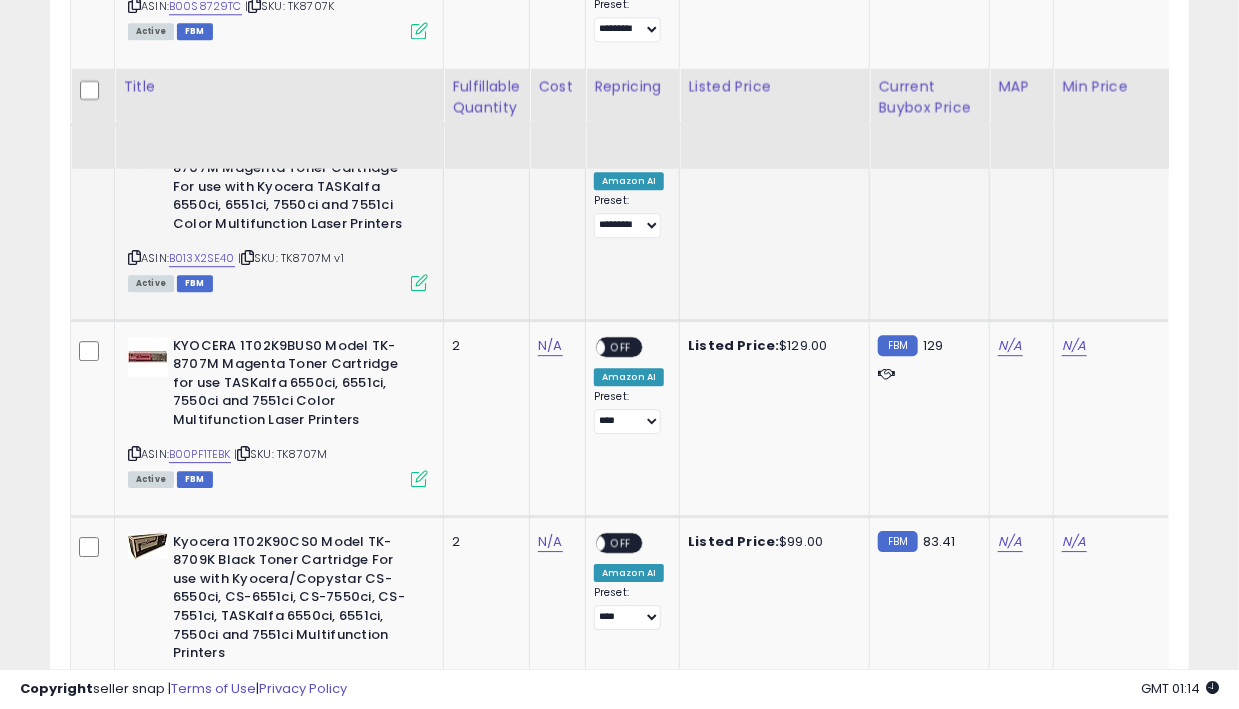 scroll, scrollTop: 1949, scrollLeft: 0, axis: vertical 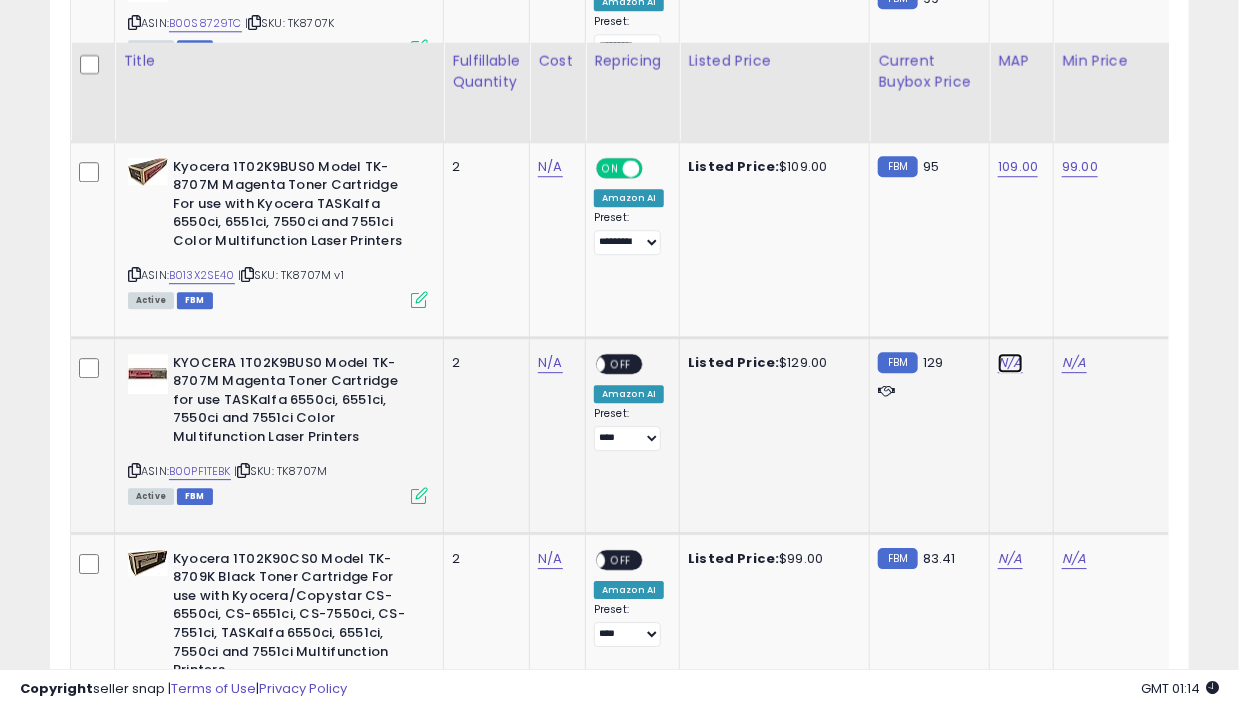 click on "N/A" at bounding box center (1010, 363) 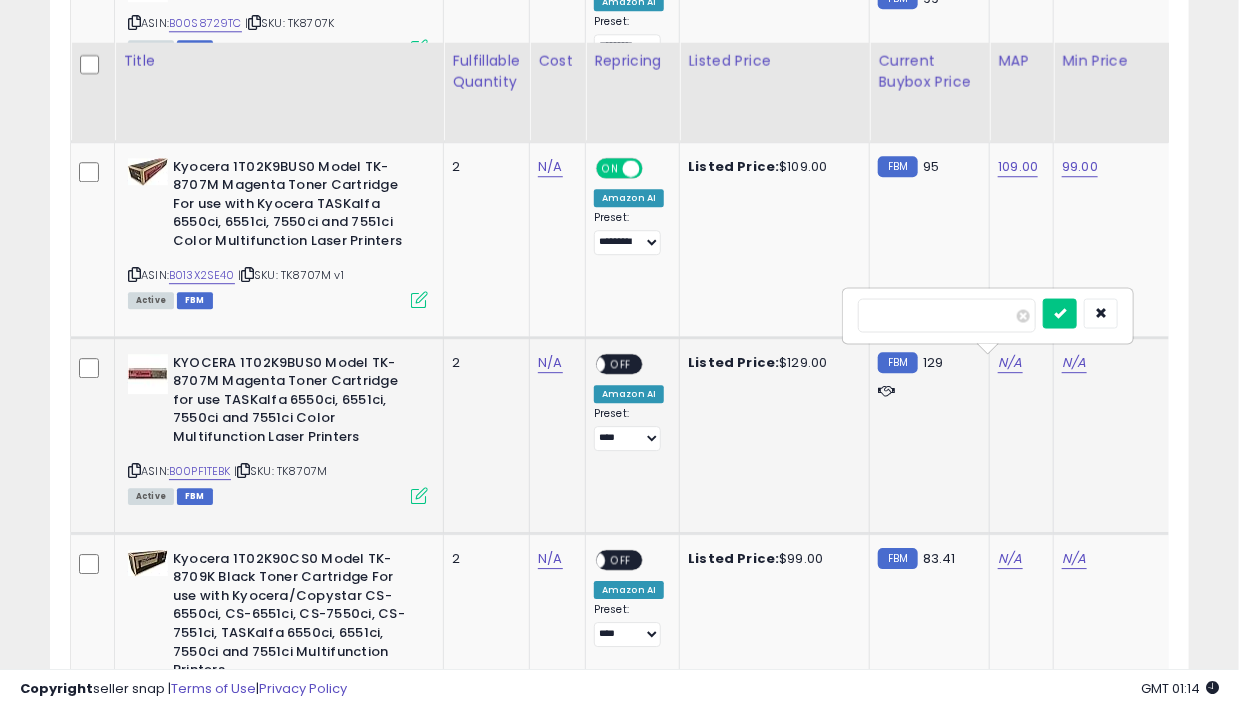 scroll, scrollTop: 0, scrollLeft: 33, axis: horizontal 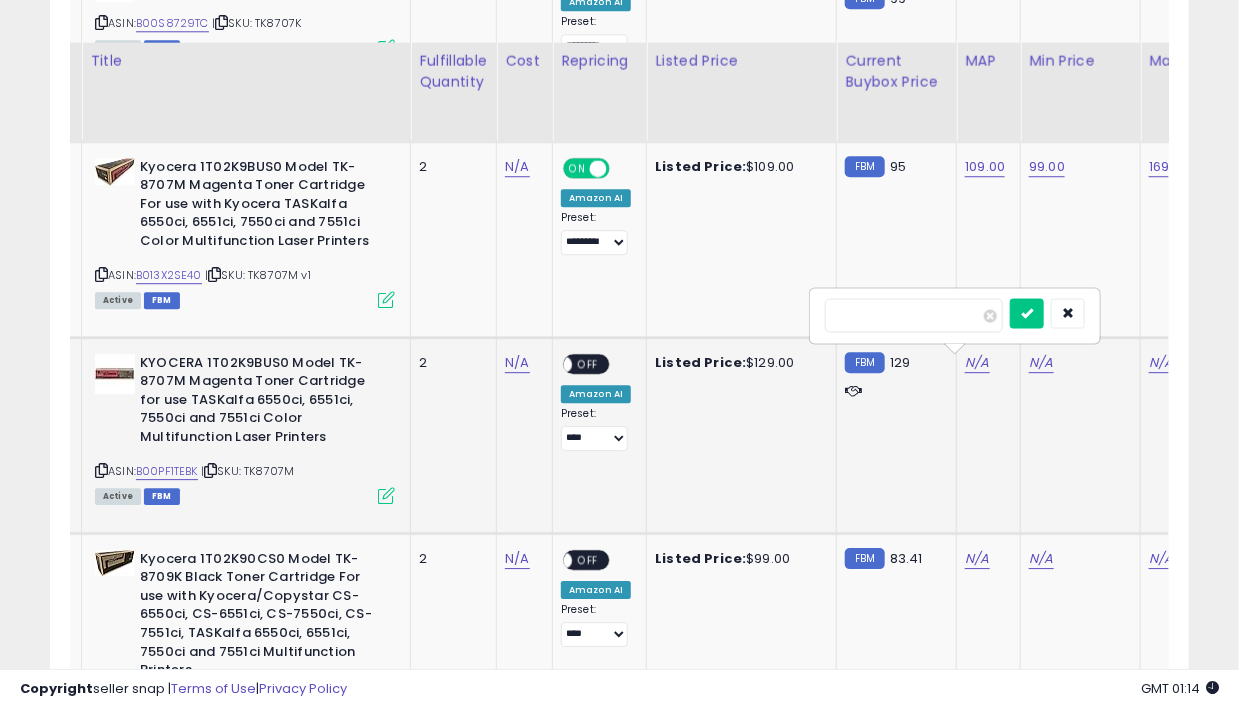 type on "***" 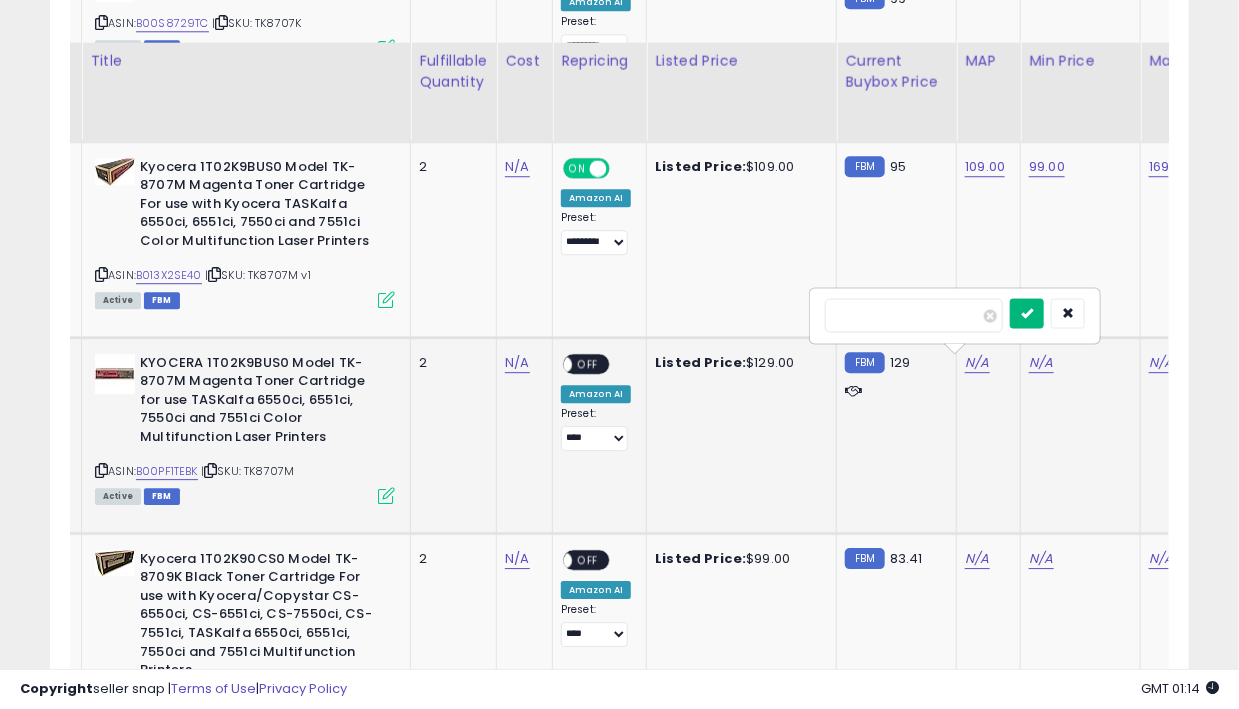 click at bounding box center [1027, 312] 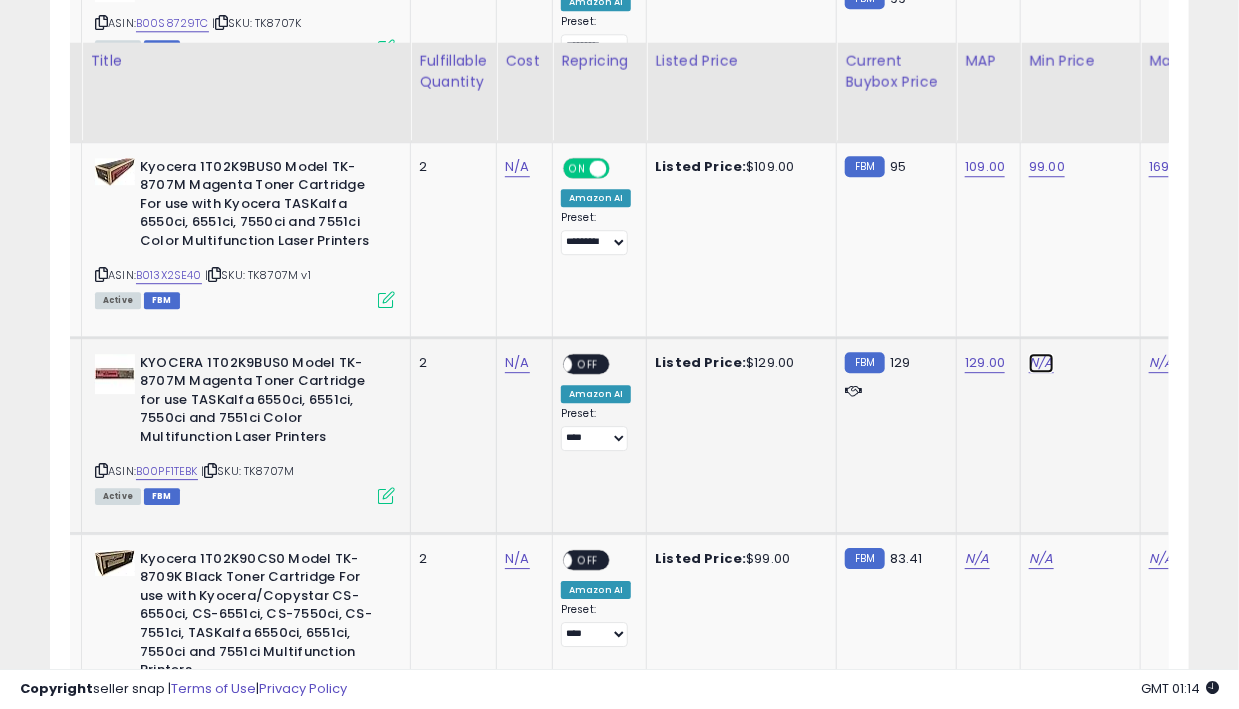 click on "N/A" at bounding box center (1041, 363) 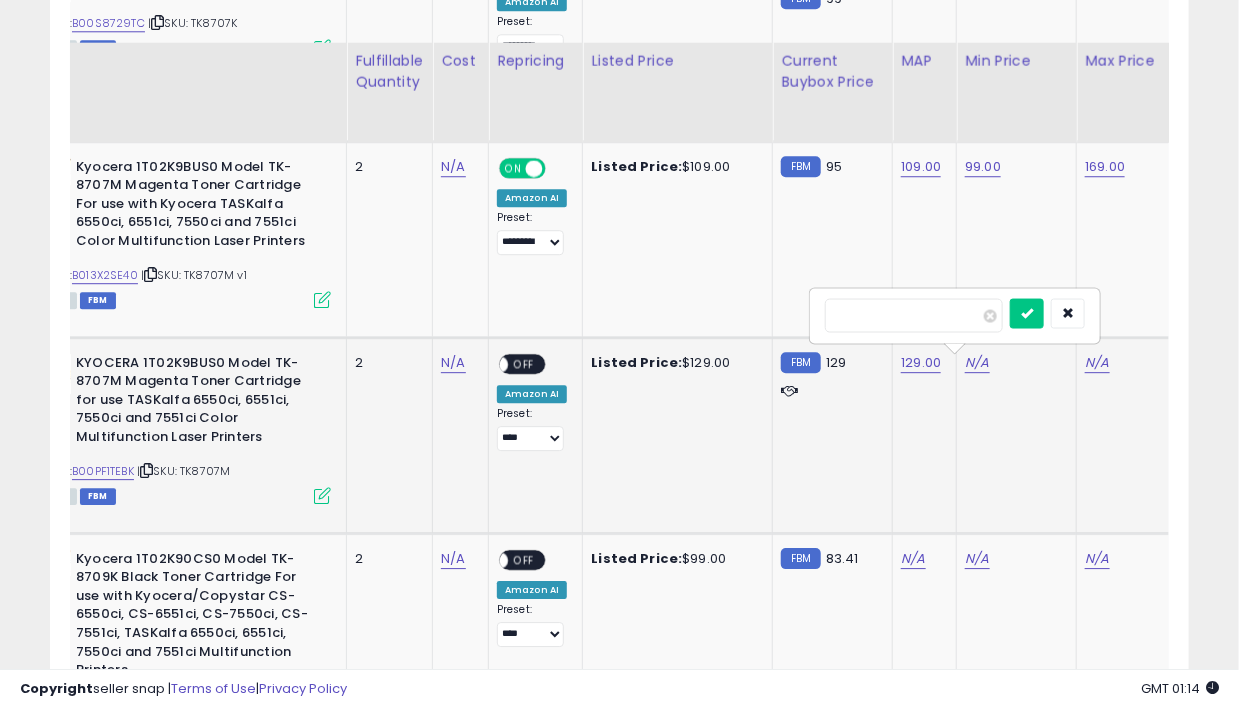 type on "***" 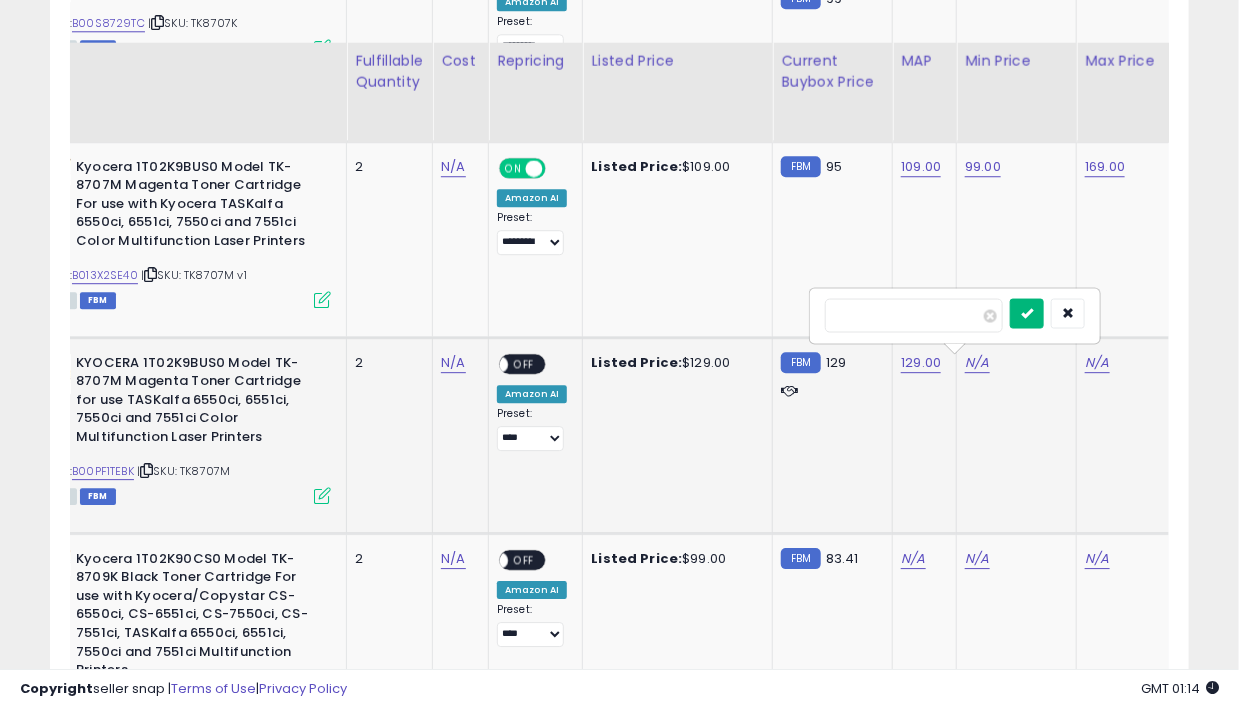 click at bounding box center [1027, 313] 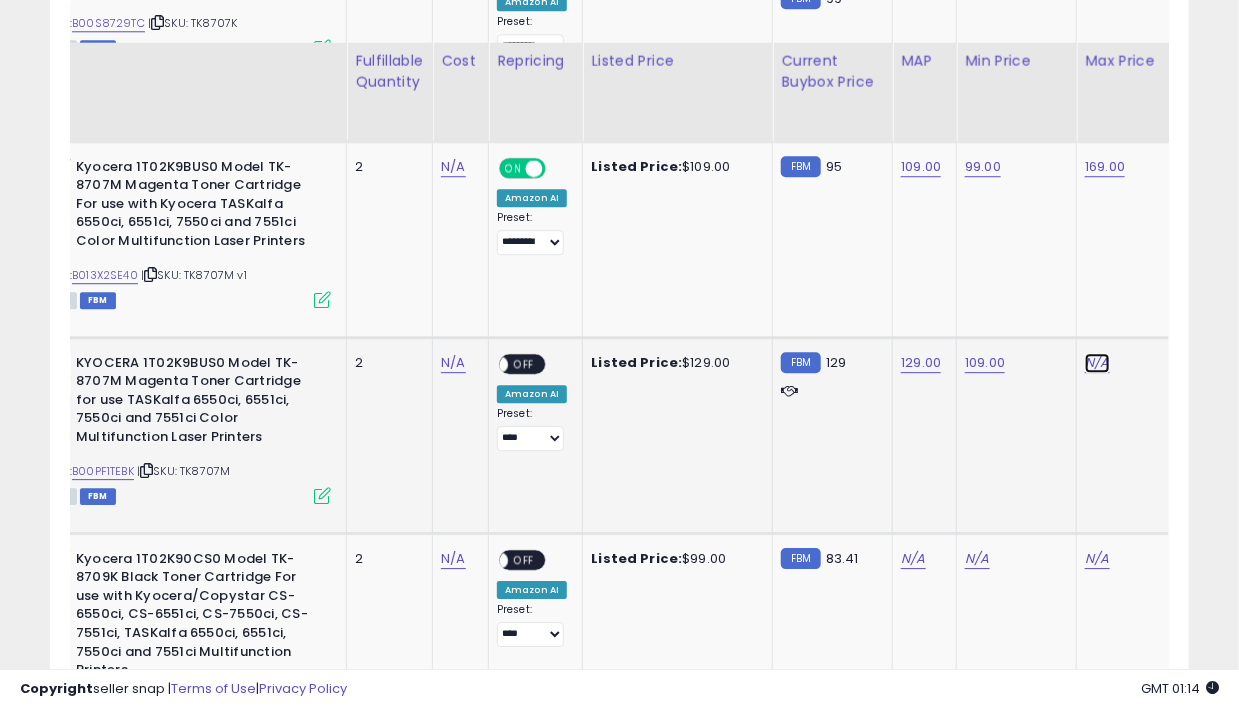 click on "N/A" at bounding box center (1097, 363) 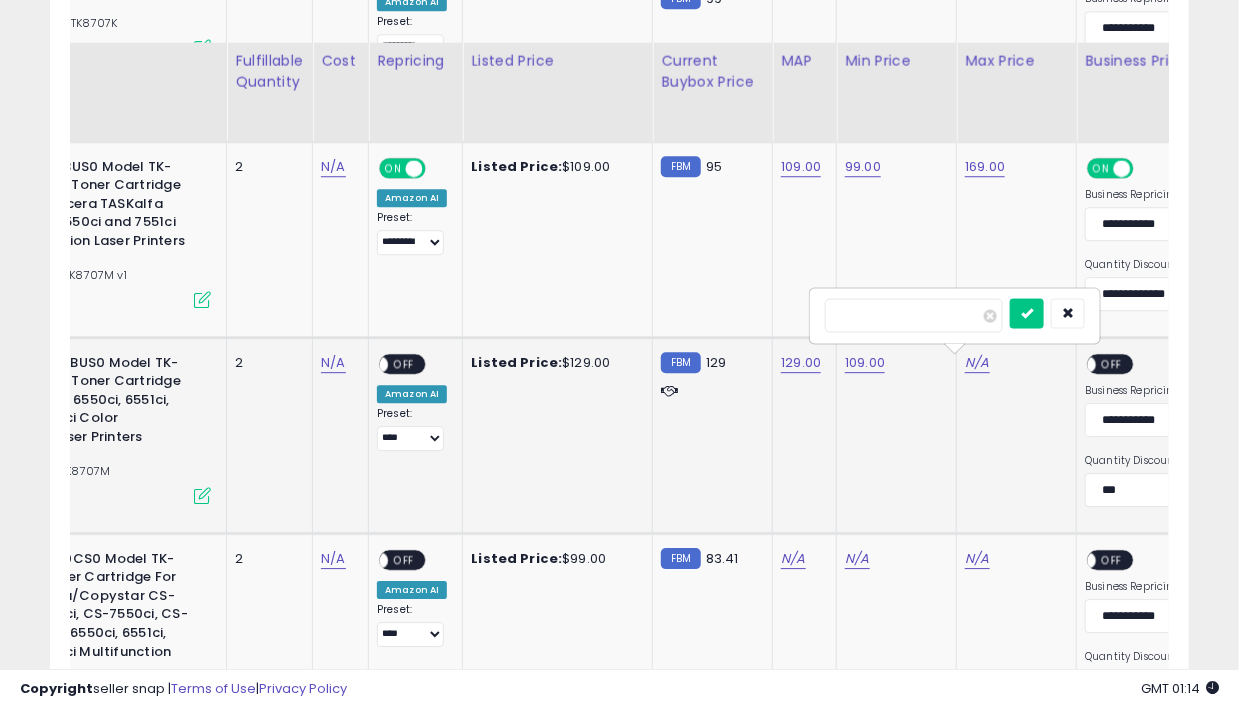 type on "***" 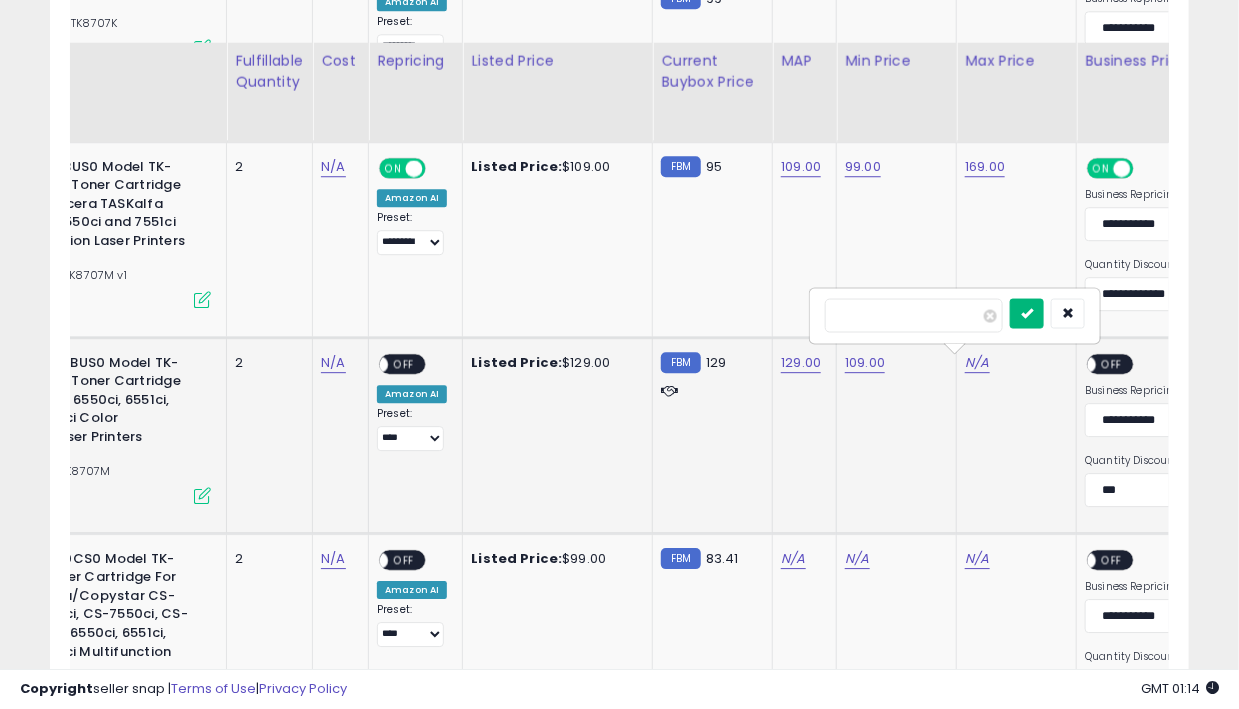 click at bounding box center (1027, 312) 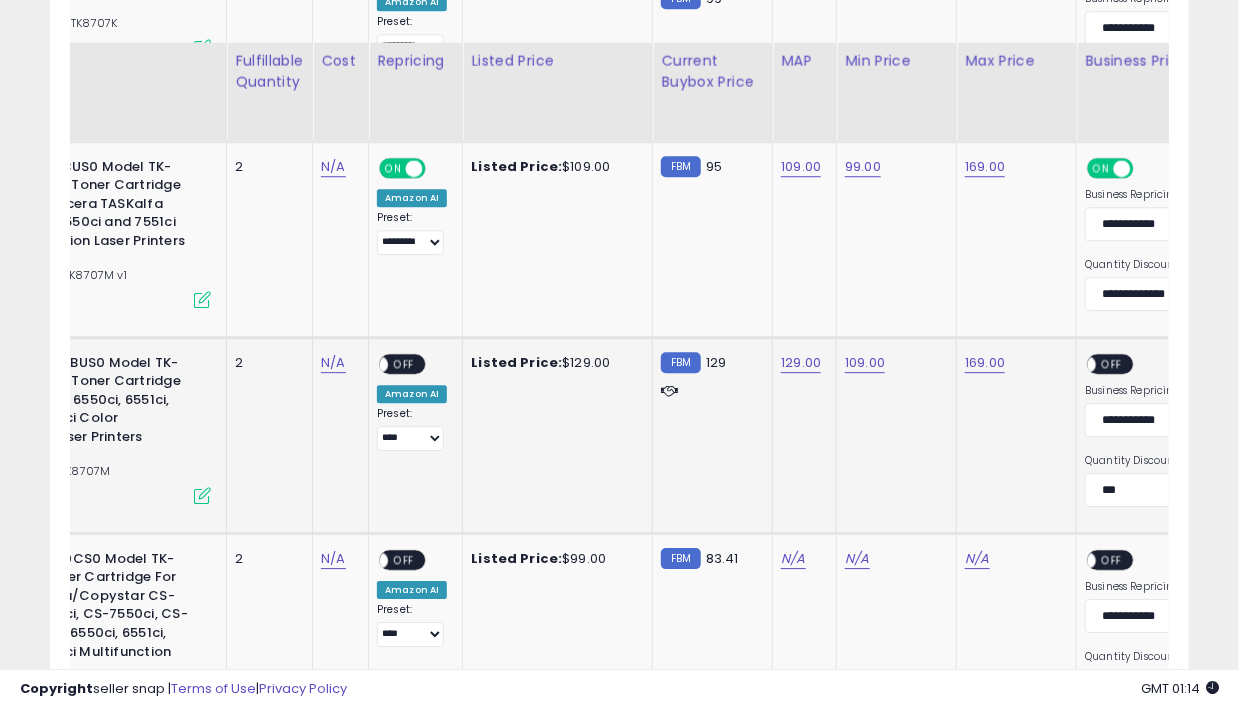 click on "OFF" at bounding box center (1113, 363) 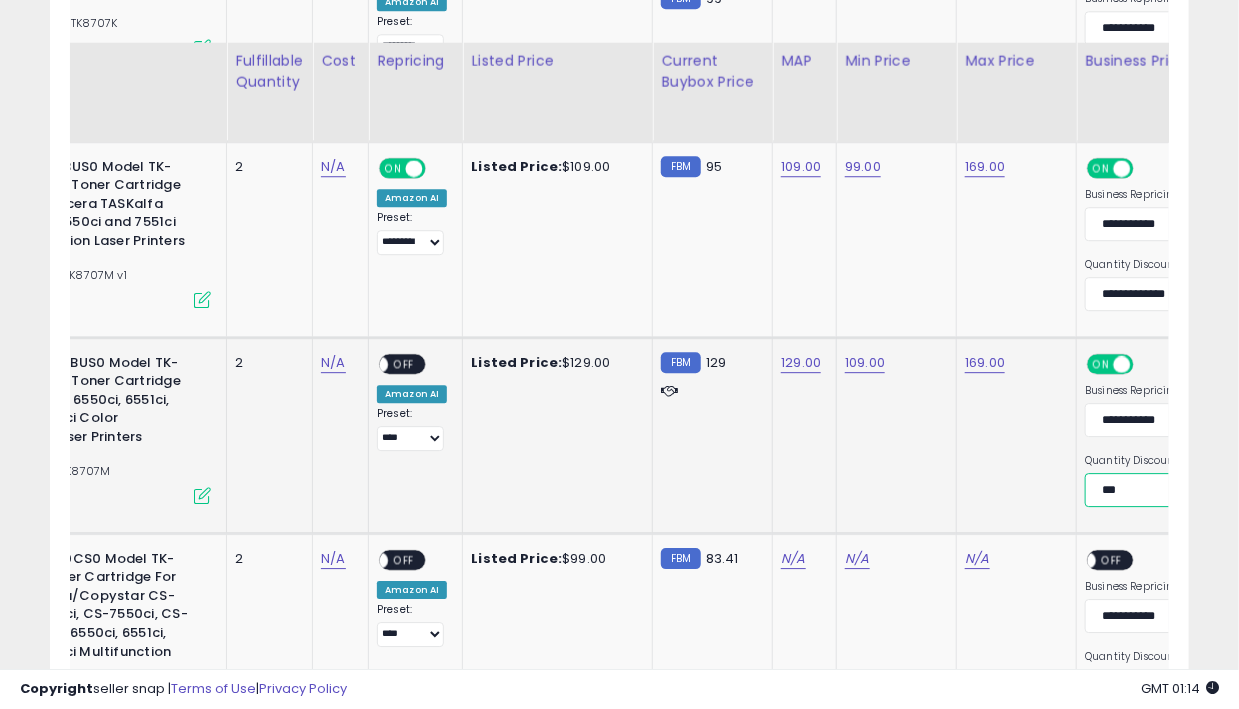 click on "**********" at bounding box center (1157, 490) 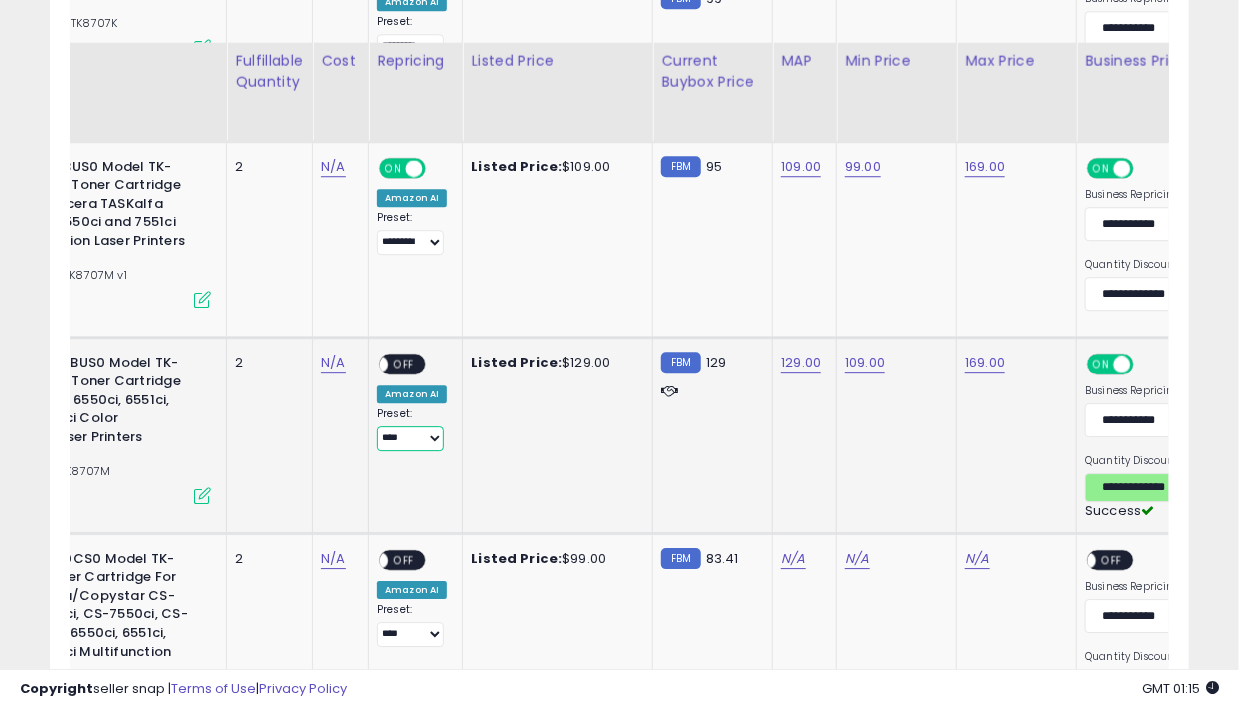 click on "**********" at bounding box center (410, 438) 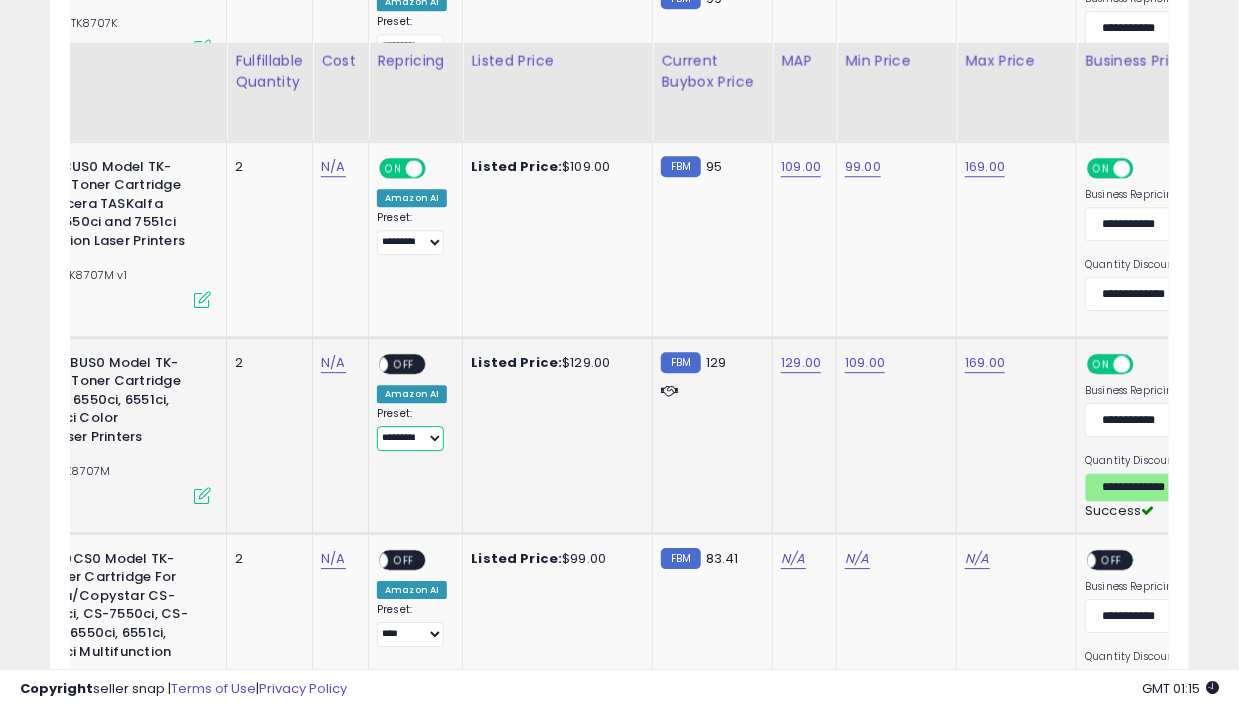 click on "**********" at bounding box center (410, 438) 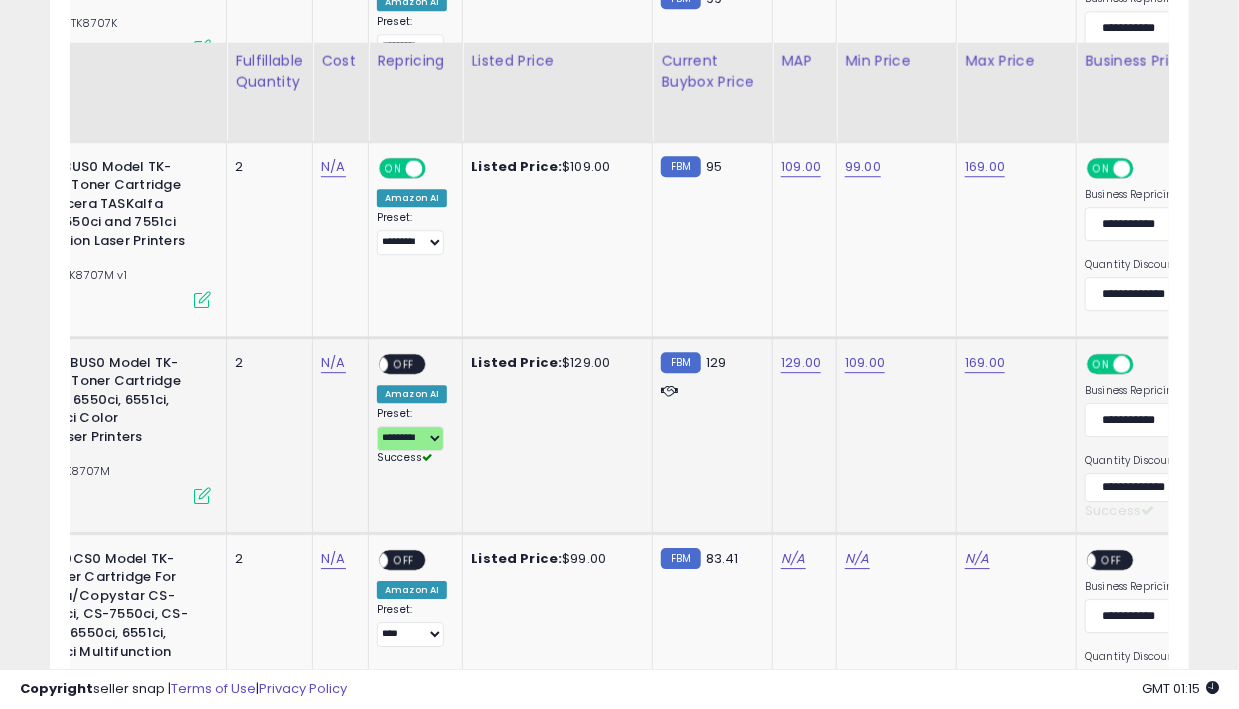 click on "ON   OFF" at bounding box center [370, 363] 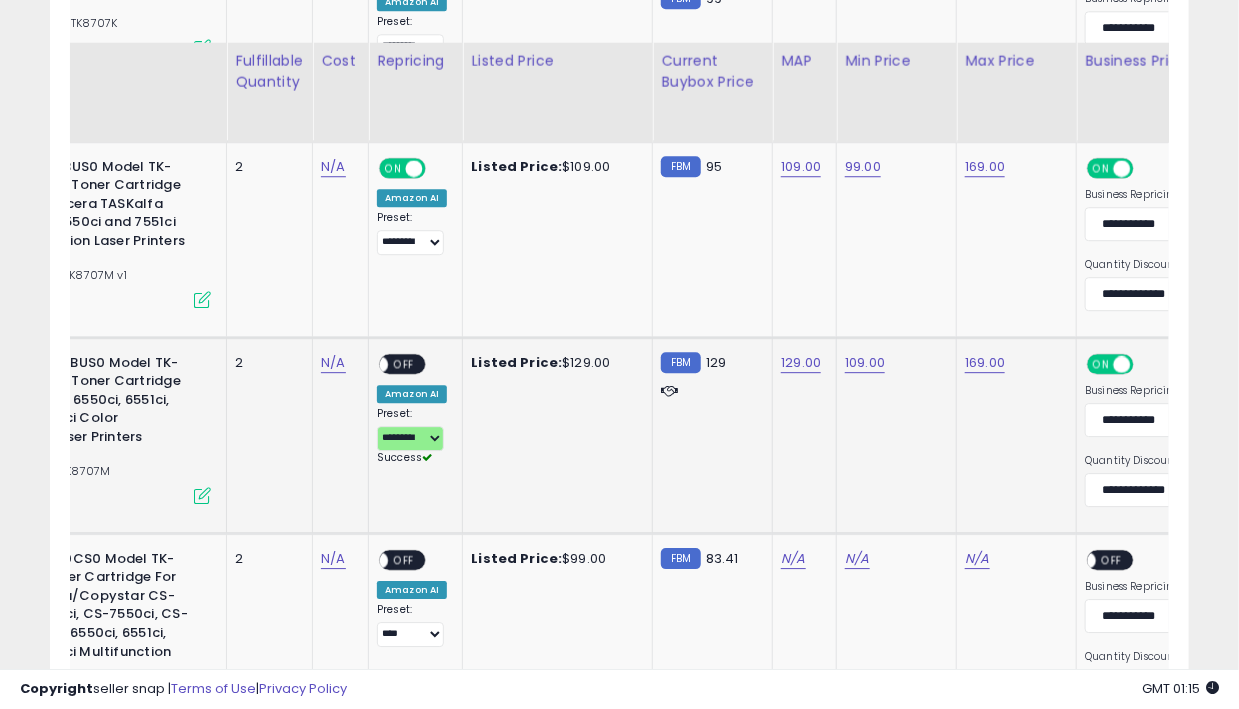 click on "OFF" at bounding box center [404, 363] 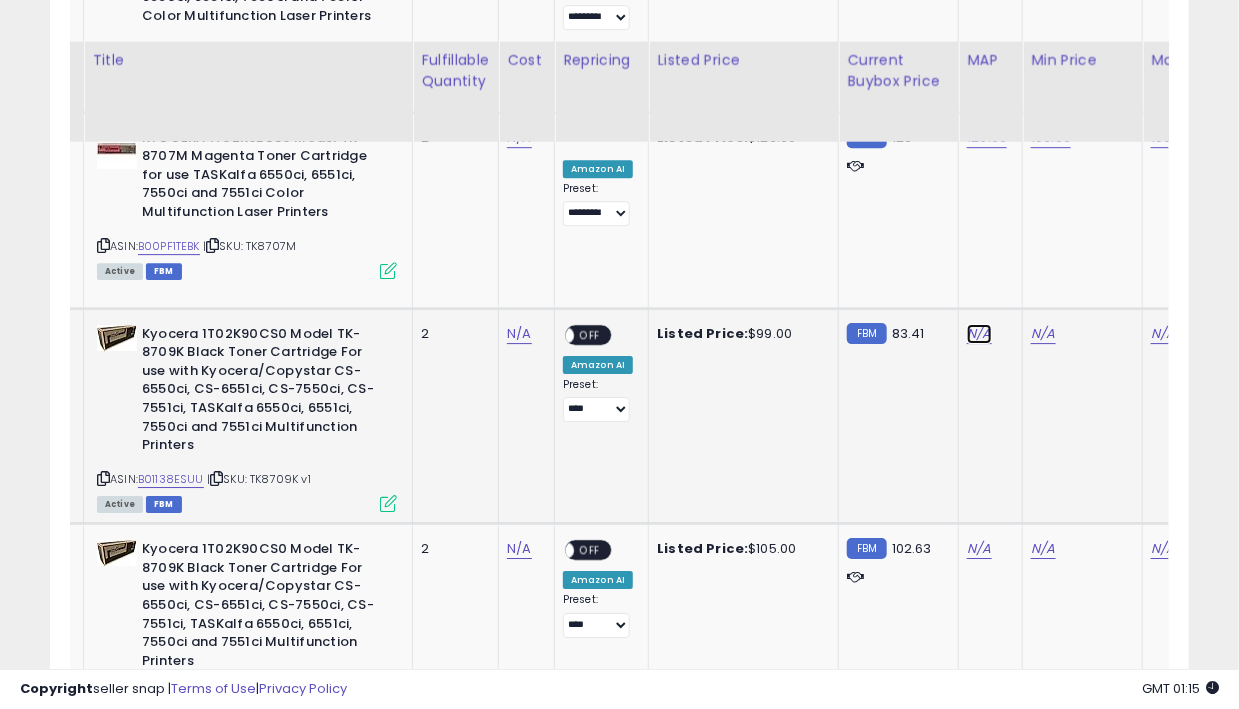 click on "N/A" at bounding box center [979, 334] 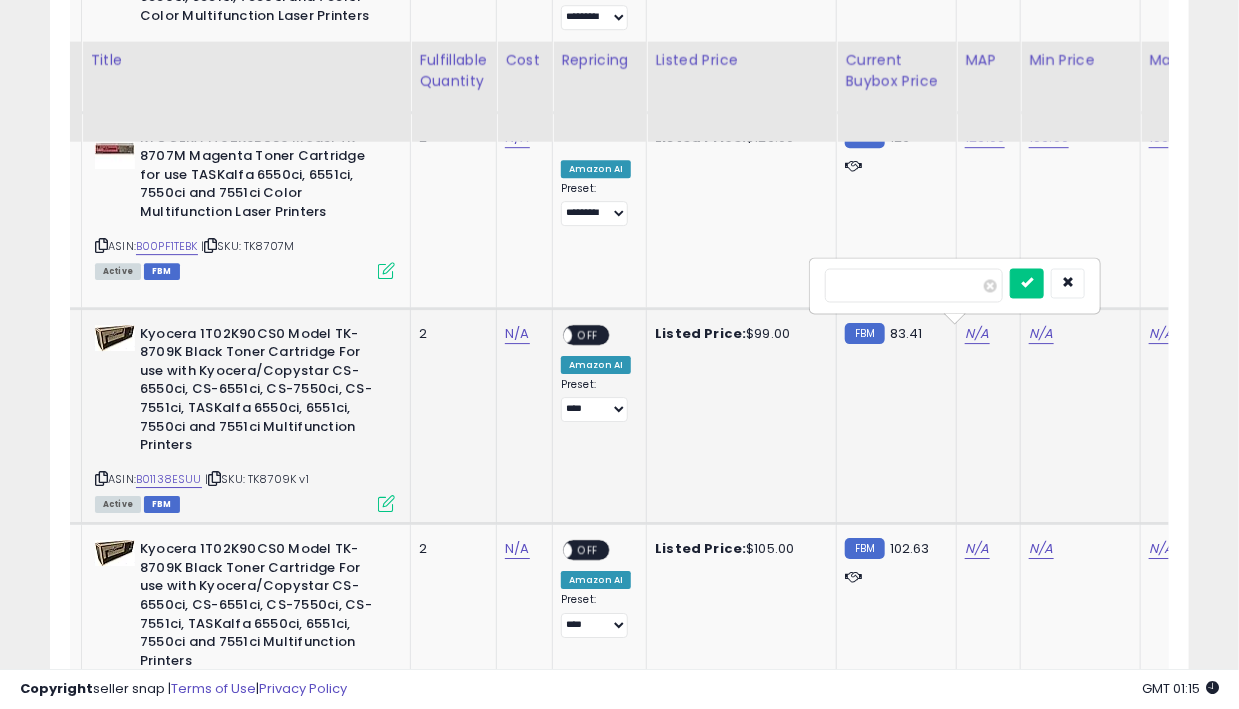 type on "***" 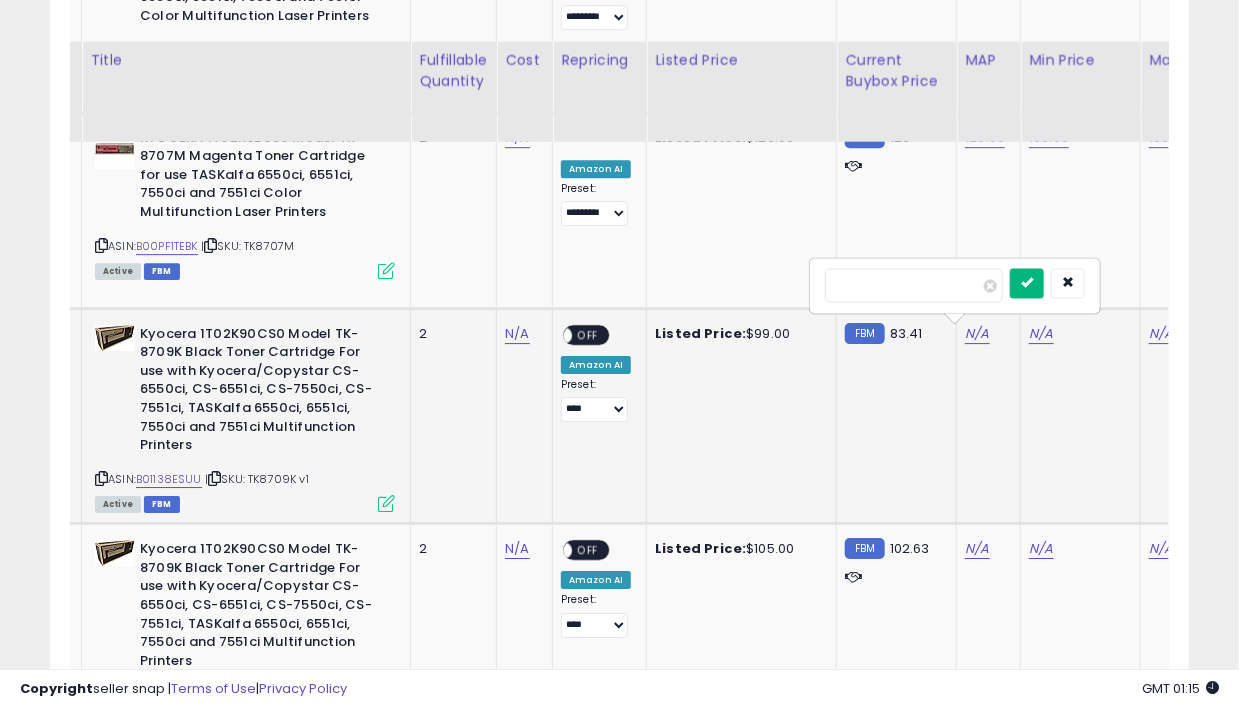 click at bounding box center [1027, 282] 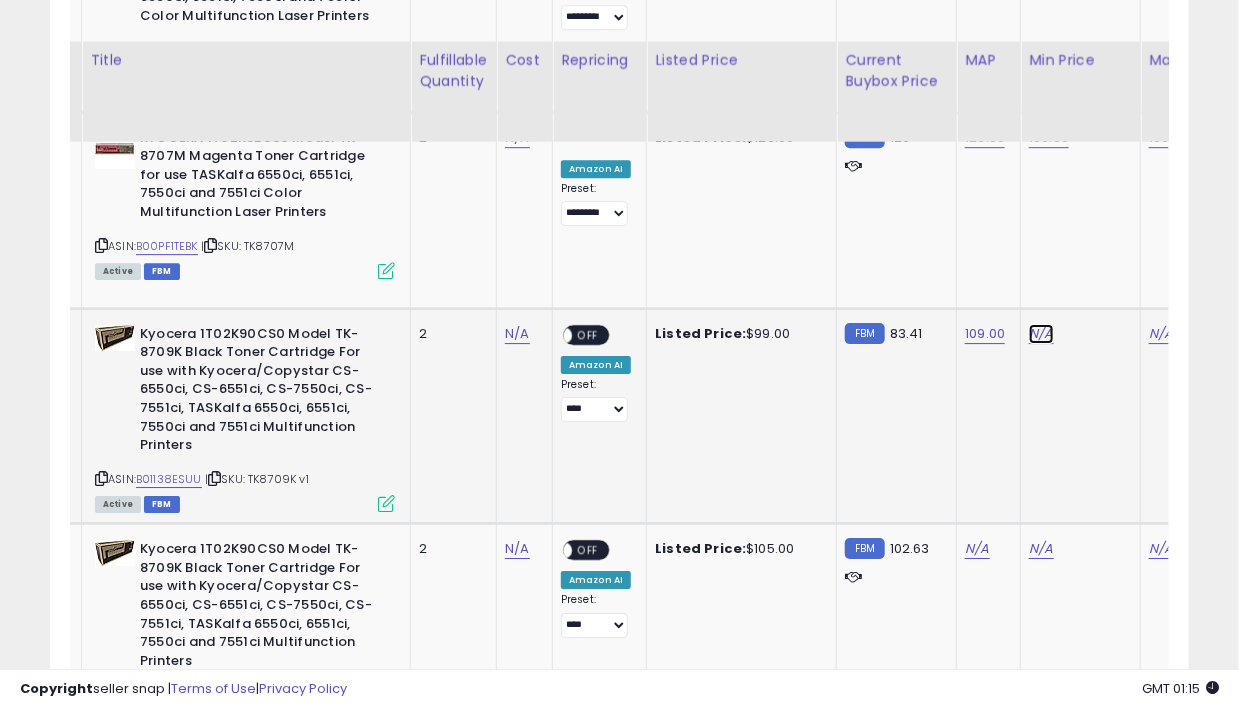 click on "N/A" at bounding box center [1041, 334] 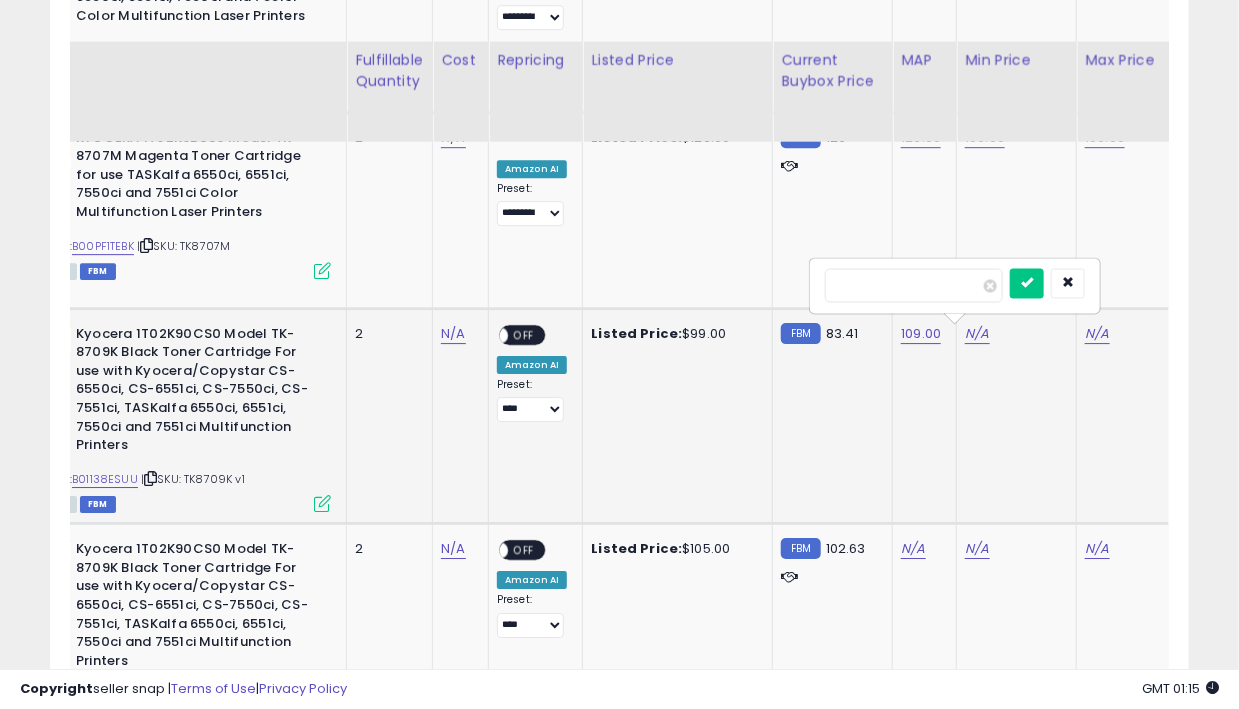 type on "**" 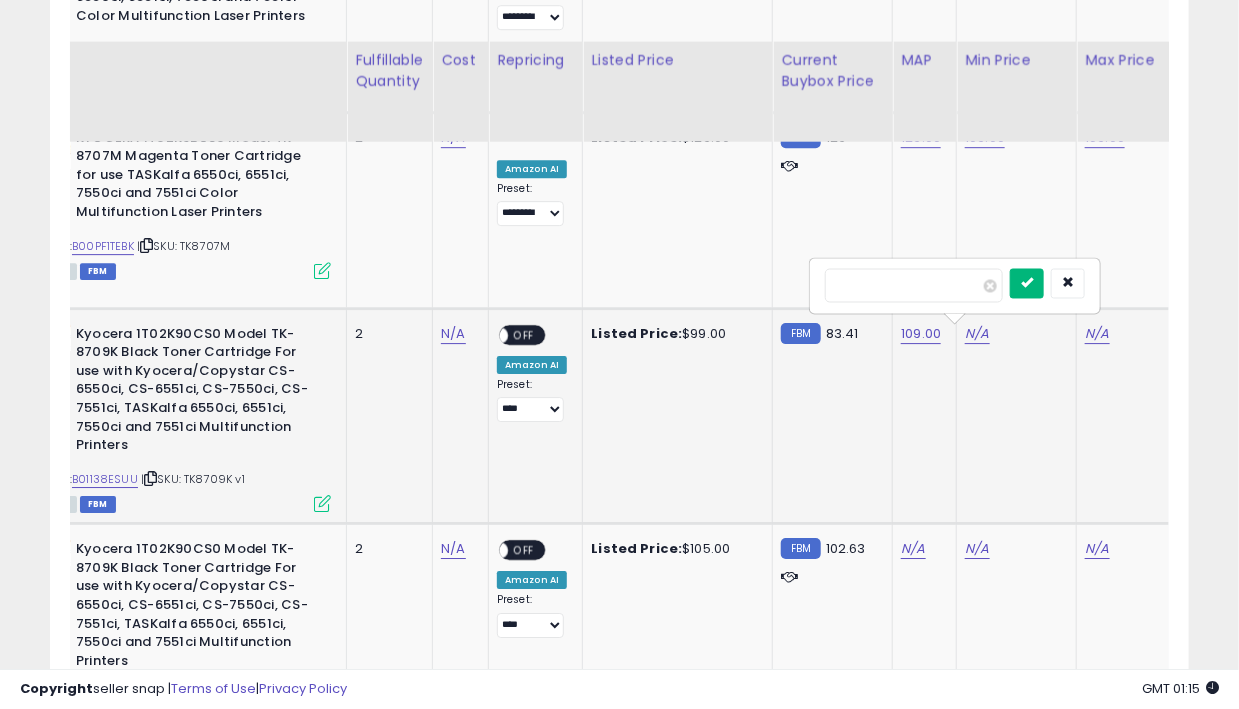 click at bounding box center (1027, 282) 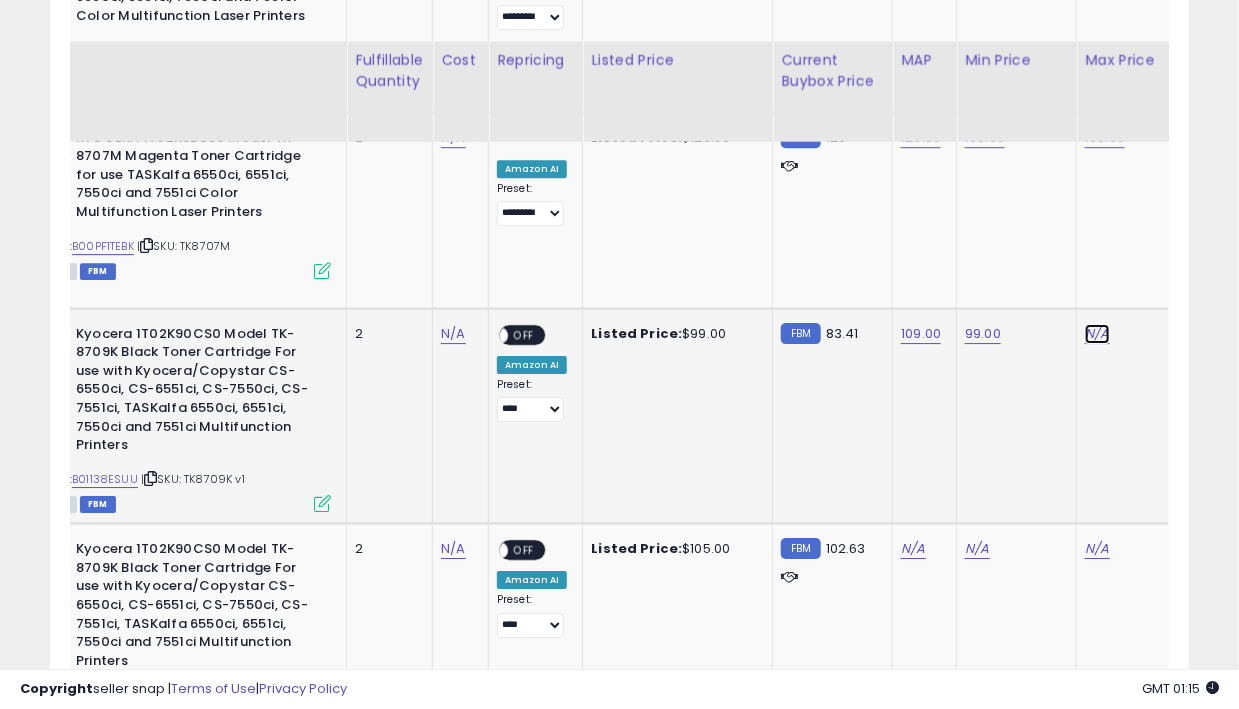 click on "N/A" at bounding box center [1097, 334] 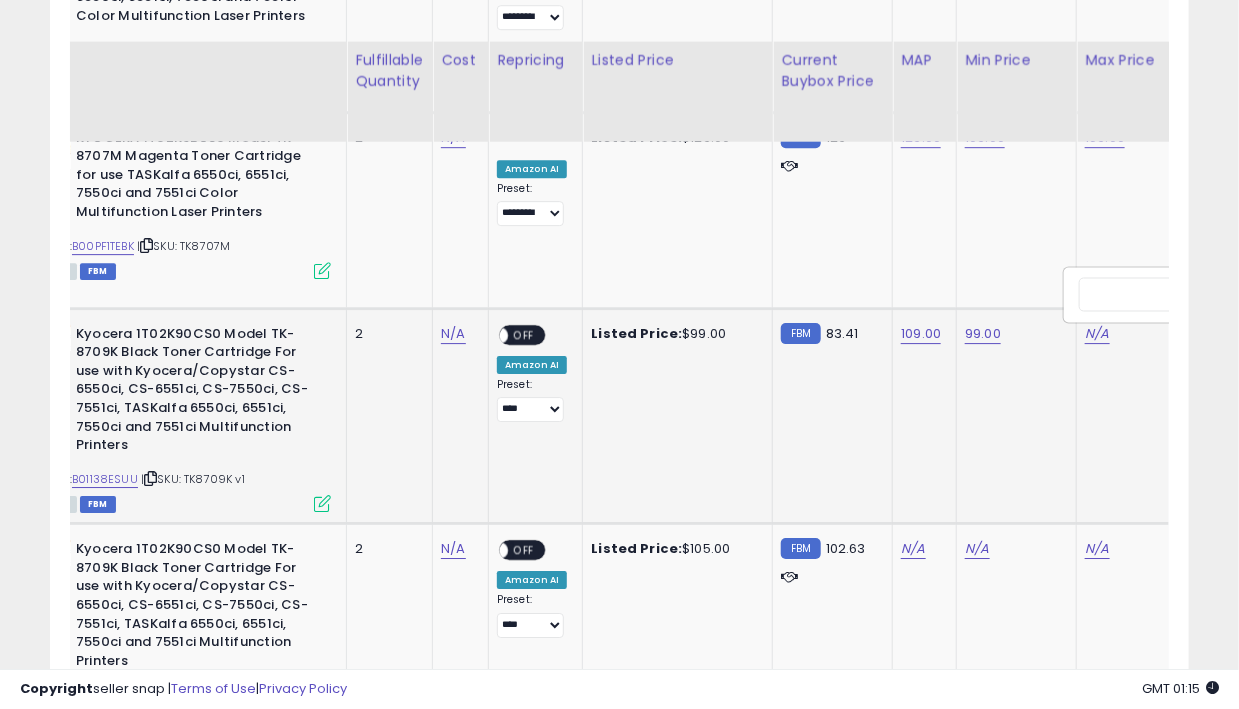 scroll, scrollTop: 0, scrollLeft: 217, axis: horizontal 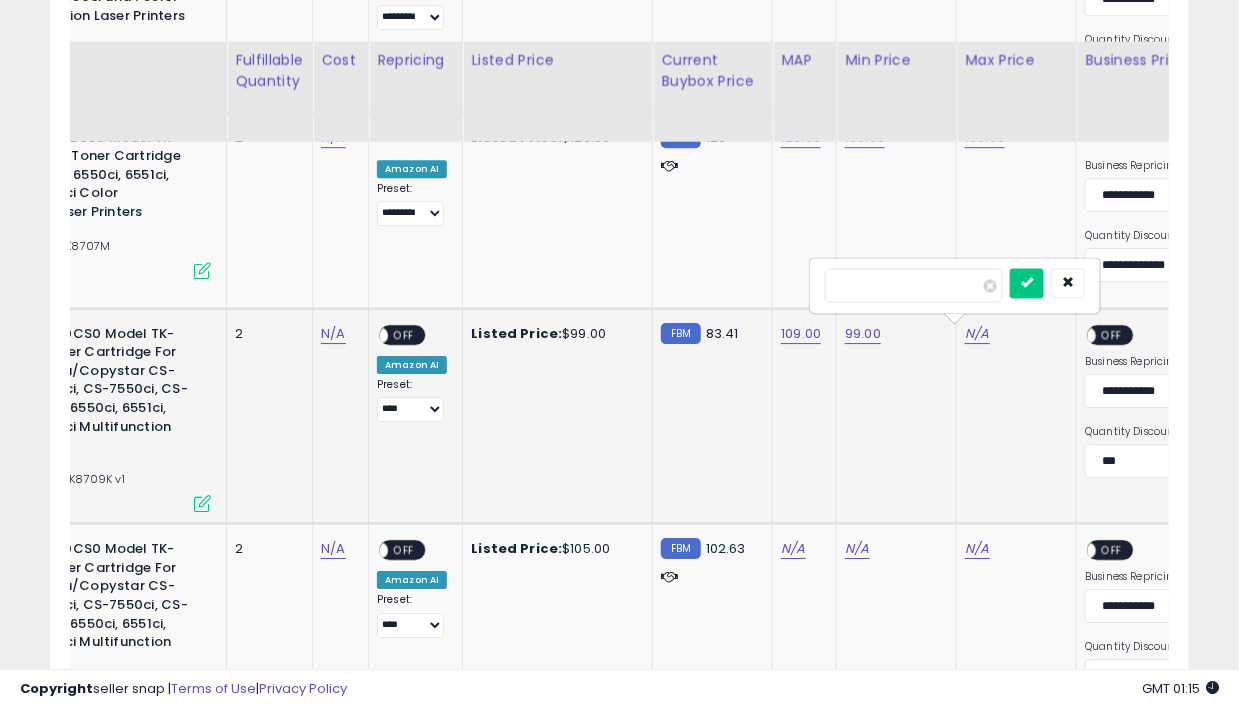 type on "***" 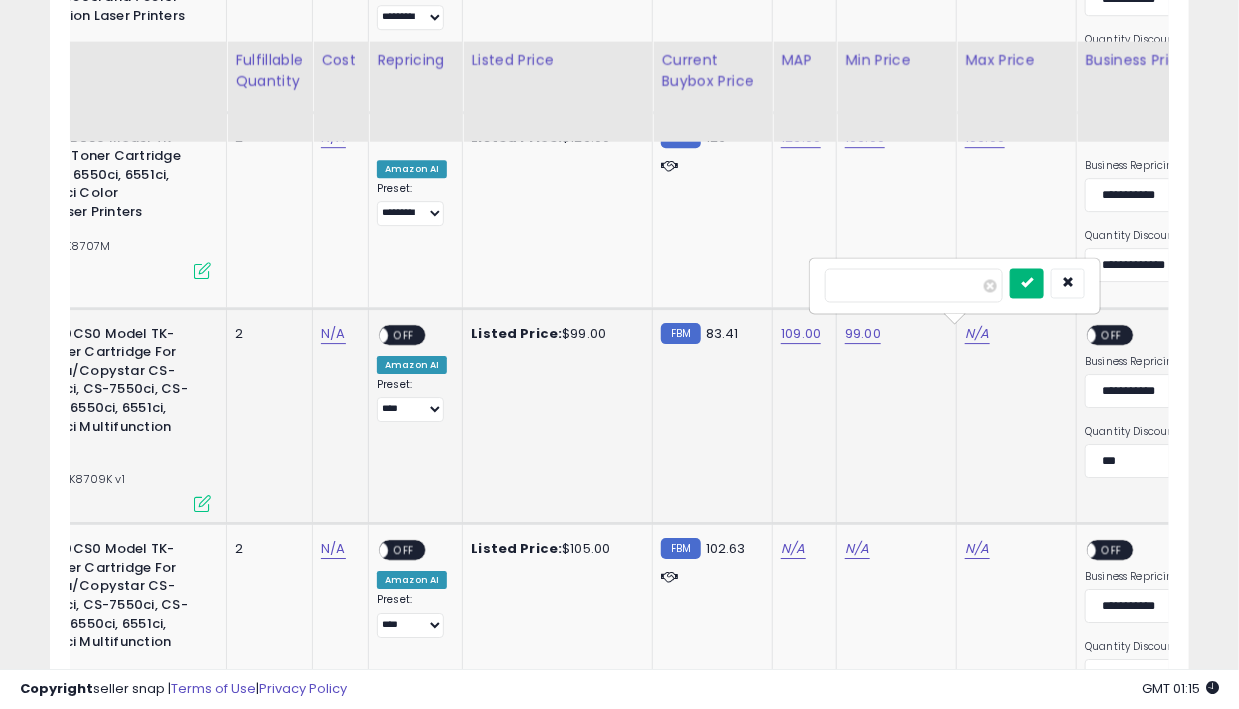 click at bounding box center [1027, 282] 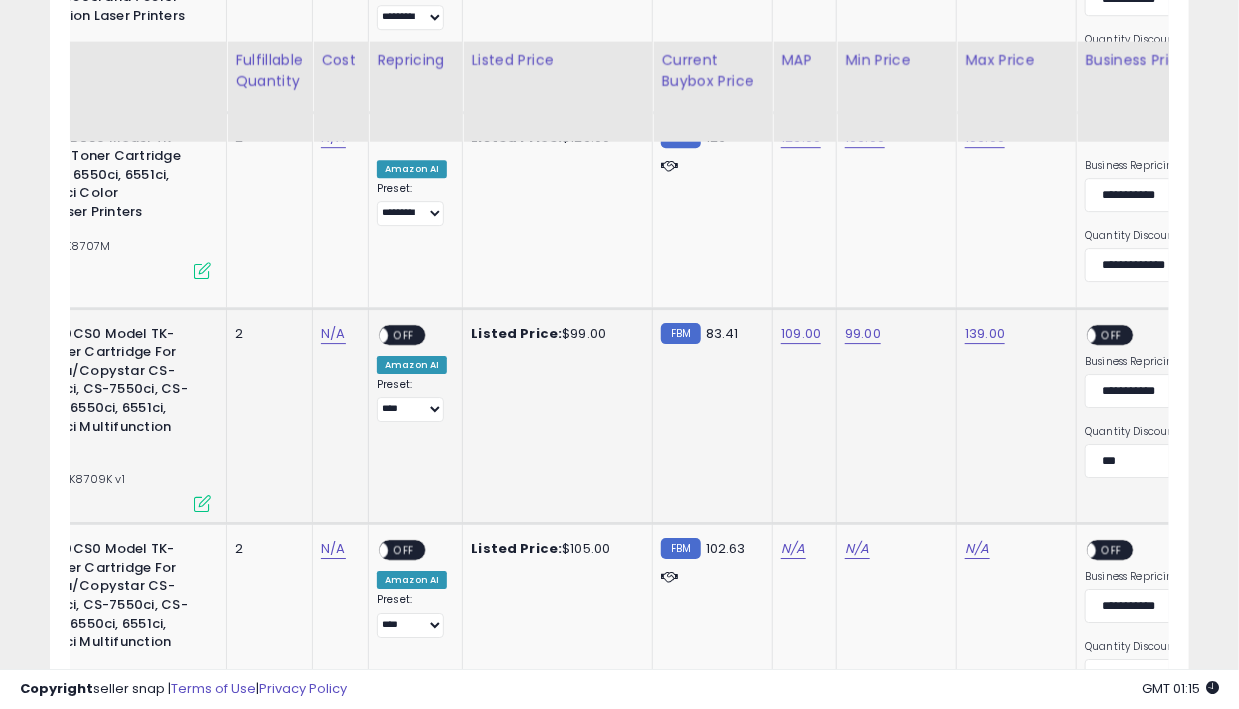 click on "OFF" at bounding box center (1113, 334) 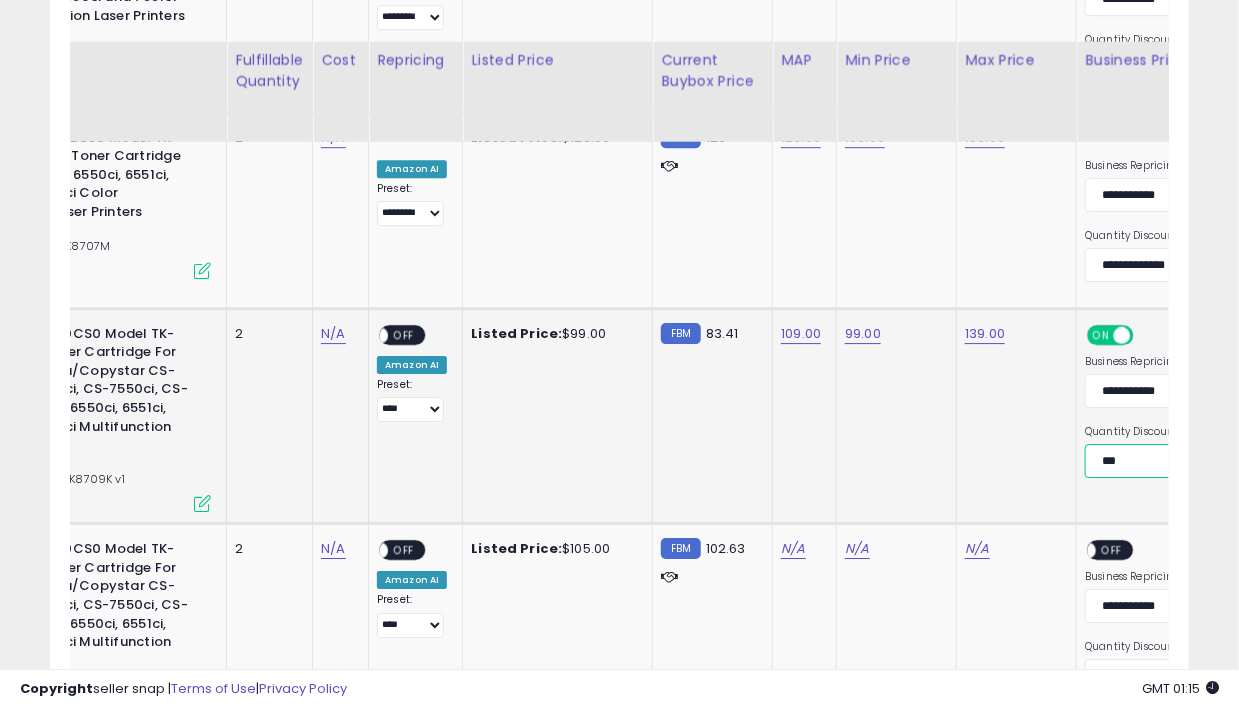 click on "**********" at bounding box center (1157, 461) 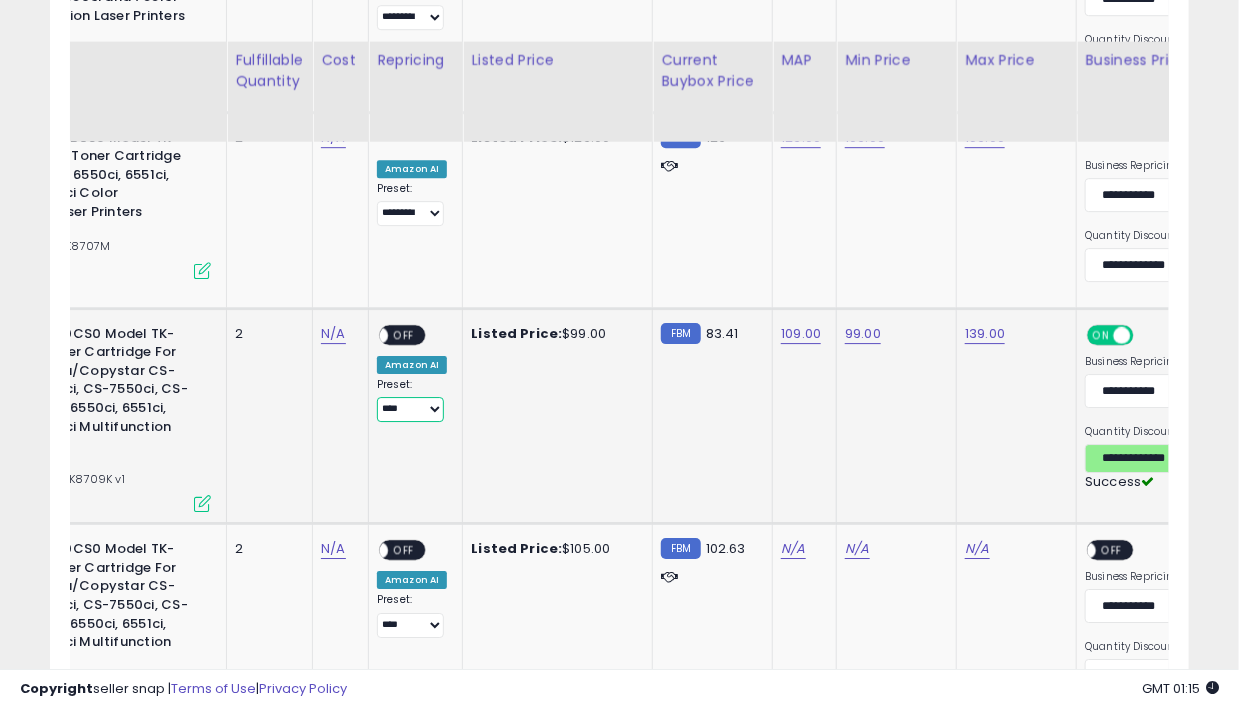 click on "**********" at bounding box center [410, 409] 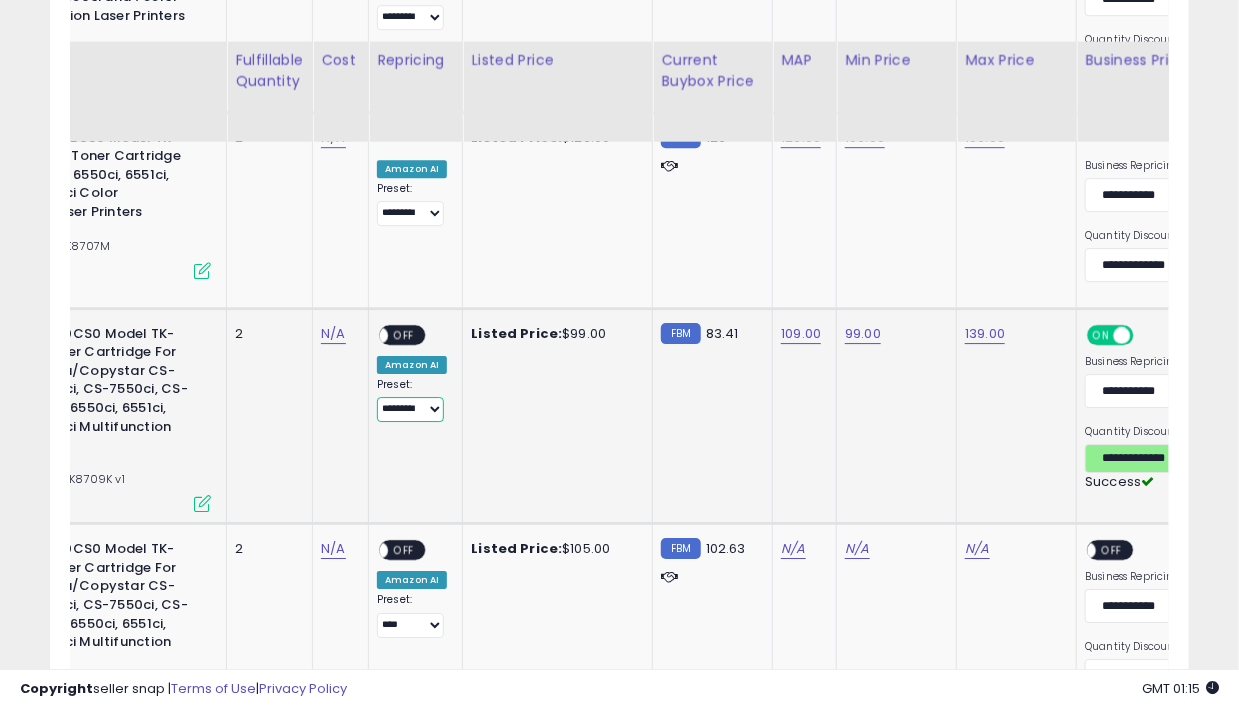 click on "**********" at bounding box center [410, 409] 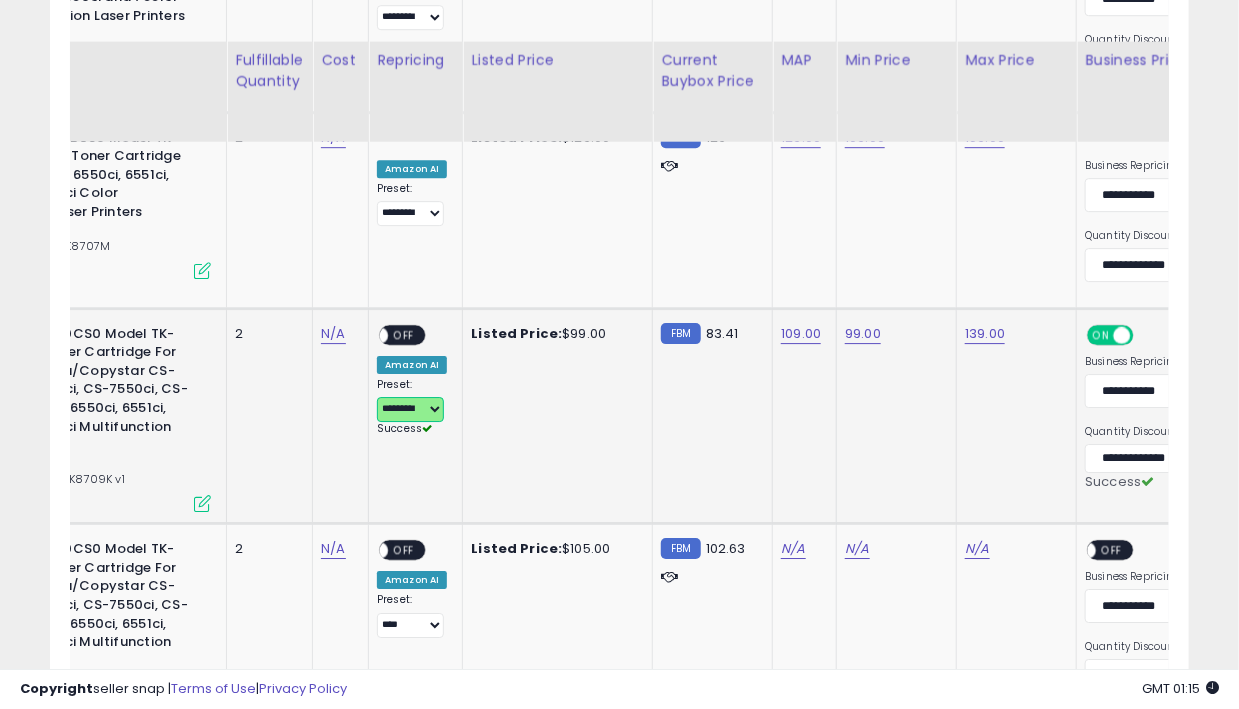 click on "OFF" at bounding box center (404, 334) 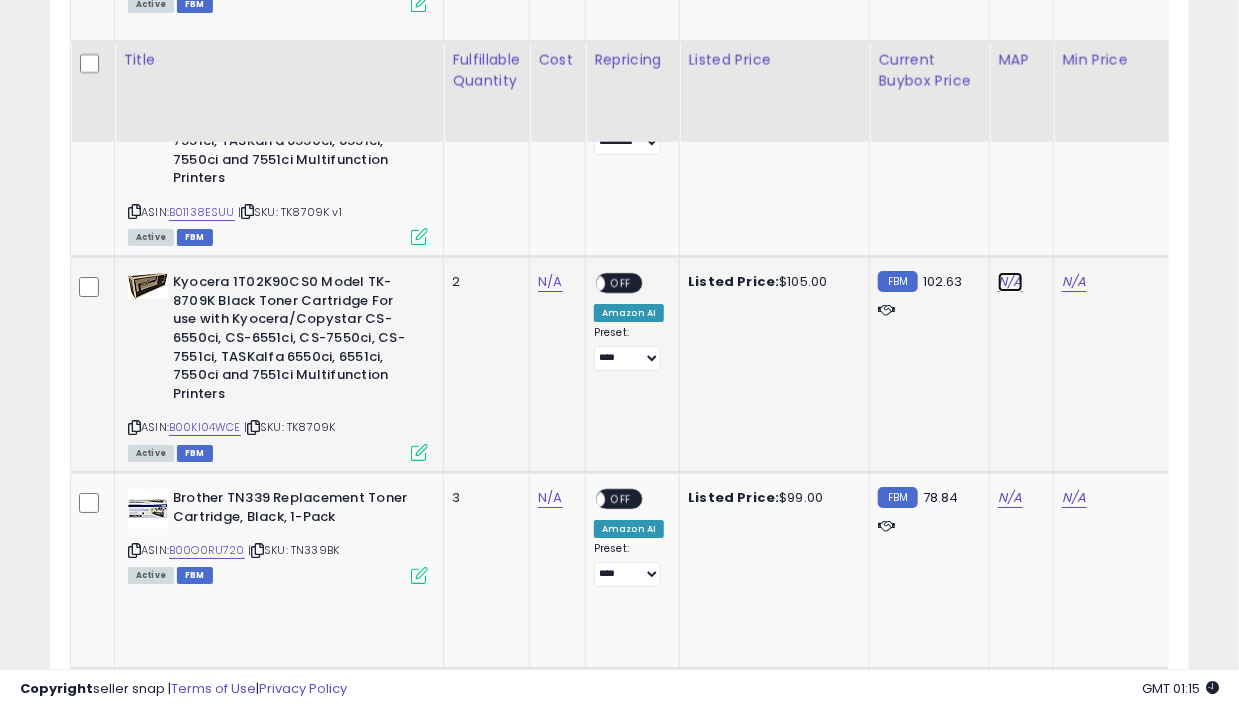 click on "N/A" at bounding box center [1010, 282] 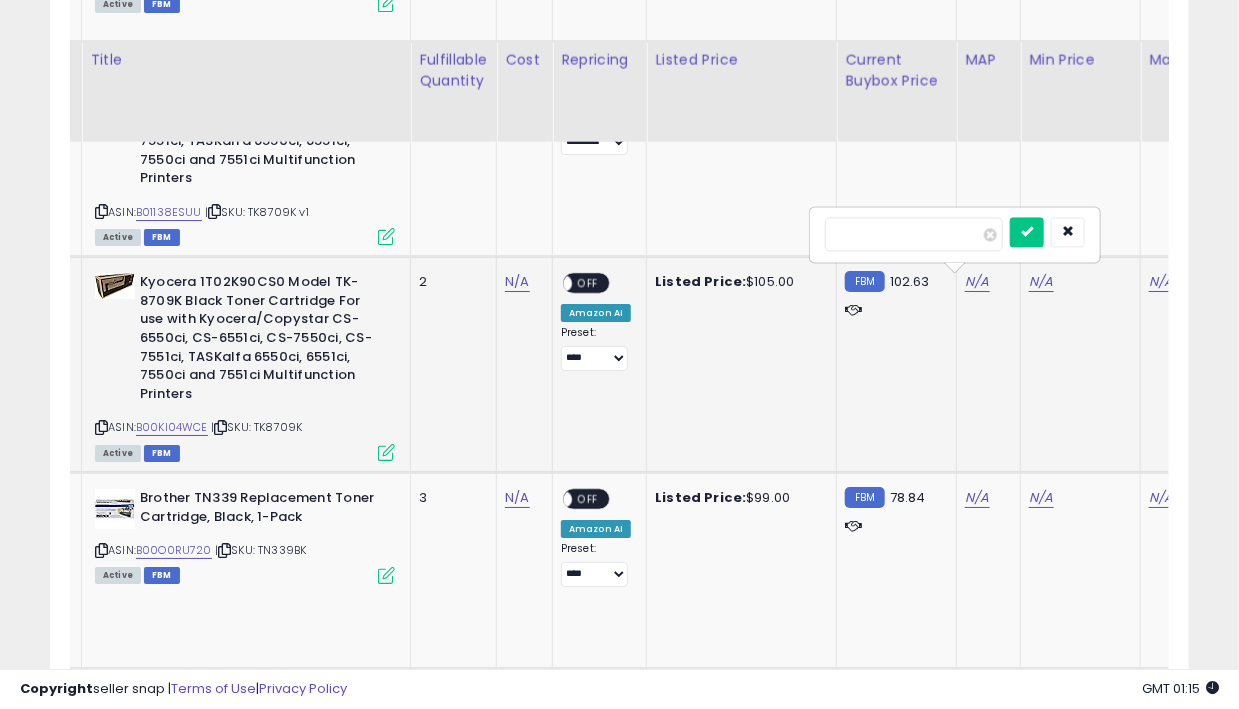 type on "***" 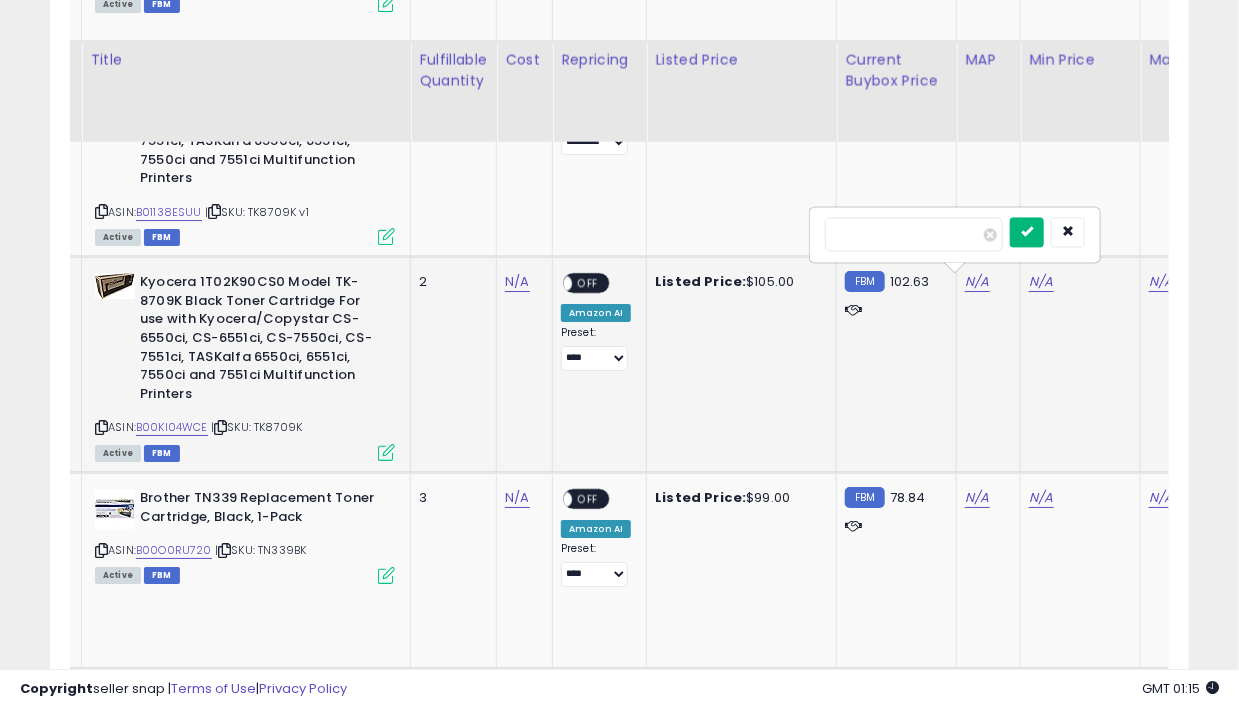 click at bounding box center (1027, 231) 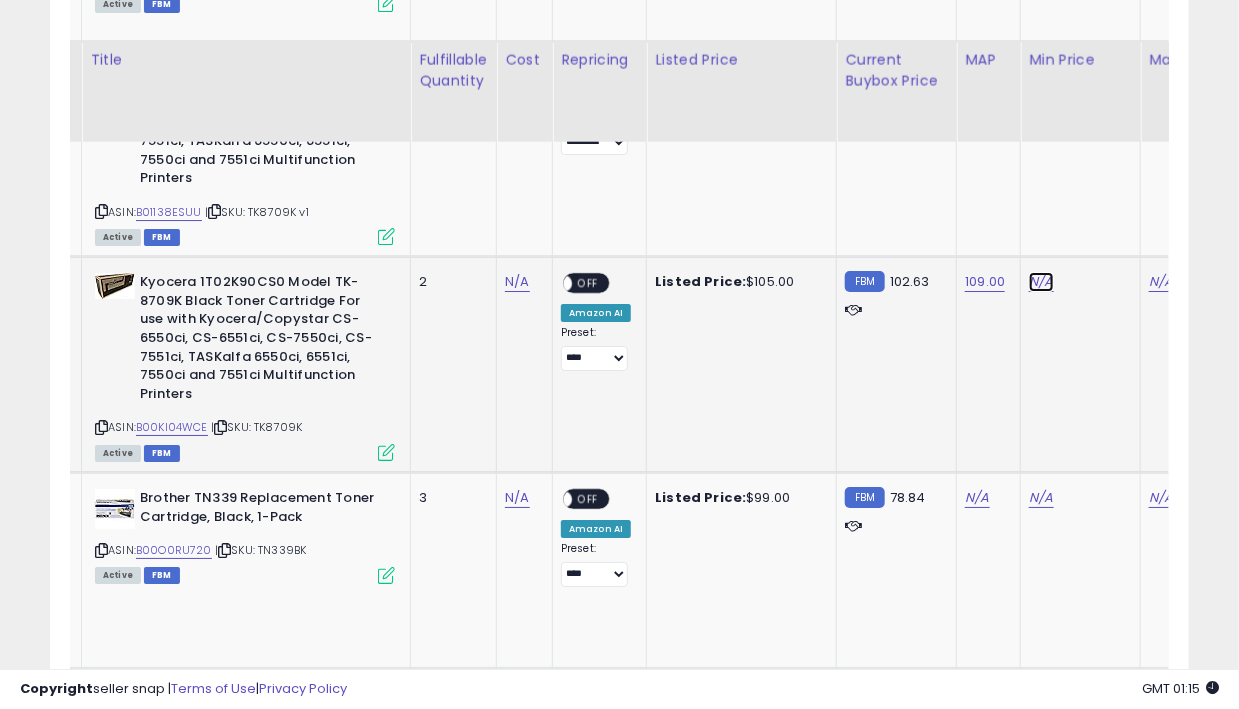 click on "N/A" at bounding box center [1041, 282] 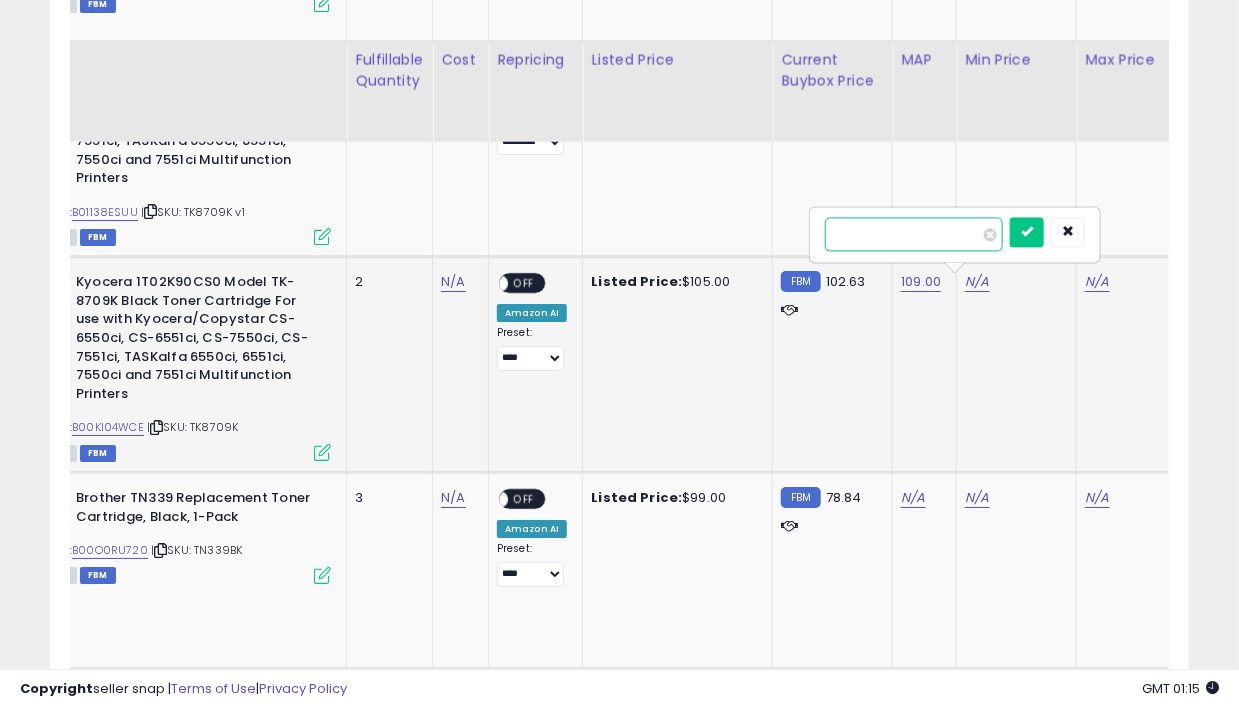 type on "**" 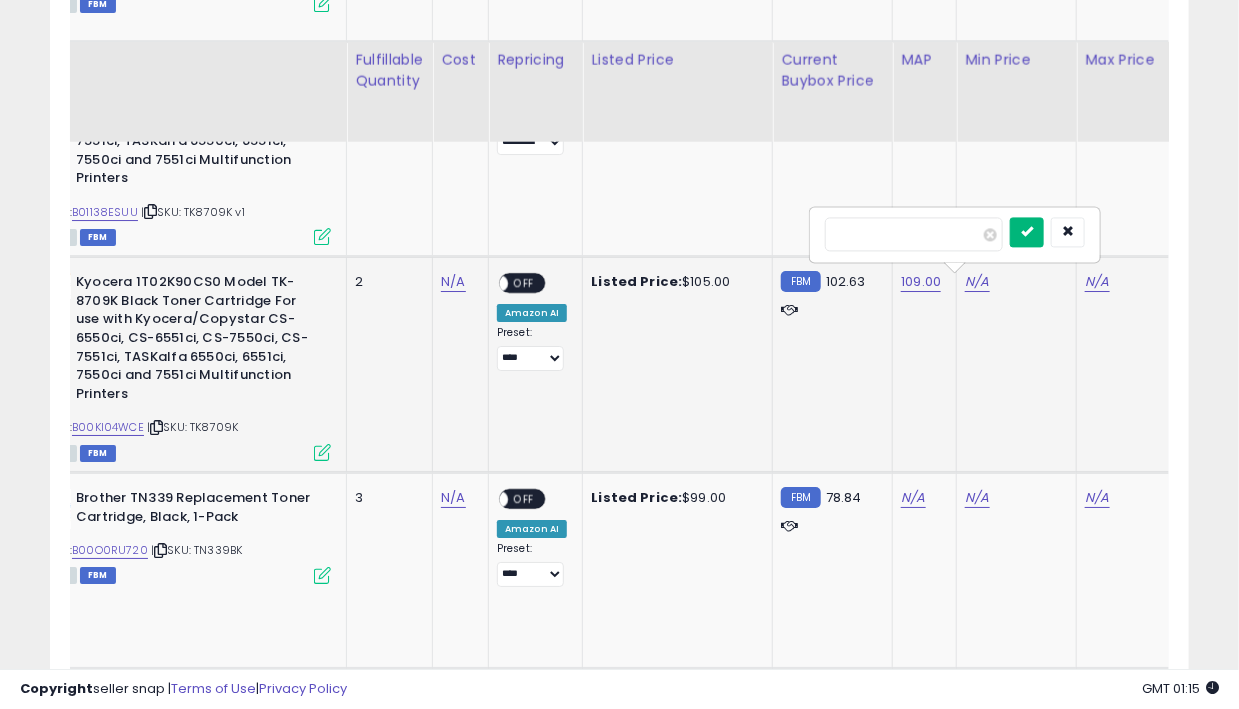 click at bounding box center [1027, 231] 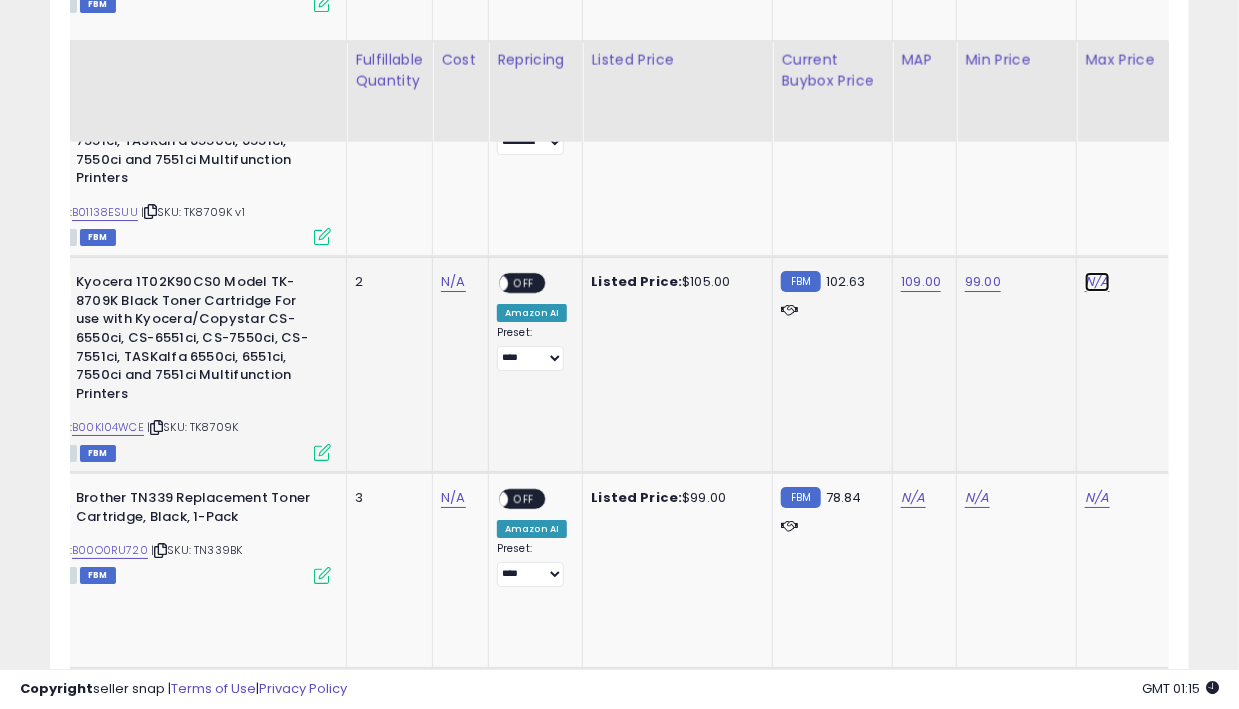 click on "N/A" at bounding box center (1097, 282) 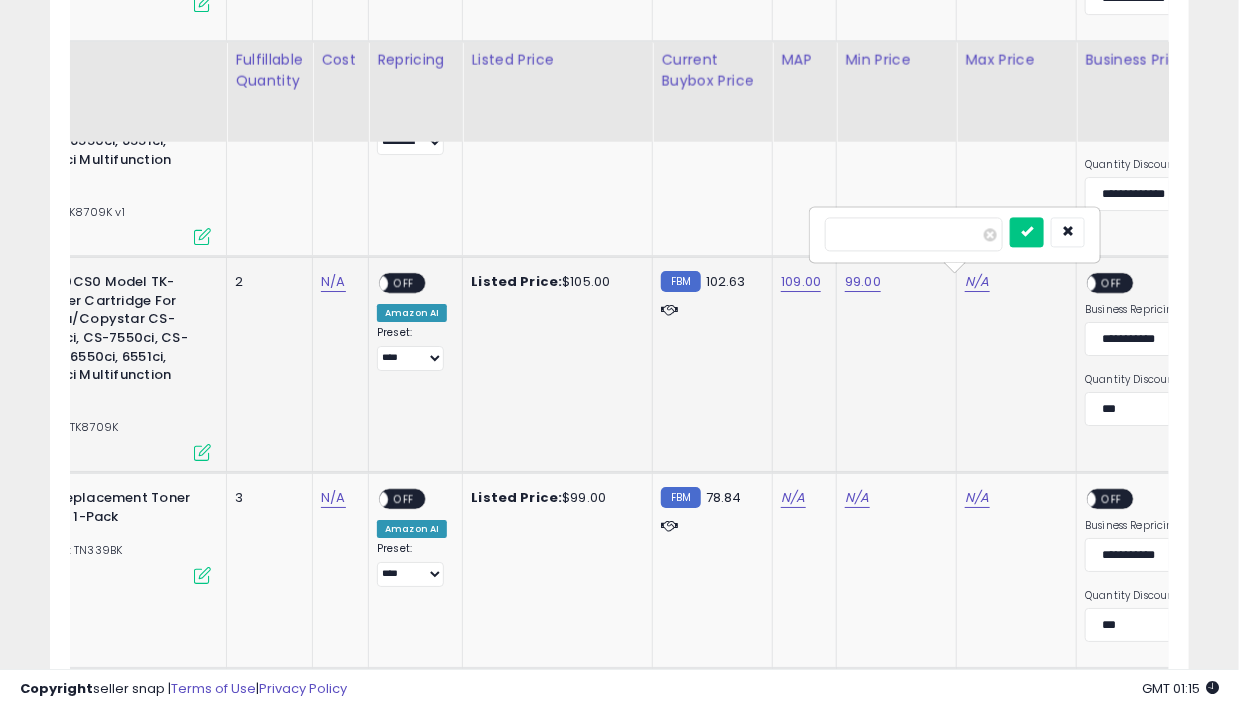 type on "***" 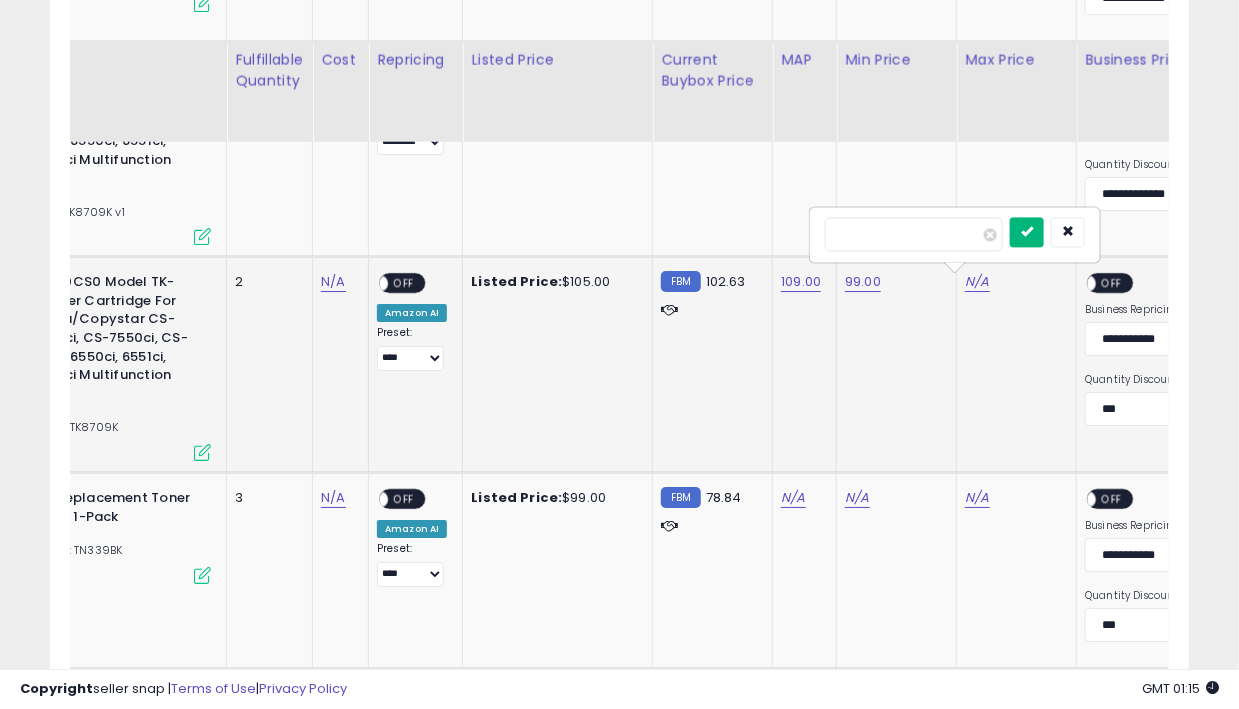 click at bounding box center [1027, 231] 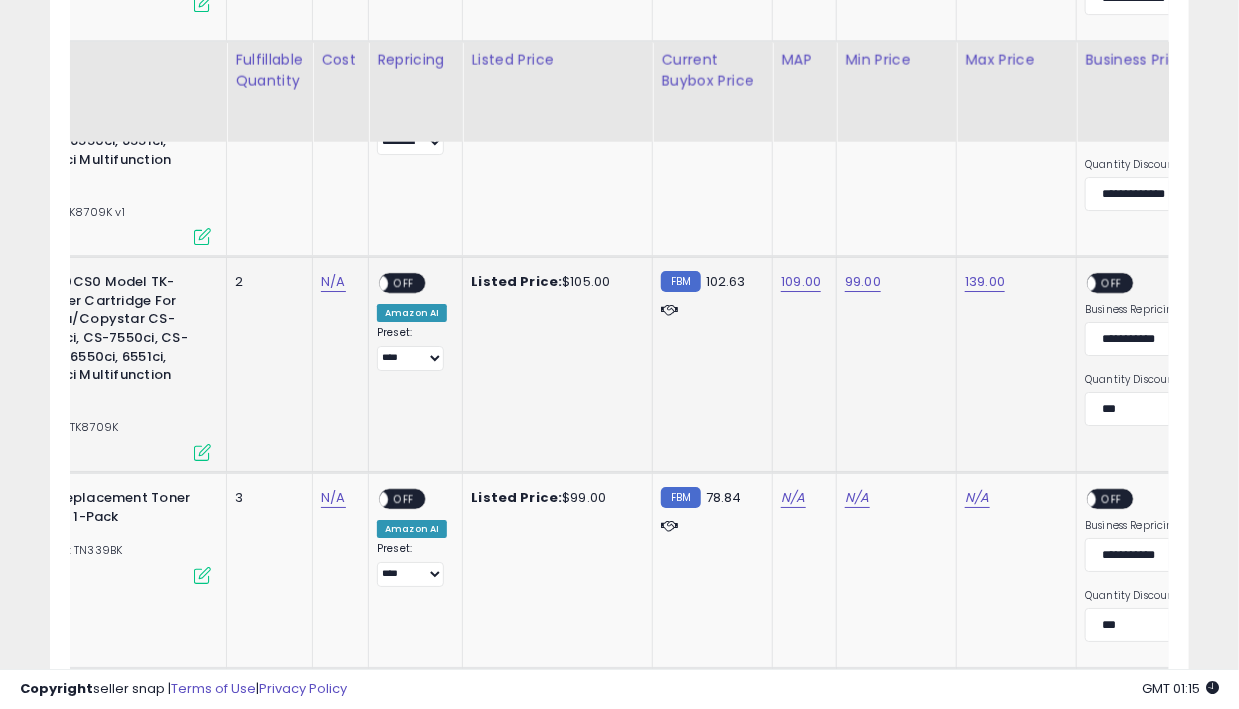 click on "OFF" at bounding box center [1113, 283] 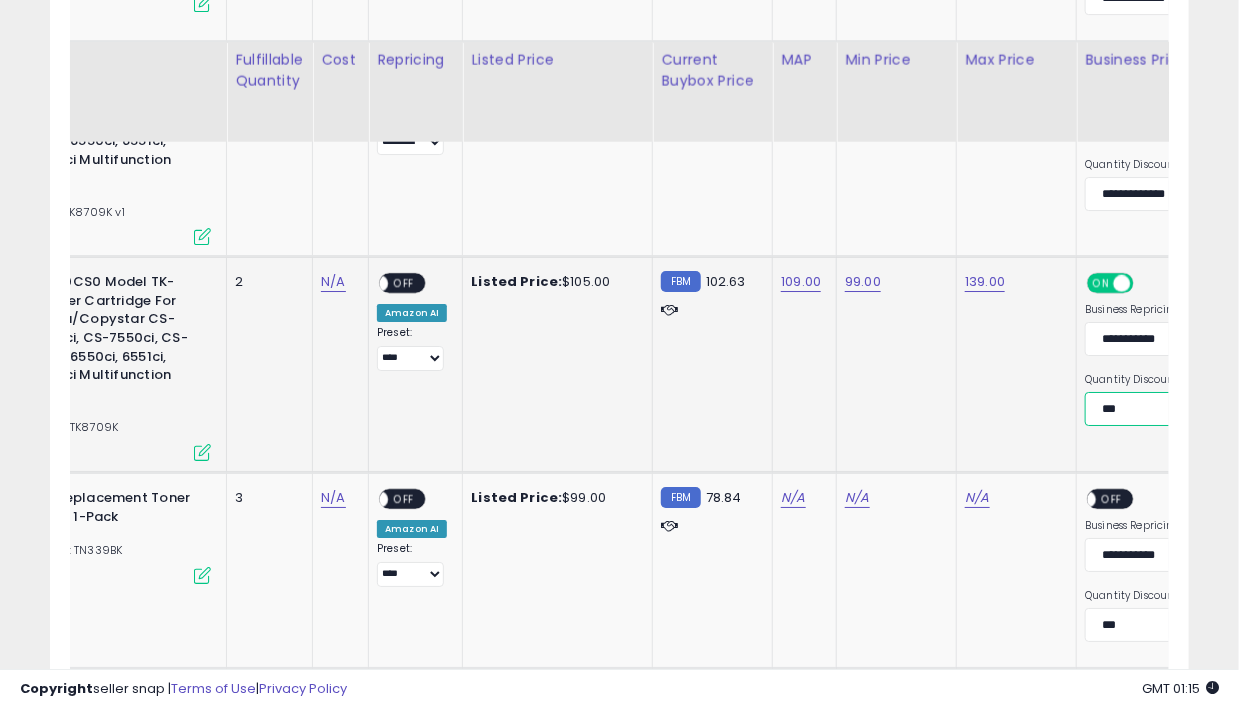 click on "**********" at bounding box center (1157, 409) 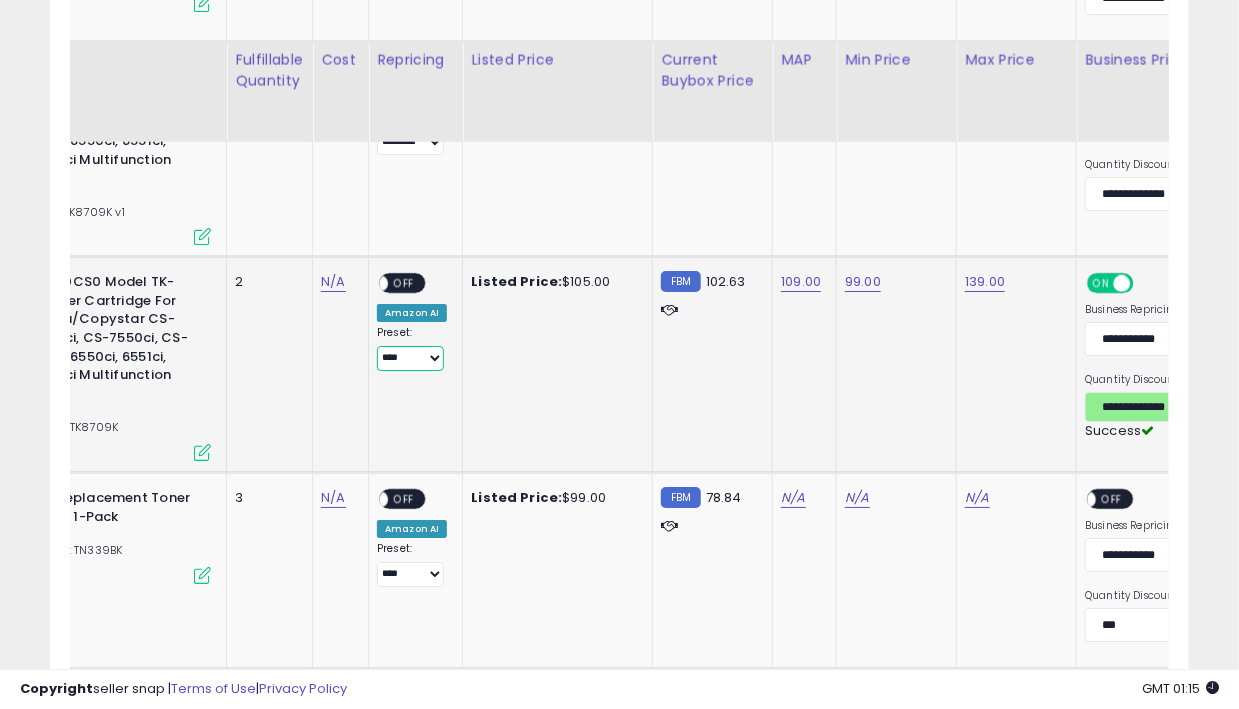 click on "**********" at bounding box center [410, 358] 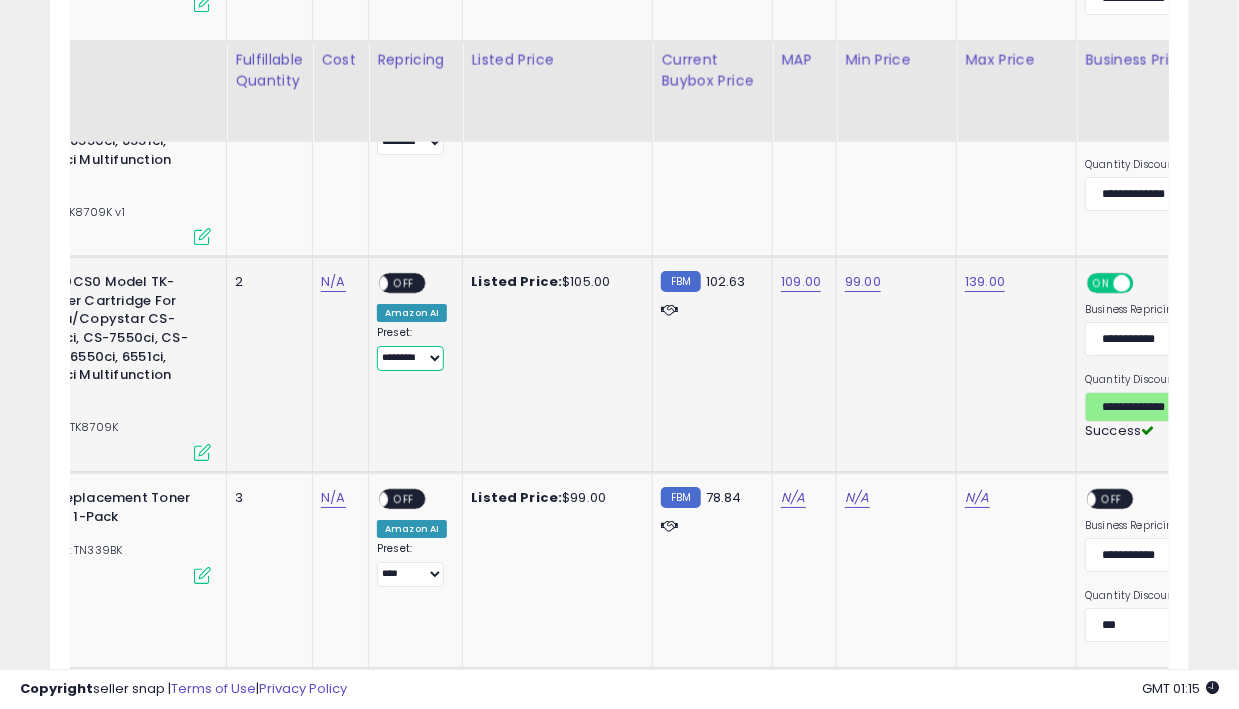 click on "**********" at bounding box center [410, 358] 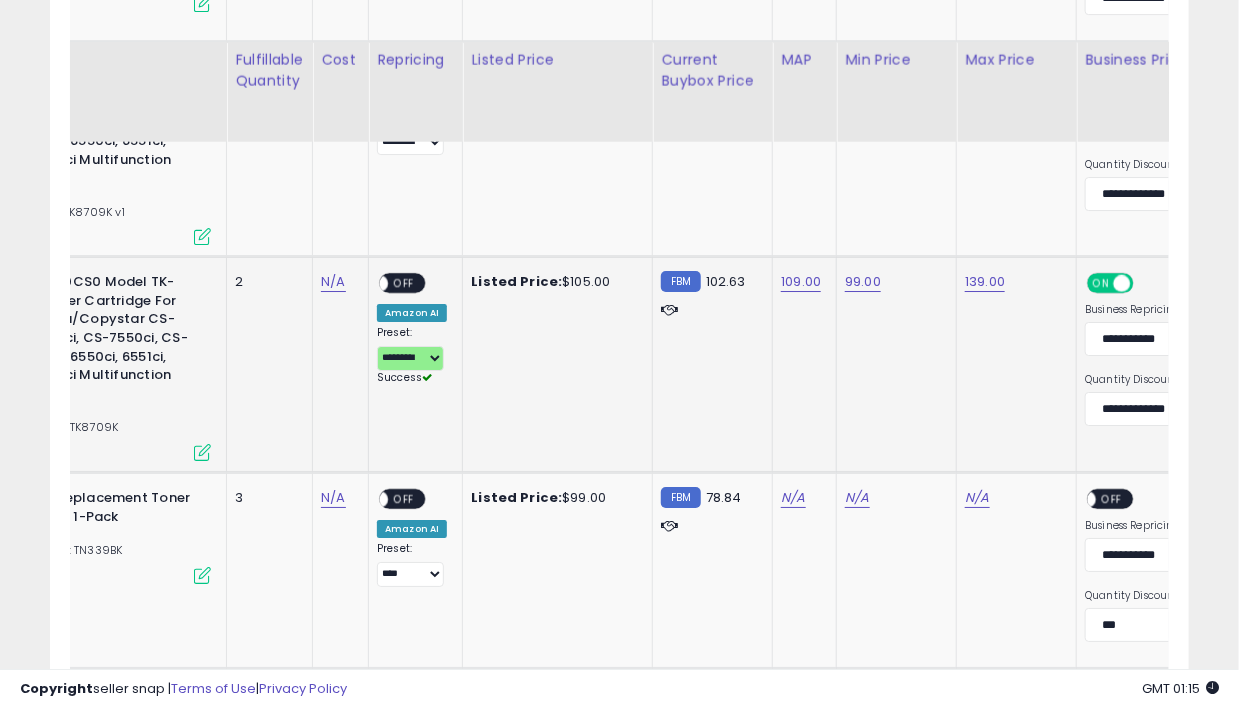 click on "OFF" at bounding box center (404, 283) 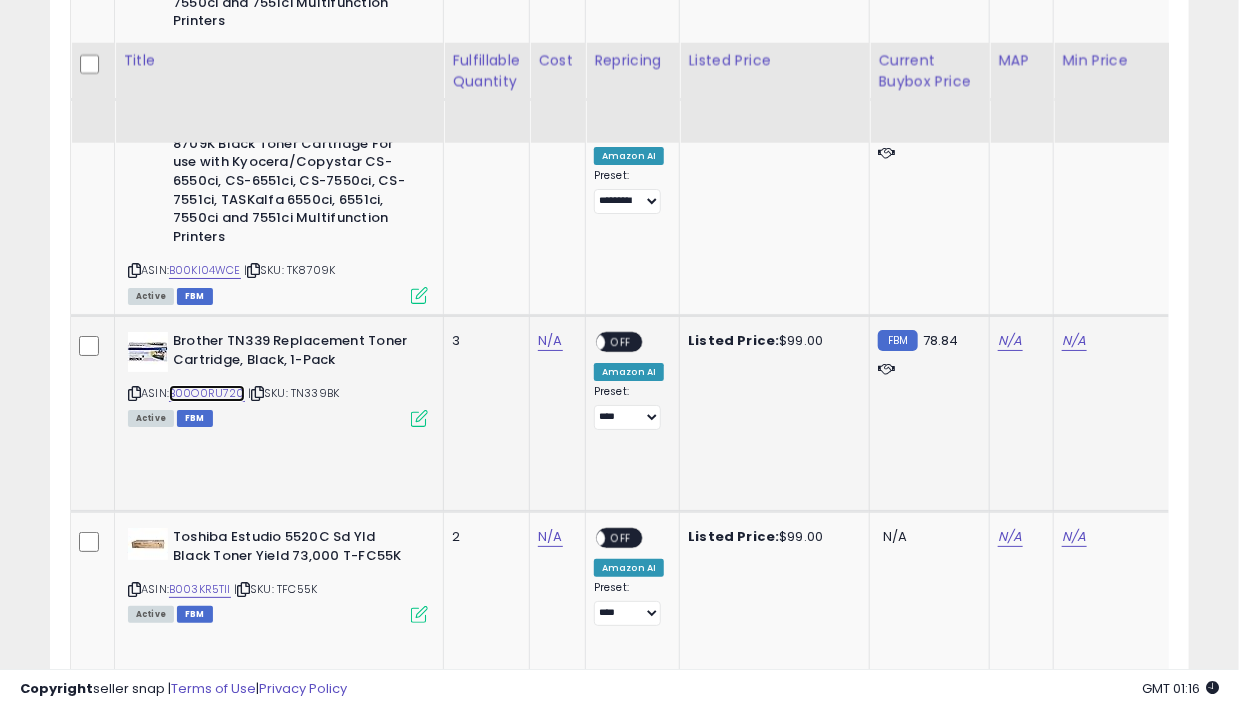 click on "B00O0RU720" at bounding box center (207, 393) 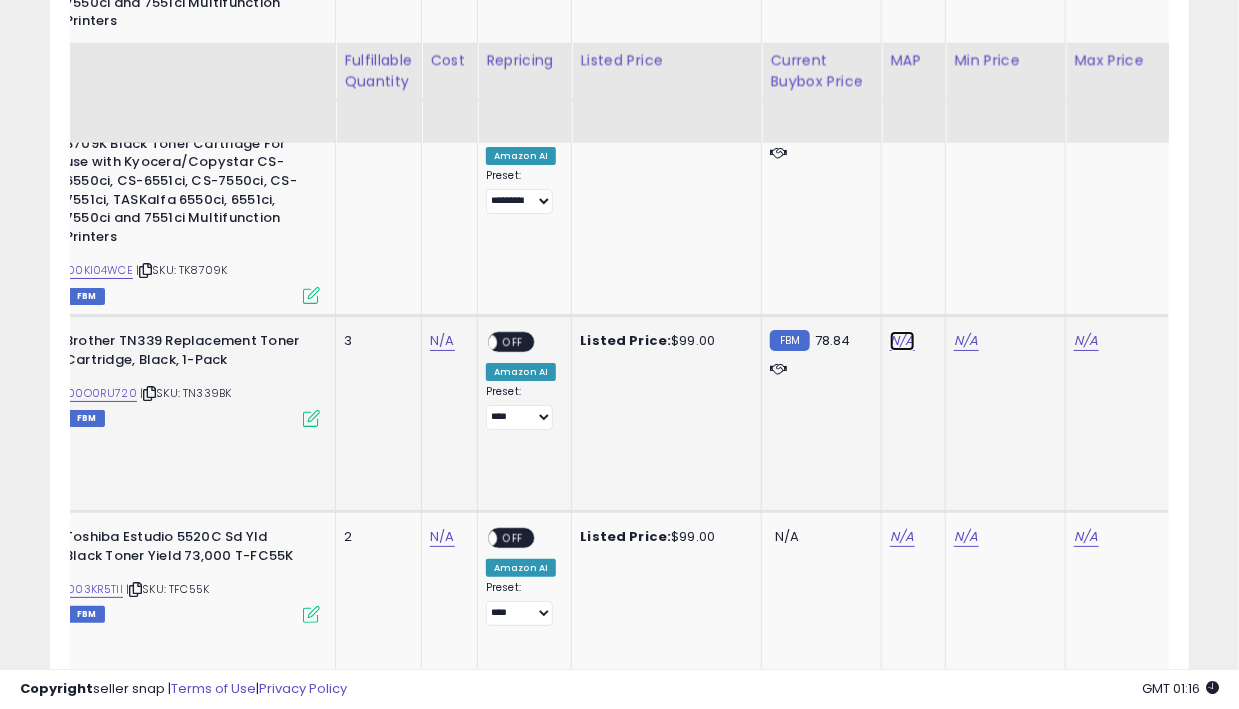 click on "N/A" at bounding box center [902, 341] 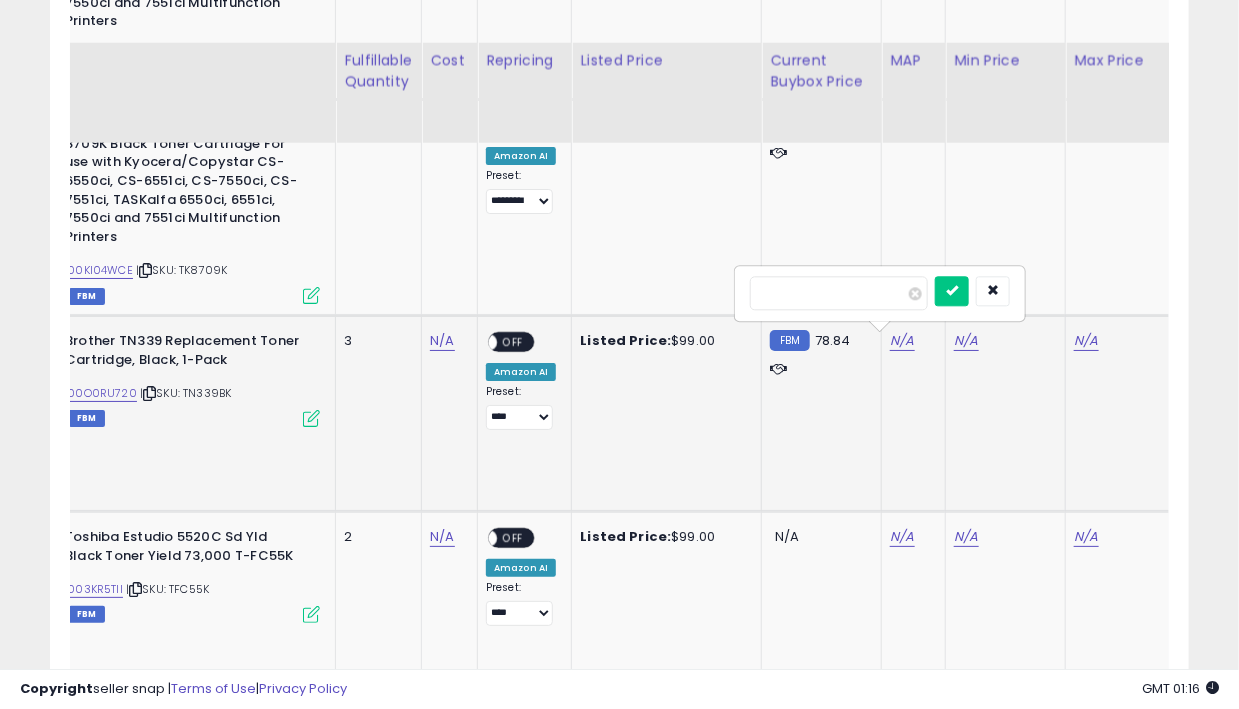 type on "**" 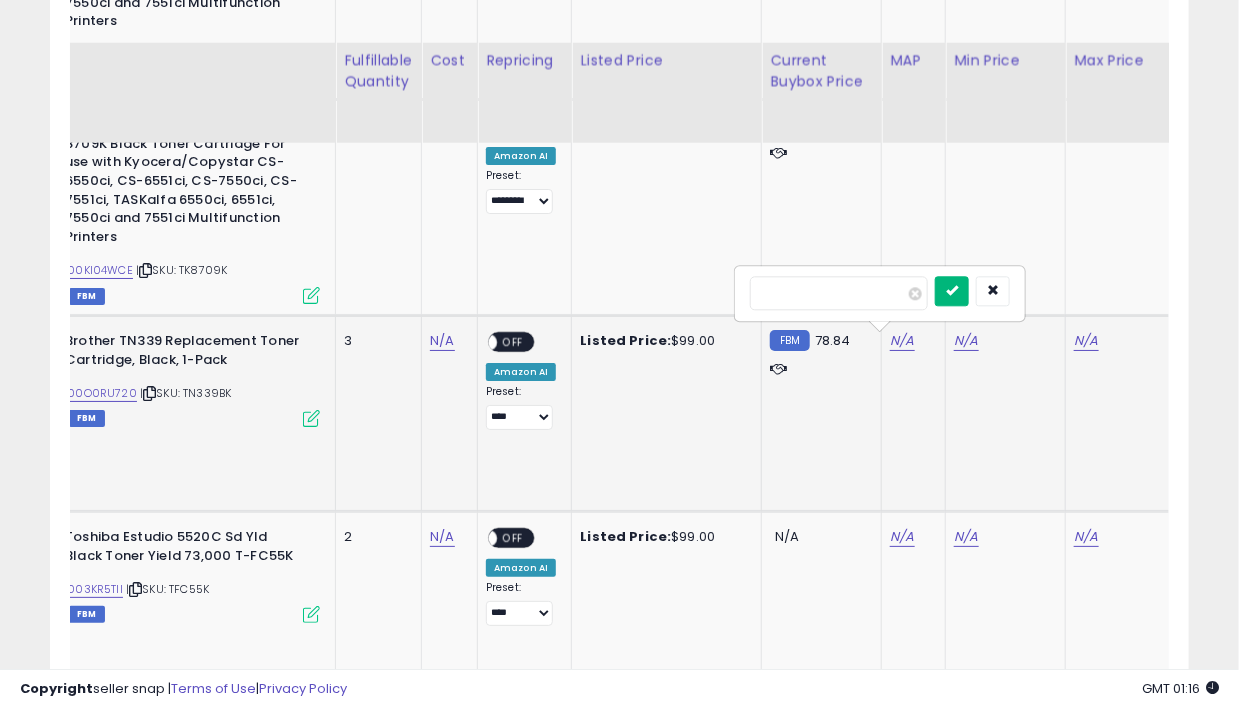 click at bounding box center (952, 290) 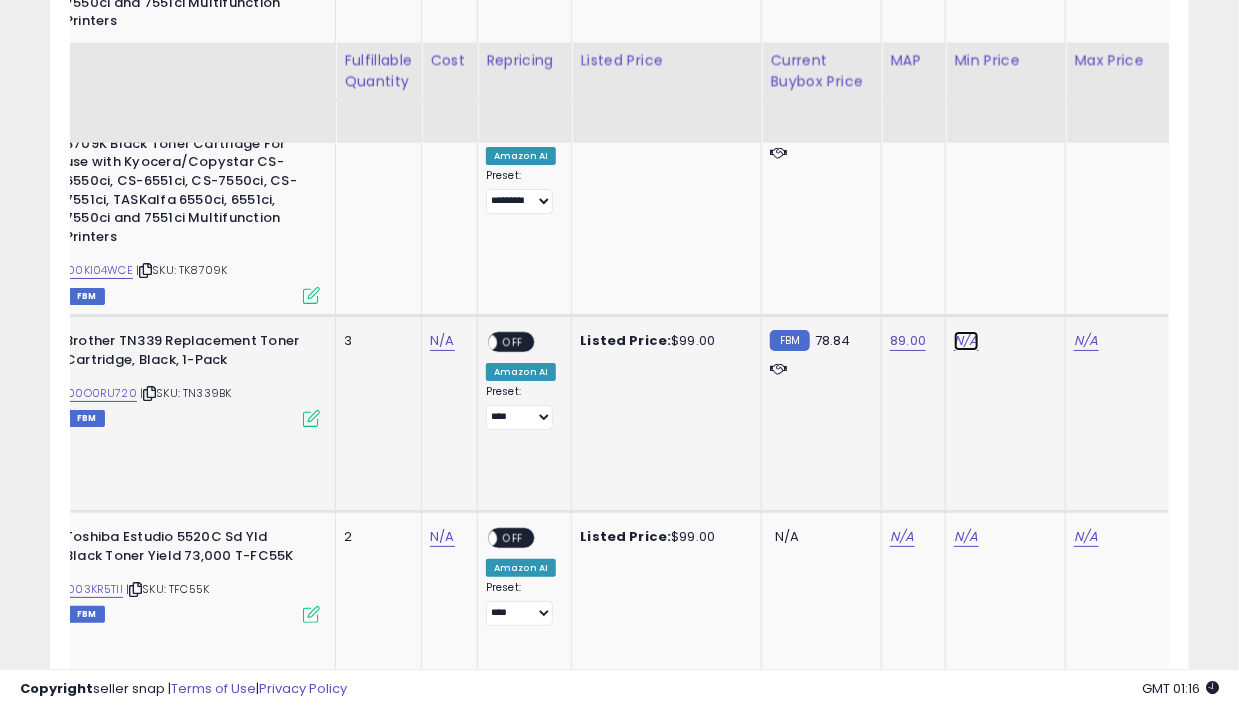 click on "N/A" at bounding box center [966, 341] 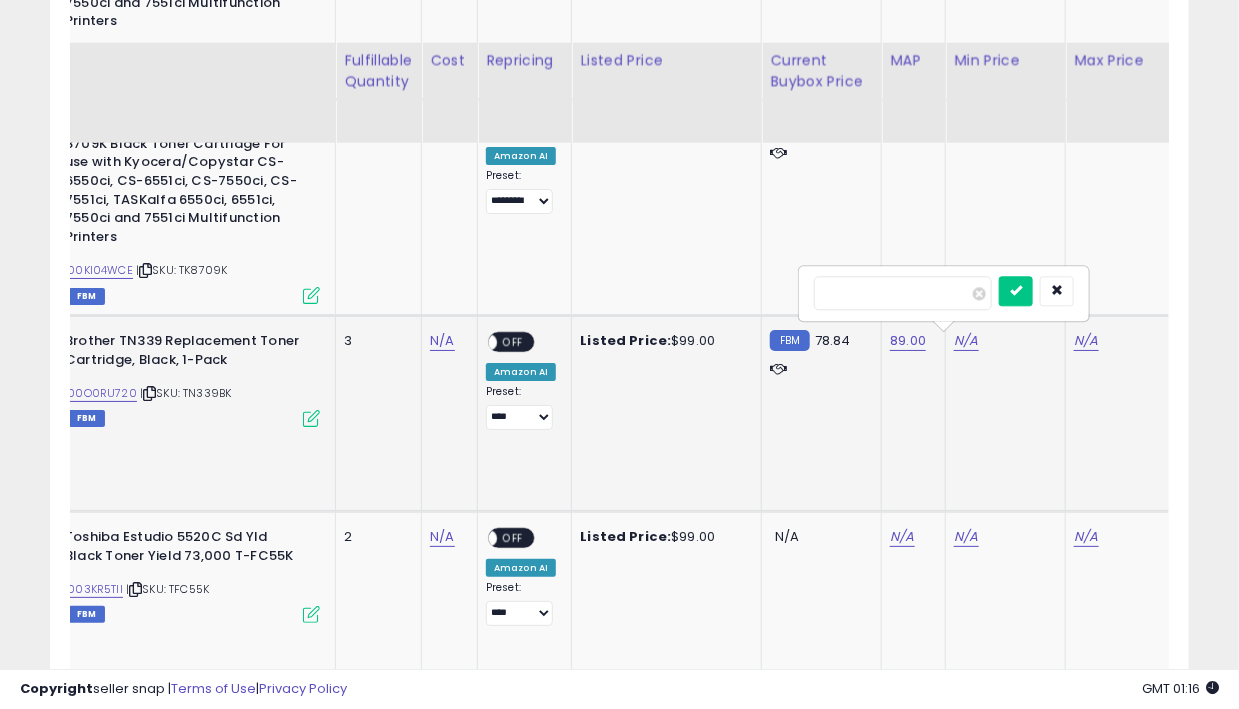type on "**" 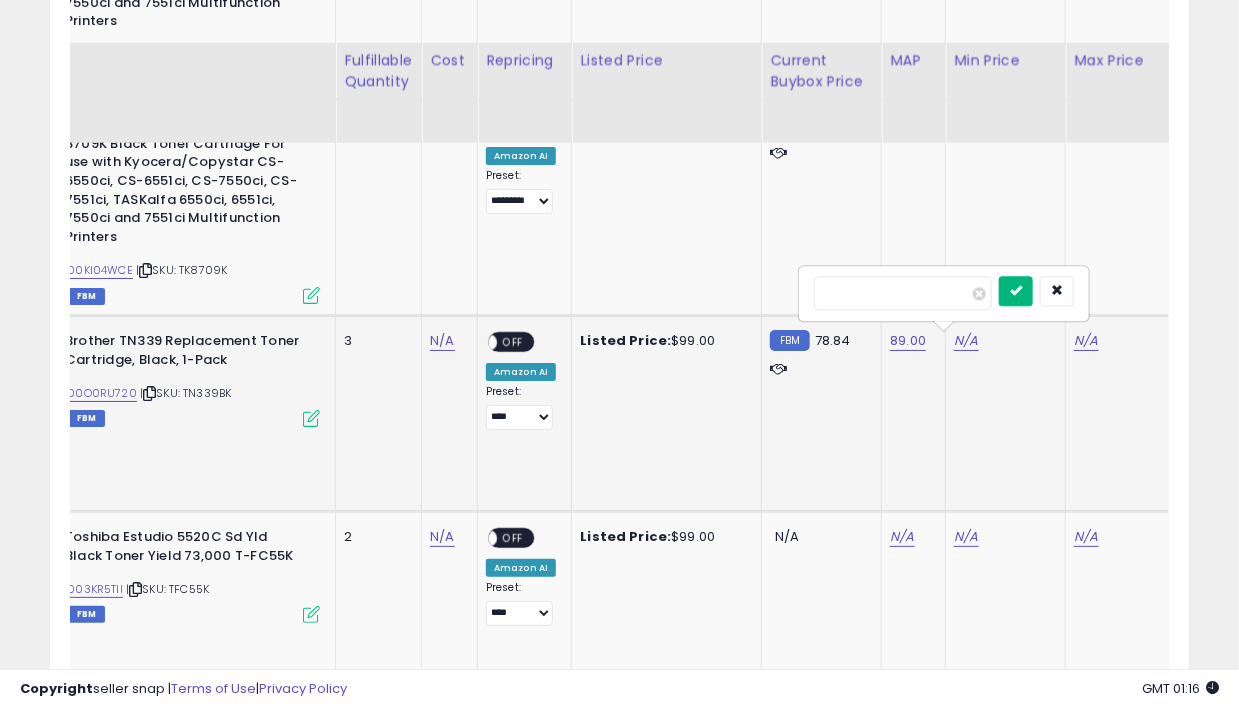 click at bounding box center [1016, 290] 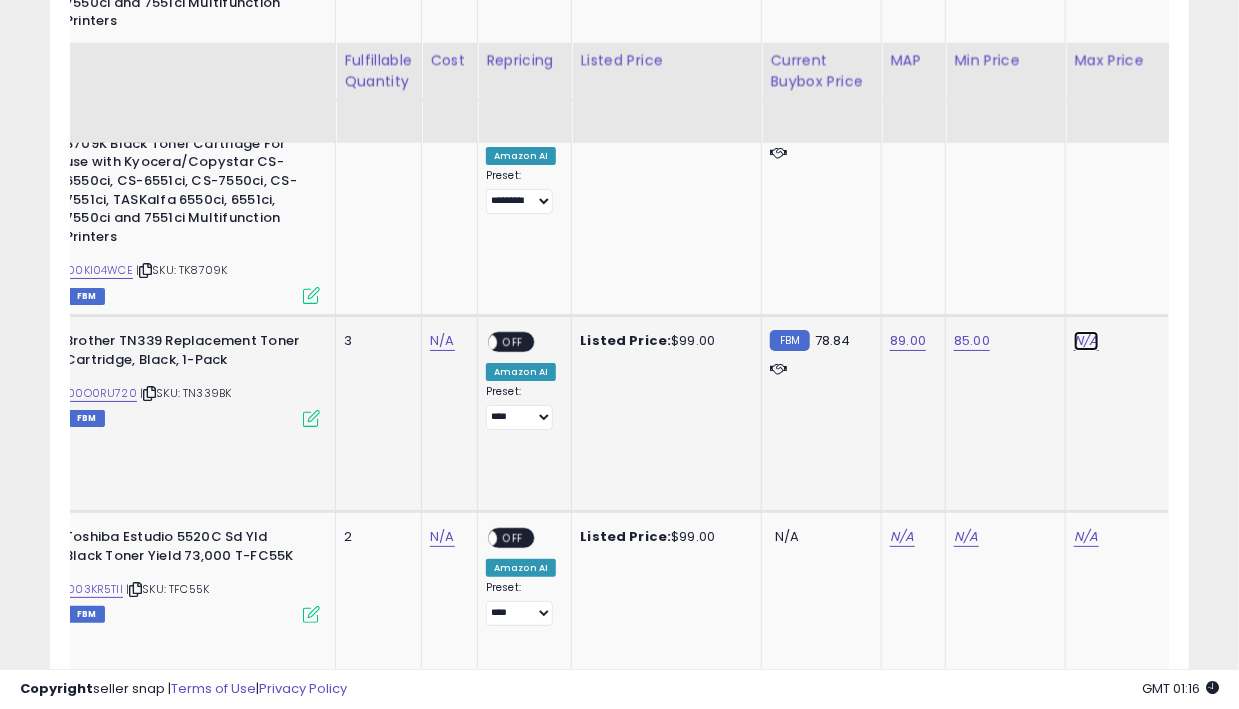 click on "N/A" at bounding box center (1086, 341) 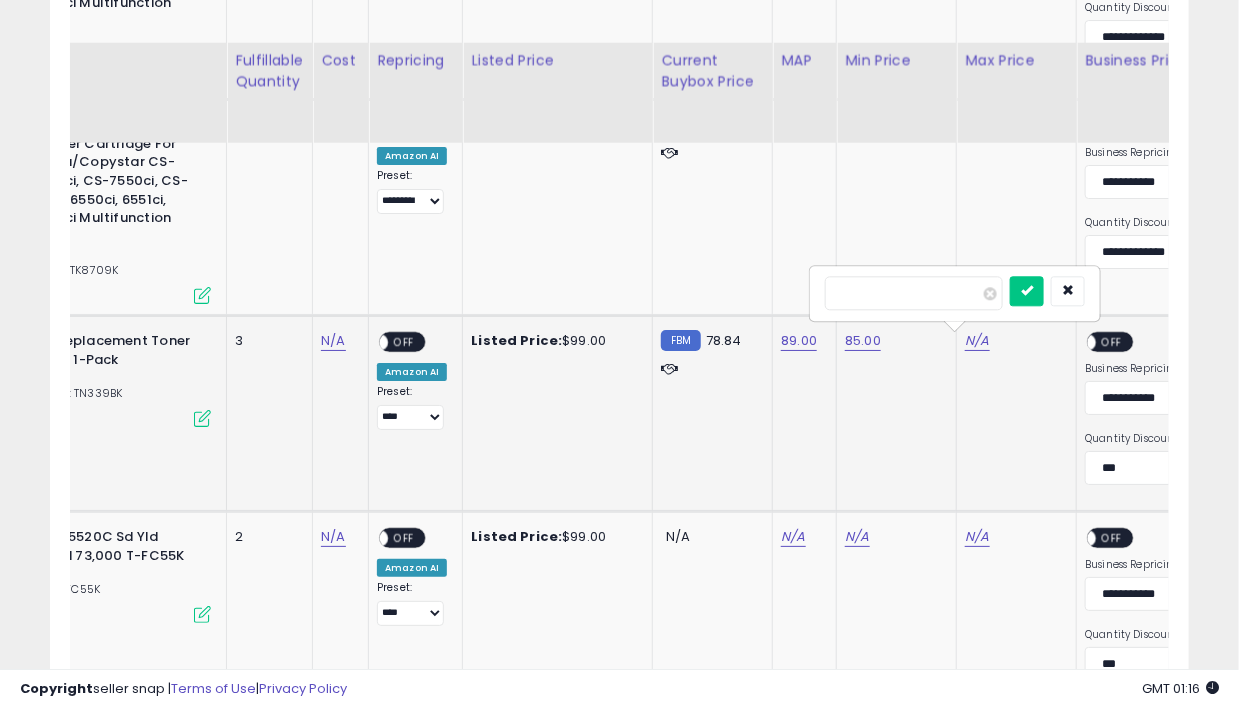 type on "***" 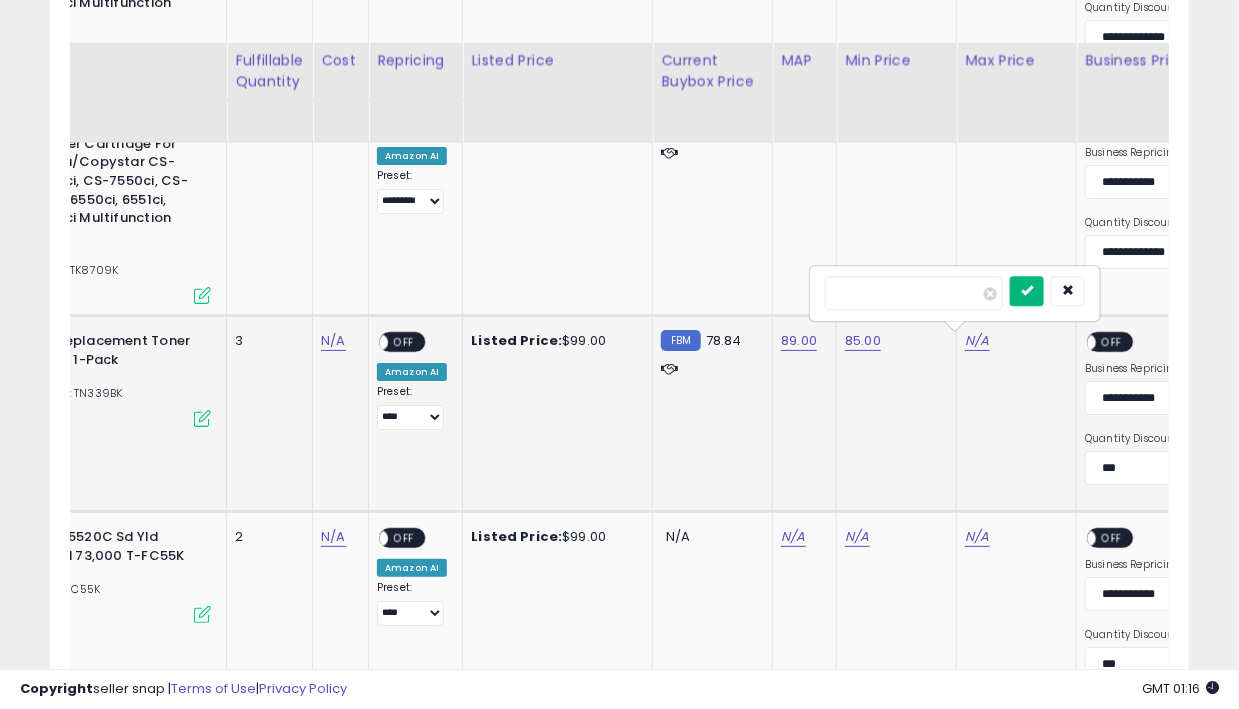 click at bounding box center [1027, 290] 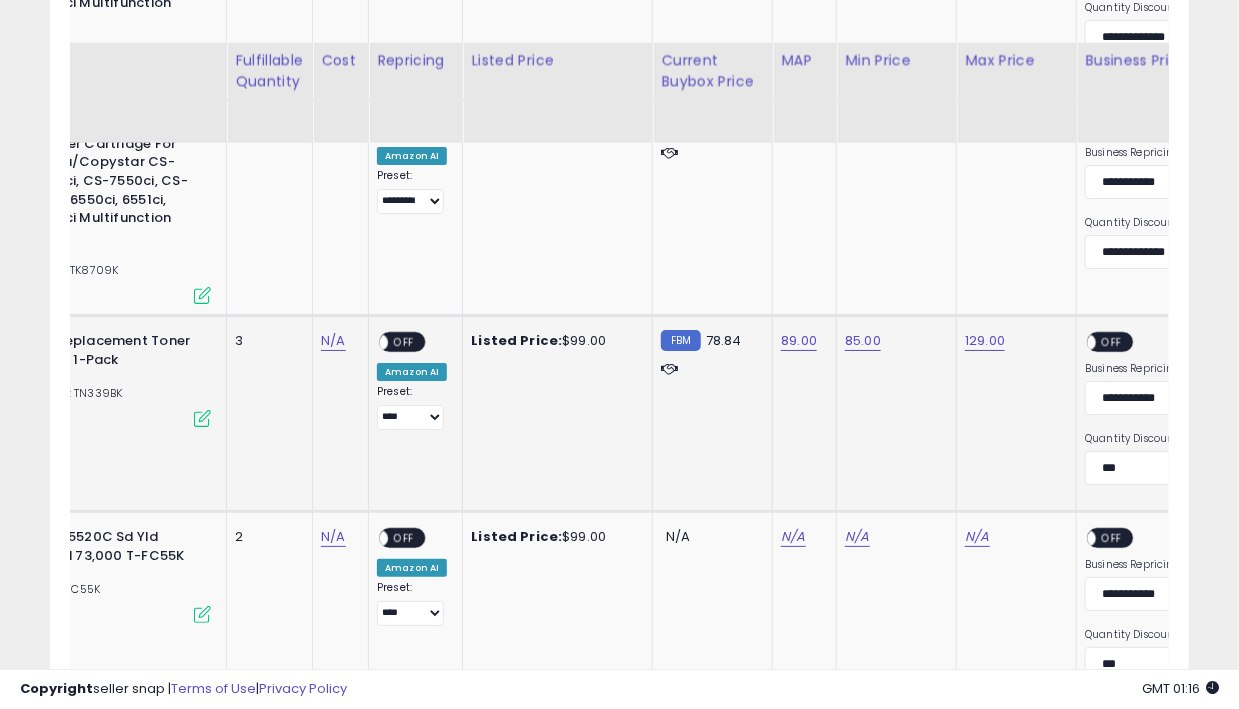 click on "OFF" at bounding box center [1113, 342] 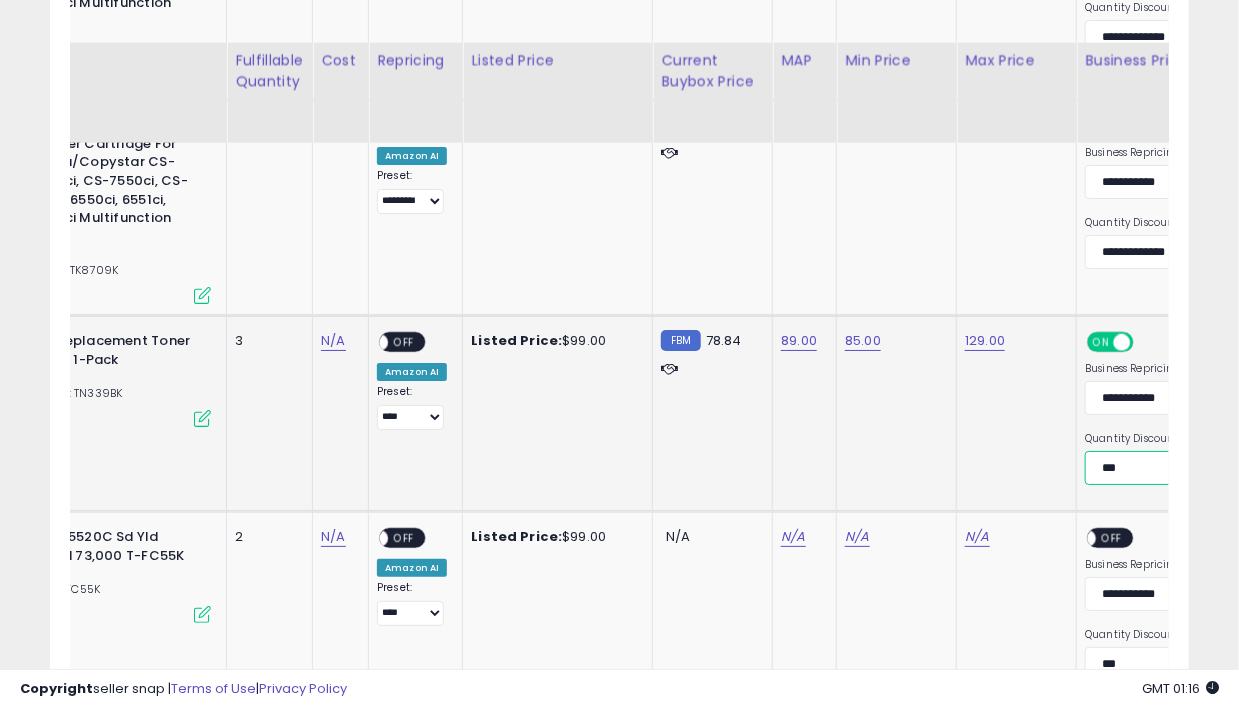 click on "**********" at bounding box center (1157, 468) 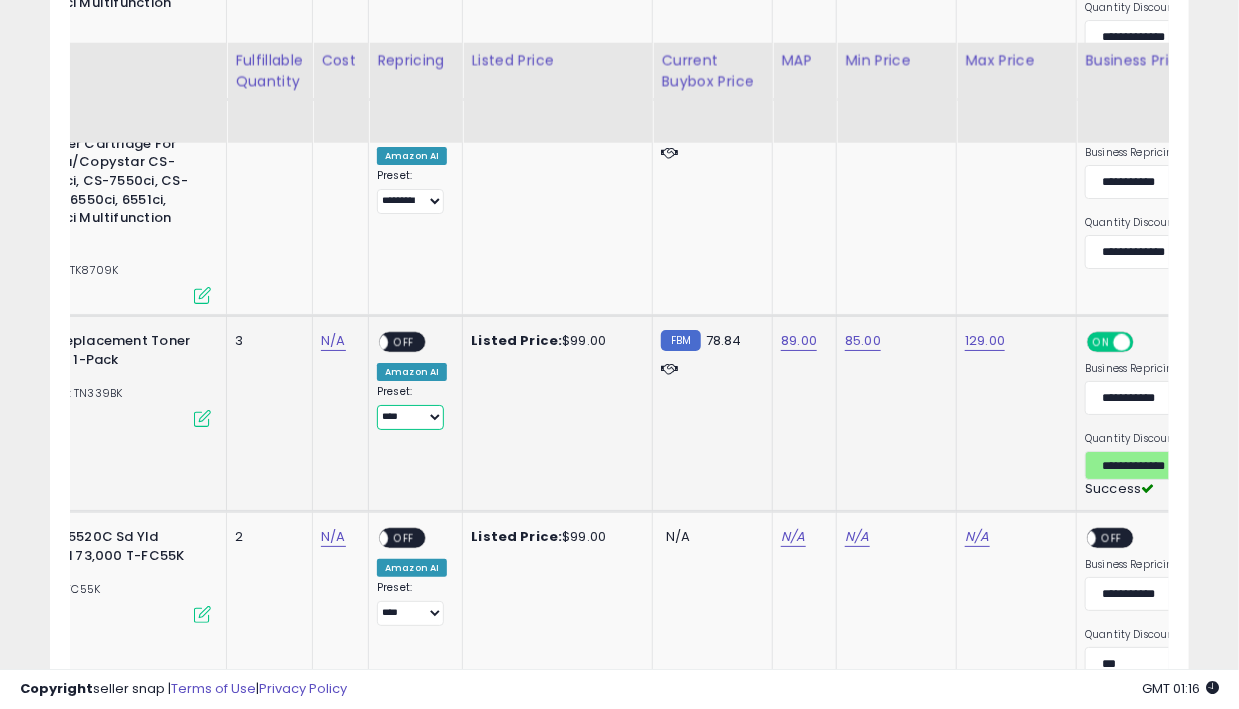 click on "**********" at bounding box center [410, 417] 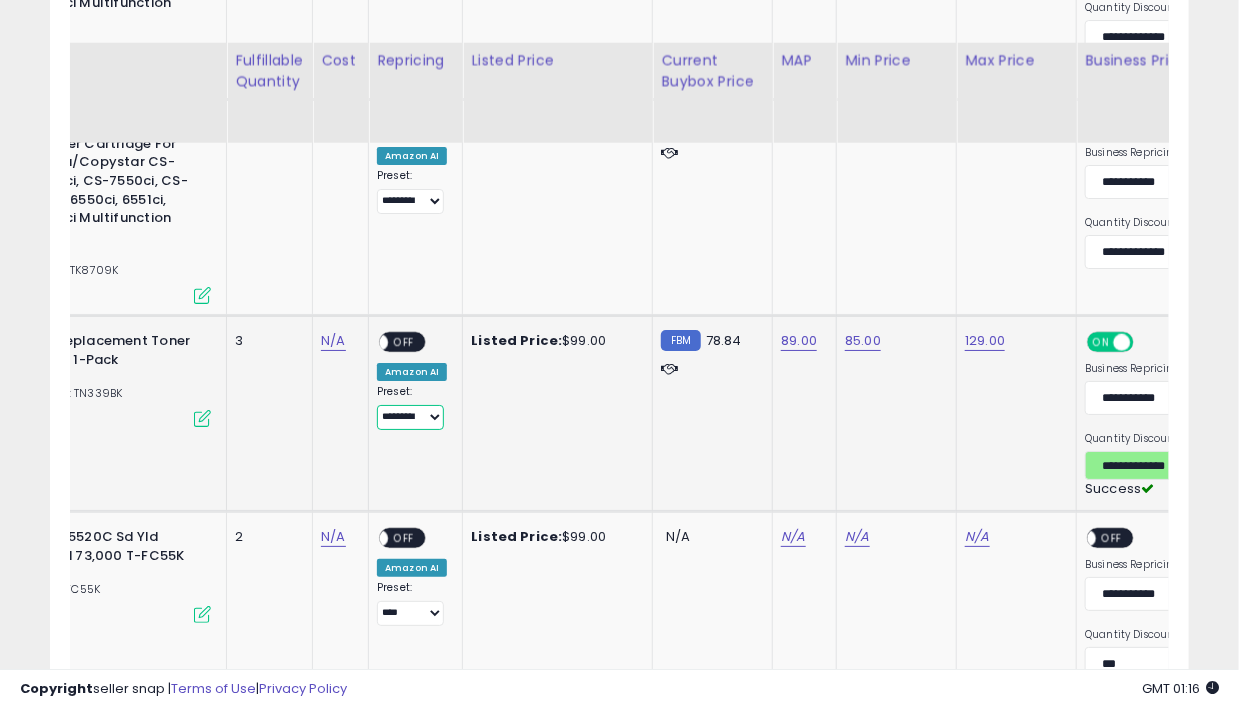 click on "**********" at bounding box center (410, 417) 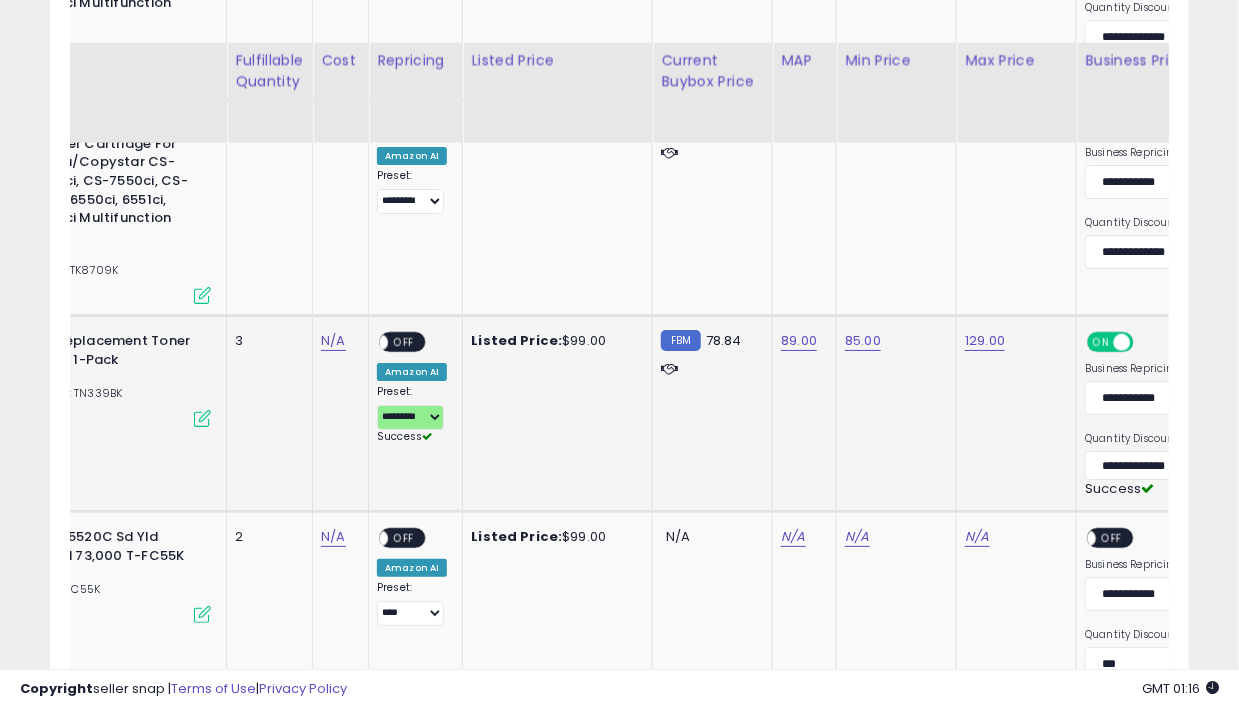 click on "OFF" at bounding box center (404, 342) 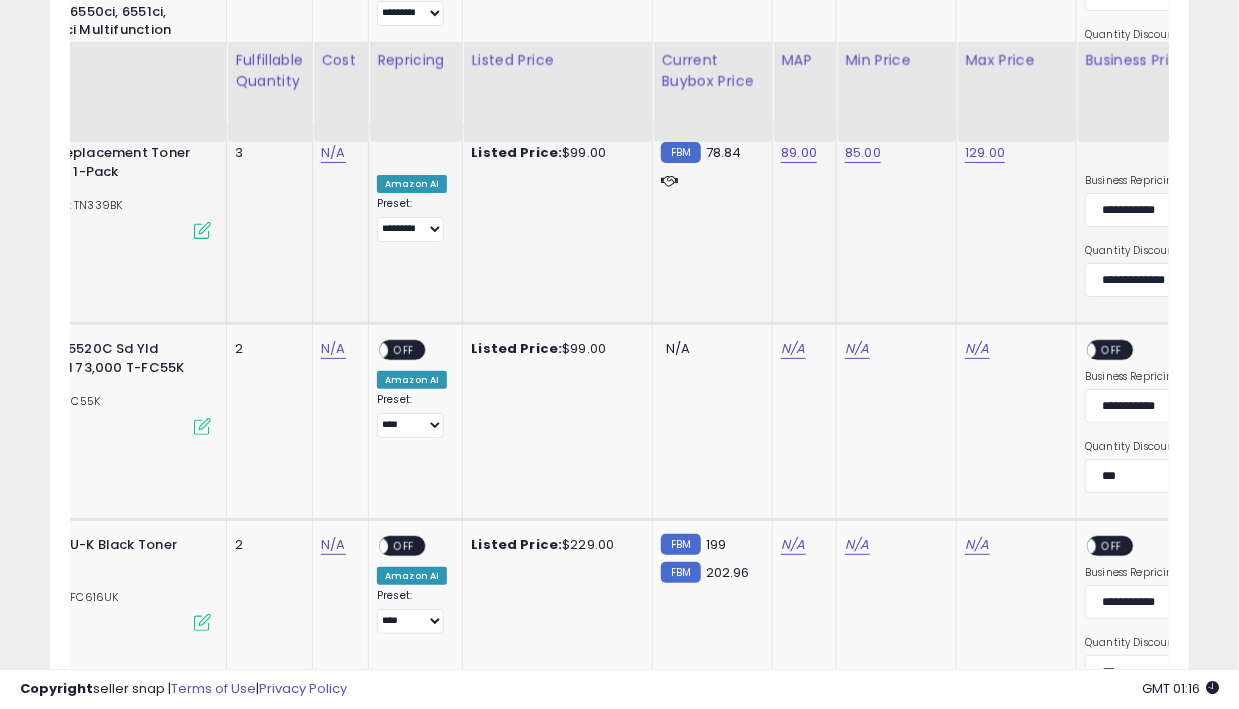 scroll, scrollTop: 2791, scrollLeft: 0, axis: vertical 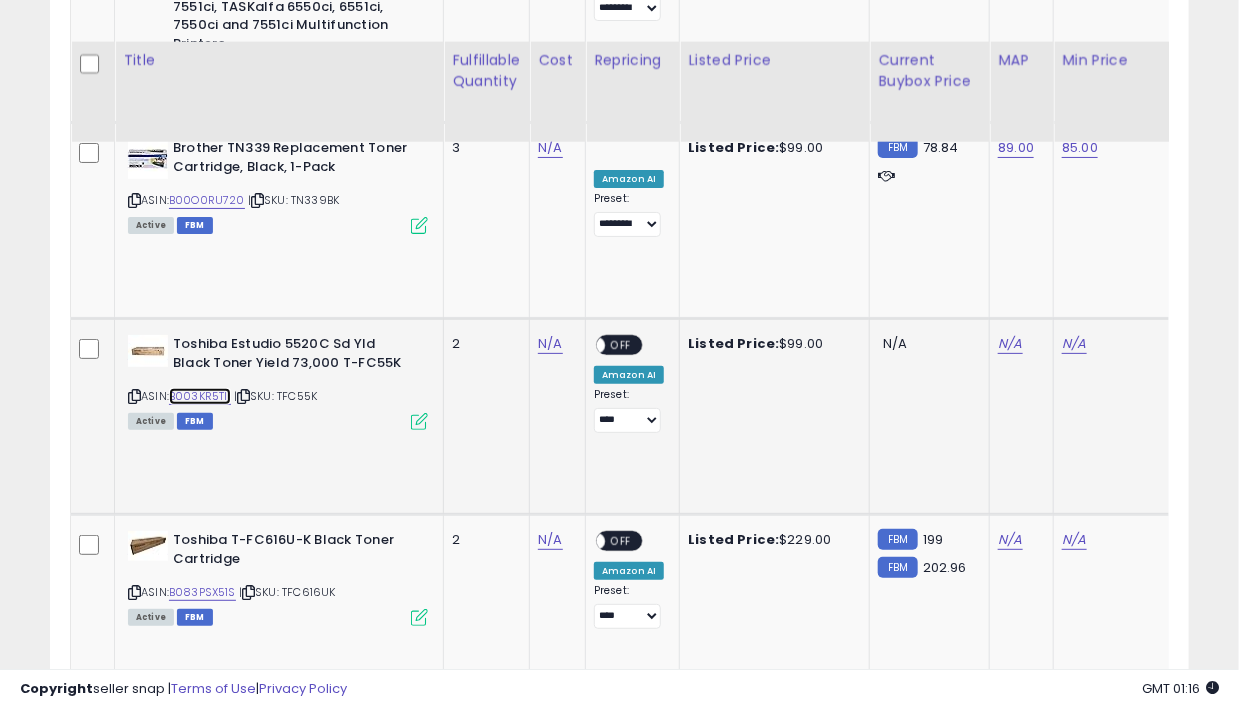 click on "B003KR5TII" at bounding box center (200, 396) 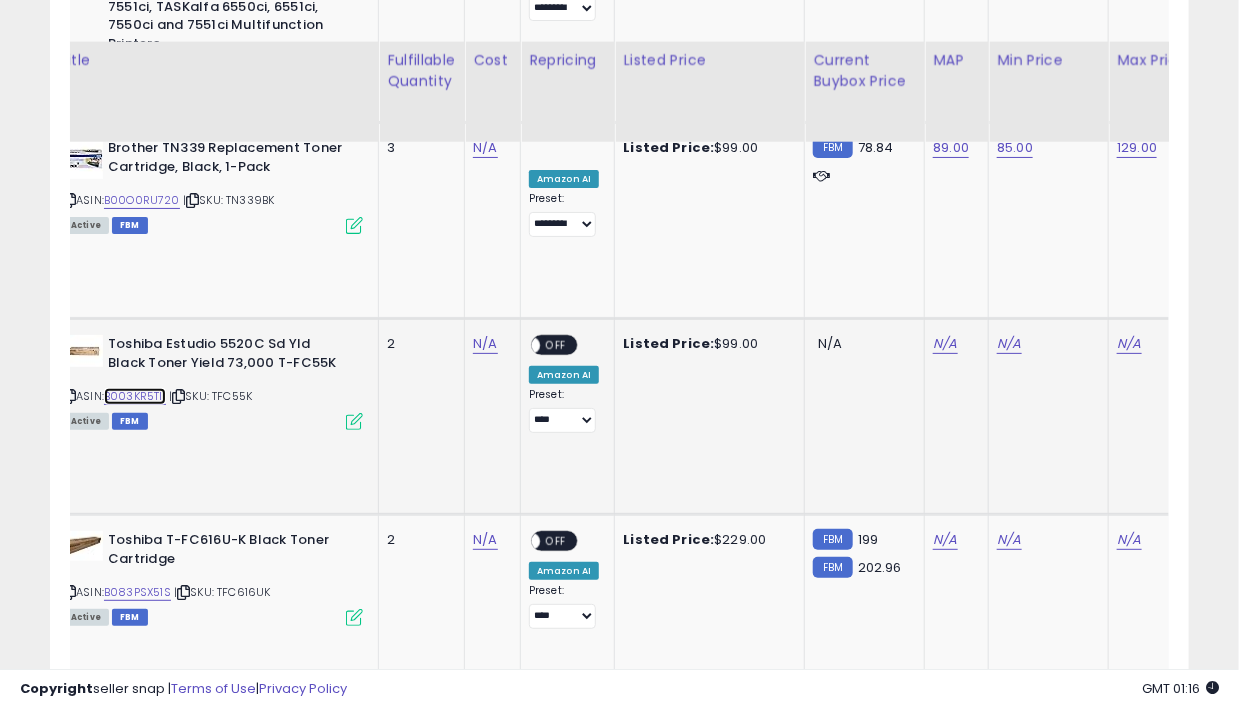 scroll, scrollTop: 0, scrollLeft: 111, axis: horizontal 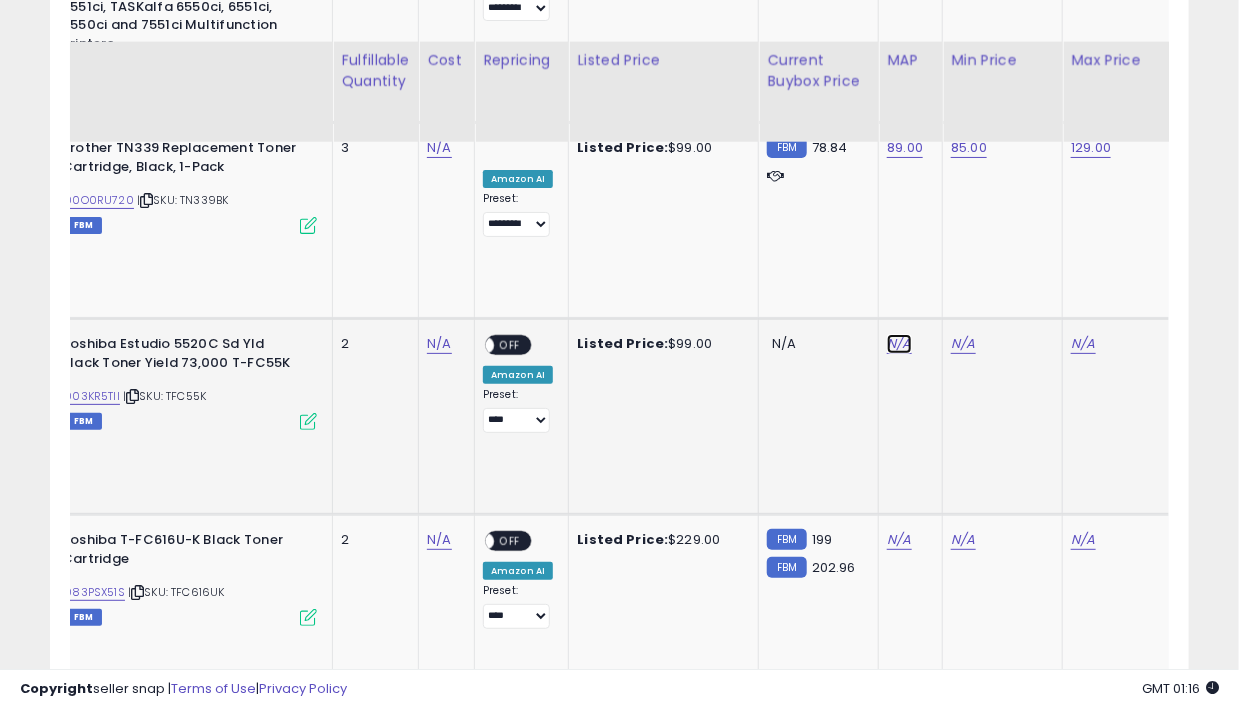 click on "N/A" at bounding box center (899, 344) 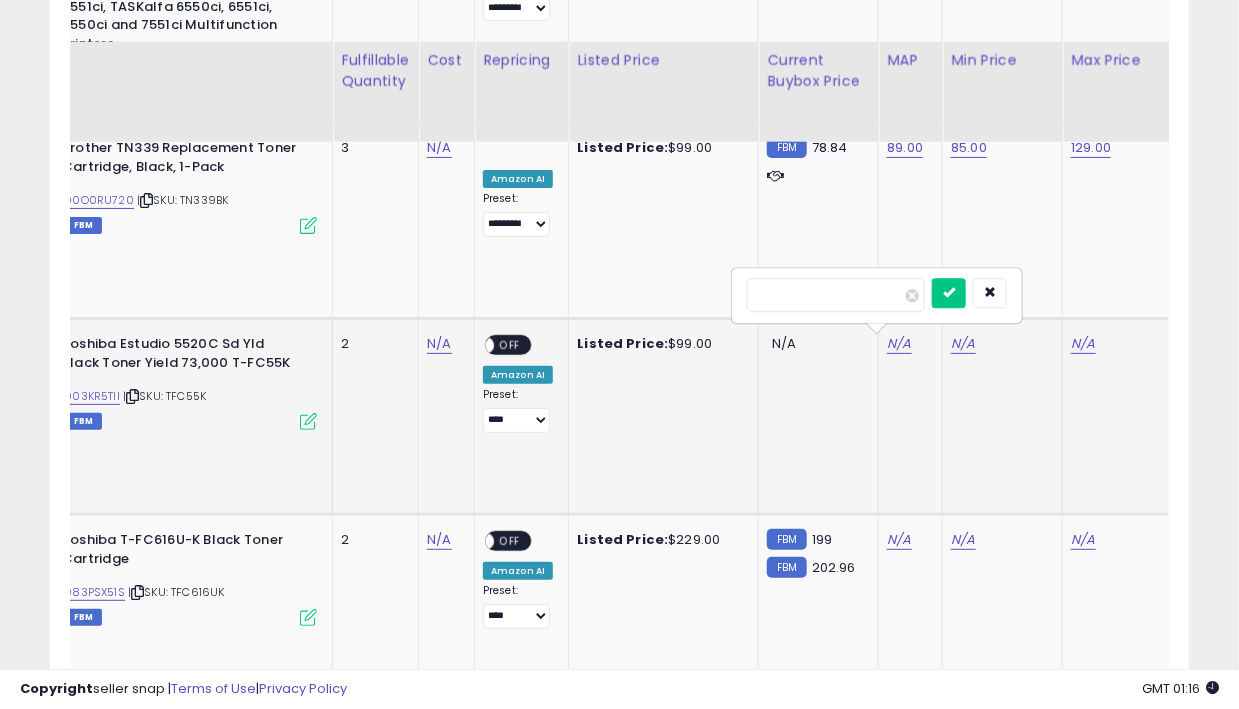 type on "***" 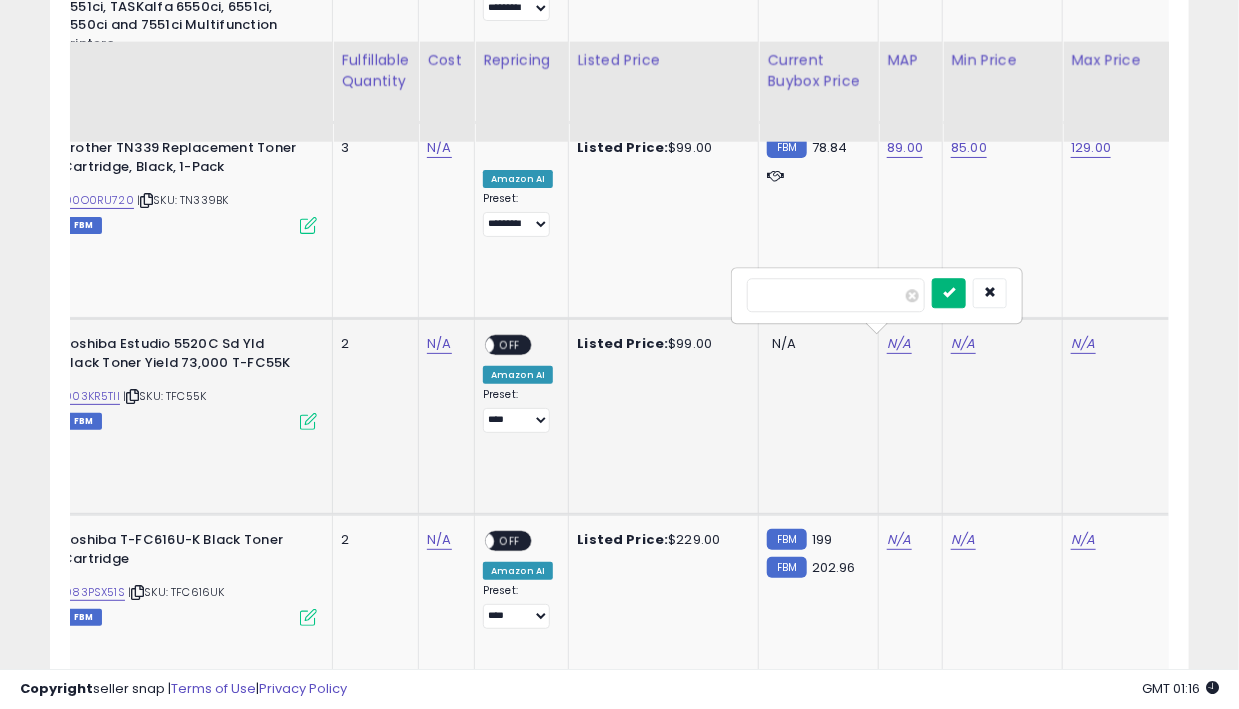 click at bounding box center (949, 292) 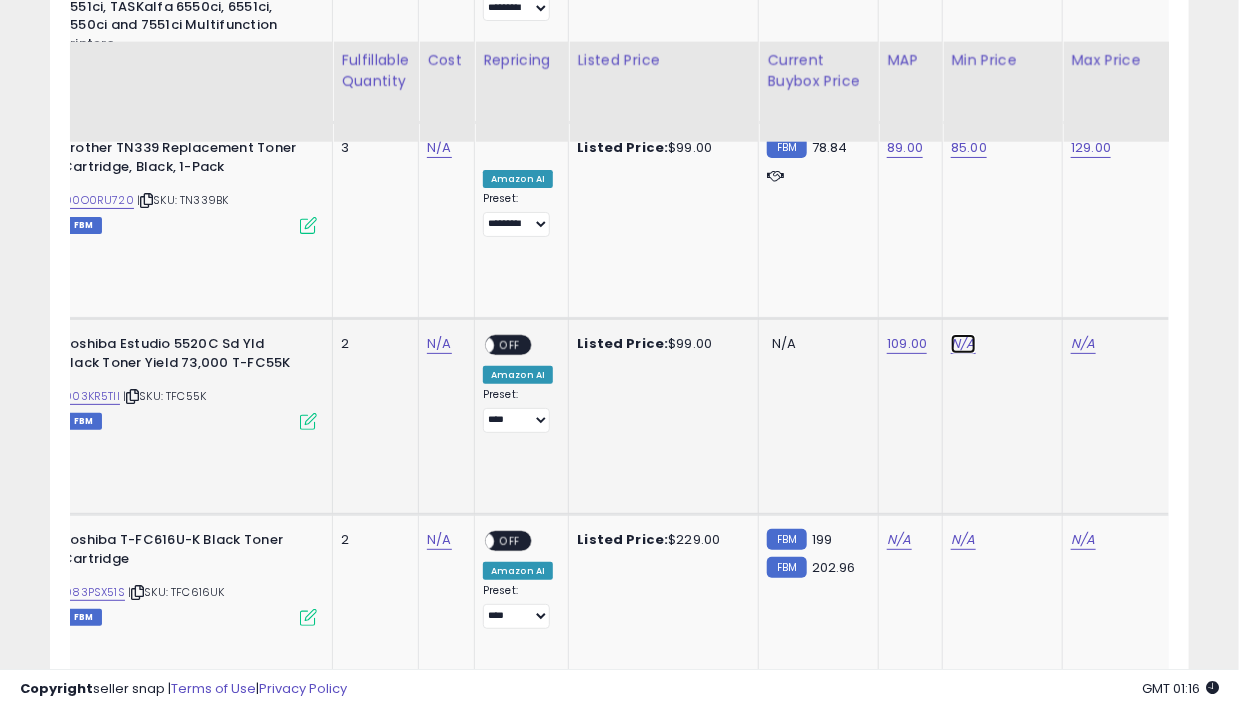 click on "N/A" at bounding box center (963, 344) 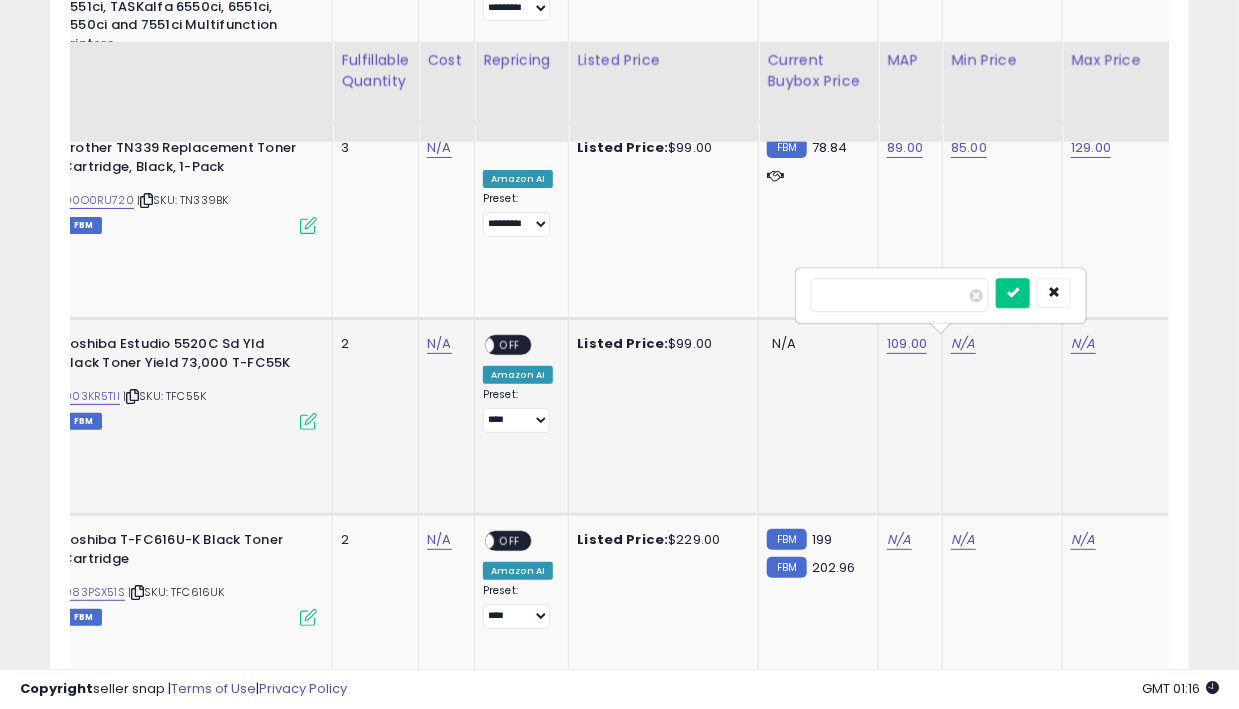 type on "**" 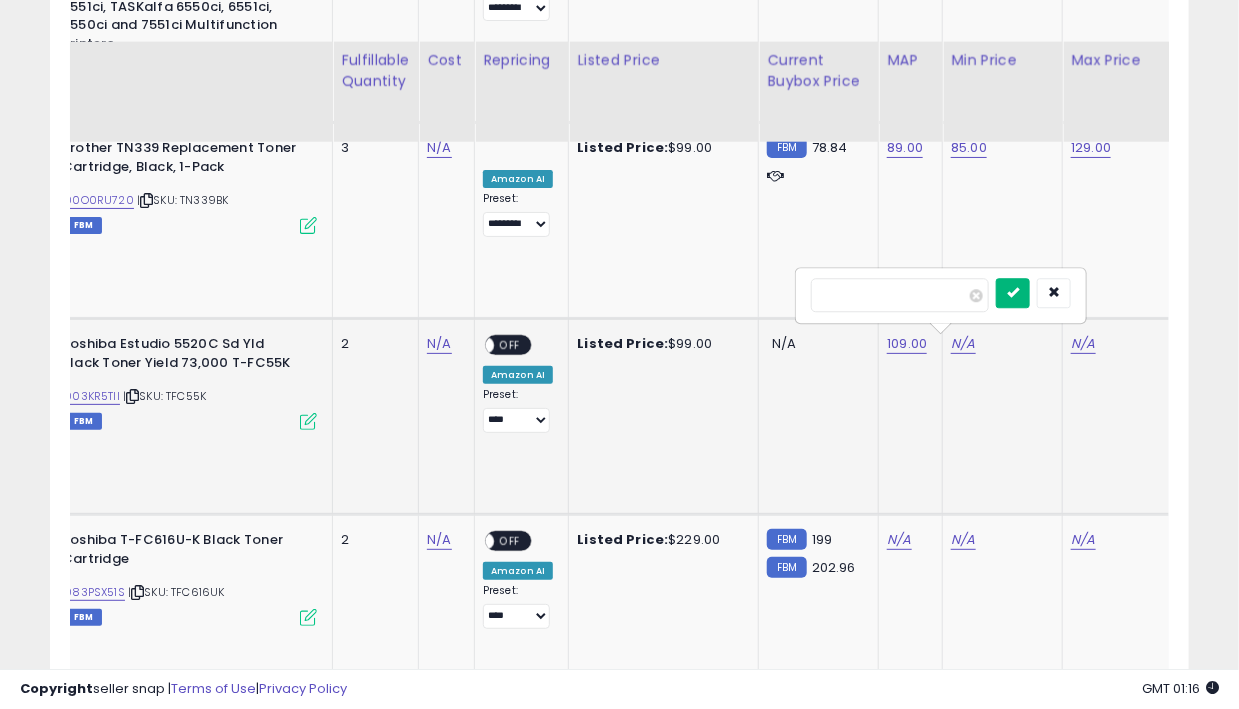 click at bounding box center [1013, 292] 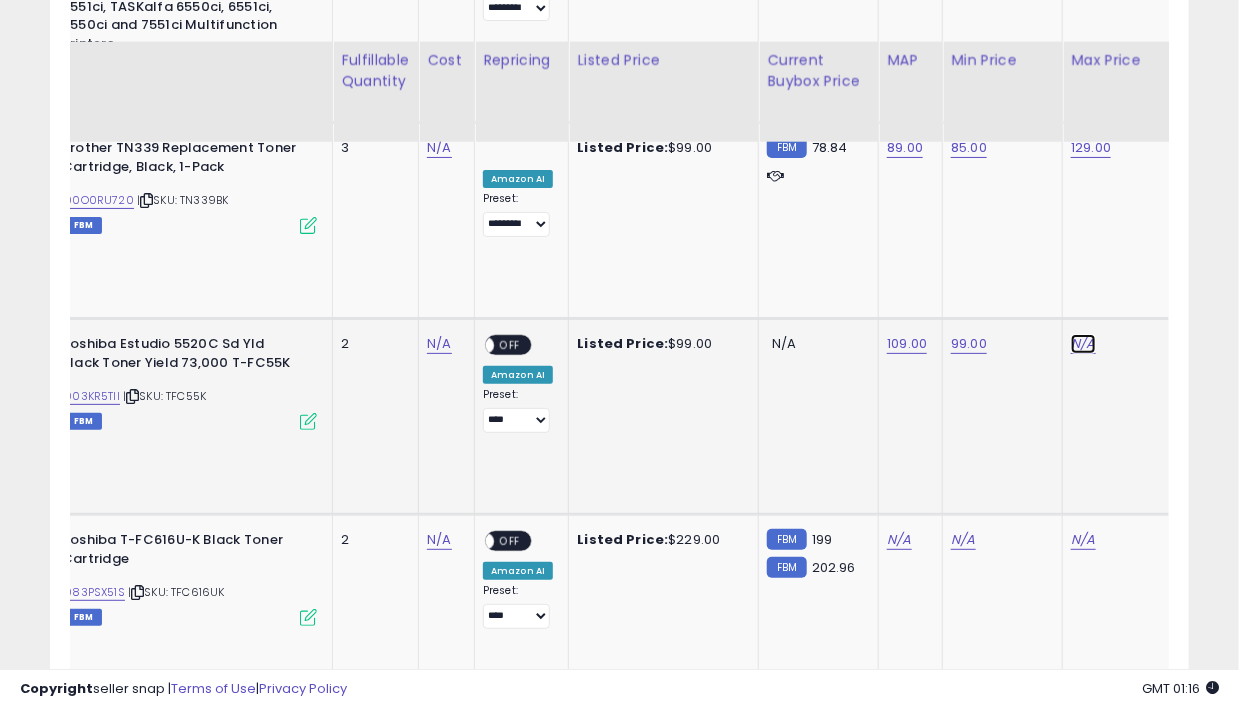 click on "N/A" at bounding box center (1083, 344) 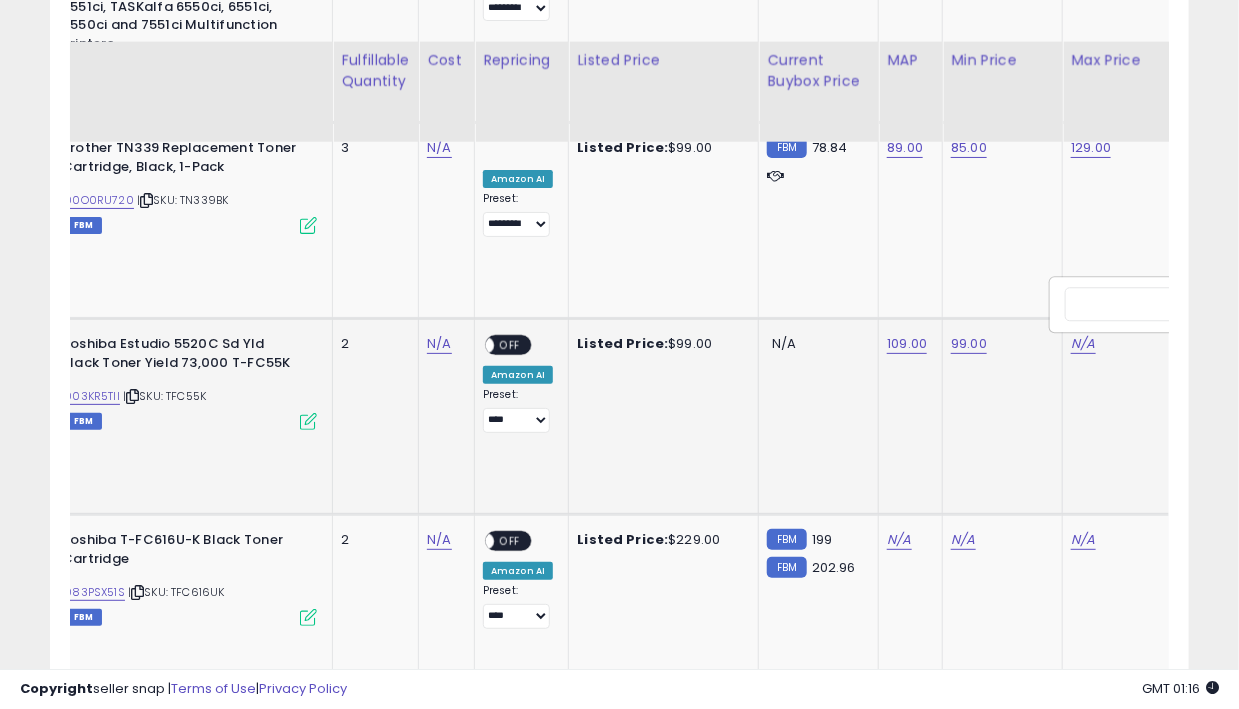 scroll, scrollTop: 0, scrollLeft: 217, axis: horizontal 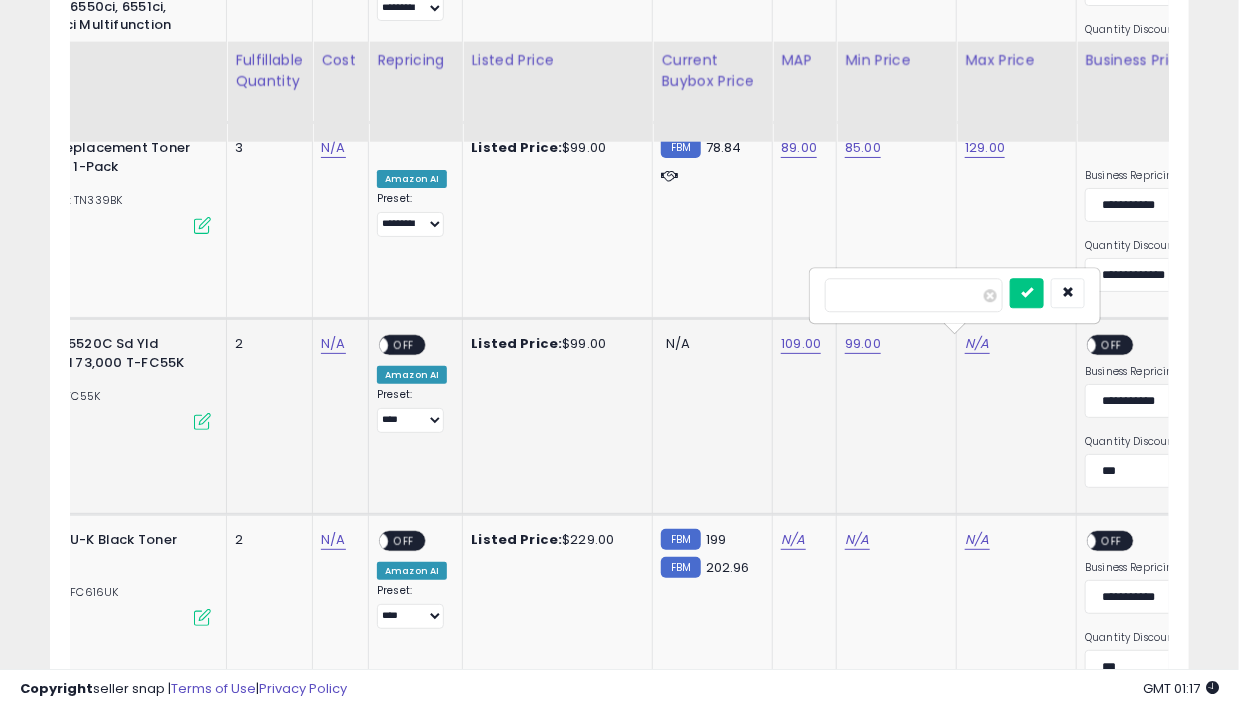 type on "***" 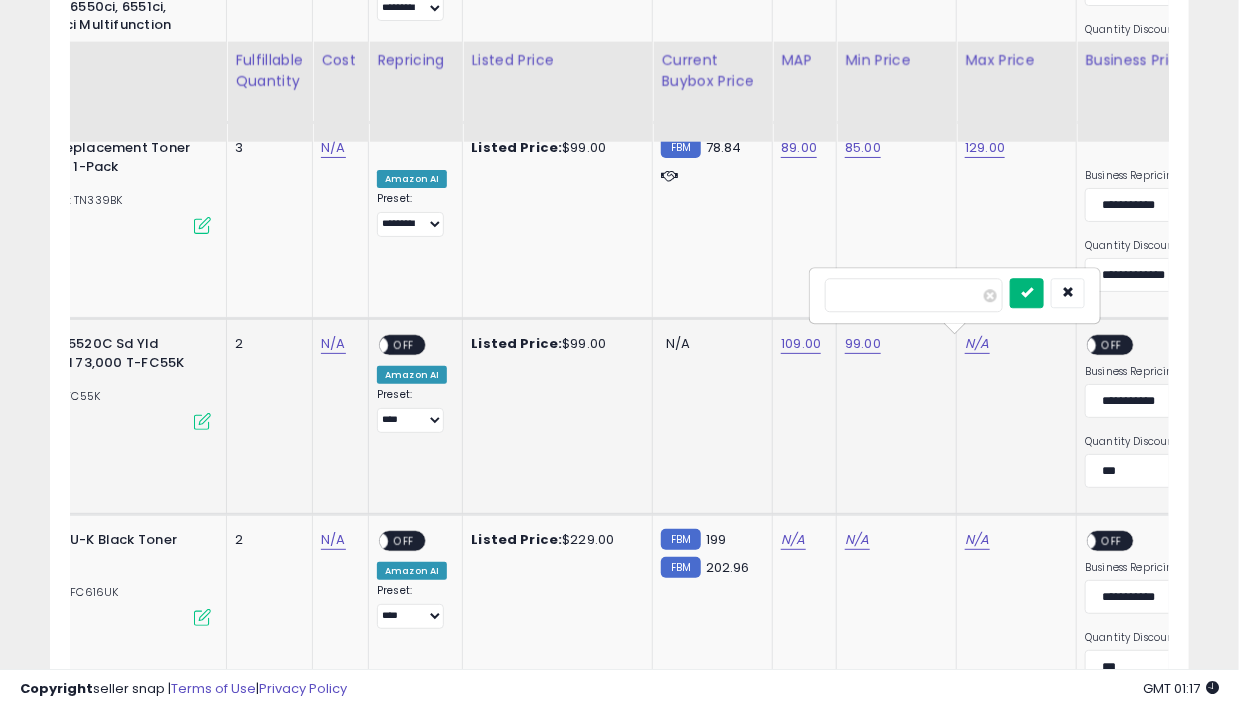 click at bounding box center [1027, 292] 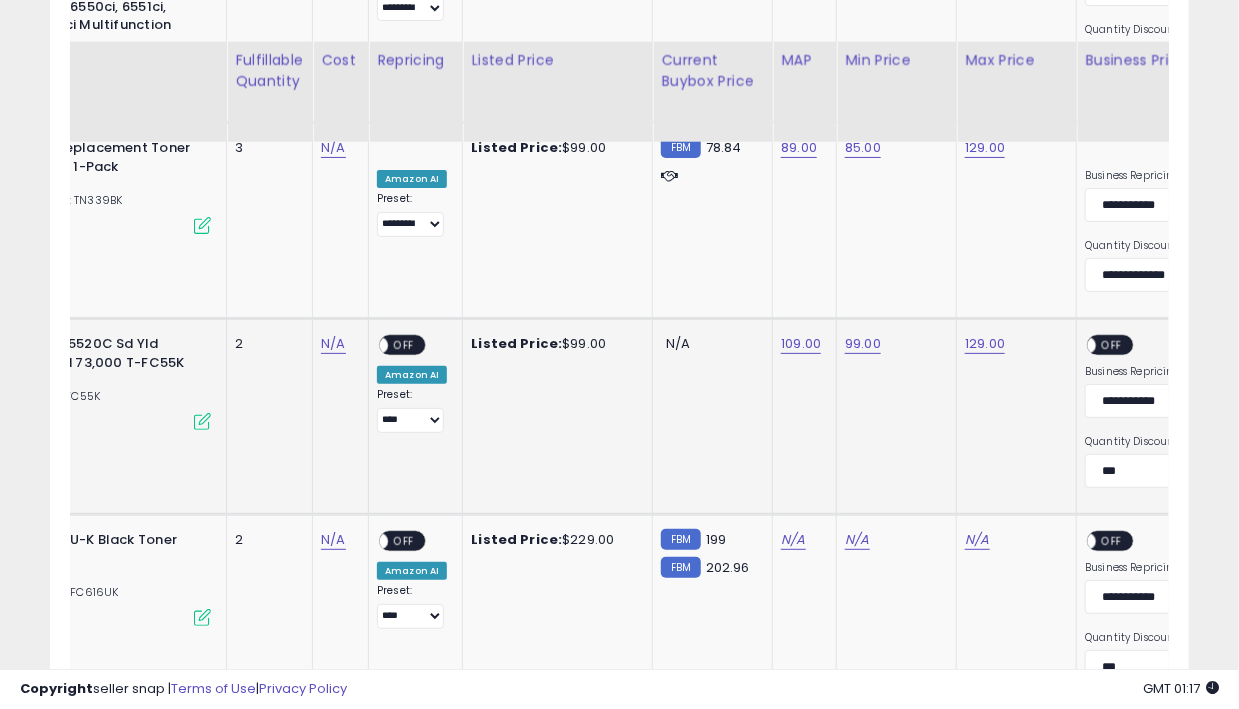 click on "OFF" at bounding box center (1113, 345) 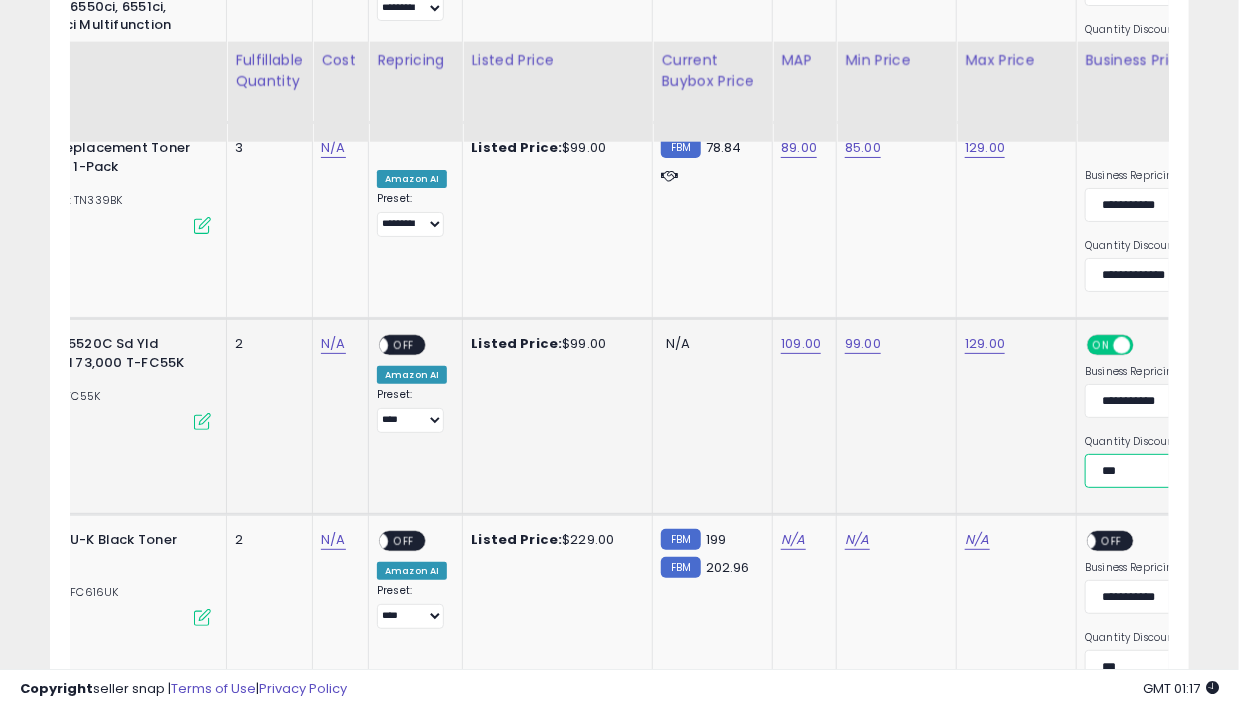 click on "**********" at bounding box center (1157, 471) 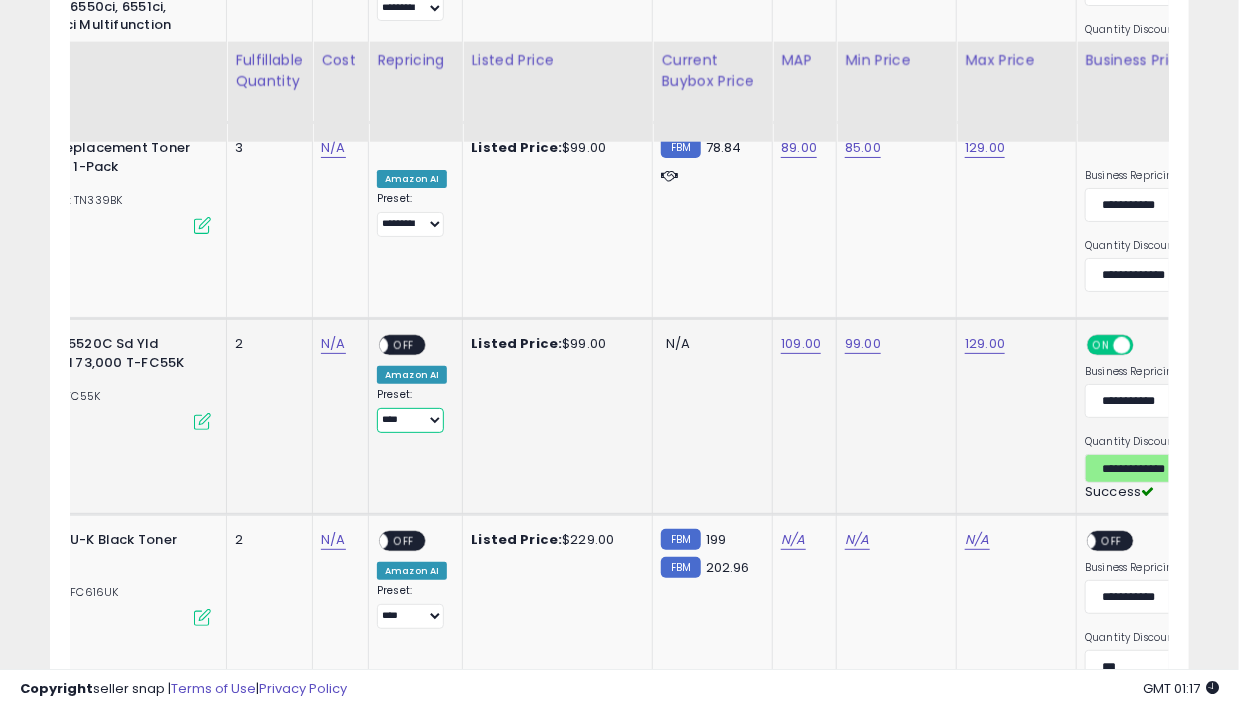click on "**********" at bounding box center (410, 420) 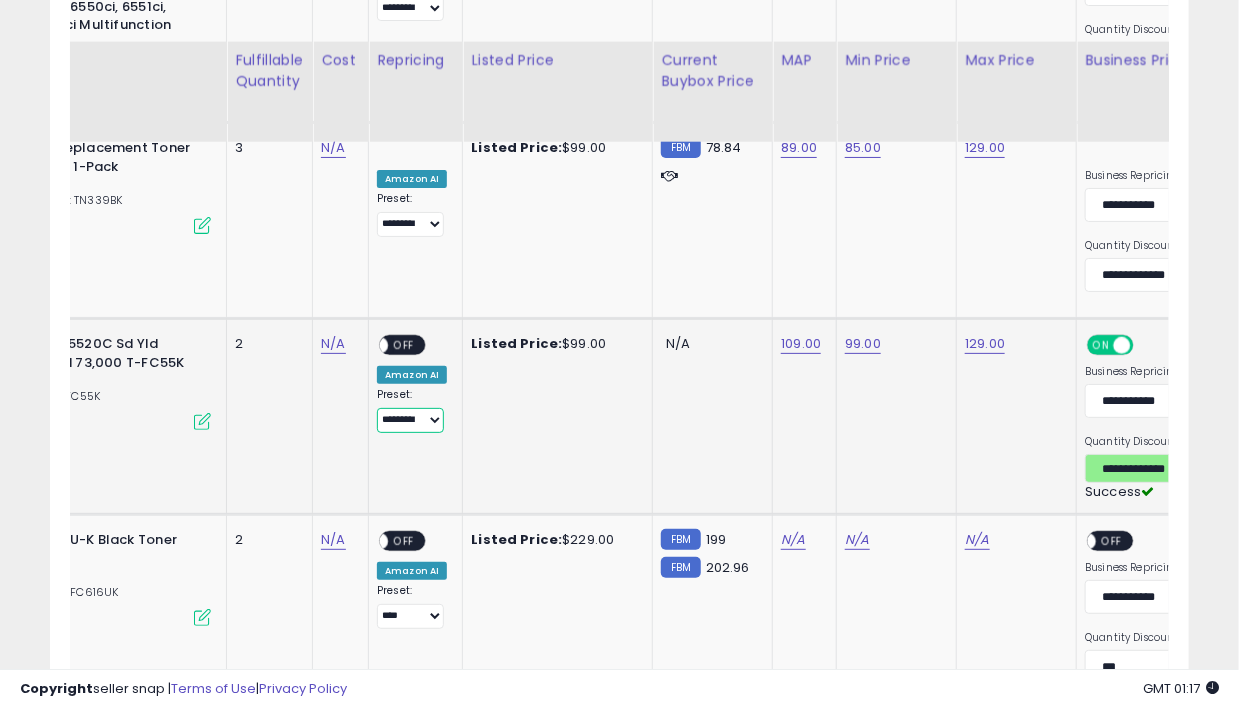 click on "**********" at bounding box center (410, 420) 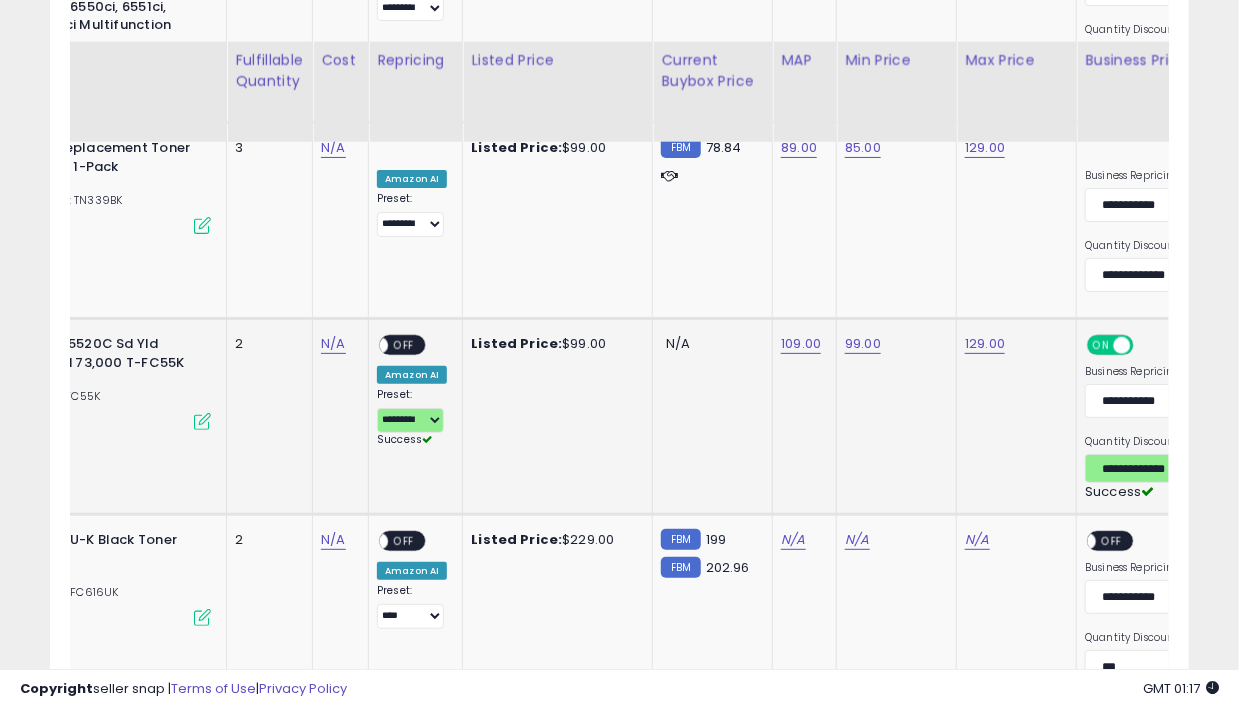click on "OFF" at bounding box center [404, 345] 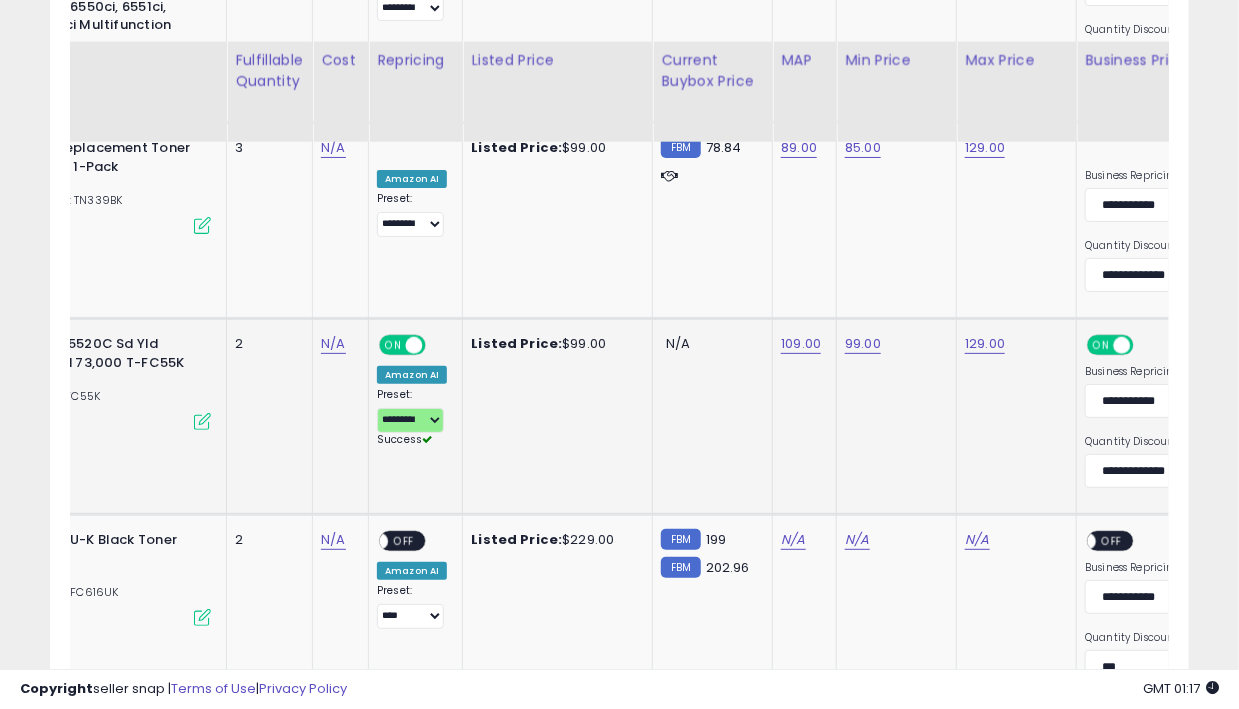 scroll, scrollTop: 0, scrollLeft: 148, axis: horizontal 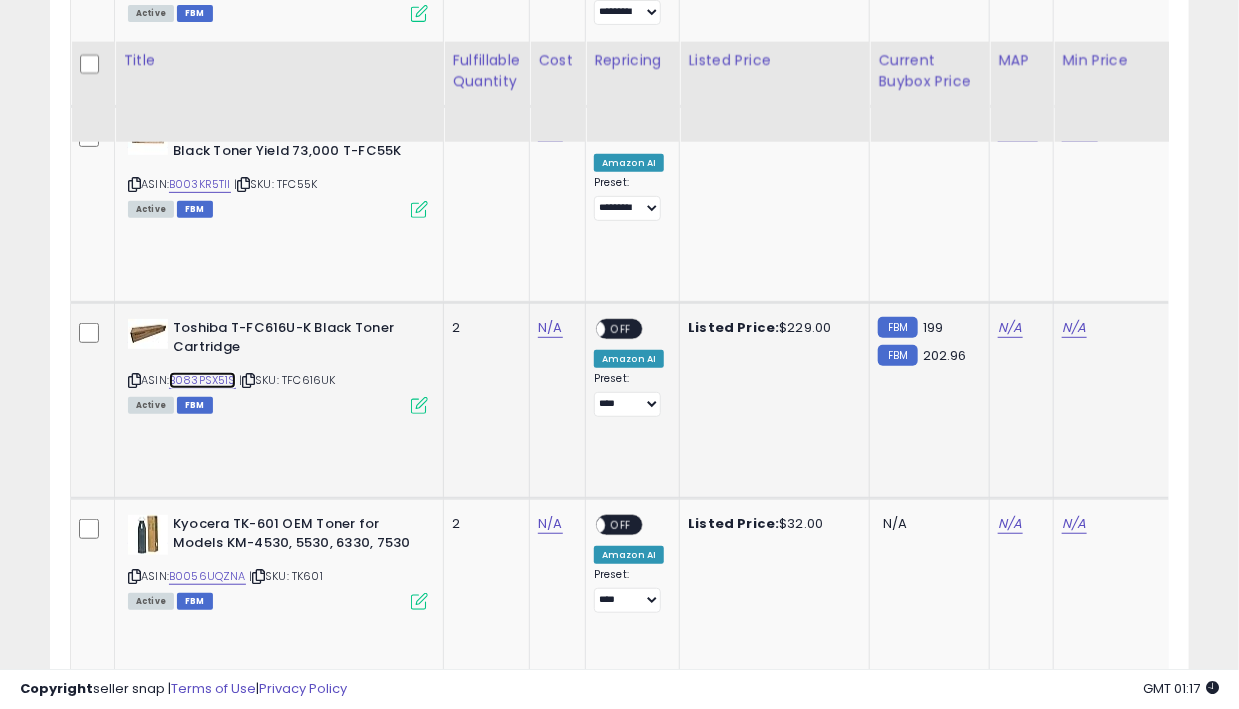 click on "B083PSX51S" at bounding box center (202, 380) 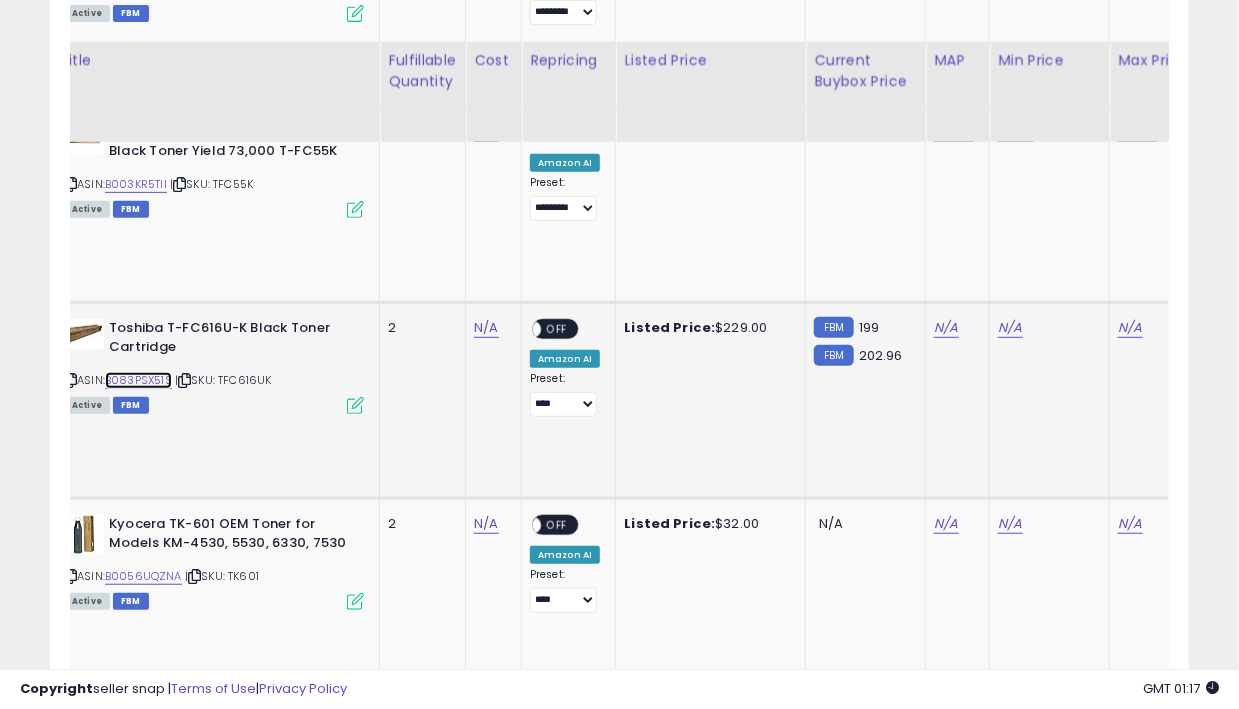 scroll, scrollTop: 0, scrollLeft: 126, axis: horizontal 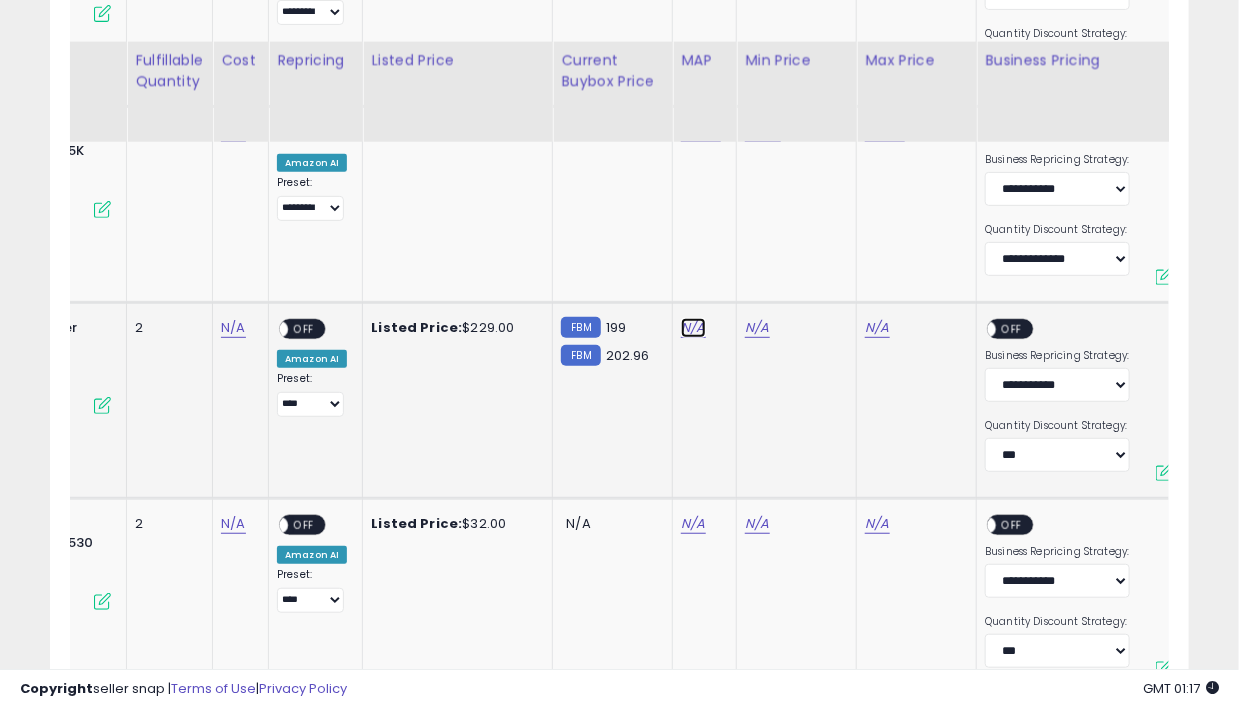 click on "N/A" at bounding box center [693, 328] 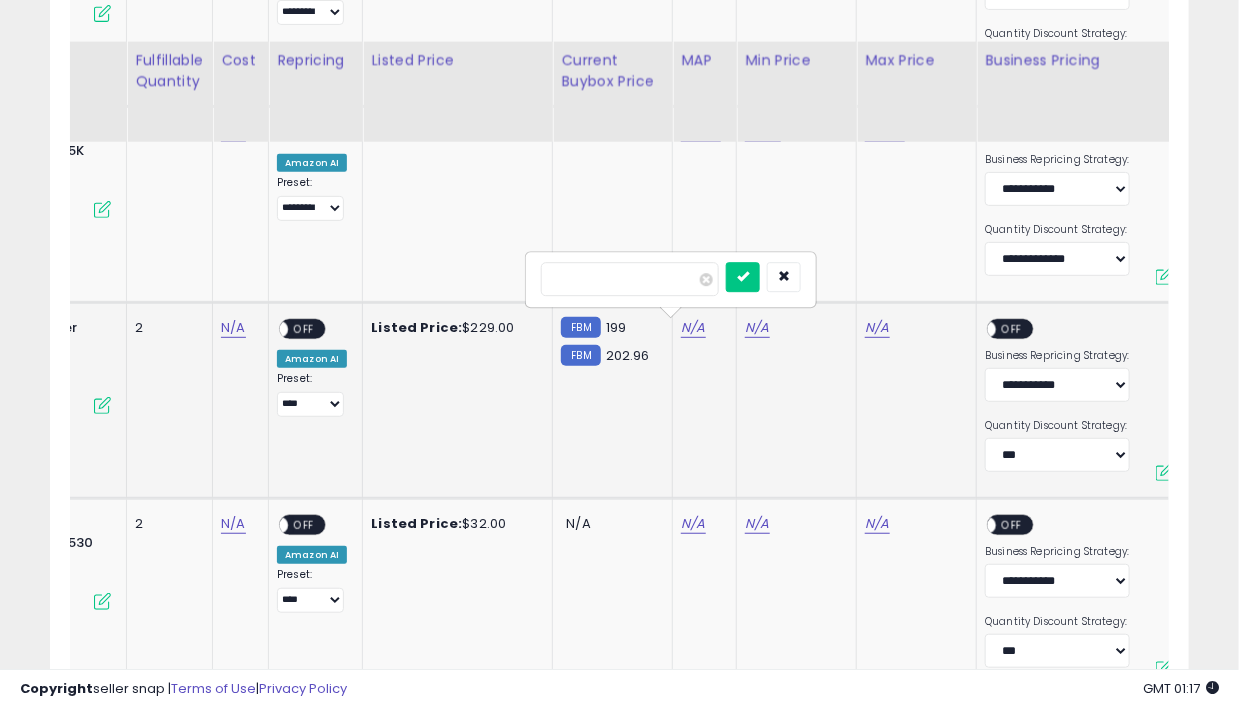 type on "***" 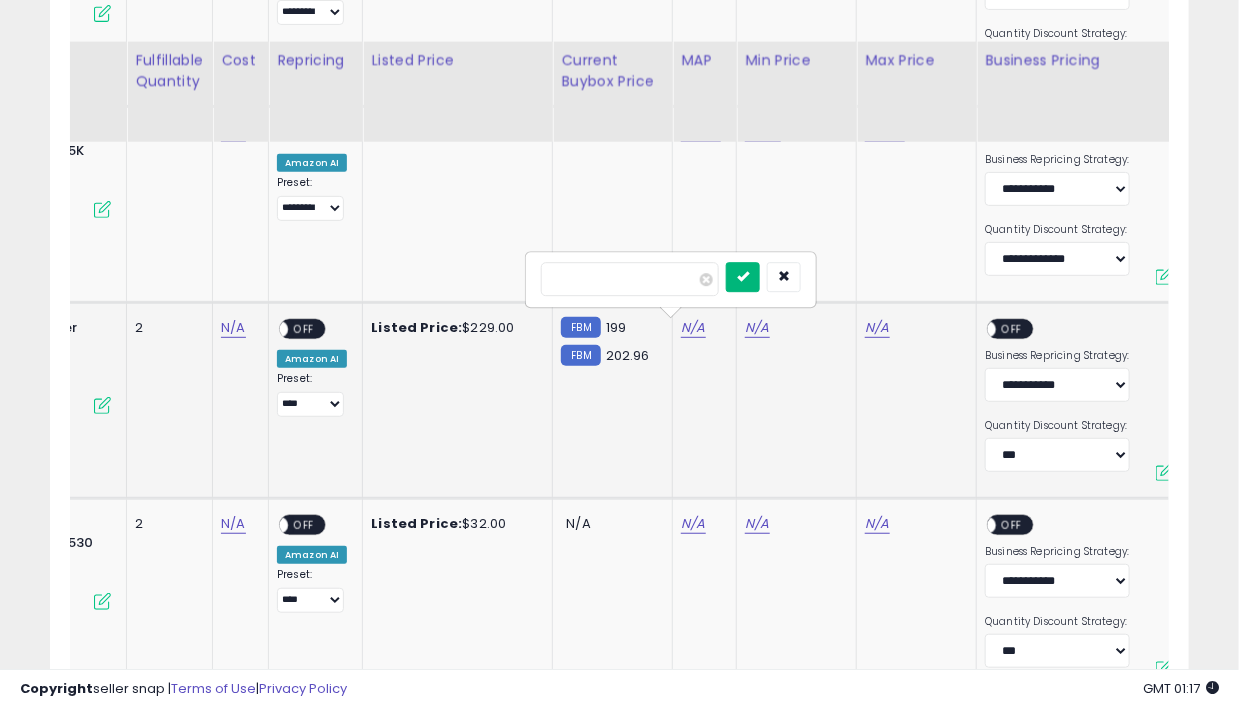click at bounding box center [743, 276] 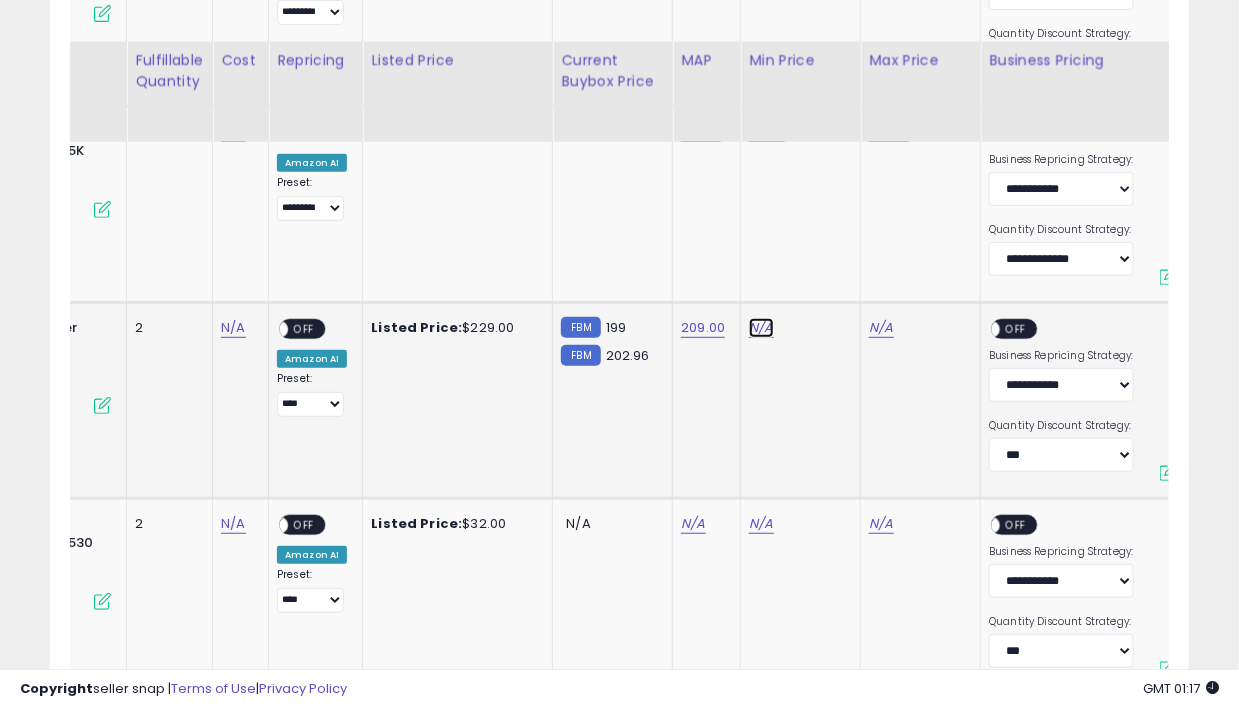 click on "N/A" at bounding box center (761, 328) 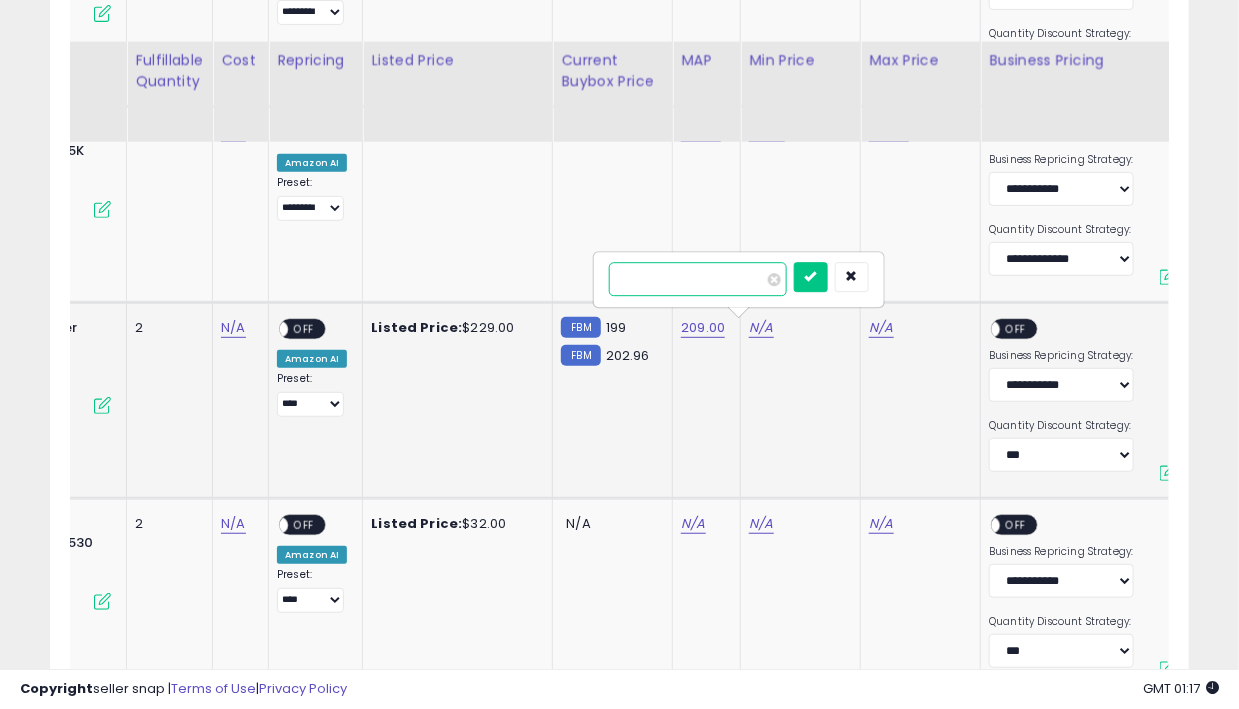 type on "***" 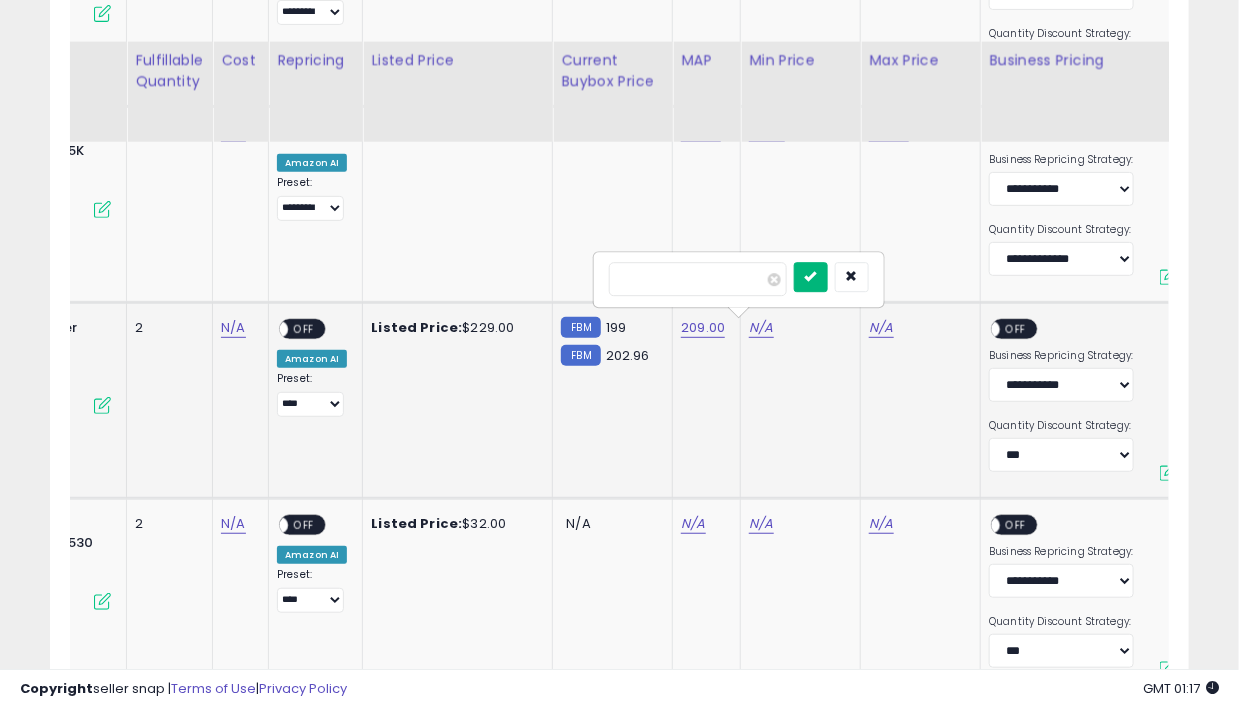 click at bounding box center [811, 276] 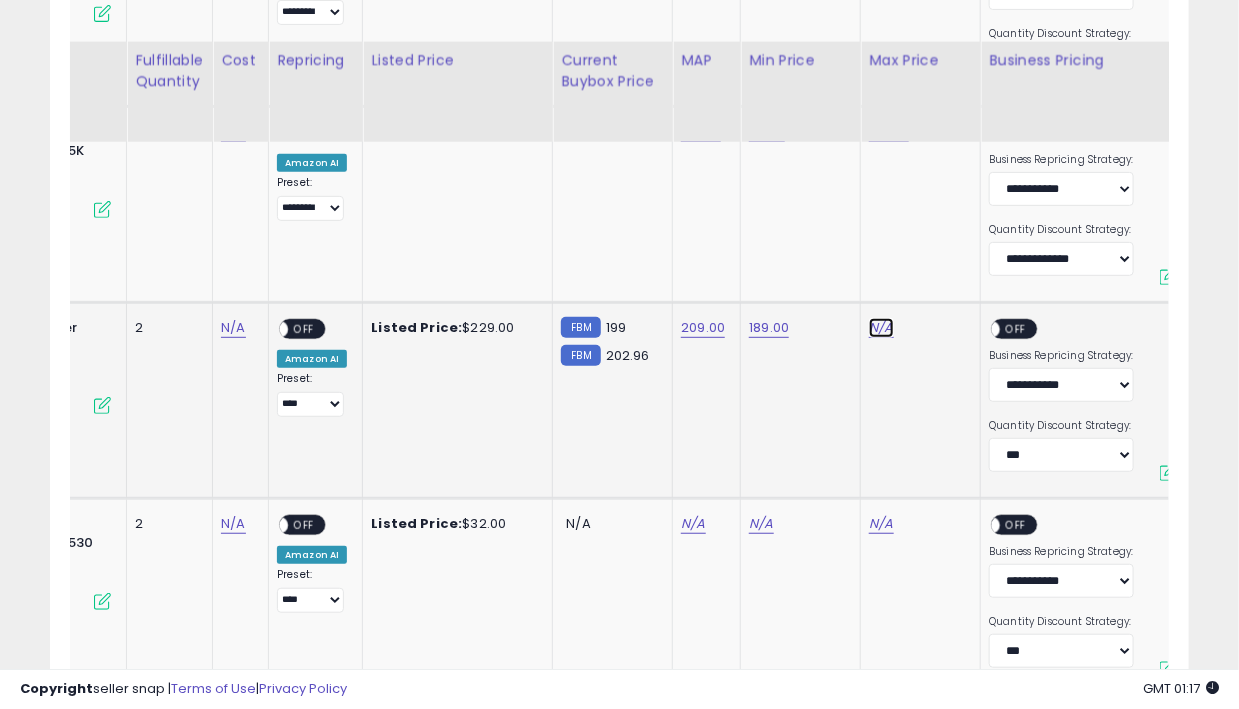 click on "N/A" at bounding box center (881, 328) 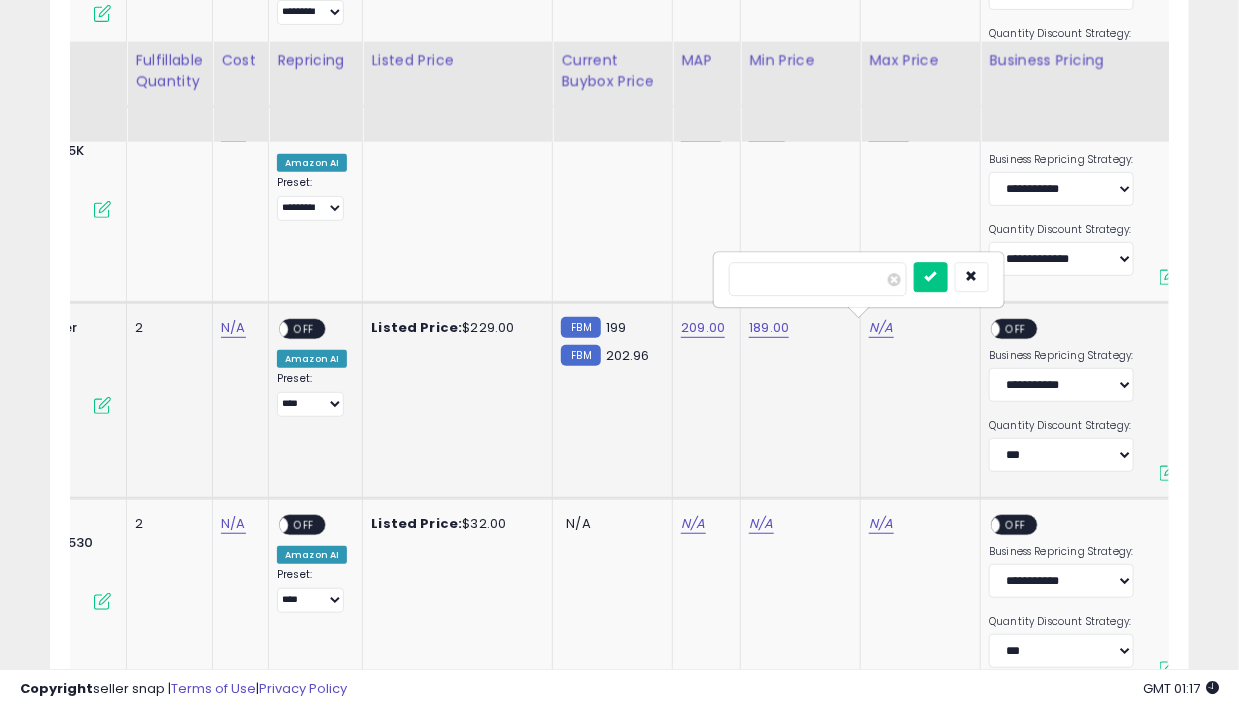type on "***" 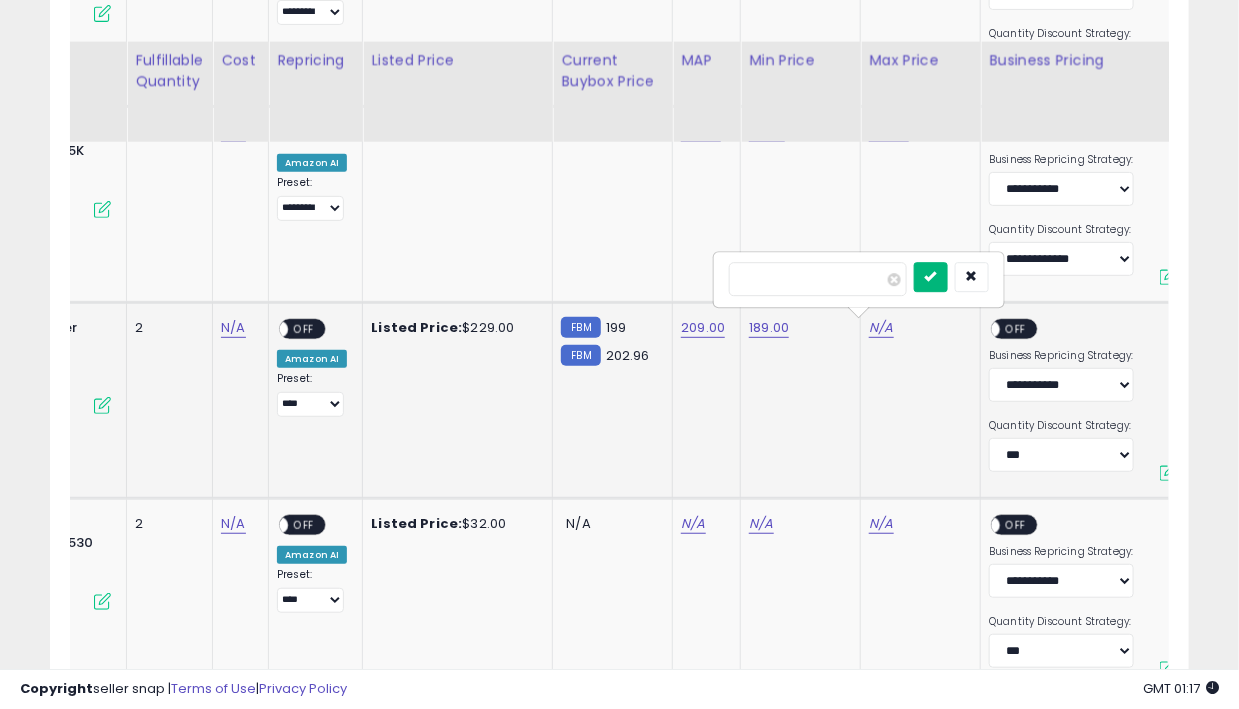 click at bounding box center [931, 276] 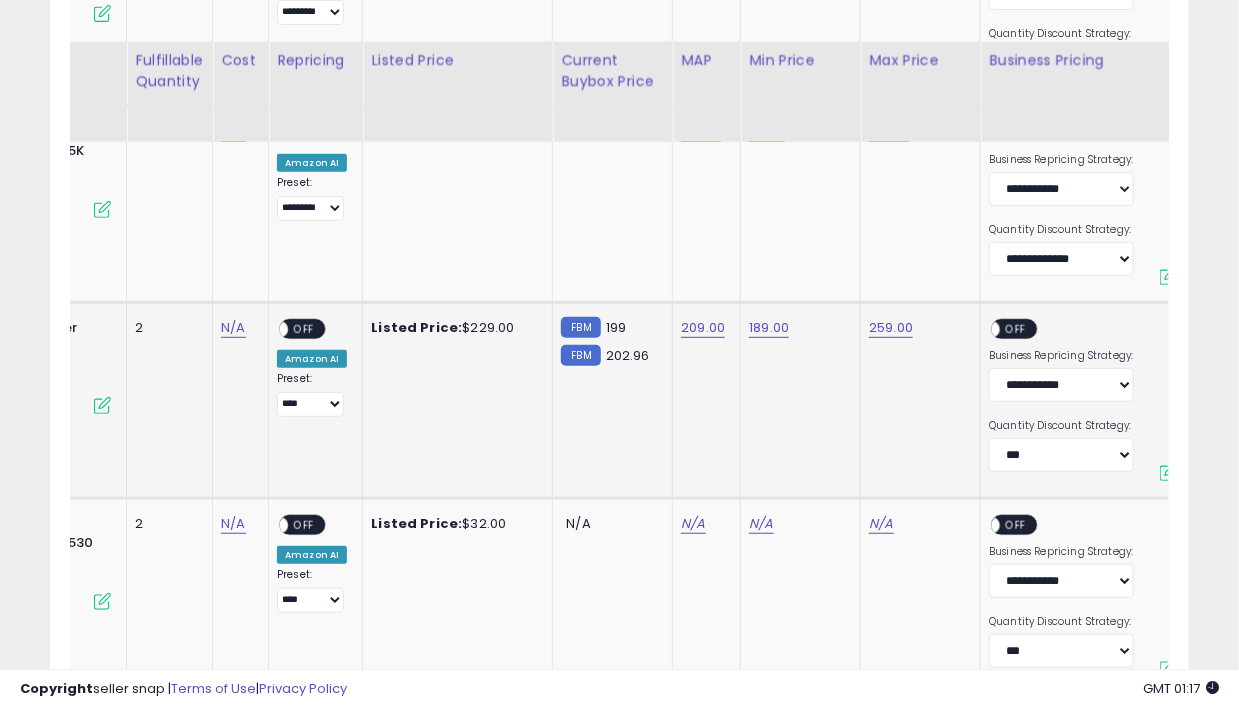 click on "OFF" at bounding box center (1017, 329) 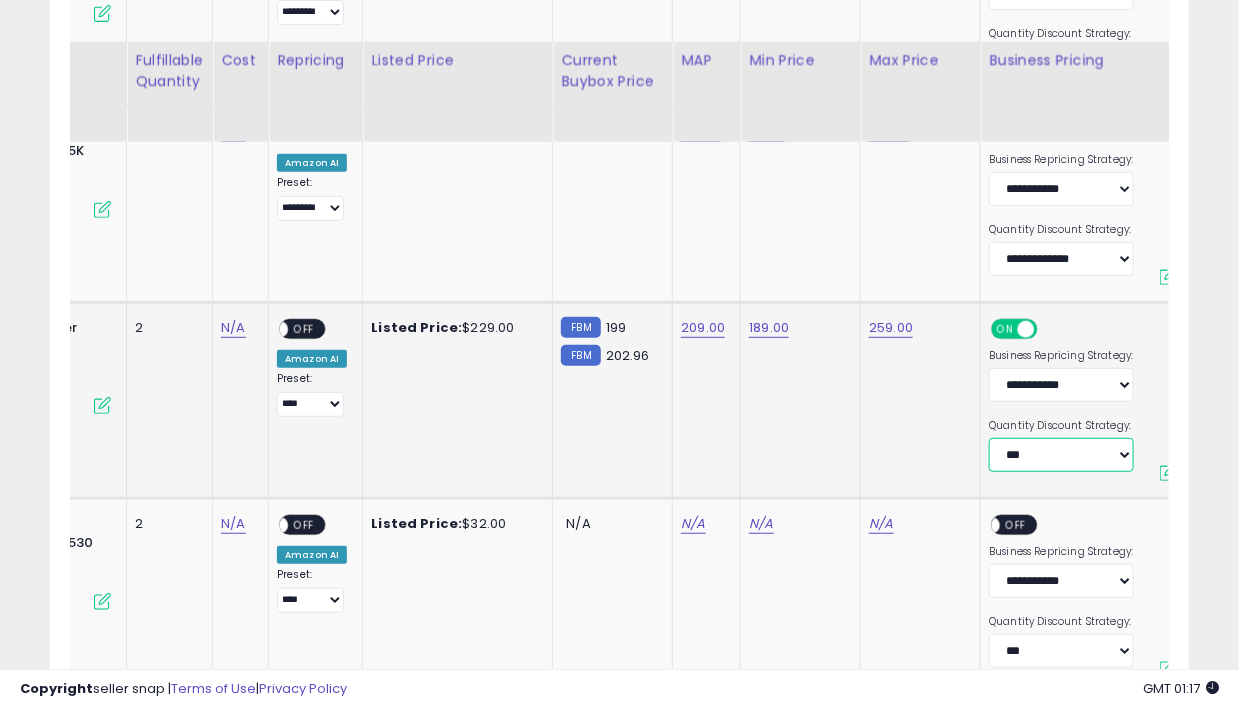 click on "**********" at bounding box center (1061, 455) 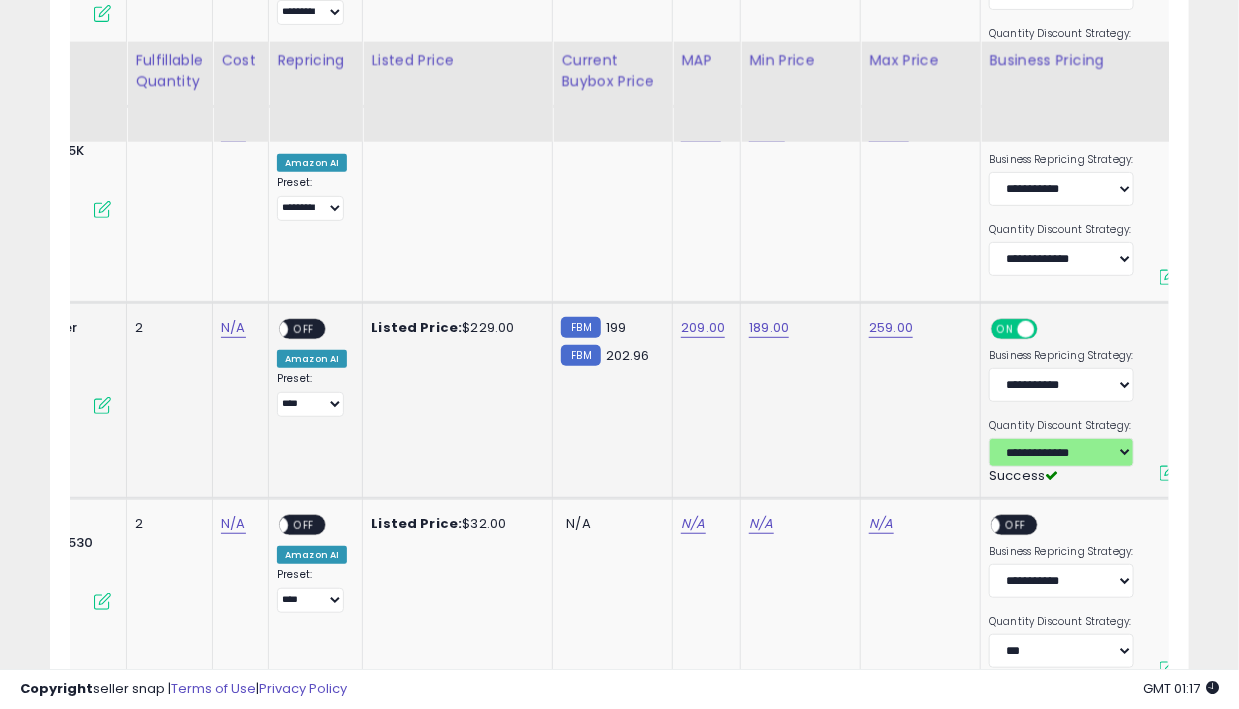 scroll, scrollTop: 0, scrollLeft: 219, axis: horizontal 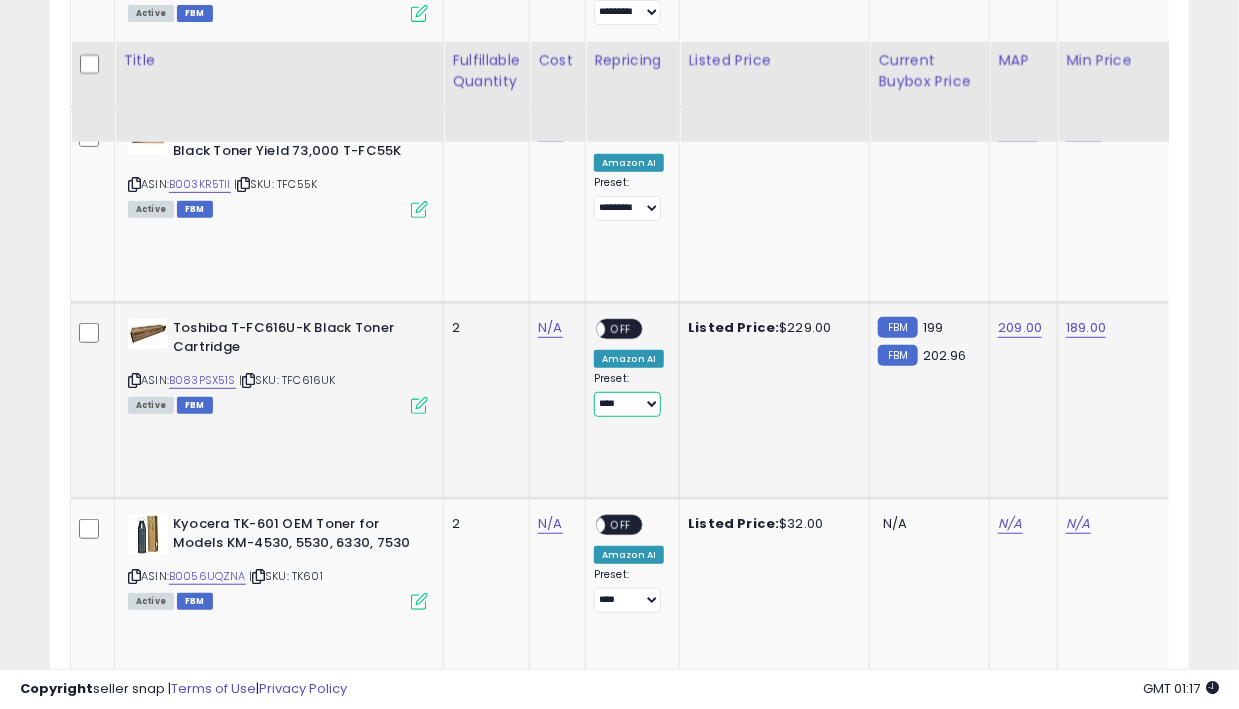 click on "**********" at bounding box center [627, 404] 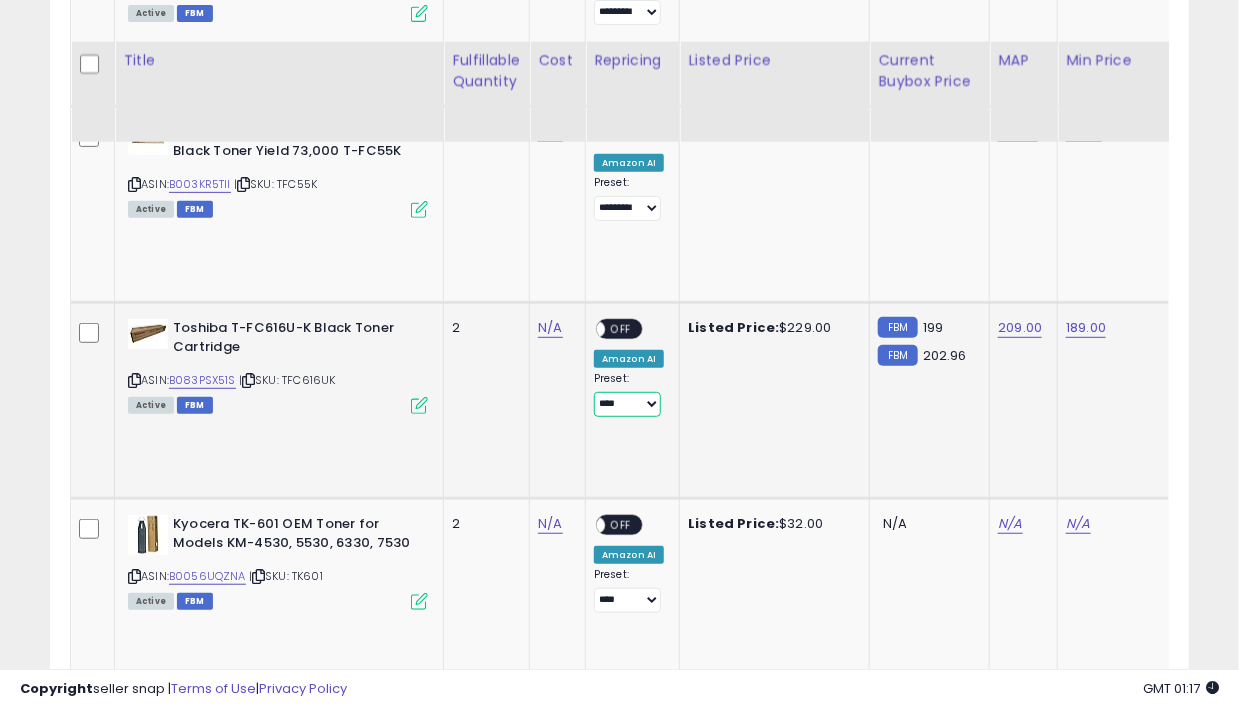 select on "*********" 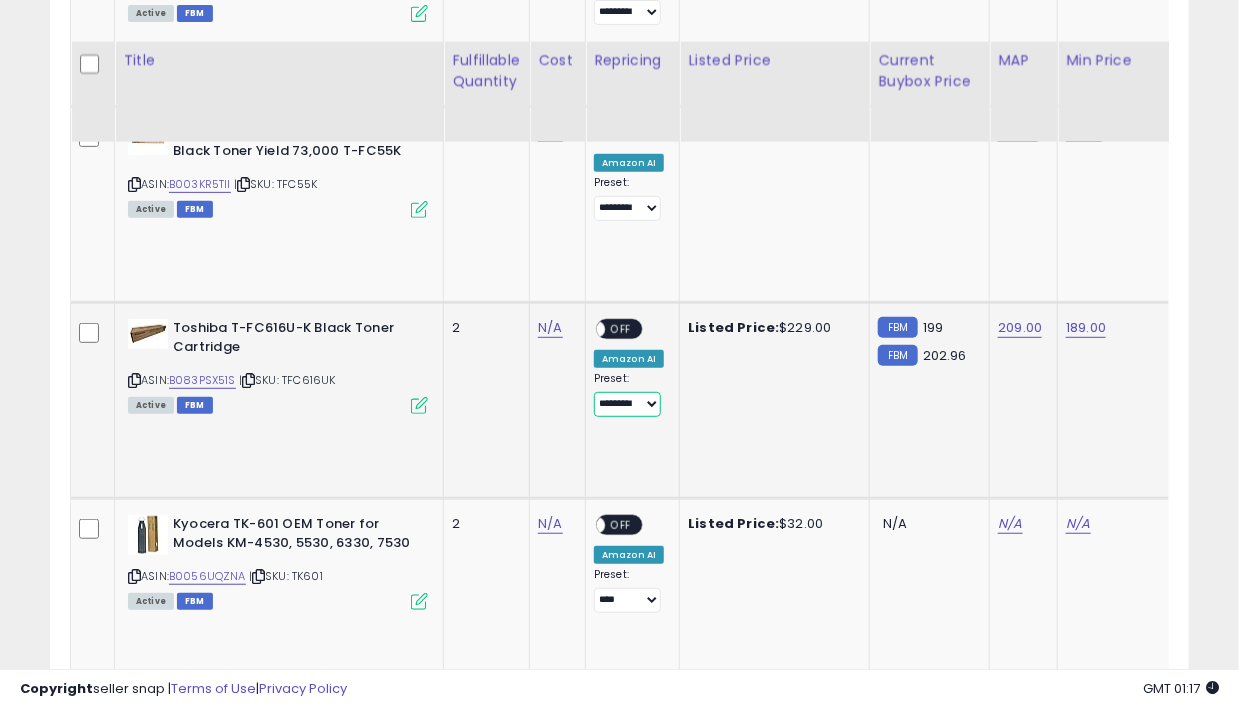 click on "**********" at bounding box center [627, 404] 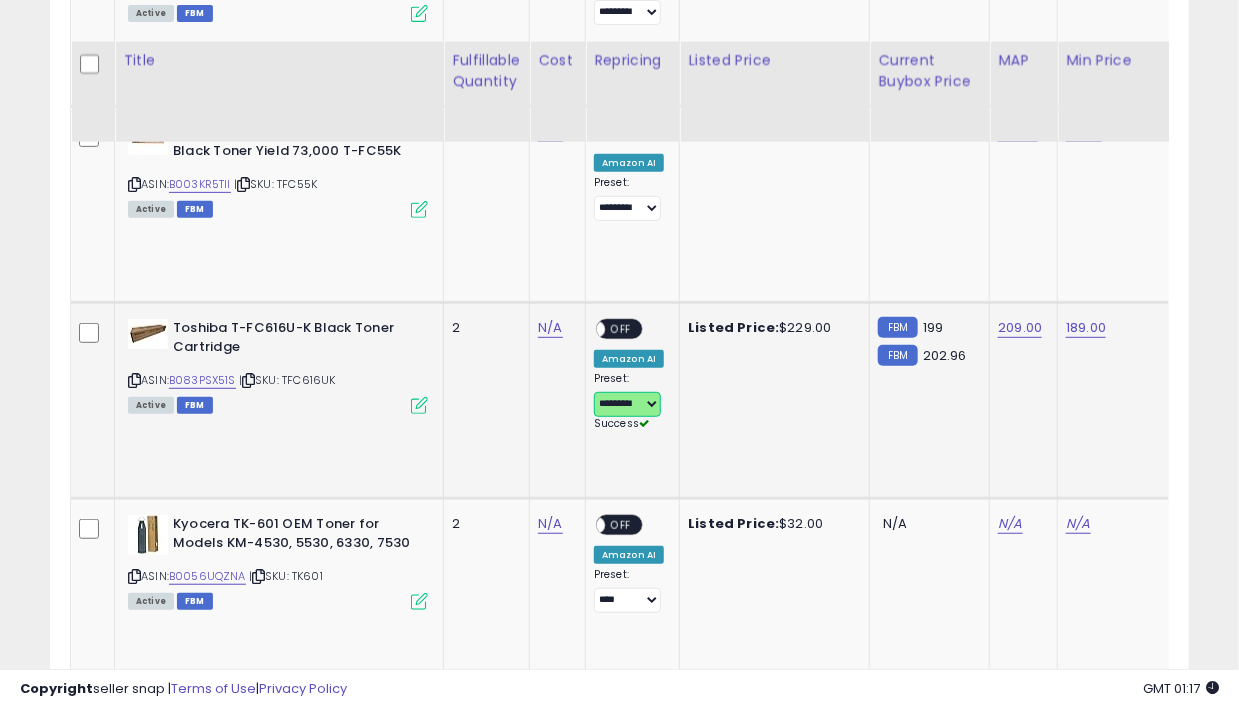 click on "OFF" at bounding box center [621, 329] 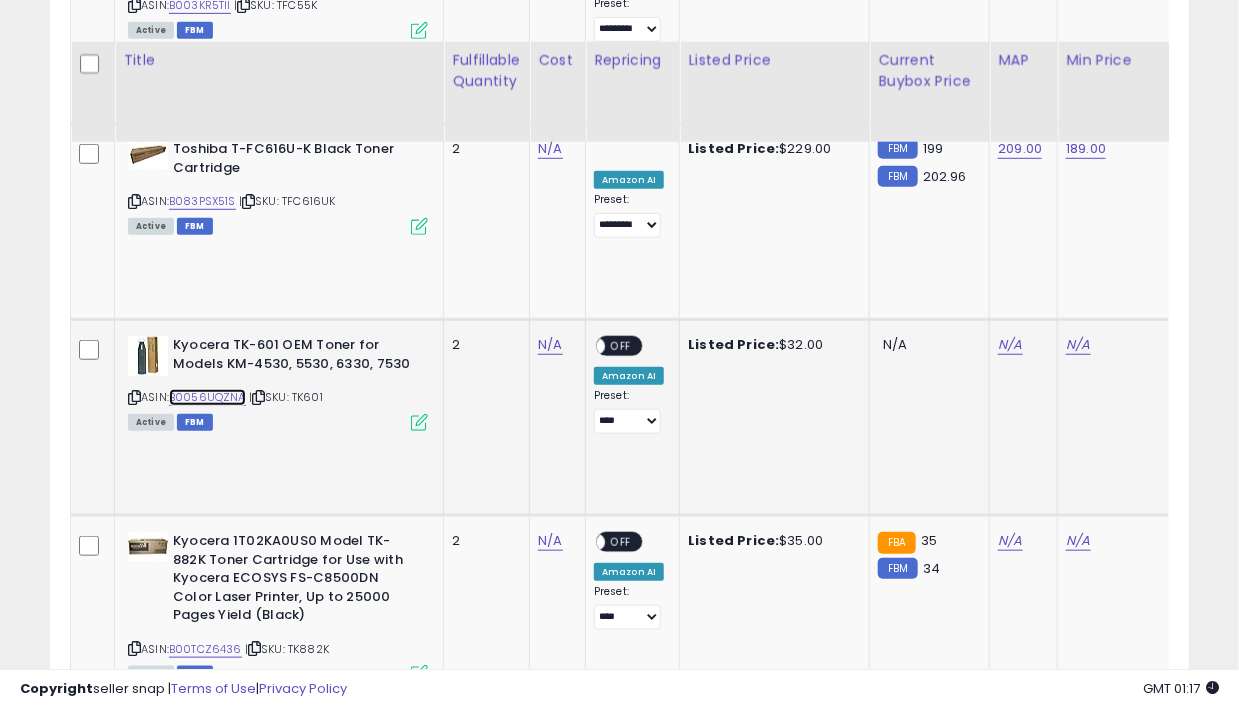 click on "B0056UQZNA" at bounding box center (207, 397) 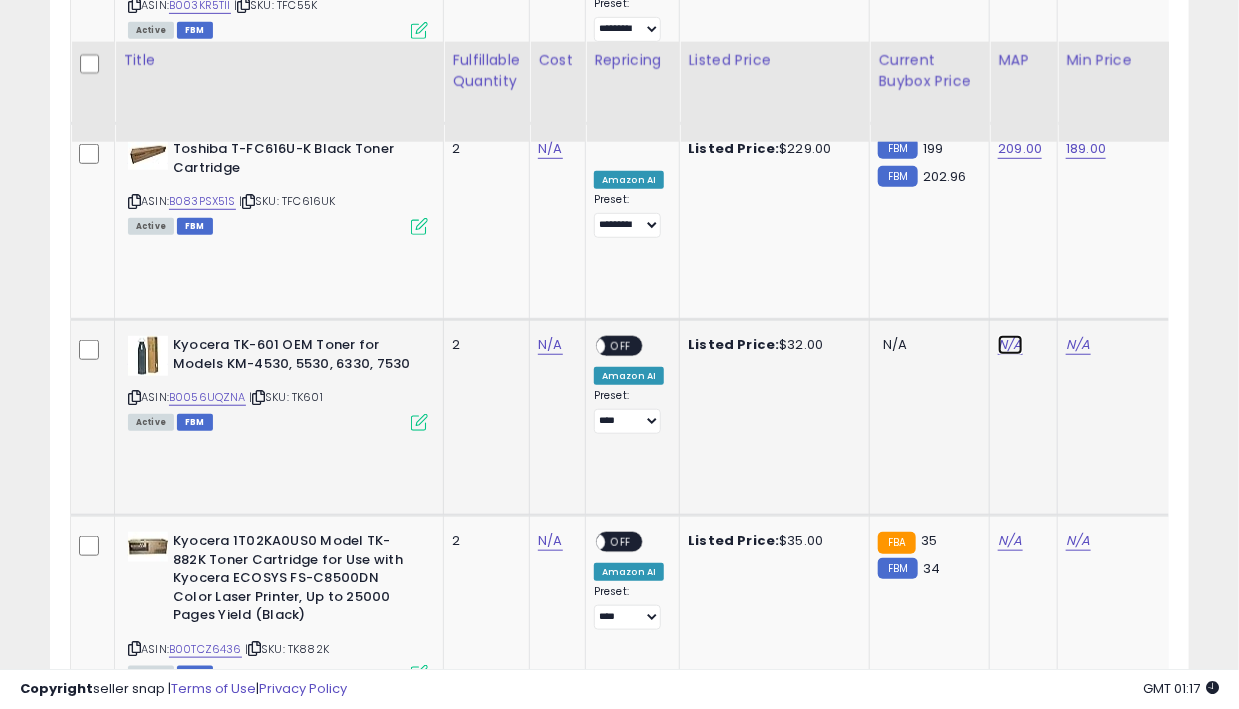 click on "N/A" at bounding box center [1010, 345] 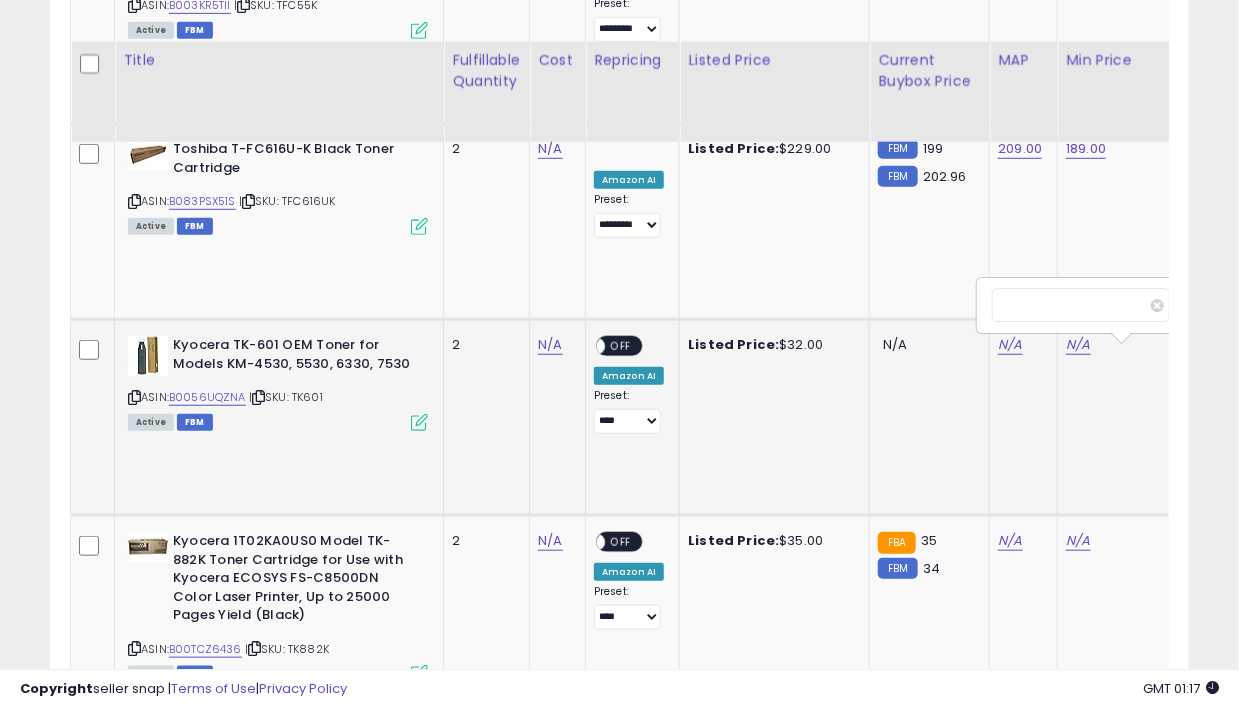 scroll, scrollTop: 0, scrollLeft: 33, axis: horizontal 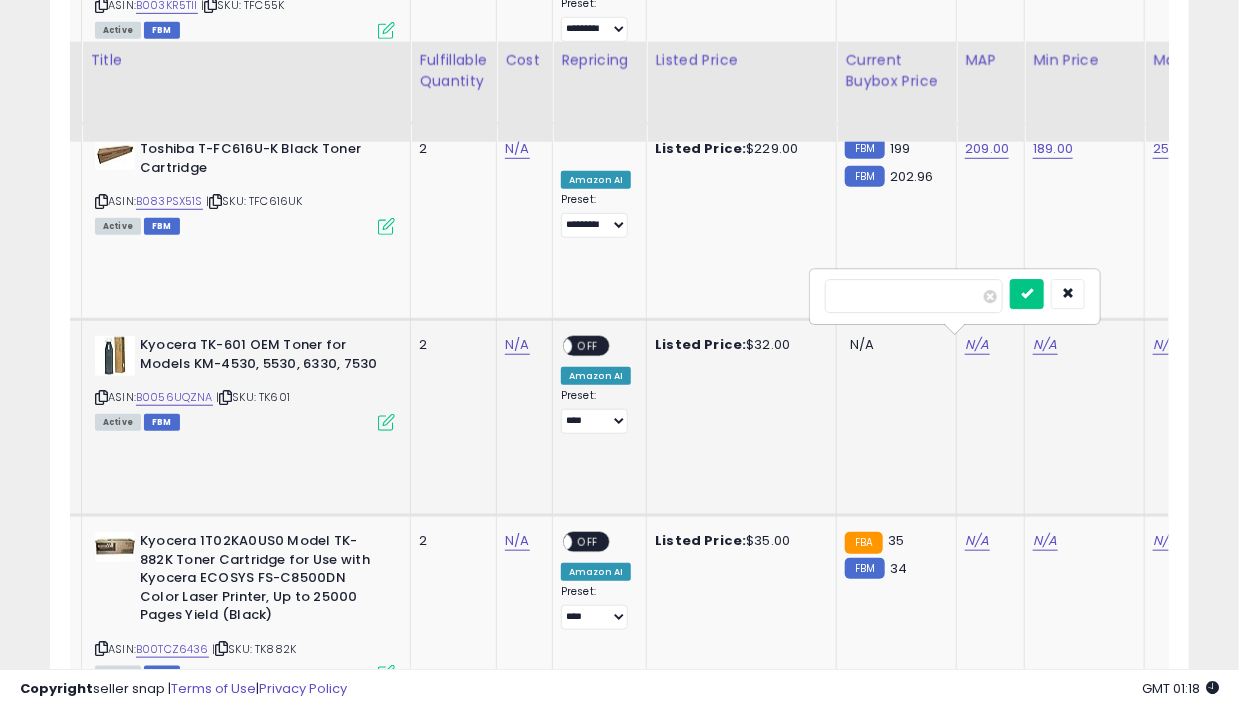 type on "**" 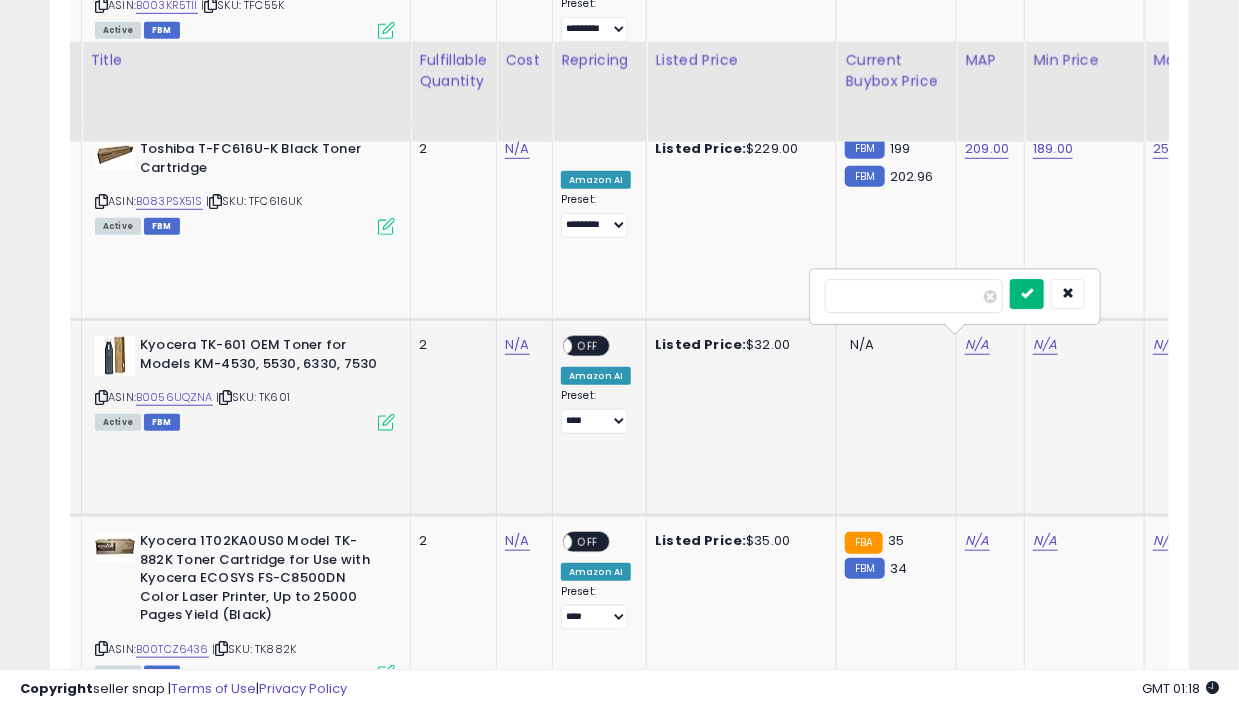 click at bounding box center (1027, 293) 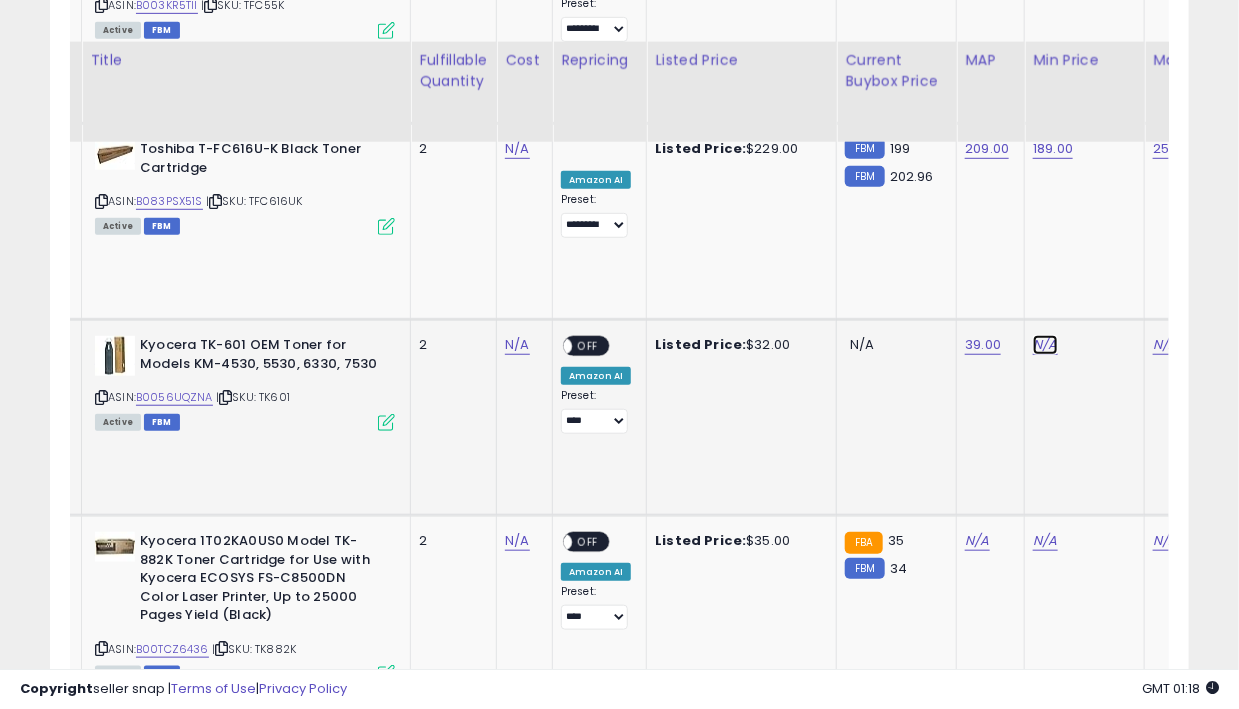 click on "N/A" at bounding box center [1045, 345] 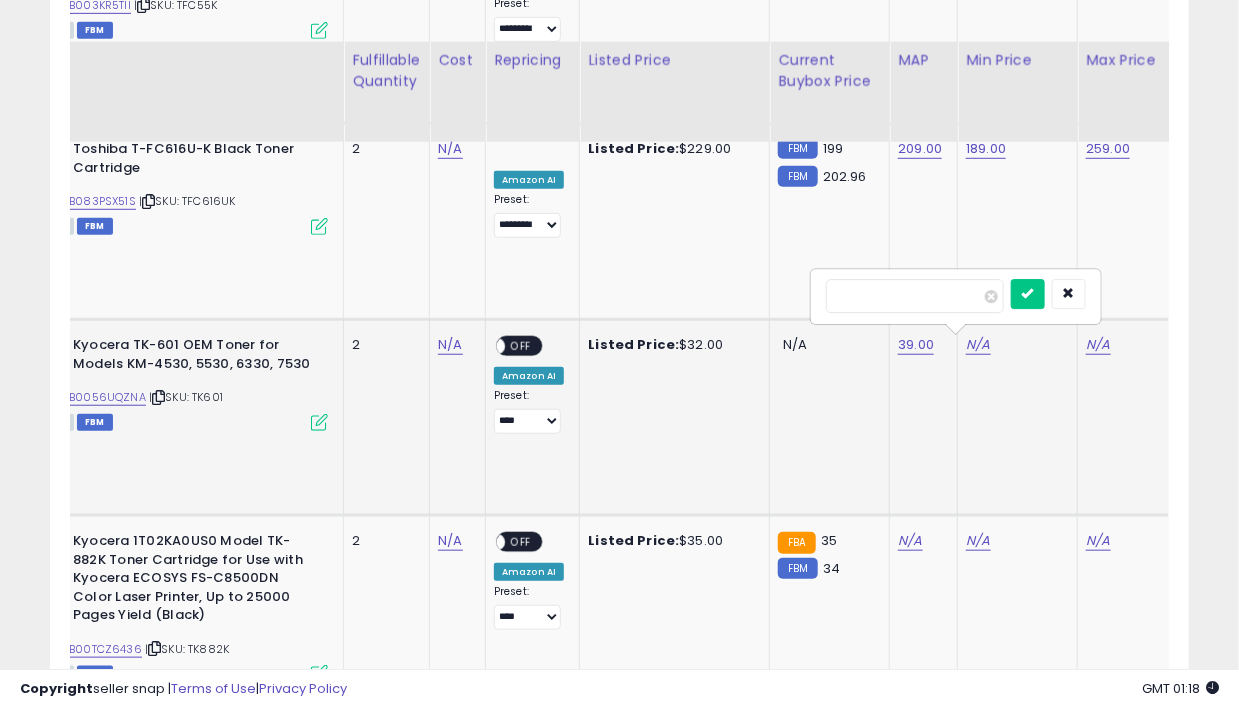 type on "**" 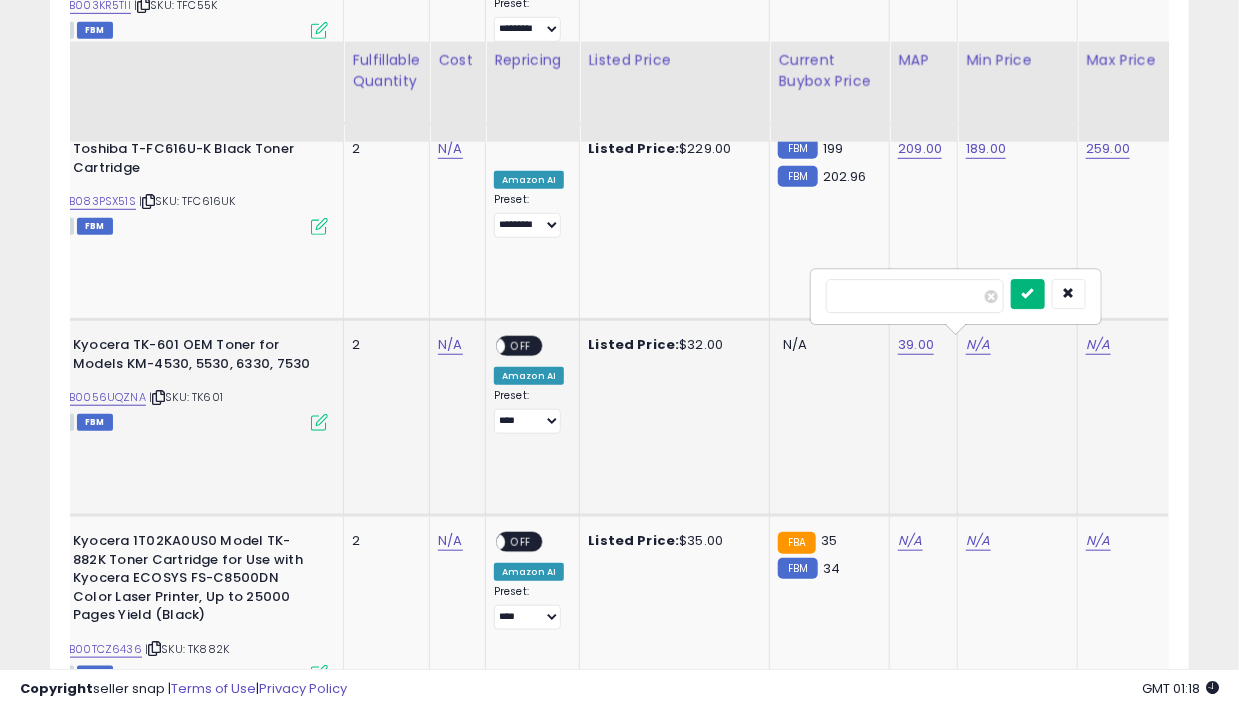 click at bounding box center [1028, 293] 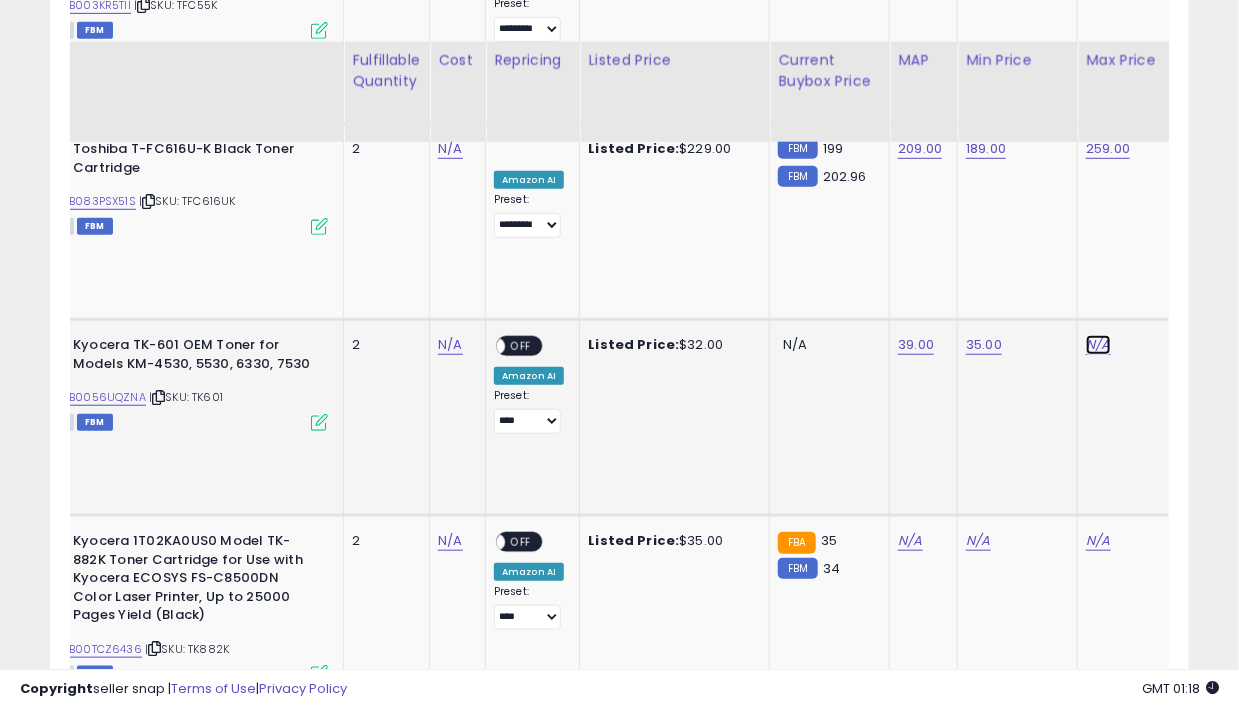 click on "N/A" at bounding box center (1098, 345) 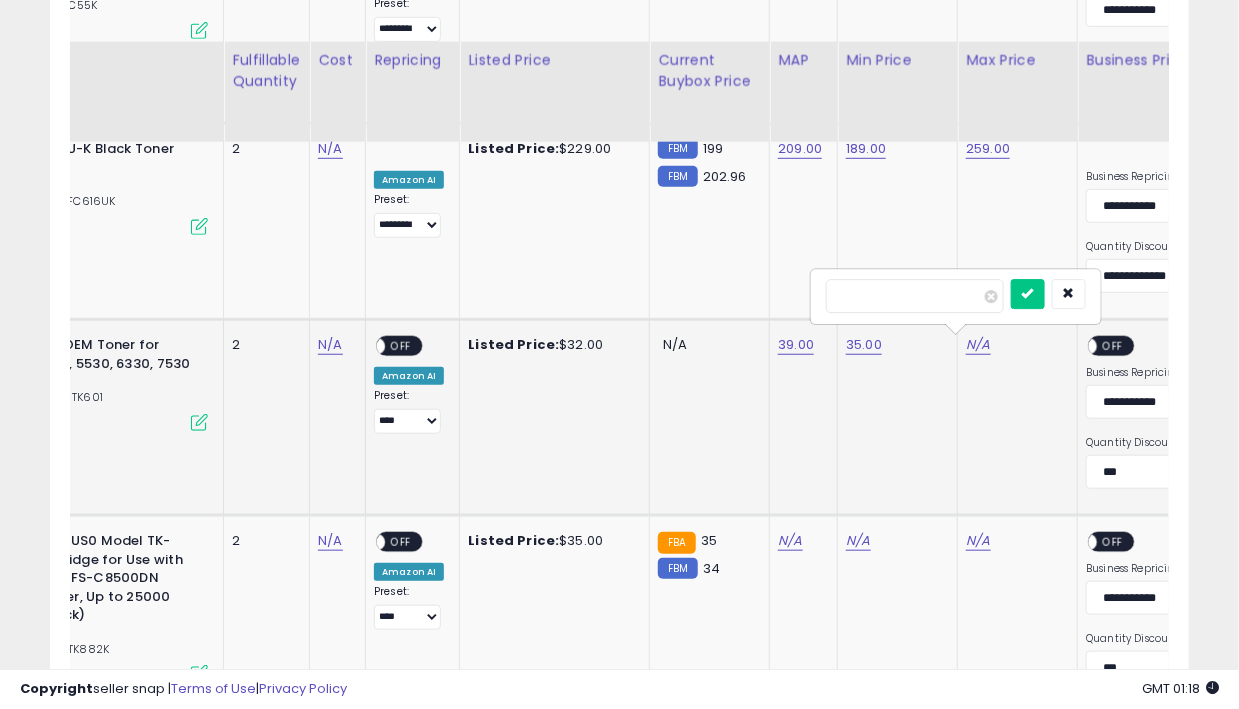 type on "**" 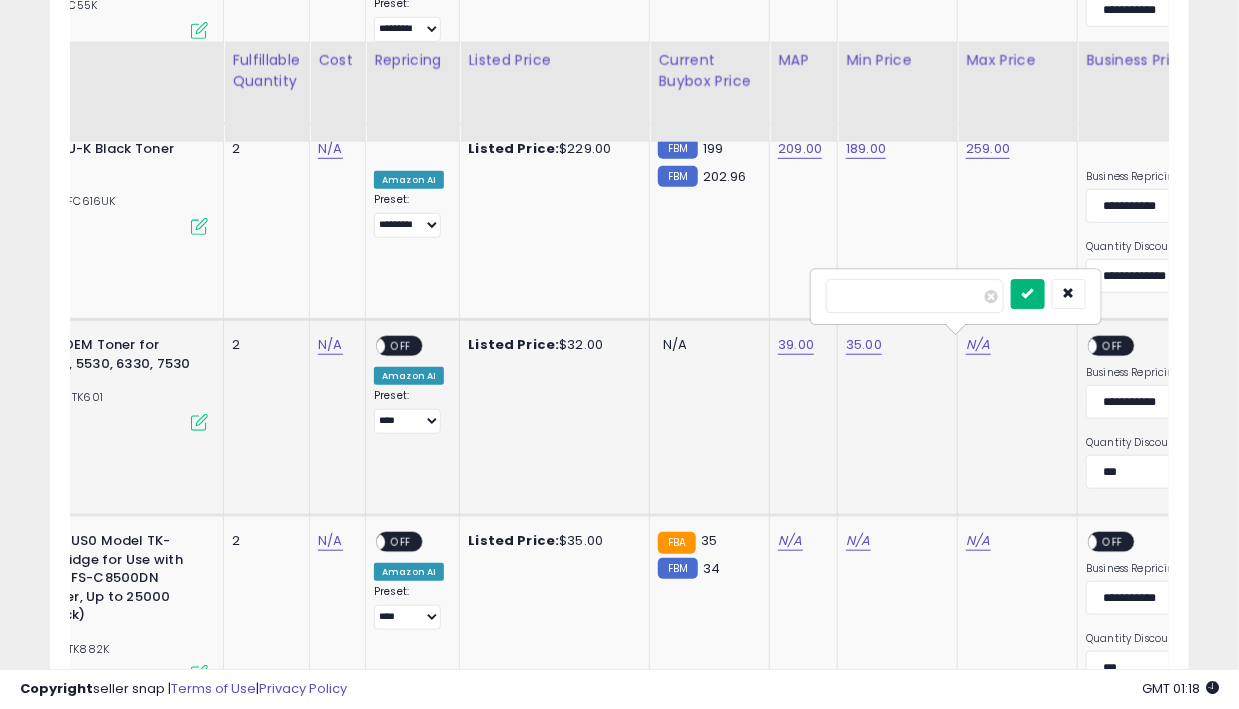 click at bounding box center (1028, 293) 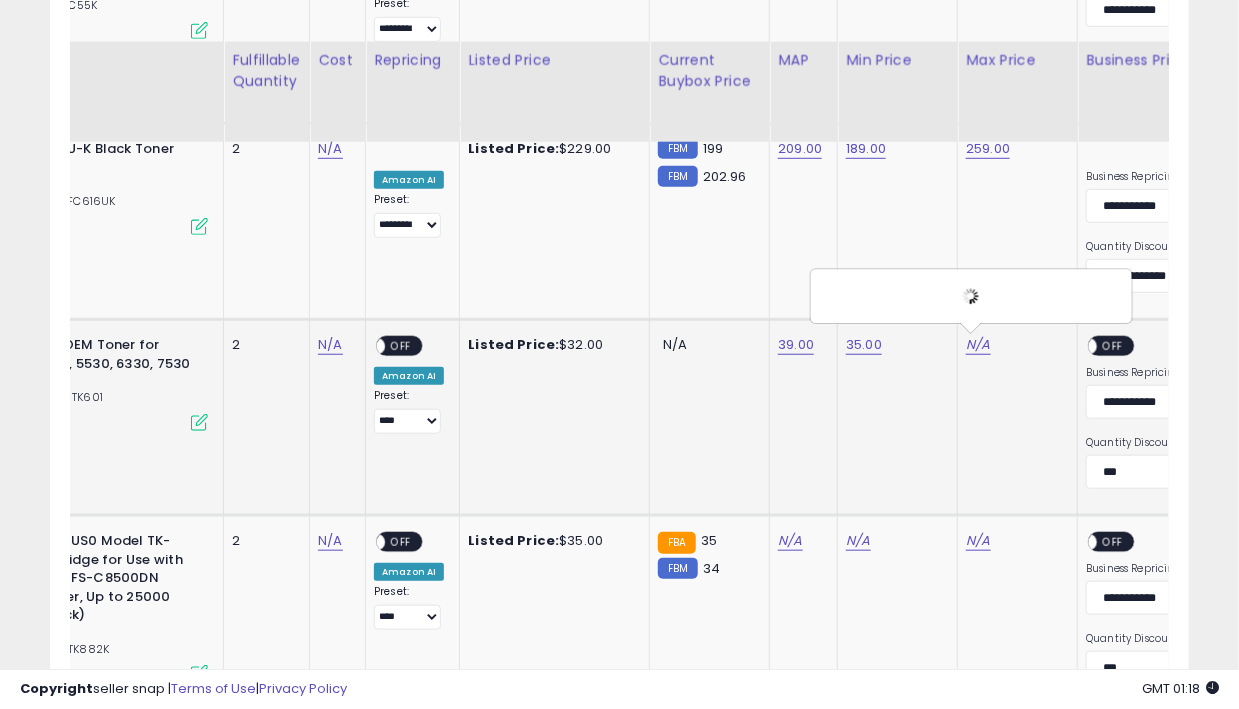 click on "OFF" at bounding box center [1114, 346] 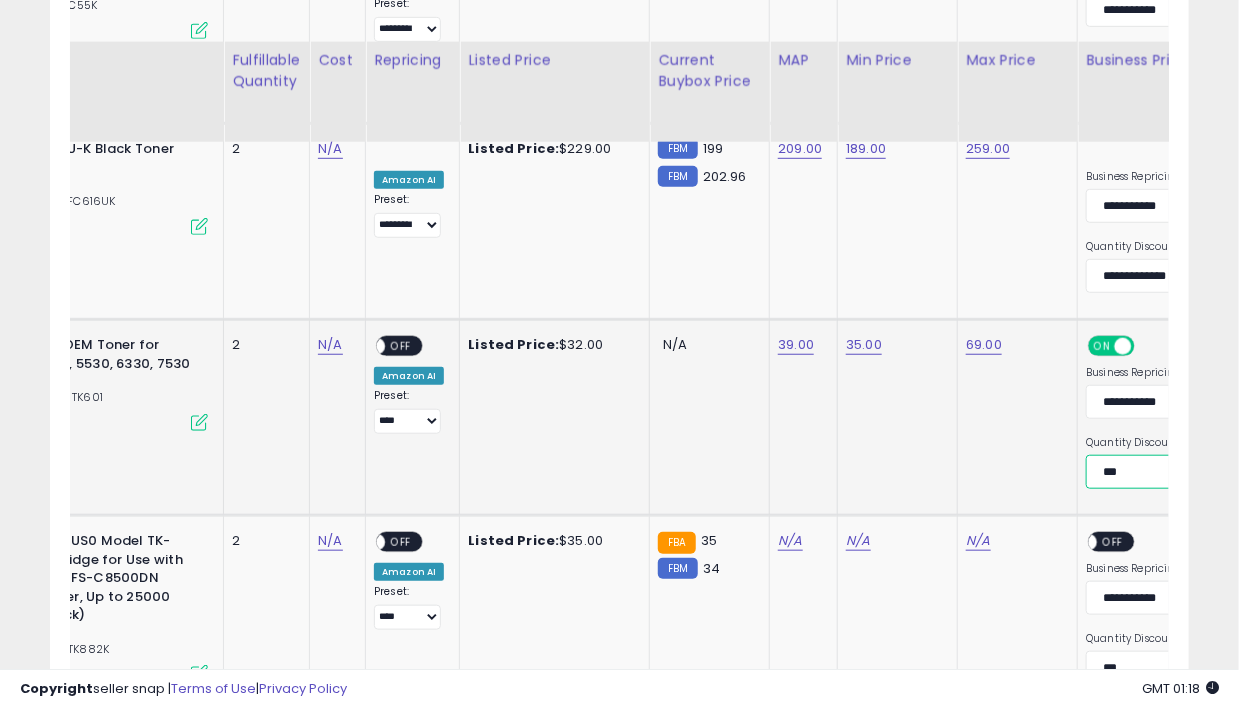 click on "**********" at bounding box center [1158, 472] 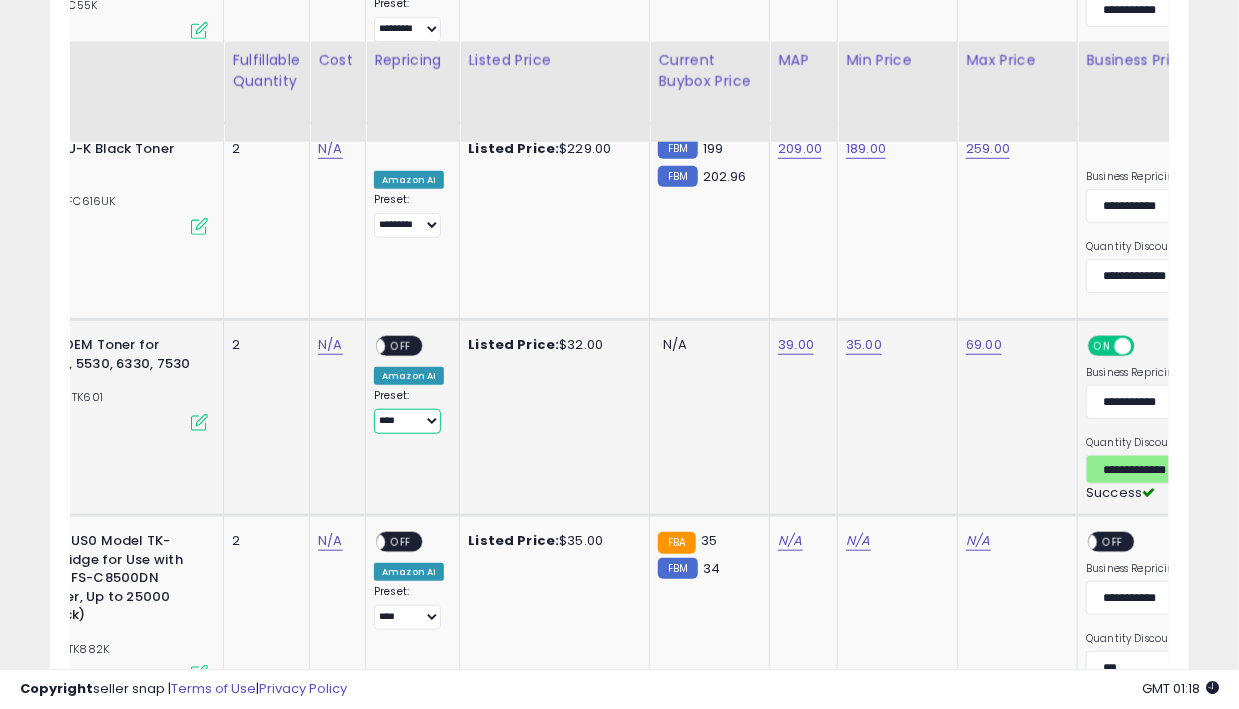 click on "**********" at bounding box center (407, 421) 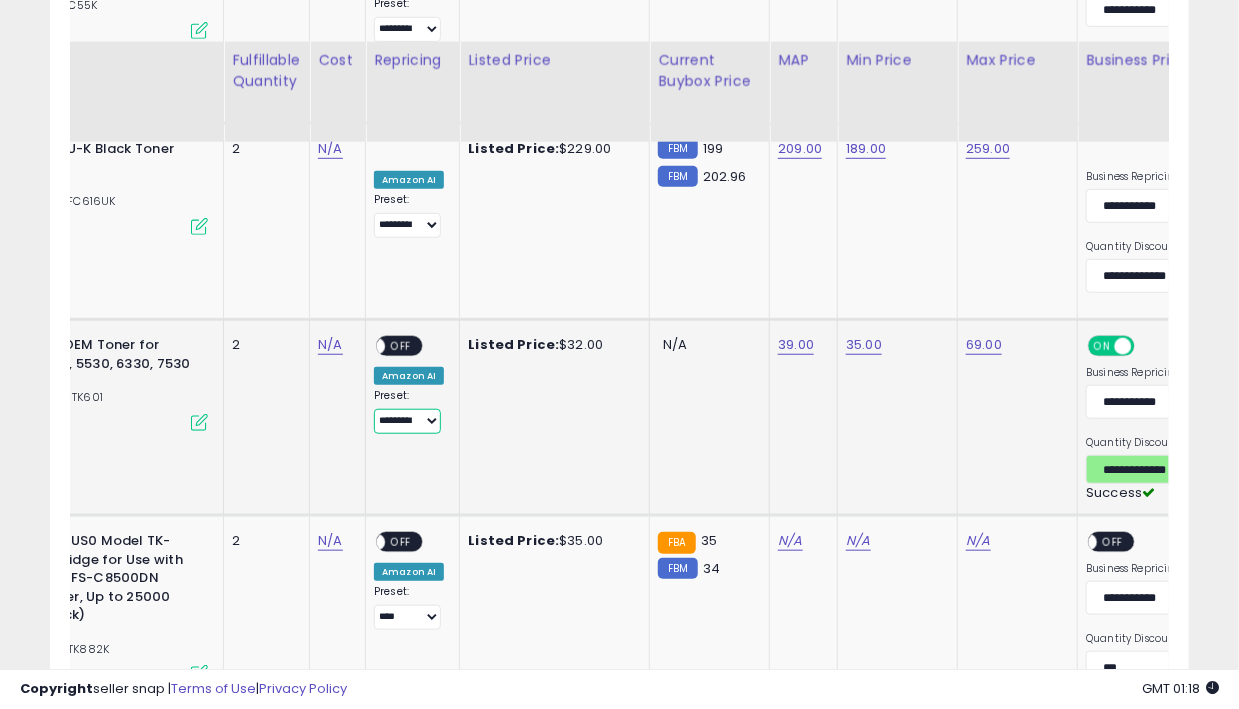 click on "**********" at bounding box center (407, 421) 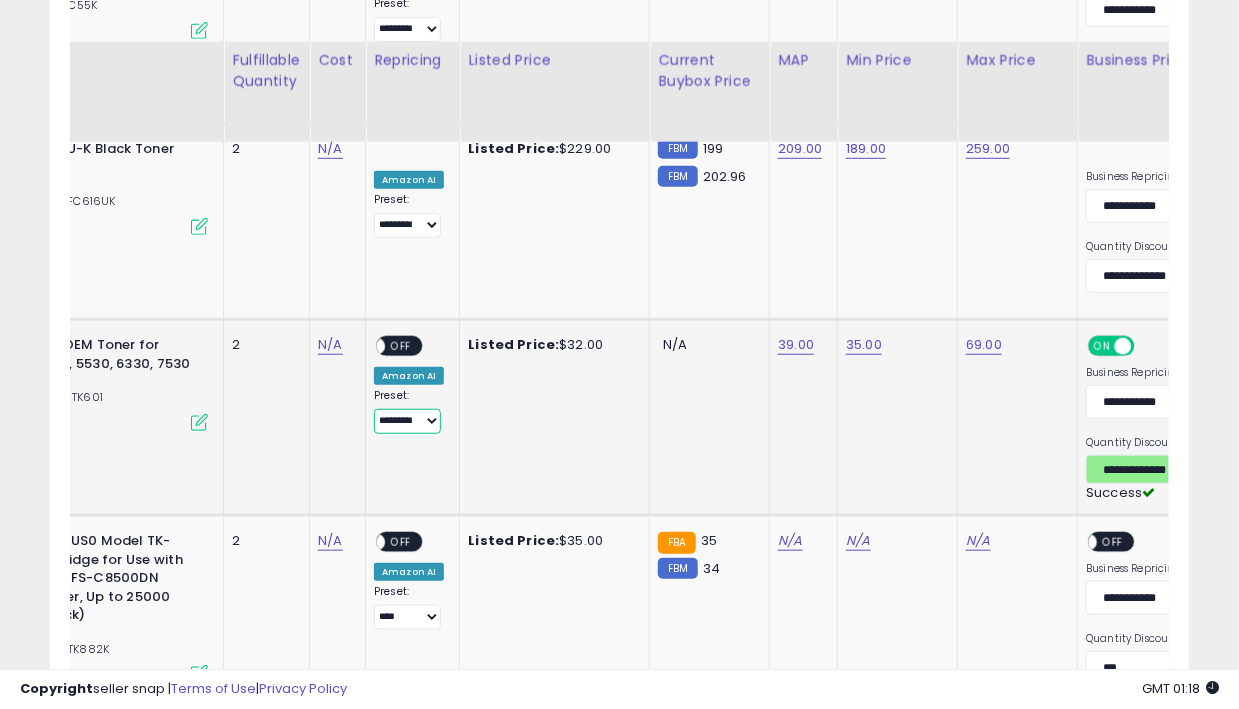 click on "OFF" at bounding box center [401, 346] 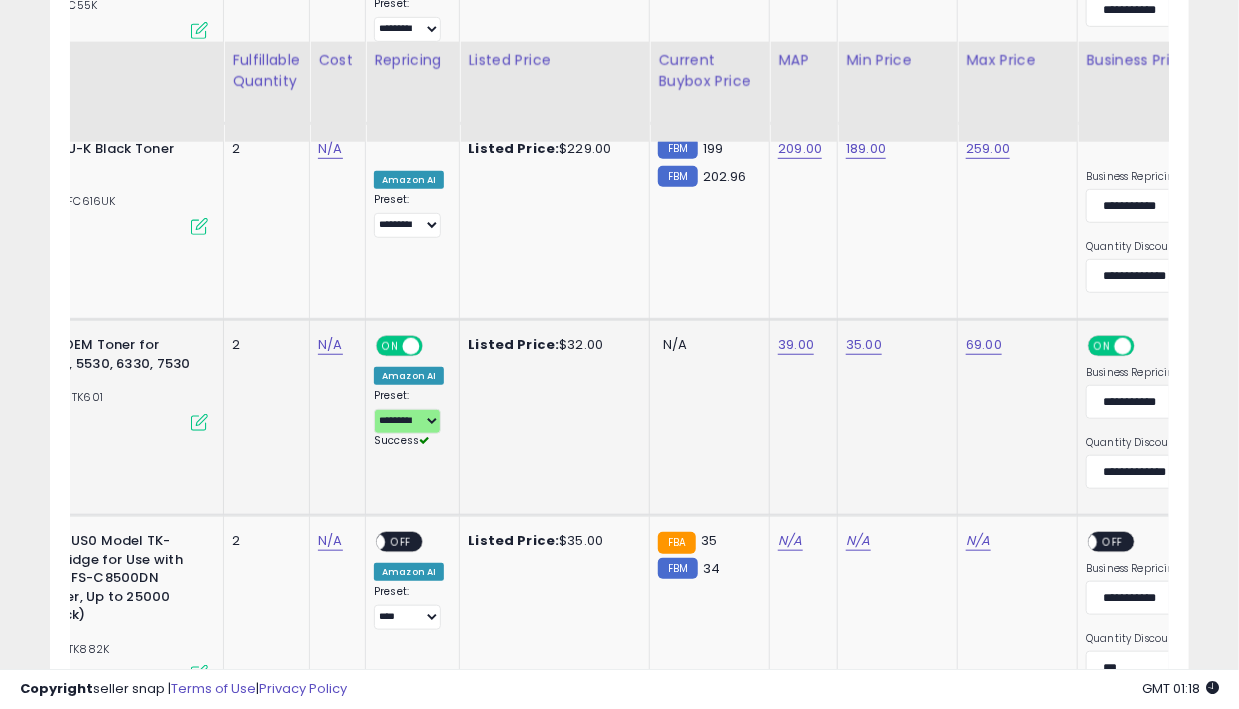 scroll, scrollTop: 0, scrollLeft: 139, axis: horizontal 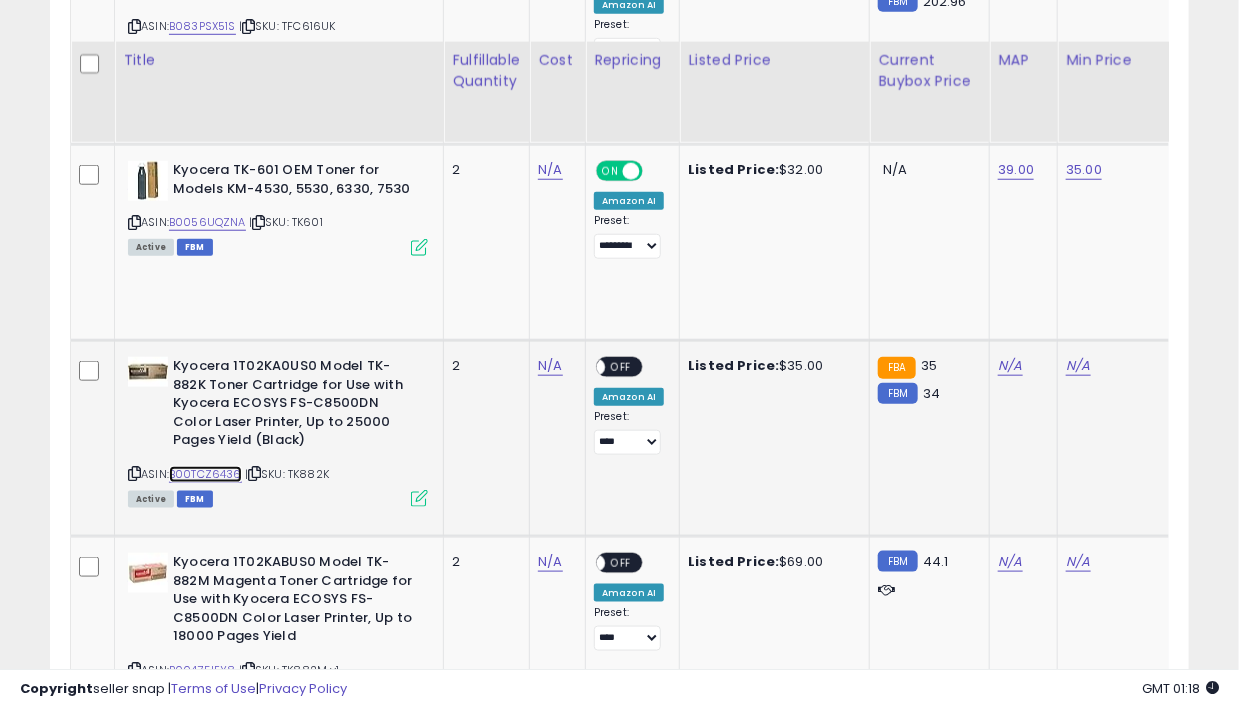 click on "B00TCZ6436" at bounding box center [205, 474] 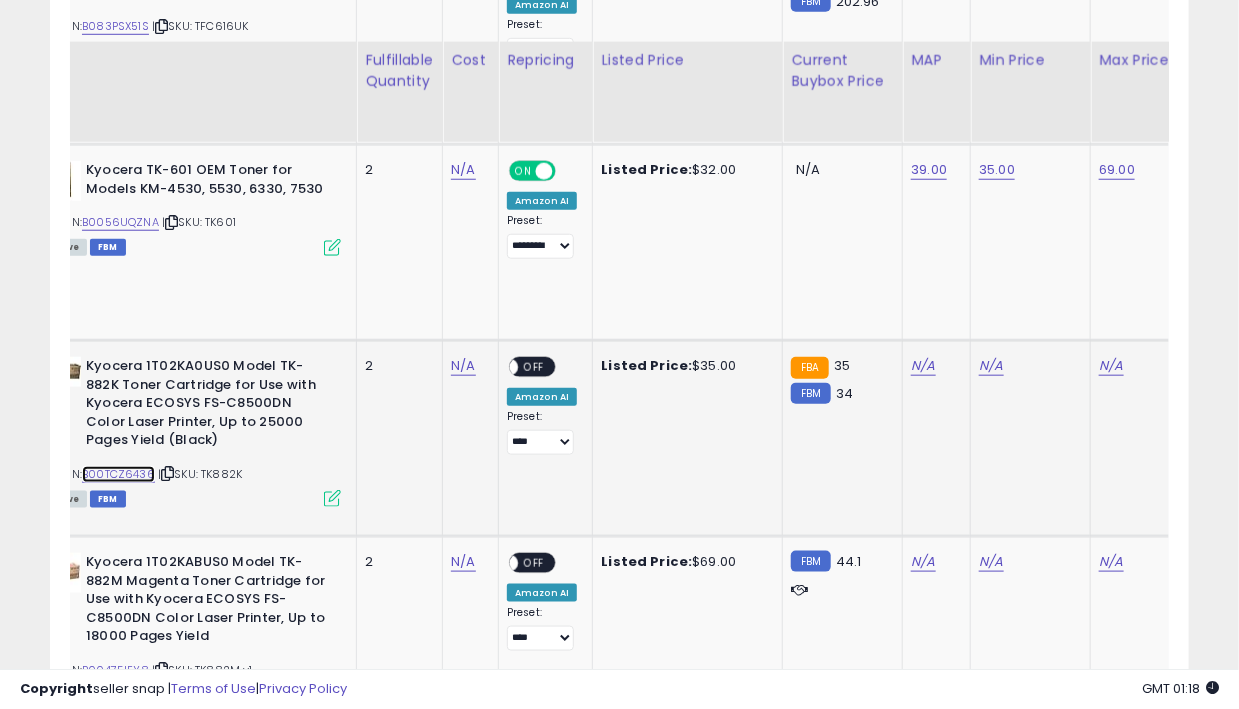 scroll, scrollTop: 0, scrollLeft: 87, axis: horizontal 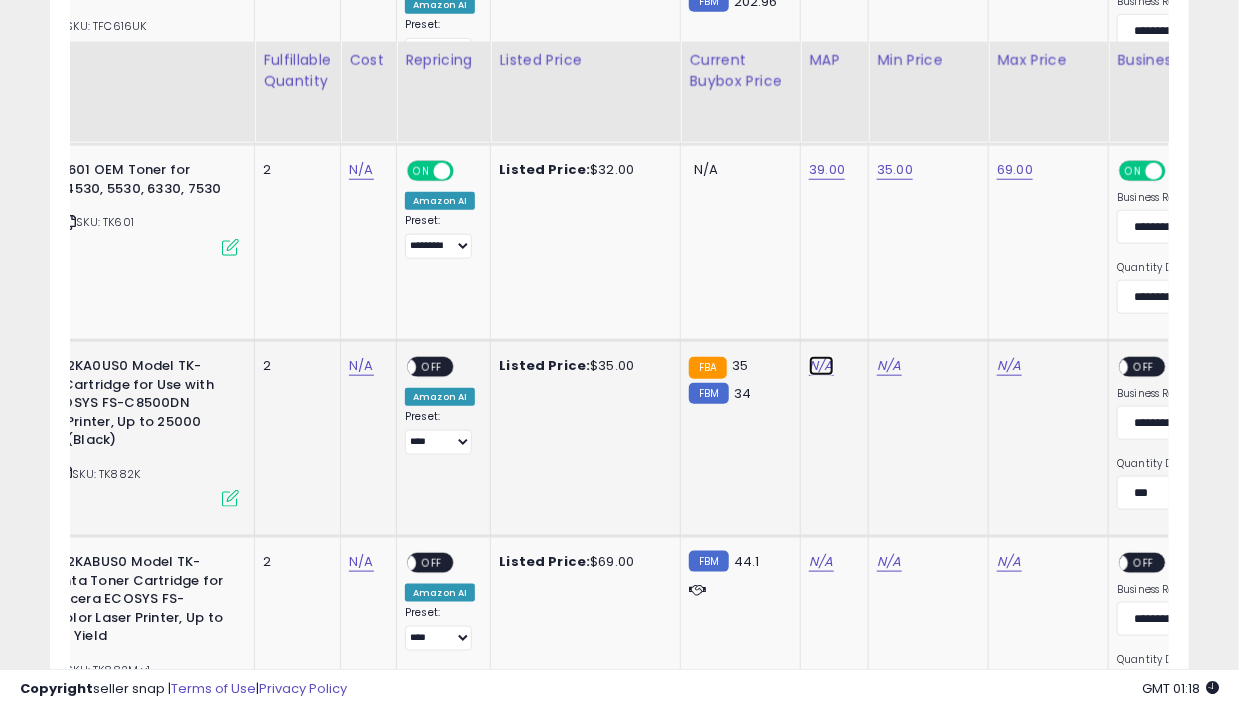 click on "N/A" at bounding box center [821, 366] 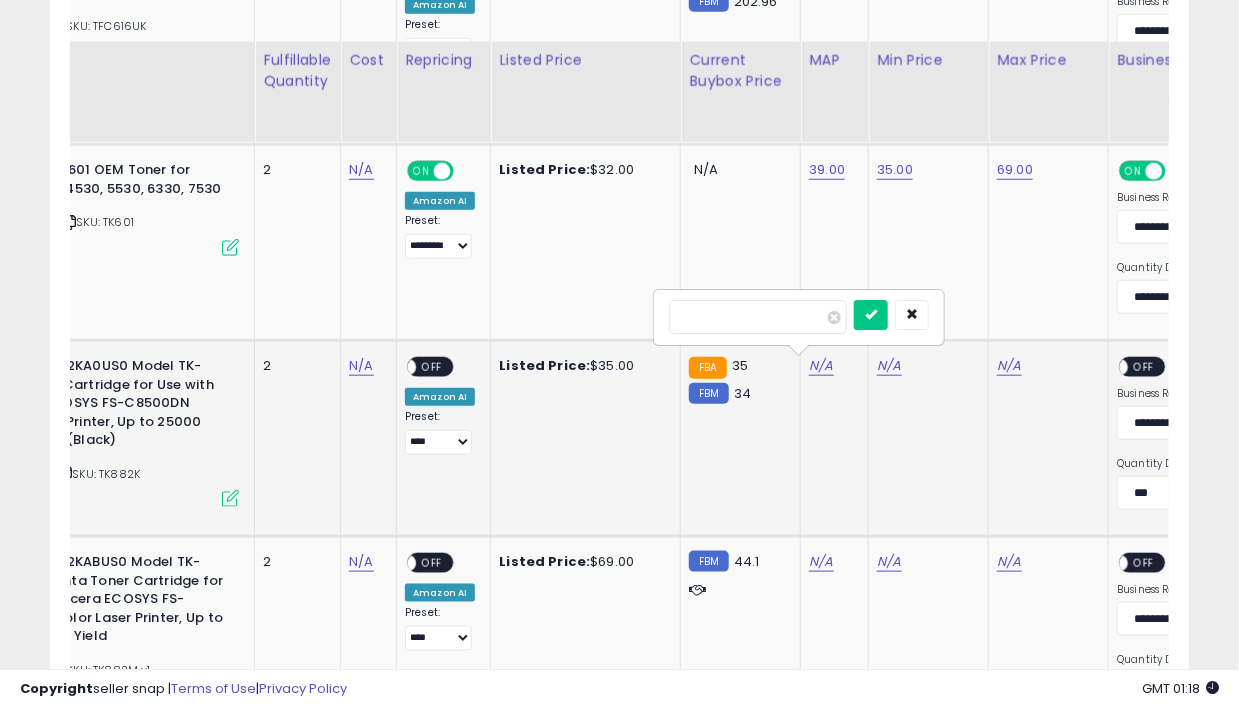 type on "**" 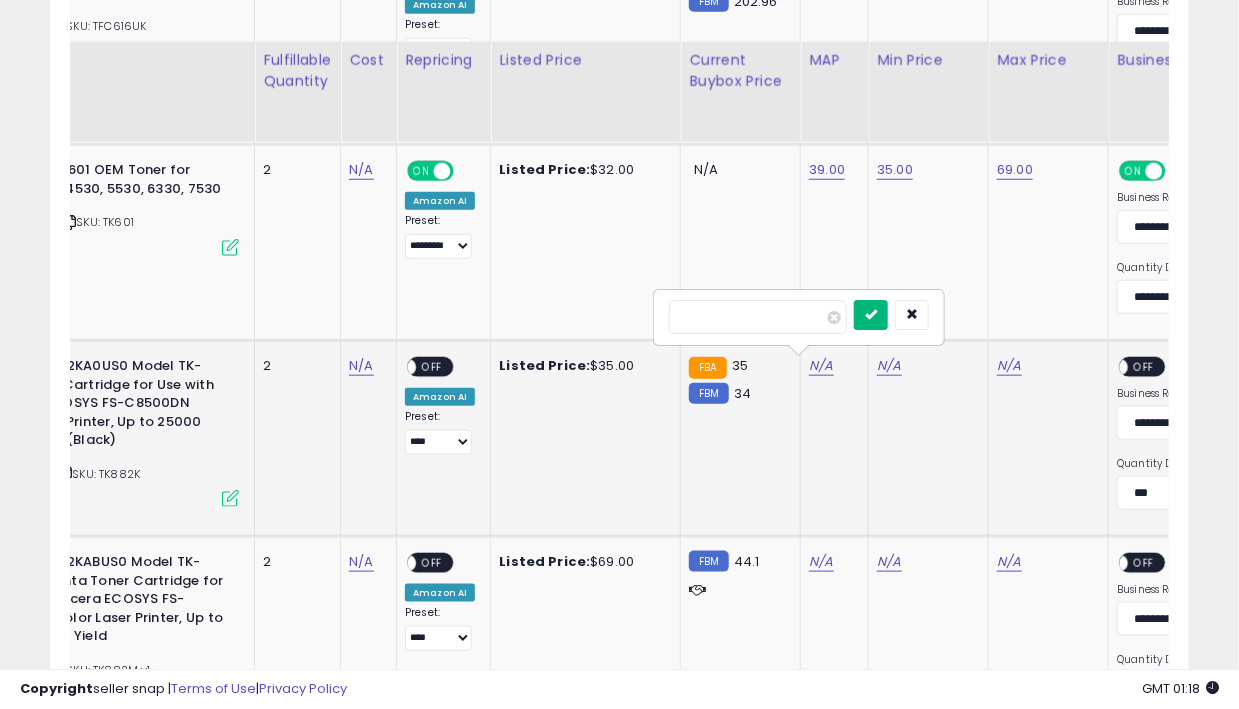 click at bounding box center [871, 315] 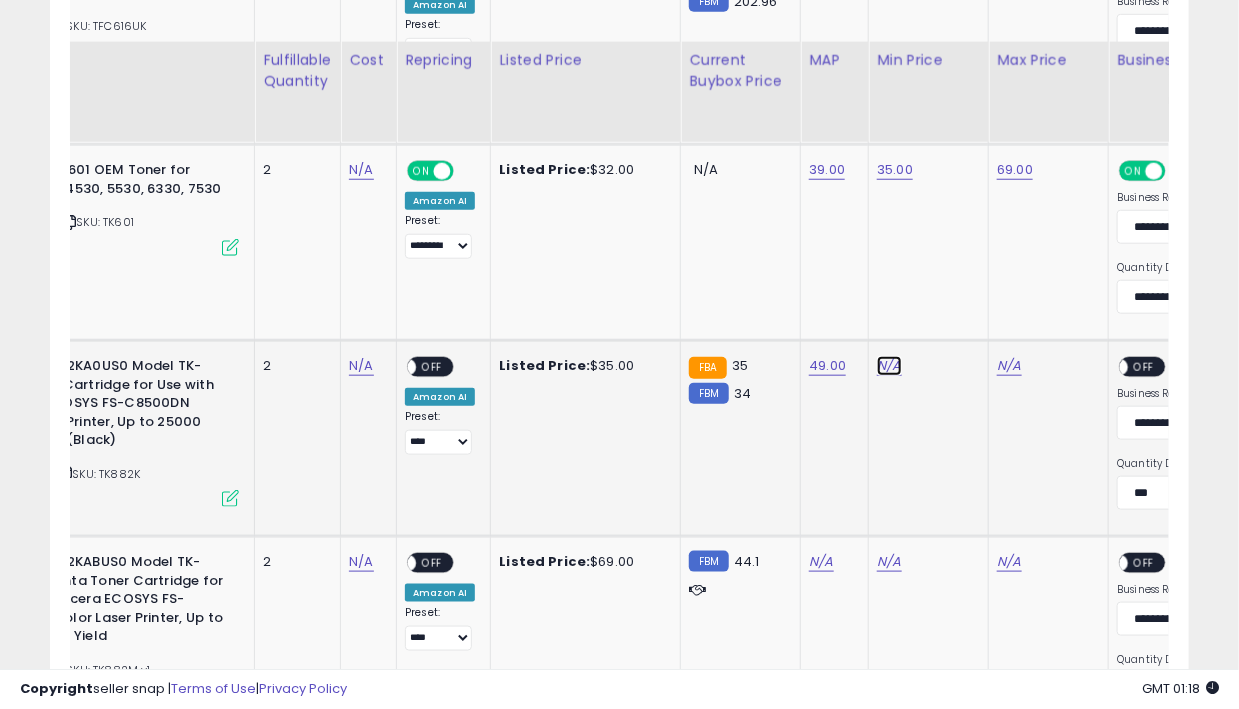 click on "N/A" at bounding box center [889, 366] 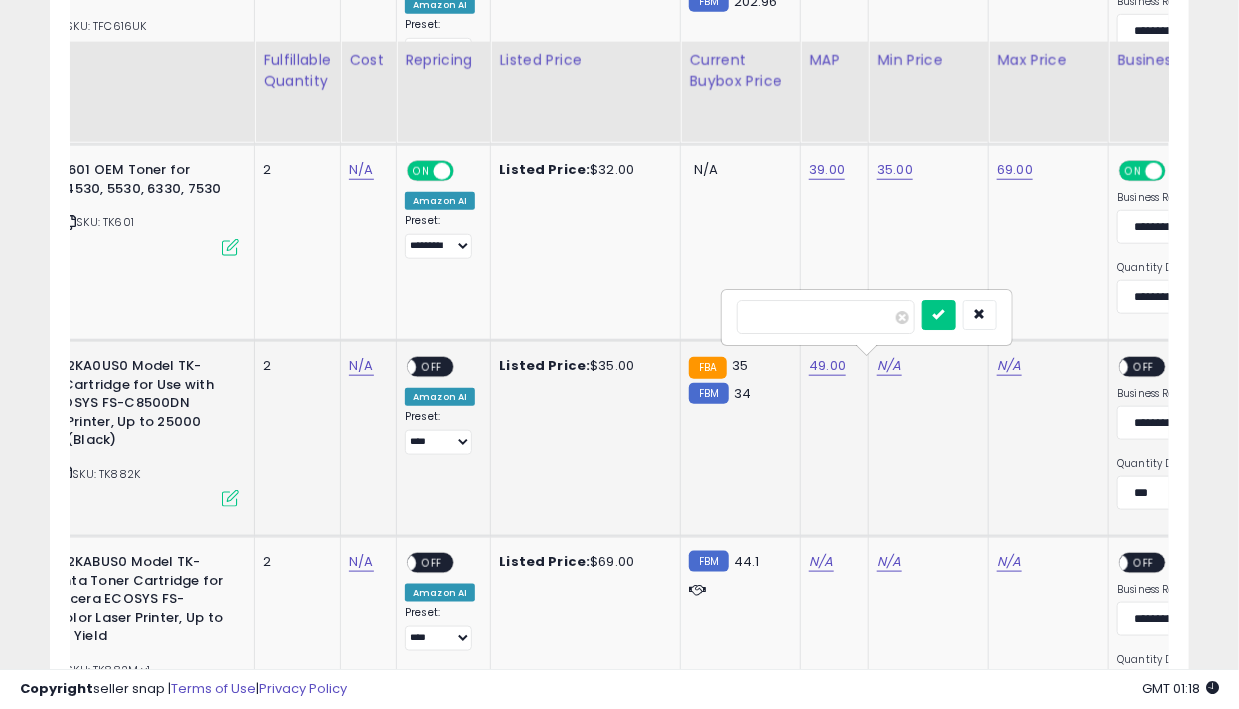 type on "**" 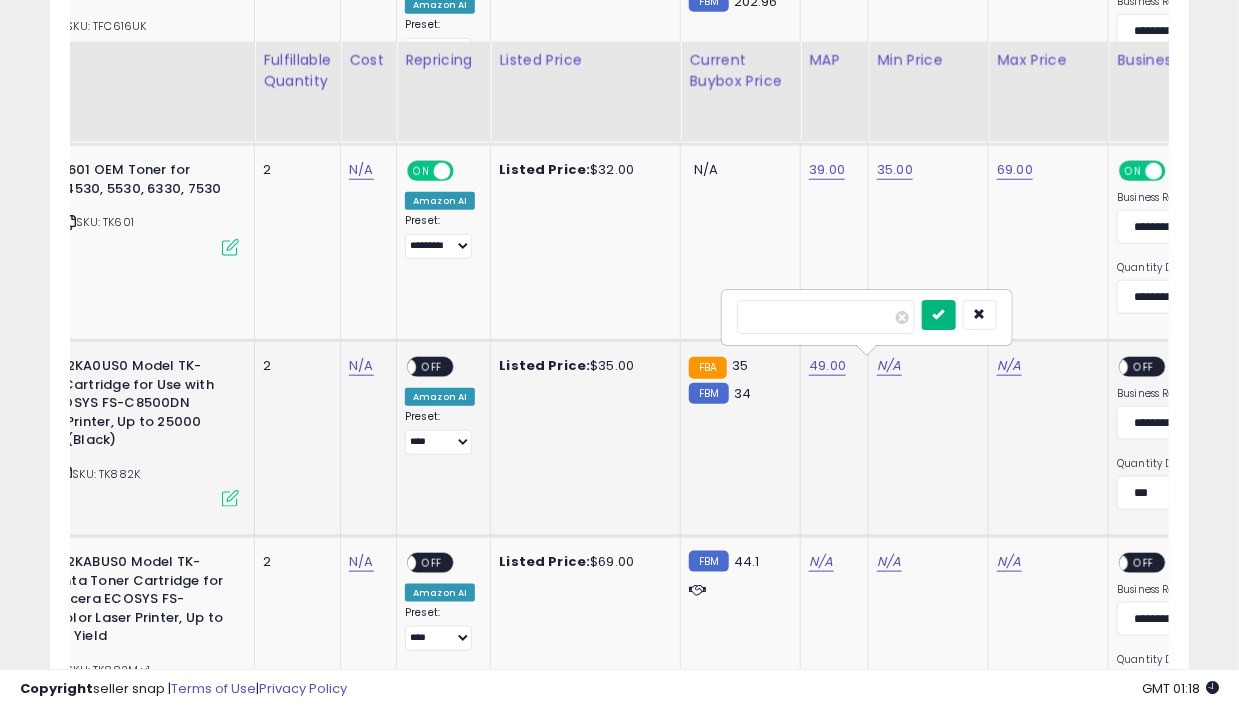 click at bounding box center (939, 314) 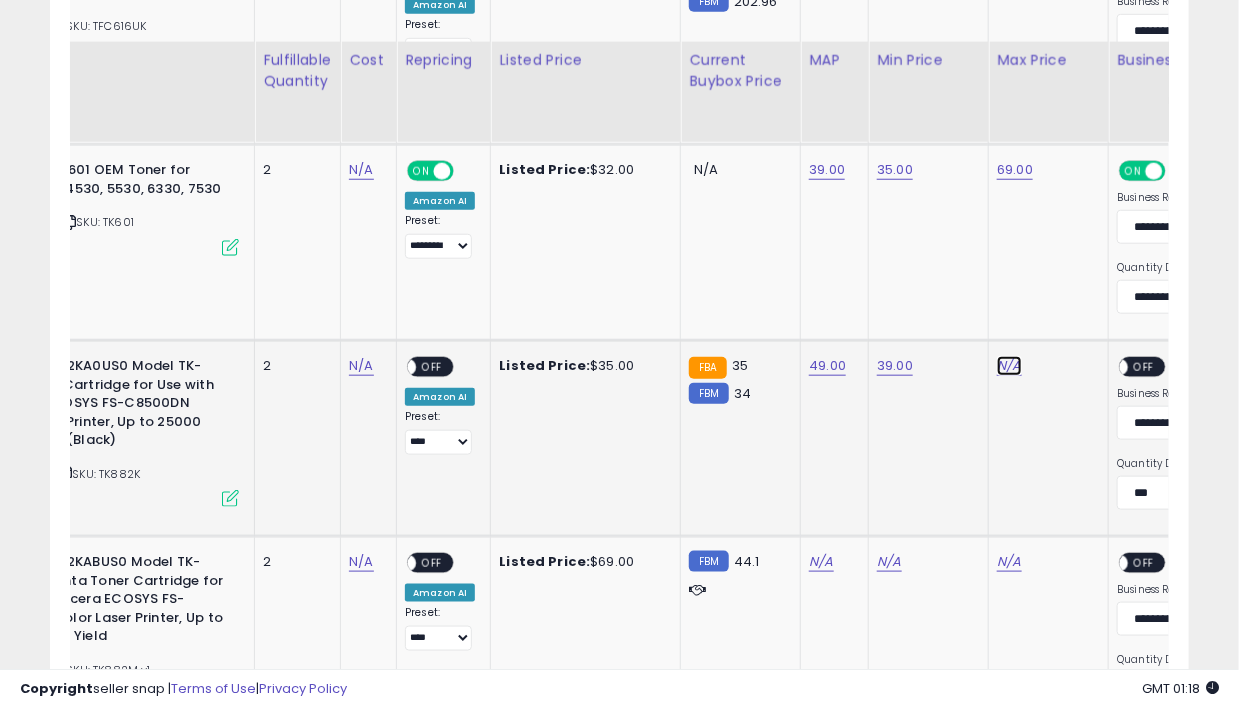 click on "N/A" at bounding box center (1009, 366) 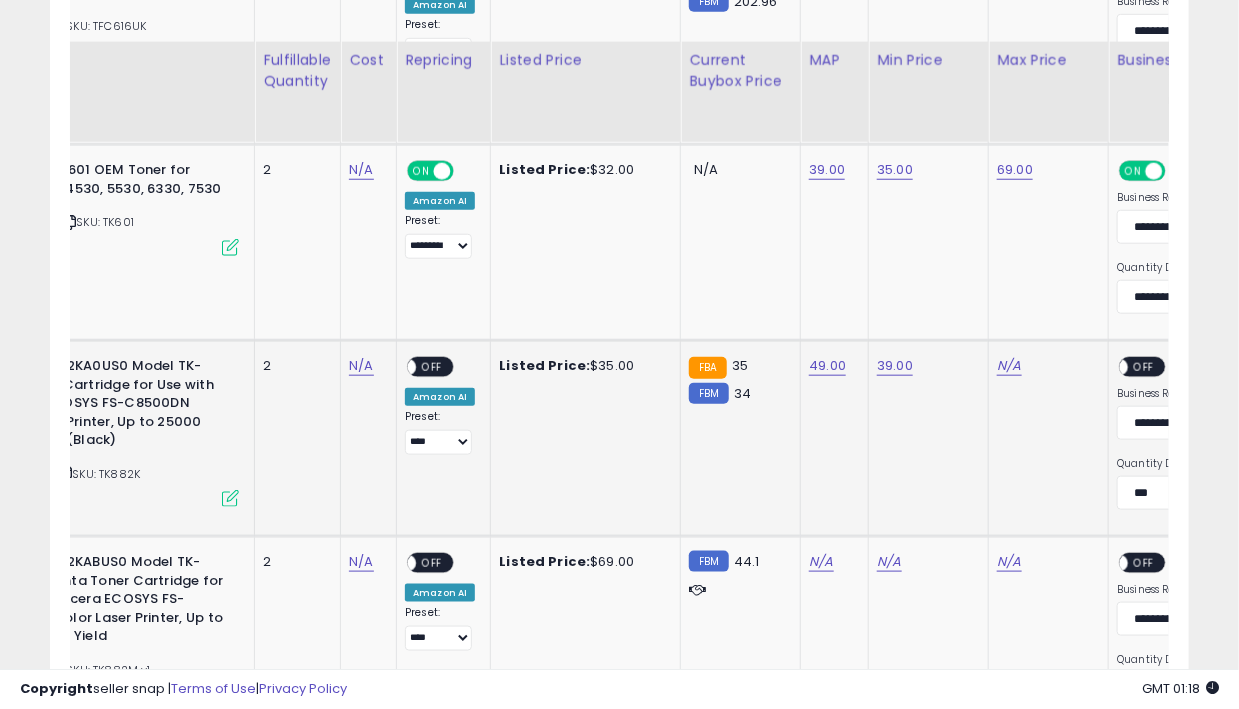 scroll, scrollTop: 0, scrollLeft: 220, axis: horizontal 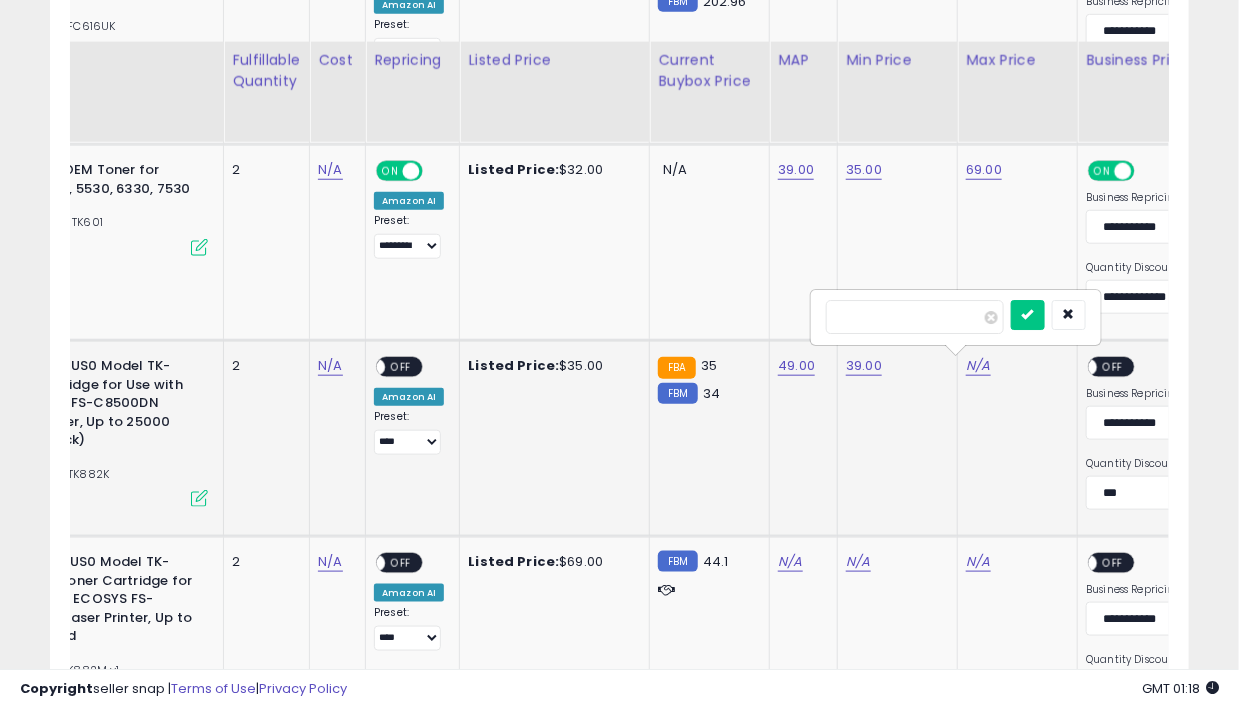 type on "**" 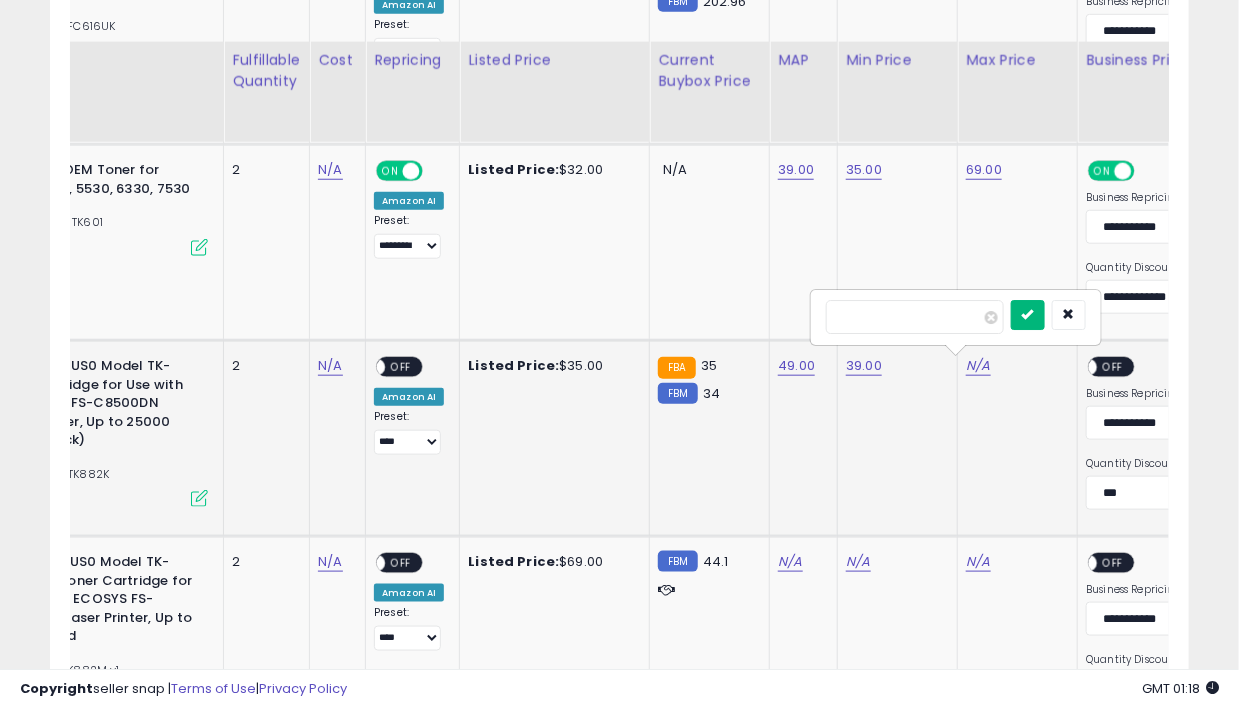 click at bounding box center [1028, 314] 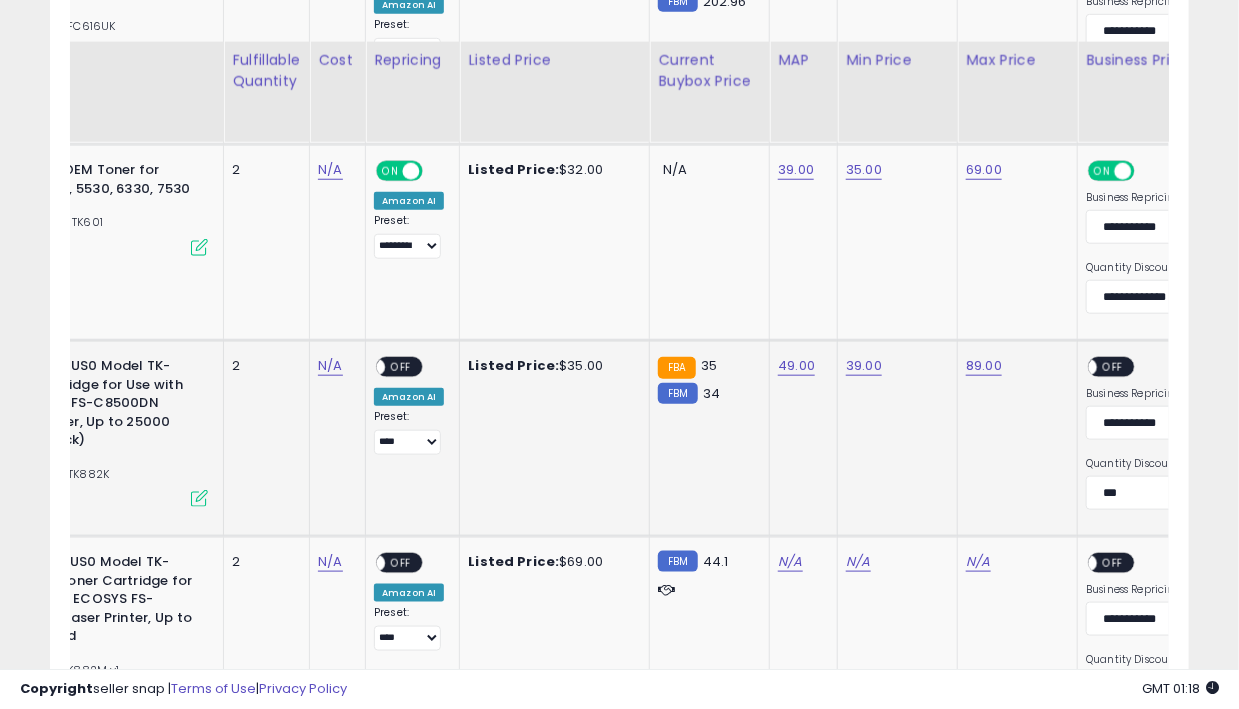 click on "OFF" at bounding box center (1114, 367) 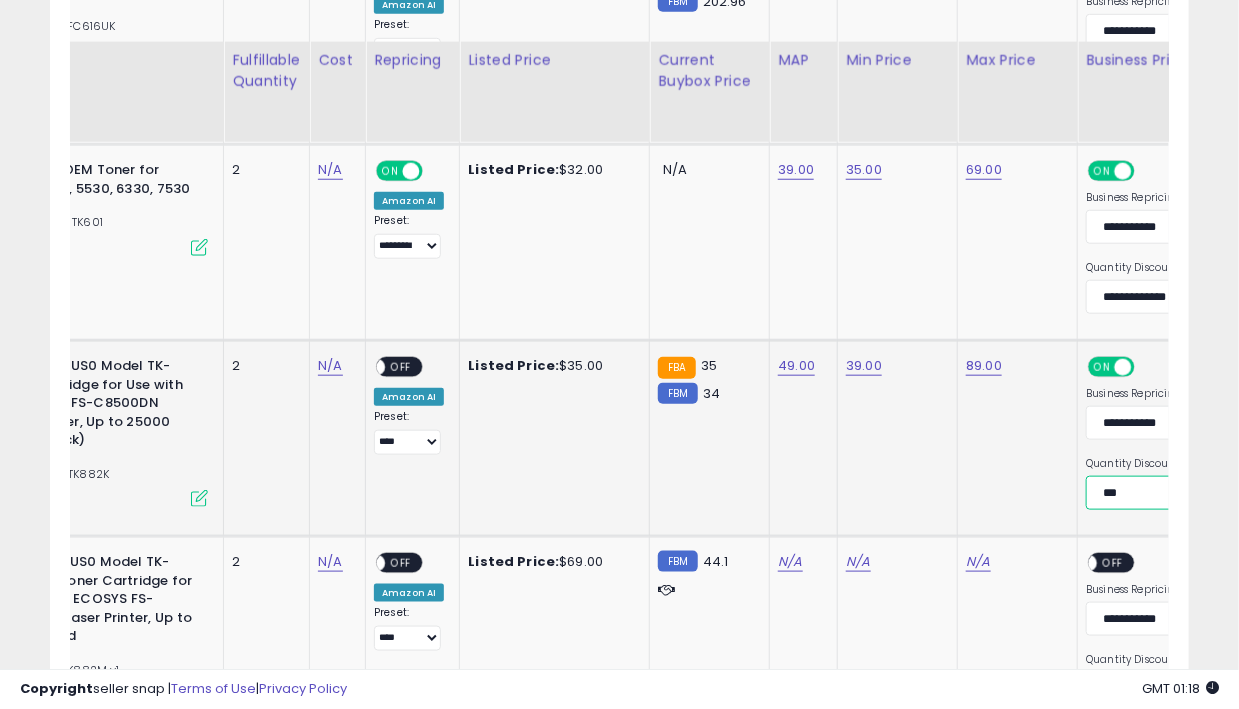 click on "**********" at bounding box center [1158, 493] 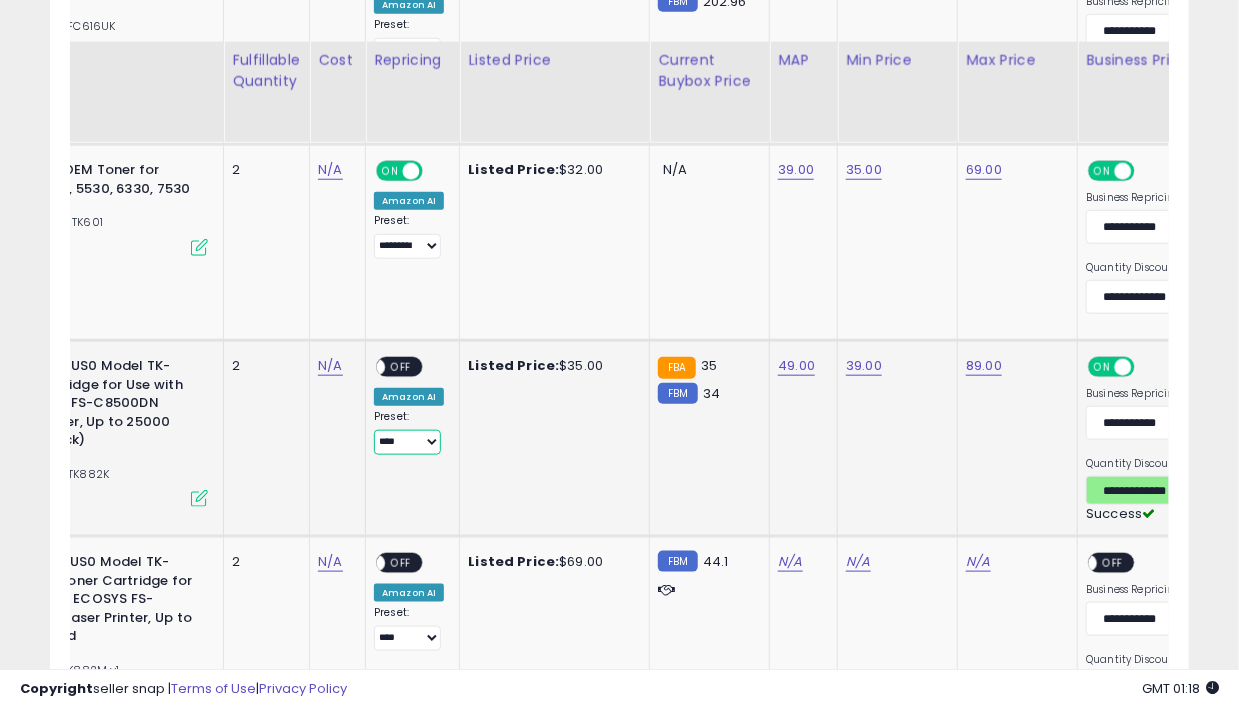 click on "**********" at bounding box center [407, 442] 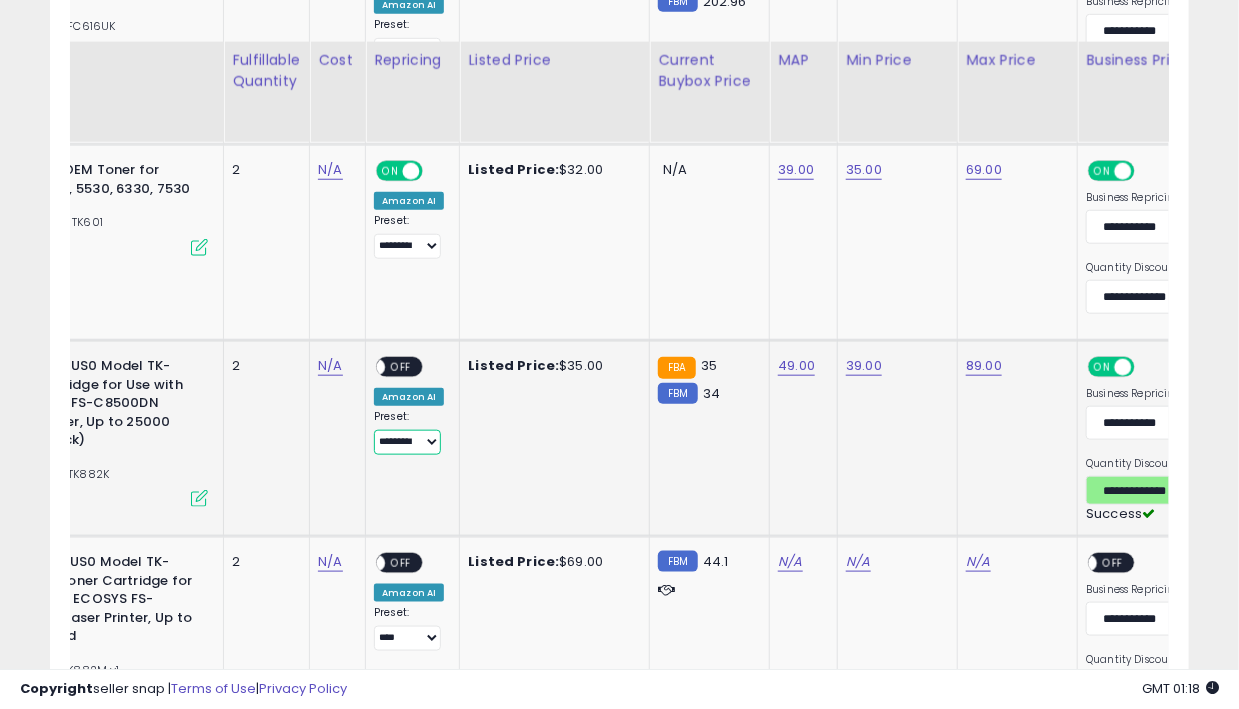 click on "**********" at bounding box center (407, 442) 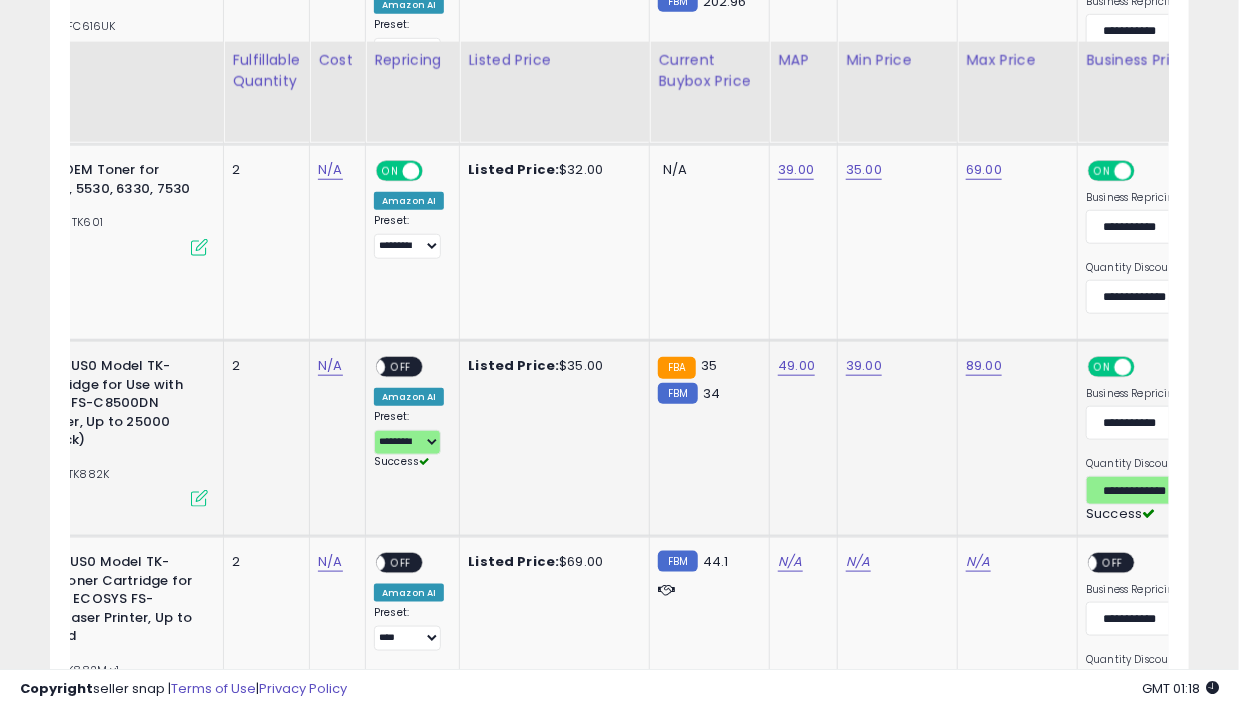 click on "OFF" at bounding box center [401, 367] 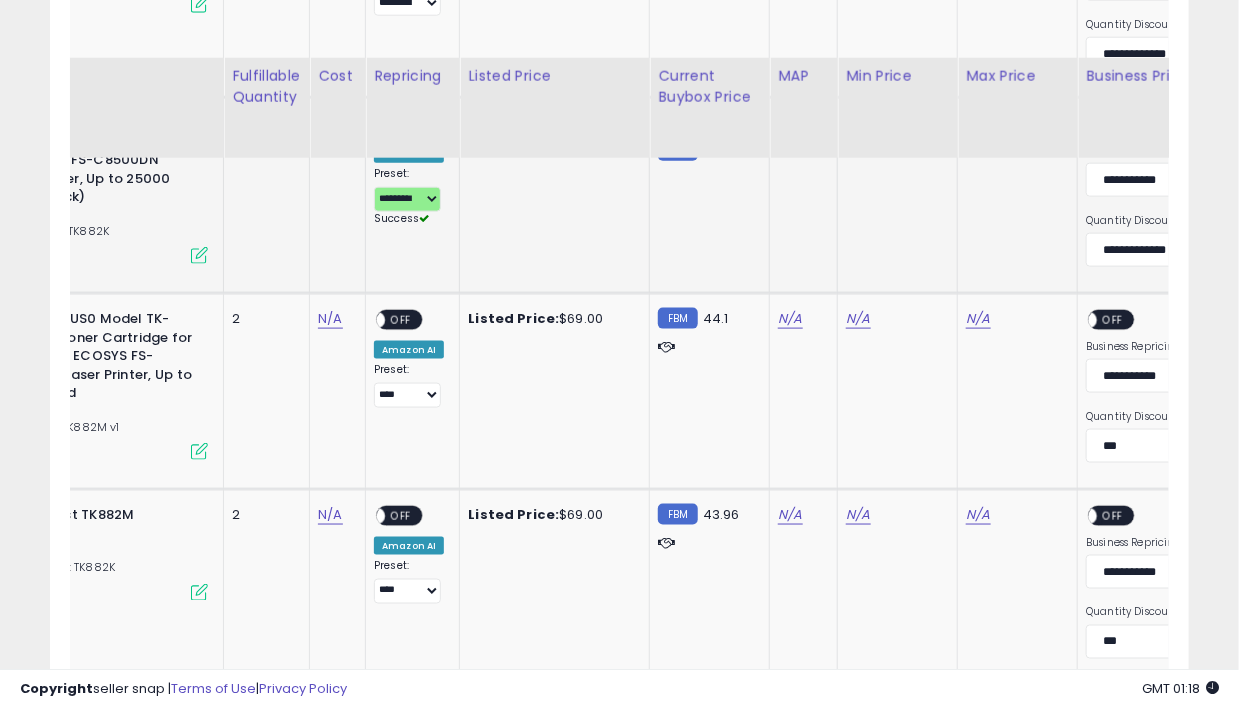 scroll, scrollTop: 3618, scrollLeft: 0, axis: vertical 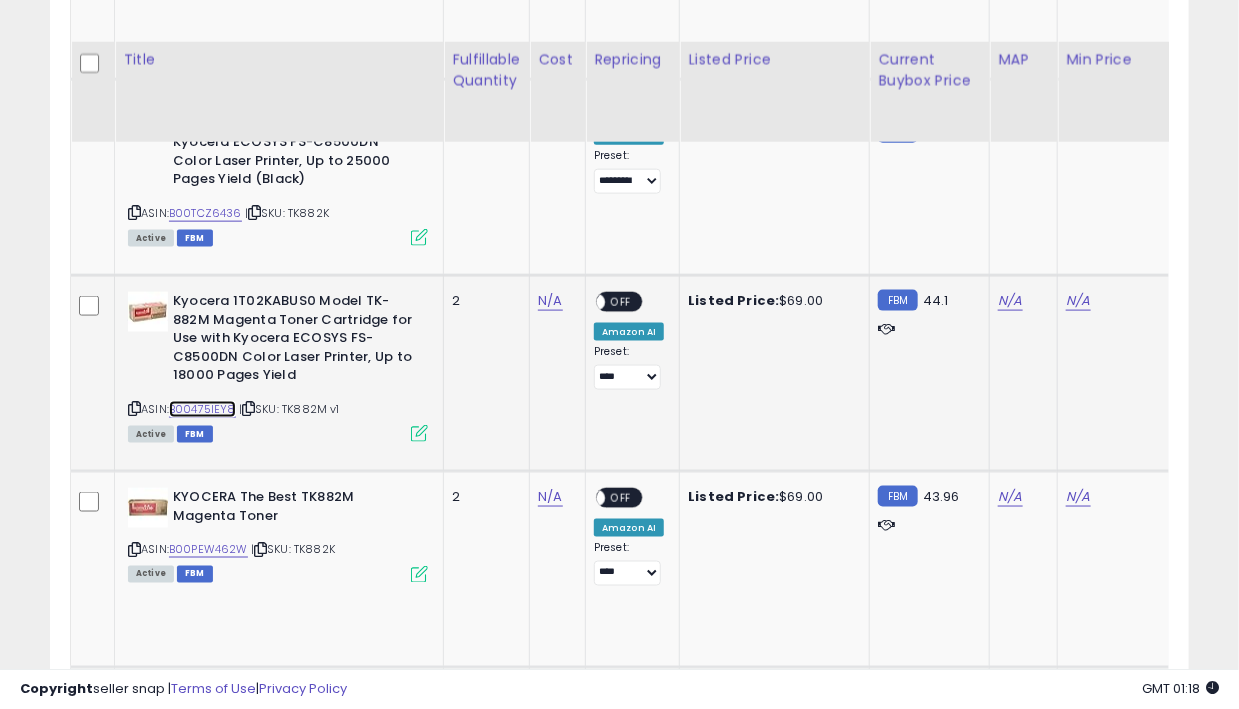 click on "B00475IEY8" at bounding box center [202, 409] 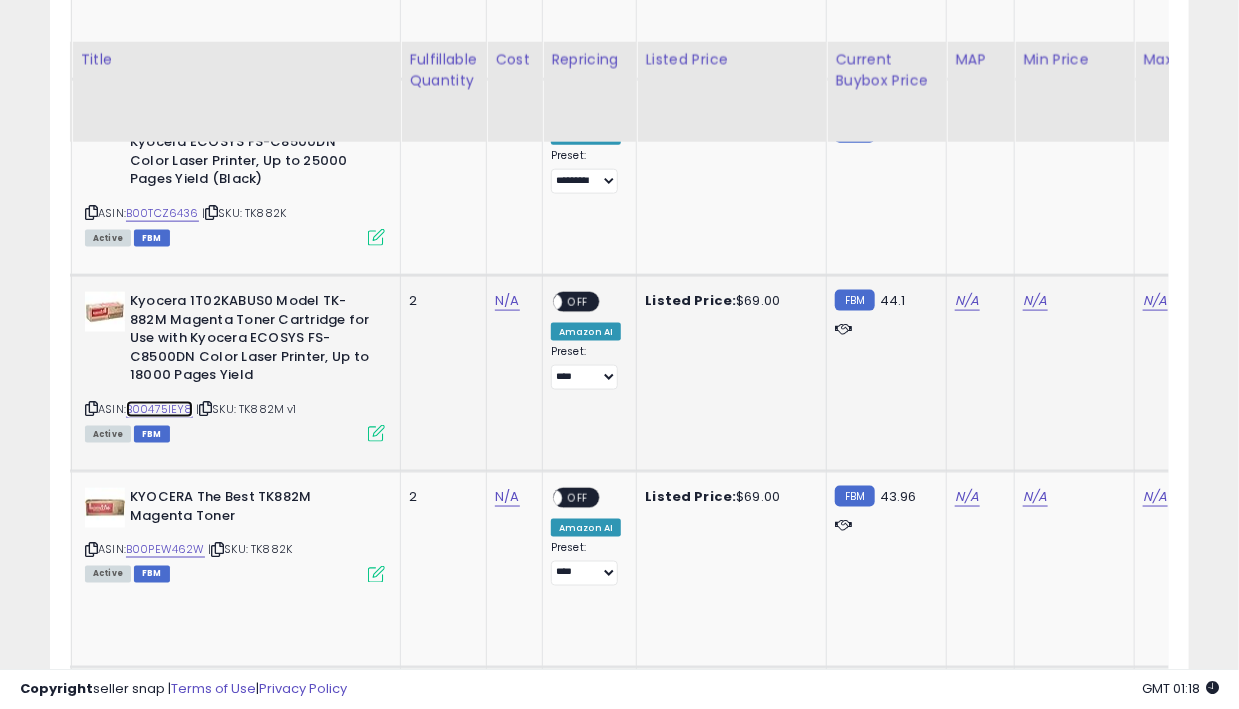 scroll, scrollTop: 0, scrollLeft: 127, axis: horizontal 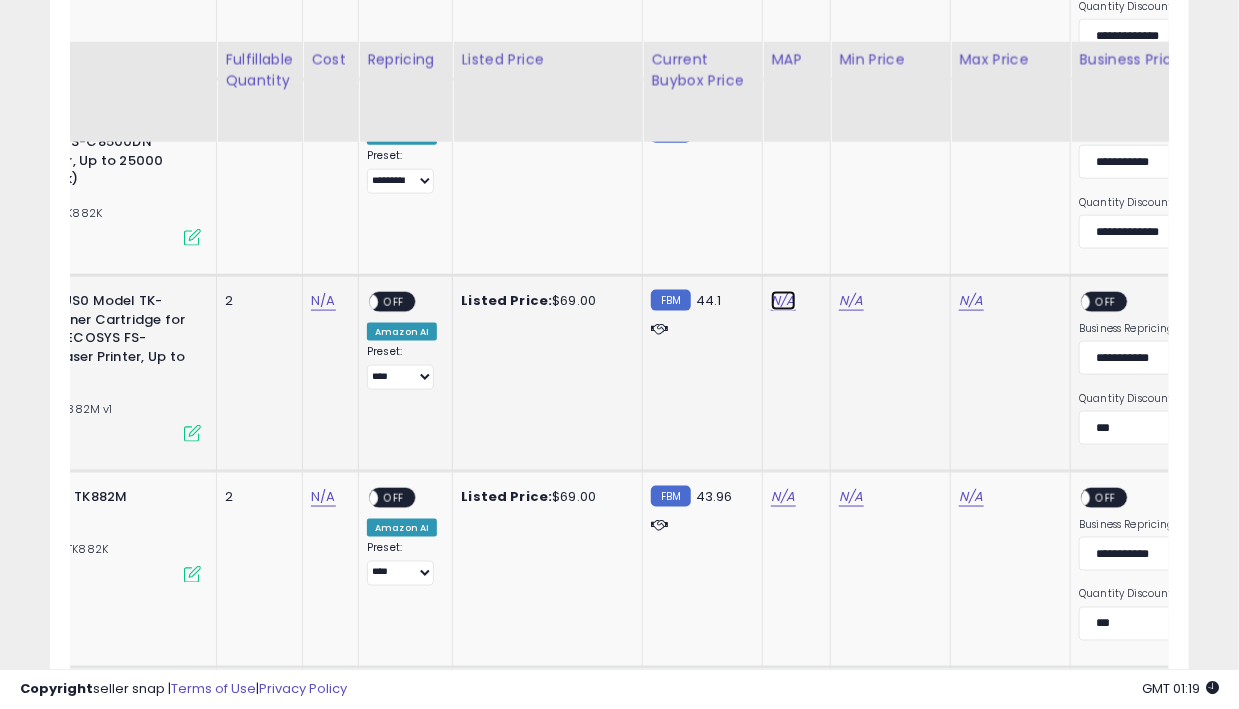 click on "N/A" at bounding box center [783, 301] 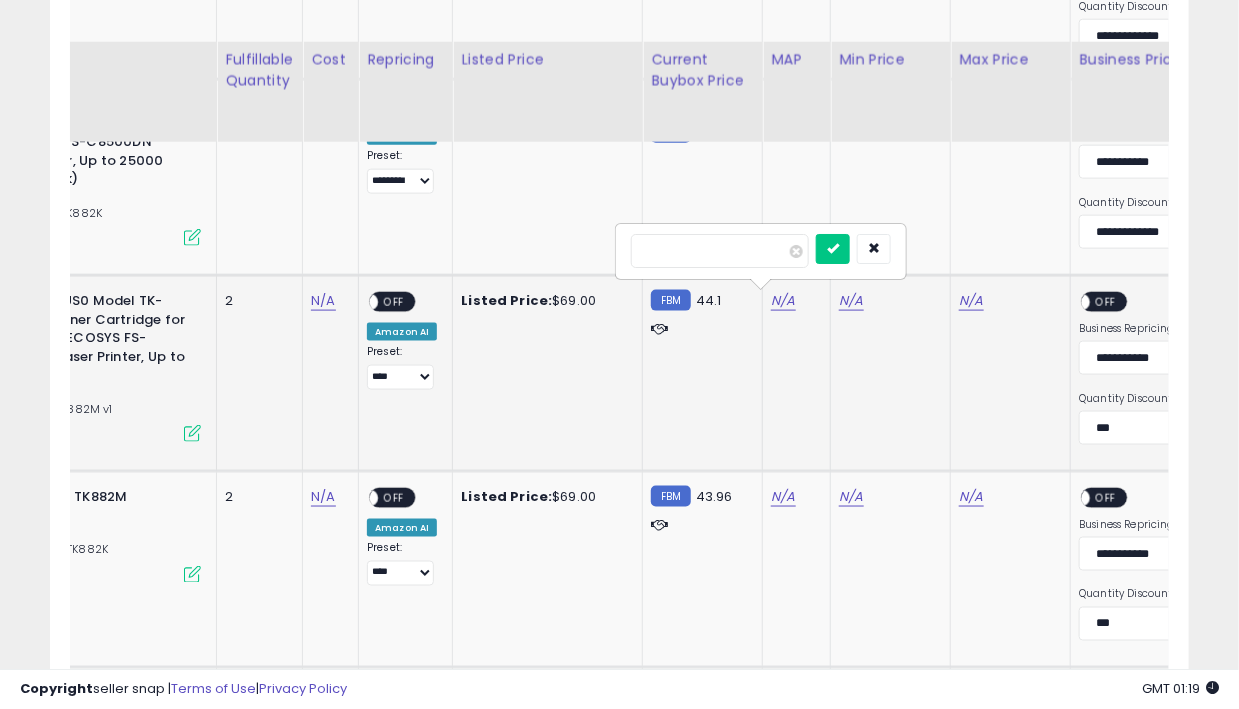 type on "**" 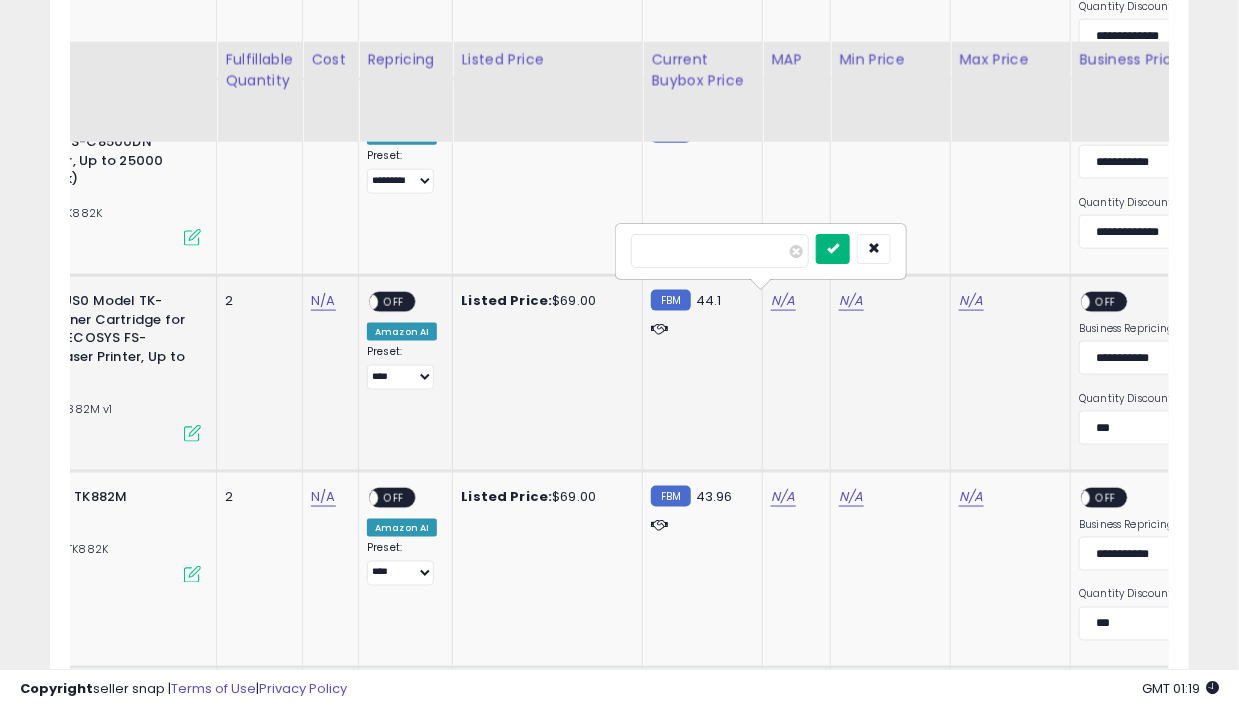 click at bounding box center (833, 248) 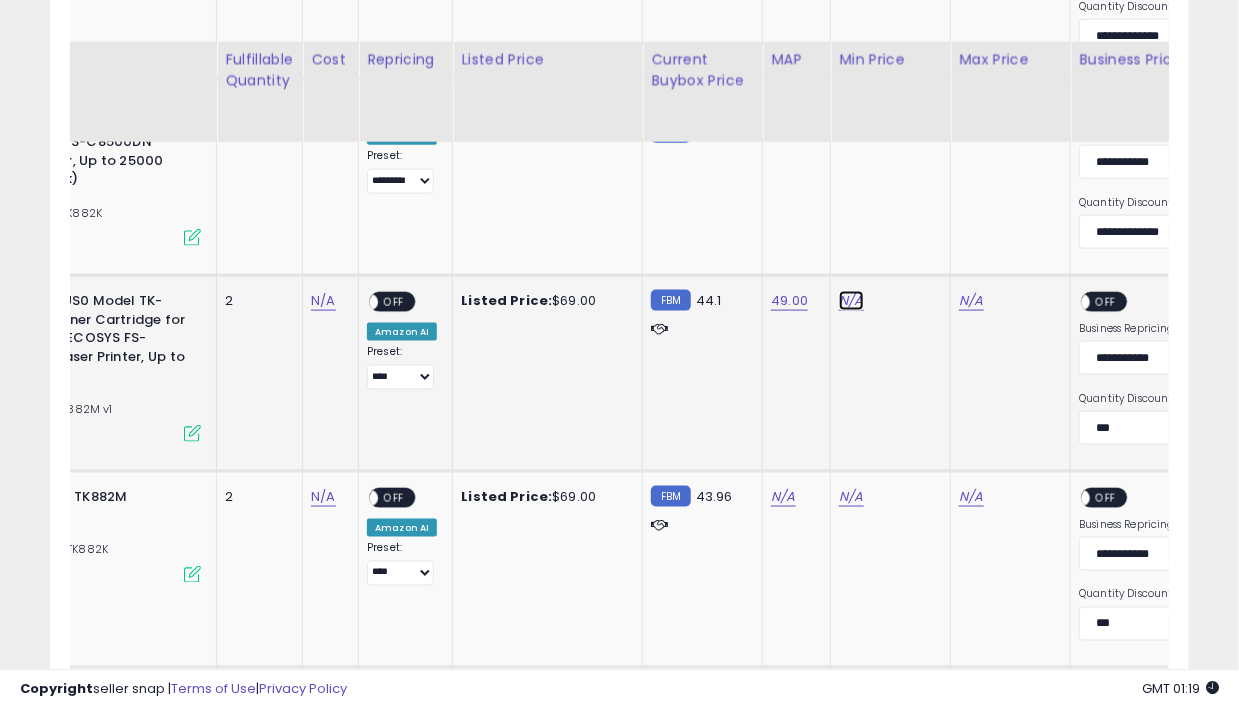 click on "N/A" at bounding box center (851, 301) 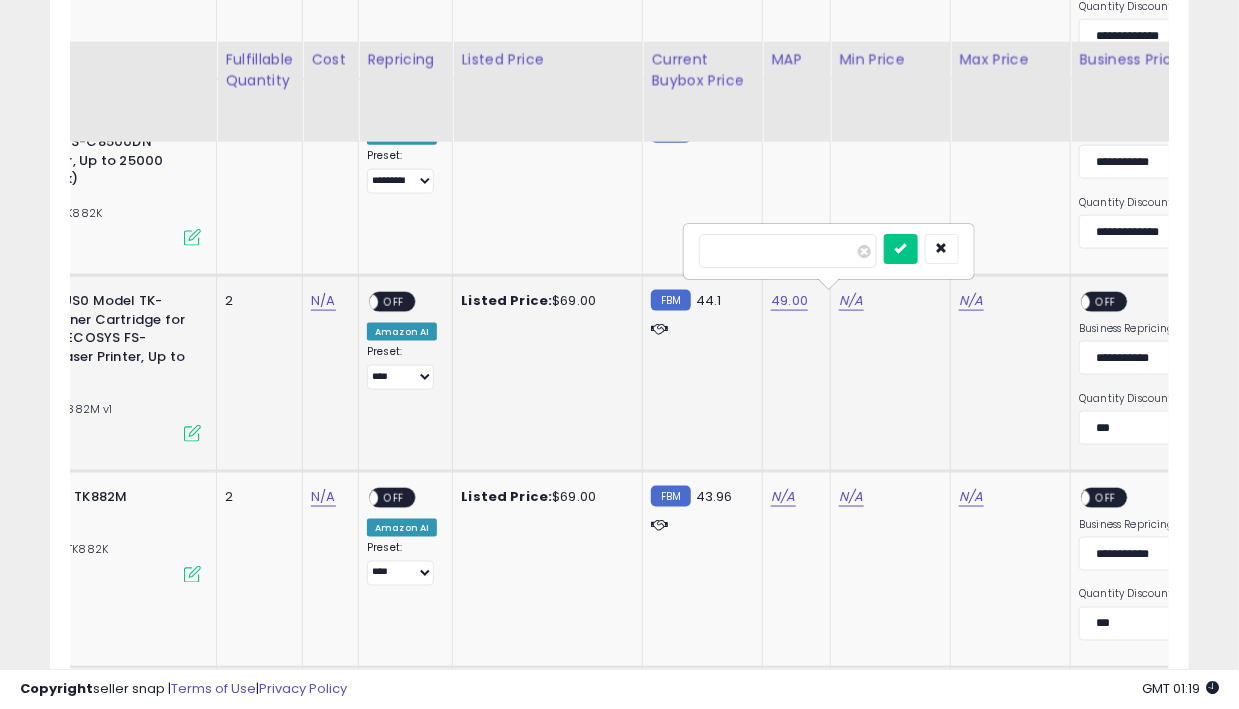type on "**" 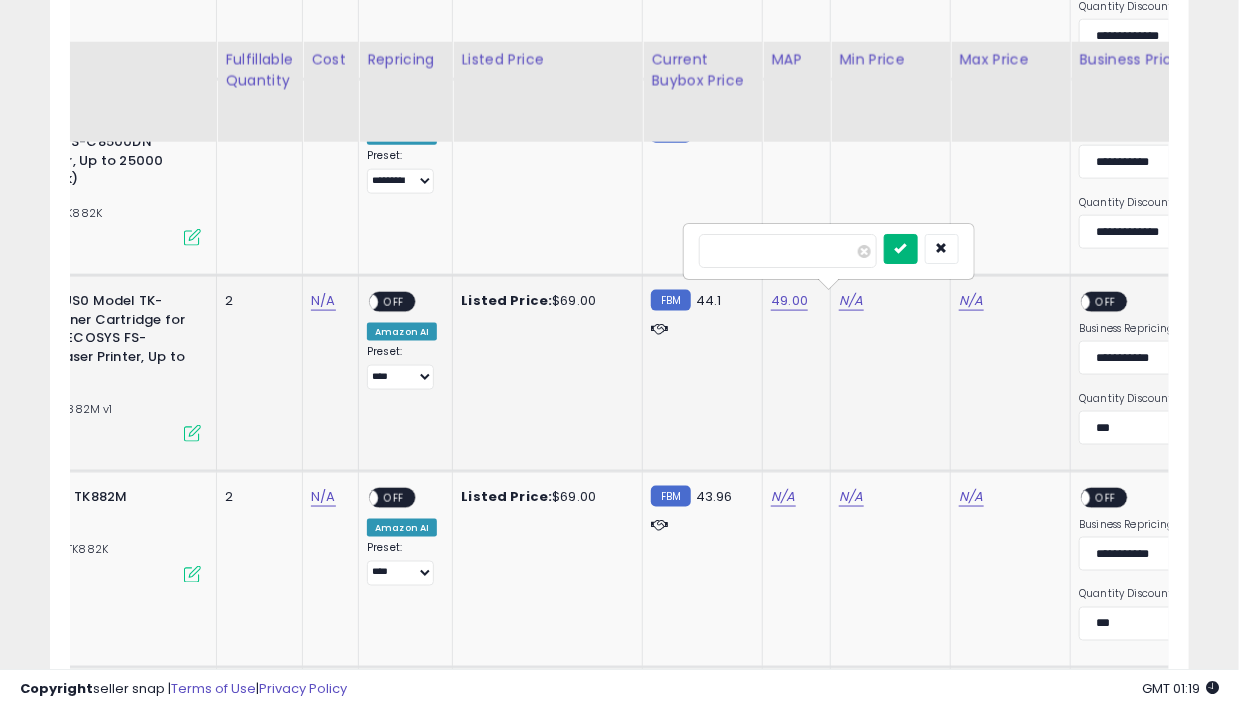 click at bounding box center [901, 248] 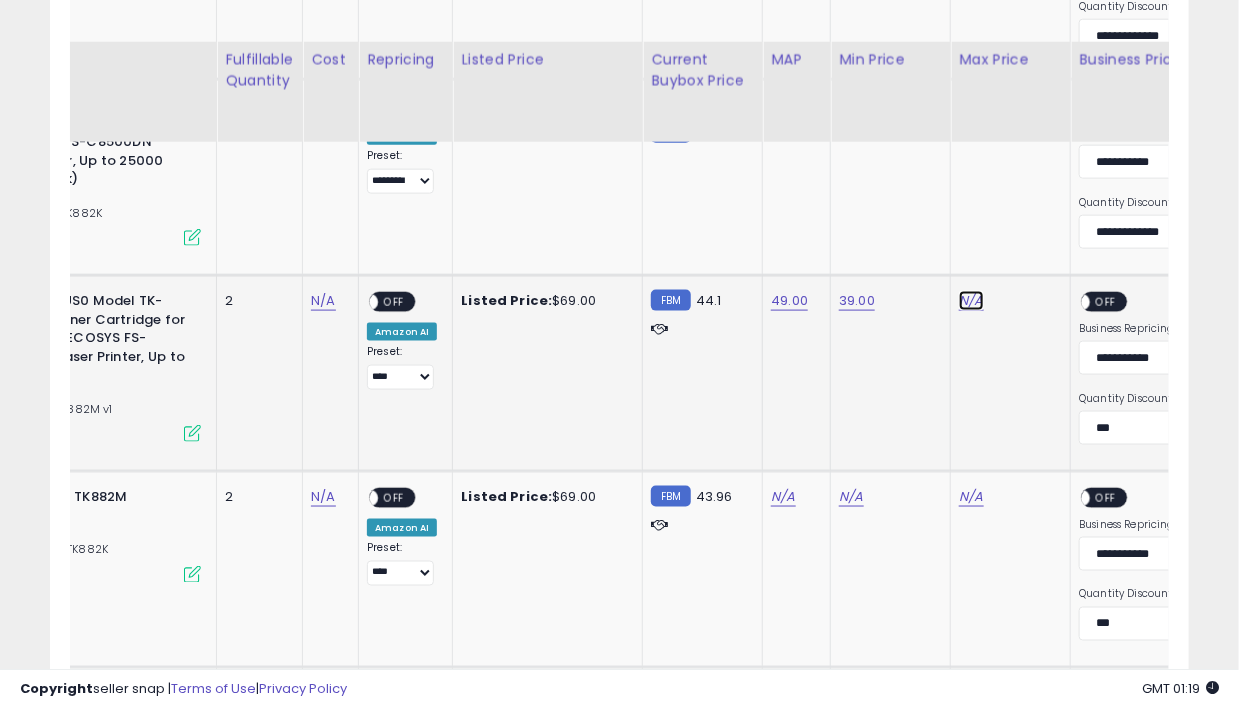 click on "N/A" at bounding box center (971, 301) 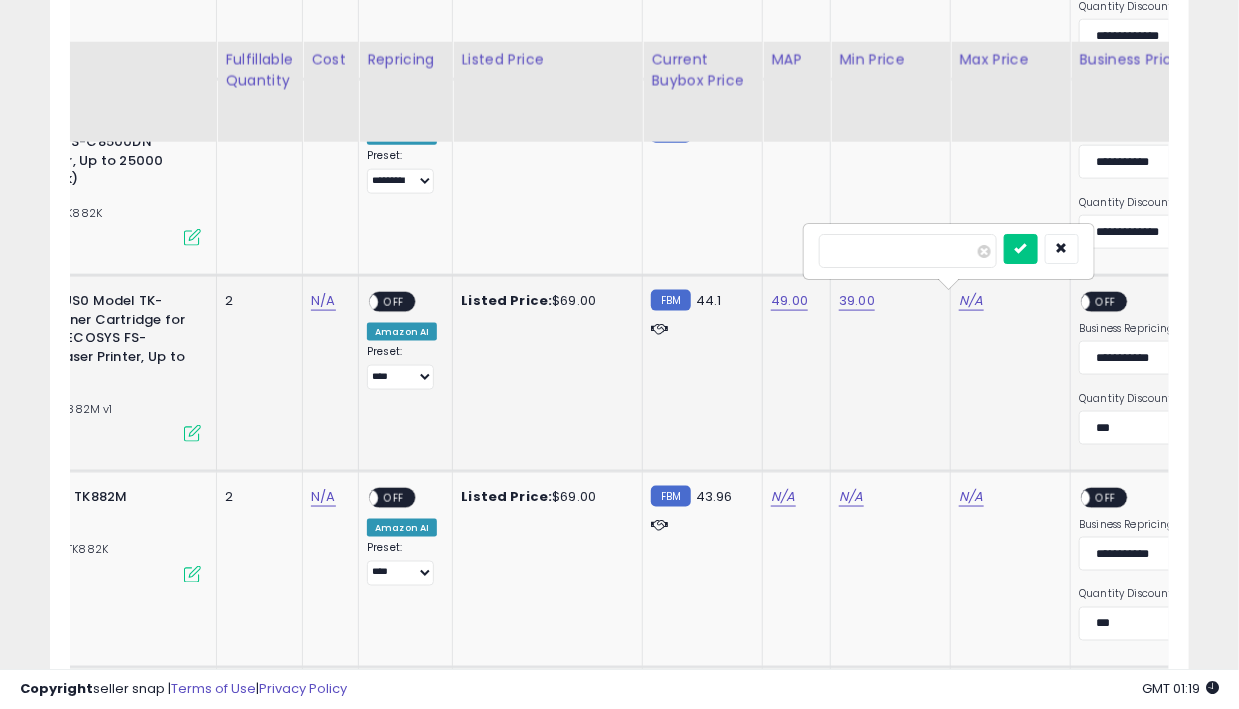 type on "**" 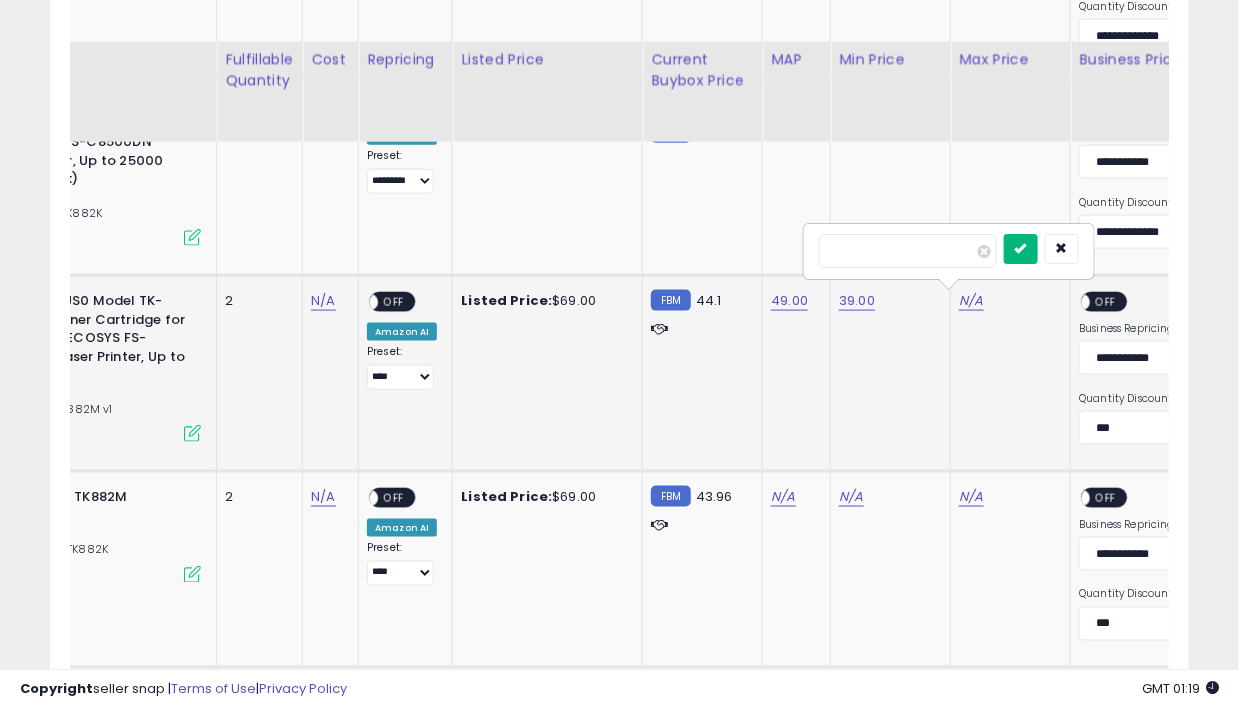 click at bounding box center (1021, 248) 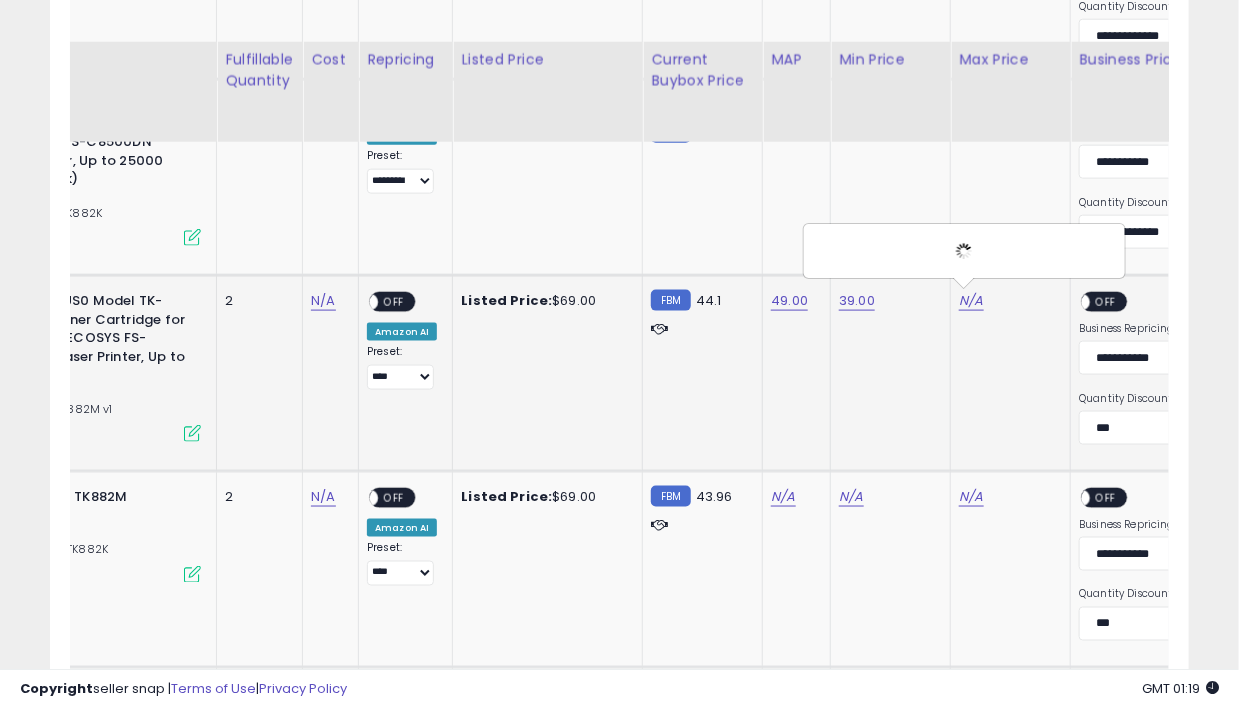 click on "OFF" at bounding box center (1107, 302) 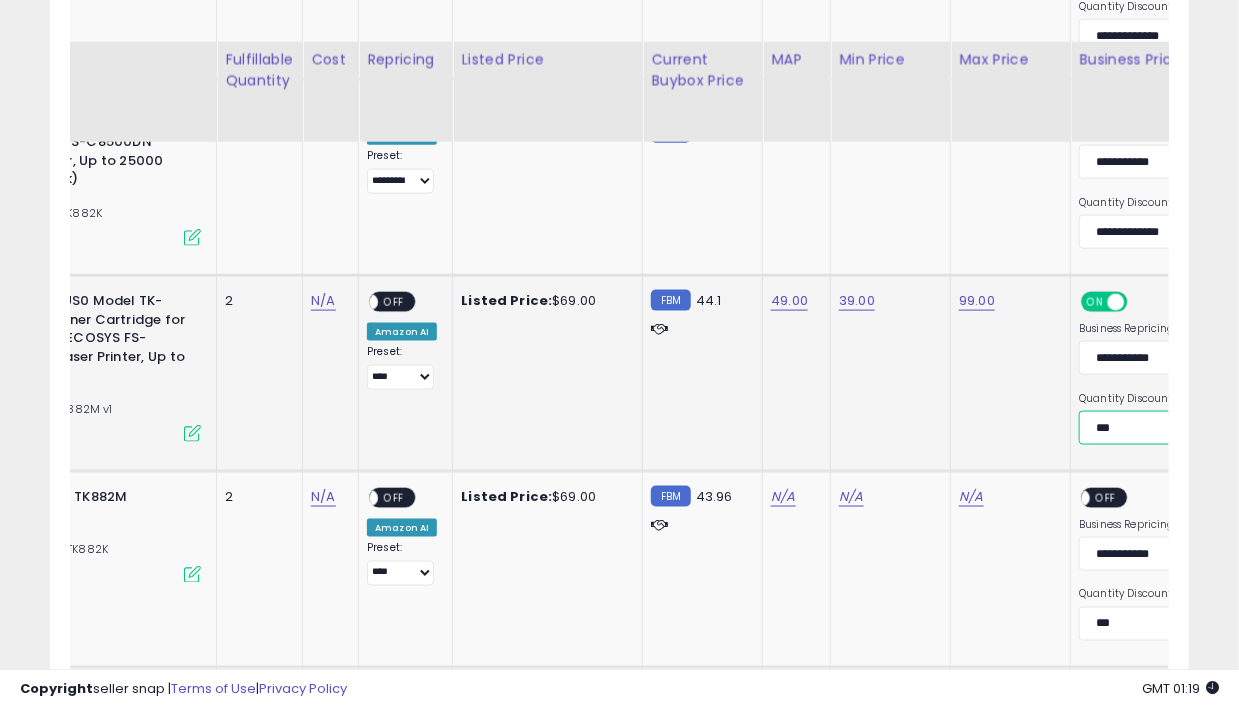 click on "**********" at bounding box center (1151, 428) 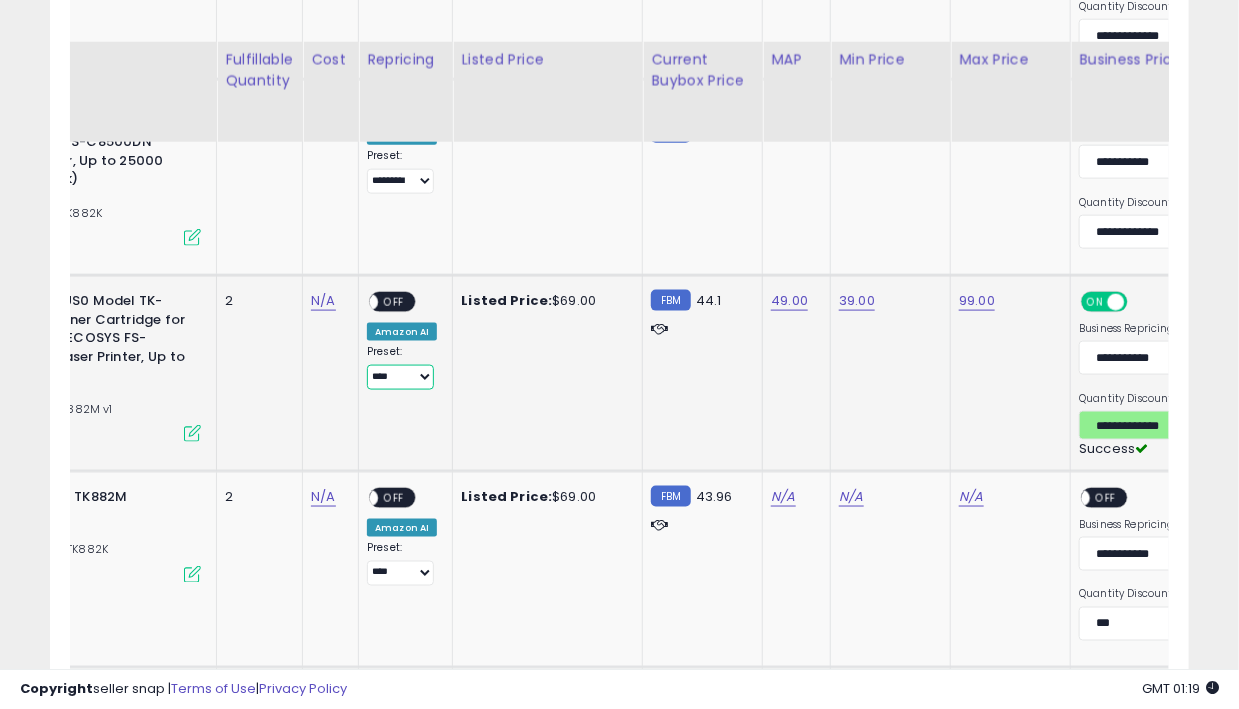 click on "**********" at bounding box center (400, 377) 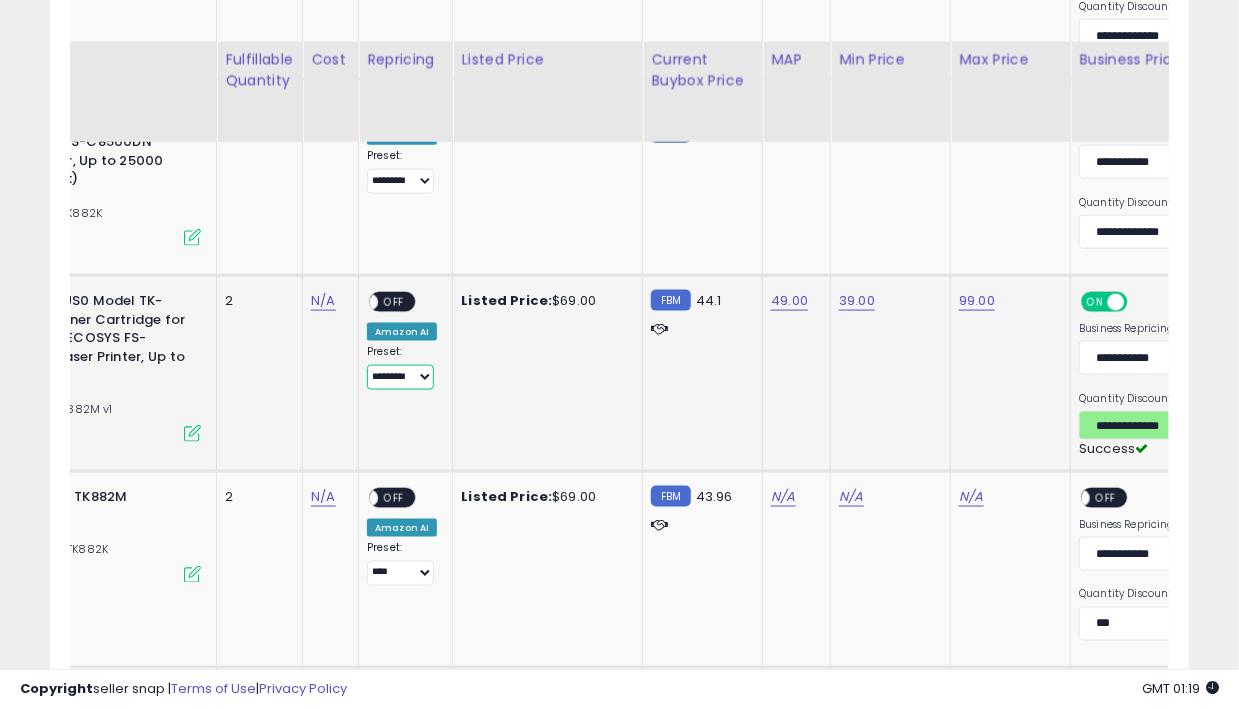 click on "**********" at bounding box center [400, 377] 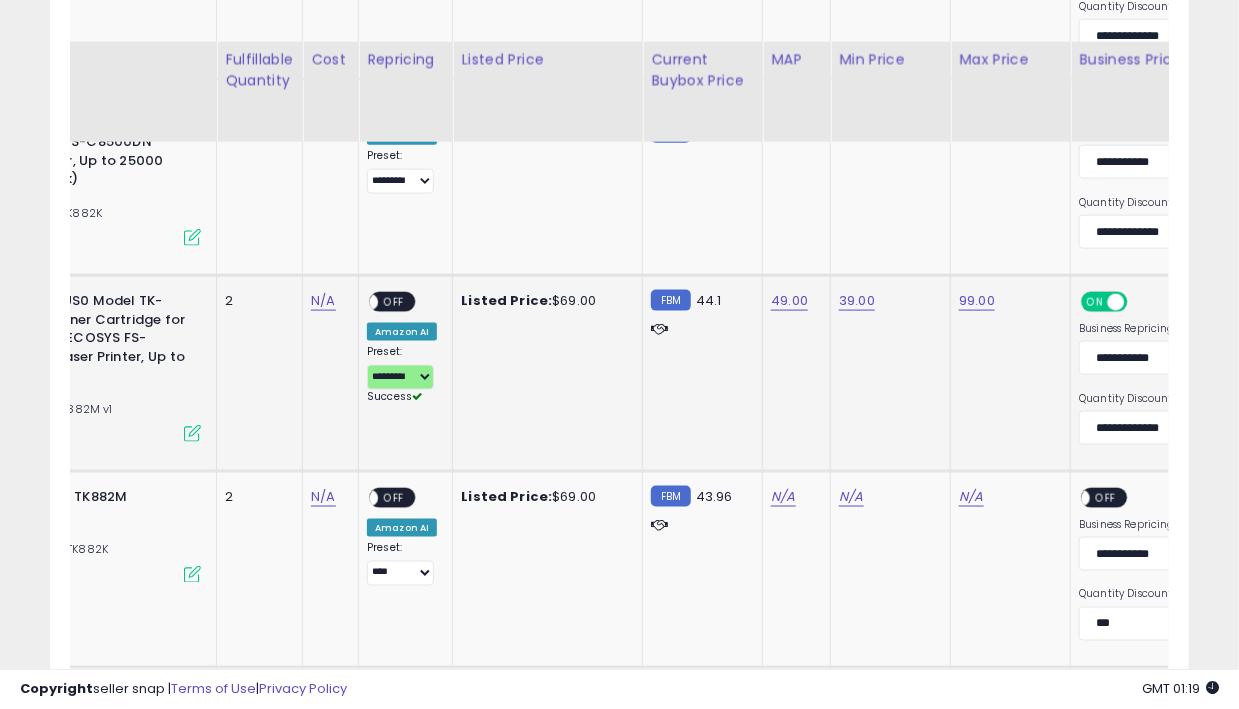 click on "OFF" at bounding box center (394, 302) 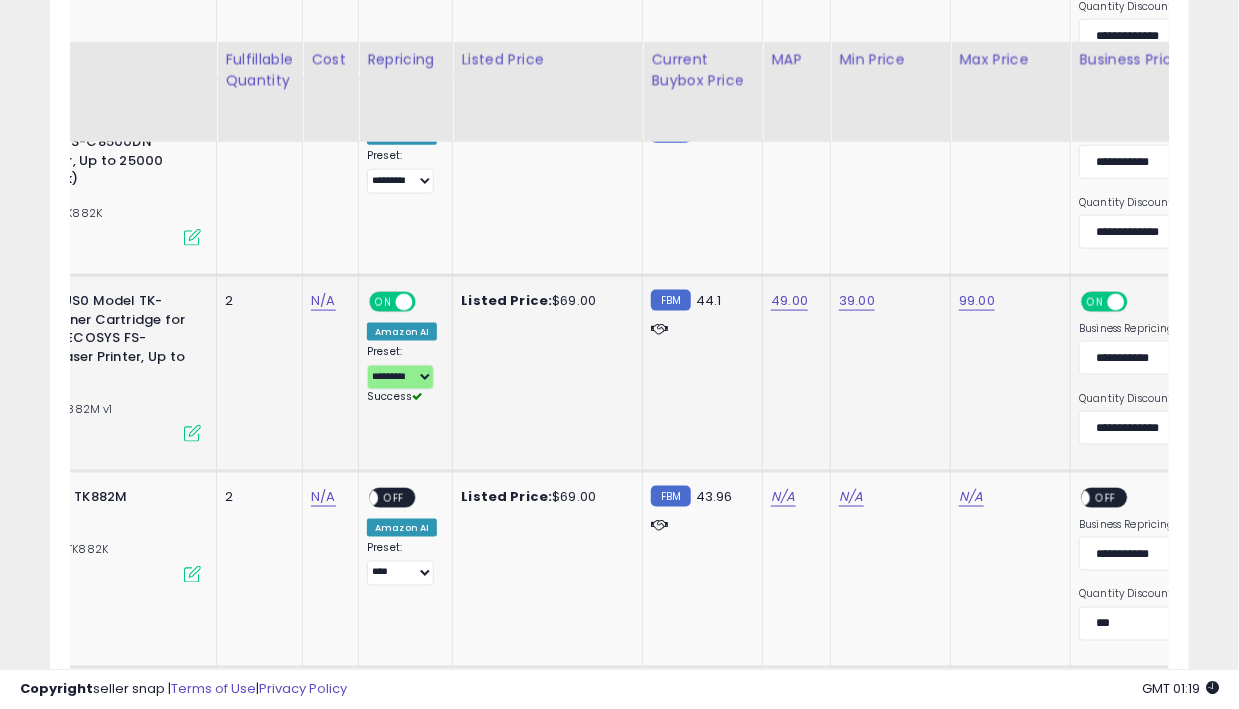 scroll, scrollTop: 0, scrollLeft: 194, axis: horizontal 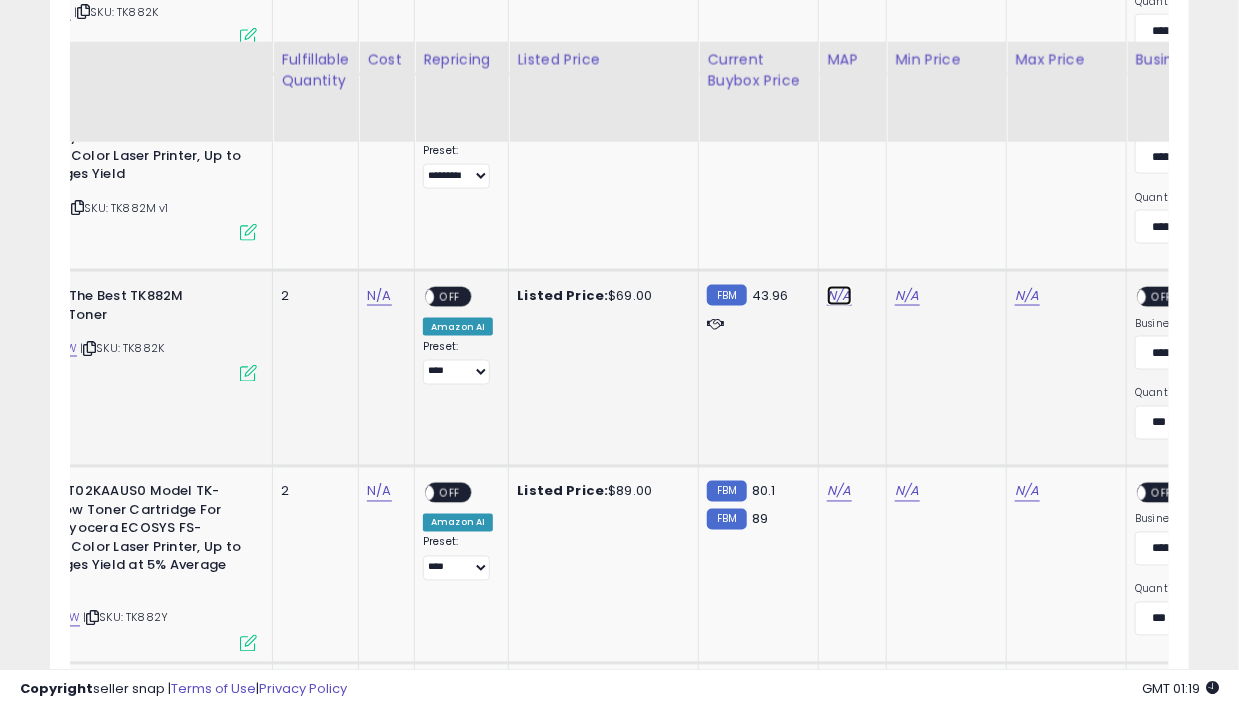 click on "N/A" at bounding box center [839, 296] 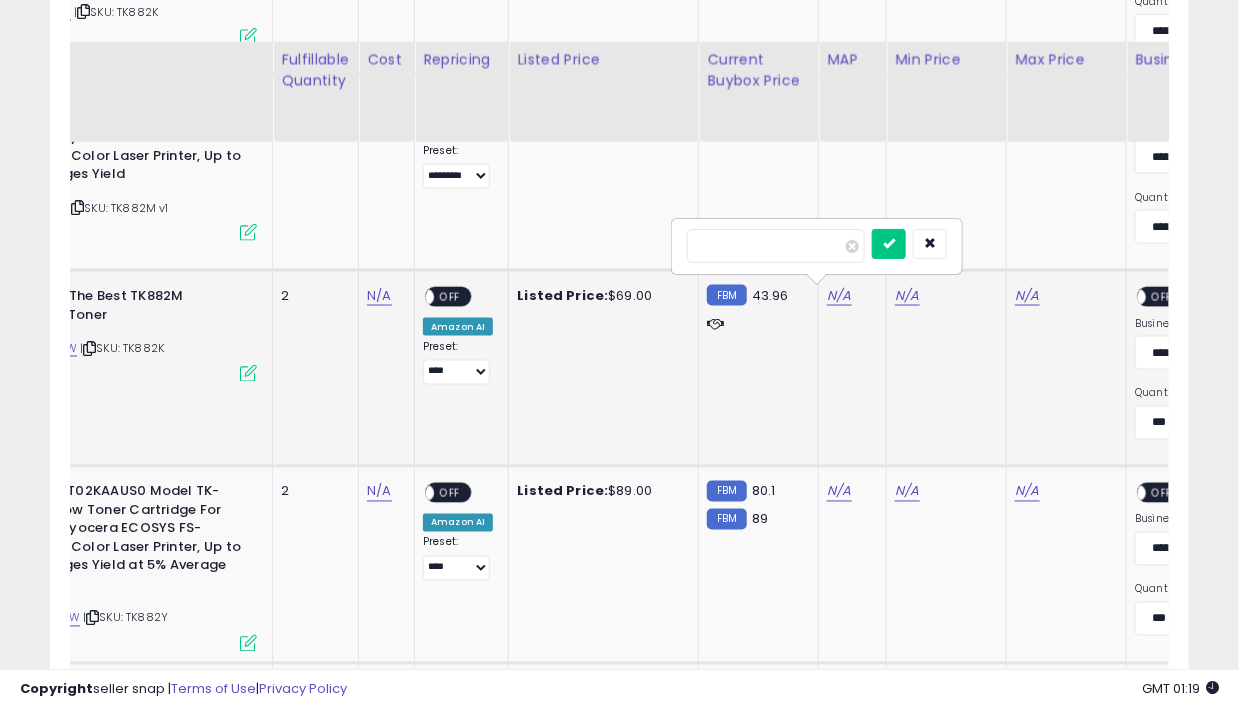 type on "**" 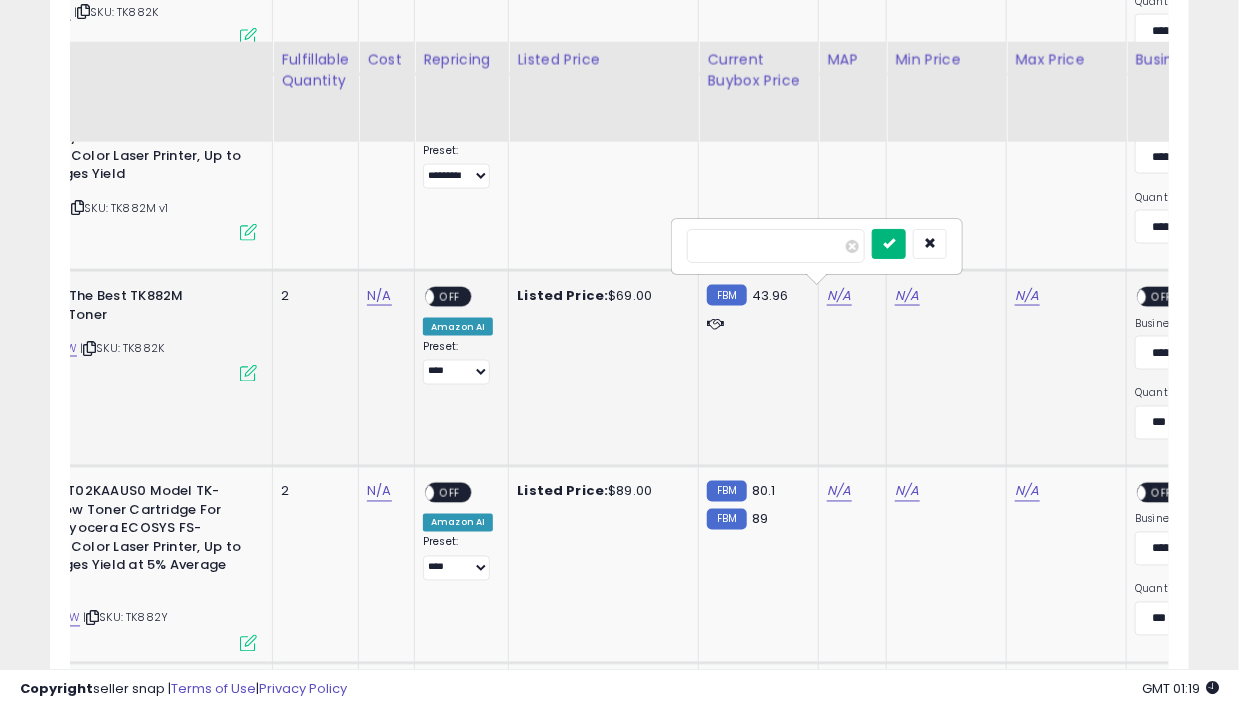 click at bounding box center (889, 243) 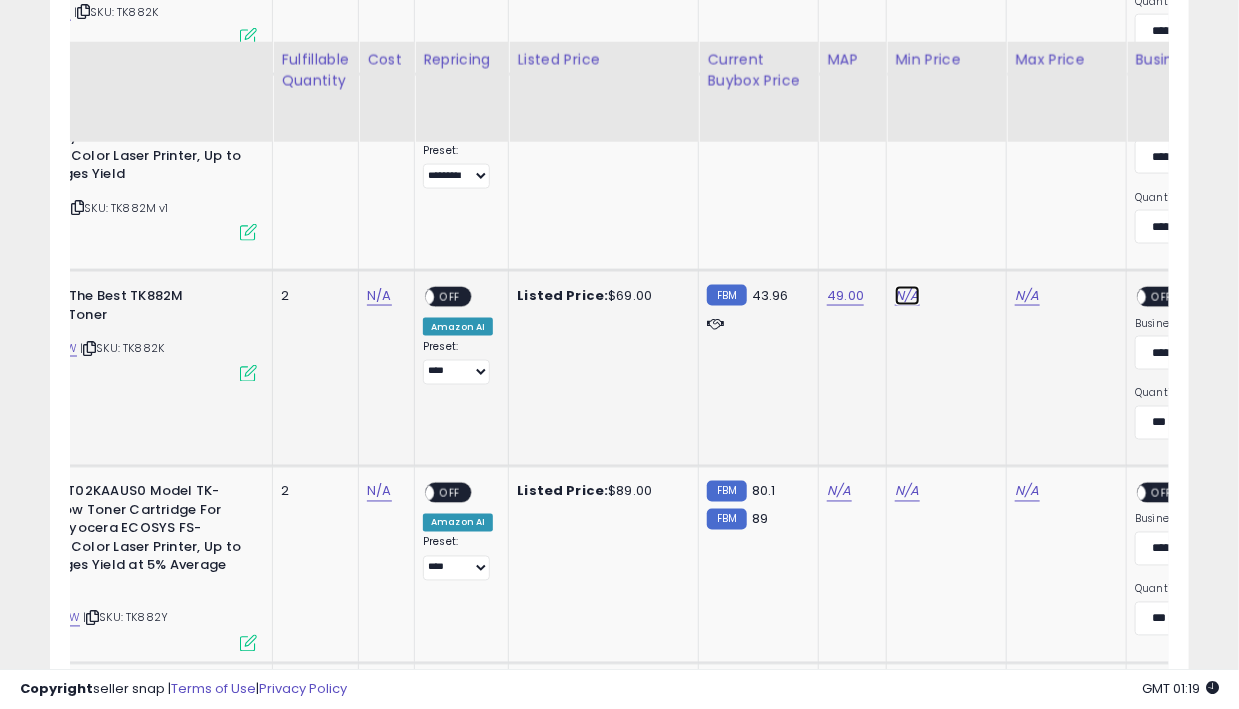 click on "N/A" at bounding box center [907, 296] 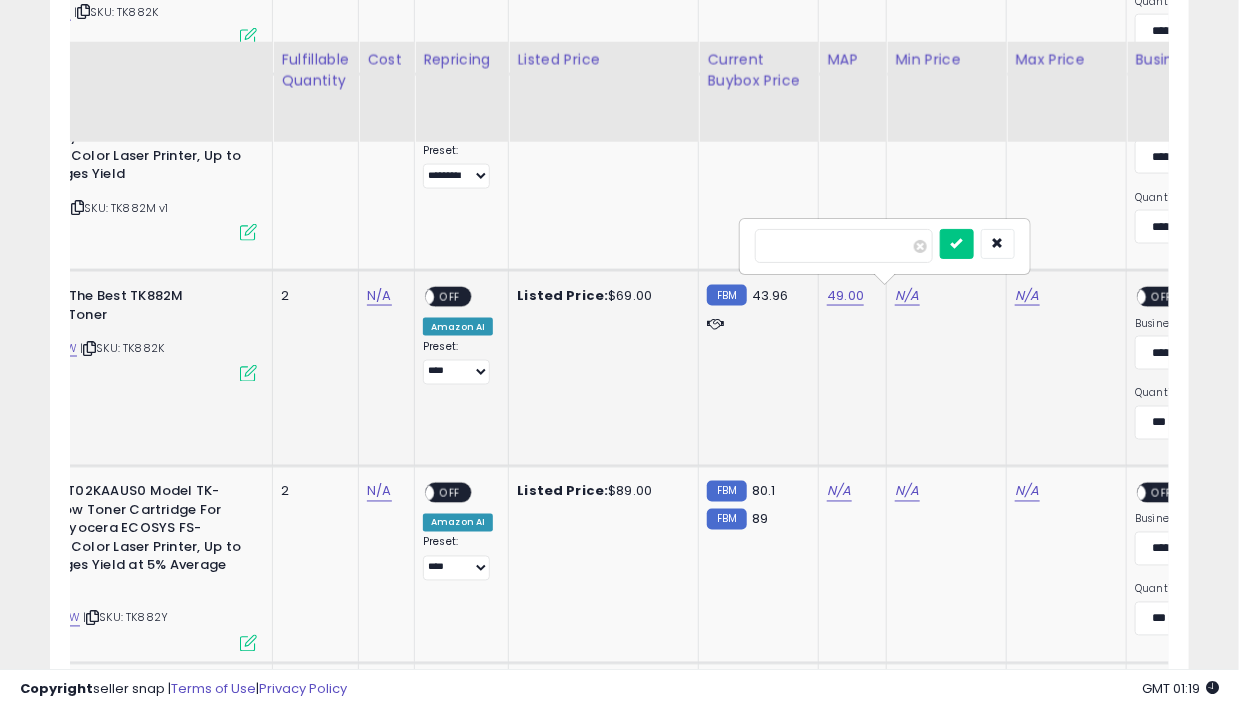 type on "**" 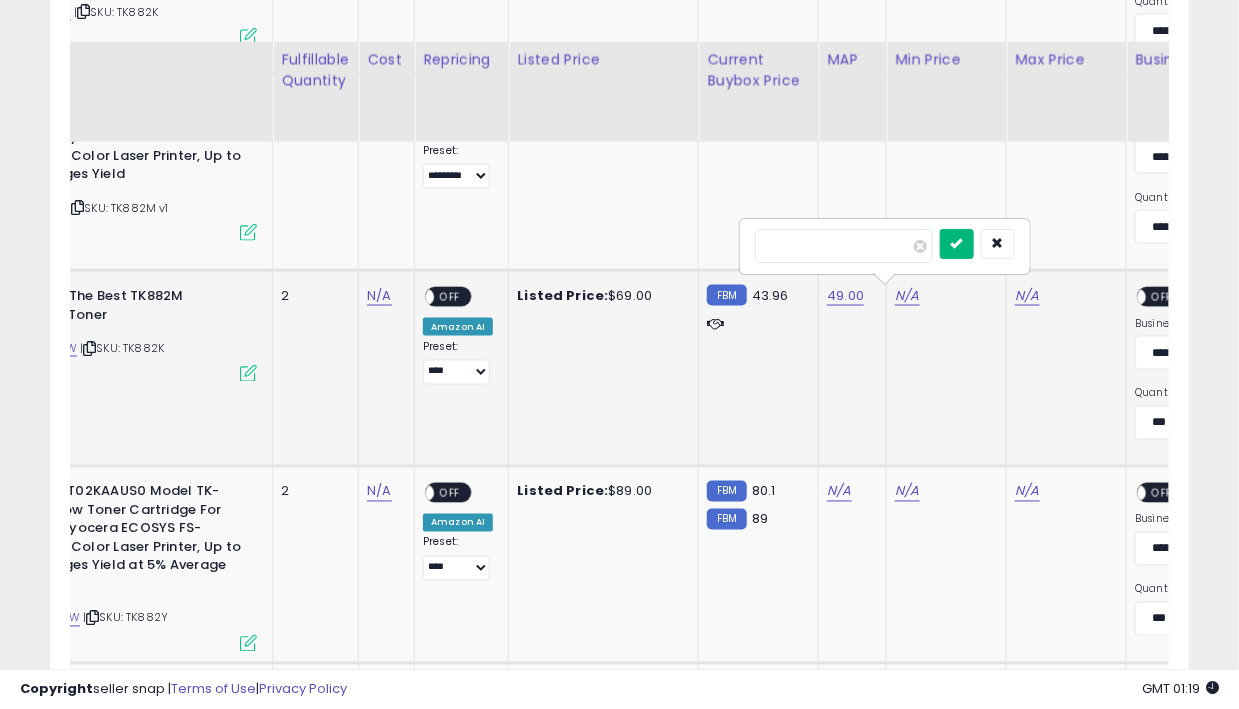click at bounding box center (957, 243) 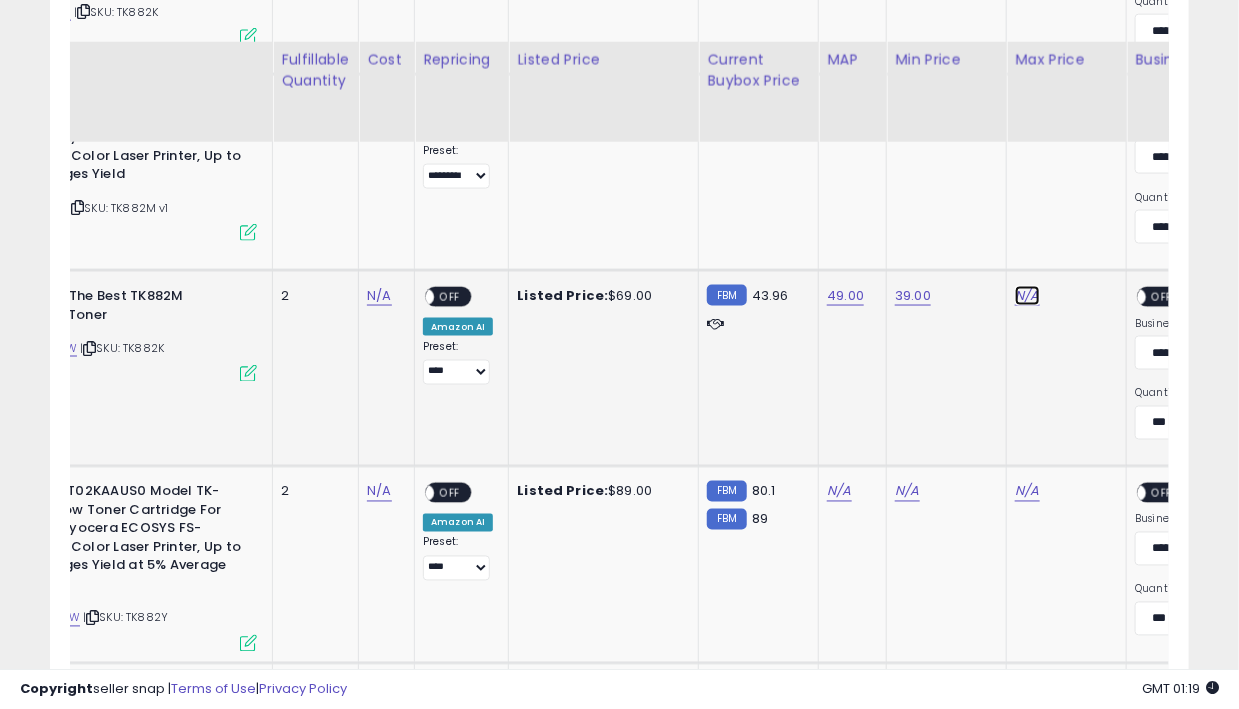 click on "N/A" at bounding box center (1027, 296) 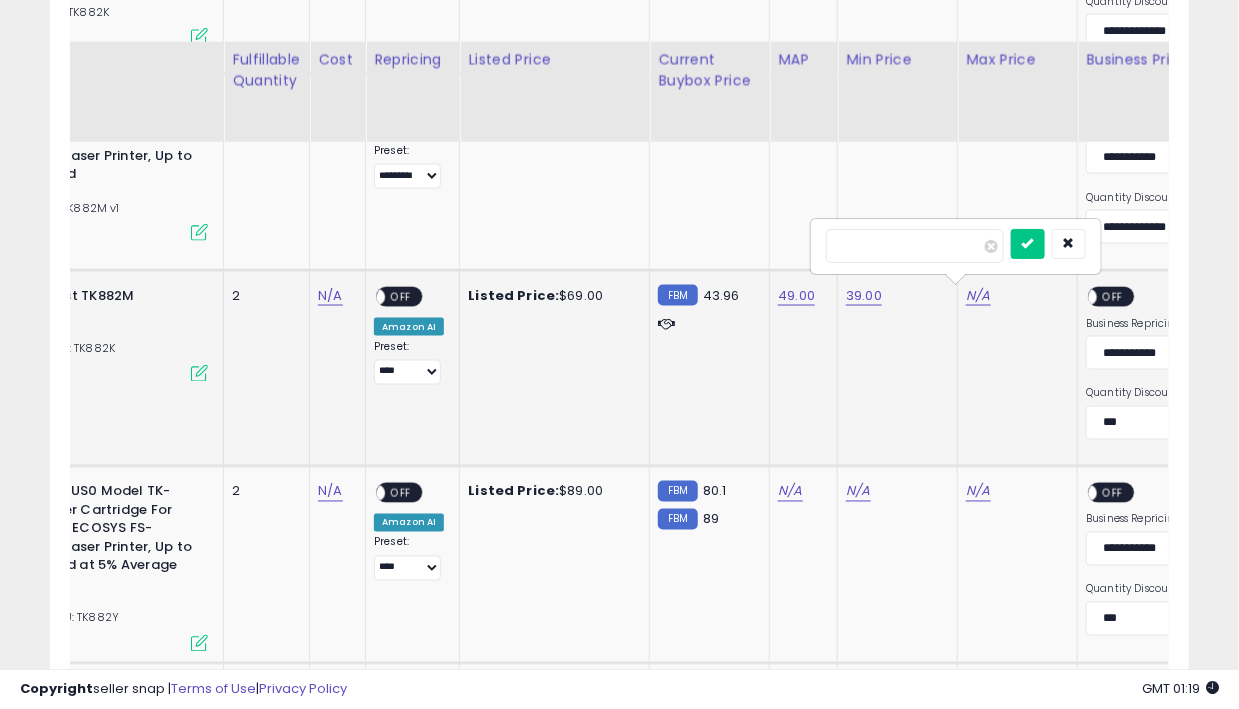 type on "**" 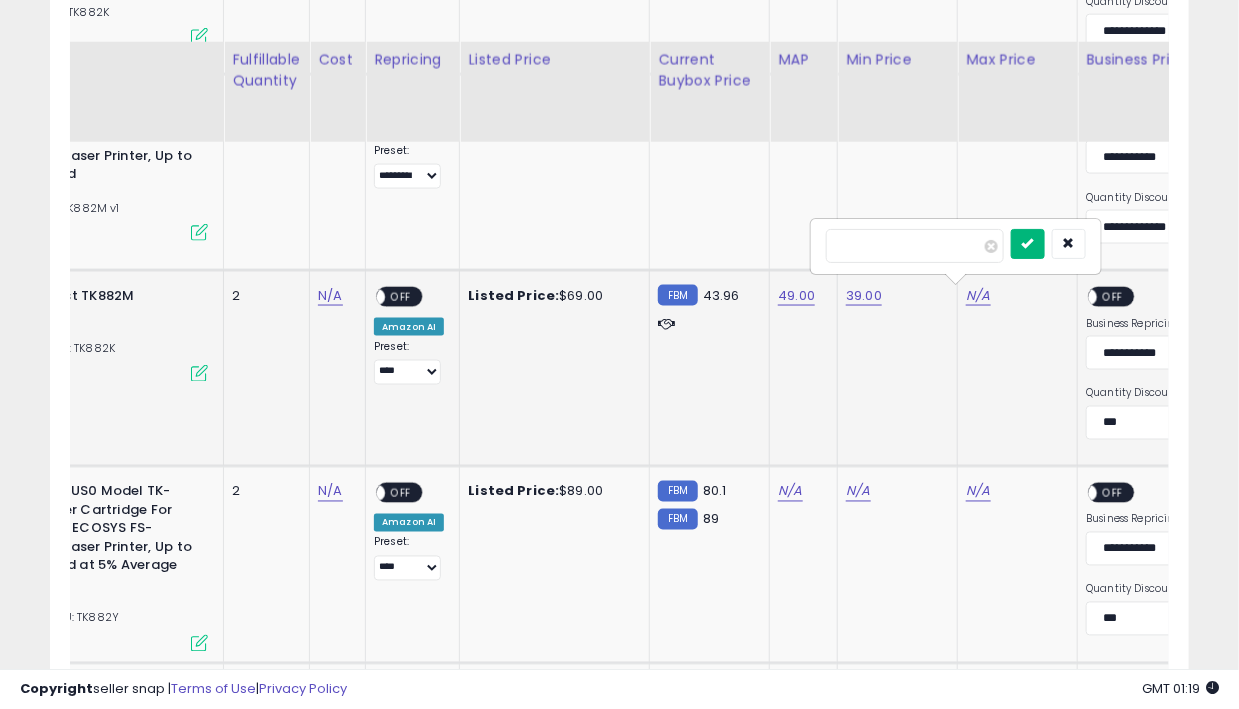 click at bounding box center (1028, 243) 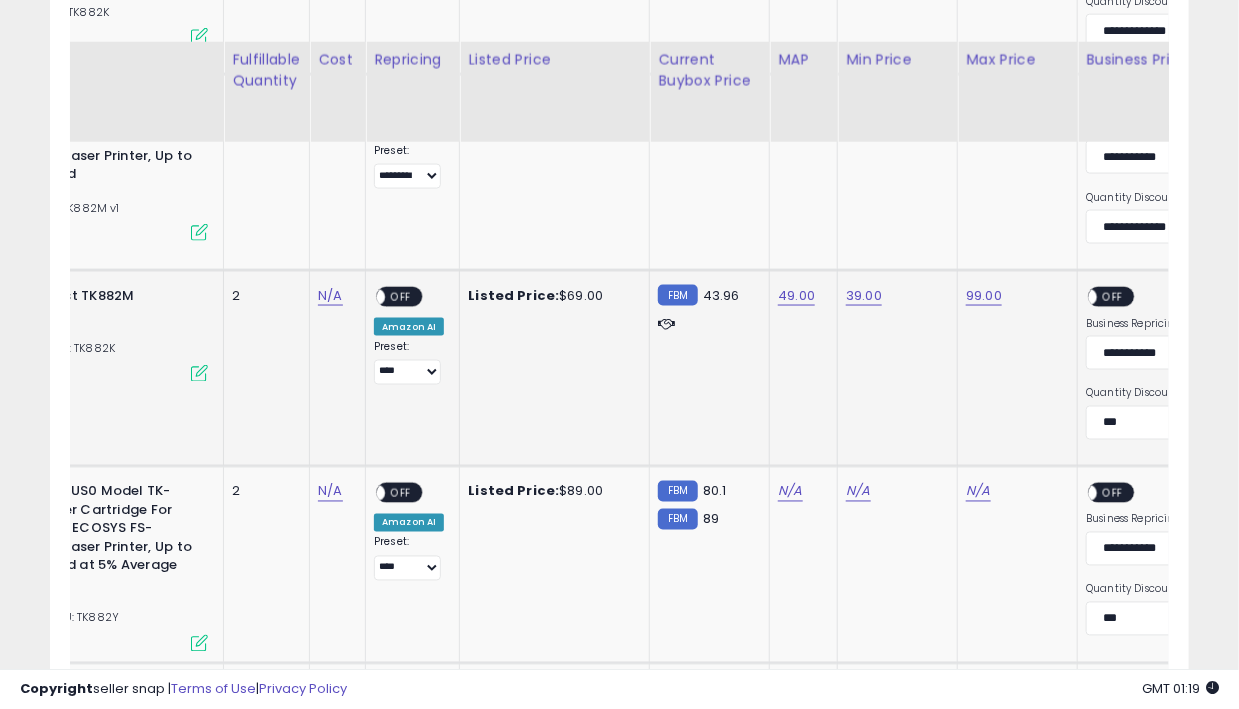 click on "OFF" at bounding box center (1114, 297) 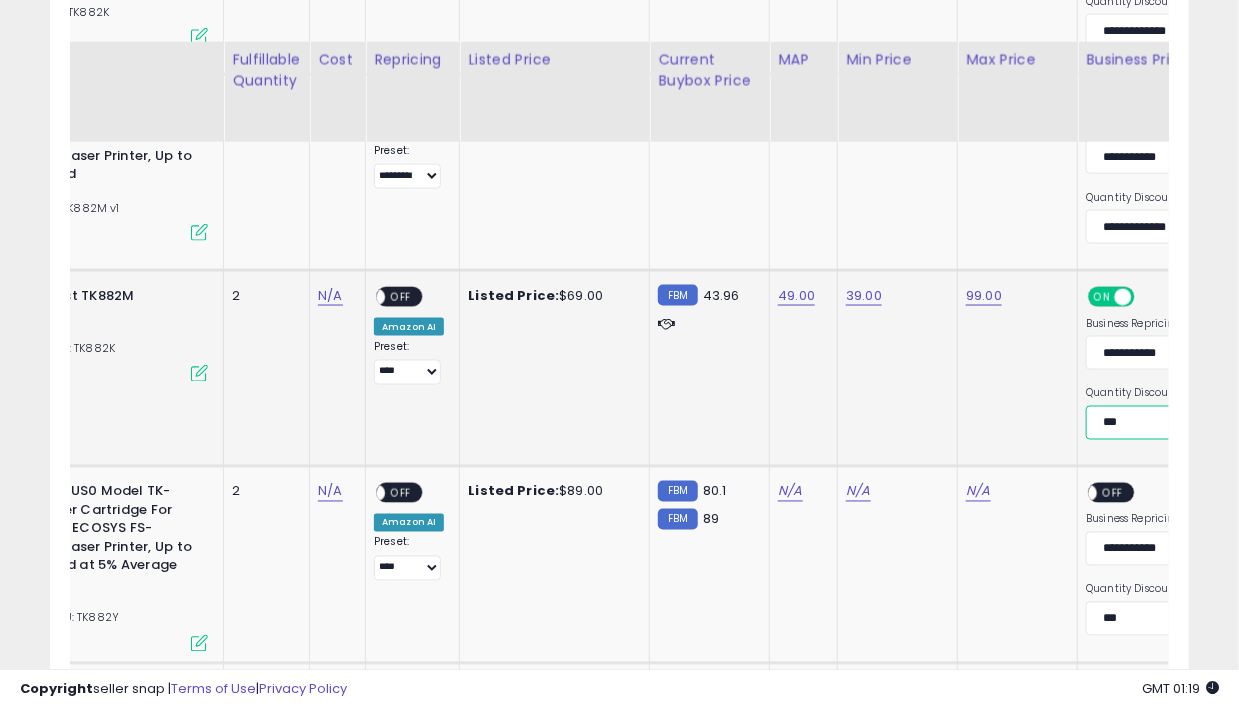 click on "**********" at bounding box center (1158, 423) 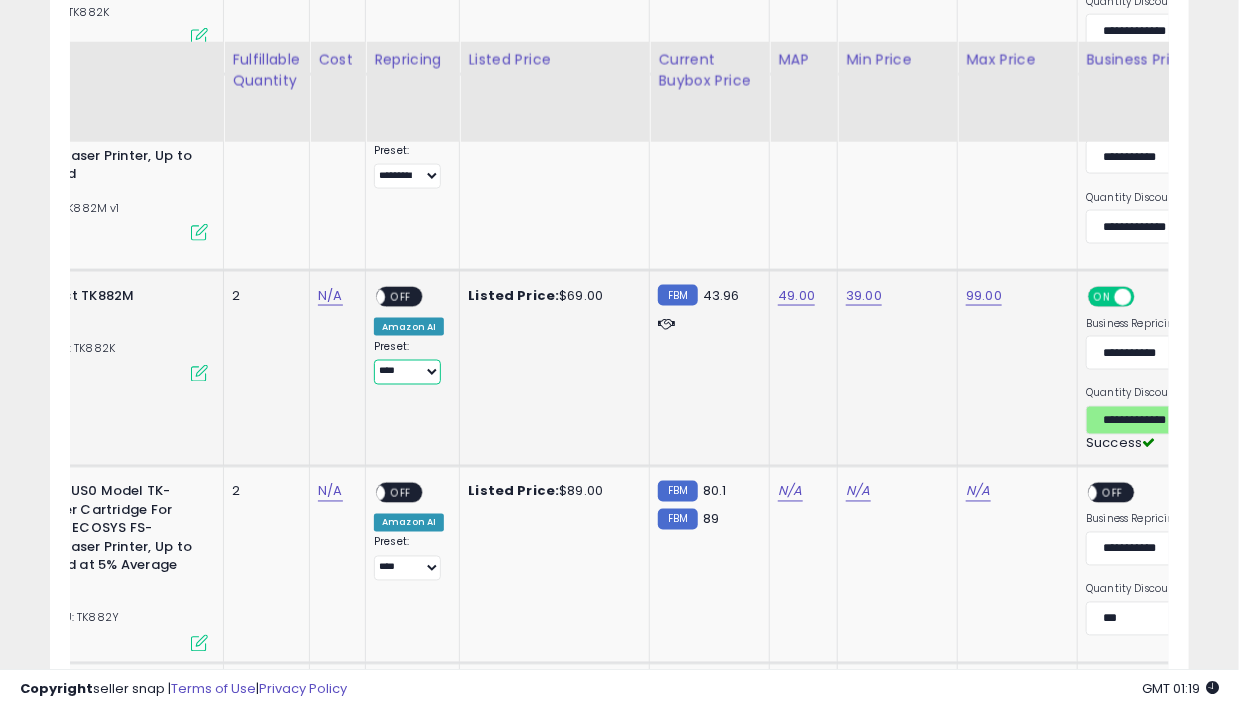 click on "**********" at bounding box center [407, 372] 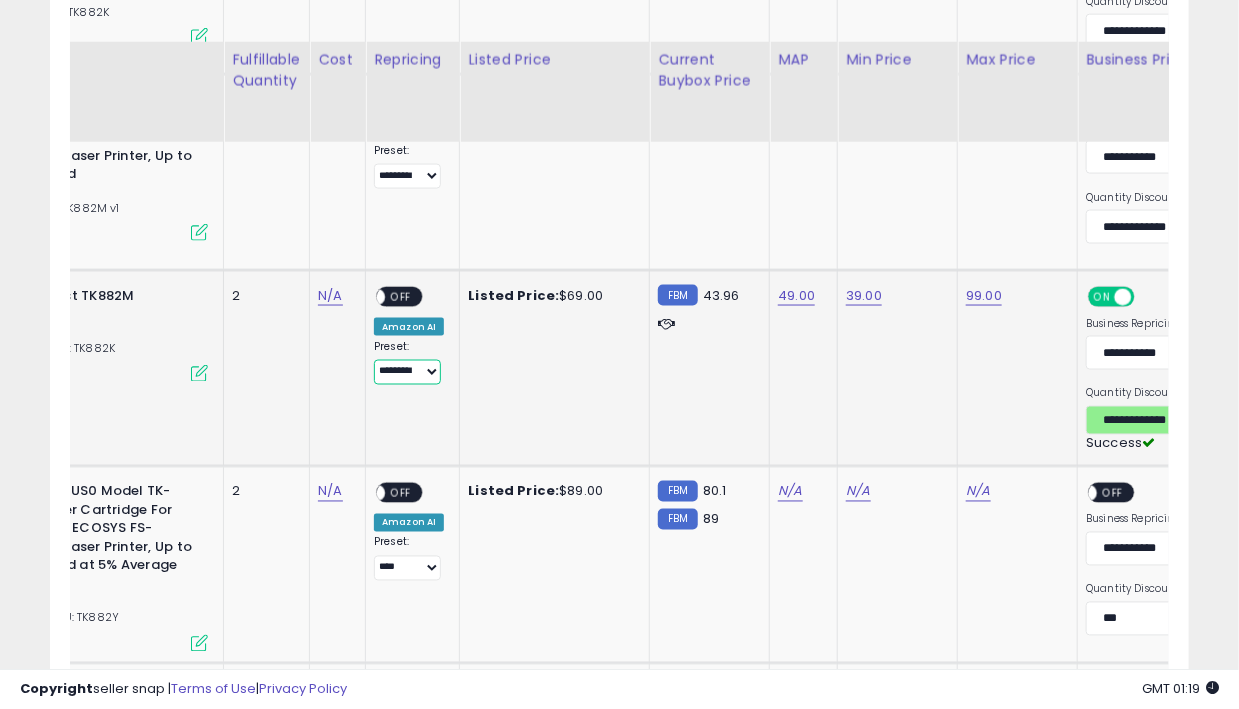 click on "**********" at bounding box center [407, 372] 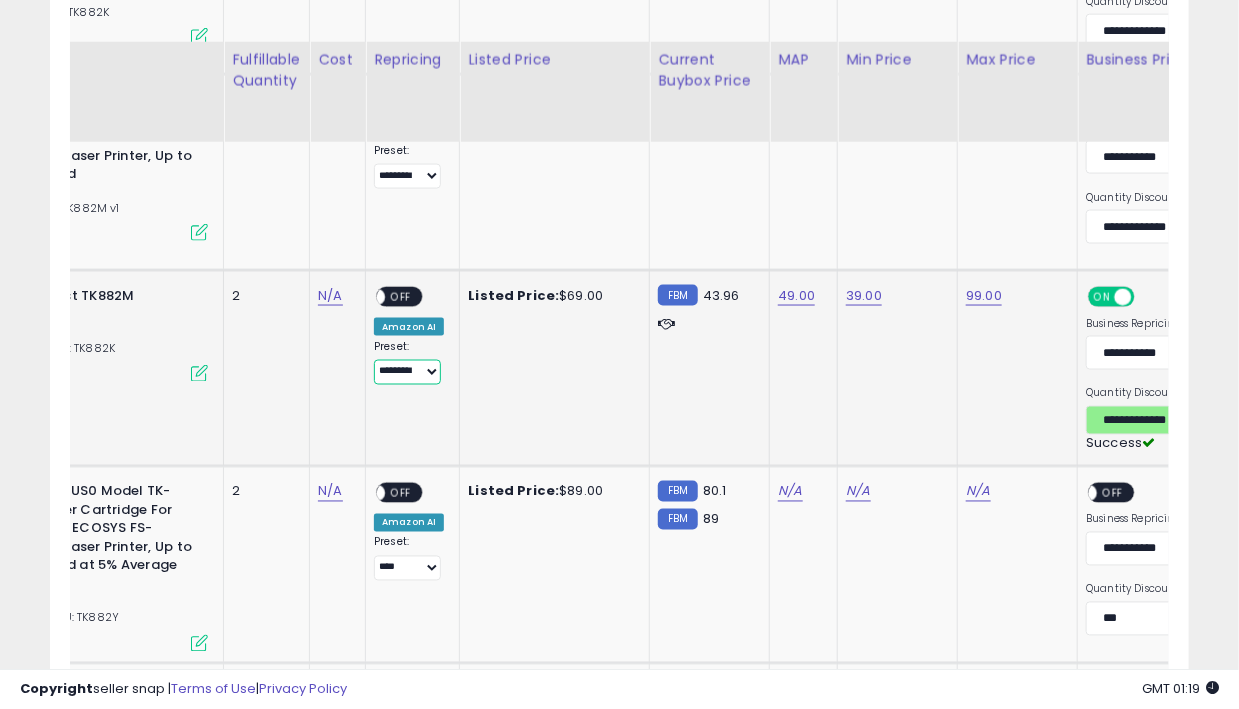 click on "OFF" at bounding box center [401, 297] 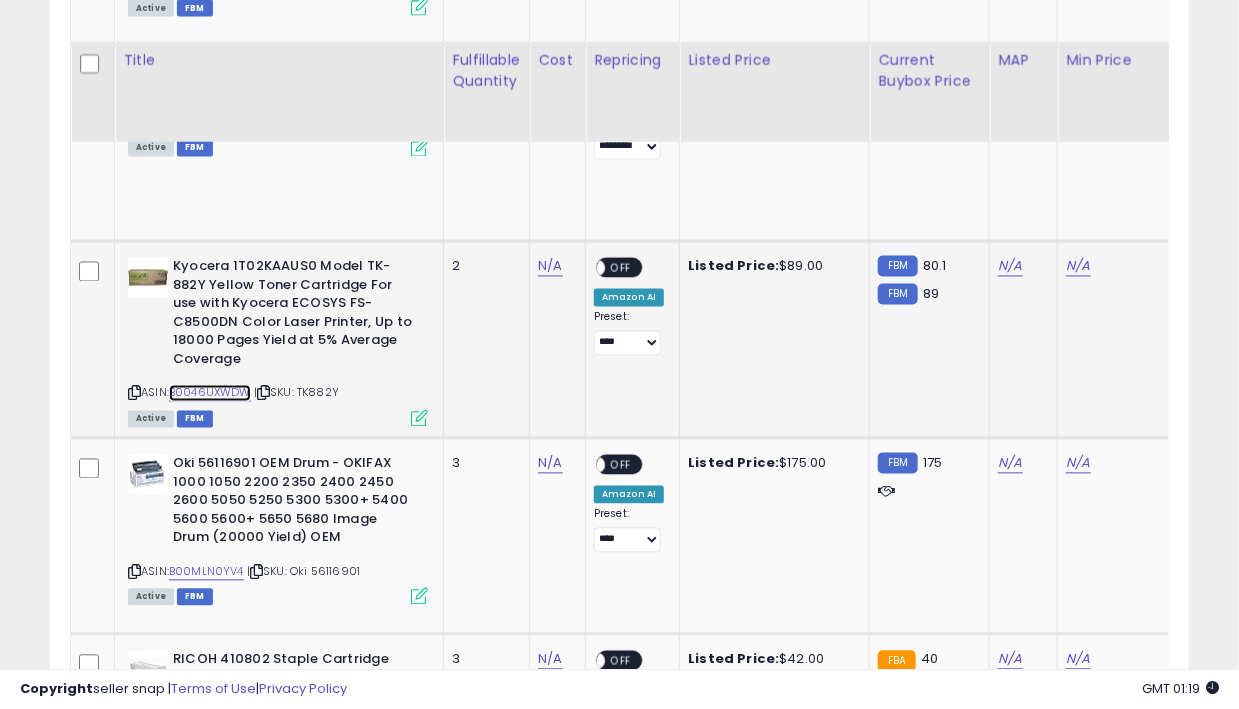 click on "B0046UXWDW" at bounding box center [210, 393] 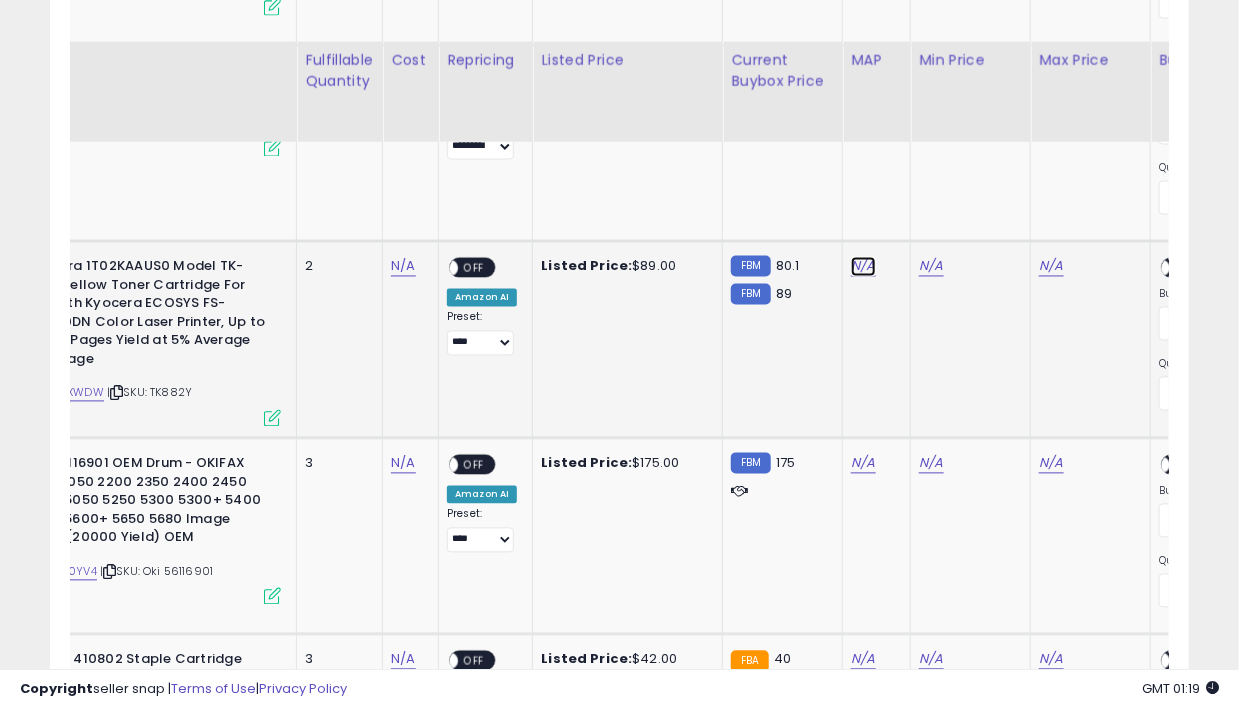 click on "N/A" at bounding box center [863, 267] 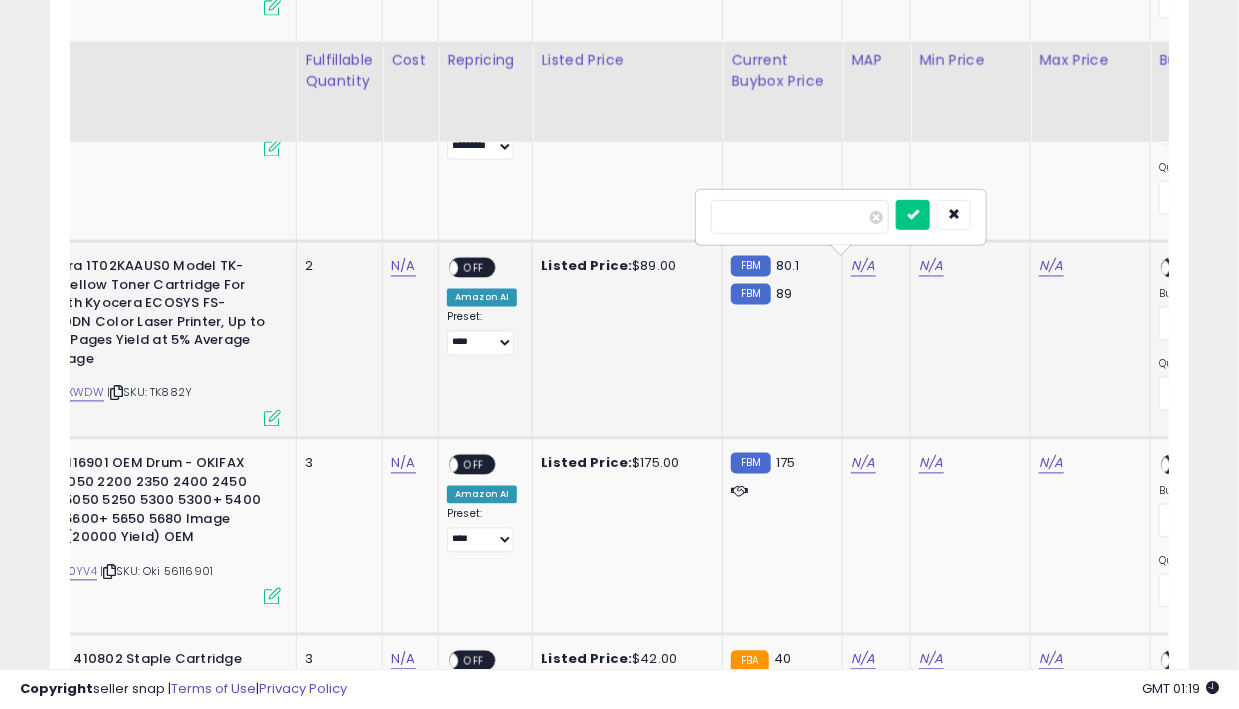 type on "**" 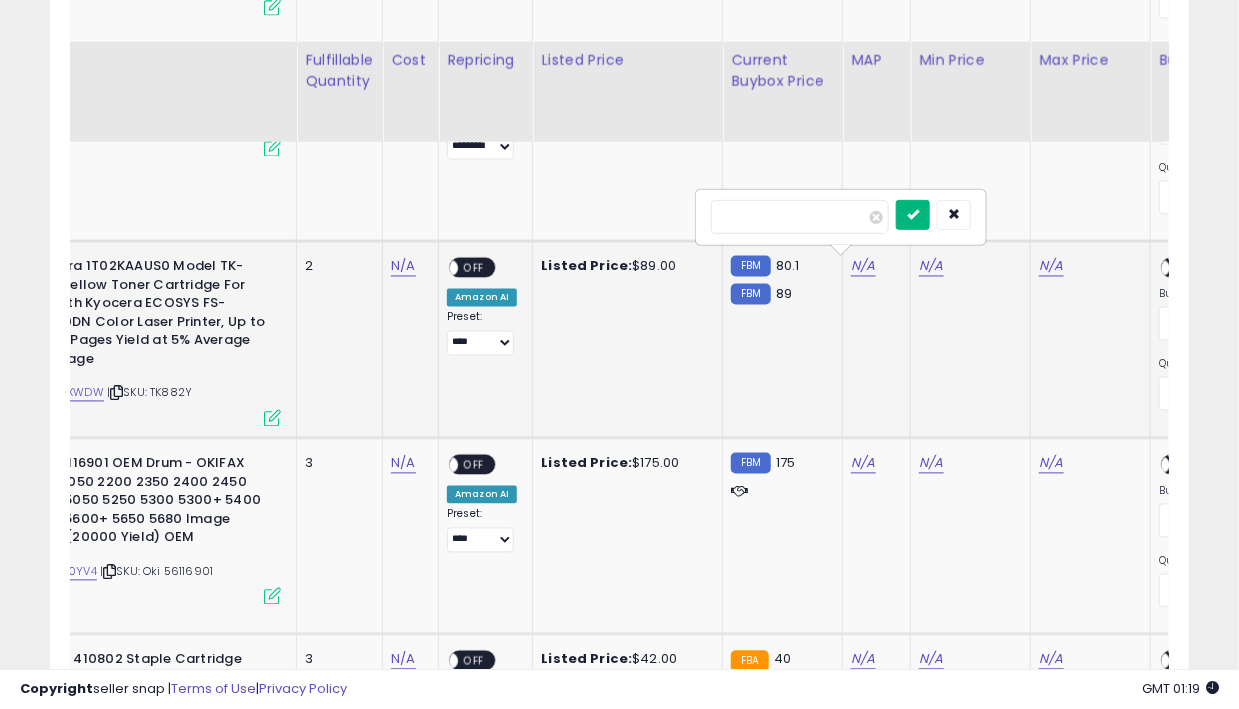 click at bounding box center [913, 215] 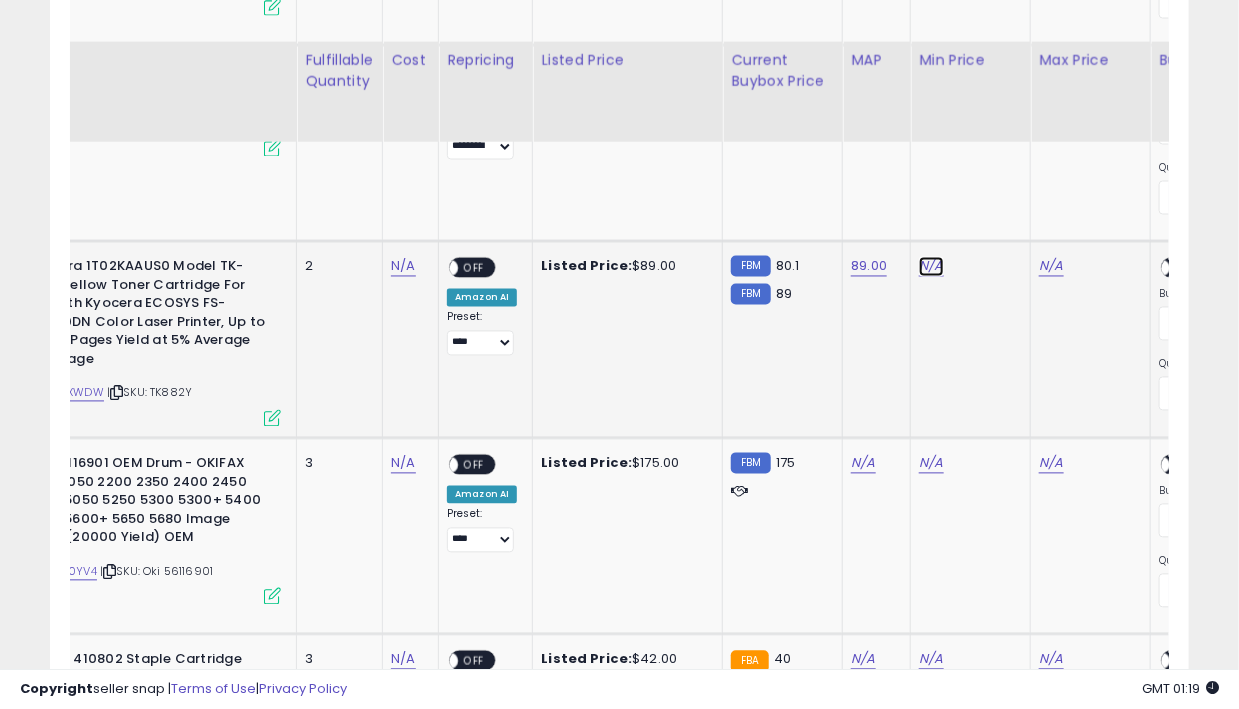 click on "N/A" at bounding box center [931, 267] 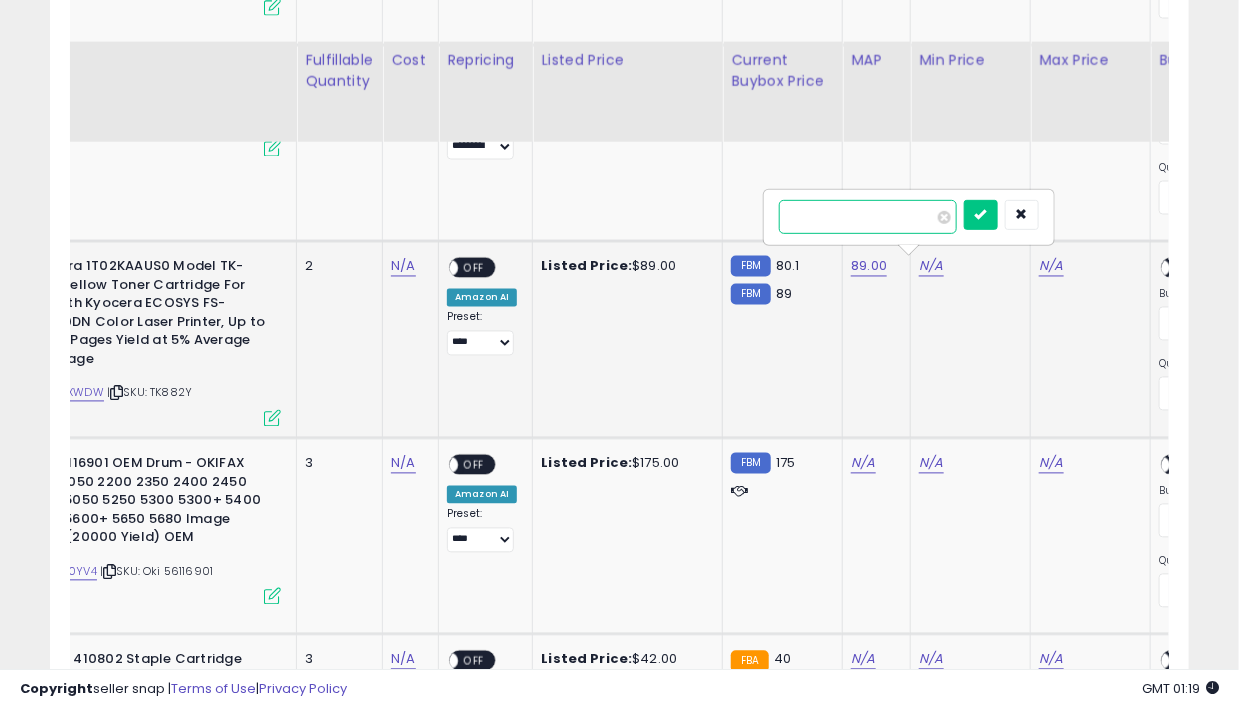 type on "**" 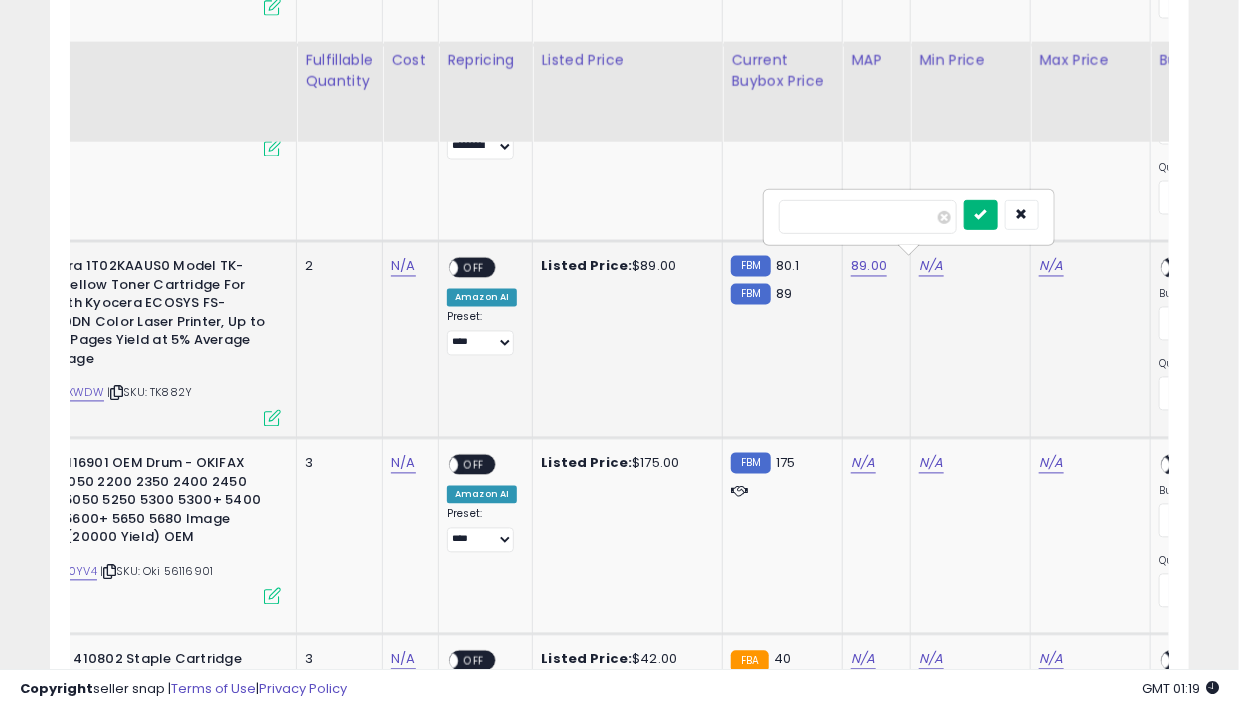 click at bounding box center [981, 215] 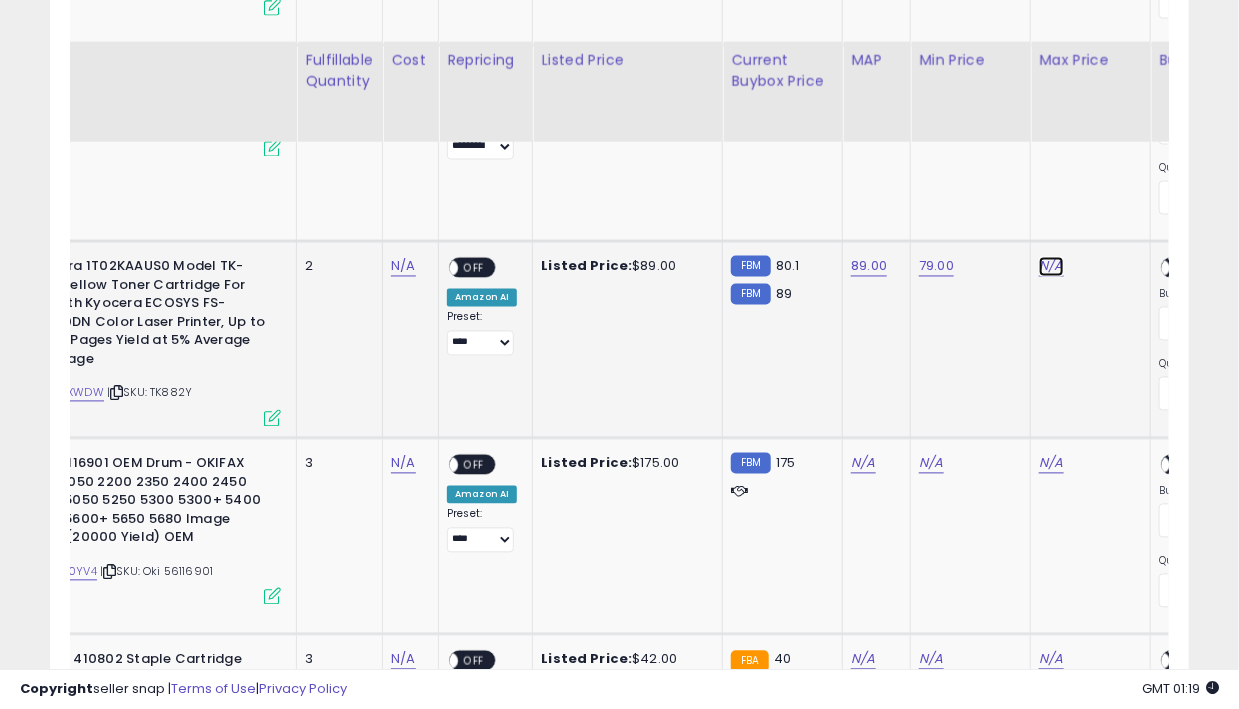 click on "N/A" at bounding box center [1051, 267] 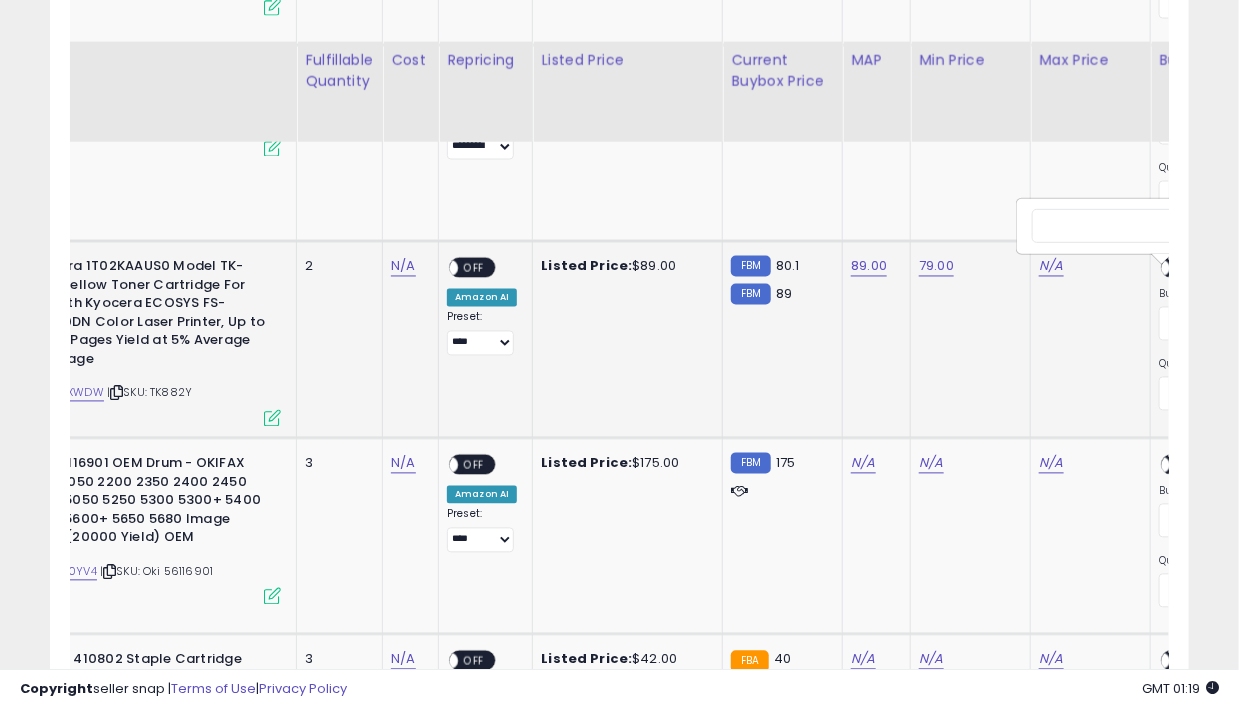 scroll, scrollTop: 0, scrollLeft: 220, axis: horizontal 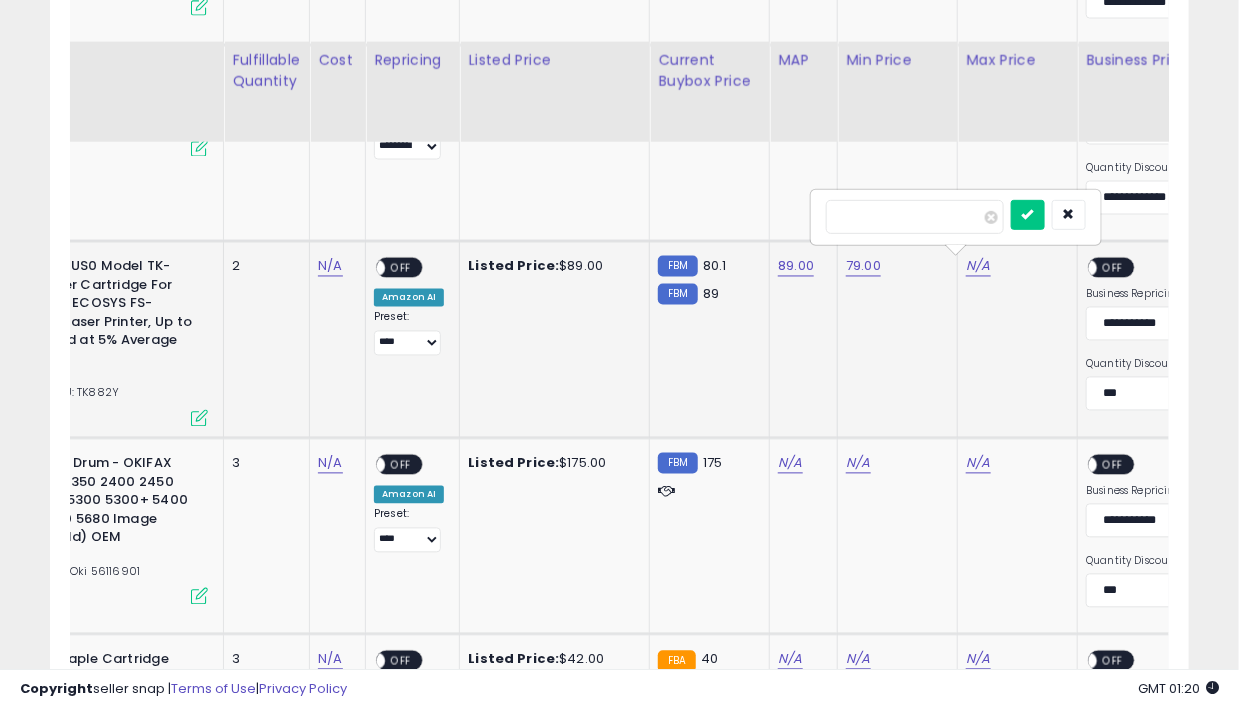 type on "*" 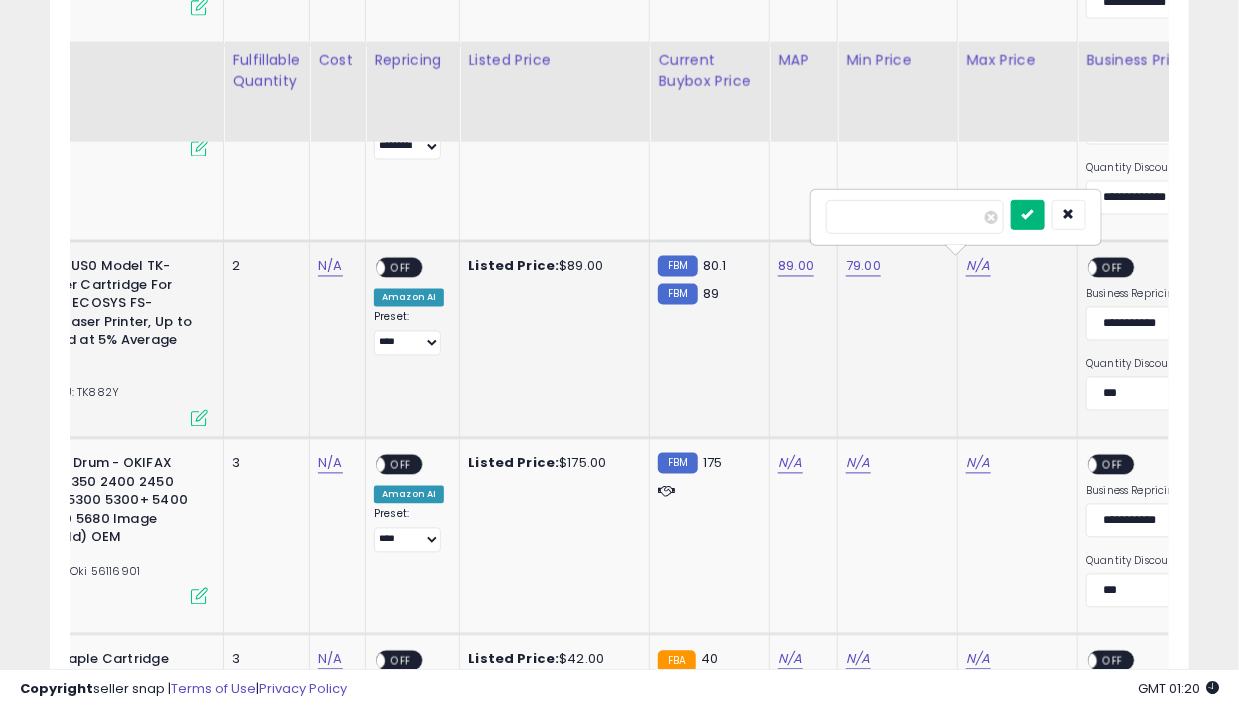 click at bounding box center (1028, 214) 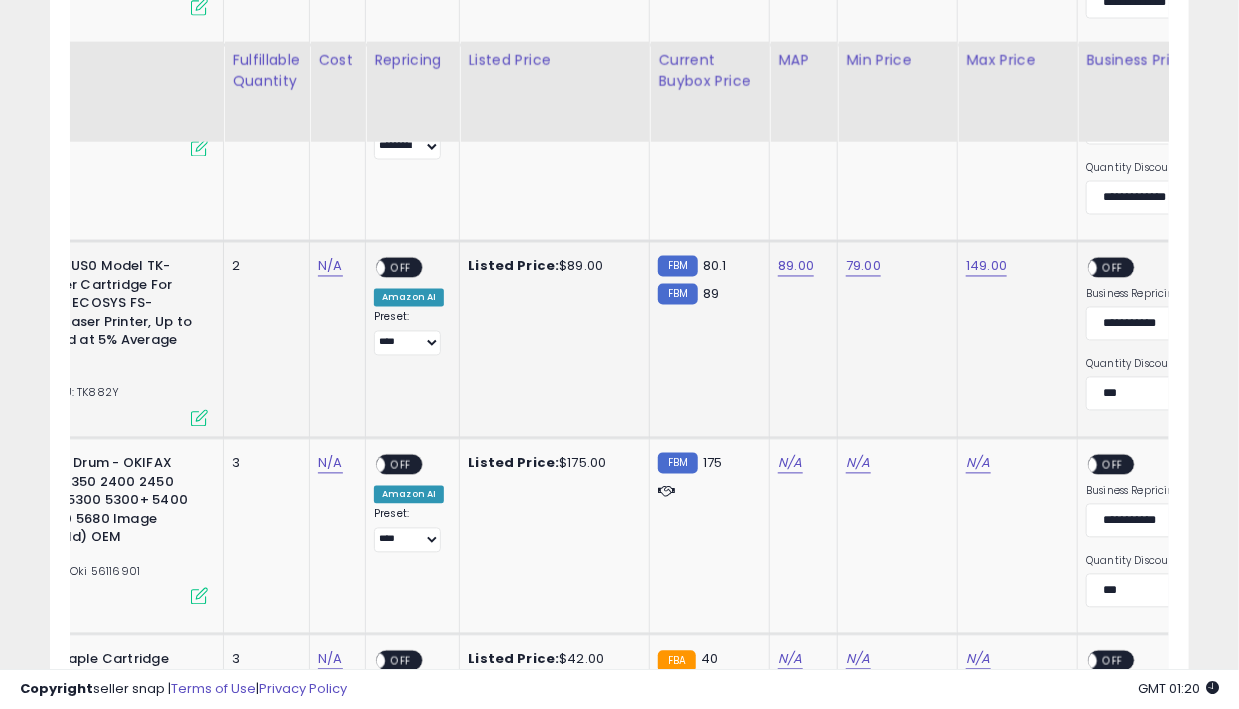 click on "OFF" at bounding box center (1114, 268) 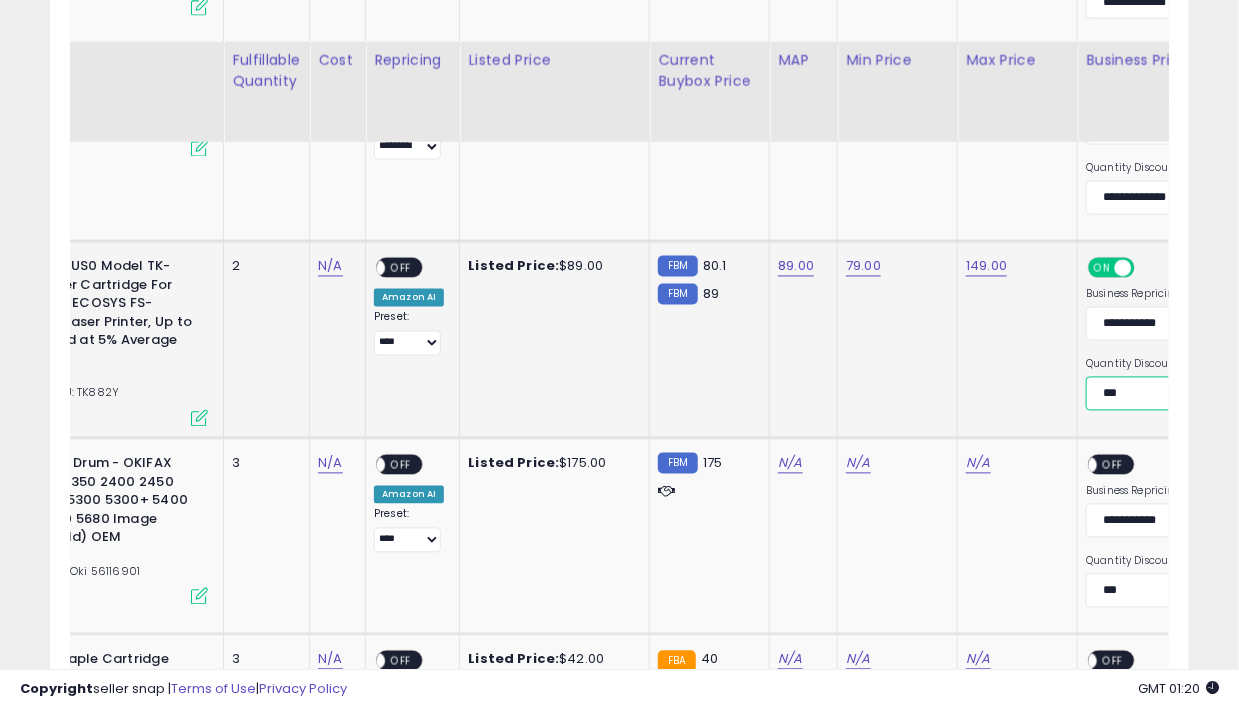 click on "**********" at bounding box center (1158, 394) 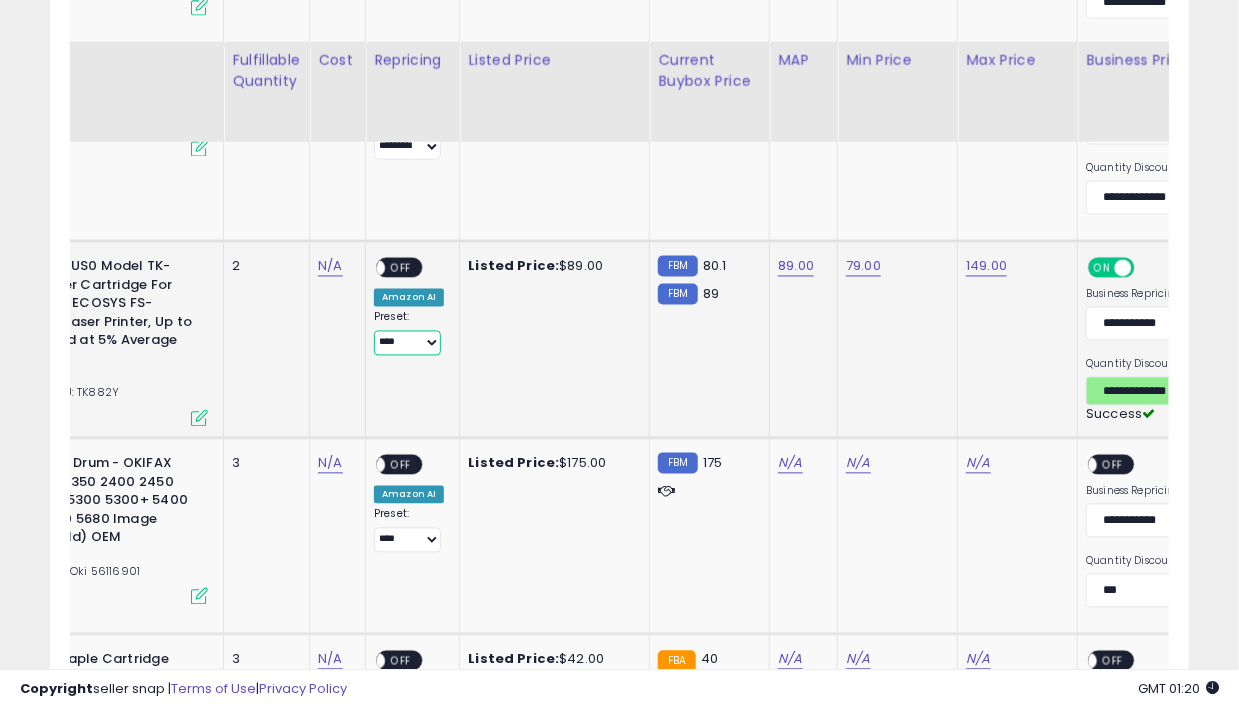 click on "**********" at bounding box center [407, 343] 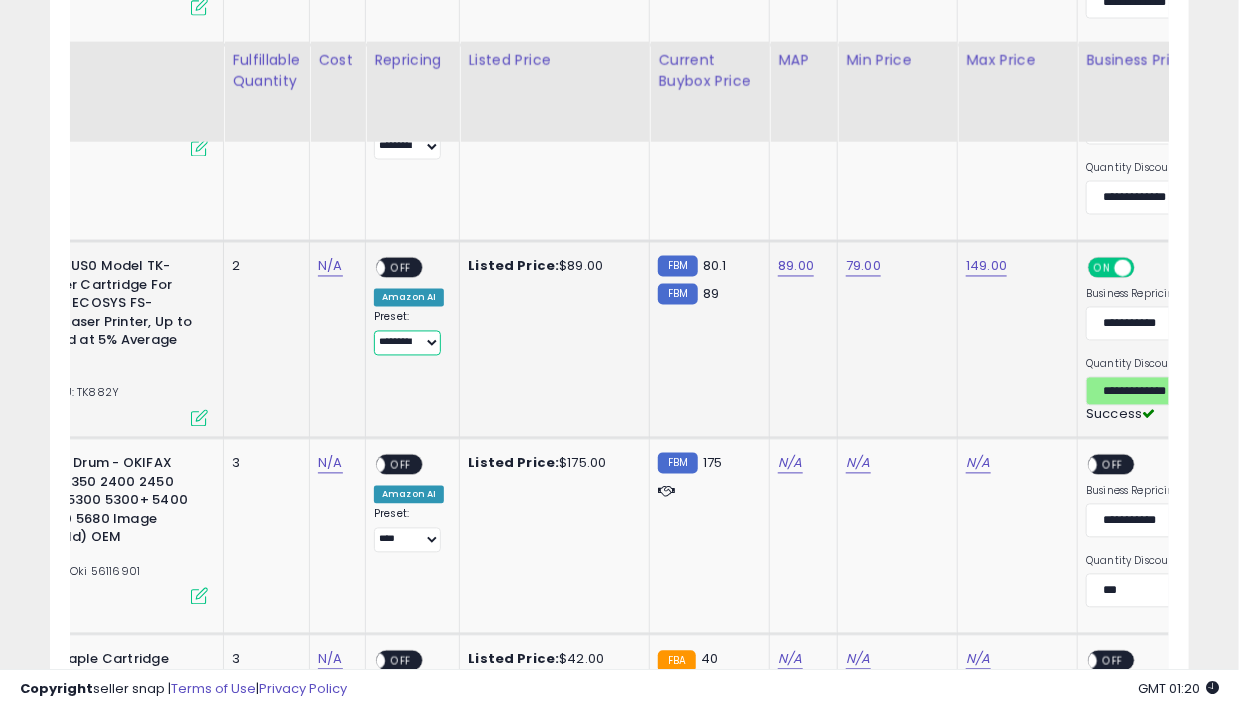click on "**********" at bounding box center (407, 343) 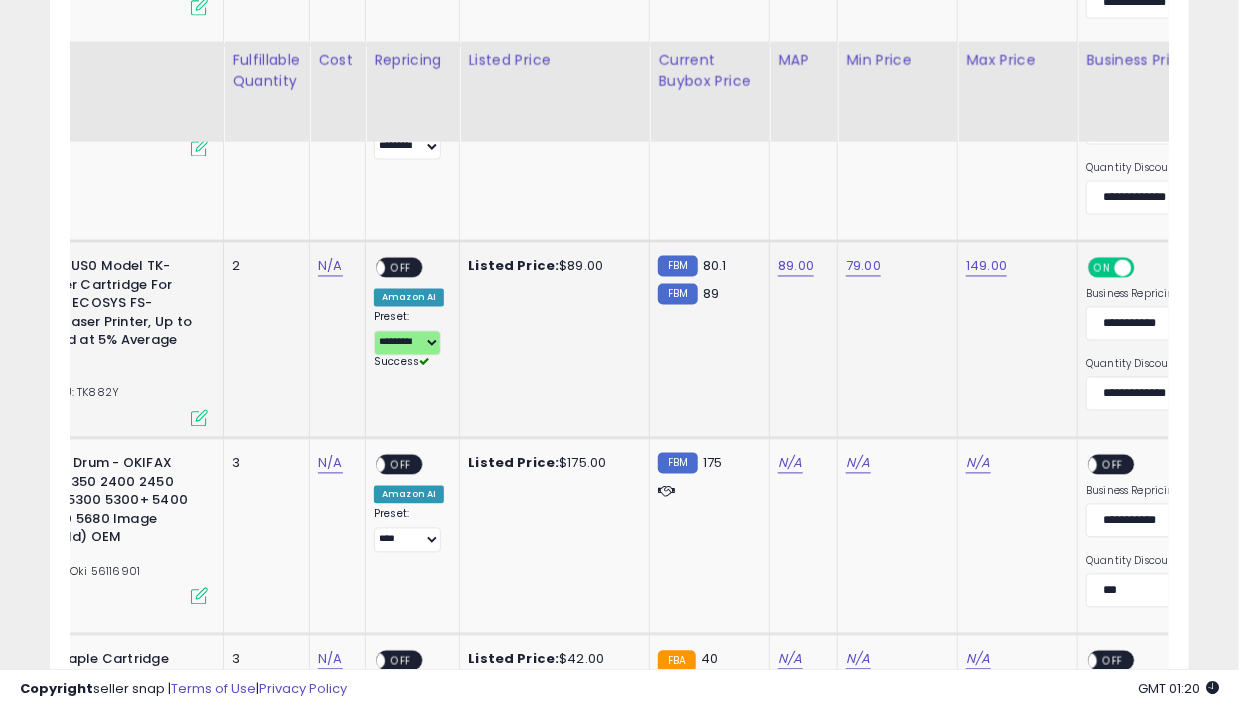 click on "OFF" at bounding box center [401, 268] 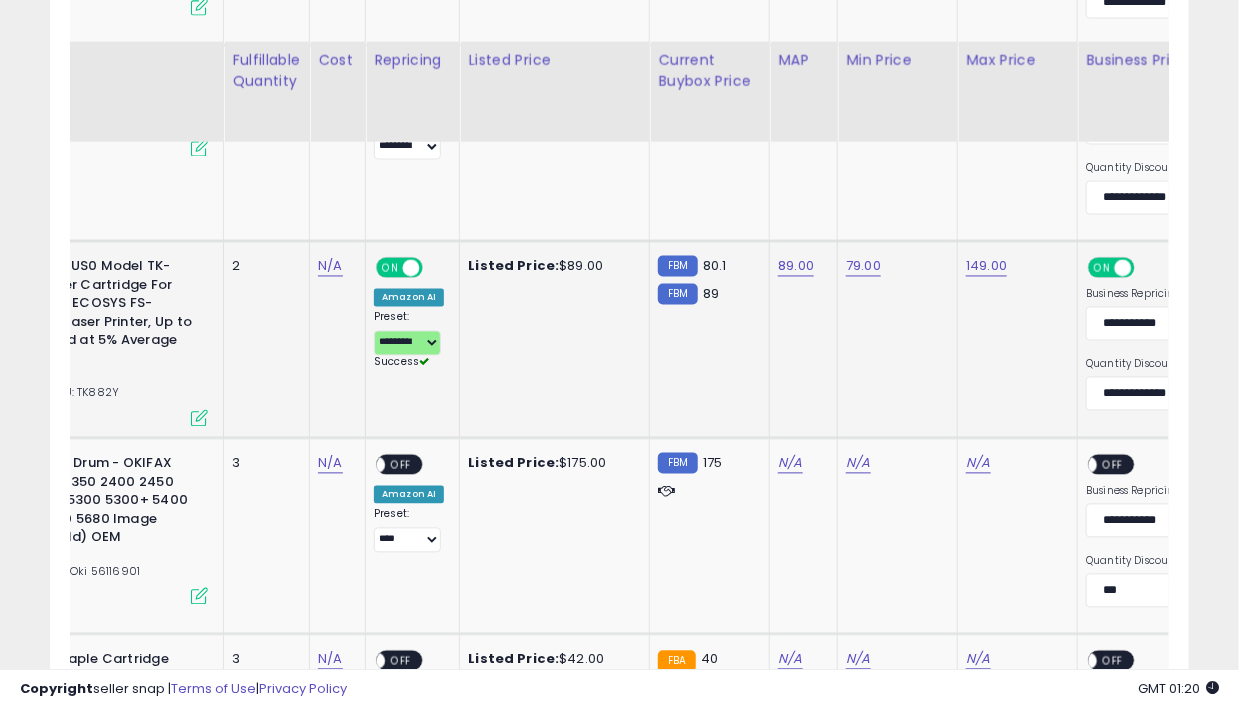 scroll, scrollTop: 0, scrollLeft: 86, axis: horizontal 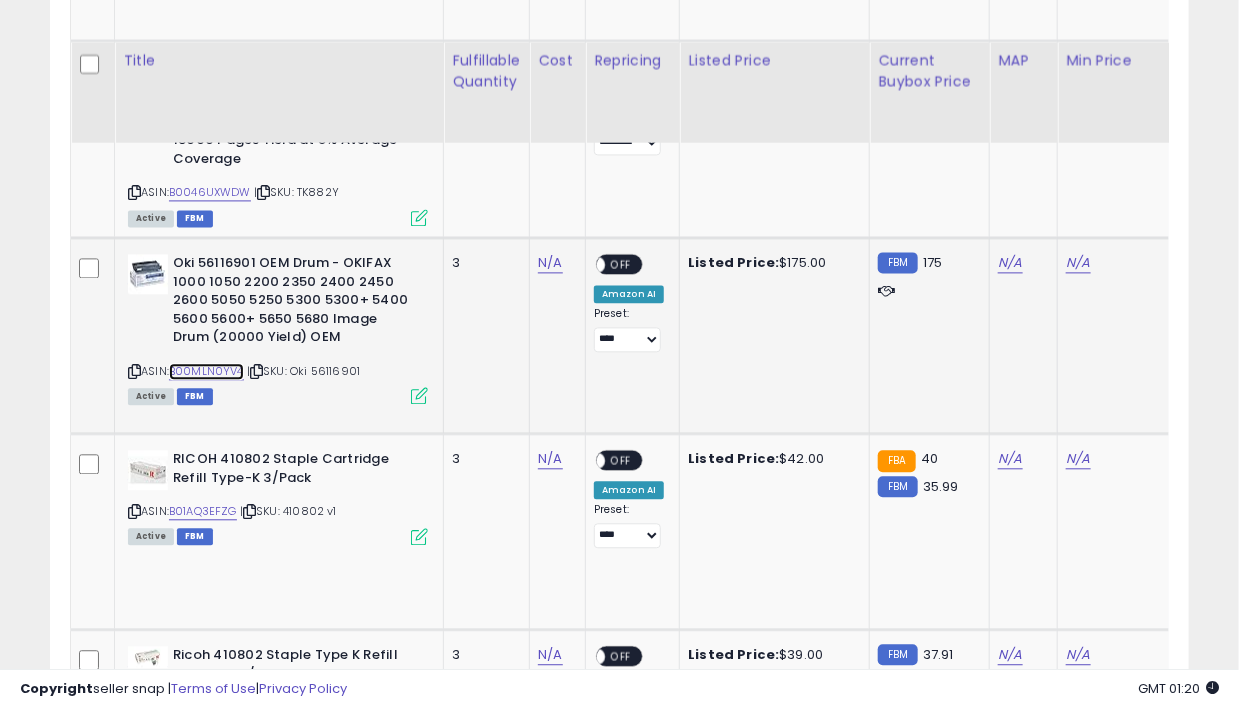 click on "B00MLN0YV4" at bounding box center (206, 371) 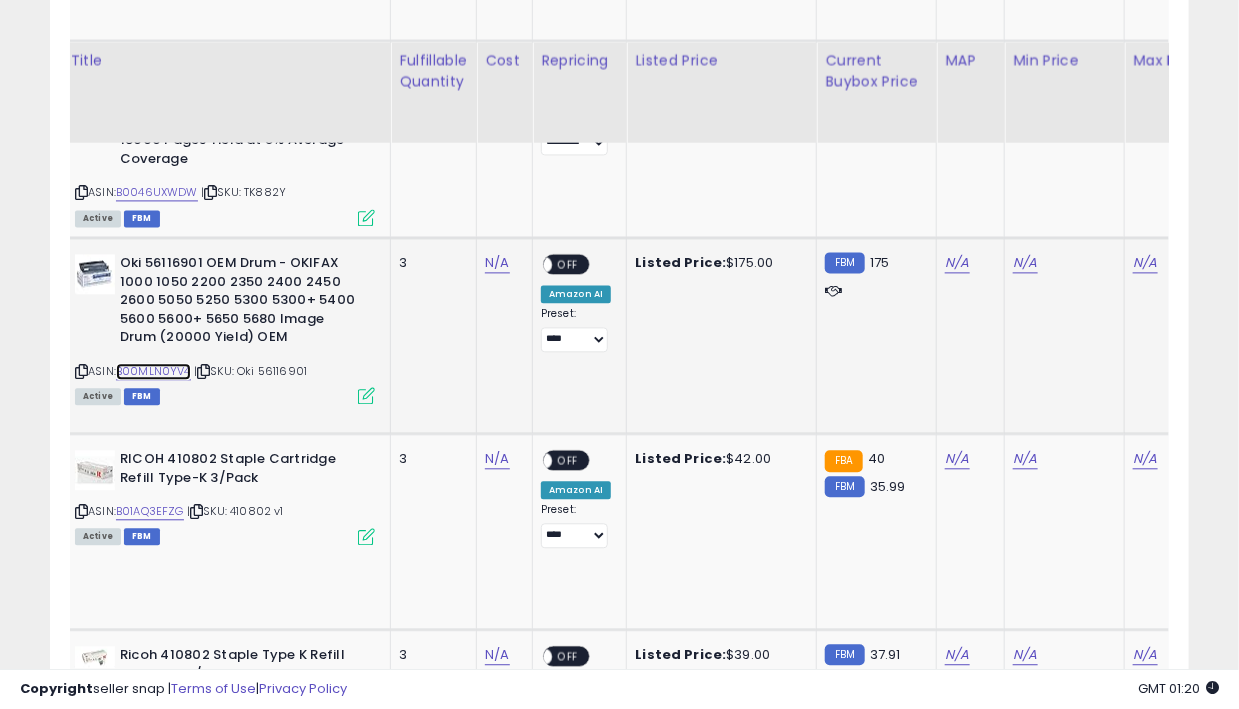 scroll, scrollTop: 0, scrollLeft: 93, axis: horizontal 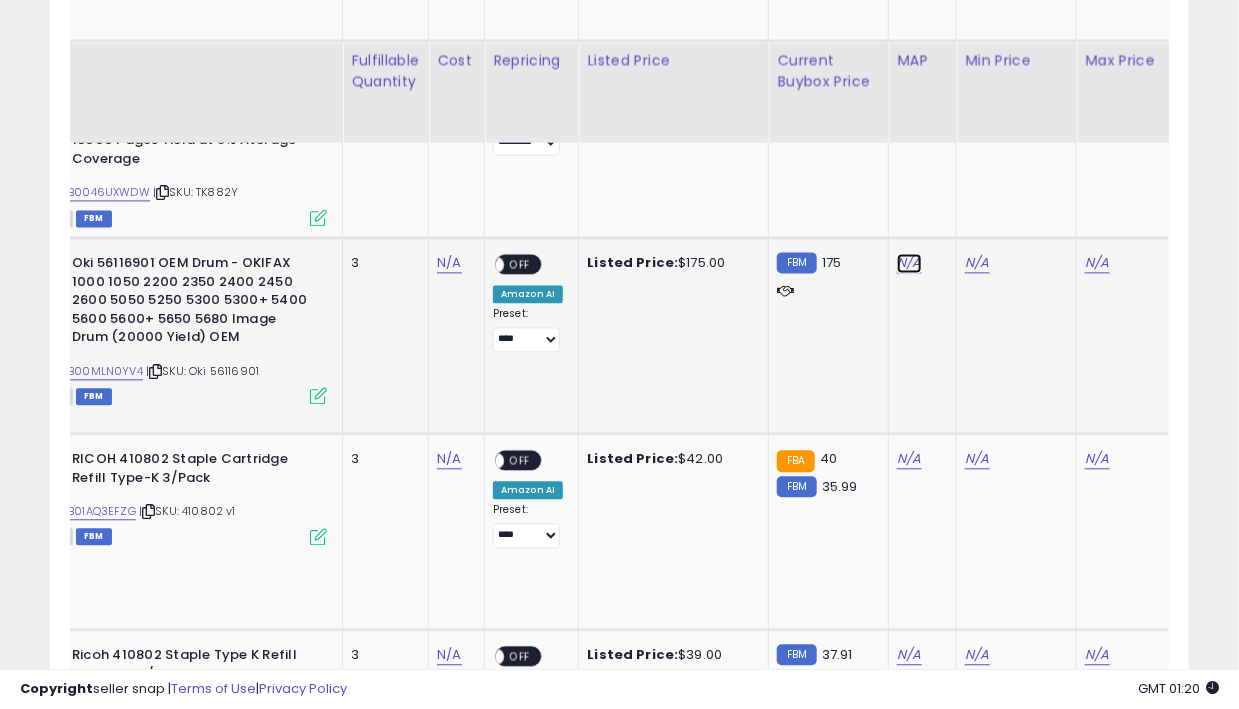 click on "N/A" at bounding box center (909, 263) 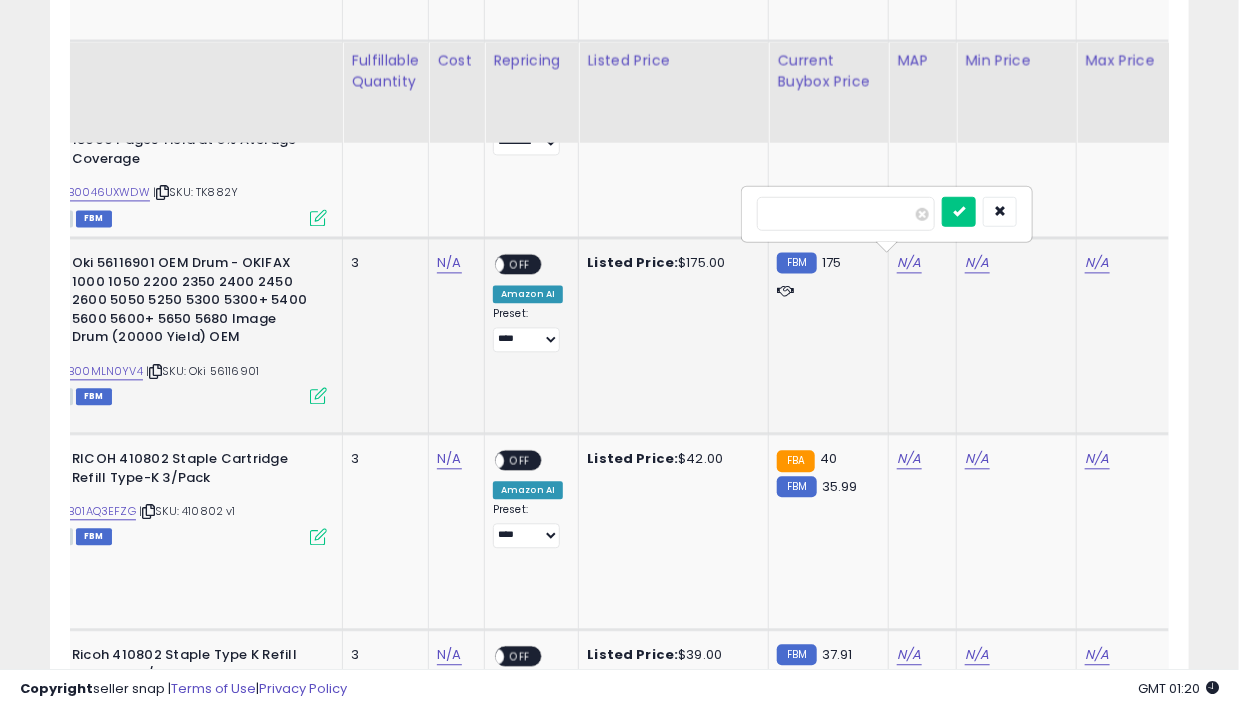 type on "***" 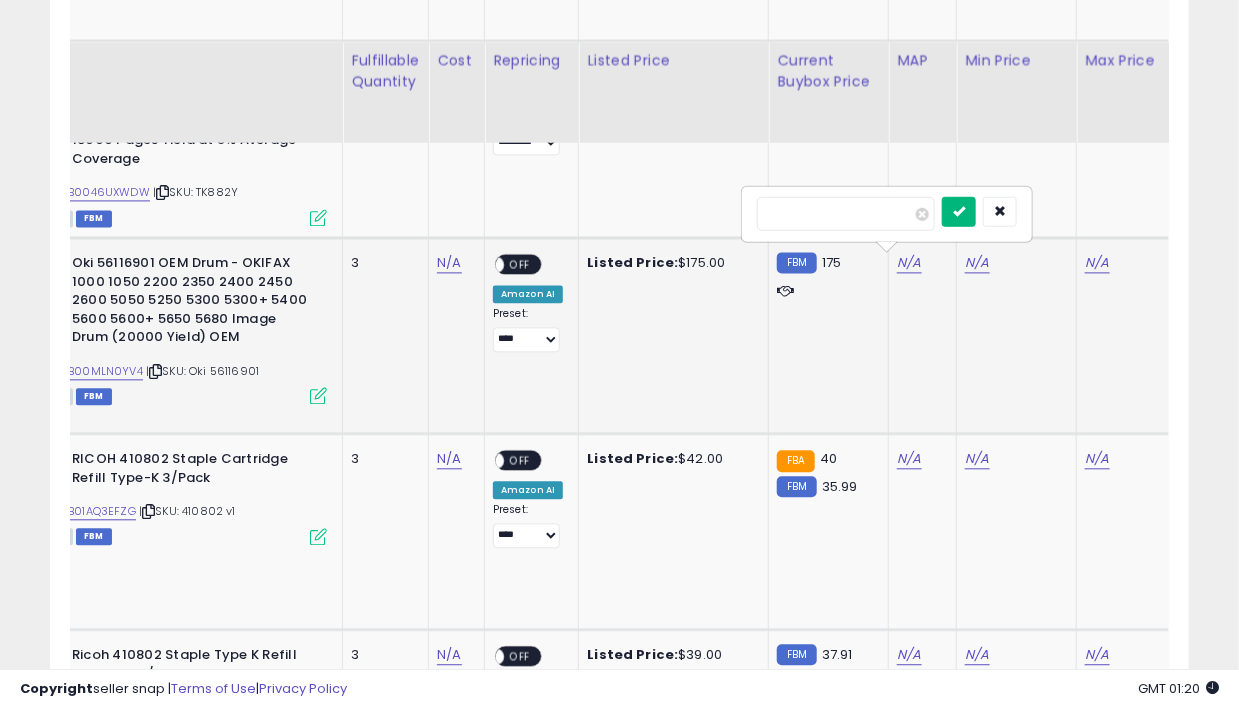 click at bounding box center [959, 210] 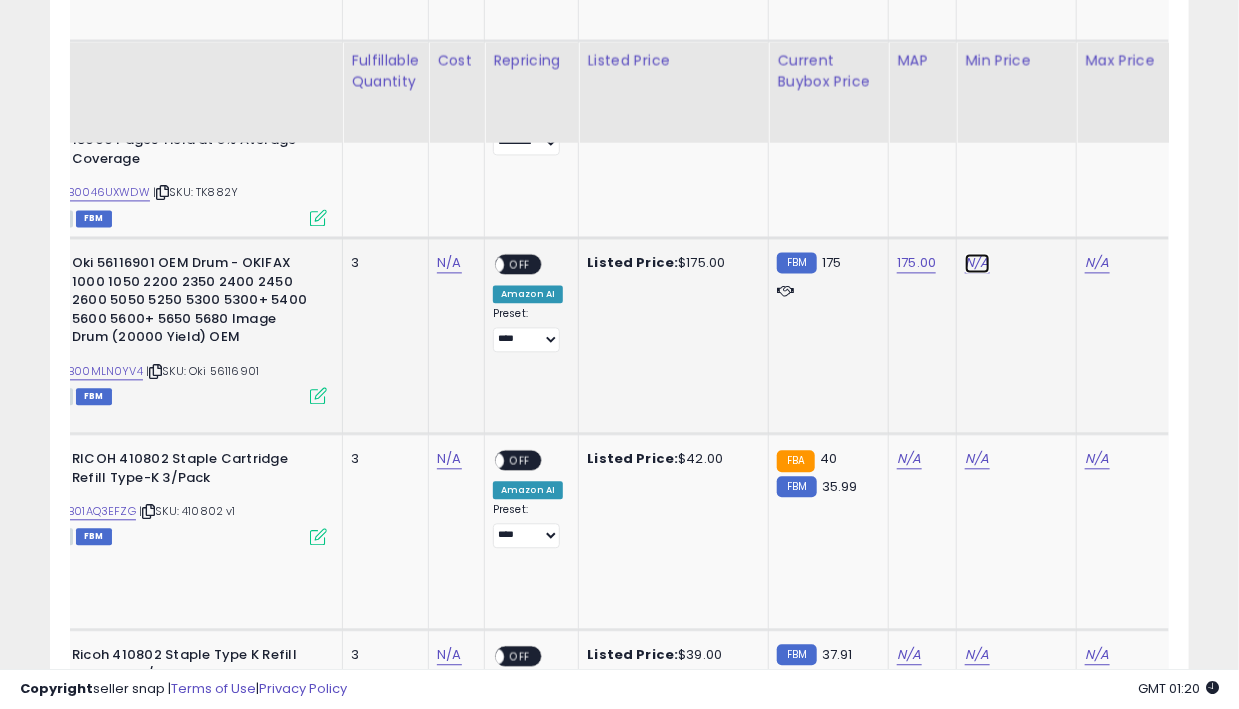 click on "N/A" at bounding box center (977, 263) 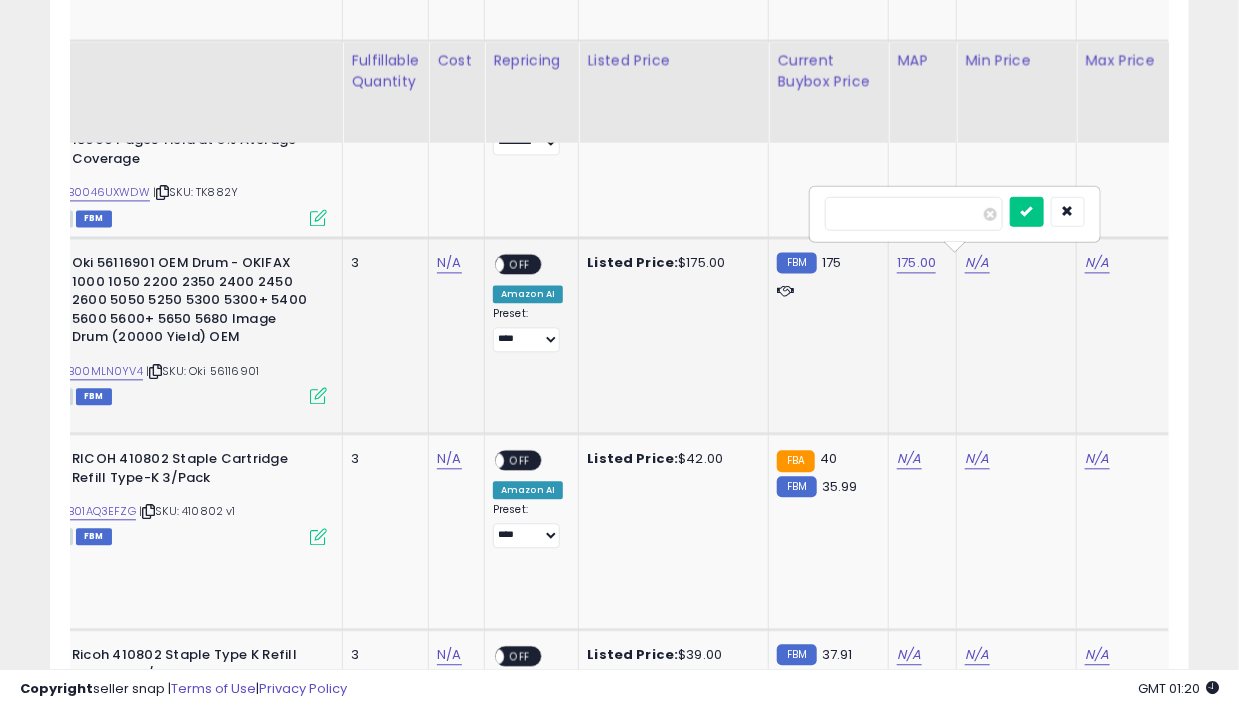 type on "***" 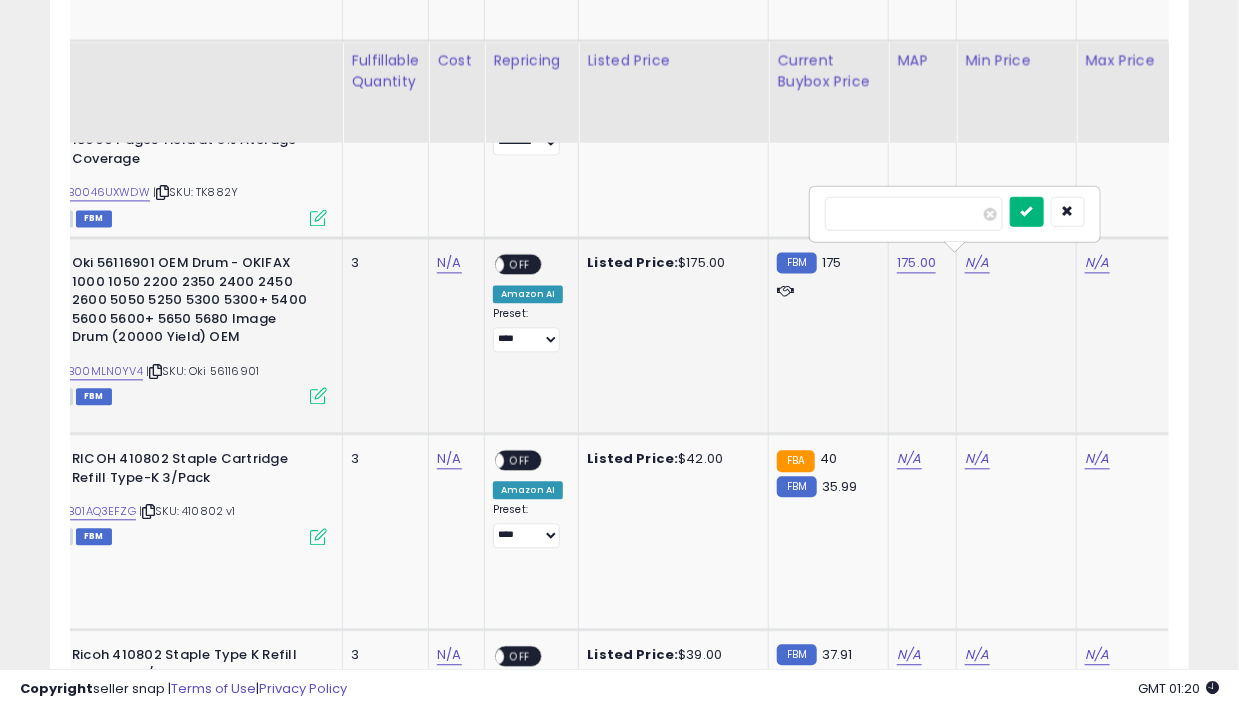 click at bounding box center [1027, 211] 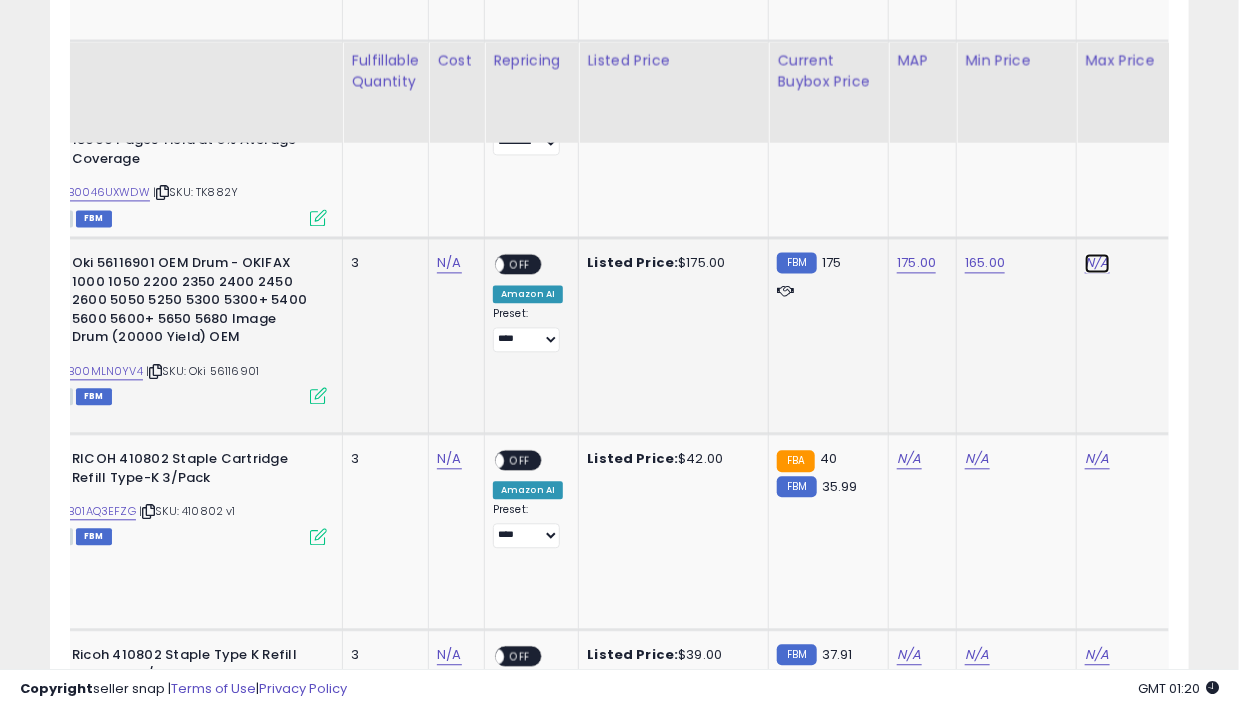 click on "N/A" at bounding box center (1097, 263) 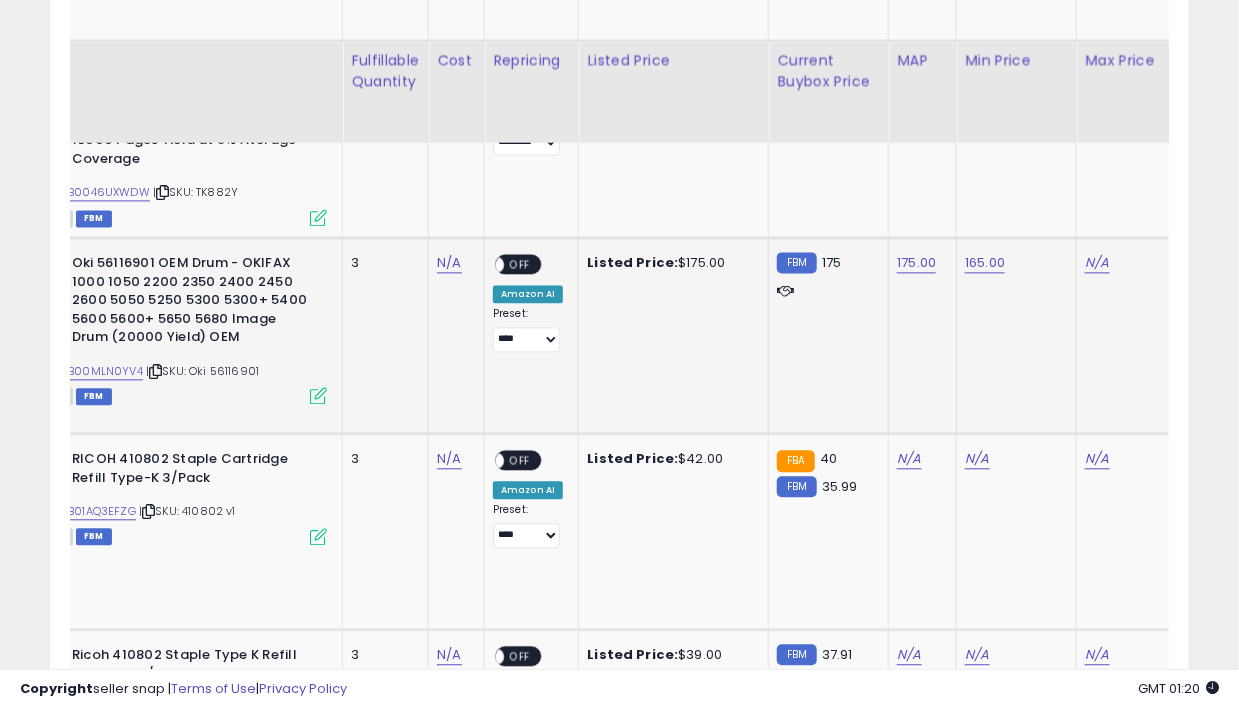 scroll, scrollTop: 0, scrollLeft: 220, axis: horizontal 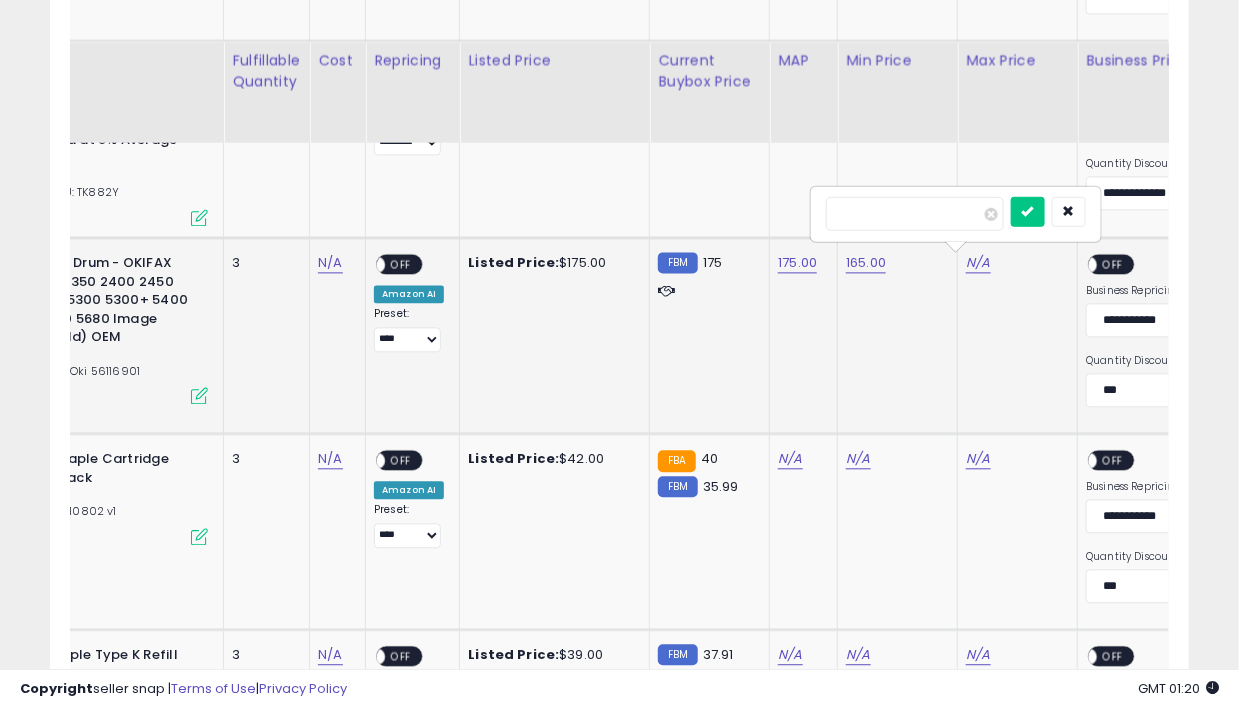 type on "***" 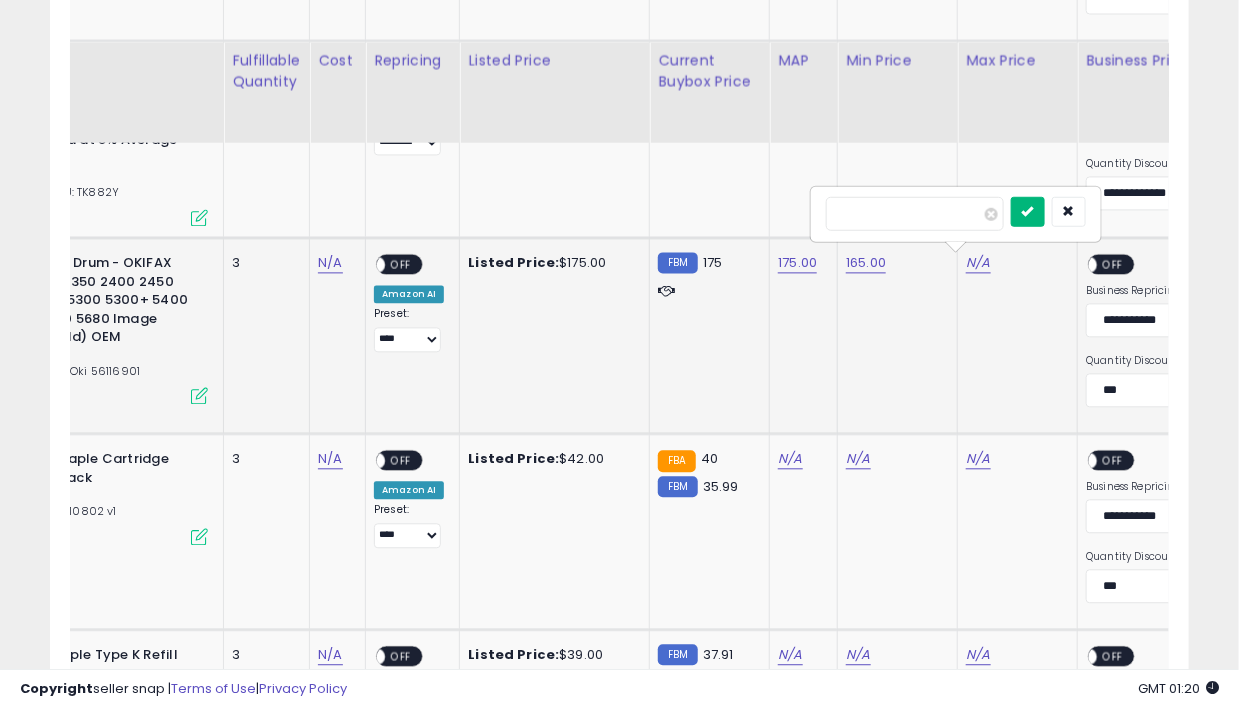 click at bounding box center (1028, 210) 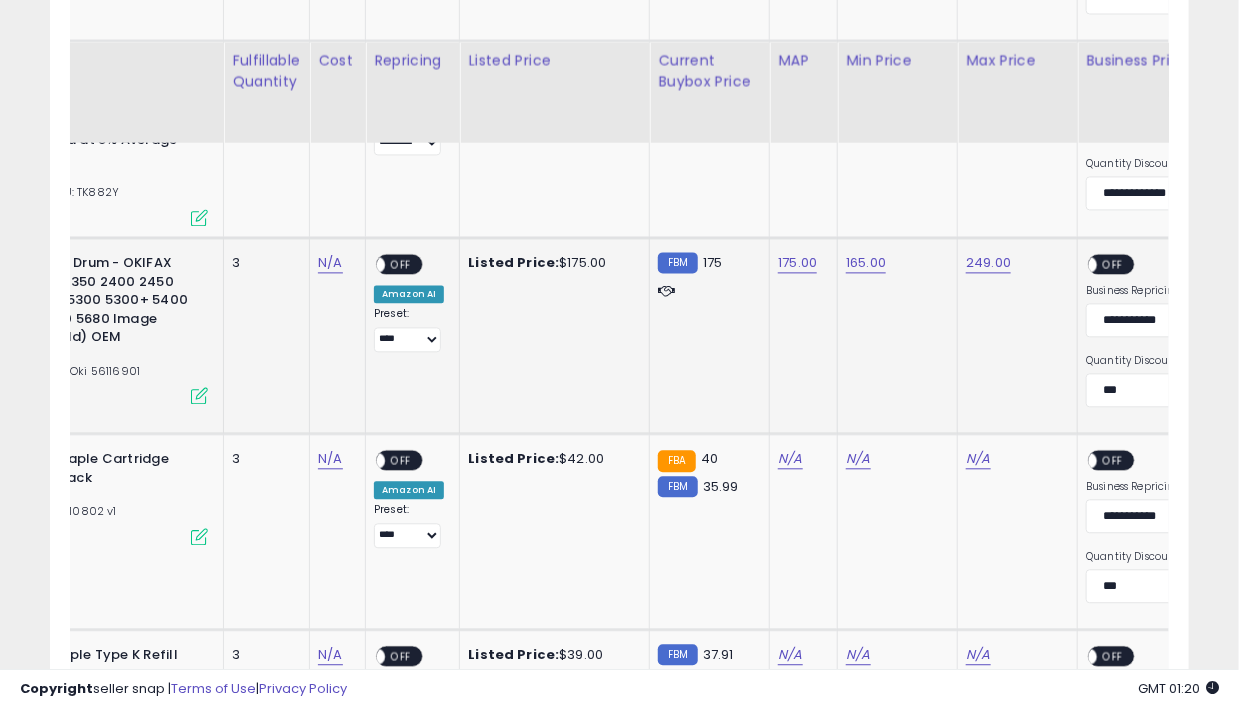 click on "OFF" at bounding box center (1114, 264) 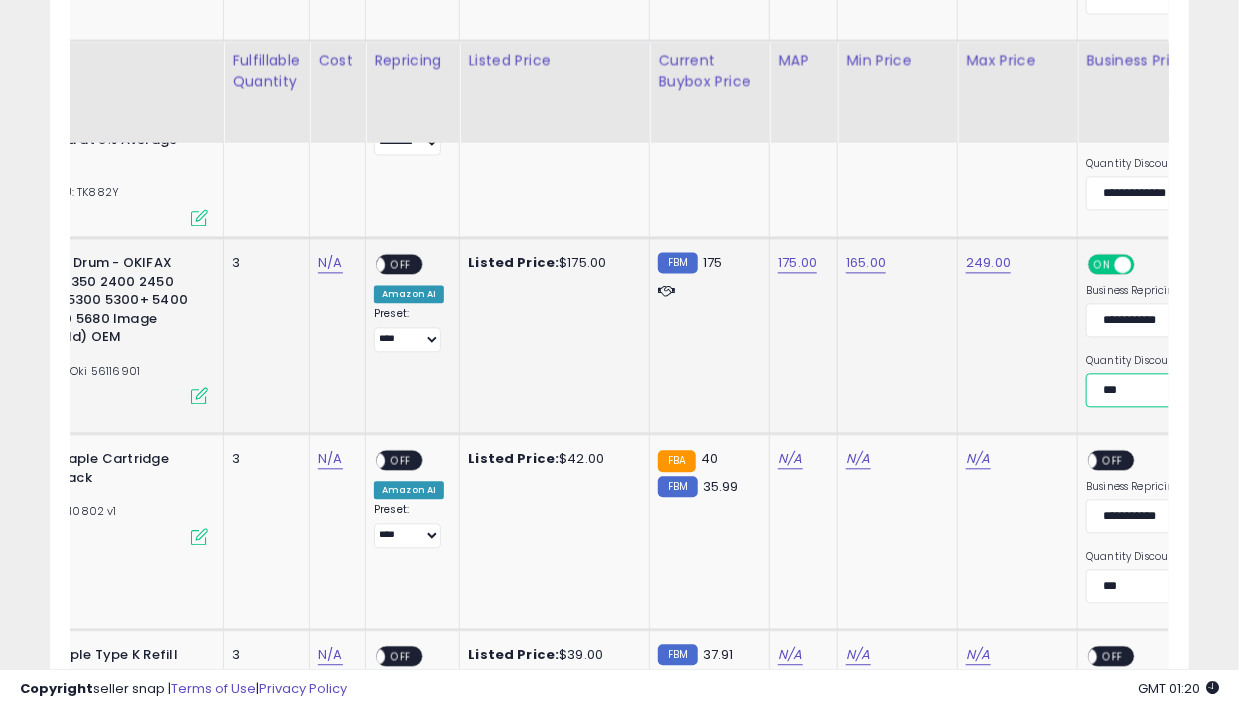 click on "**********" at bounding box center (1158, 390) 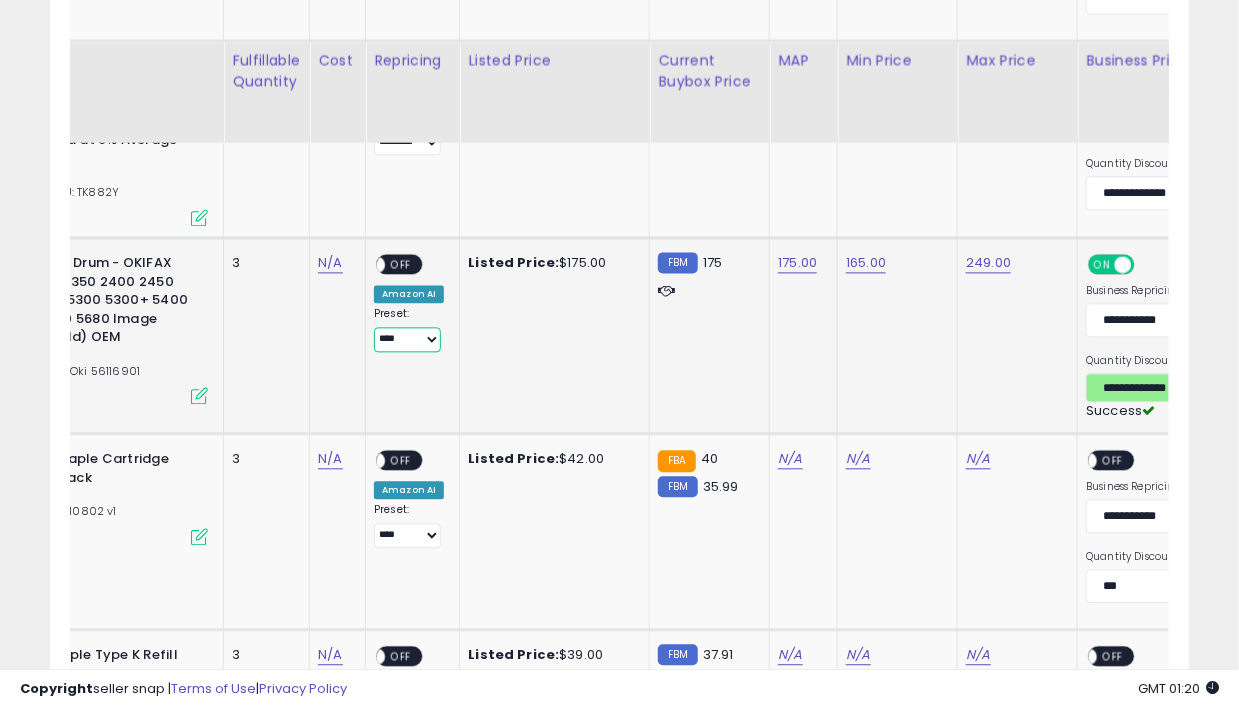 click on "**********" at bounding box center (407, 339) 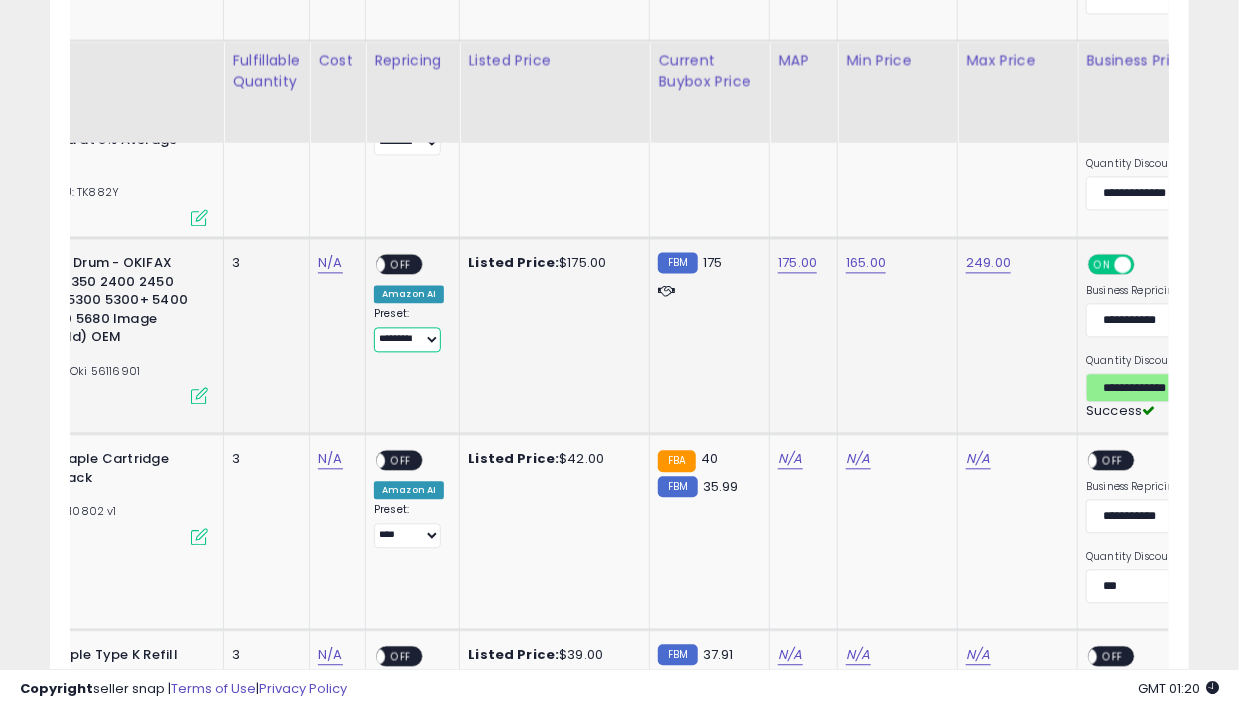 click on "**********" at bounding box center (407, 339) 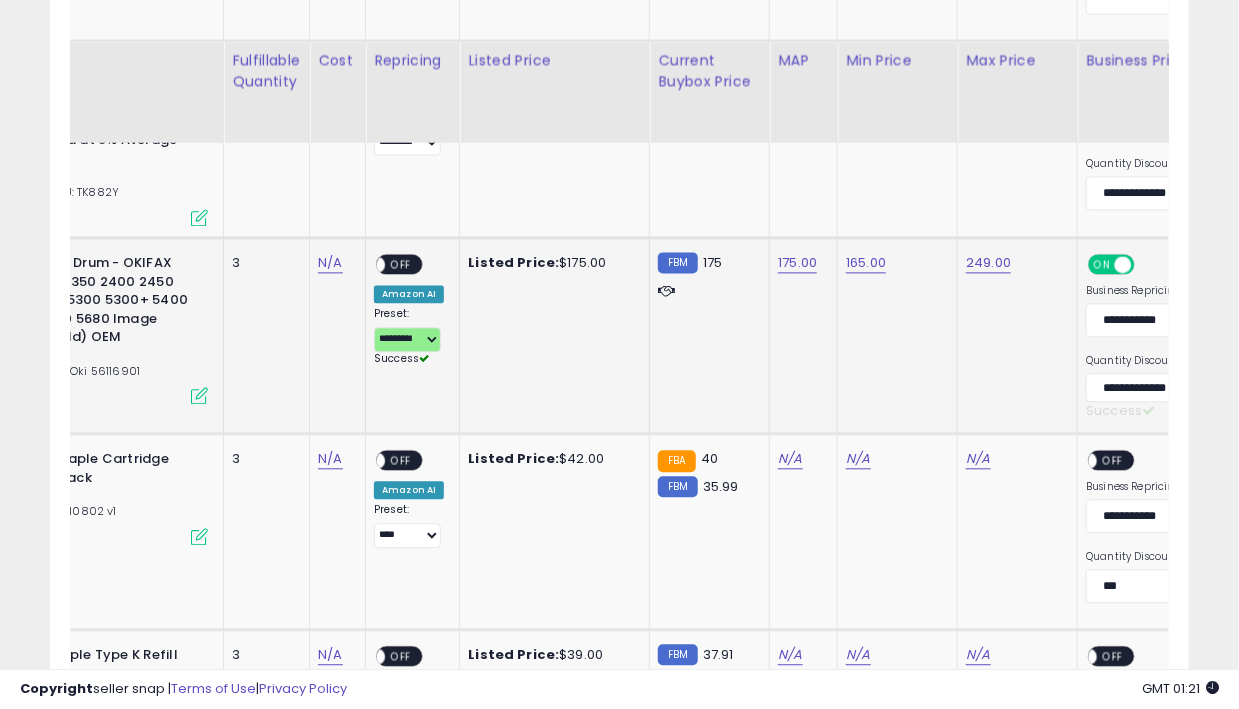 click on "ON   OFF" at bounding box center [399, 263] 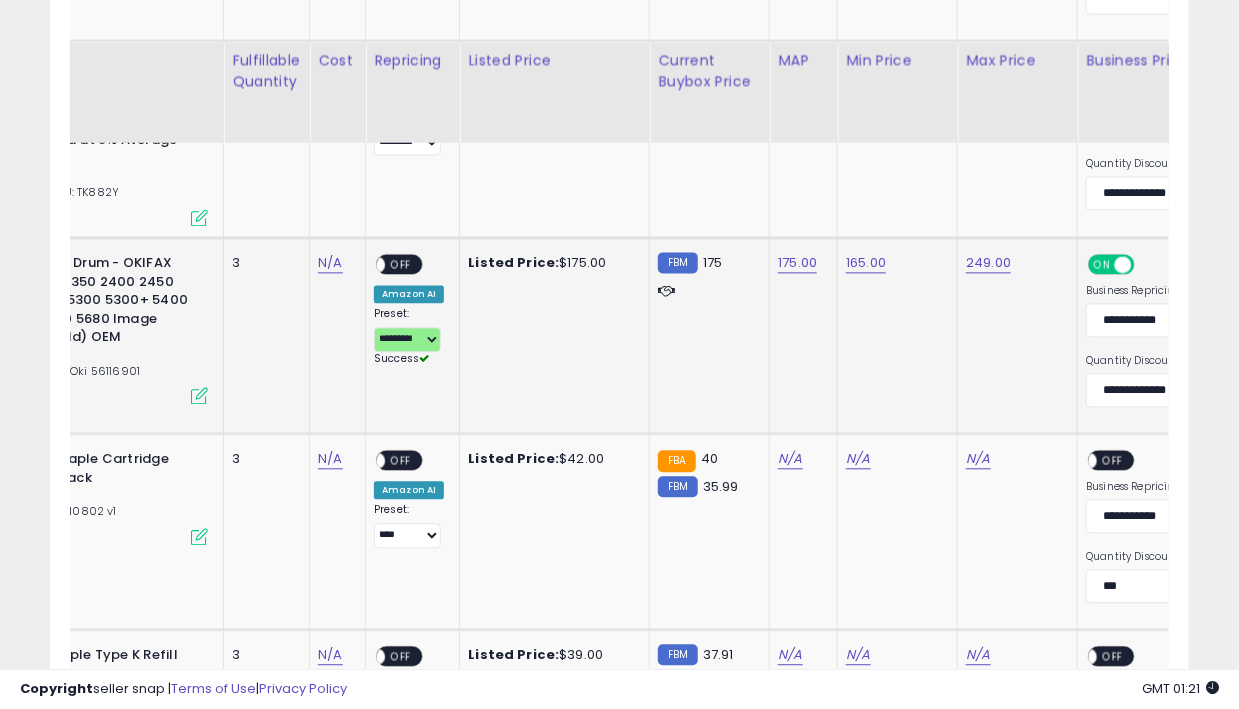 click on "OFF" at bounding box center (401, 264) 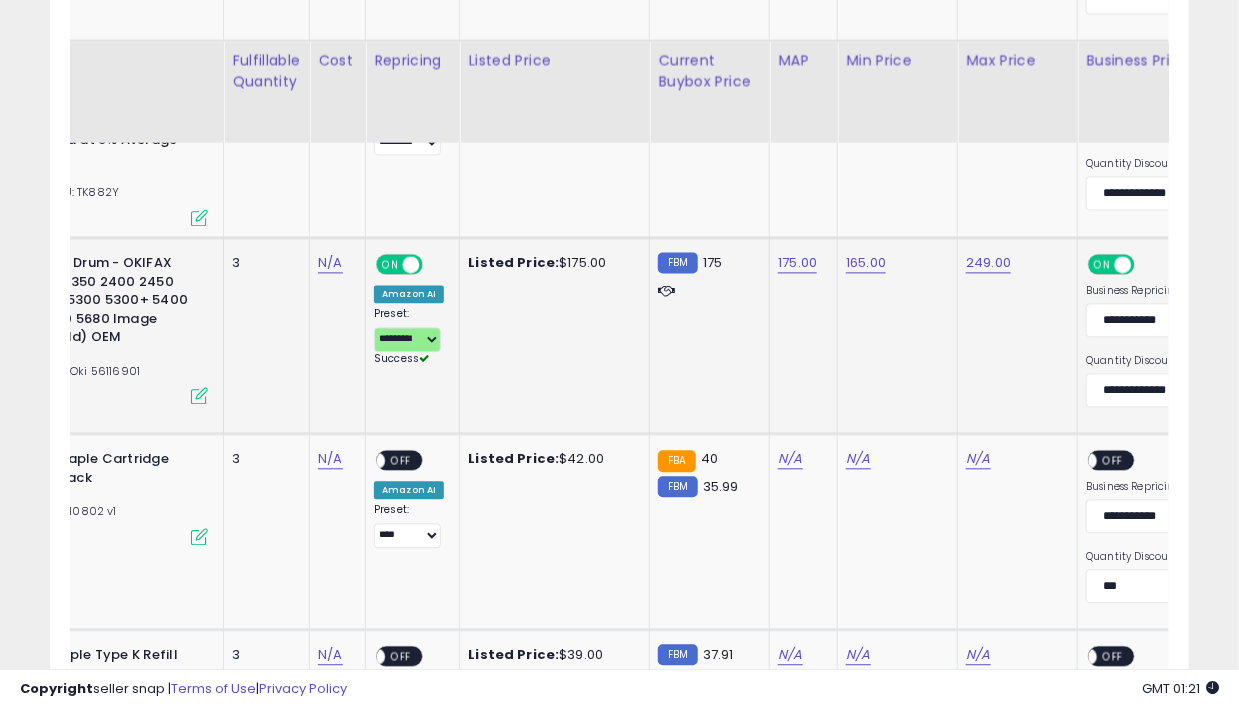 scroll, scrollTop: 0, scrollLeft: 177, axis: horizontal 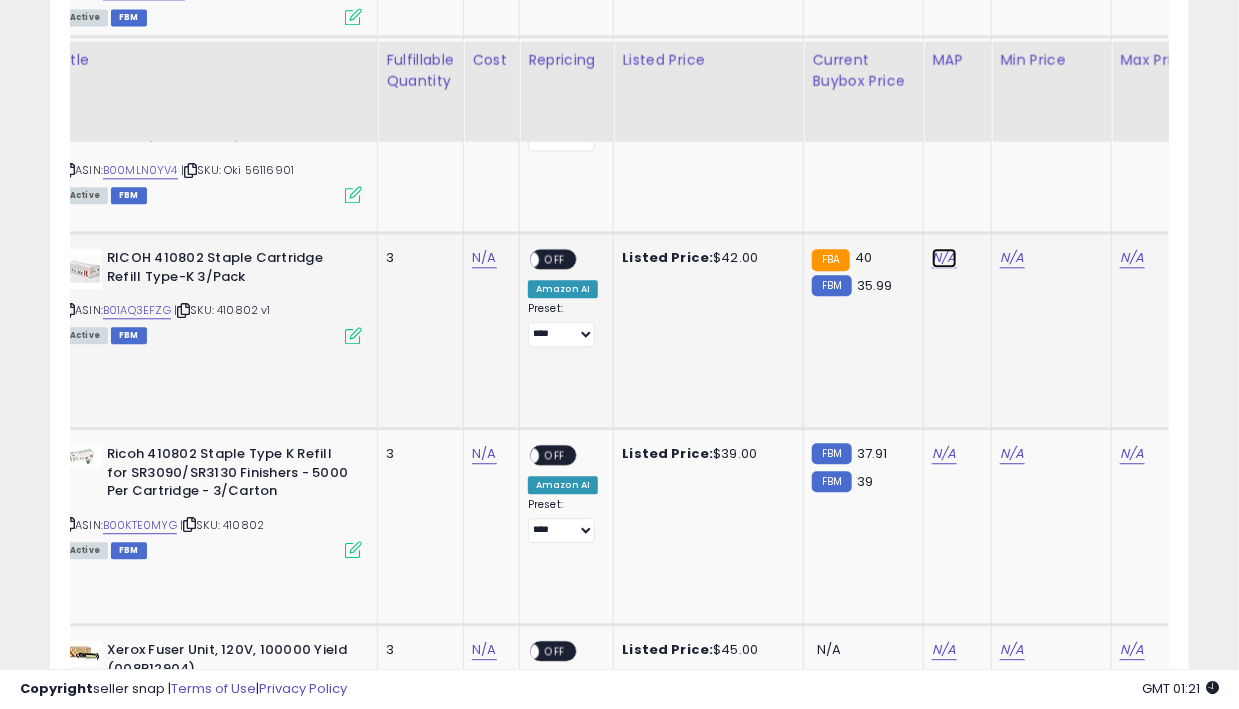 click on "N/A" at bounding box center [944, 258] 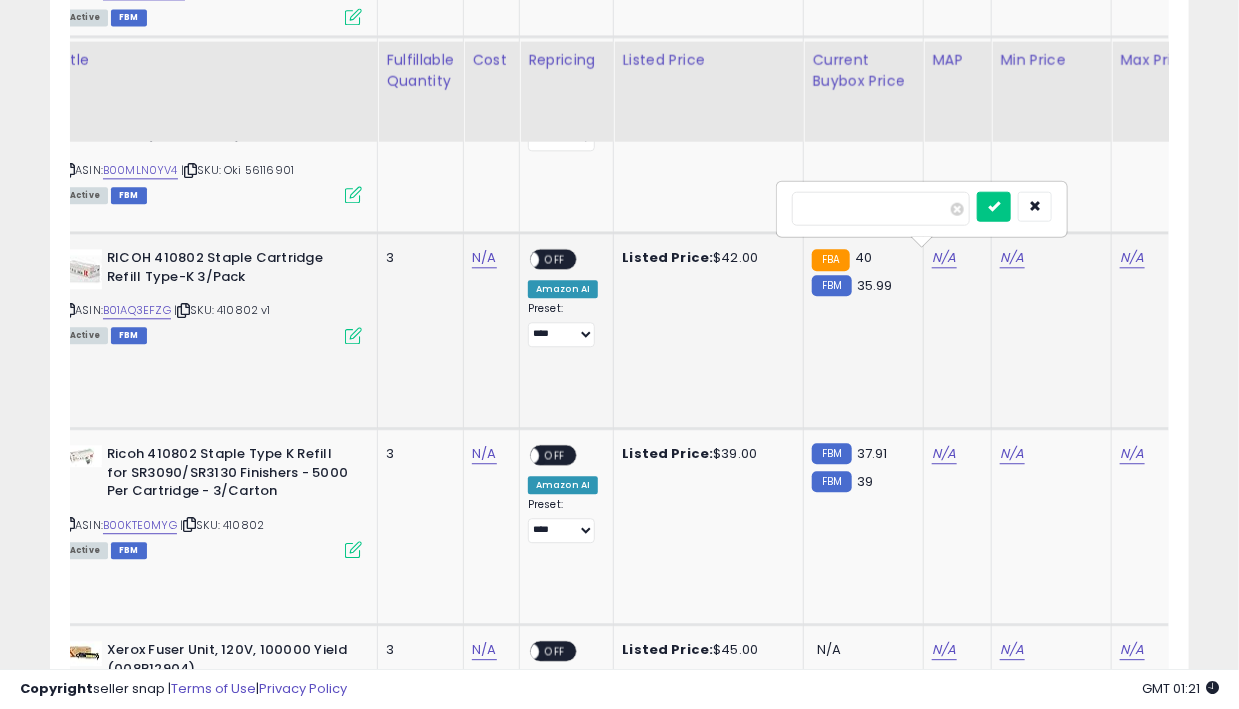 type on "**" 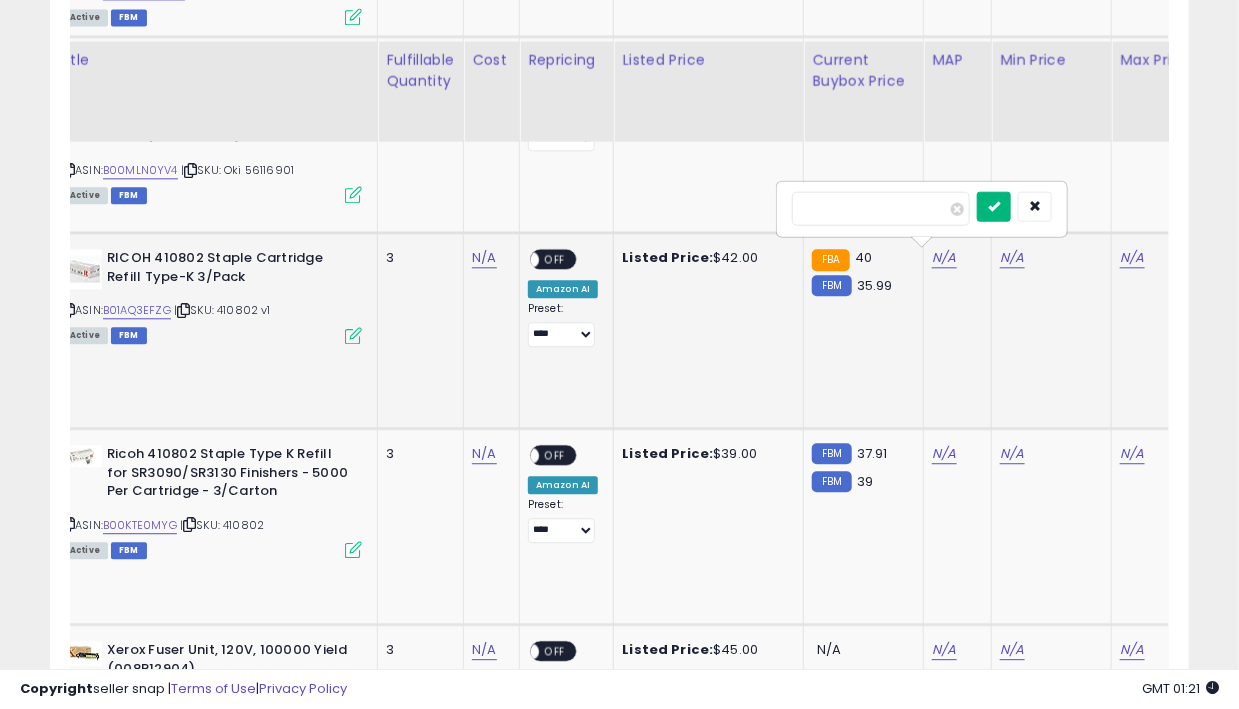 click at bounding box center (994, 205) 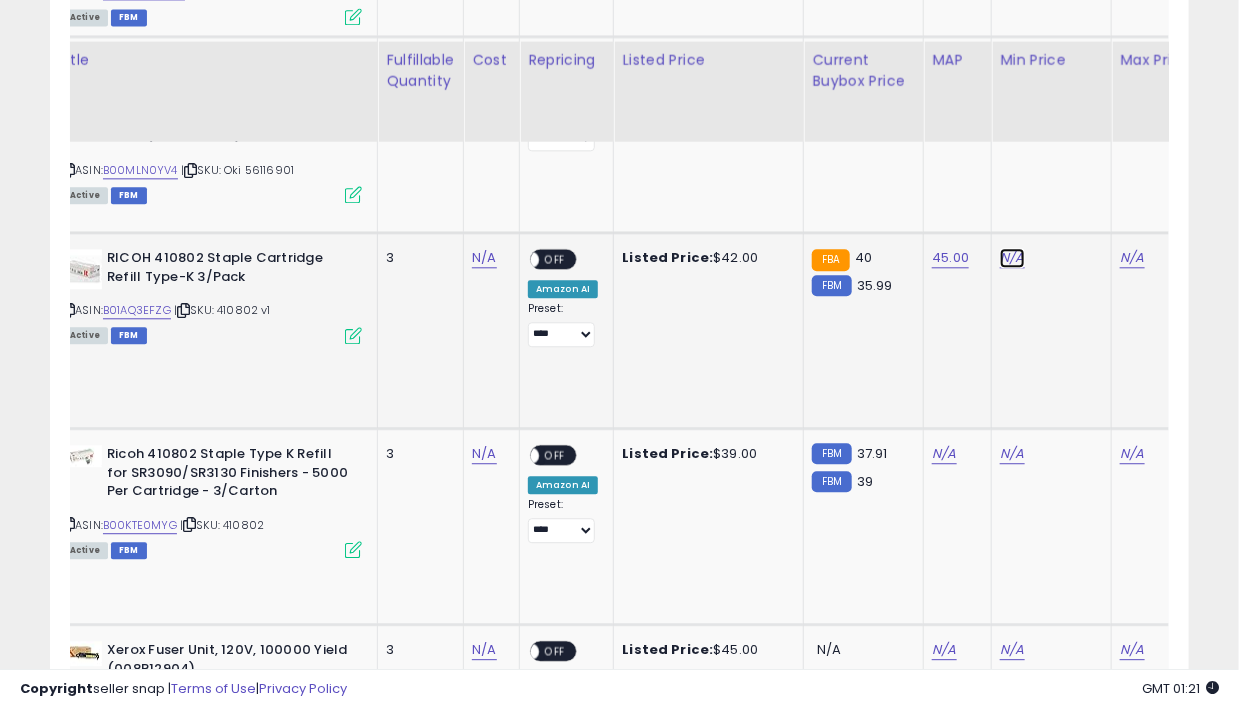click on "N/A" at bounding box center (1012, 258) 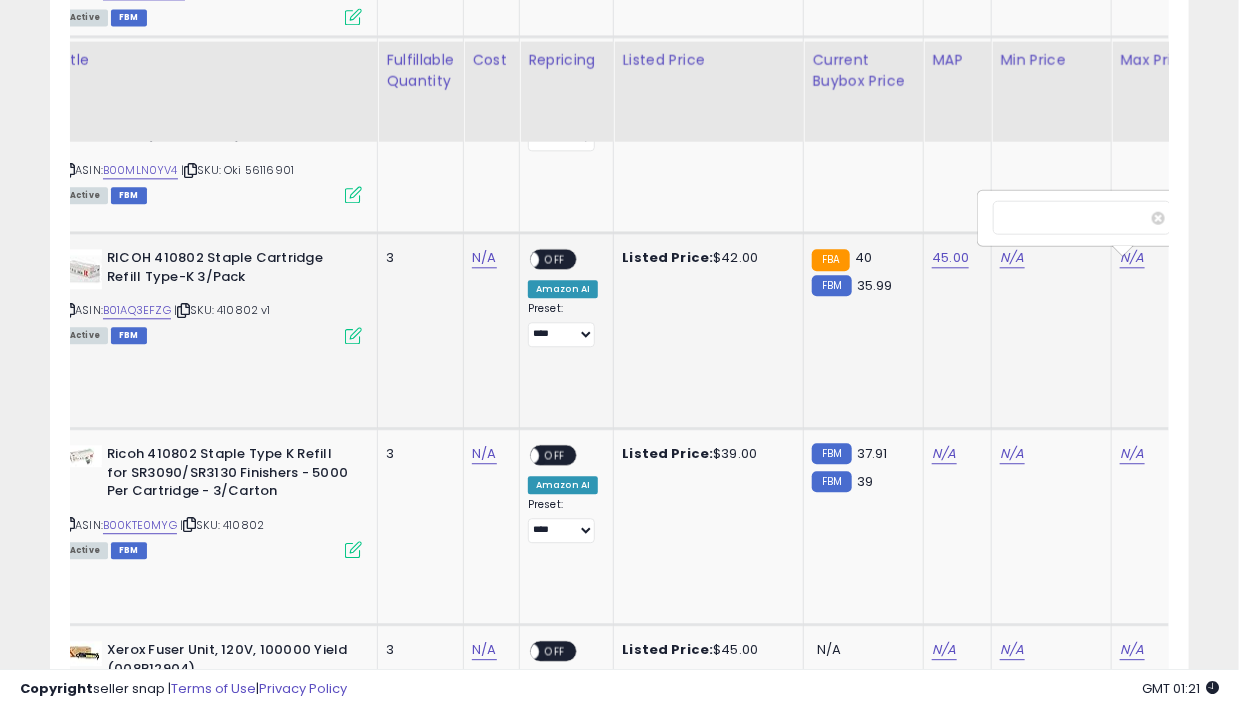 scroll, scrollTop: 0, scrollLeft: 100, axis: horizontal 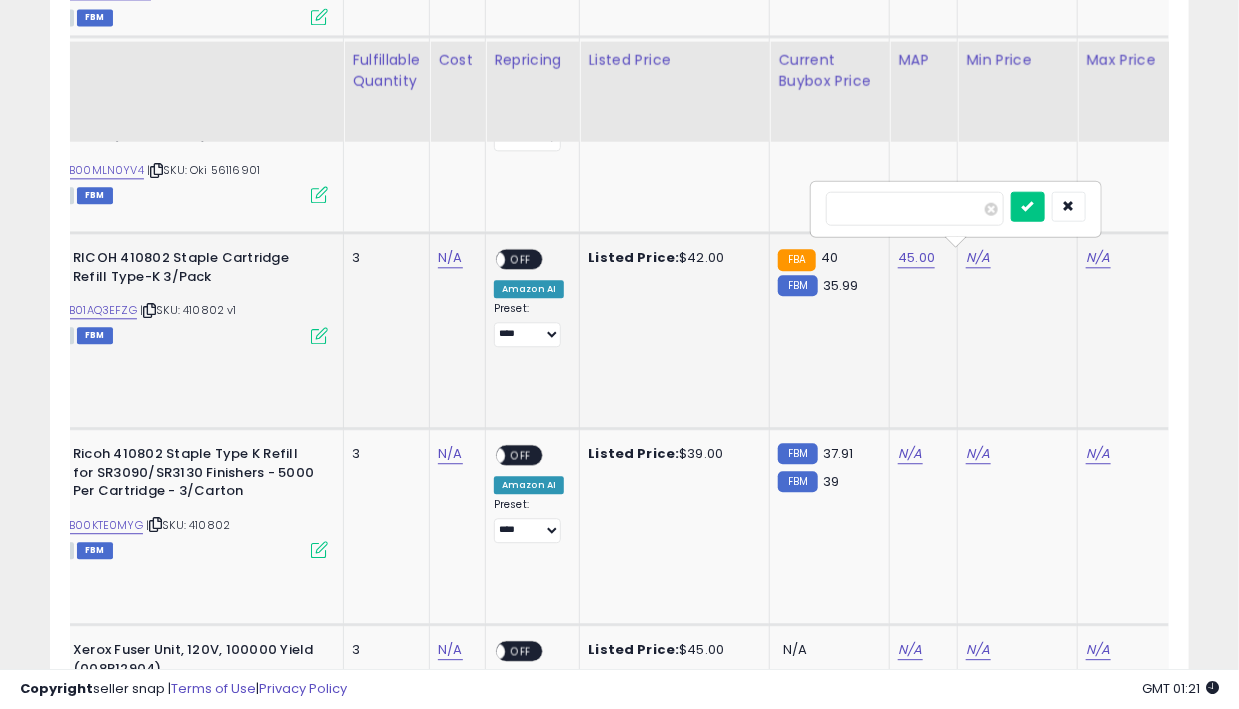type on "**" 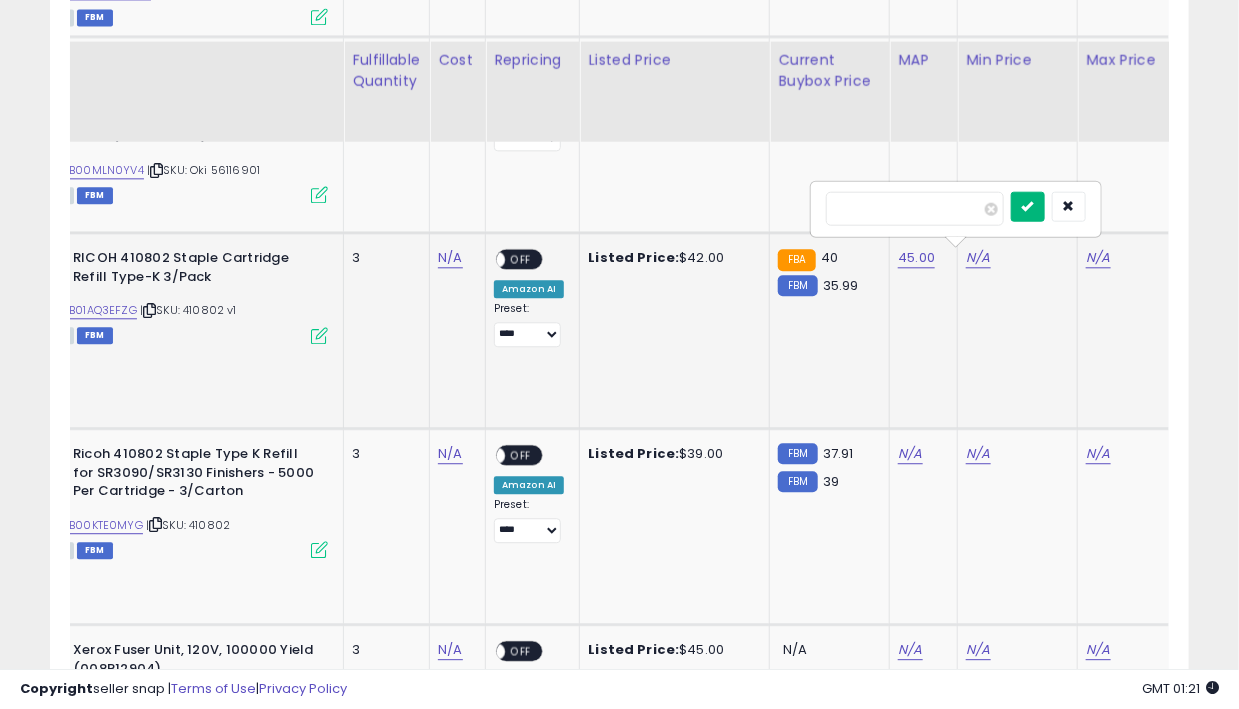 click at bounding box center (1028, 205) 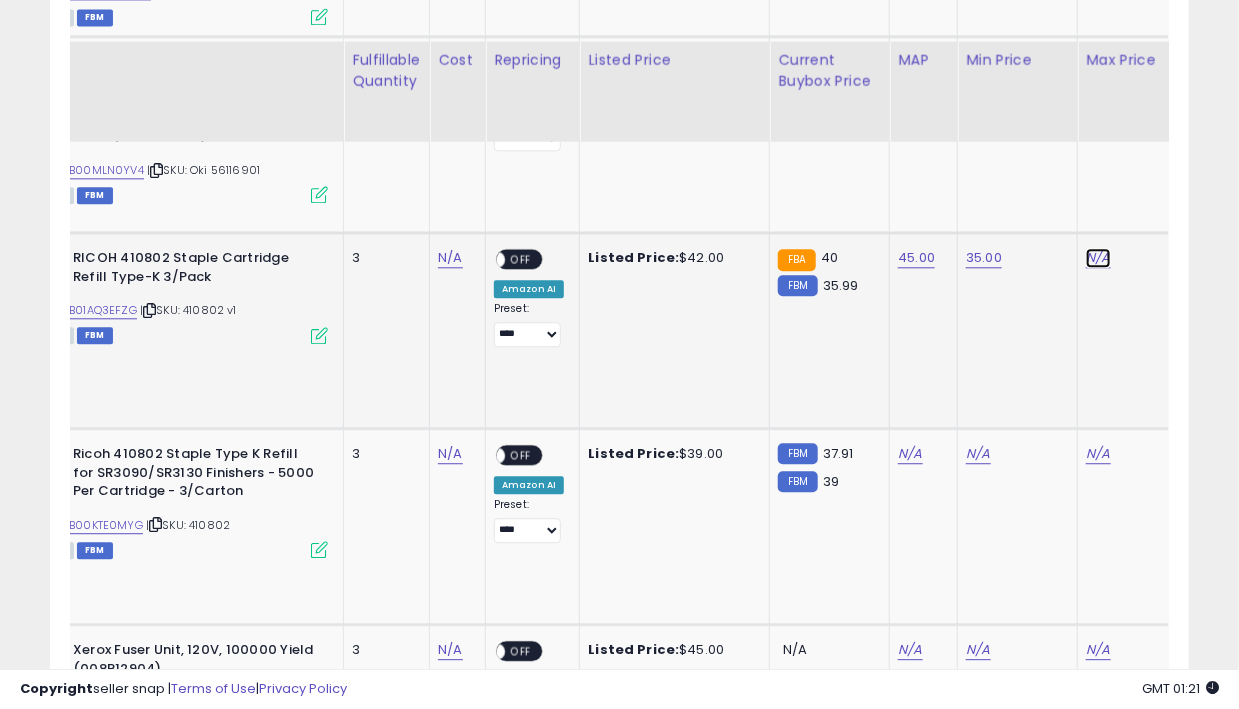 click on "N/A" at bounding box center (1098, 258) 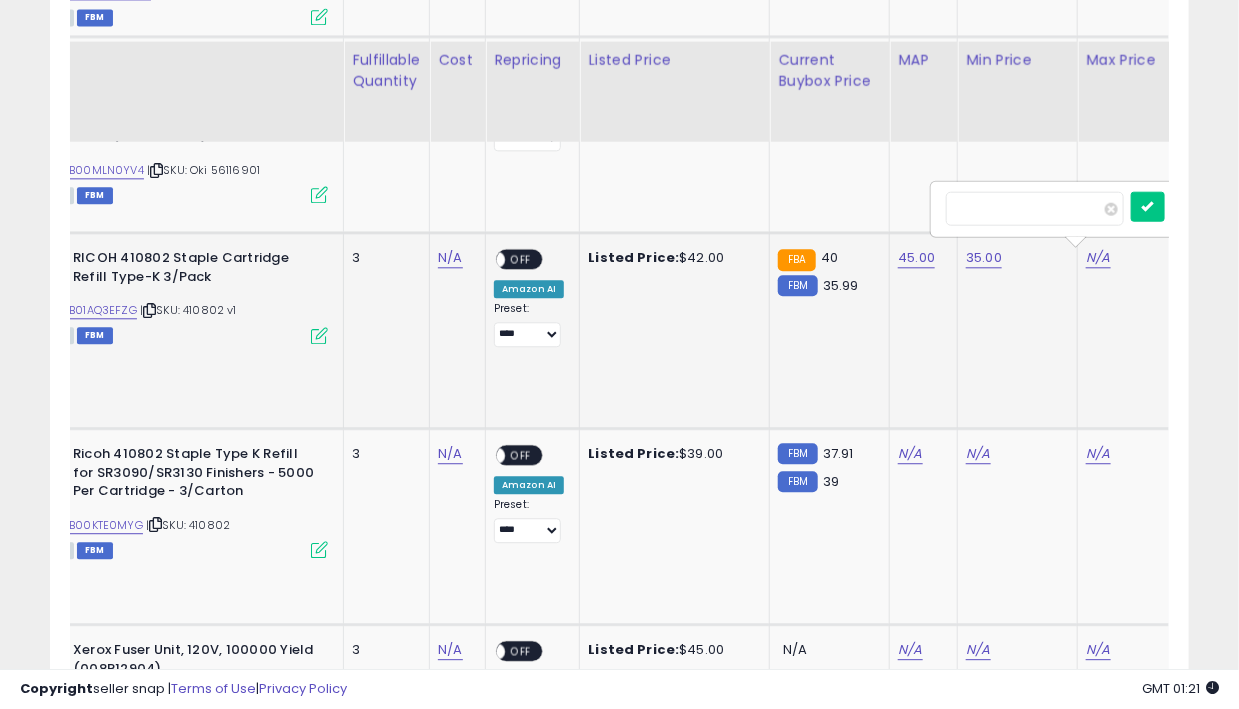 scroll, scrollTop: 0, scrollLeft: 220, axis: horizontal 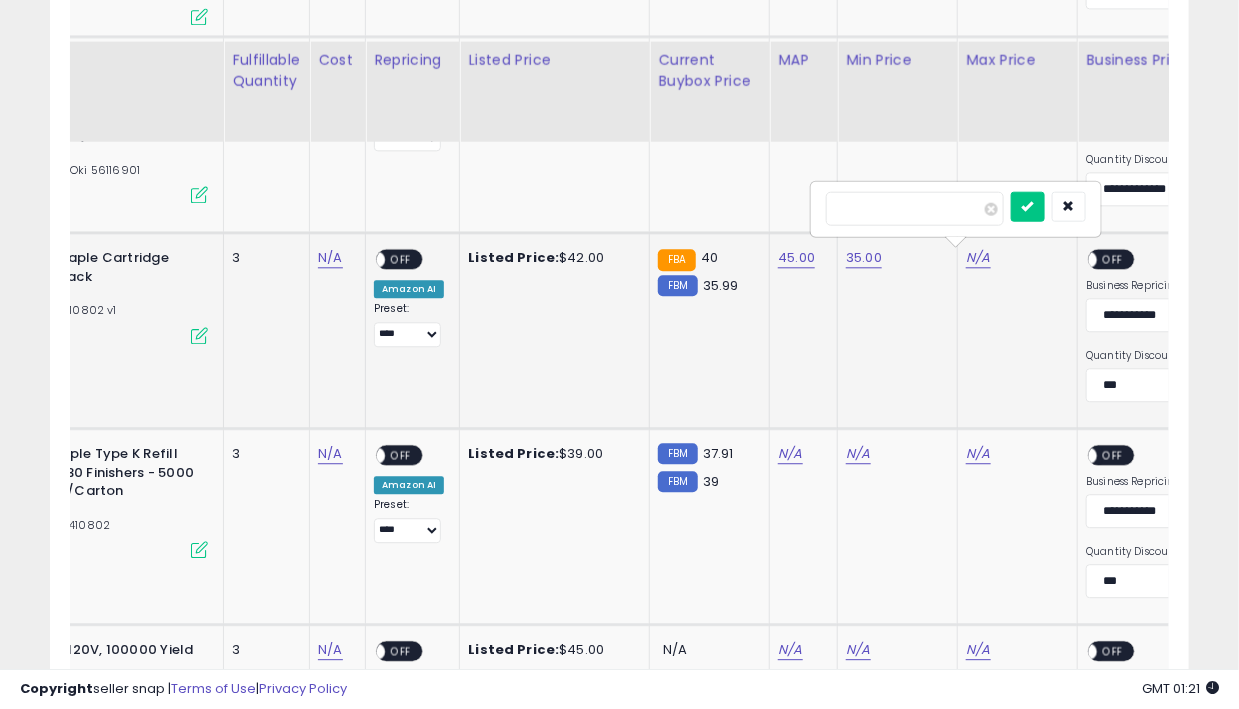 type on "**" 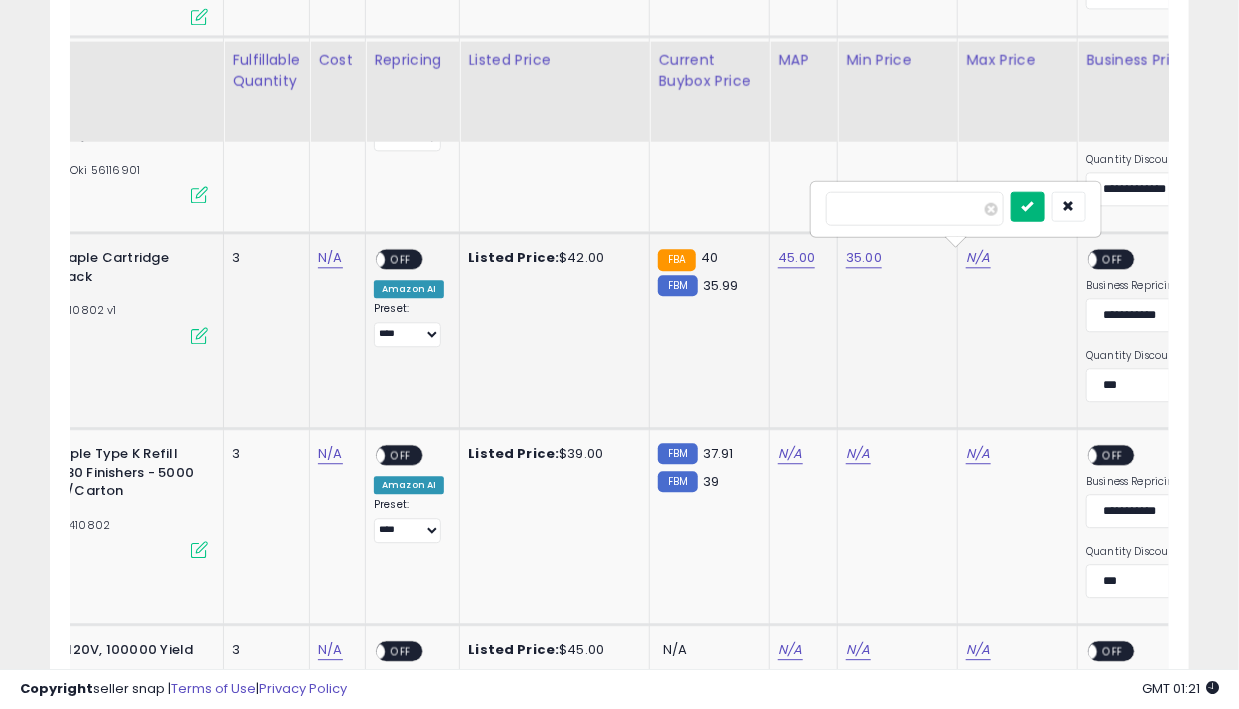 click at bounding box center (1028, 206) 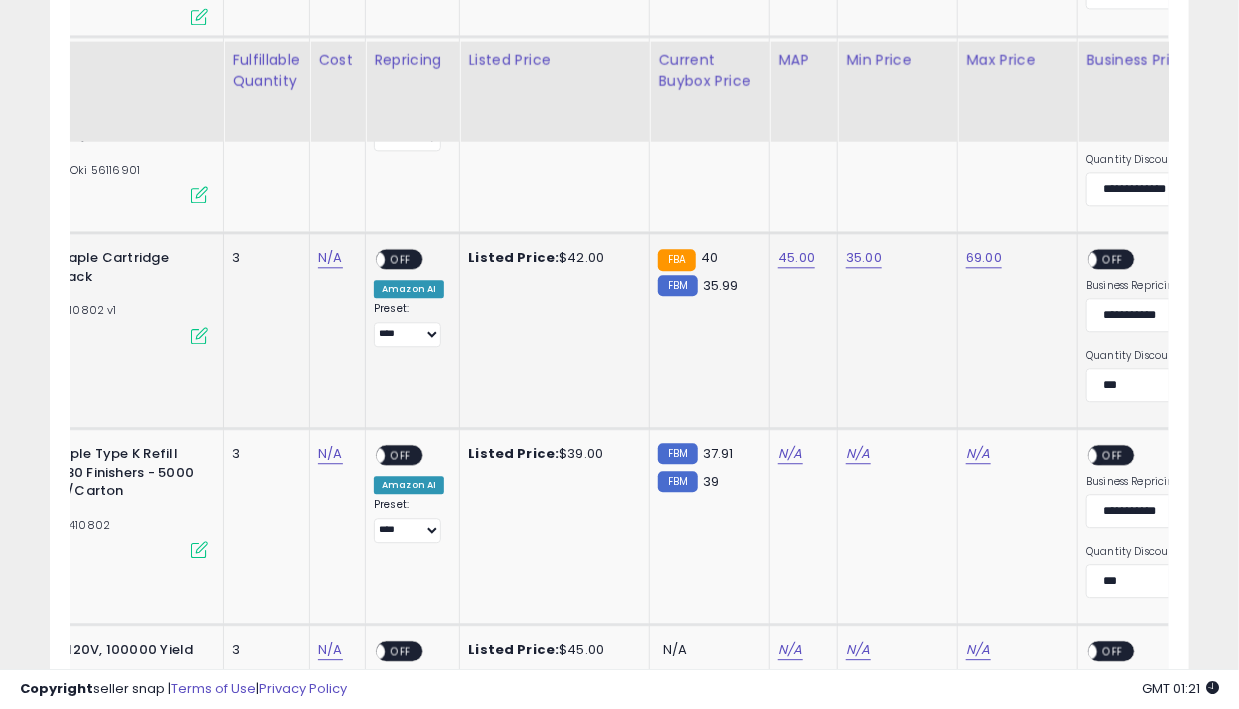 click on "OFF" at bounding box center [1114, 259] 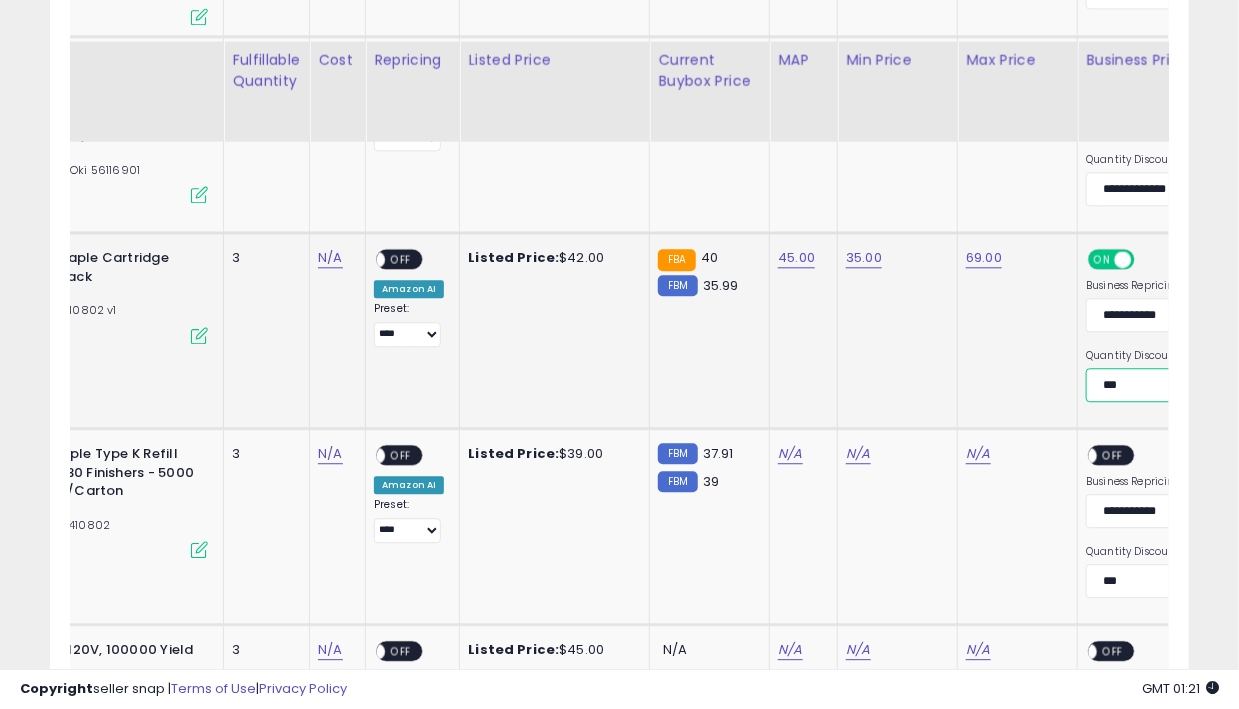 click on "**********" at bounding box center (1158, 385) 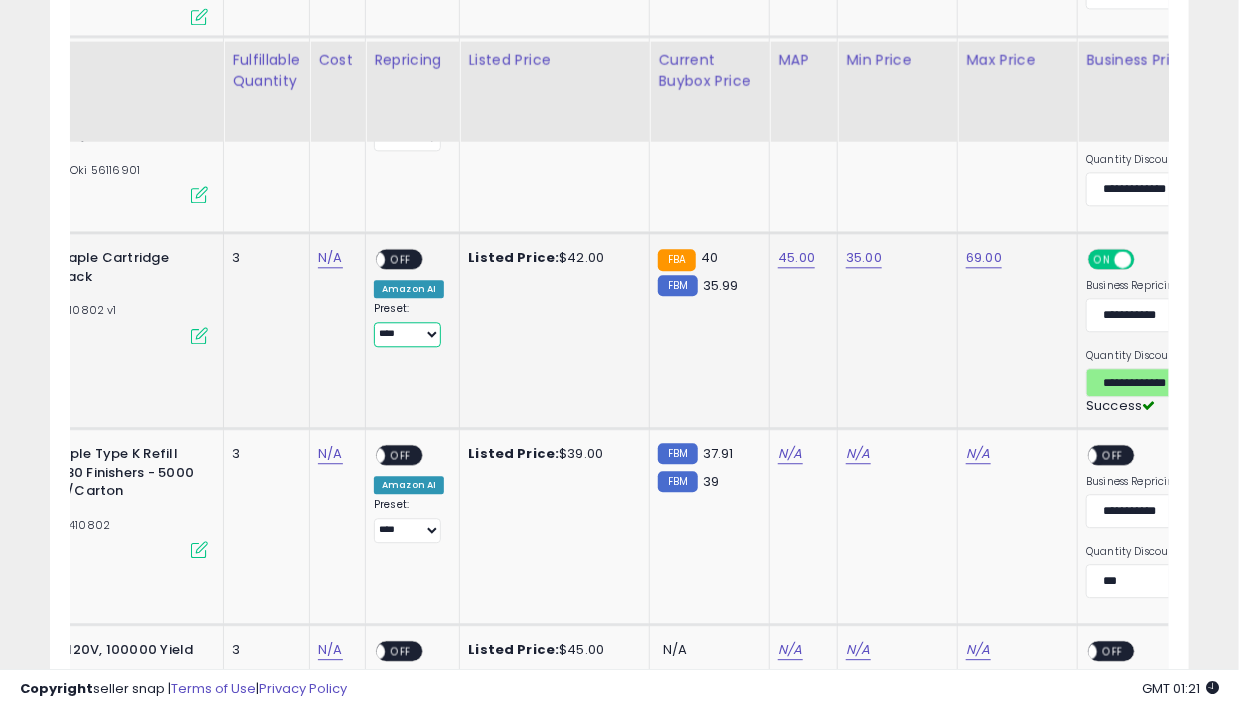 click on "**********" at bounding box center (407, 334) 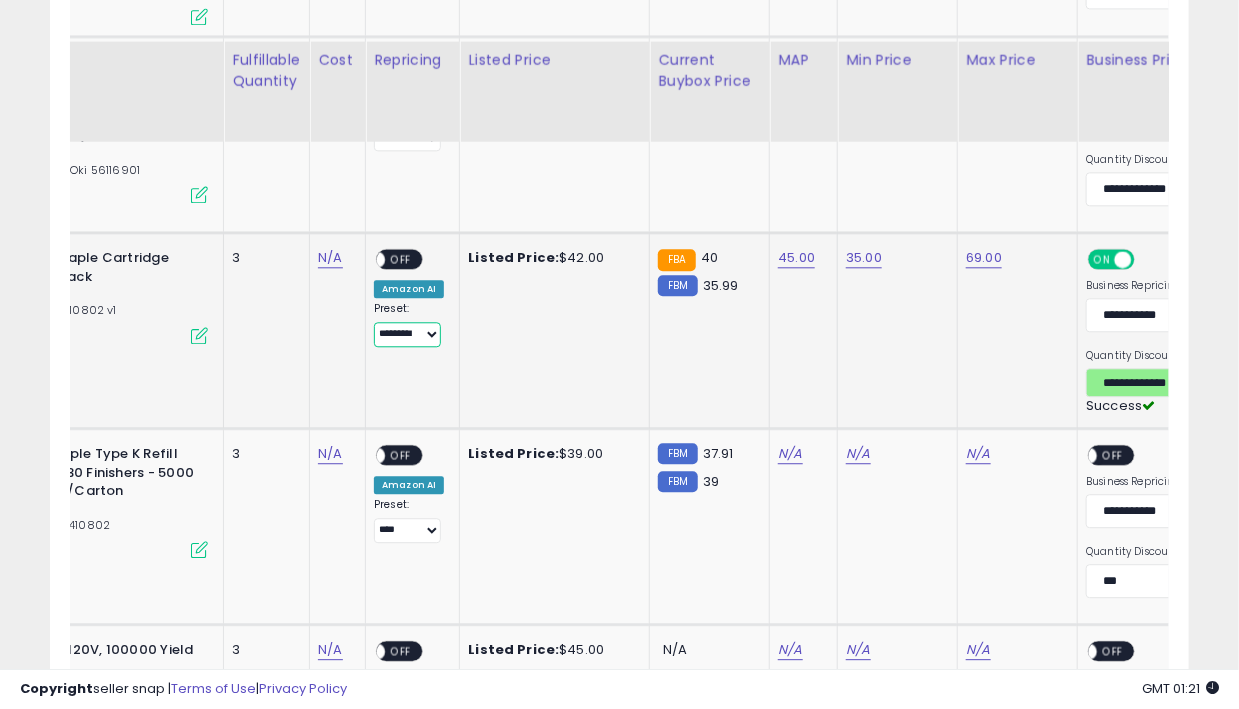 click on "**********" at bounding box center [407, 334] 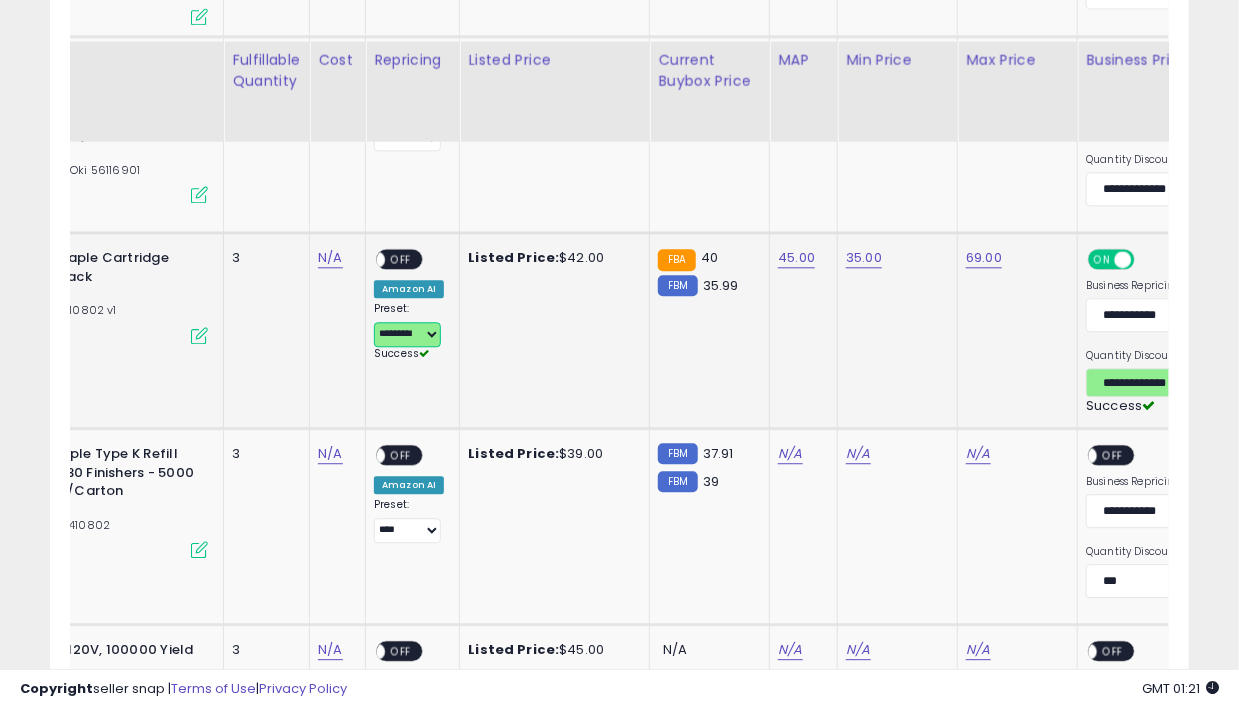 click on "OFF" at bounding box center [401, 259] 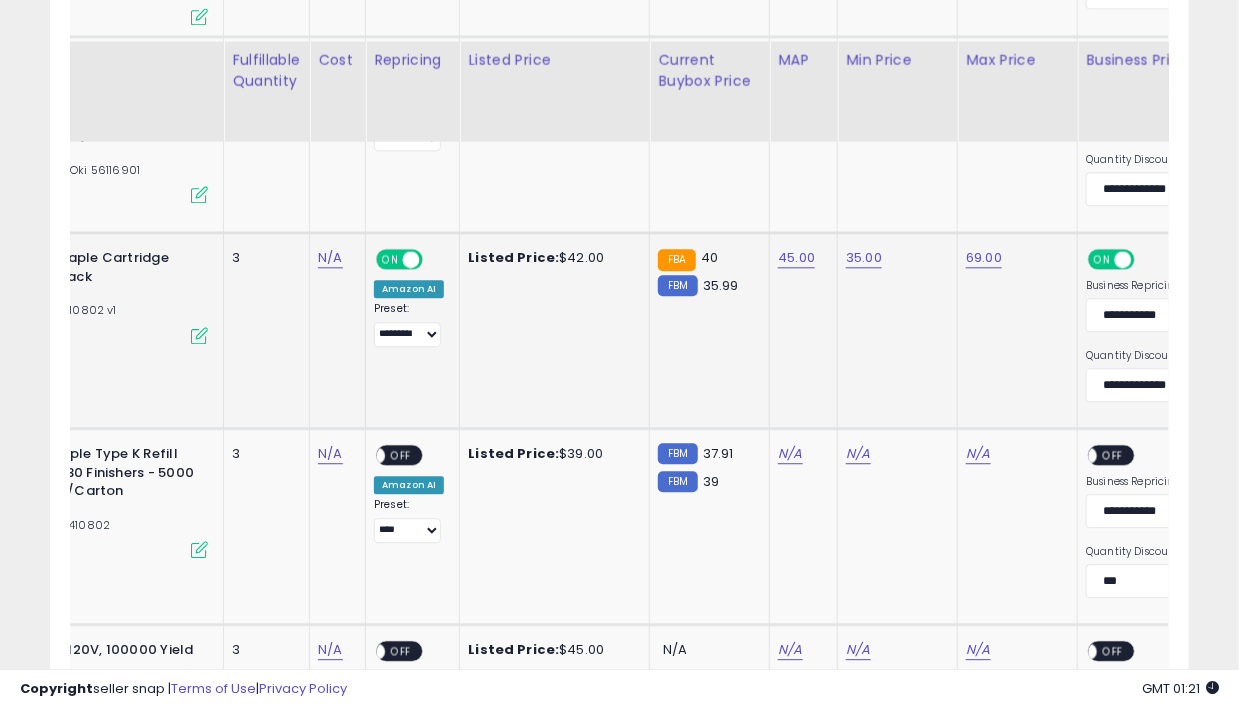 scroll, scrollTop: 0, scrollLeft: 150, axis: horizontal 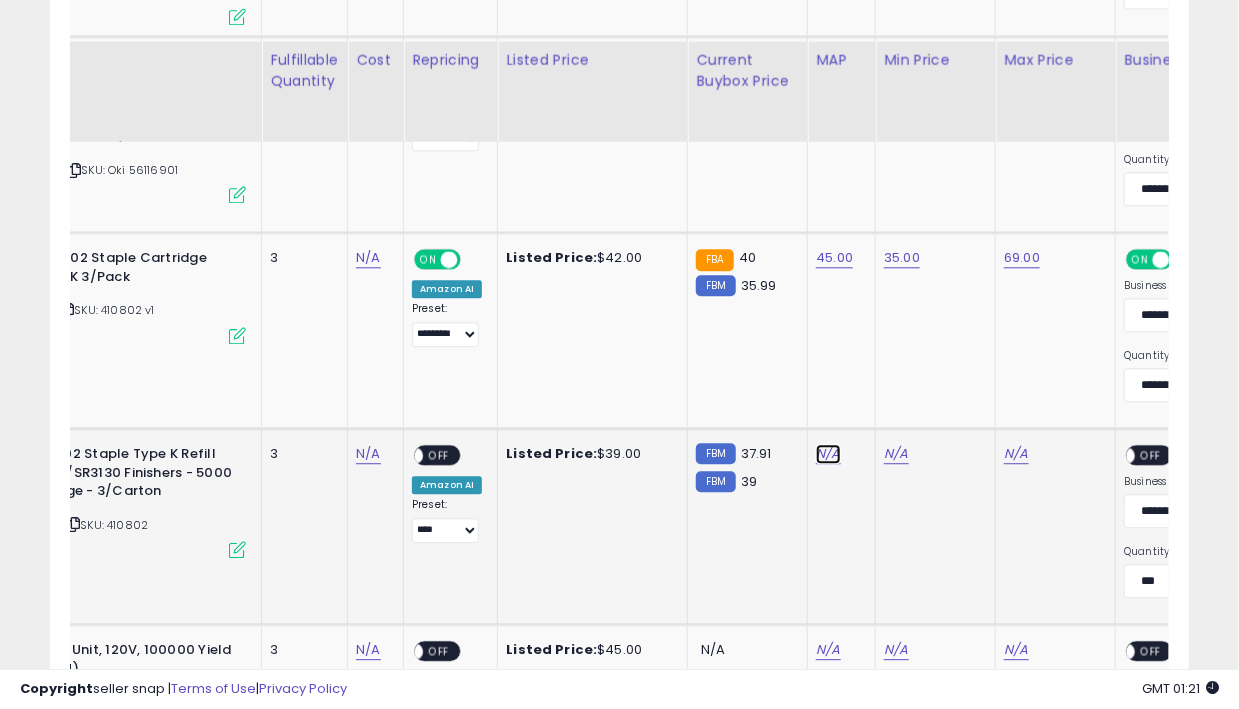 click on "N/A" at bounding box center (828, 454) 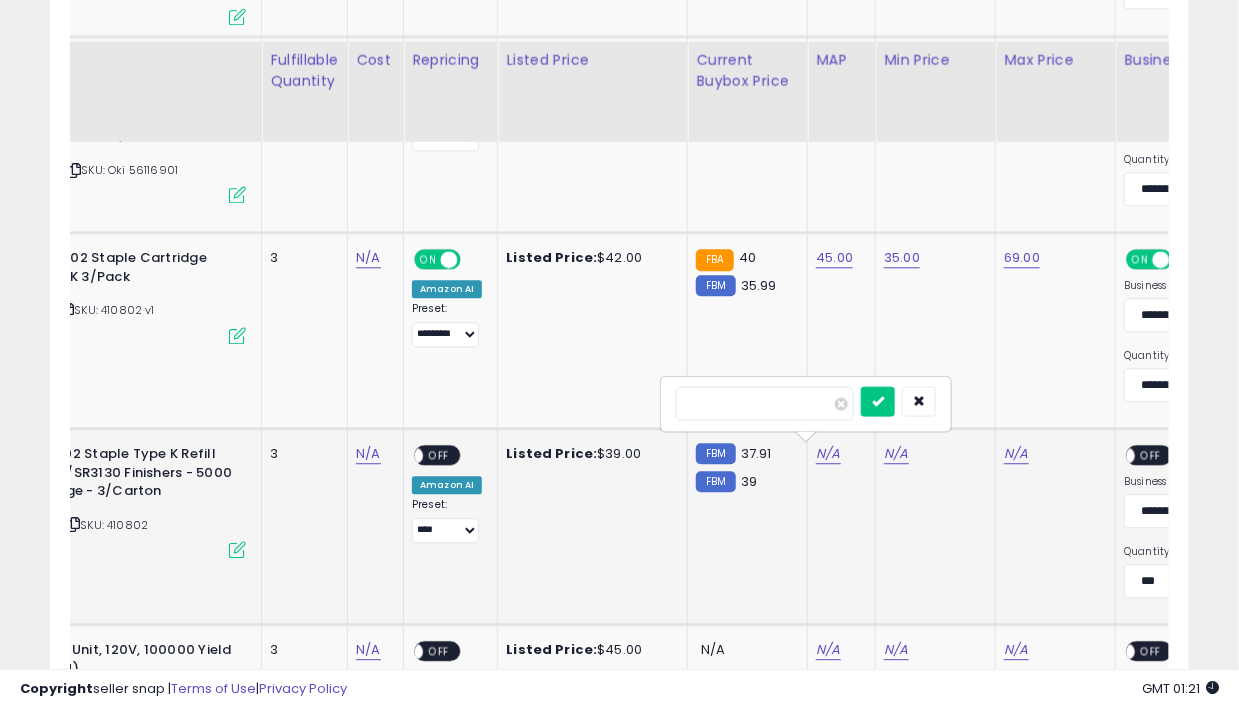 type on "**" 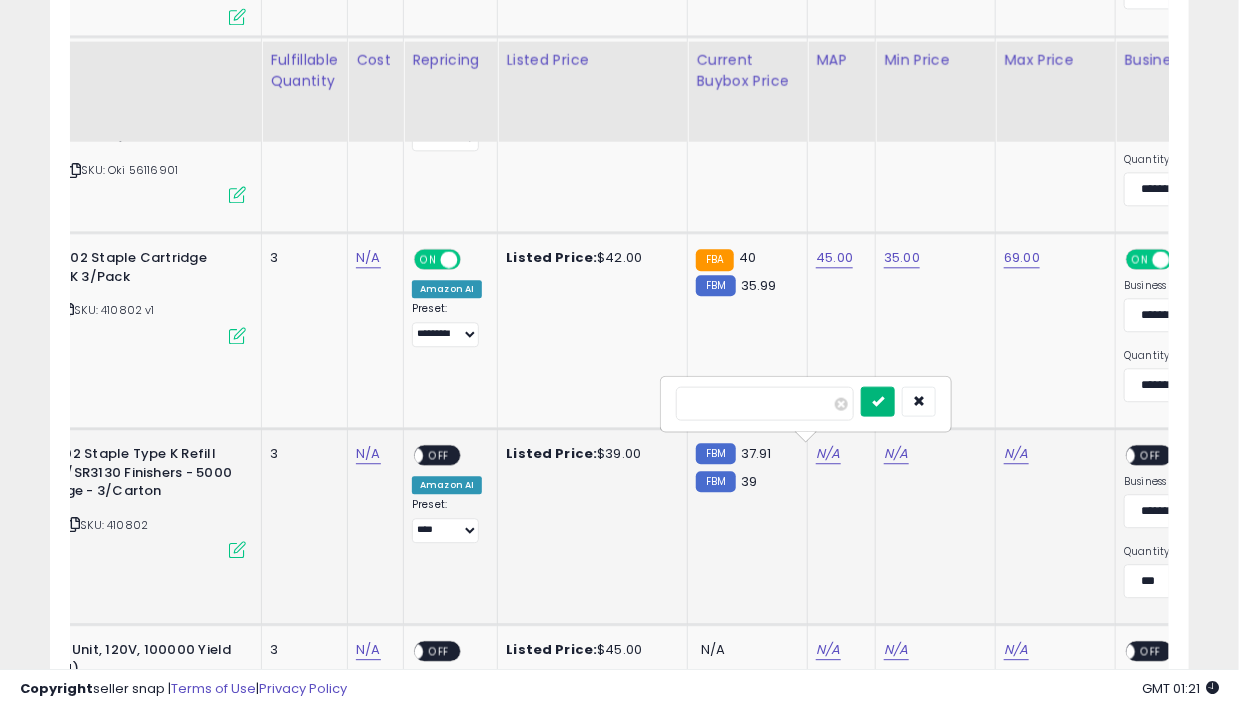 click at bounding box center [878, 401] 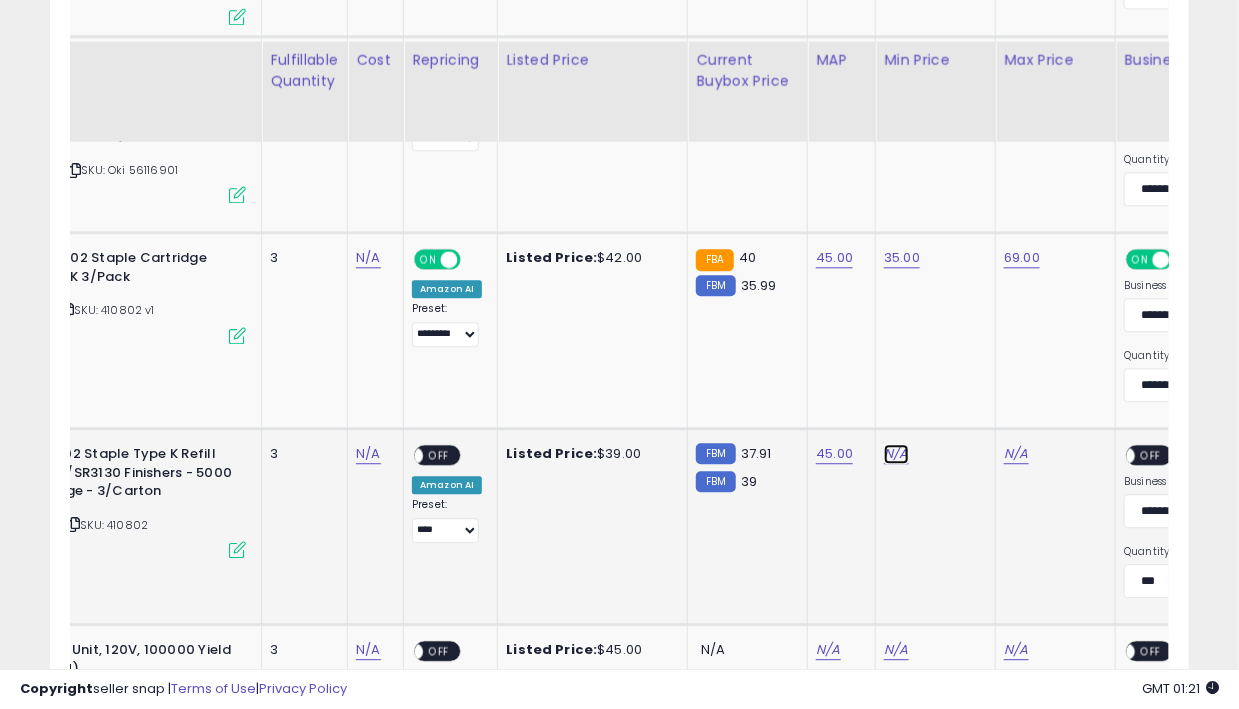 click on "N/A" at bounding box center (896, 454) 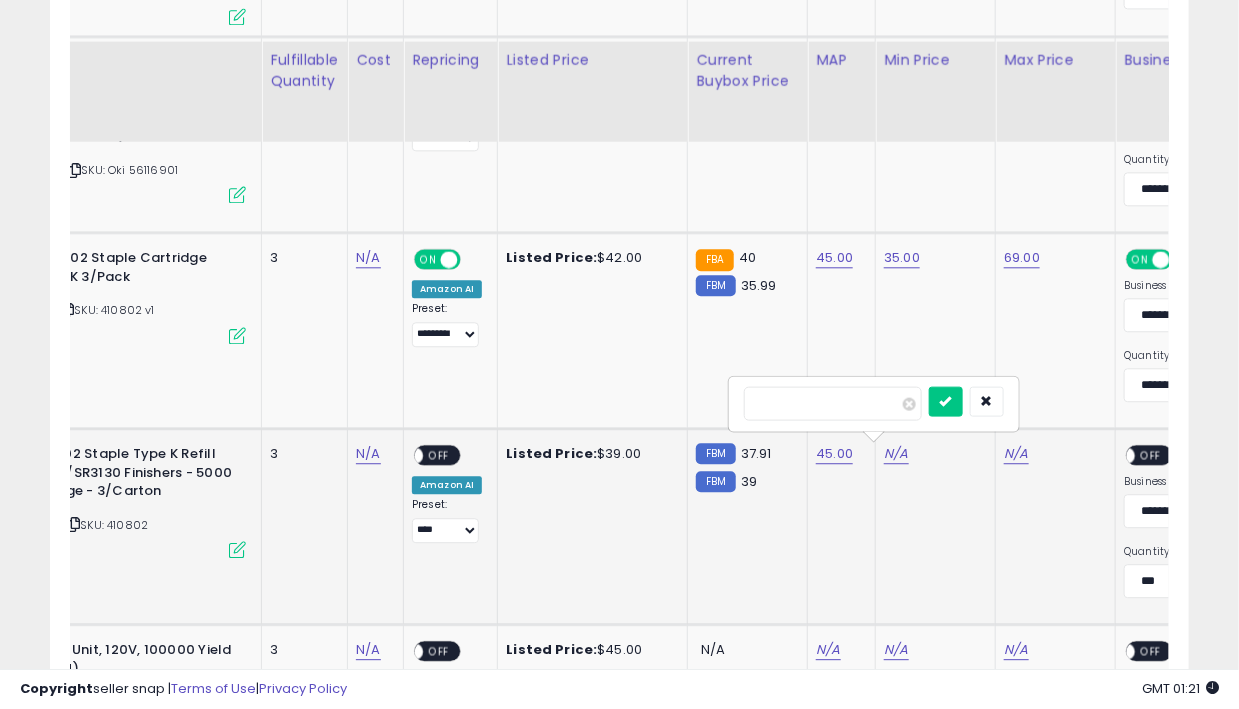type on "**" 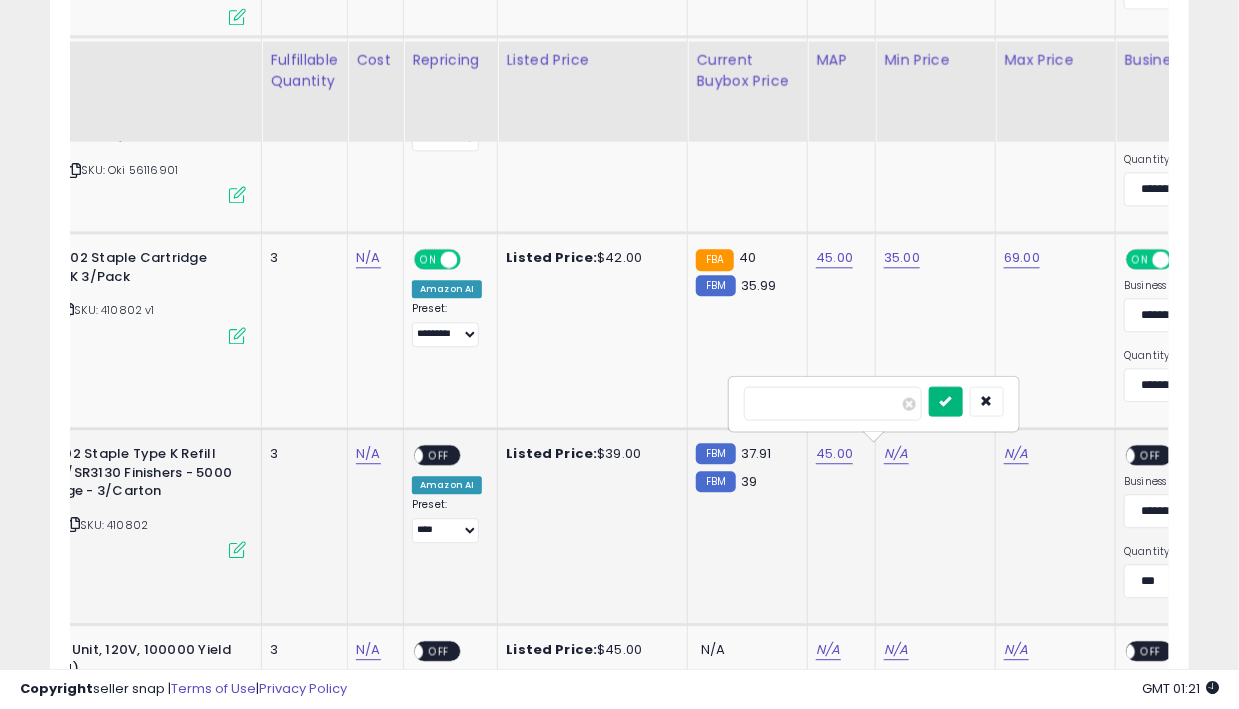 click at bounding box center [946, 400] 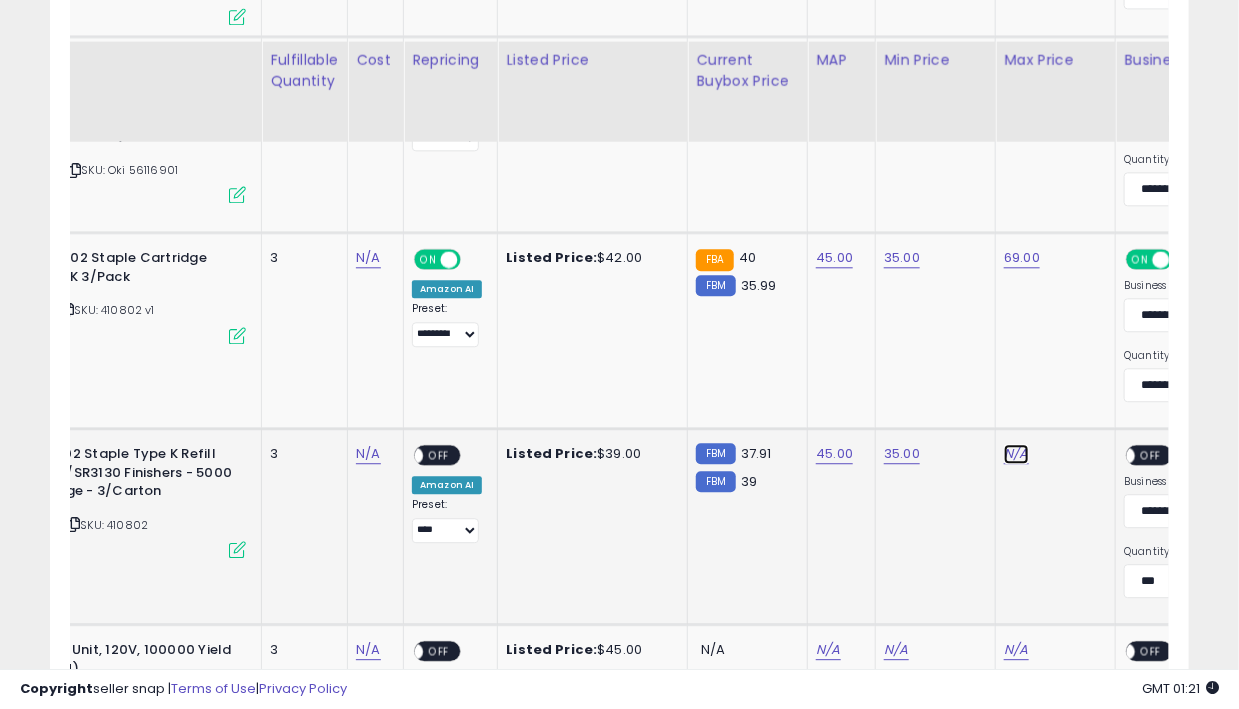 click on "N/A" at bounding box center [1016, 454] 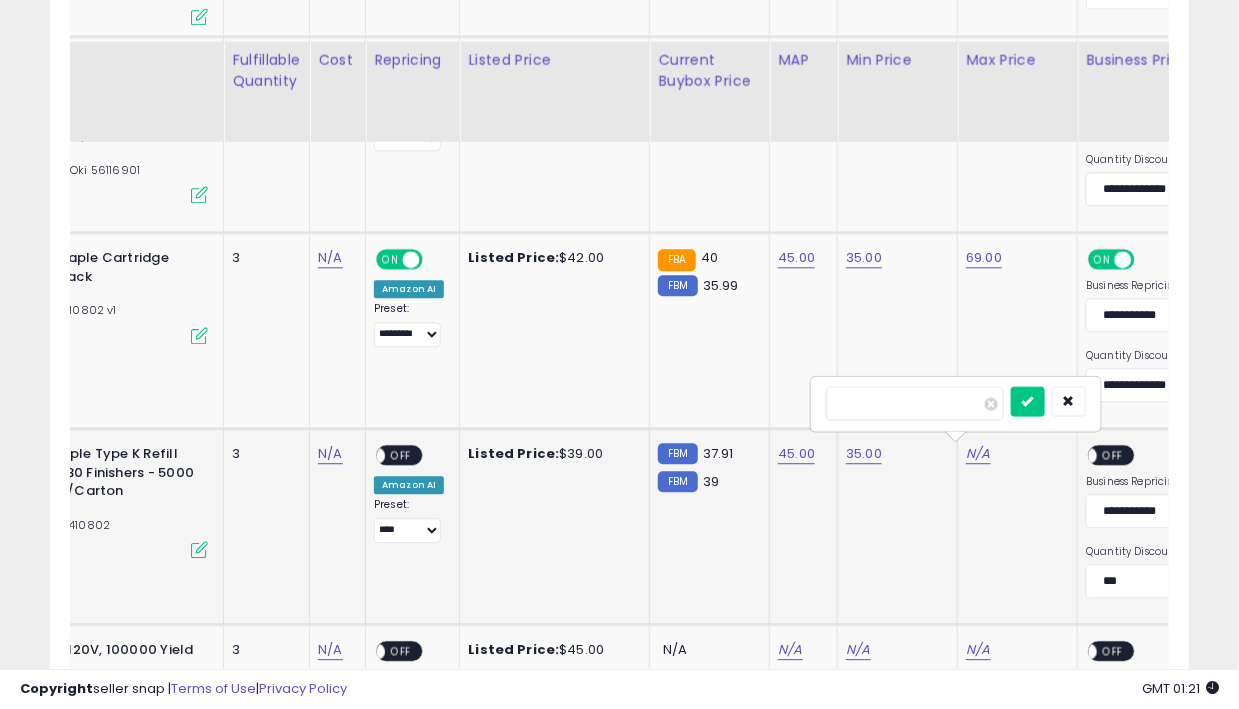 type on "**" 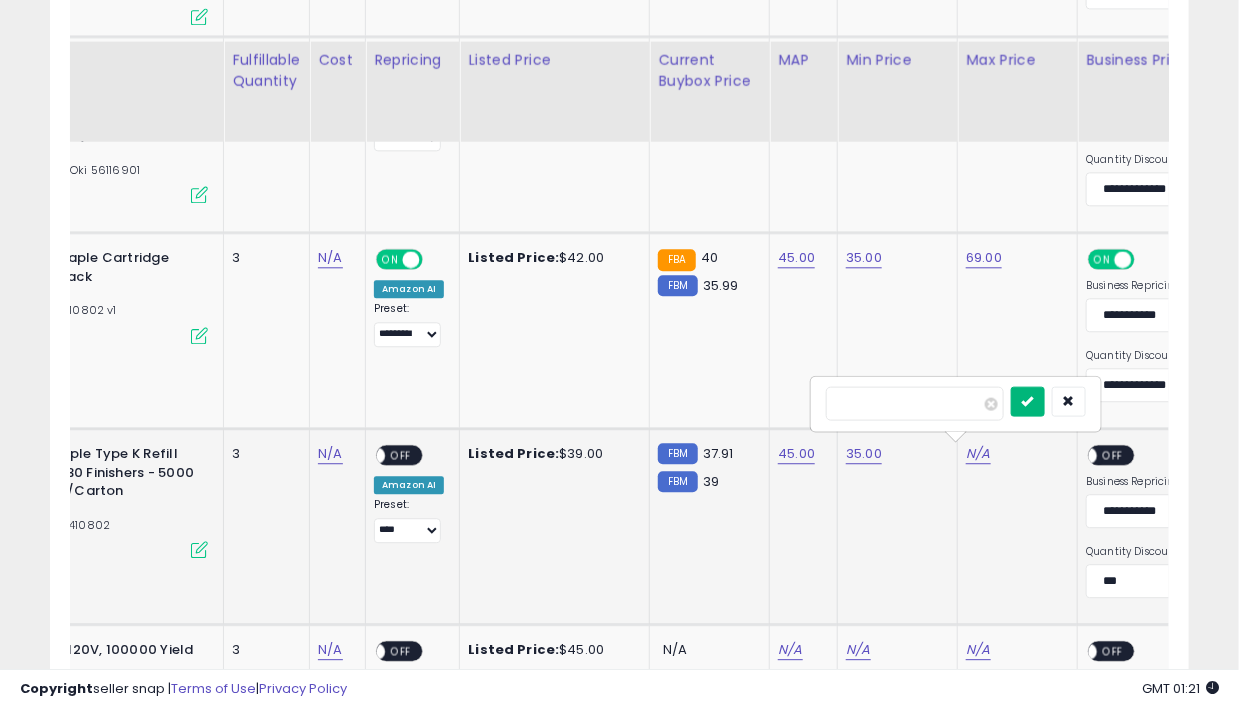 click at bounding box center (1028, 400) 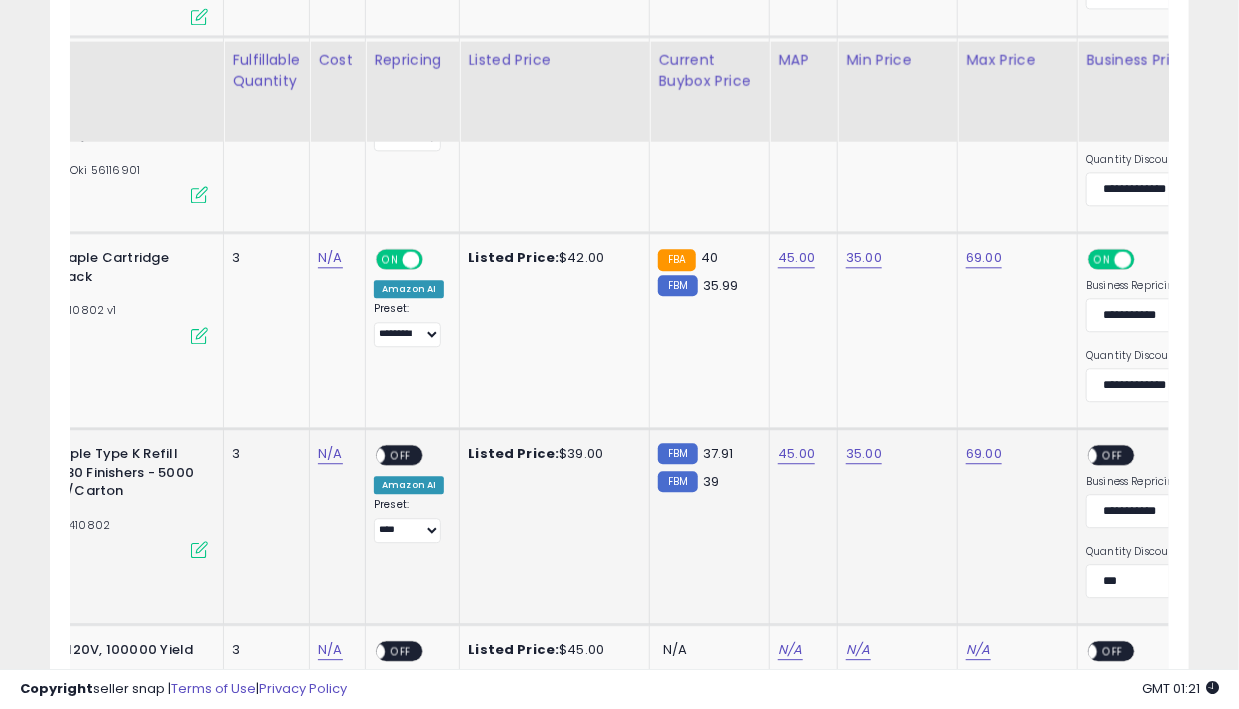 click on "OFF" at bounding box center (1114, 455) 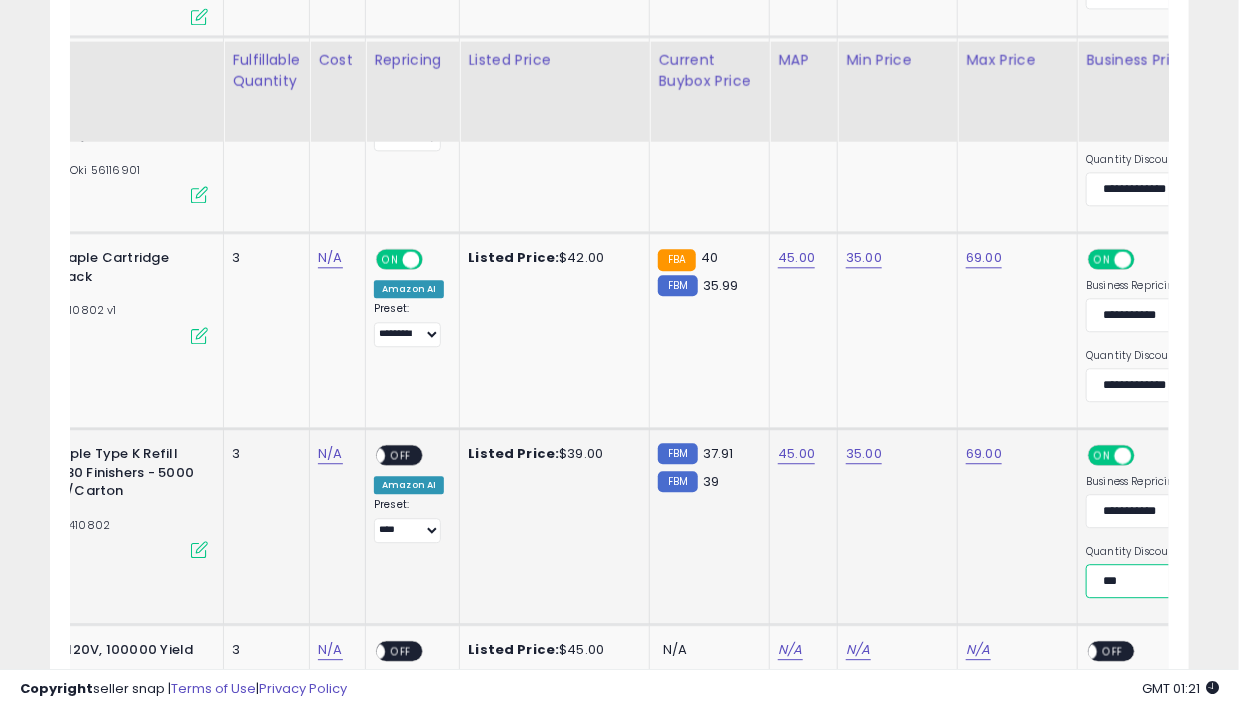 click on "**********" at bounding box center (1158, 581) 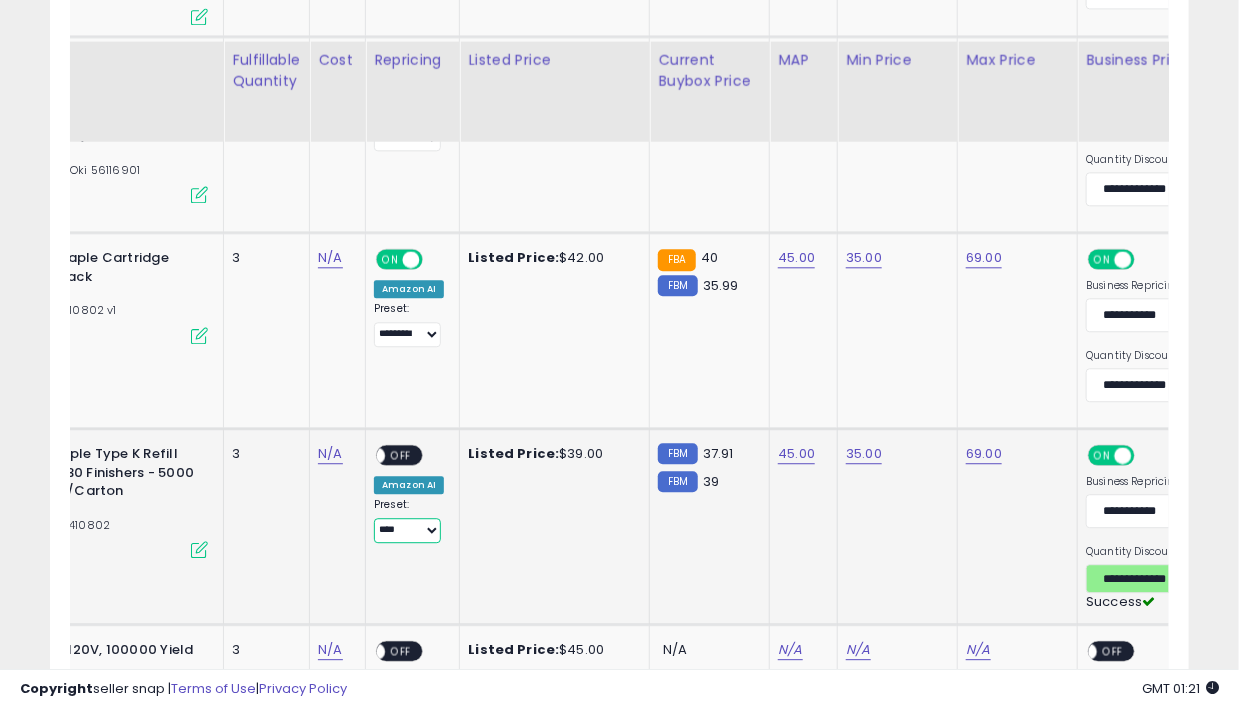 click on "**********" at bounding box center (407, 530) 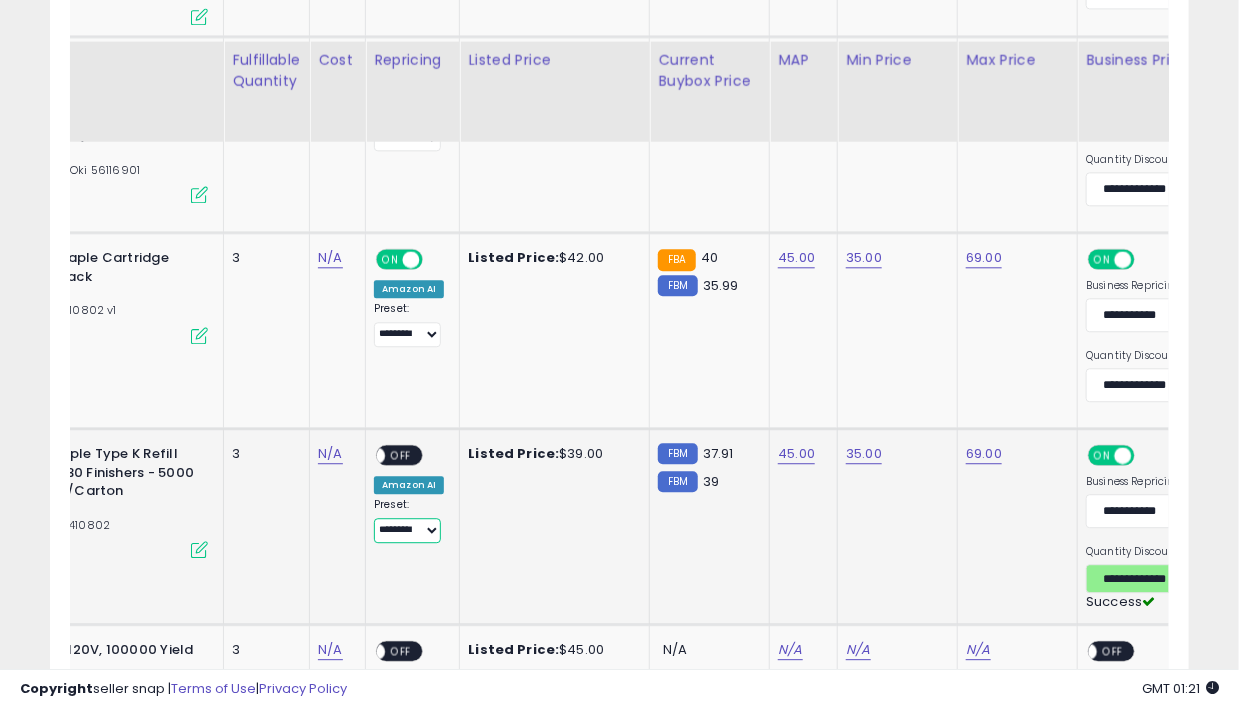click on "**********" at bounding box center (407, 530) 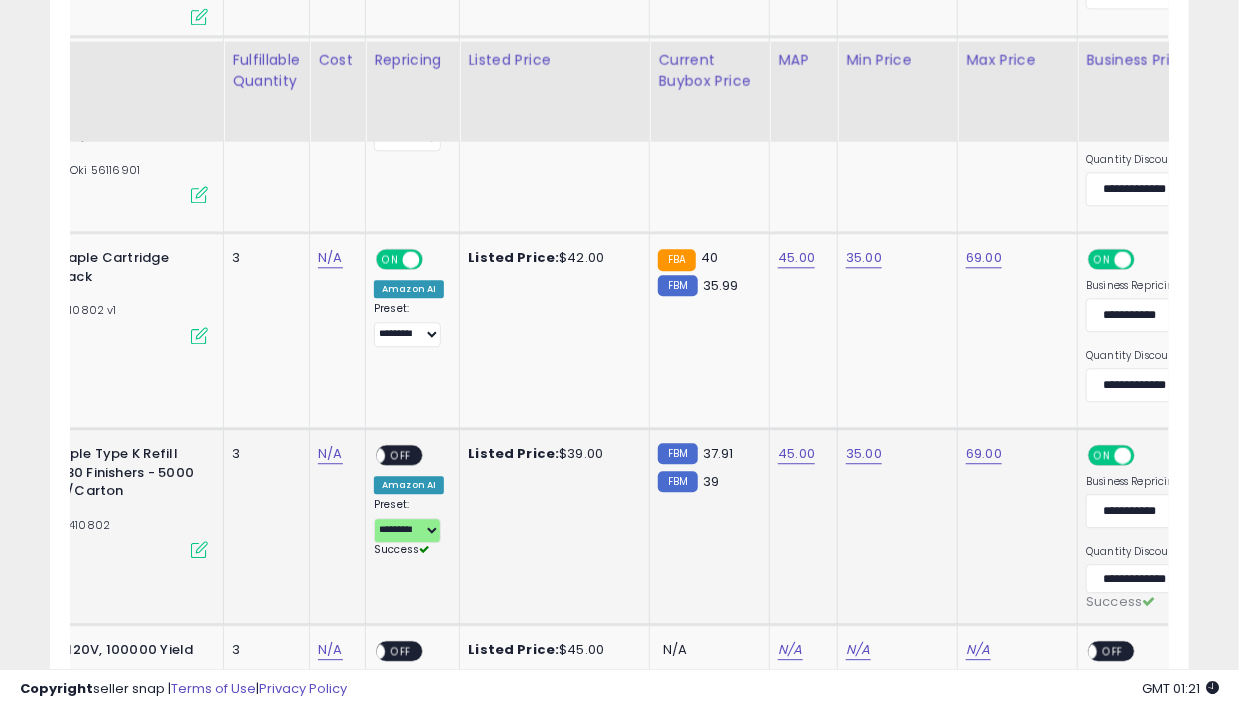 click on "OFF" at bounding box center (401, 455) 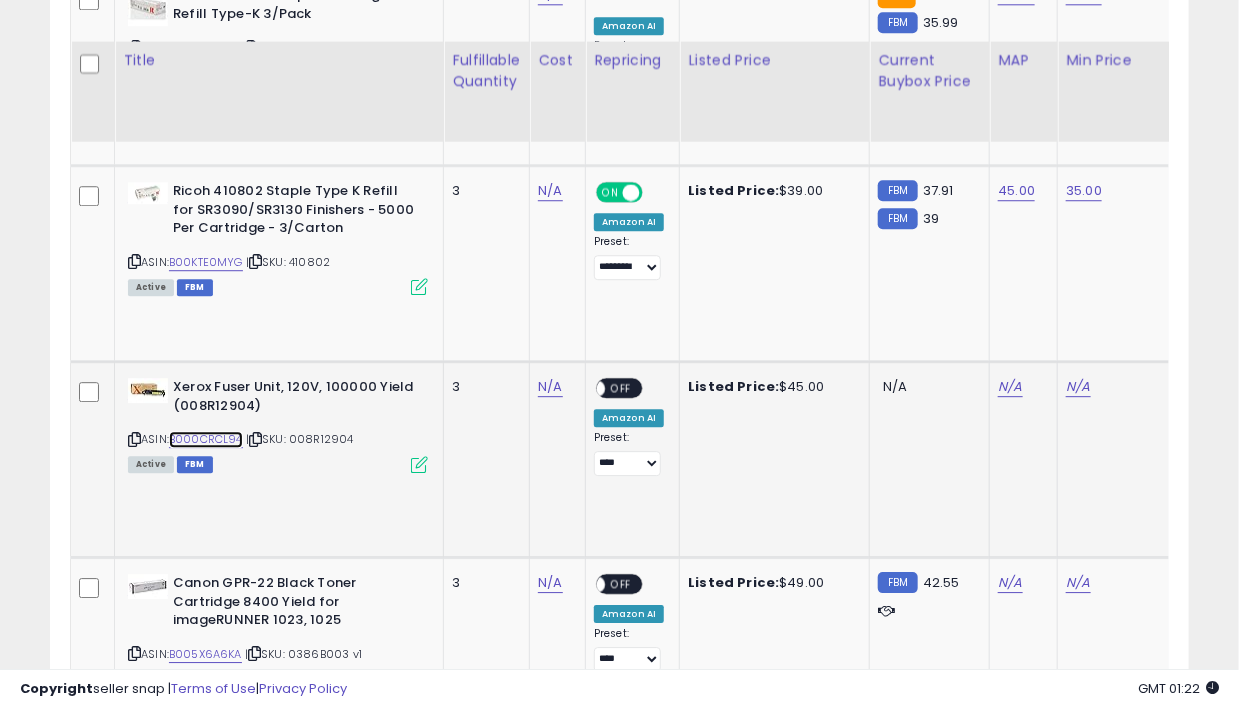 click on "B000CRCL94" at bounding box center (206, 439) 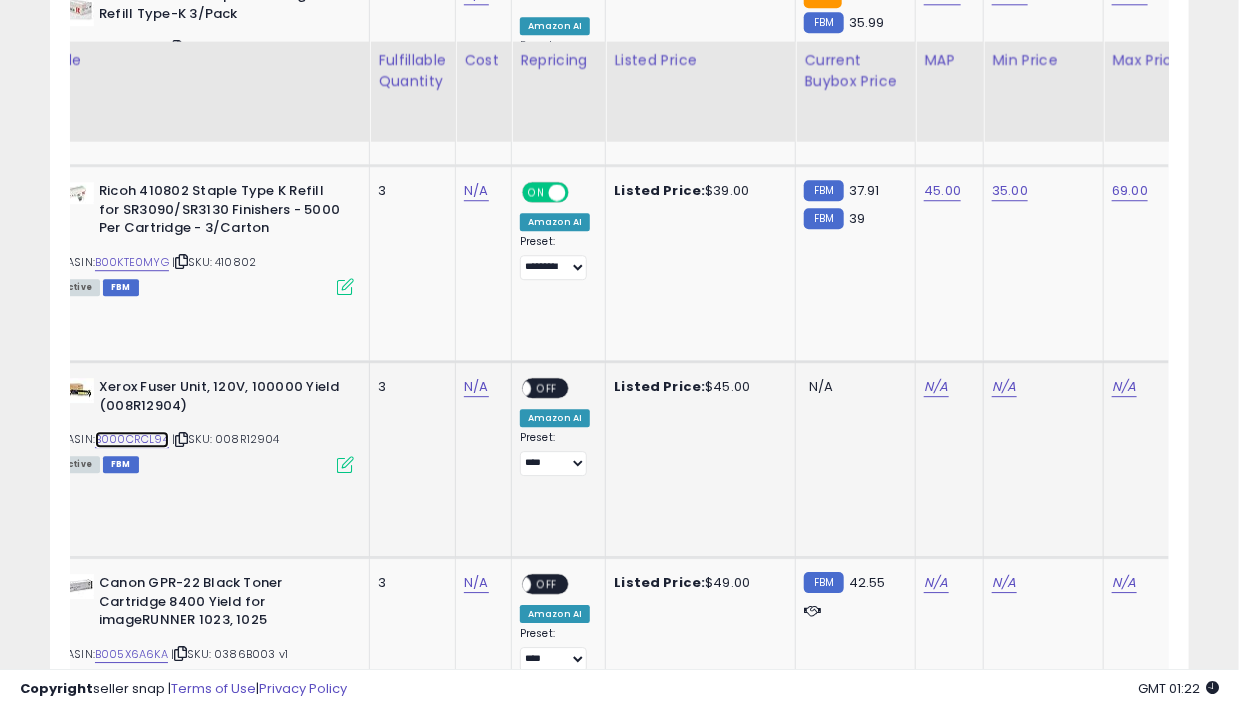 scroll, scrollTop: 0, scrollLeft: 114, axis: horizontal 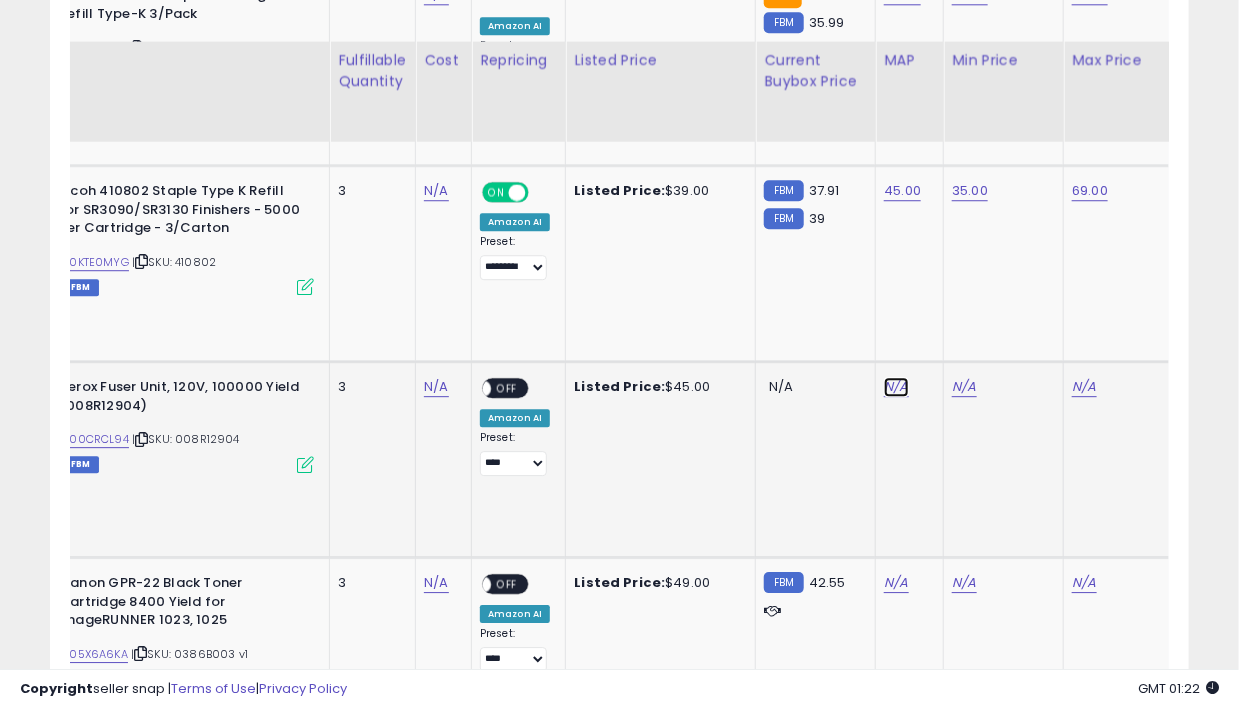 click on "N/A" at bounding box center (896, 387) 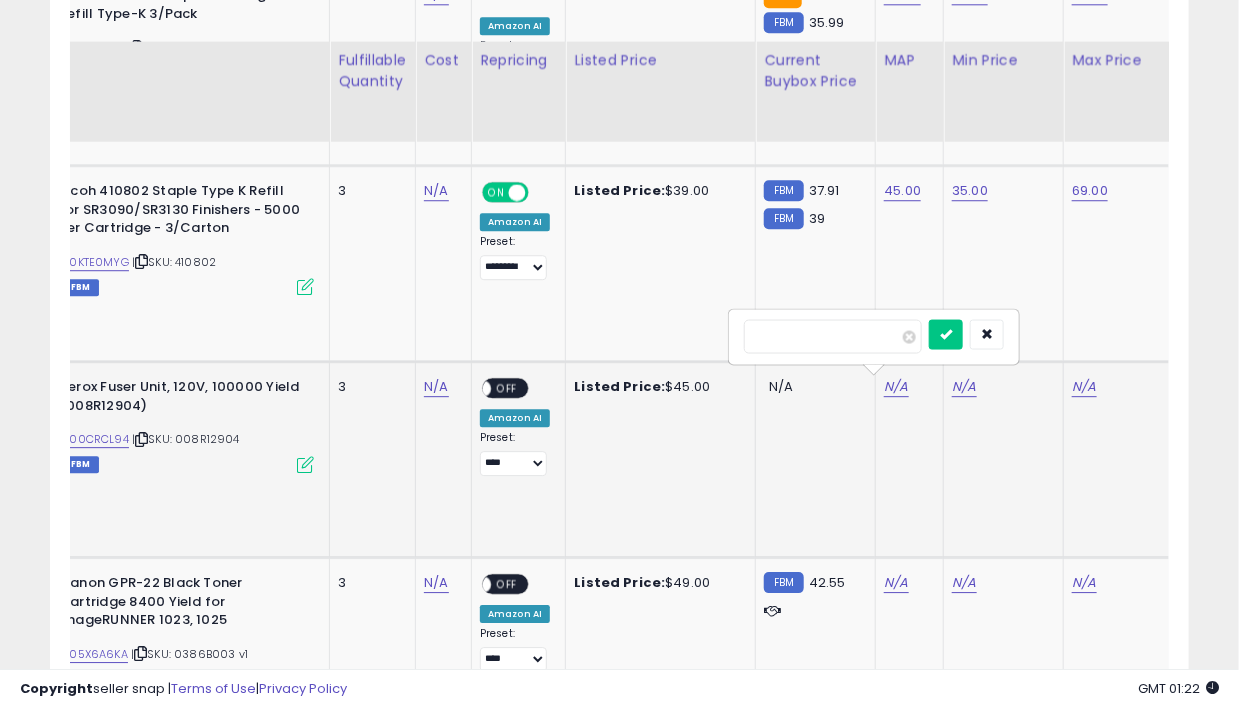 type on "**" 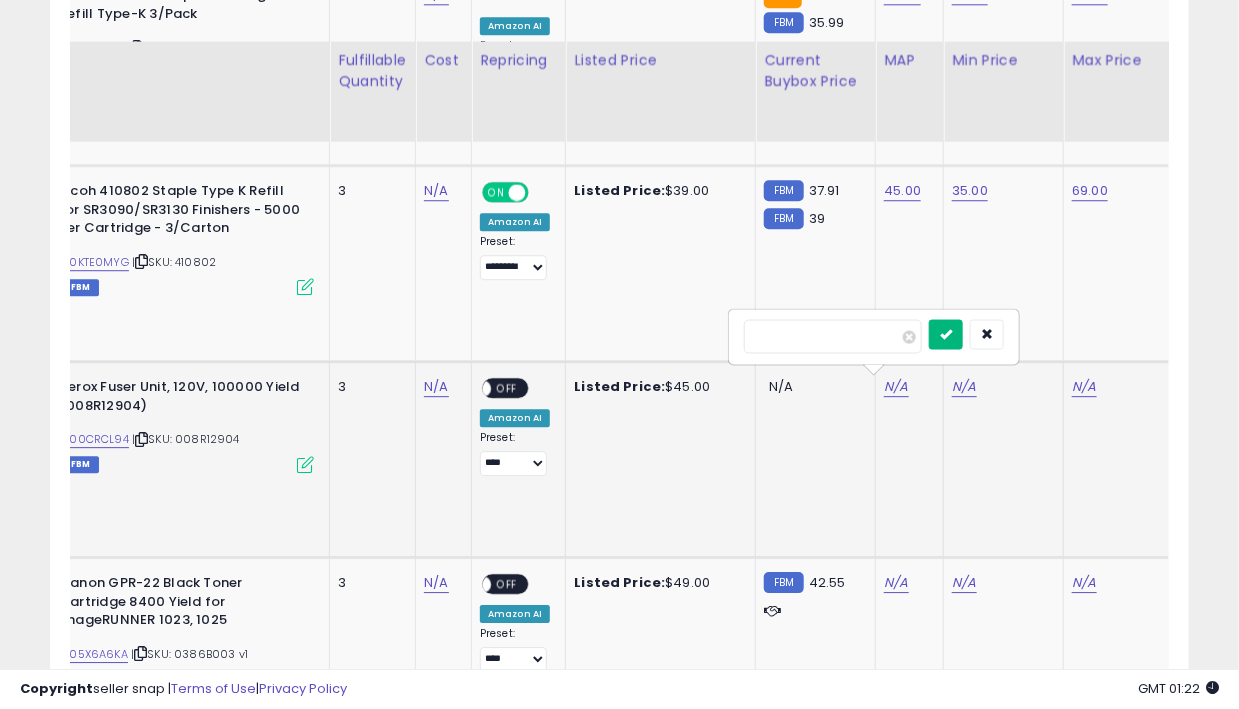 click at bounding box center (946, 333) 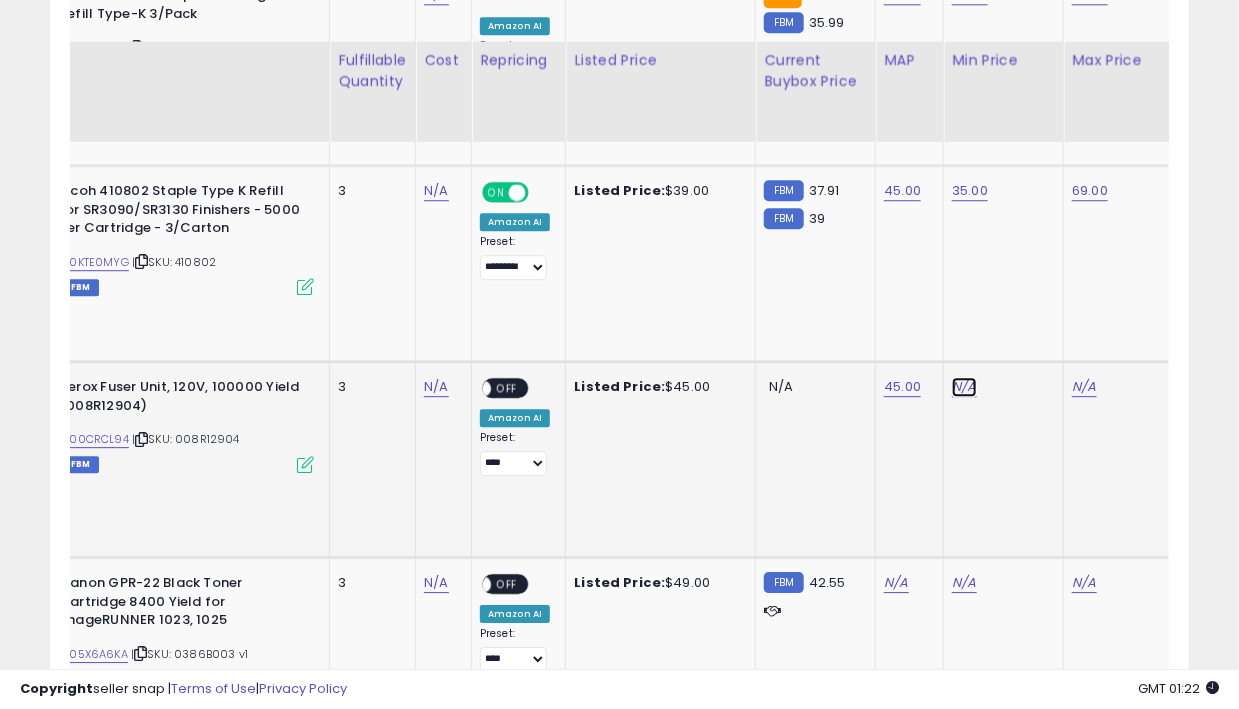 click on "N/A" at bounding box center (964, 387) 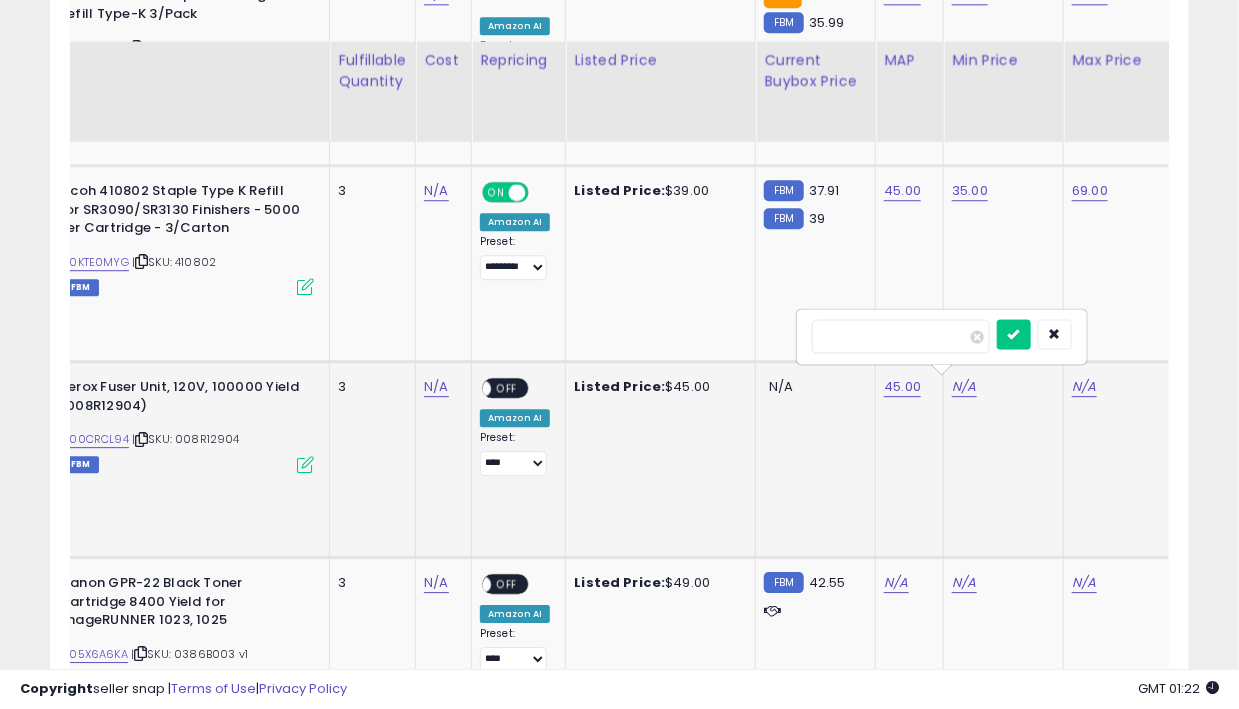 type on "**" 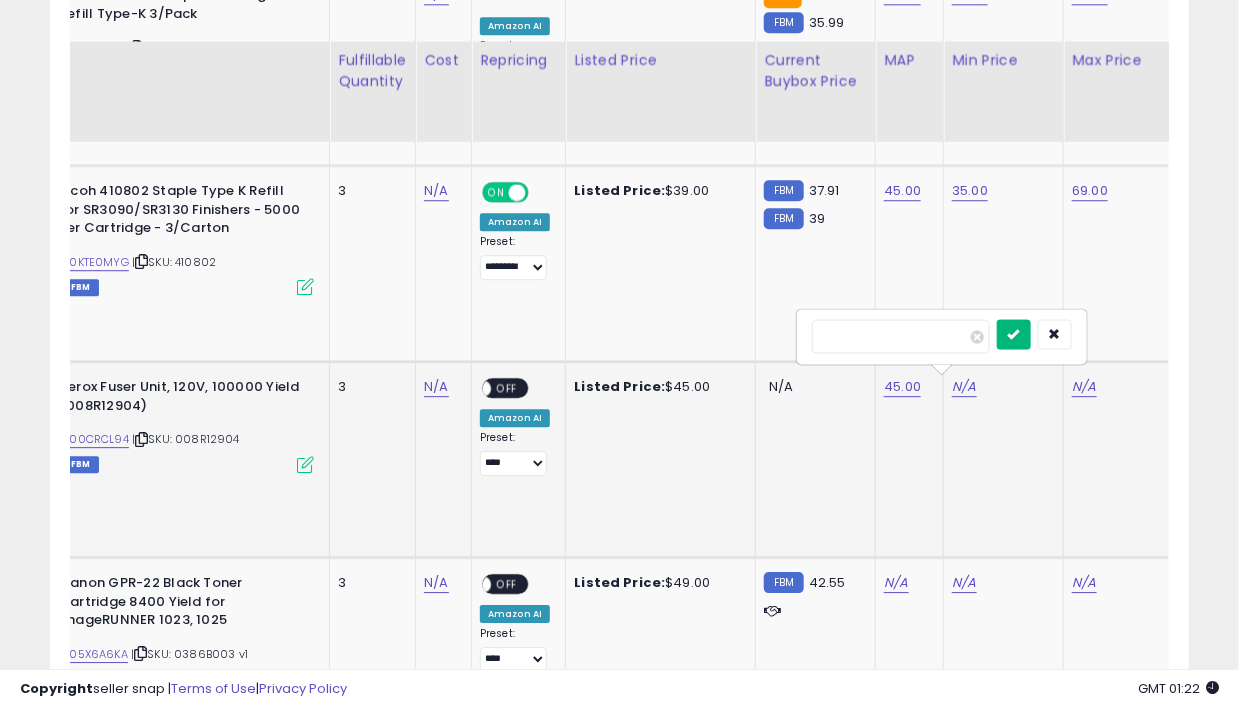 click at bounding box center [1014, 333] 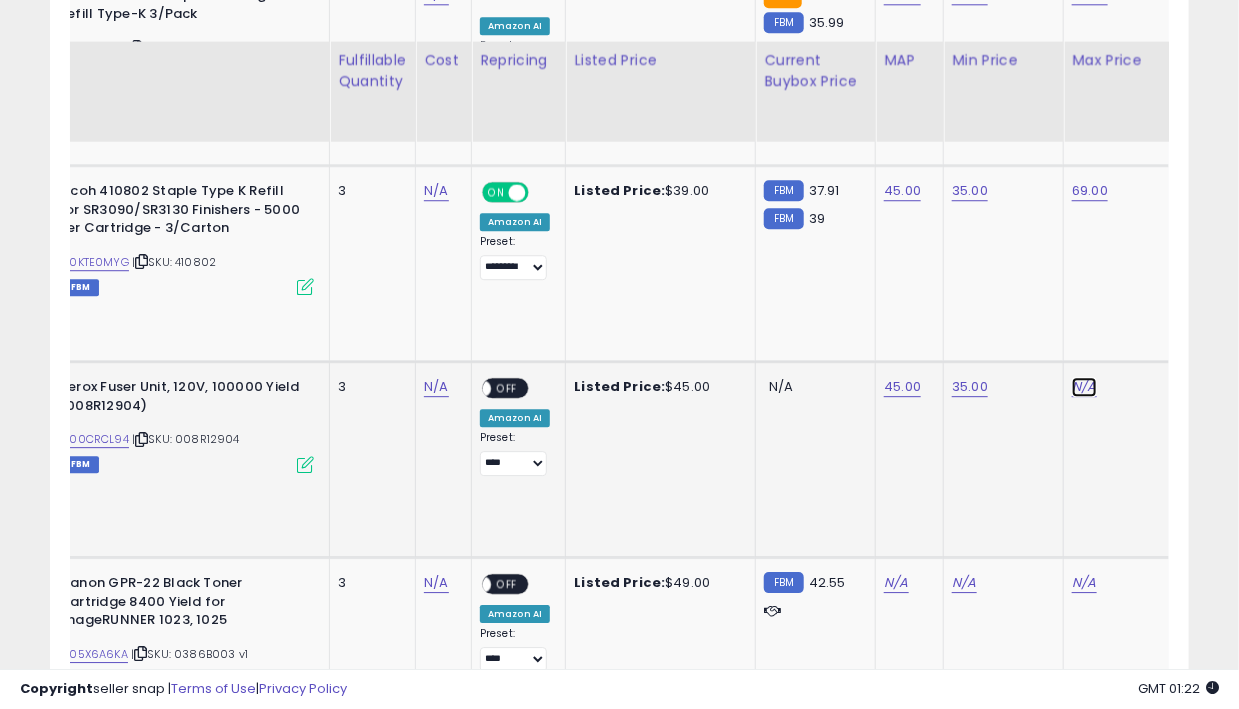 click on "N/A" at bounding box center [1084, 387] 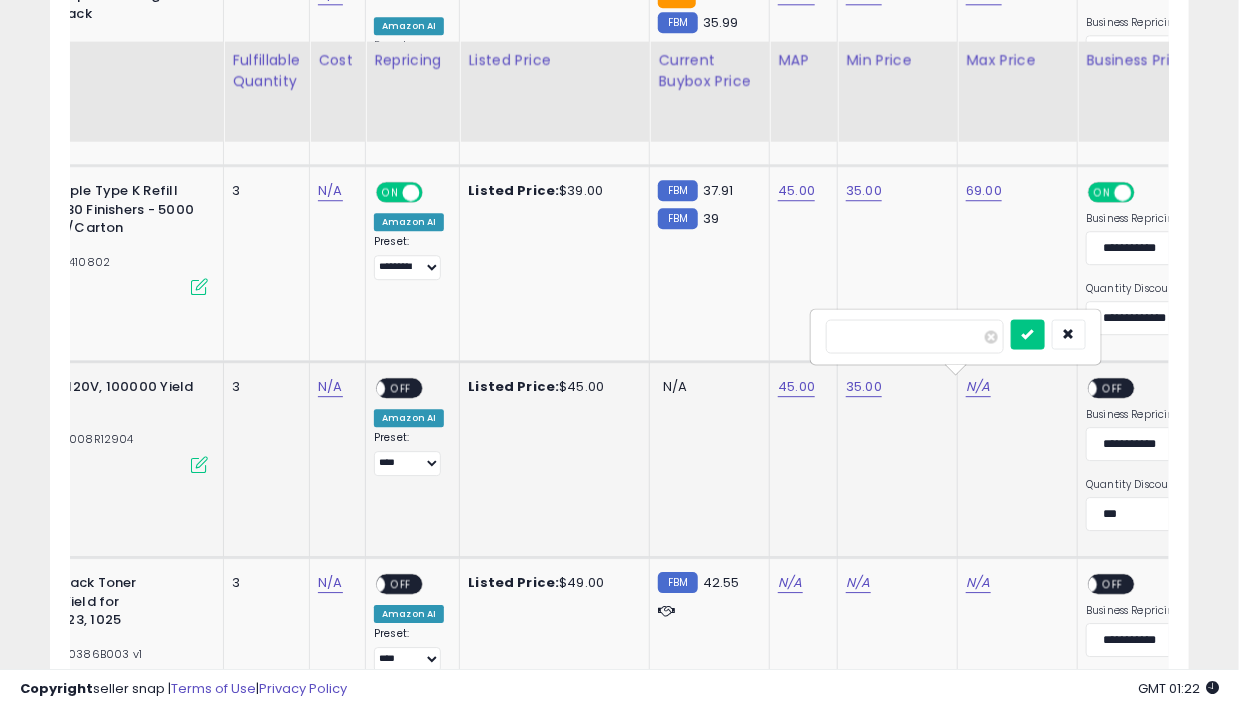 type on "**" 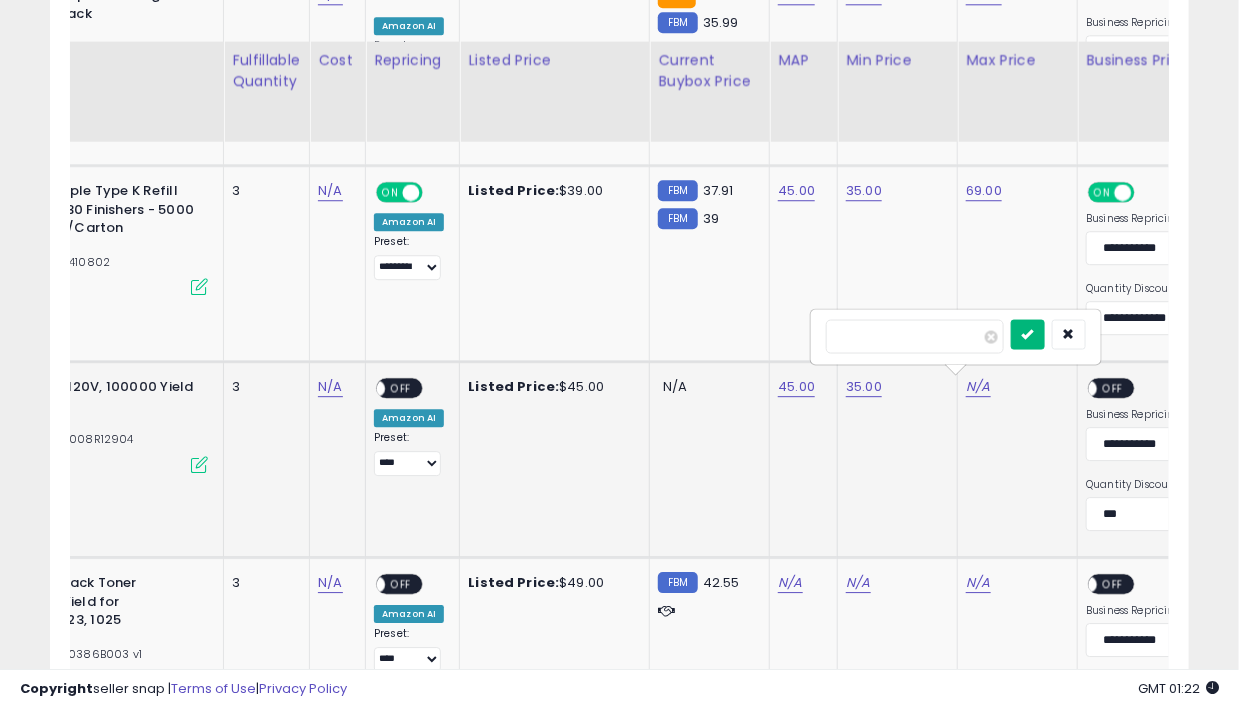 click at bounding box center [1028, 333] 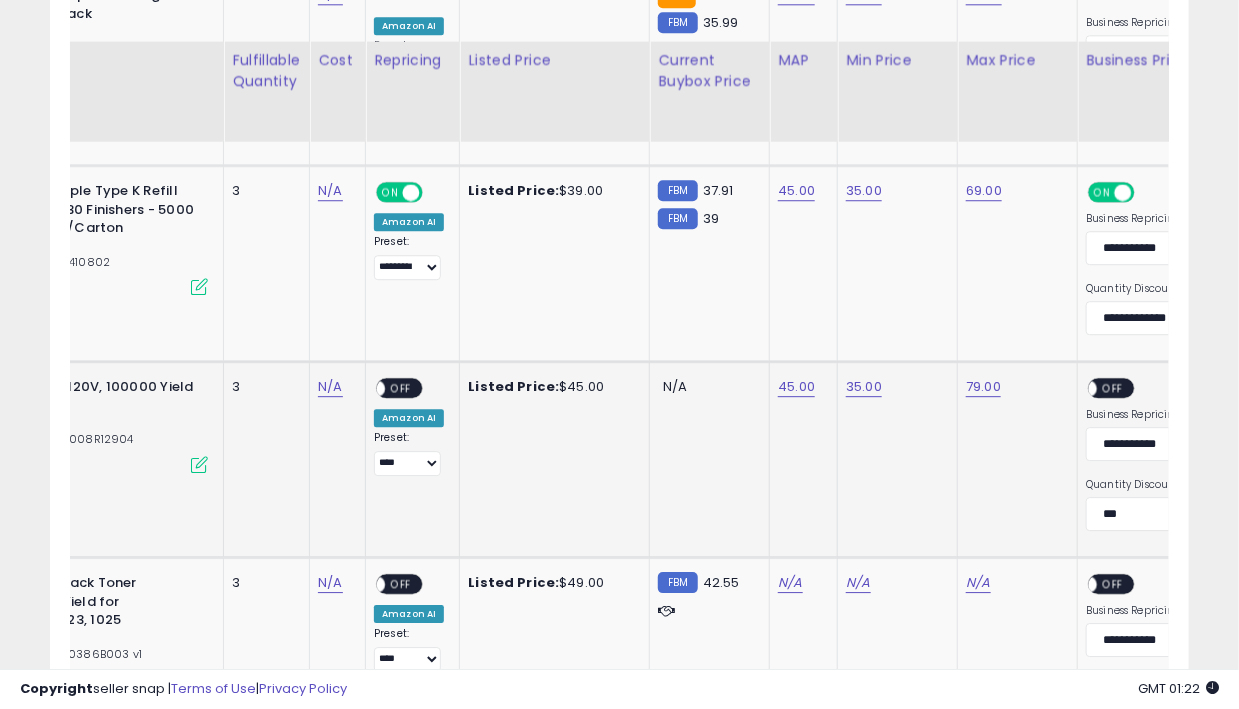 click on "OFF" at bounding box center (1114, 388) 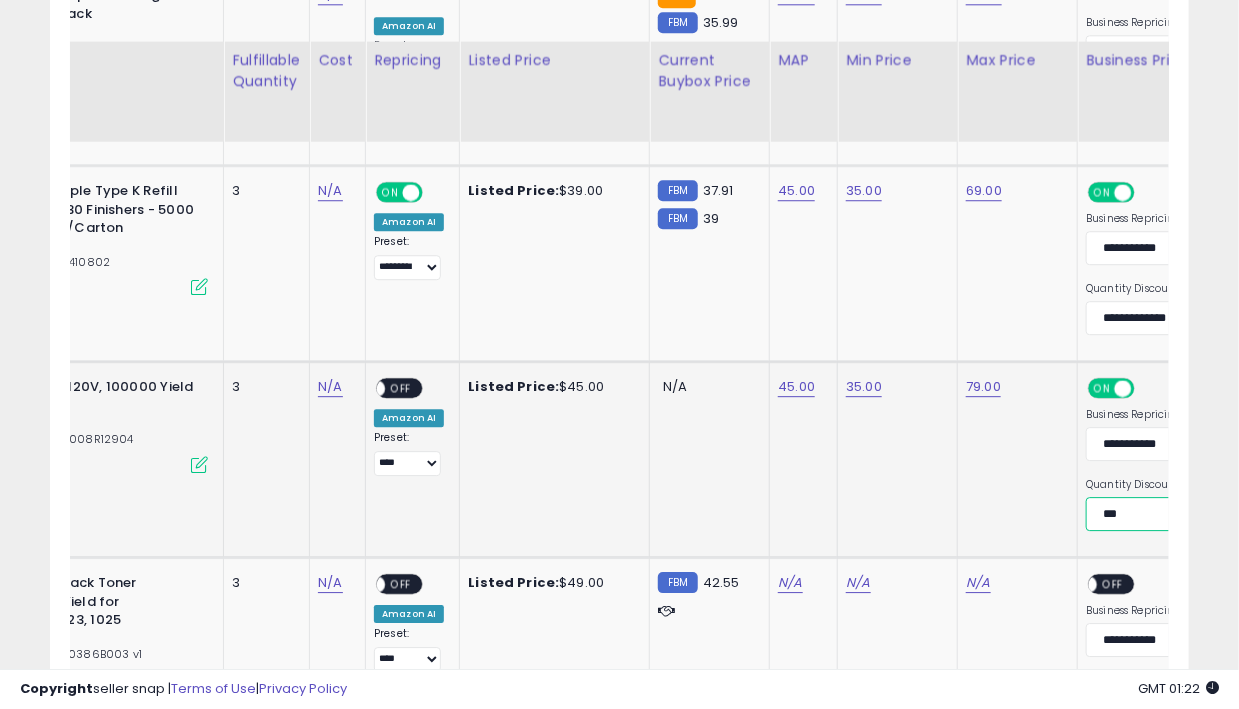 click on "**********" at bounding box center (1158, 514) 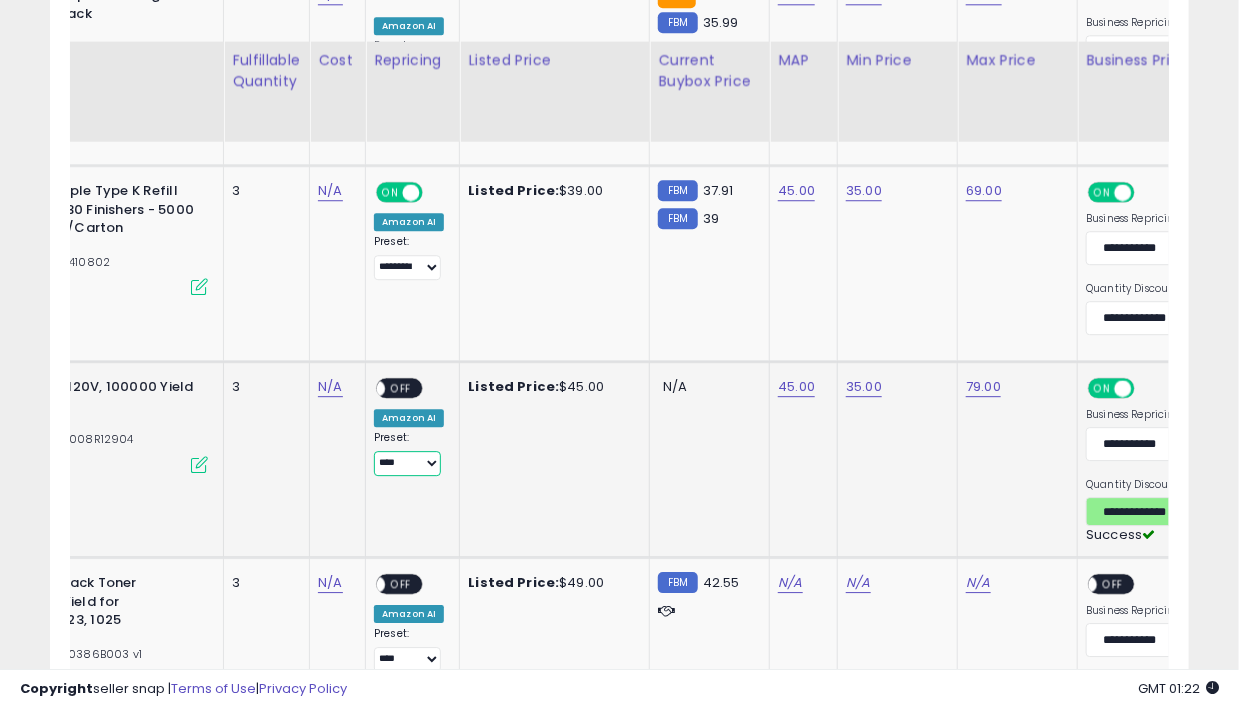 click on "**********" at bounding box center (407, 463) 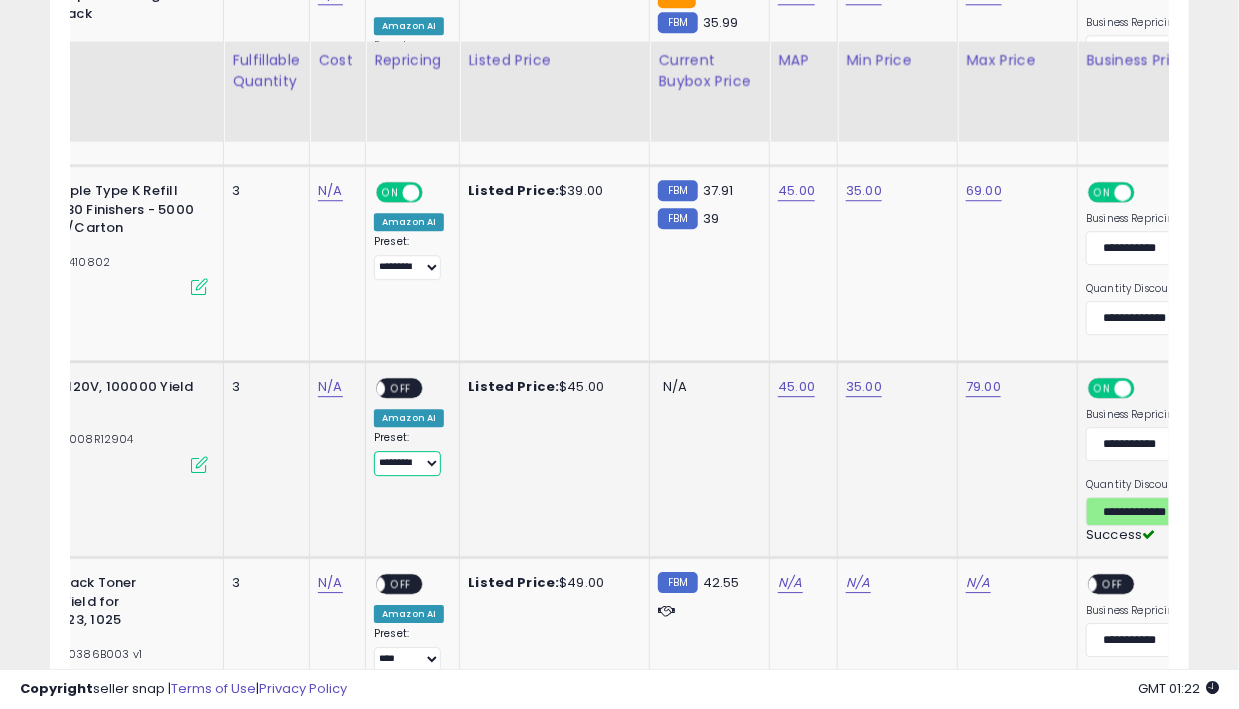 click on "**********" at bounding box center [407, 463] 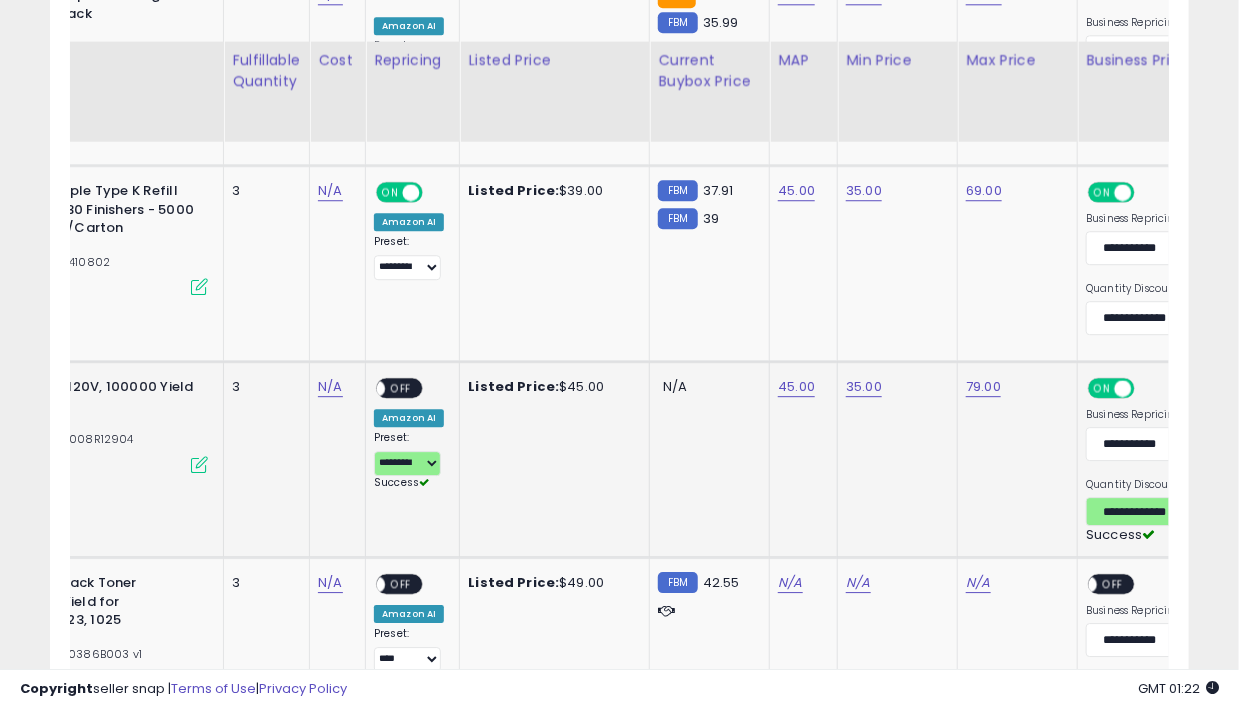click on "OFF" at bounding box center [401, 388] 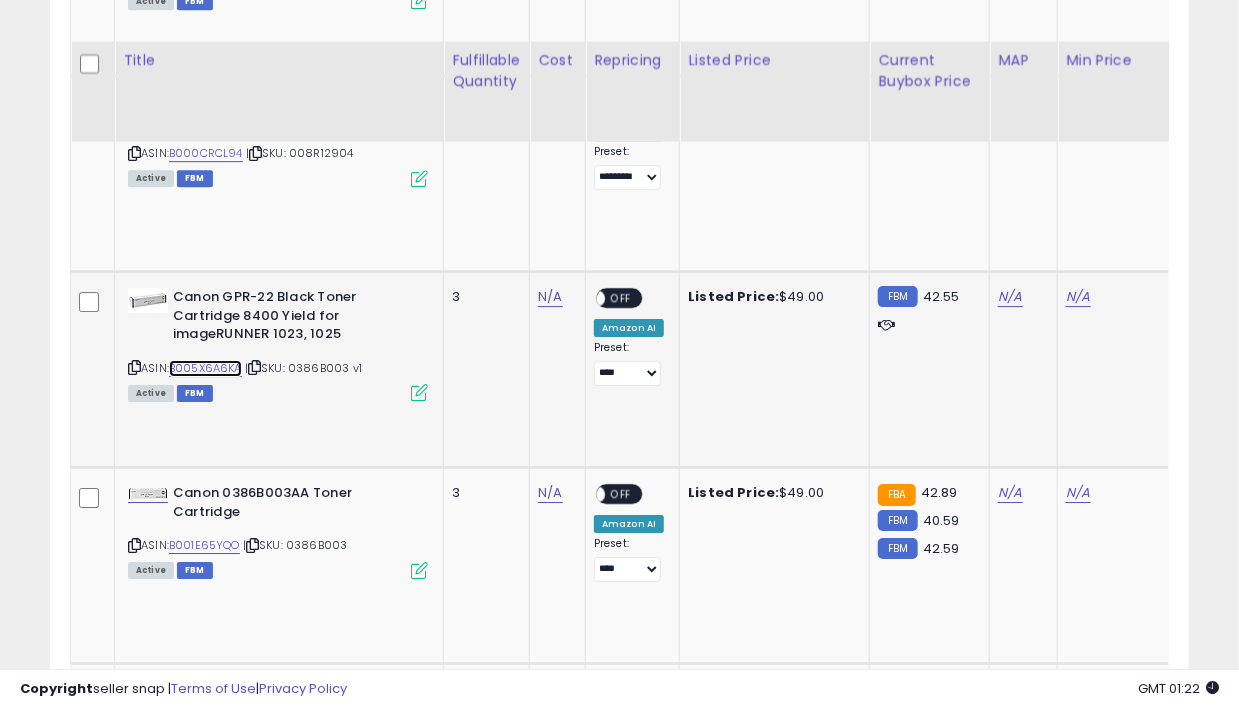 click on "B005X6A6KA" at bounding box center (205, 368) 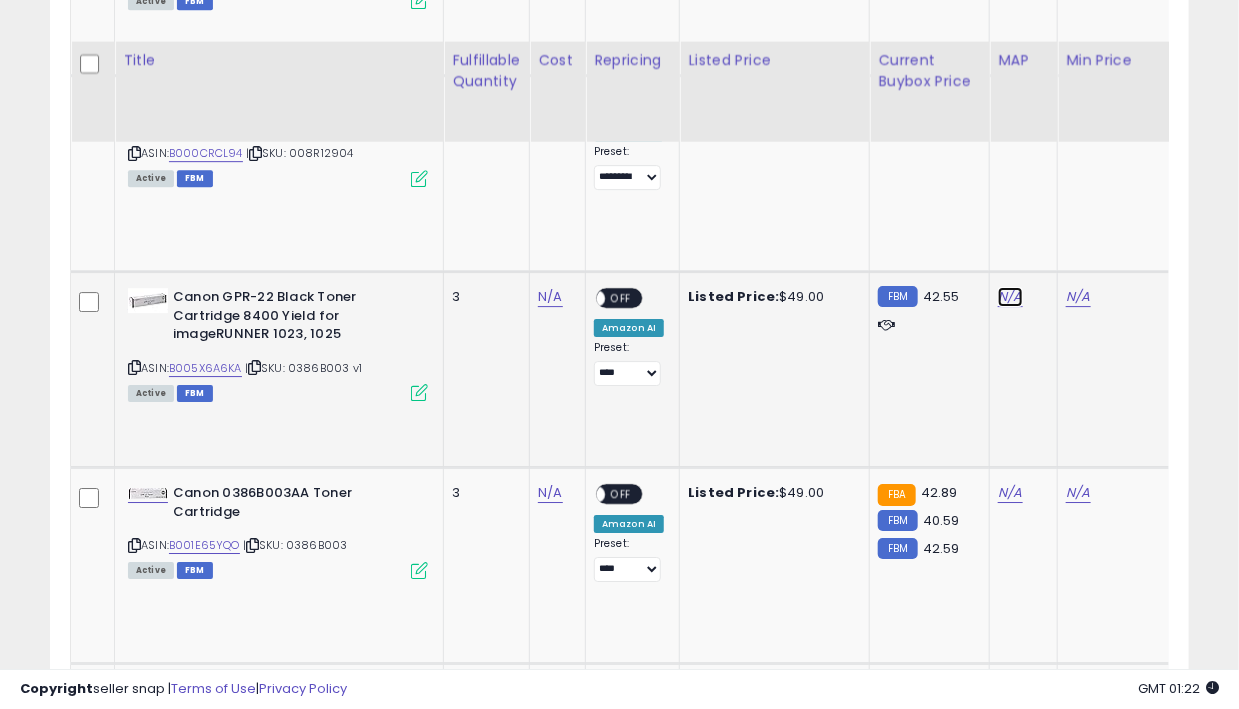 click on "N/A" at bounding box center (1010, 297) 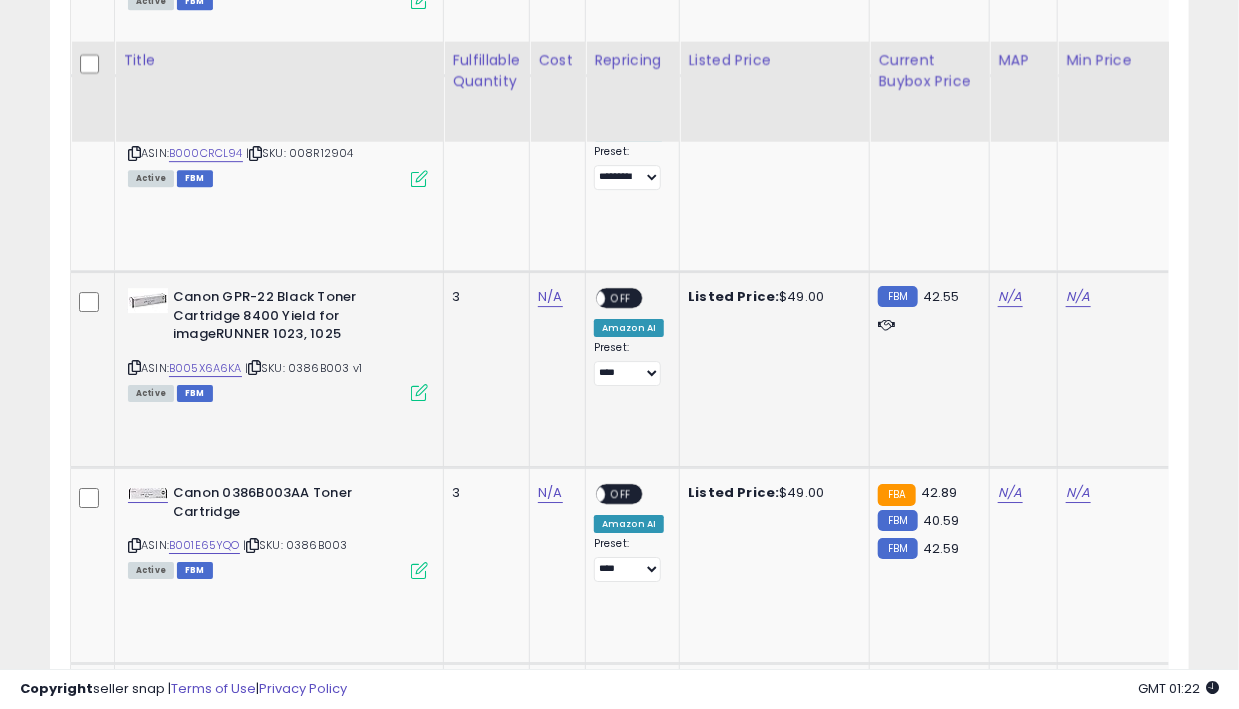 scroll, scrollTop: 0, scrollLeft: 33, axis: horizontal 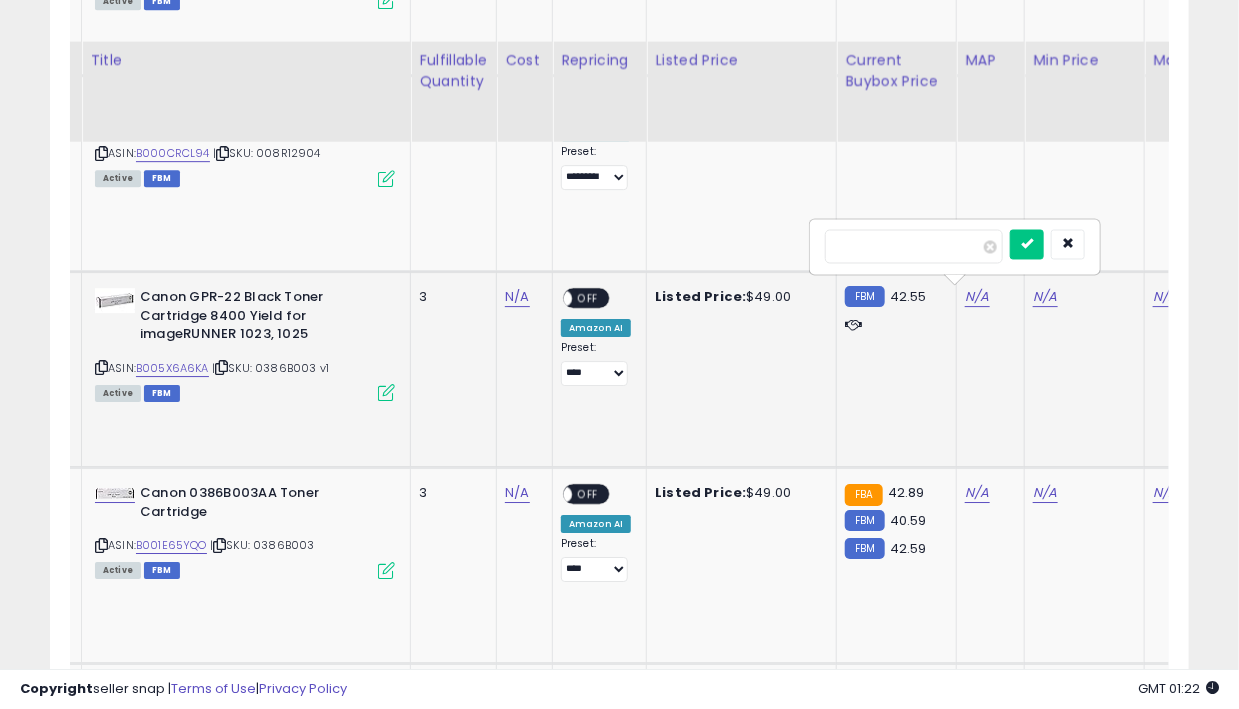 type on "**" 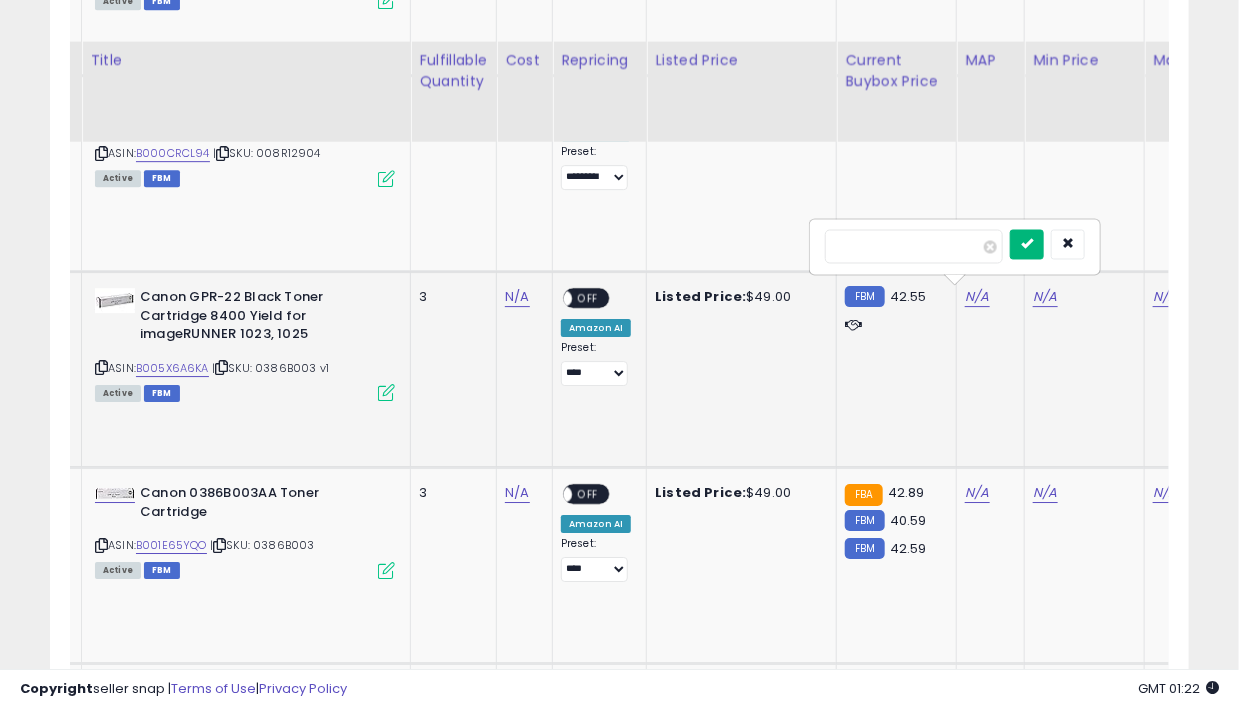 click at bounding box center [1027, 244] 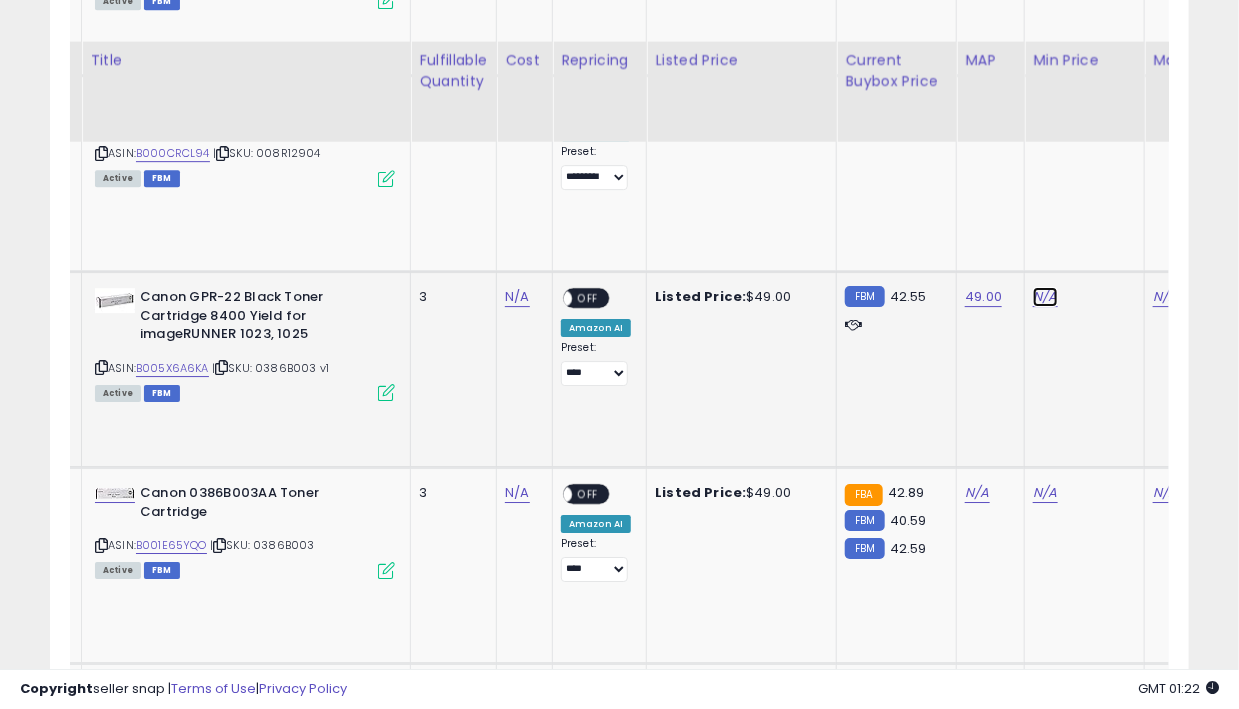 click on "N/A" at bounding box center (1045, 297) 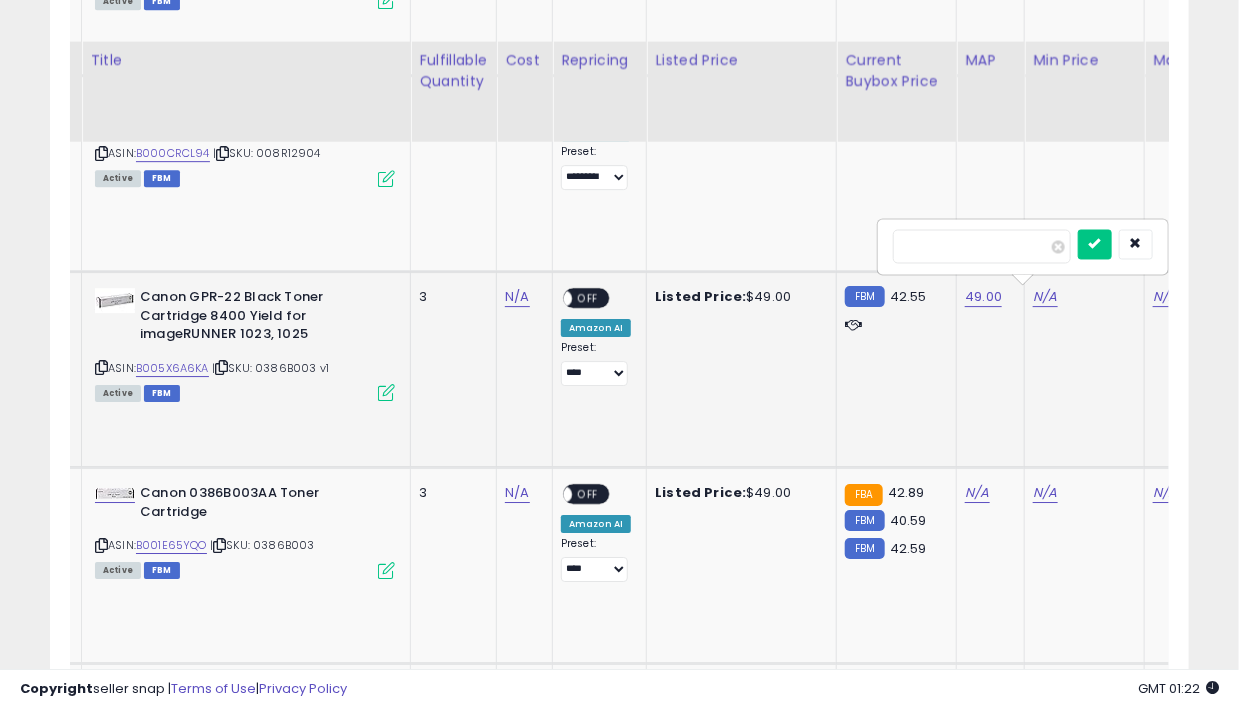 scroll, scrollTop: 0, scrollLeft: 100, axis: horizontal 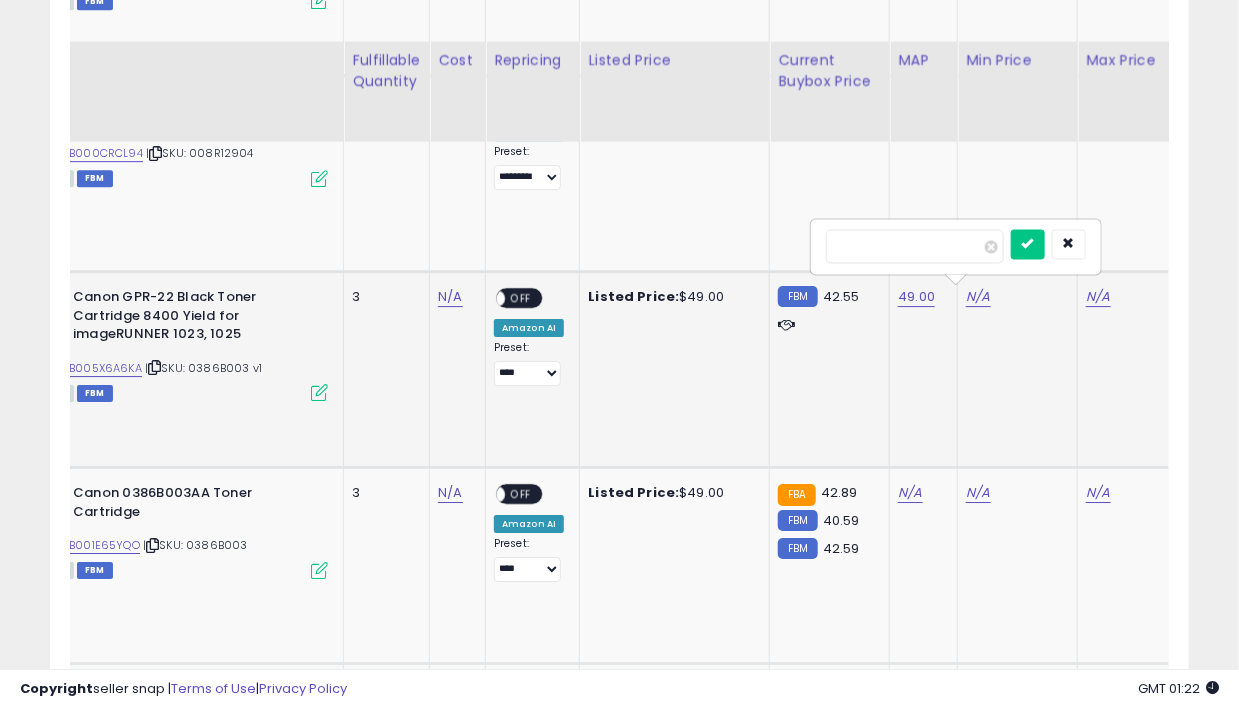 type on "**" 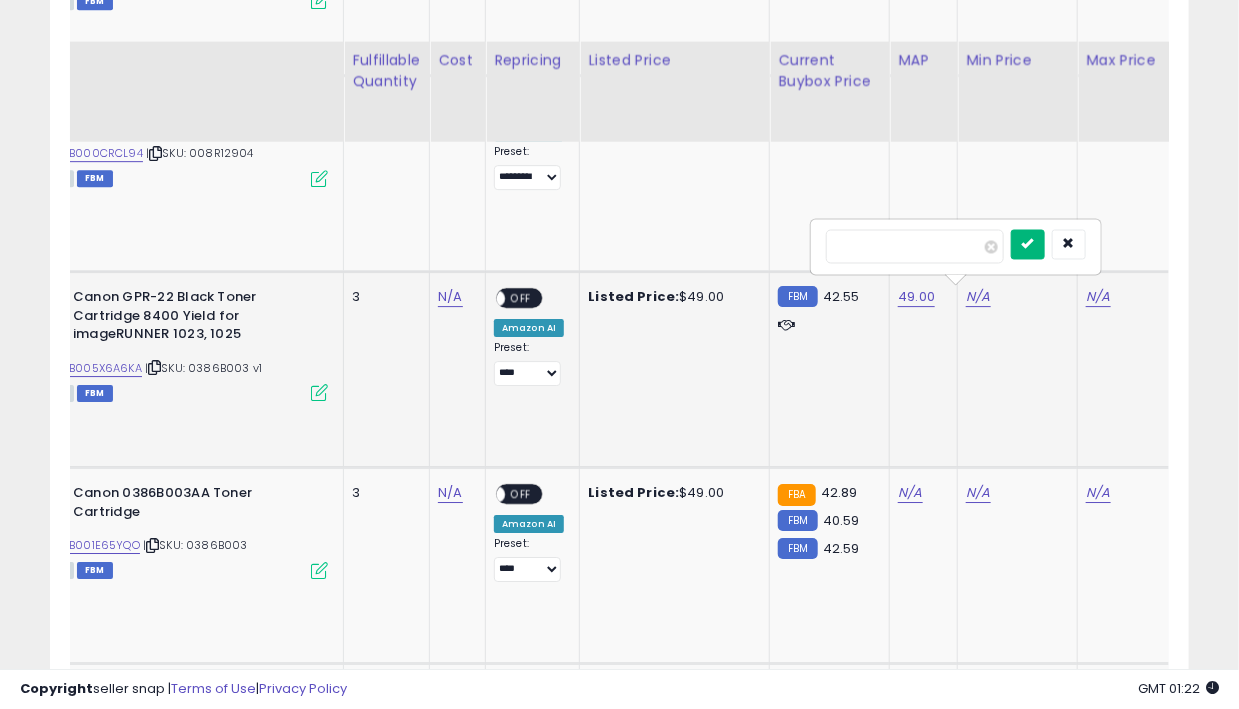 click at bounding box center [1028, 243] 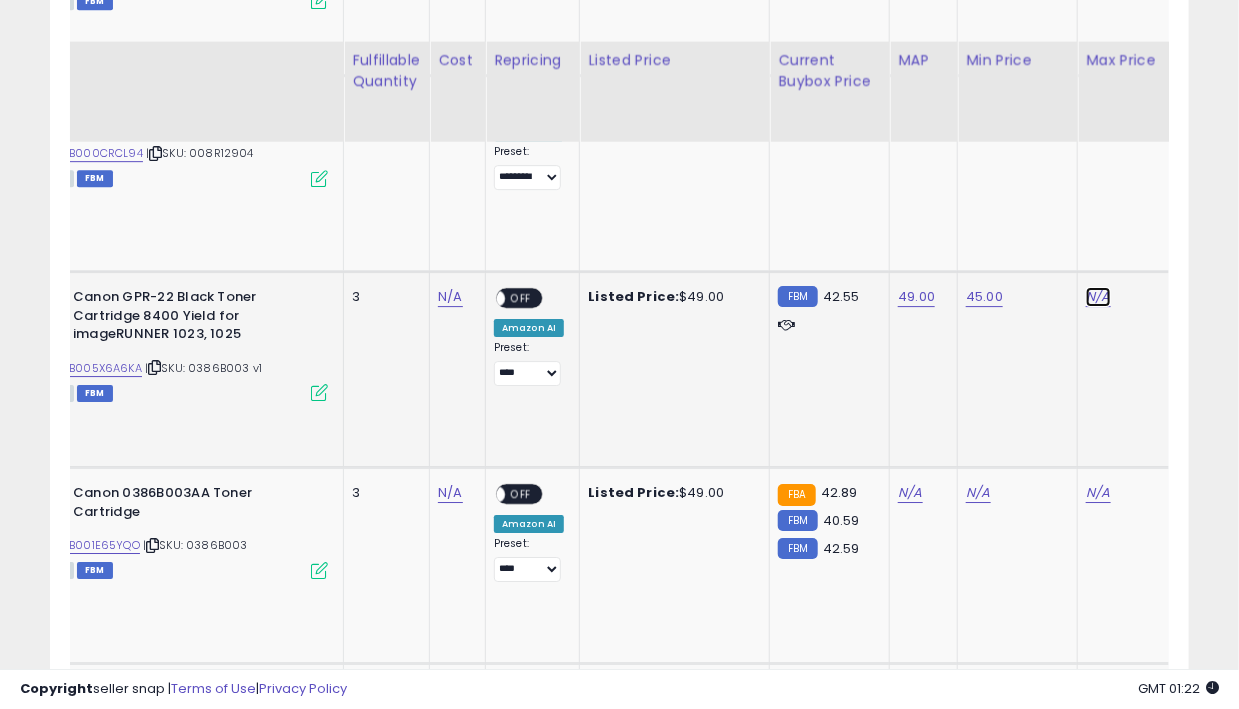 click on "N/A" at bounding box center [1098, 297] 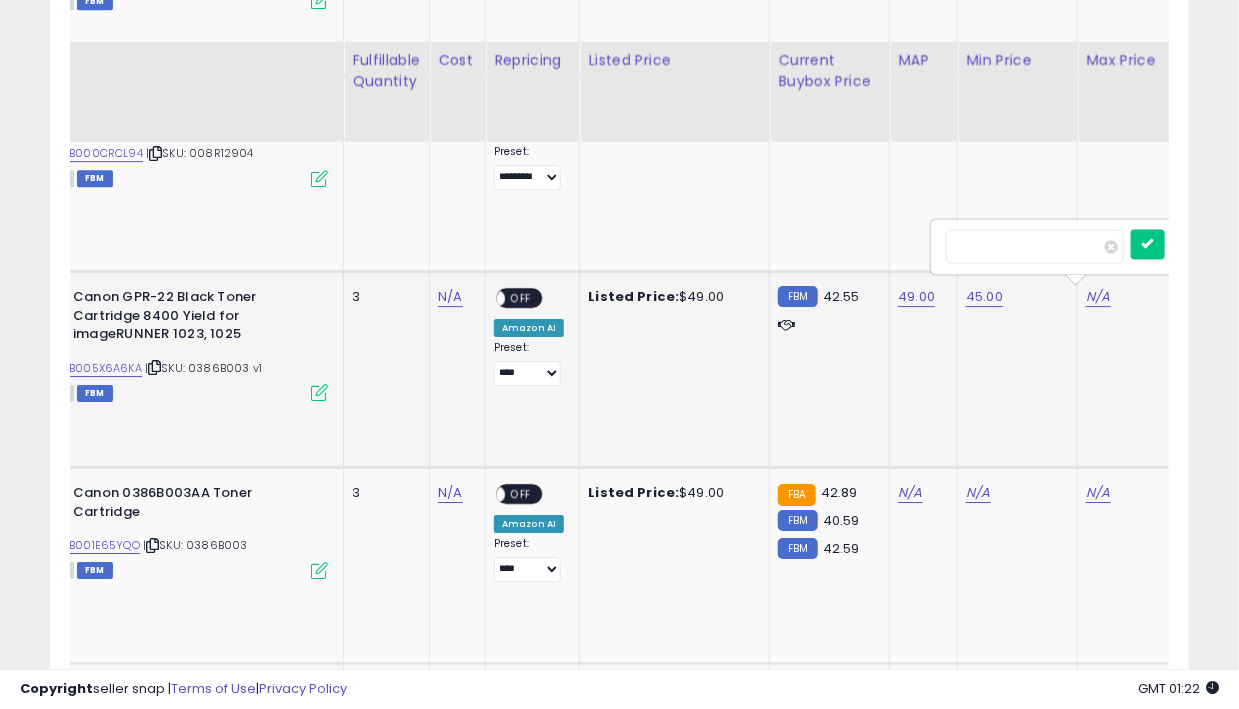 scroll, scrollTop: 0, scrollLeft: 220, axis: horizontal 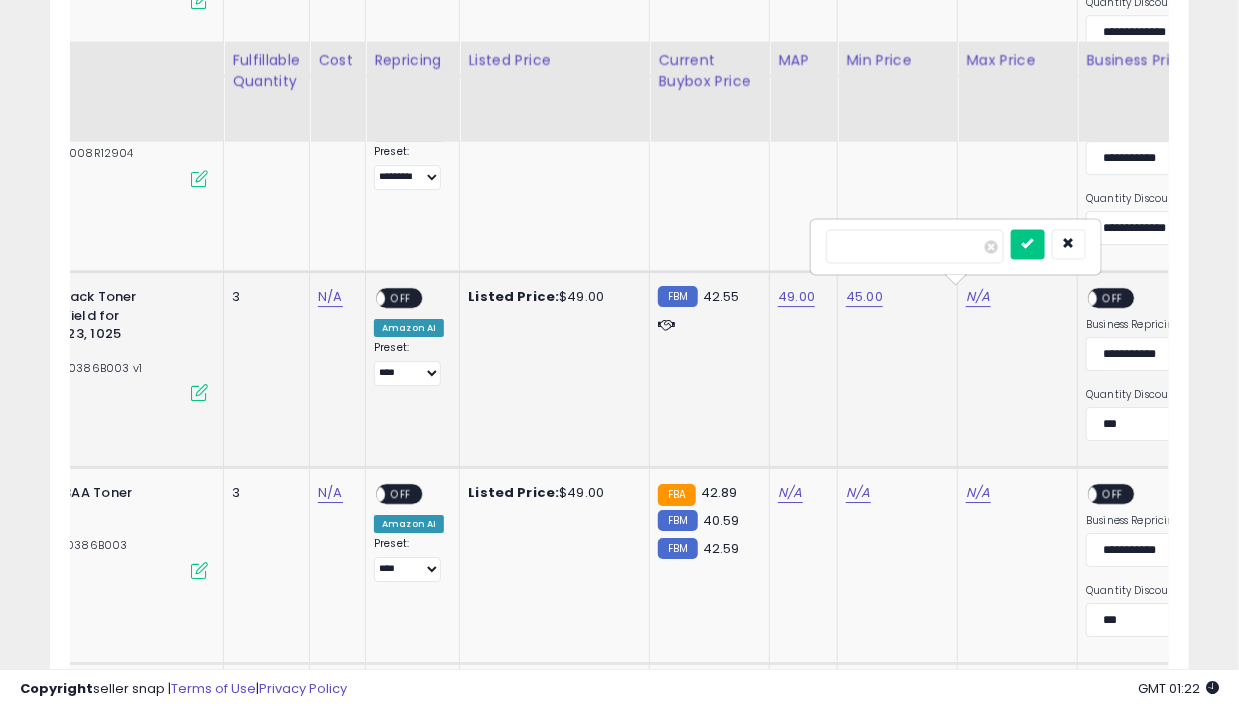 type on "**" 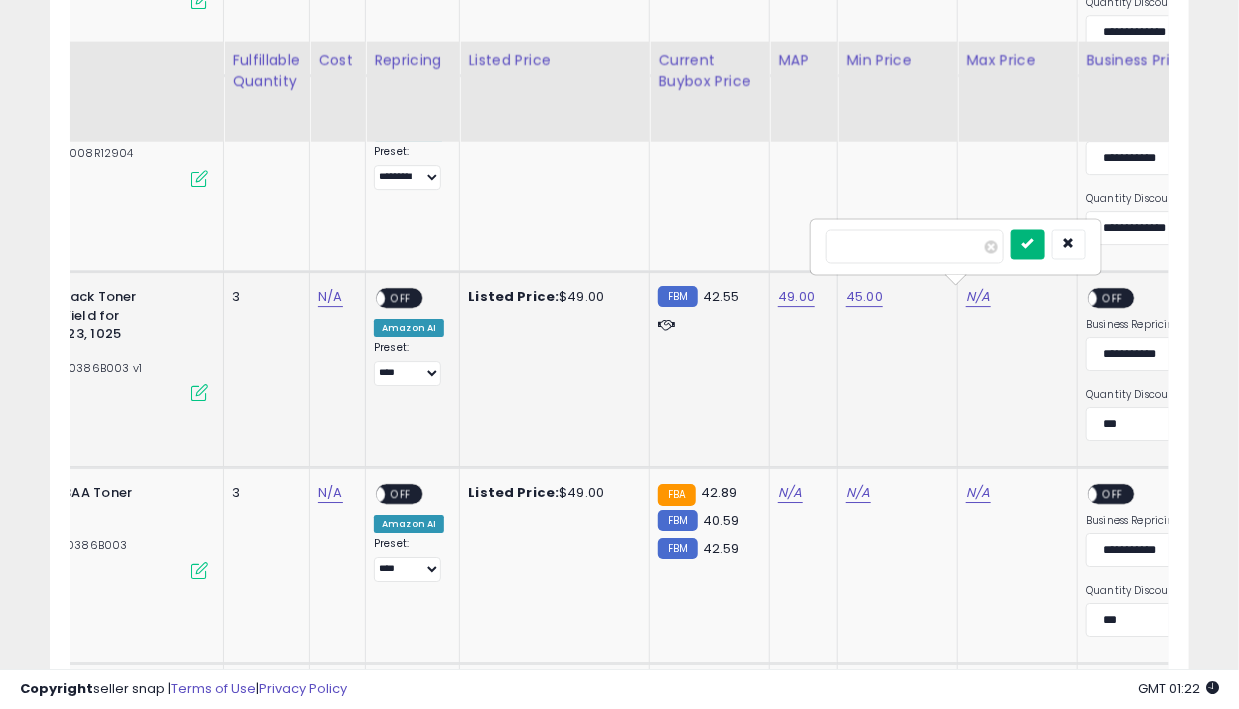 click at bounding box center [1028, 243] 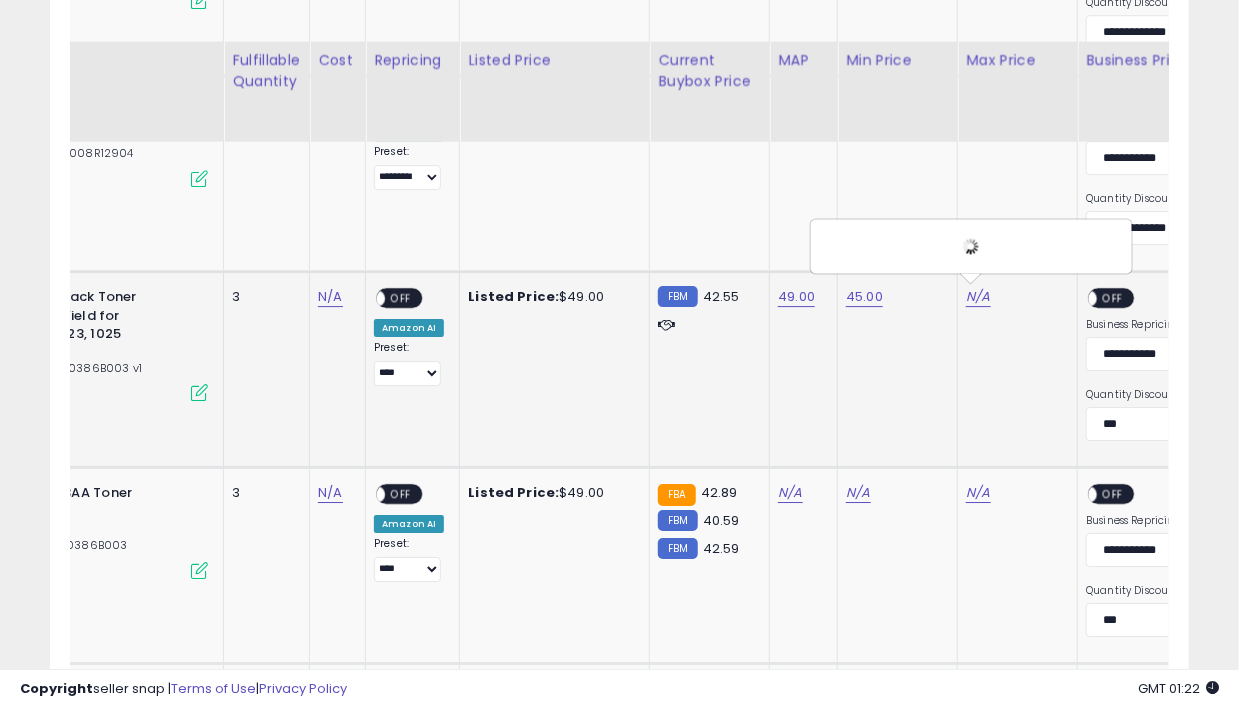 click on "OFF" at bounding box center [1114, 298] 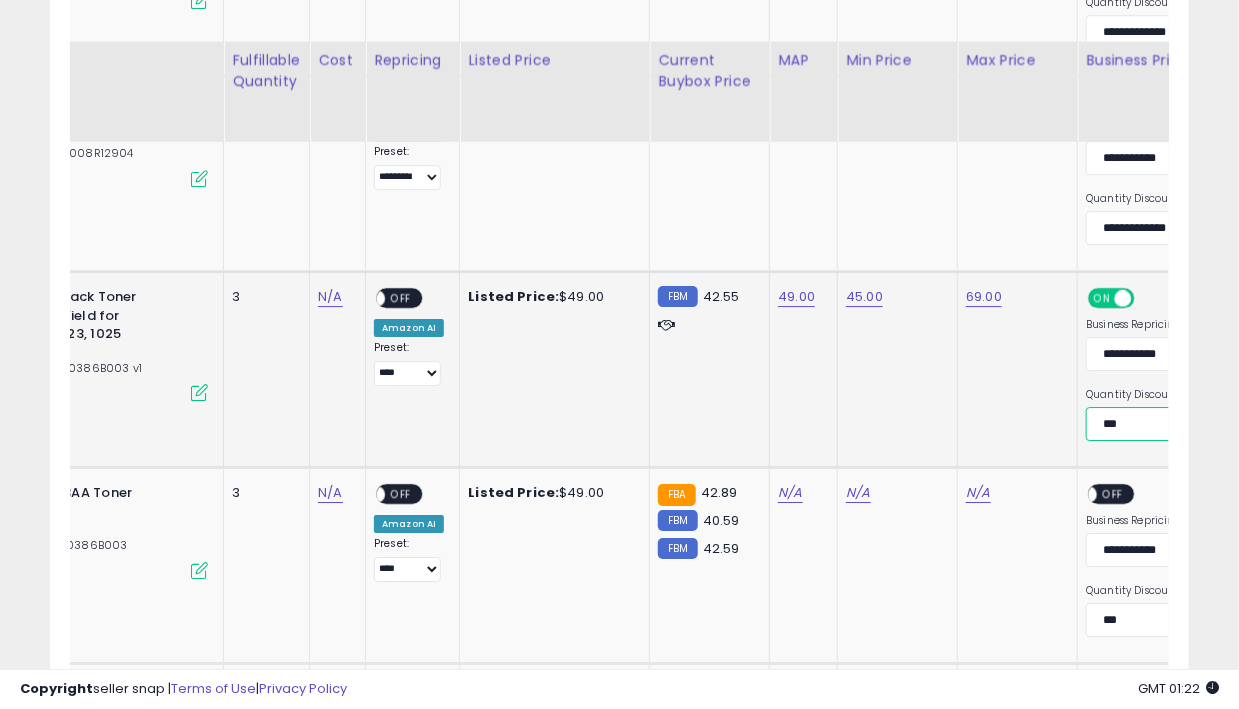click on "**********" at bounding box center [1158, 424] 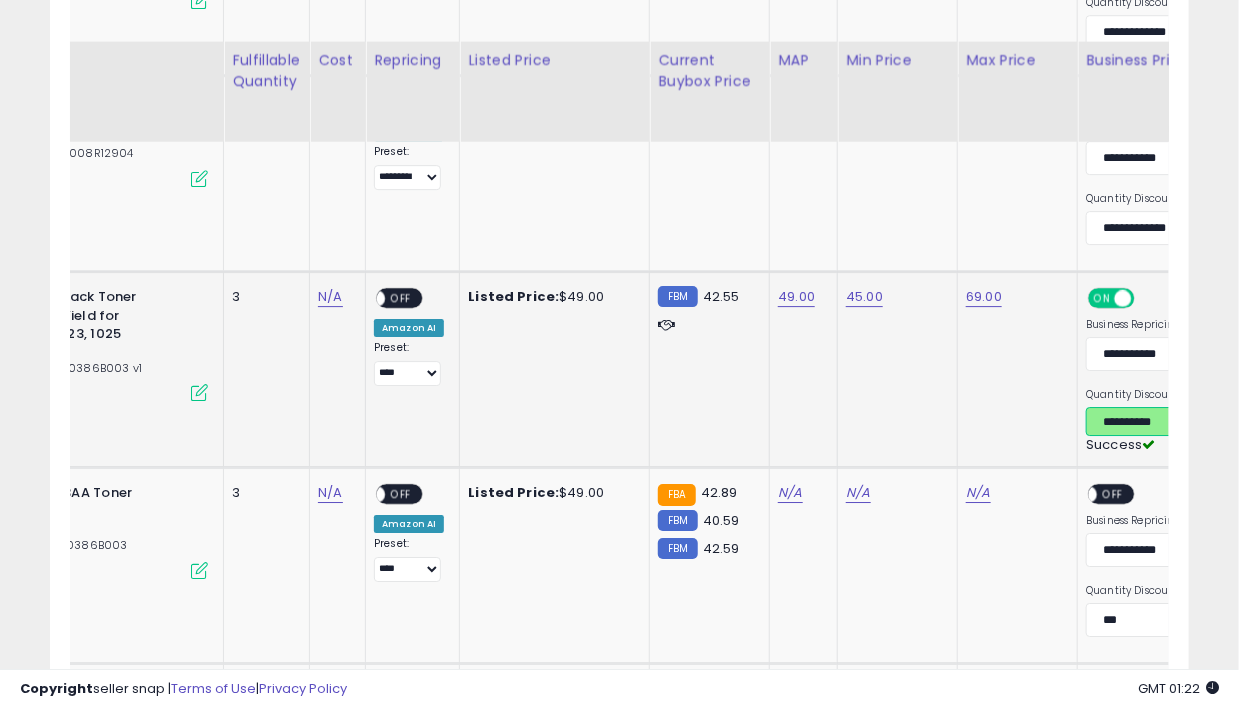 click on "**********" at bounding box center [1158, 421] 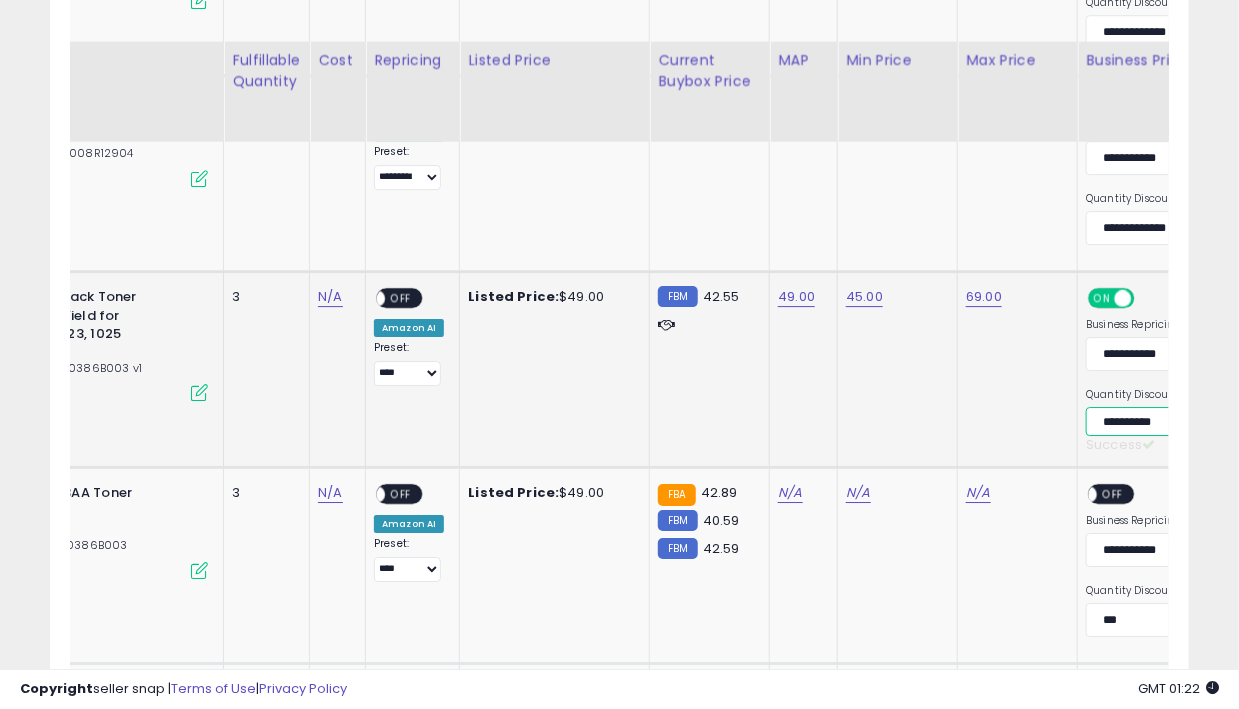 select on "**********" 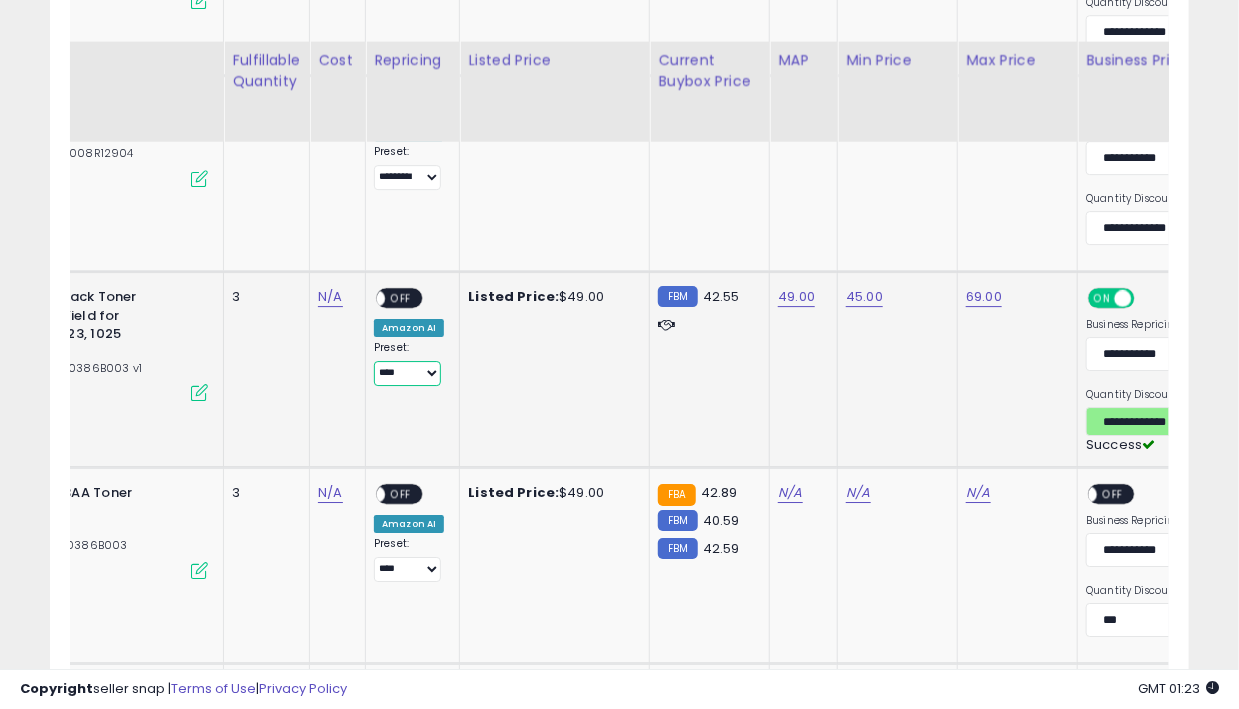 click on "**********" at bounding box center [407, 373] 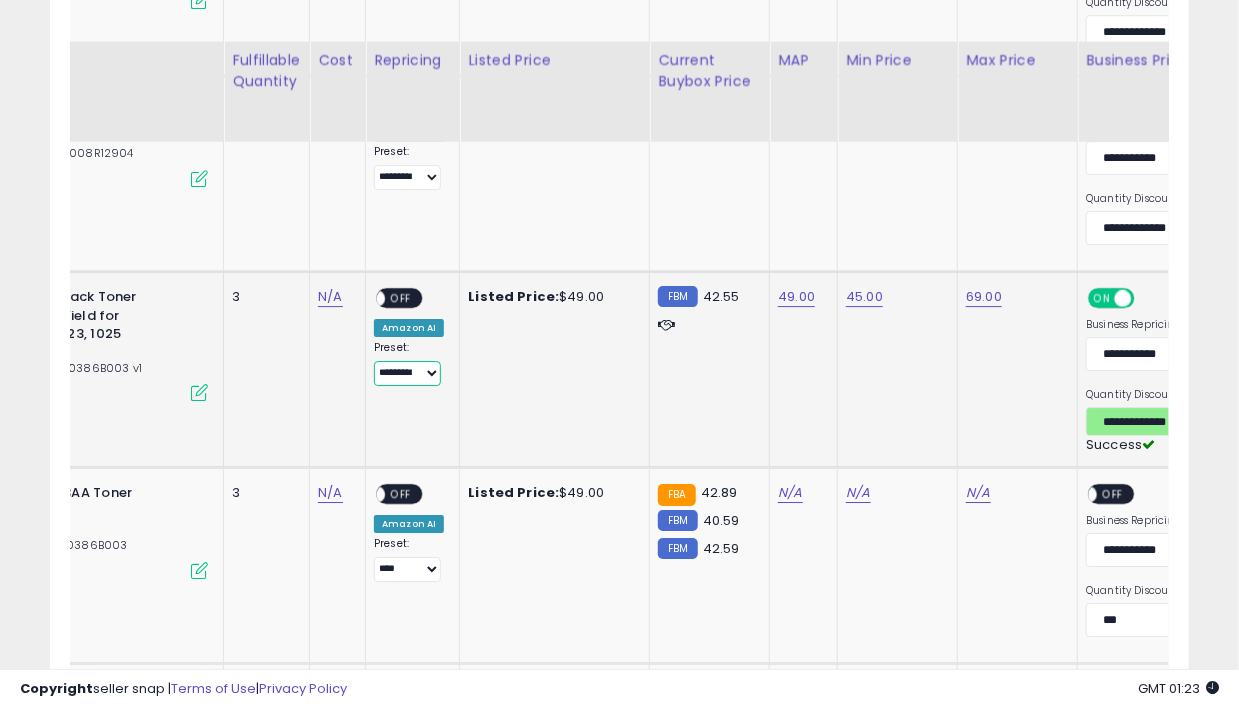 click on "**********" at bounding box center (407, 373) 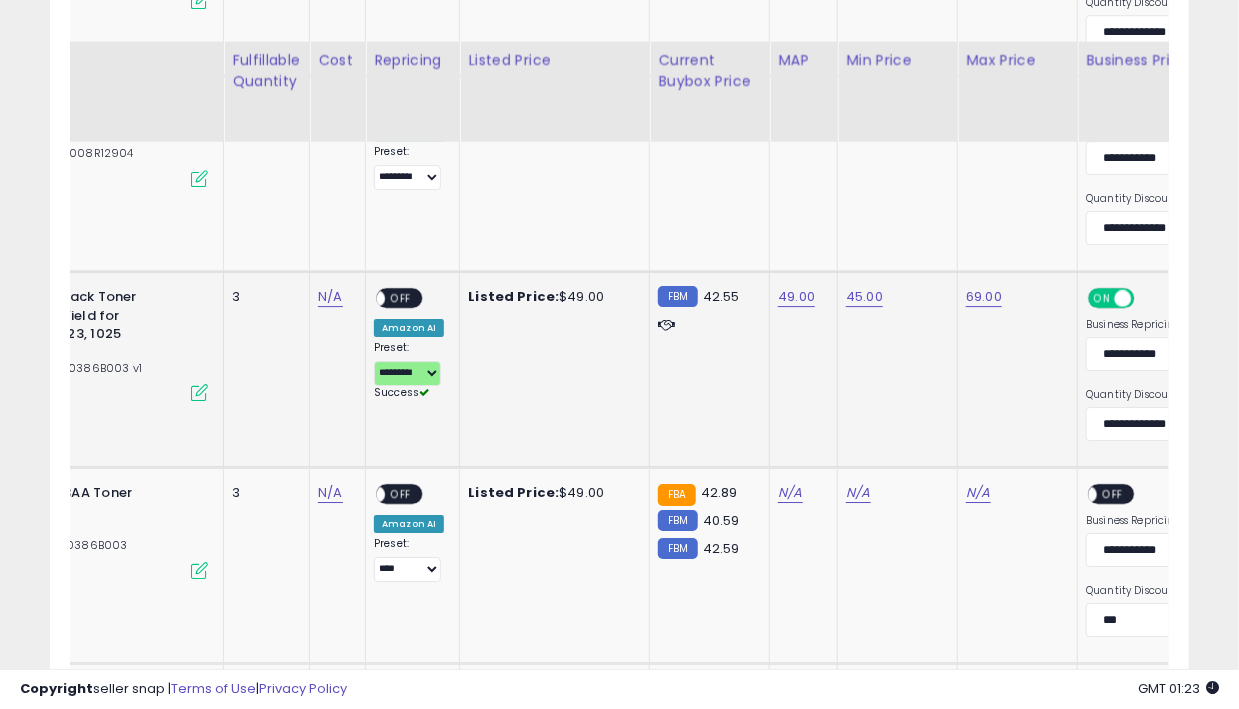 click on "OFF" at bounding box center [401, 298] 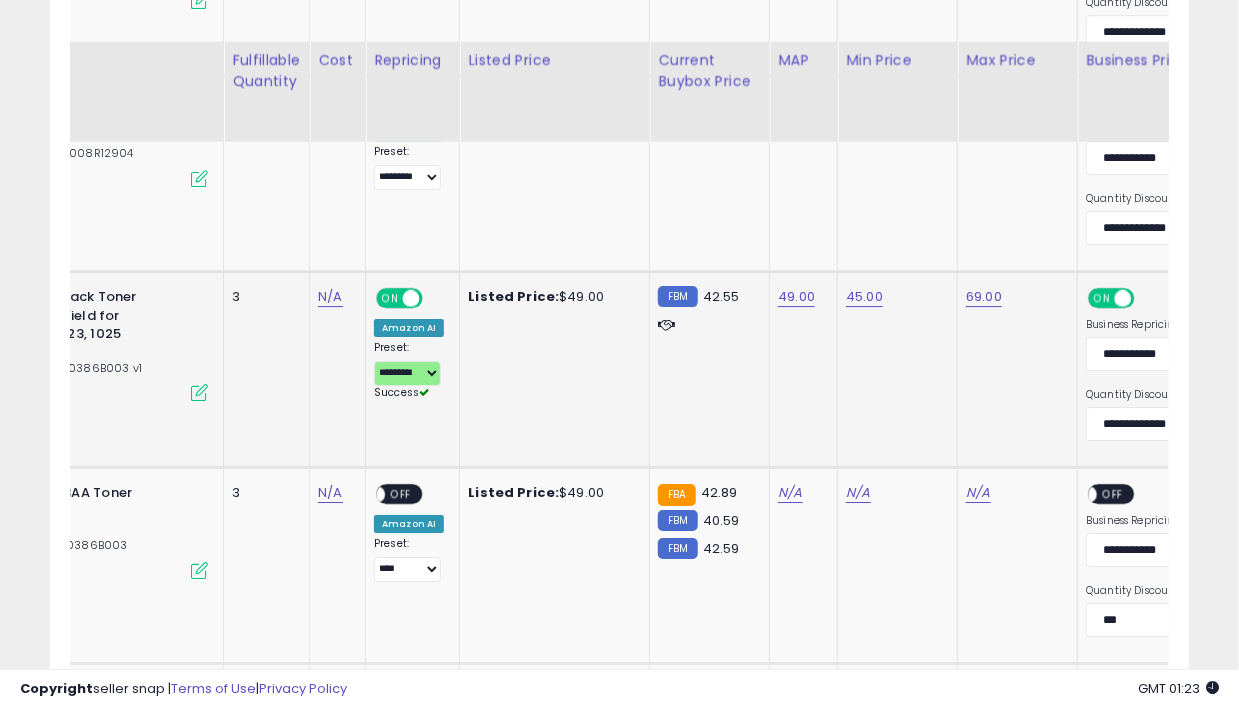 scroll, scrollTop: 0, scrollLeft: 146, axis: horizontal 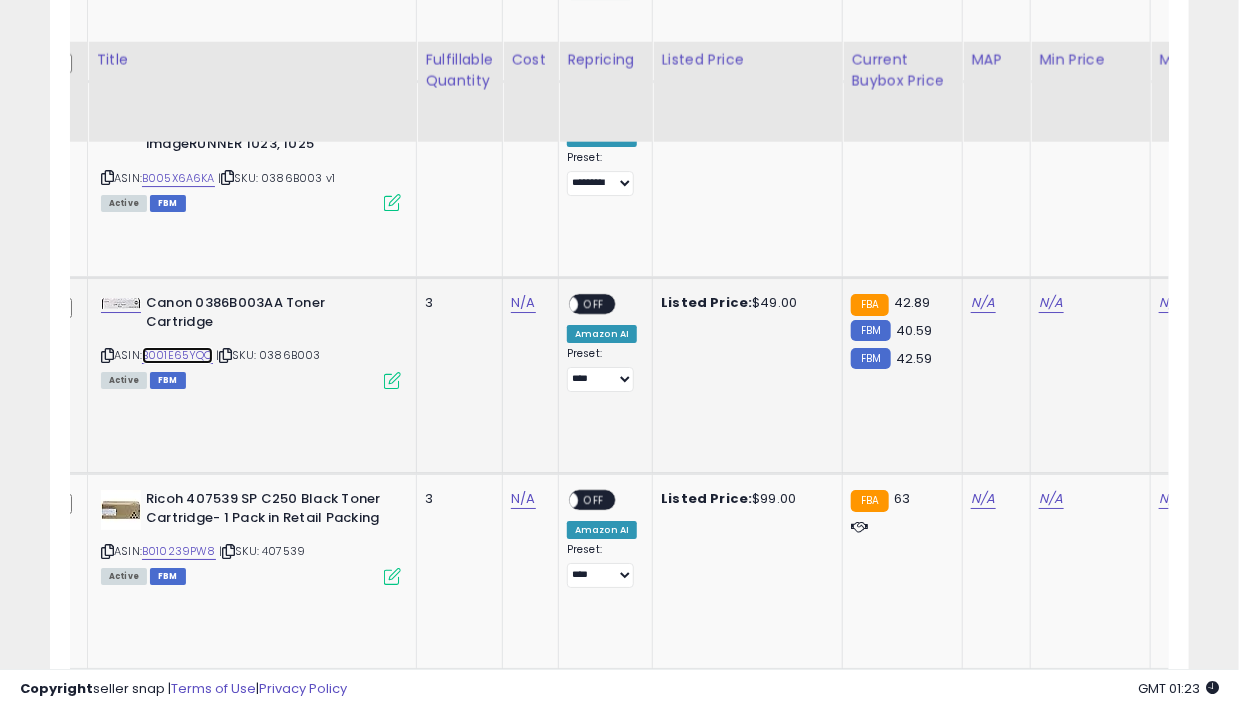click on "B001E65YQO" at bounding box center [177, 355] 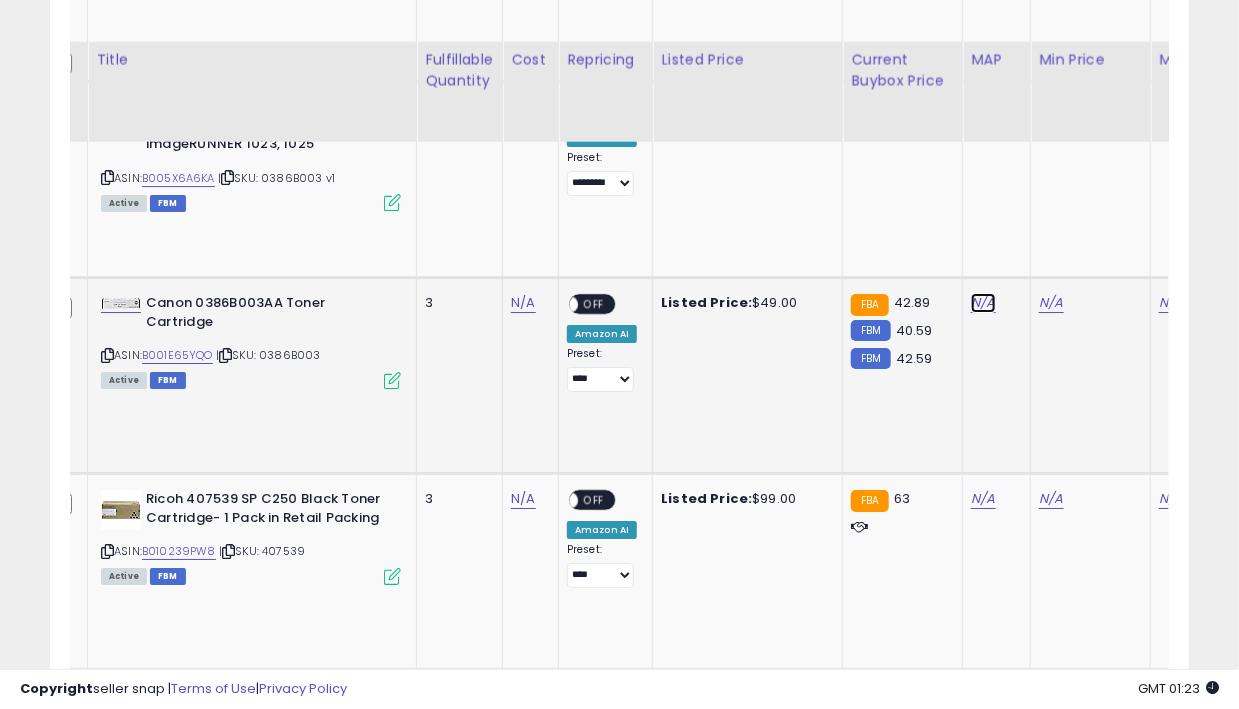 click on "N/A" at bounding box center (983, 303) 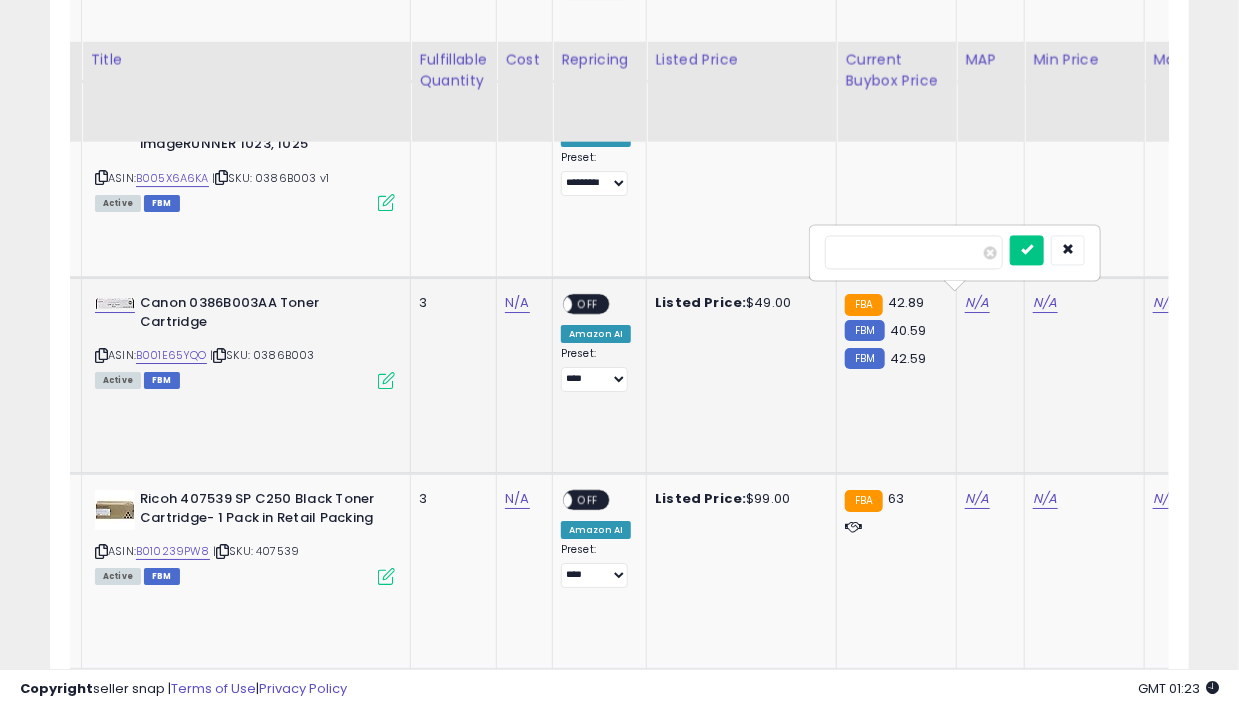 type on "**" 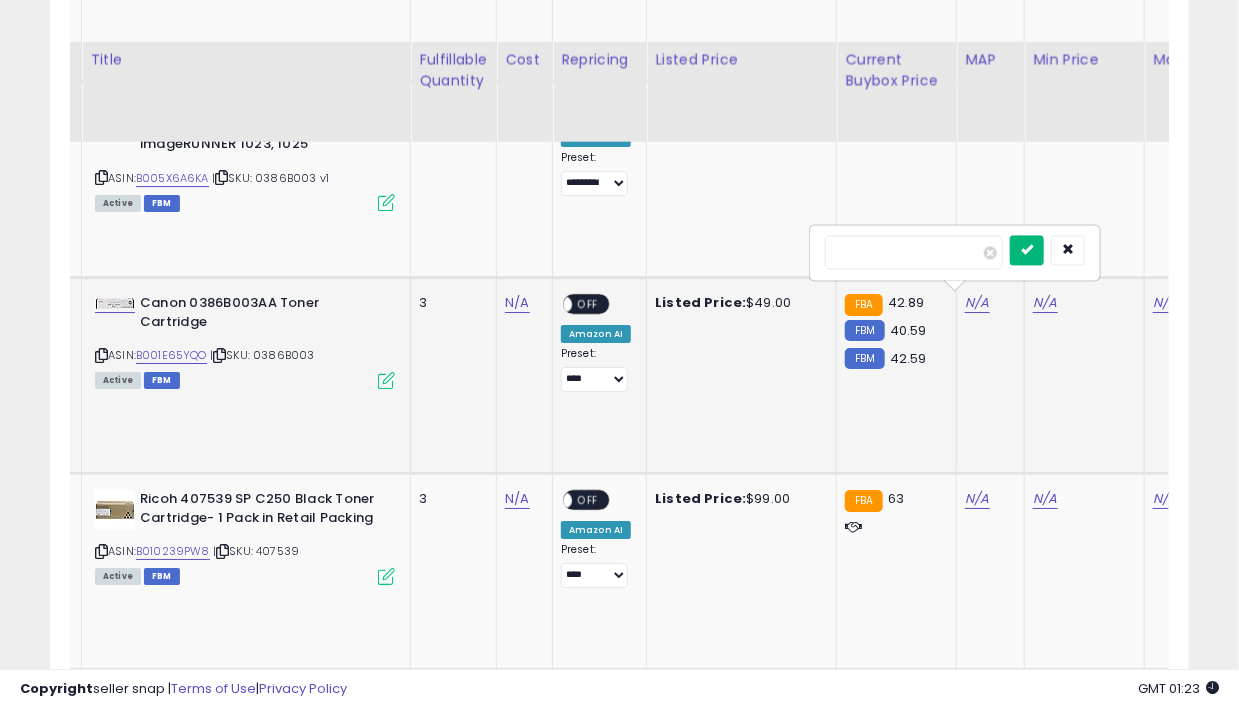 click at bounding box center (1027, 250) 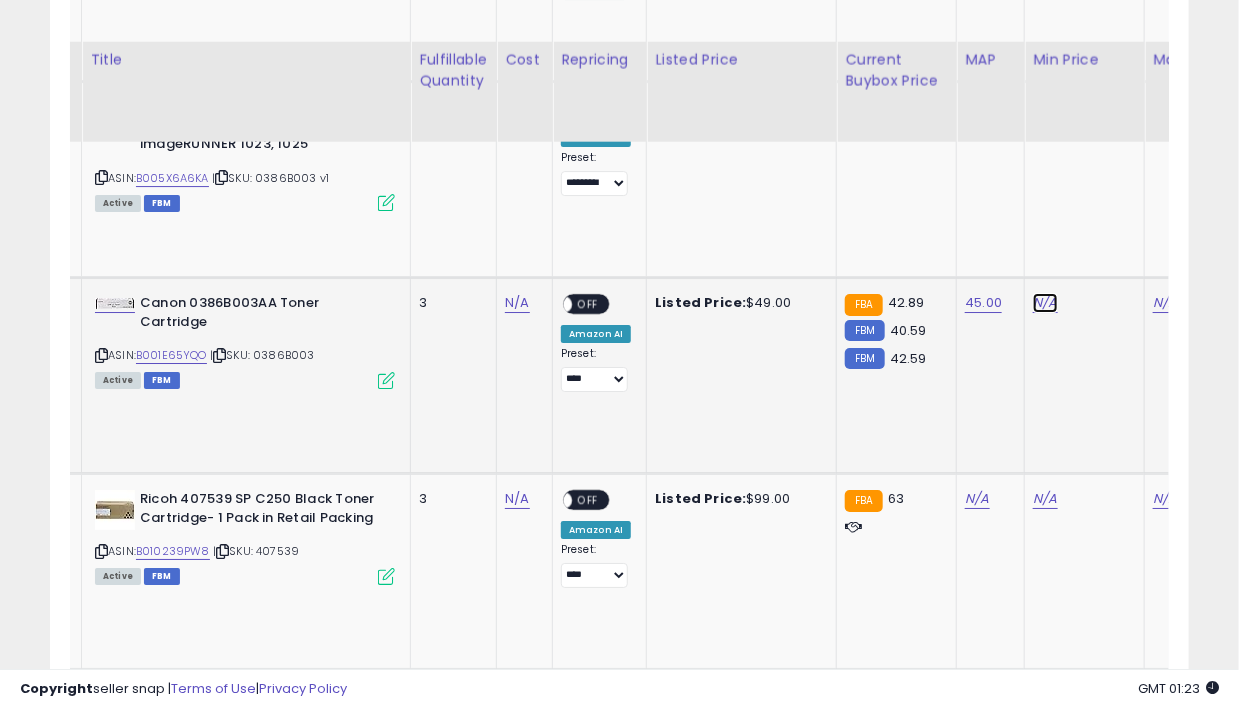 click on "N/A" at bounding box center (1045, 303) 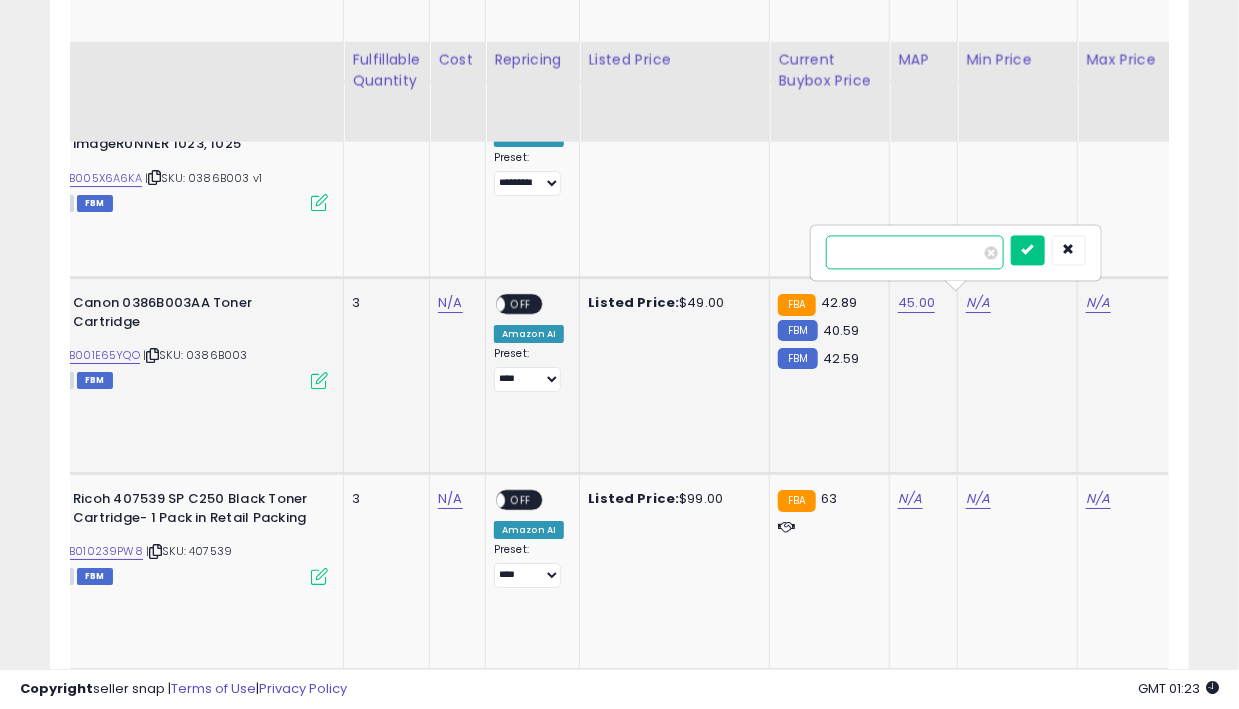 type on "**" 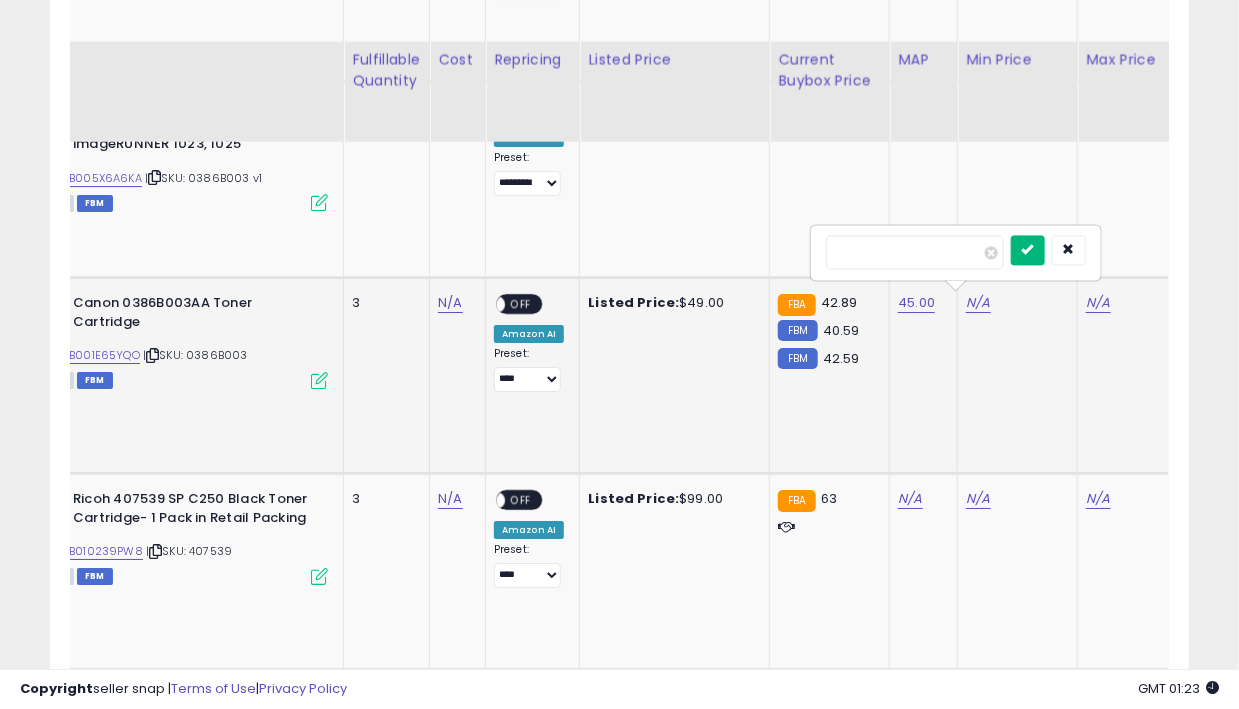 click at bounding box center [1028, 250] 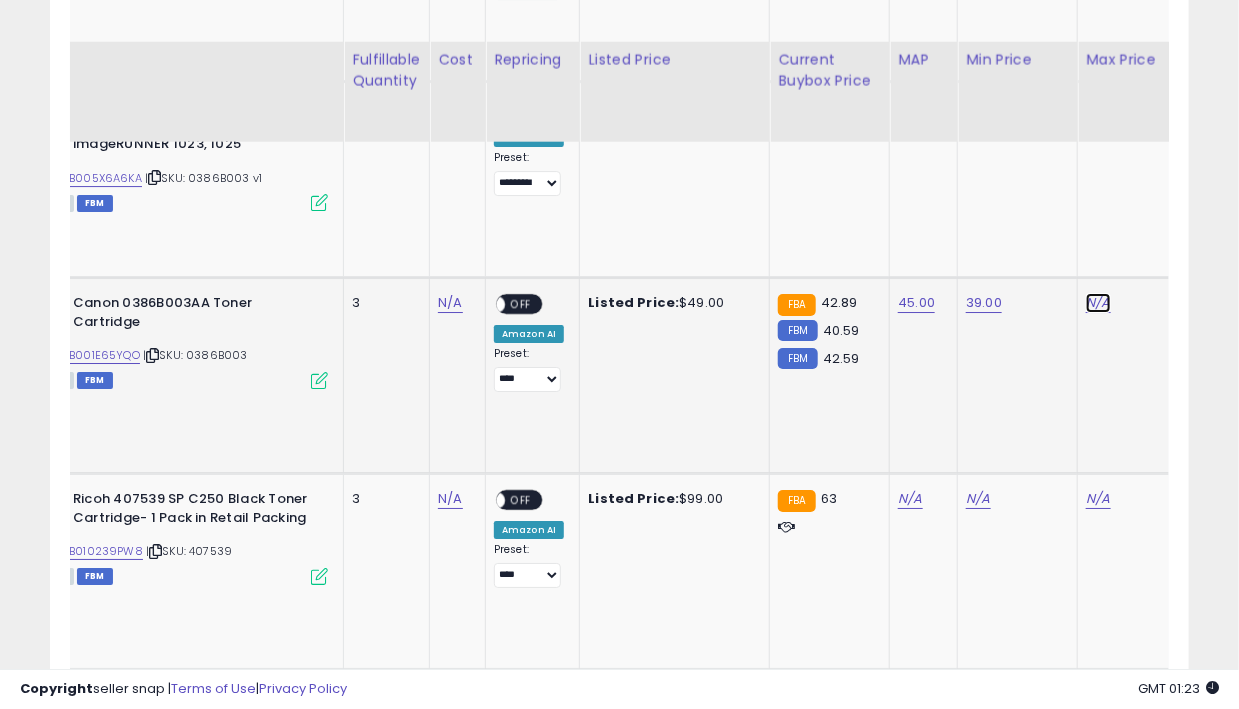click on "N/A" at bounding box center [1098, 303] 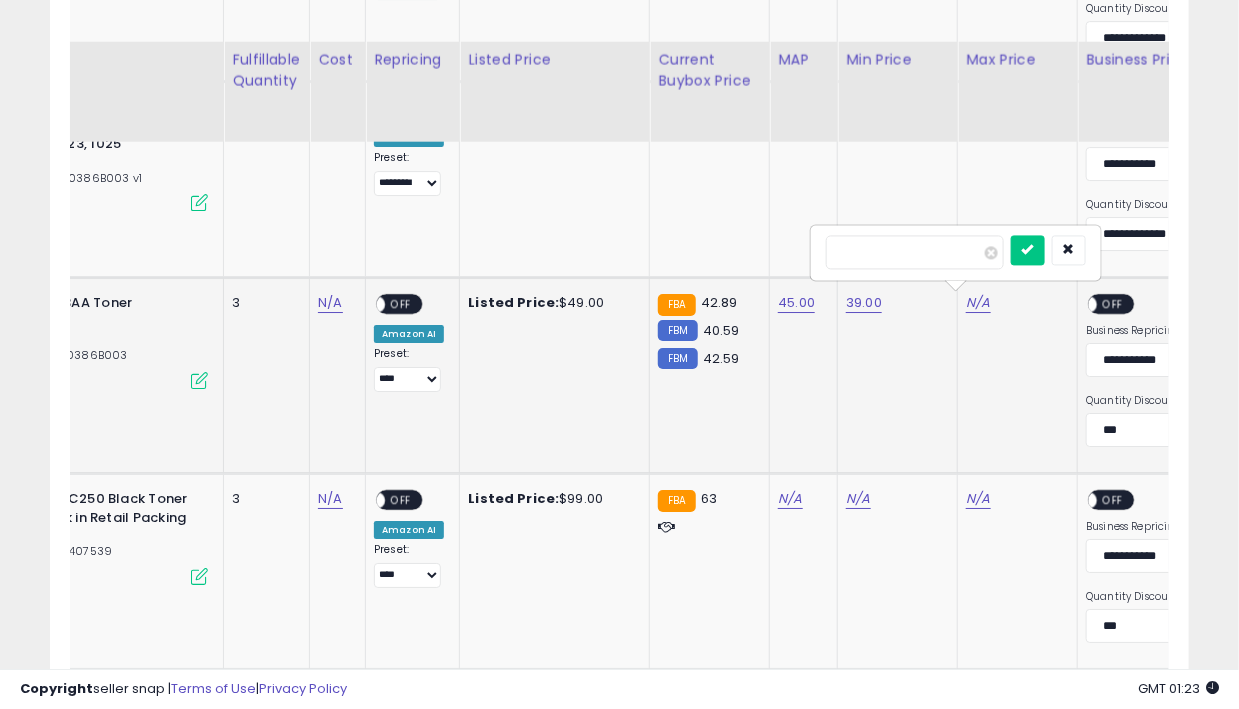 type on "**" 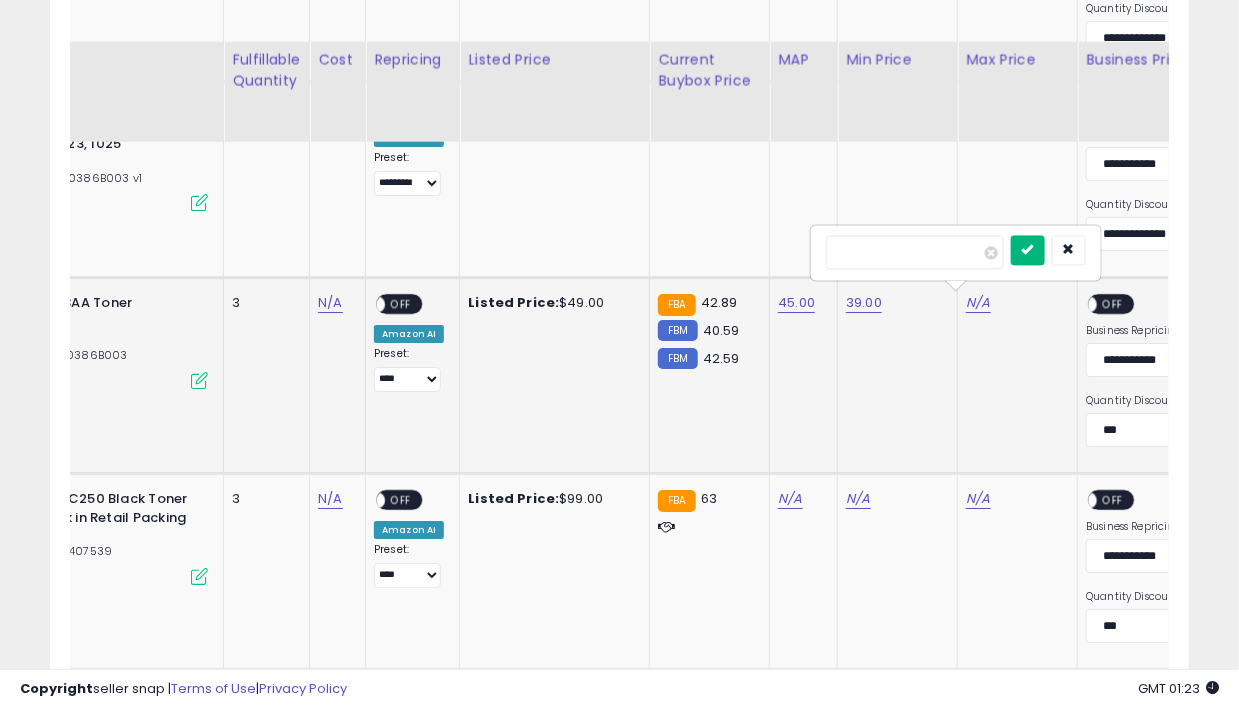 click at bounding box center (1028, 249) 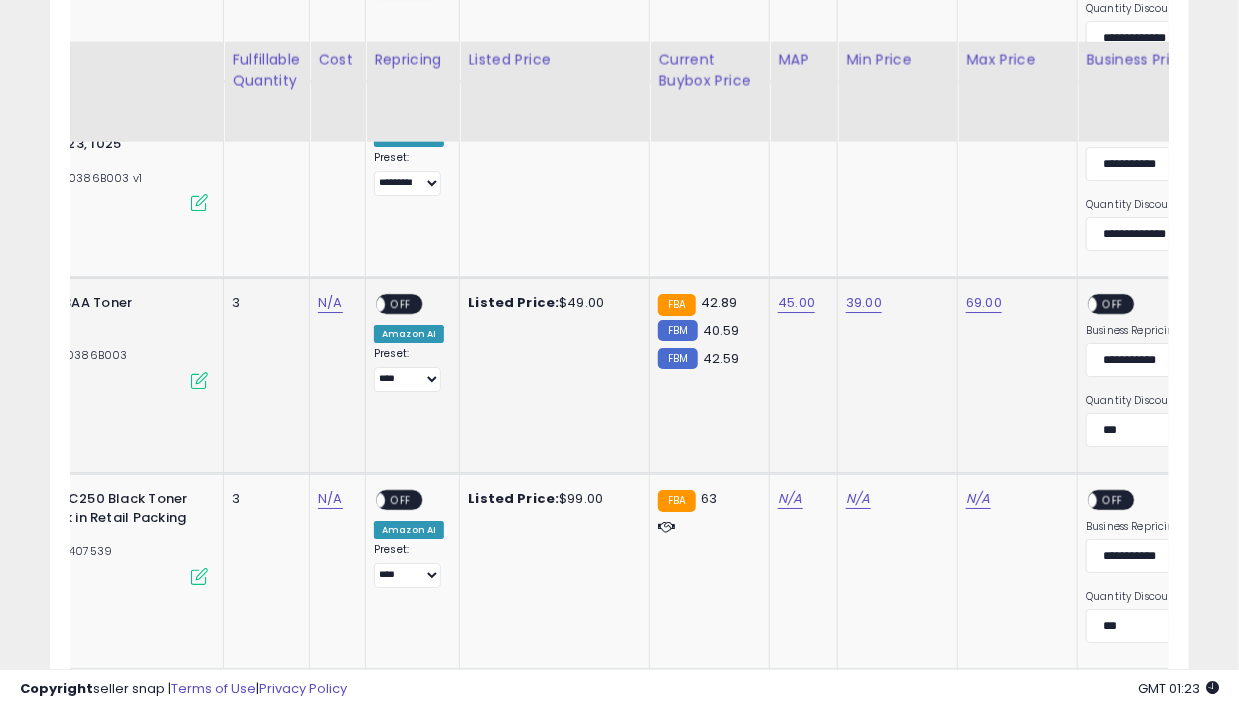 click on "OFF" at bounding box center [1114, 304] 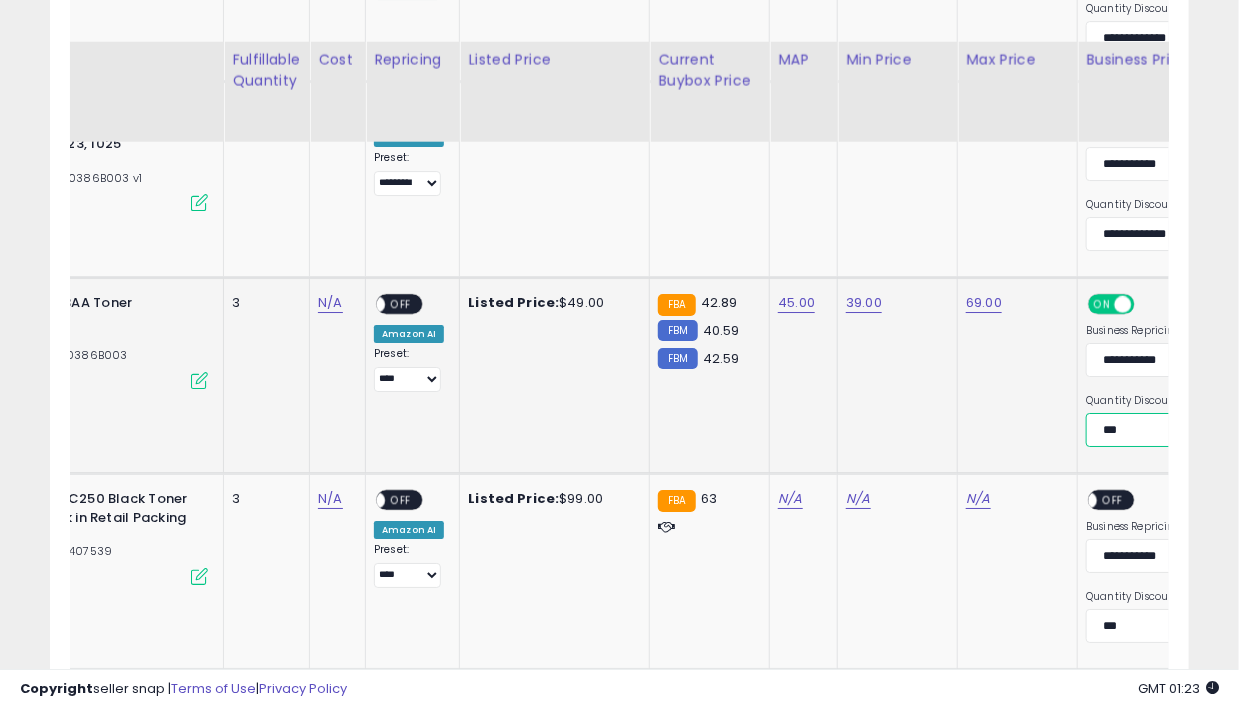 click on "**********" at bounding box center [1158, 430] 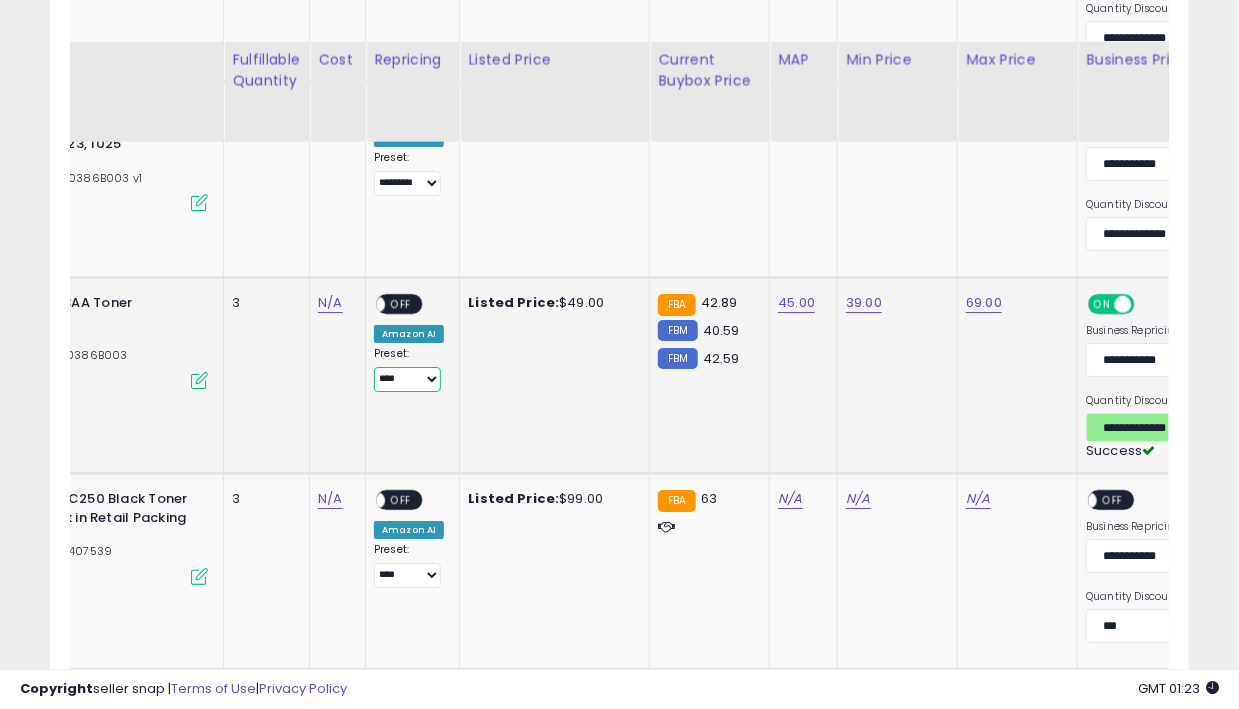click on "**********" at bounding box center (407, 379) 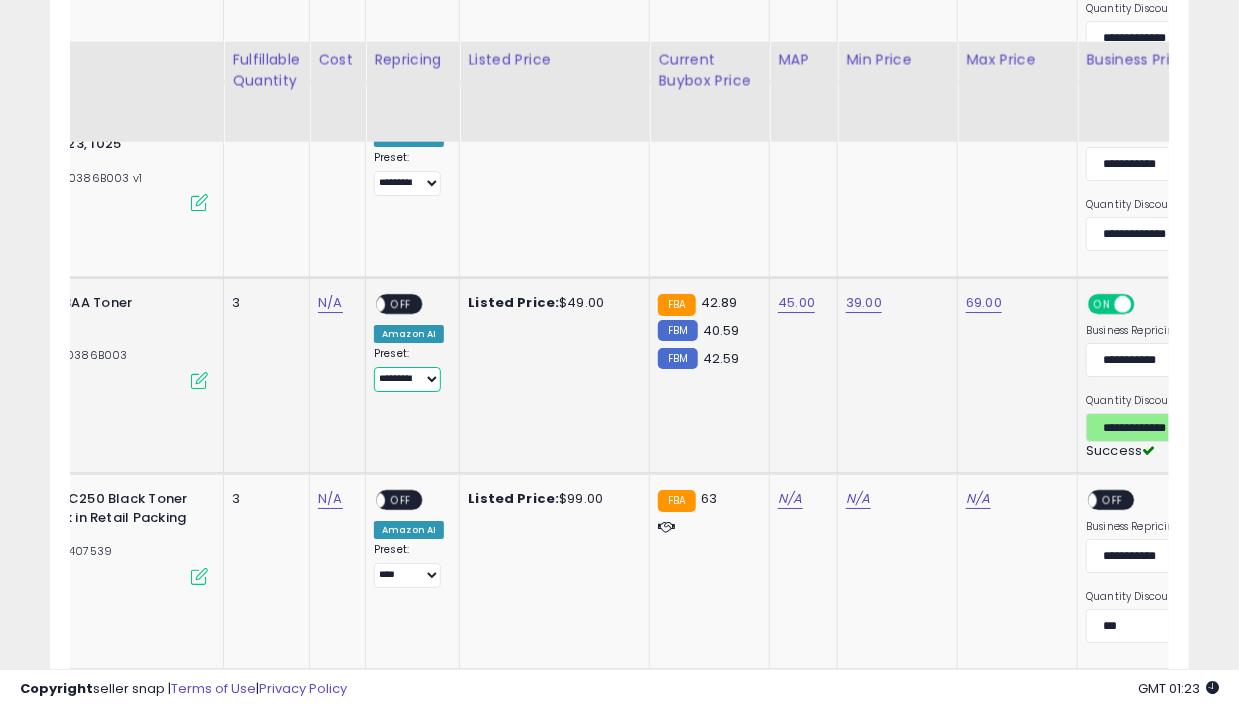 click on "**********" at bounding box center (407, 379) 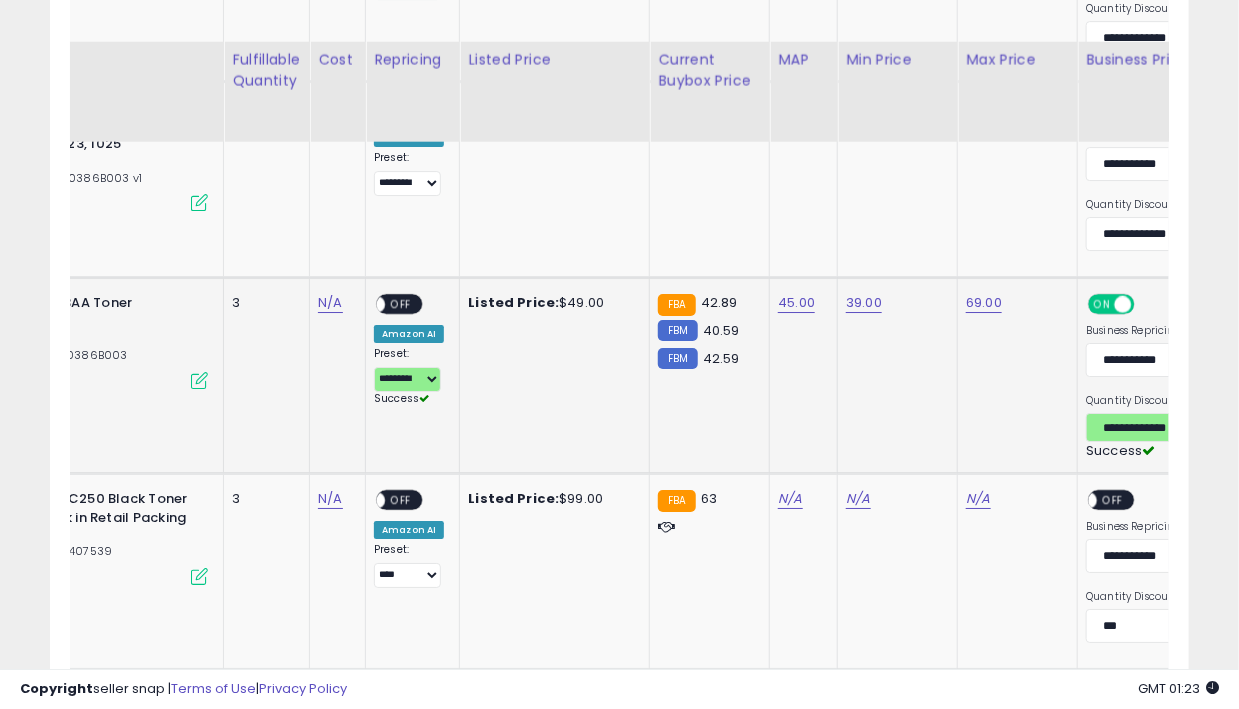 click on "OFF" at bounding box center (401, 304) 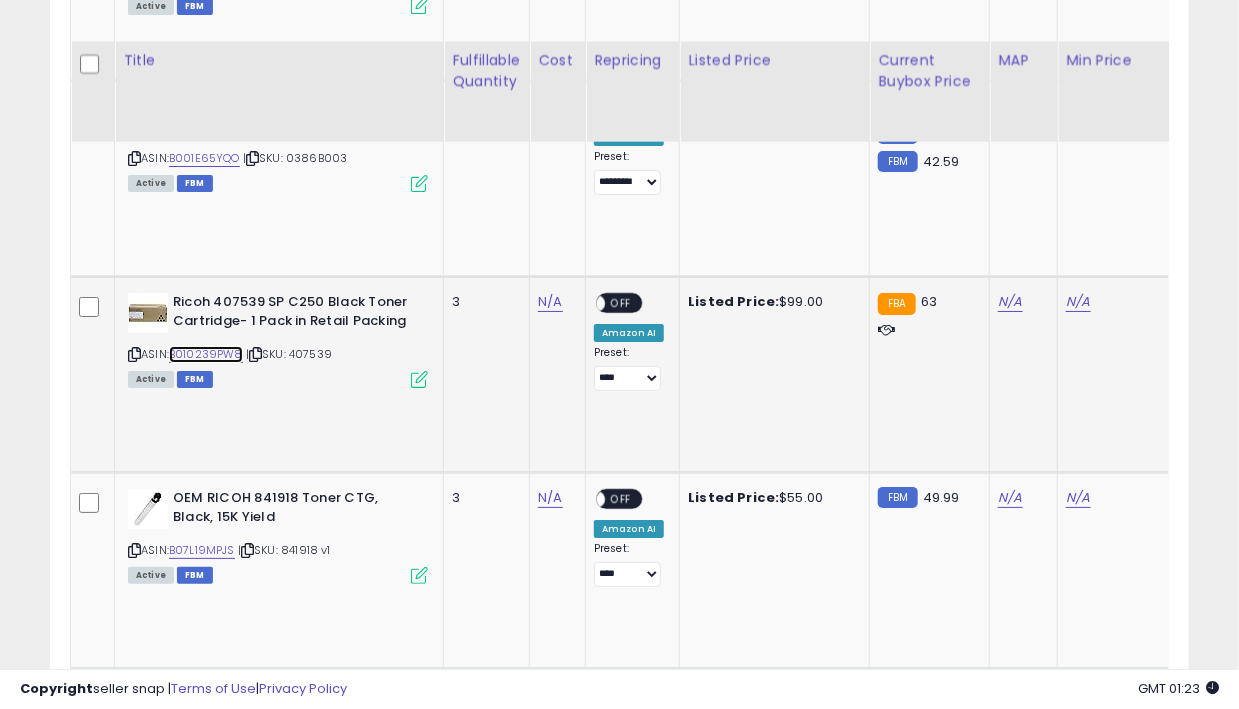 click on "B010239PW8" at bounding box center [206, 354] 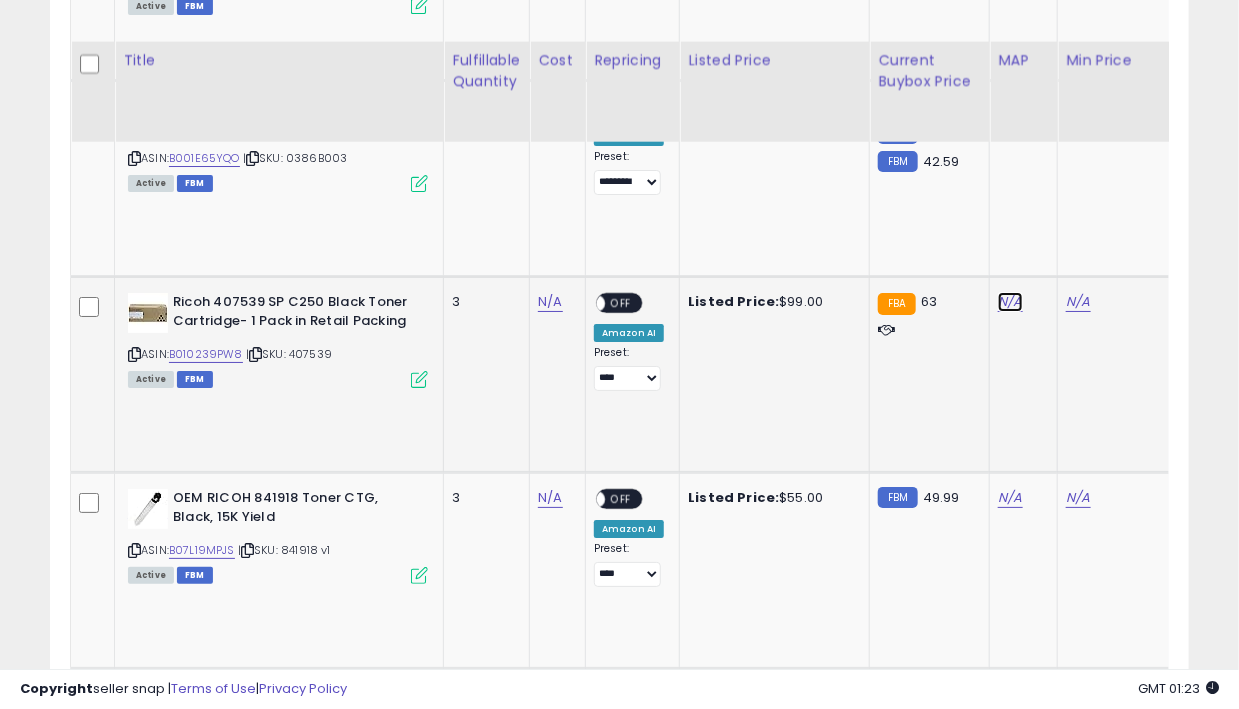click on "N/A" at bounding box center (1010, 302) 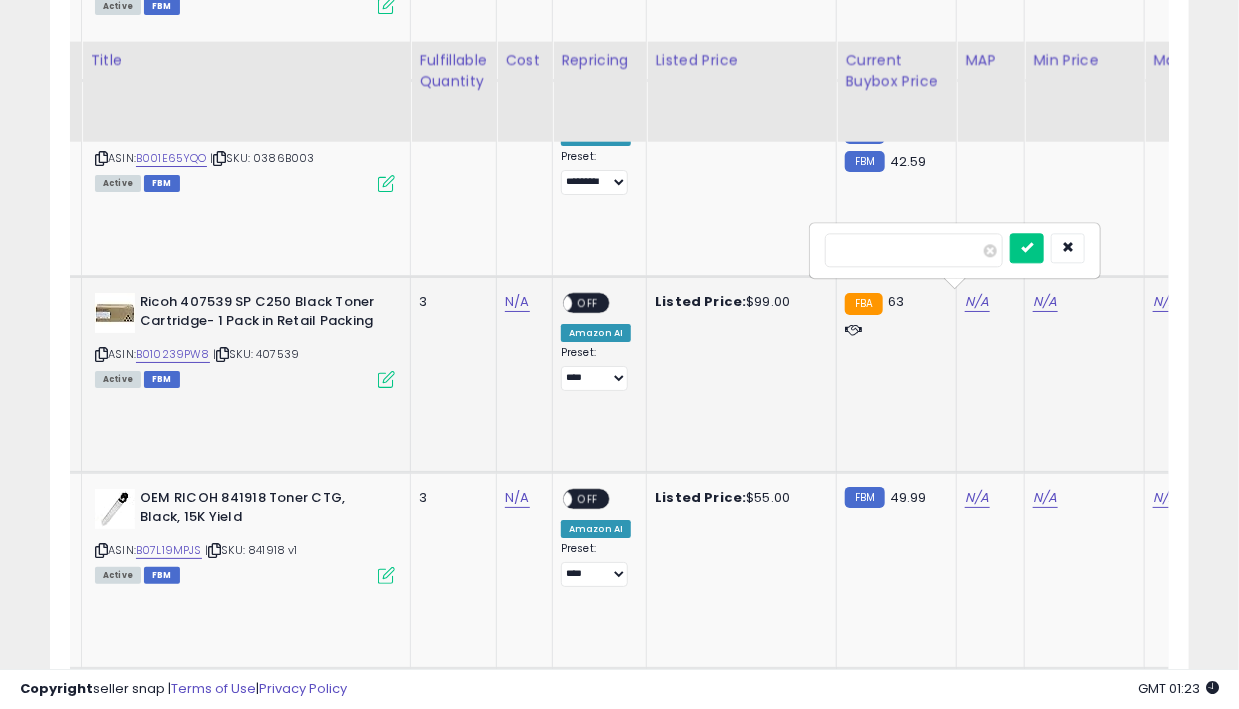 type on "**" 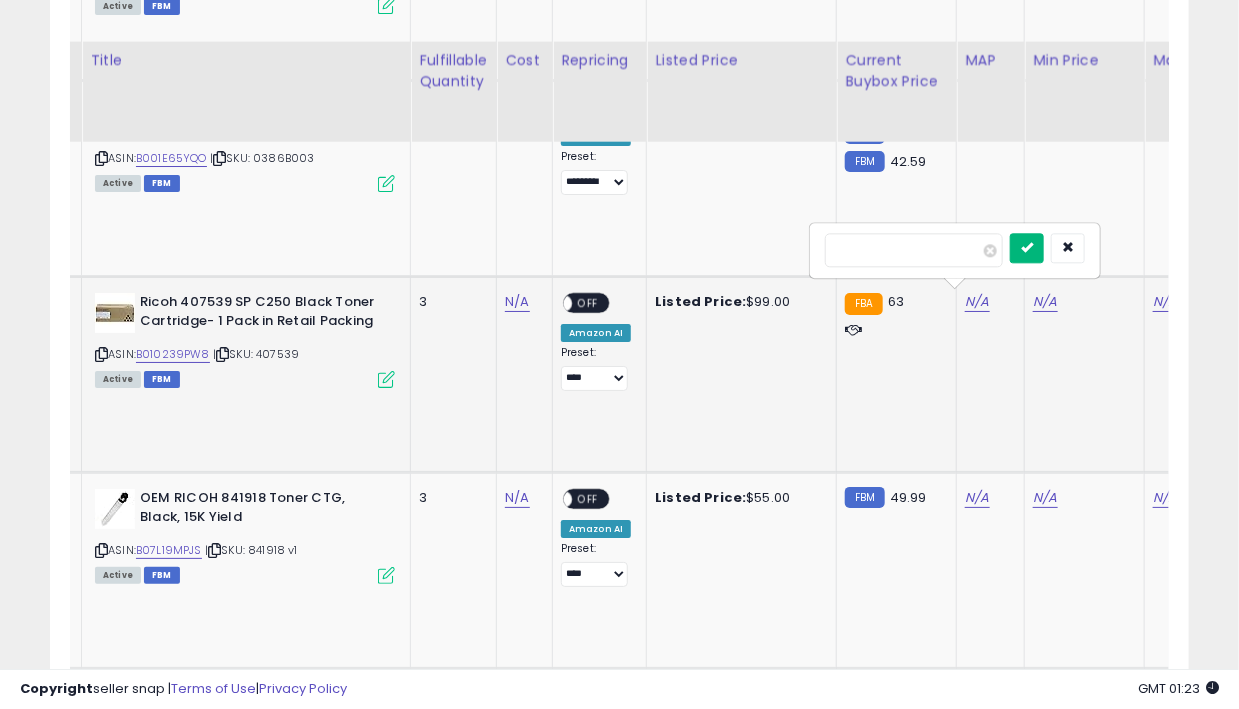 click at bounding box center (1027, 248) 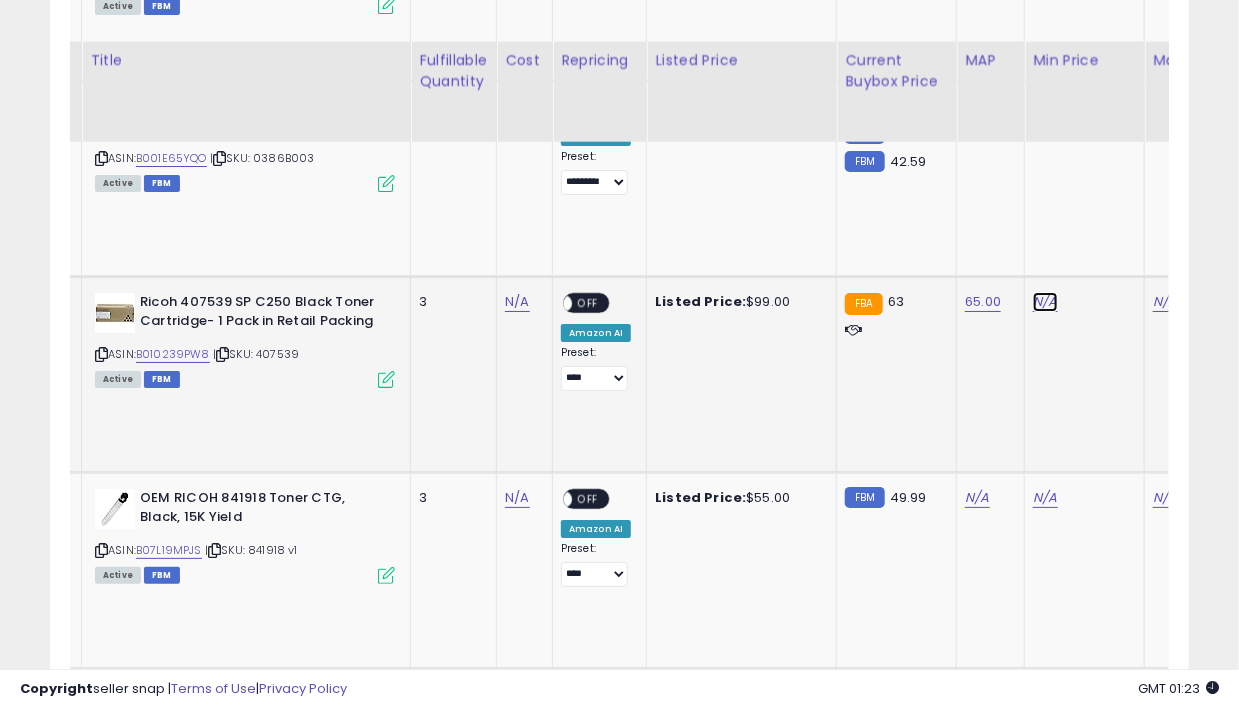 click on "N/A" at bounding box center [1045, 302] 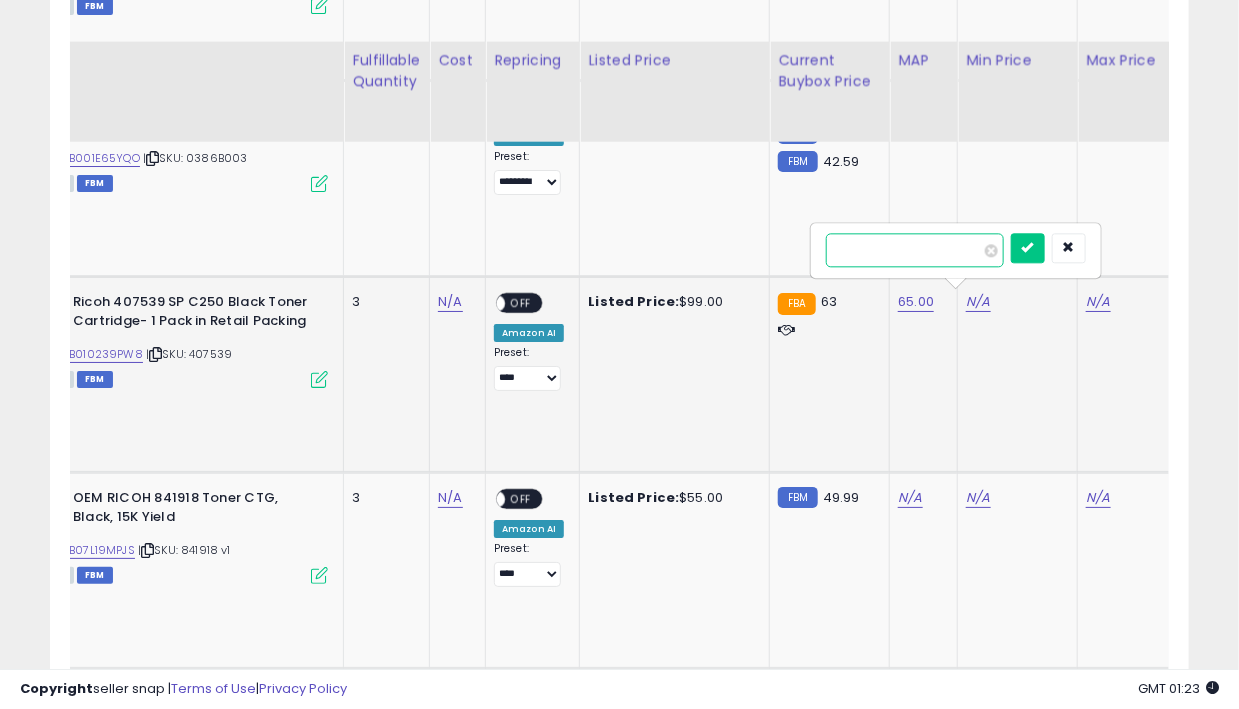 type on "**" 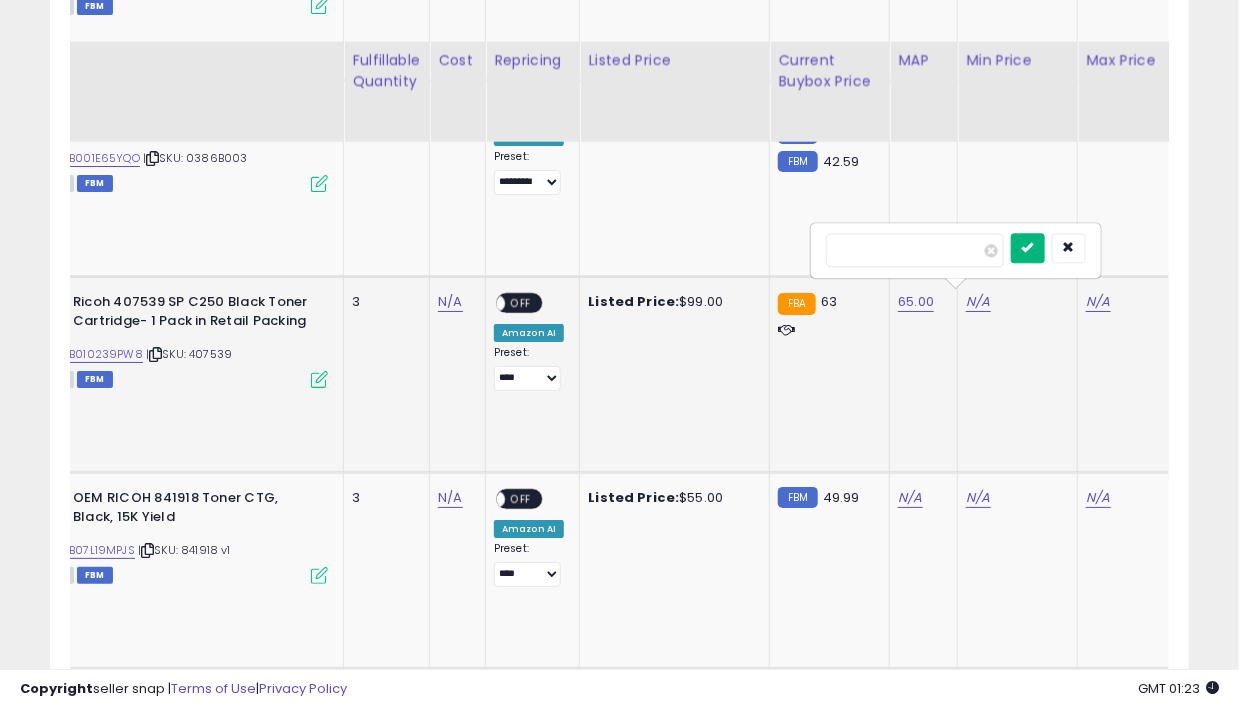 click at bounding box center (1028, 247) 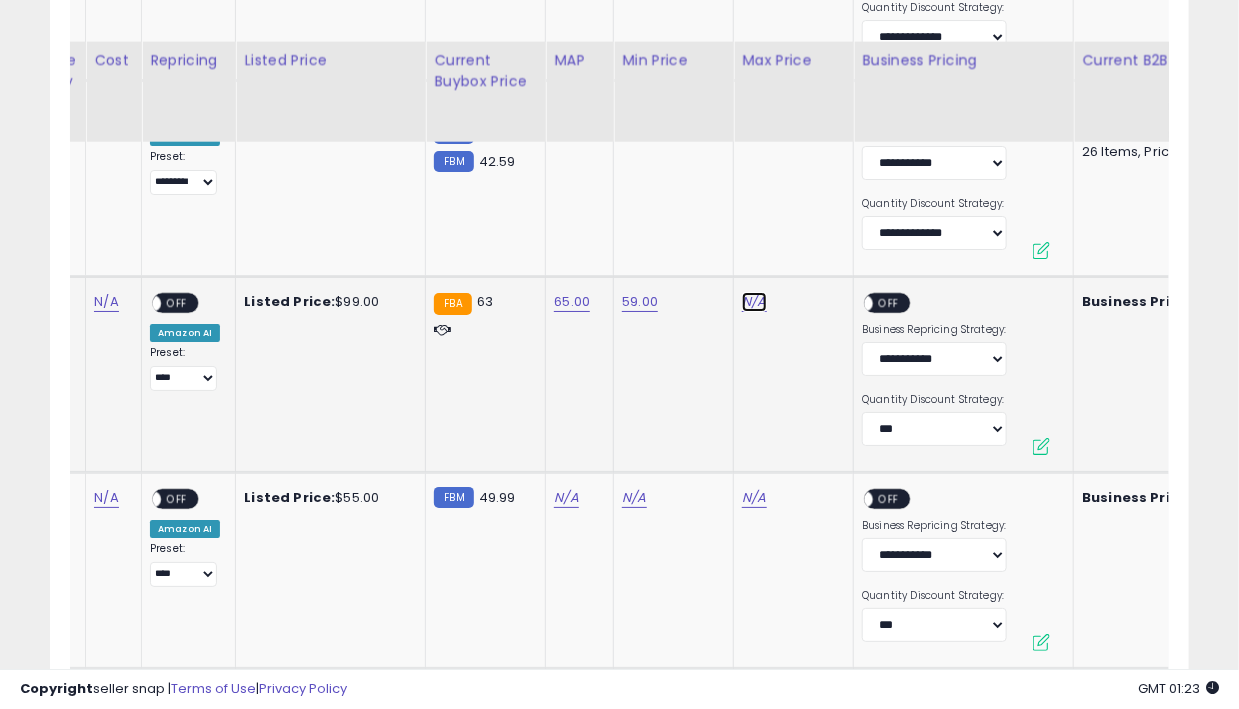 click on "N/A" at bounding box center [754, 302] 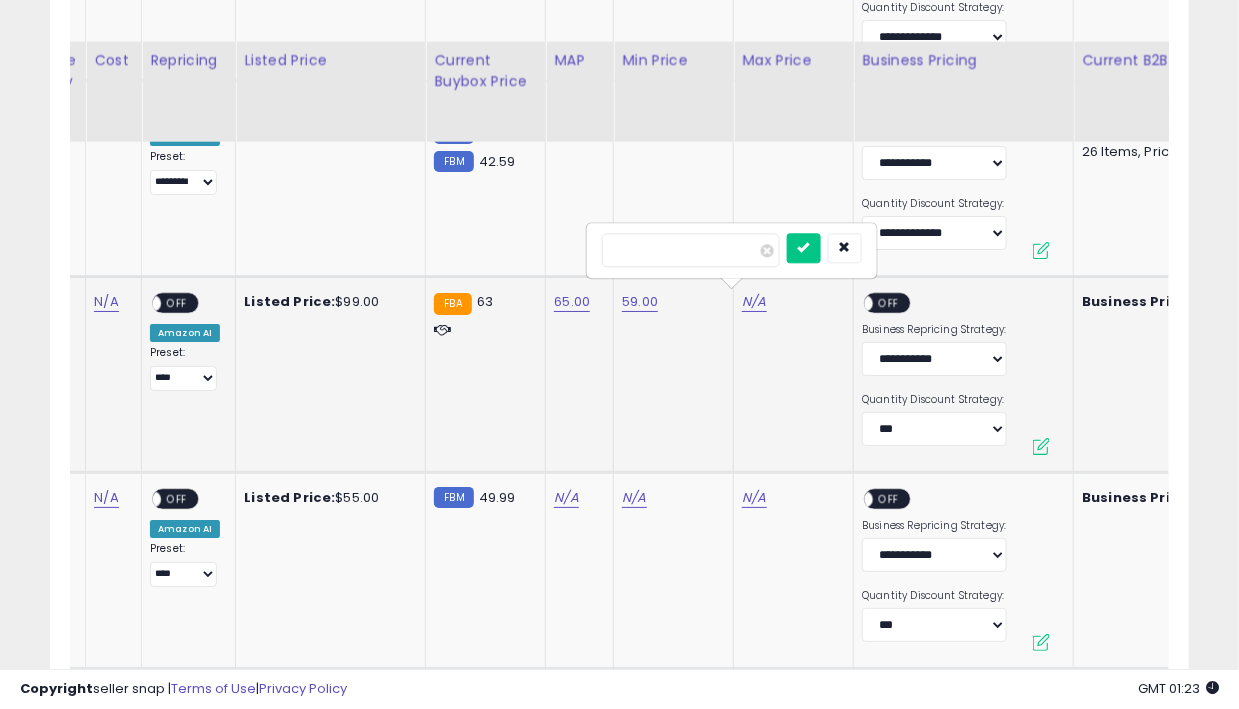 type on "**" 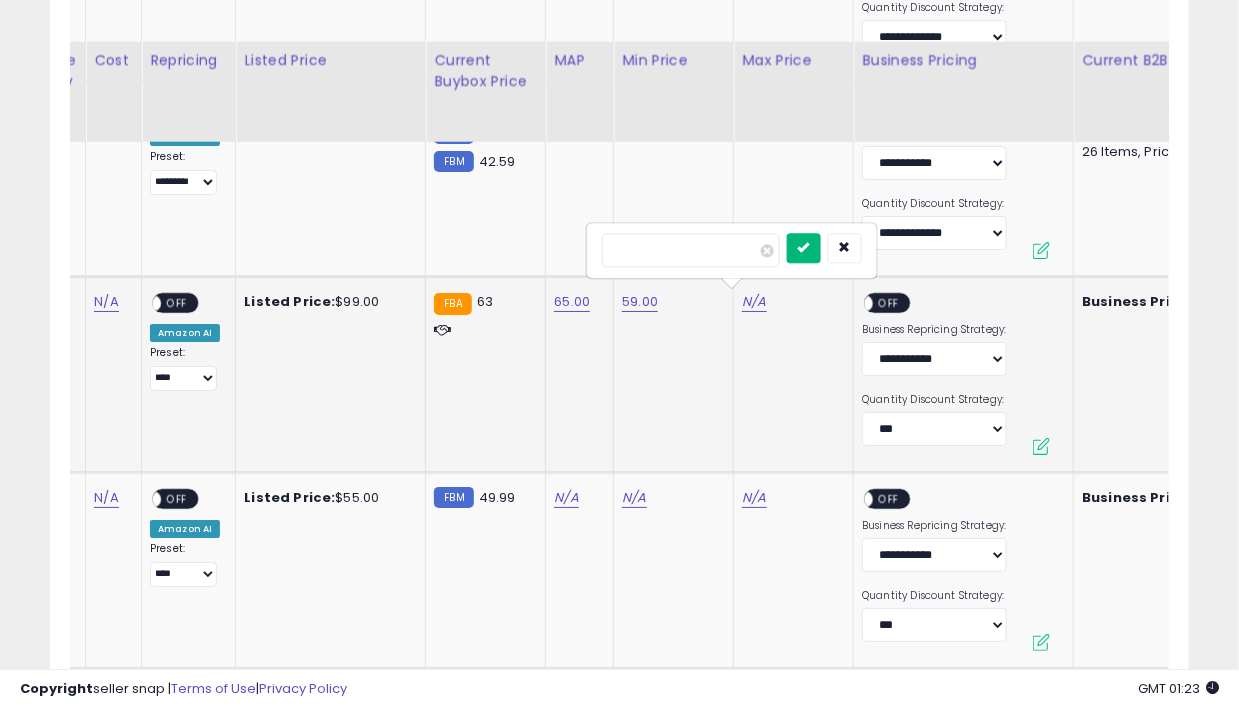click at bounding box center [804, 247] 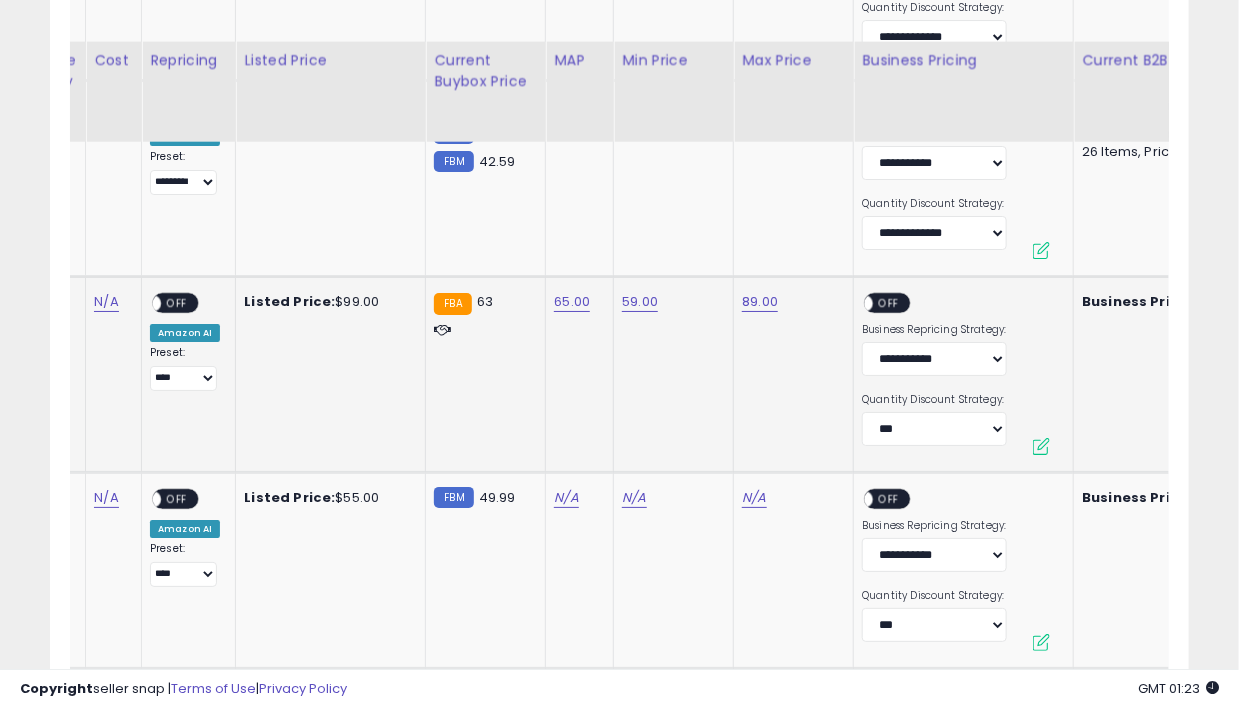 click on "OFF" at bounding box center (890, 303) 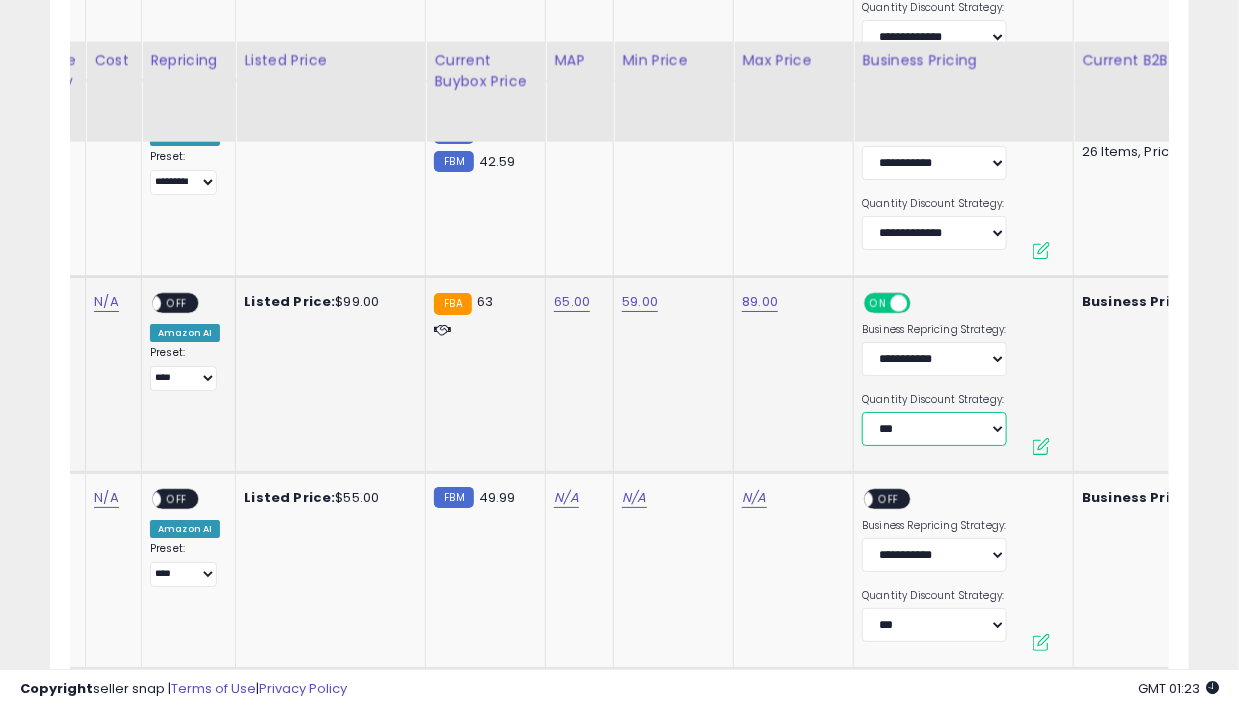 click on "**********" at bounding box center [934, 429] 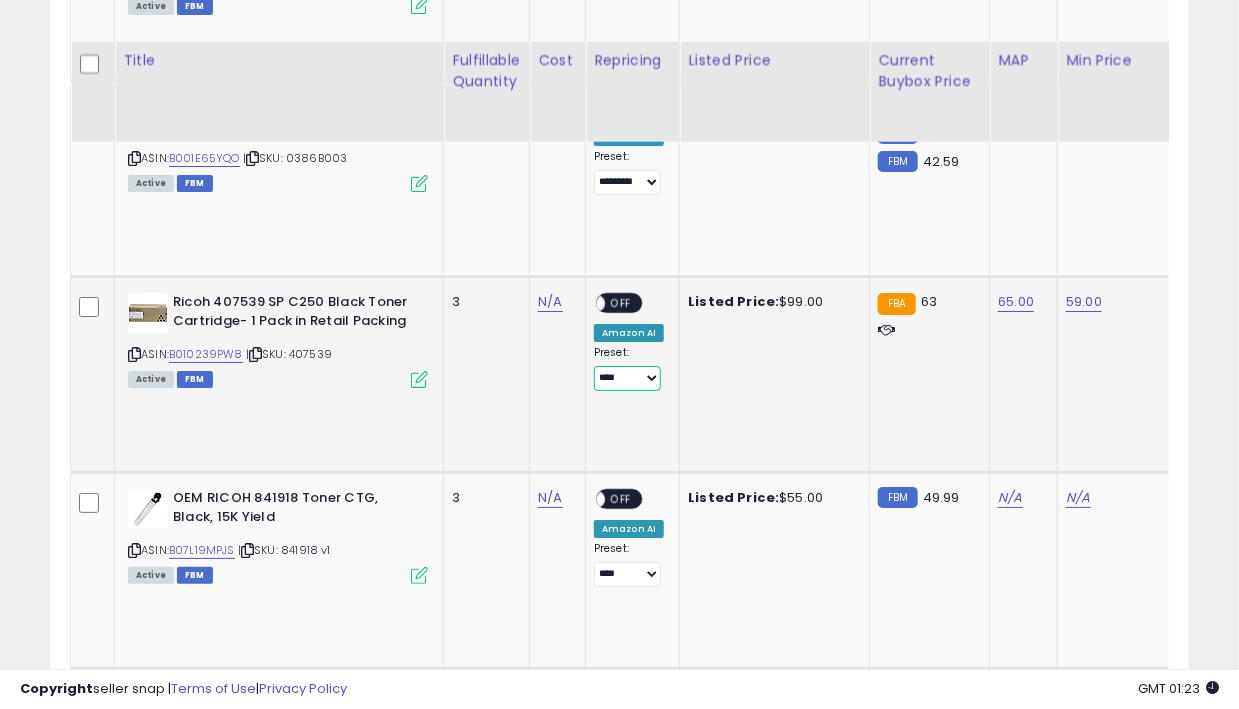 click on "**********" at bounding box center [627, 378] 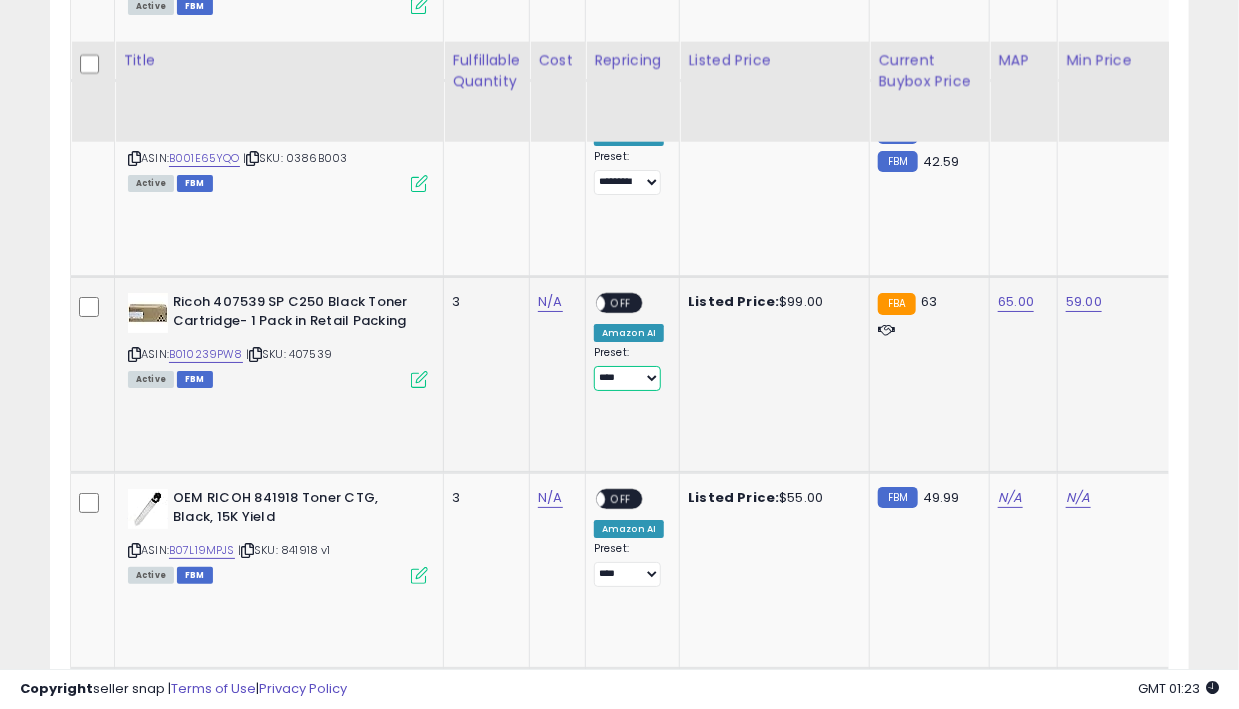 select on "*********" 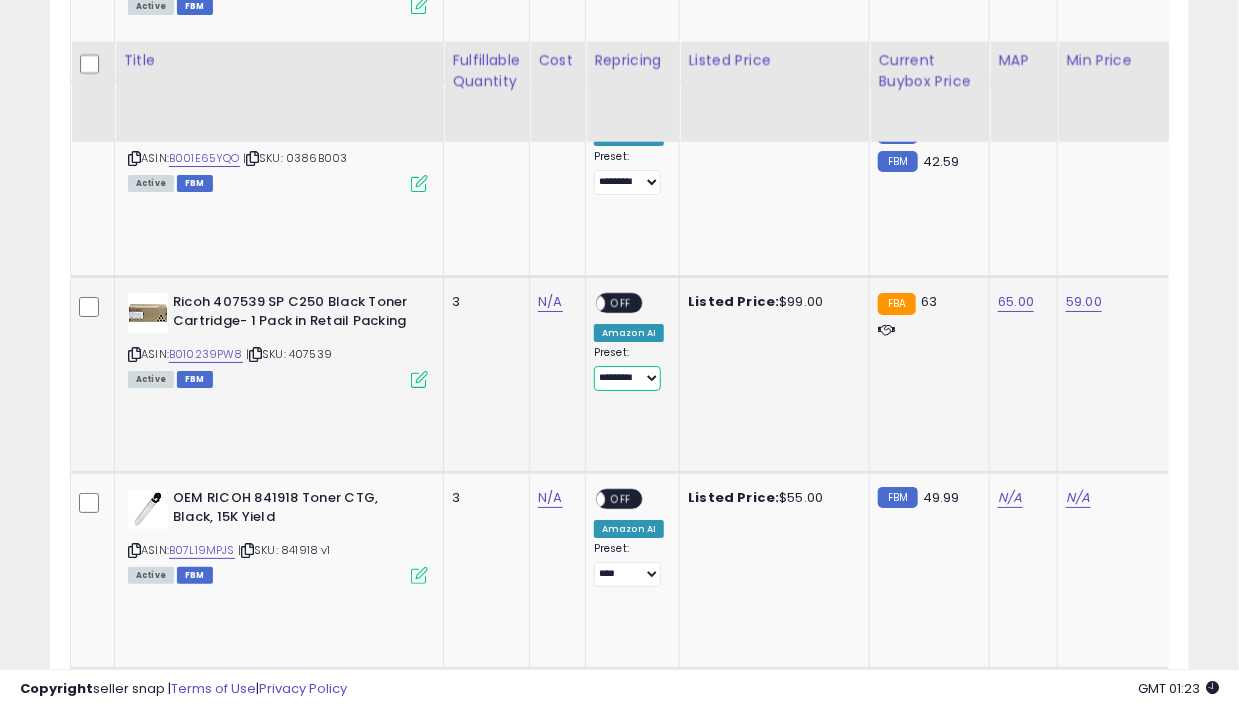 click on "**********" at bounding box center (627, 378) 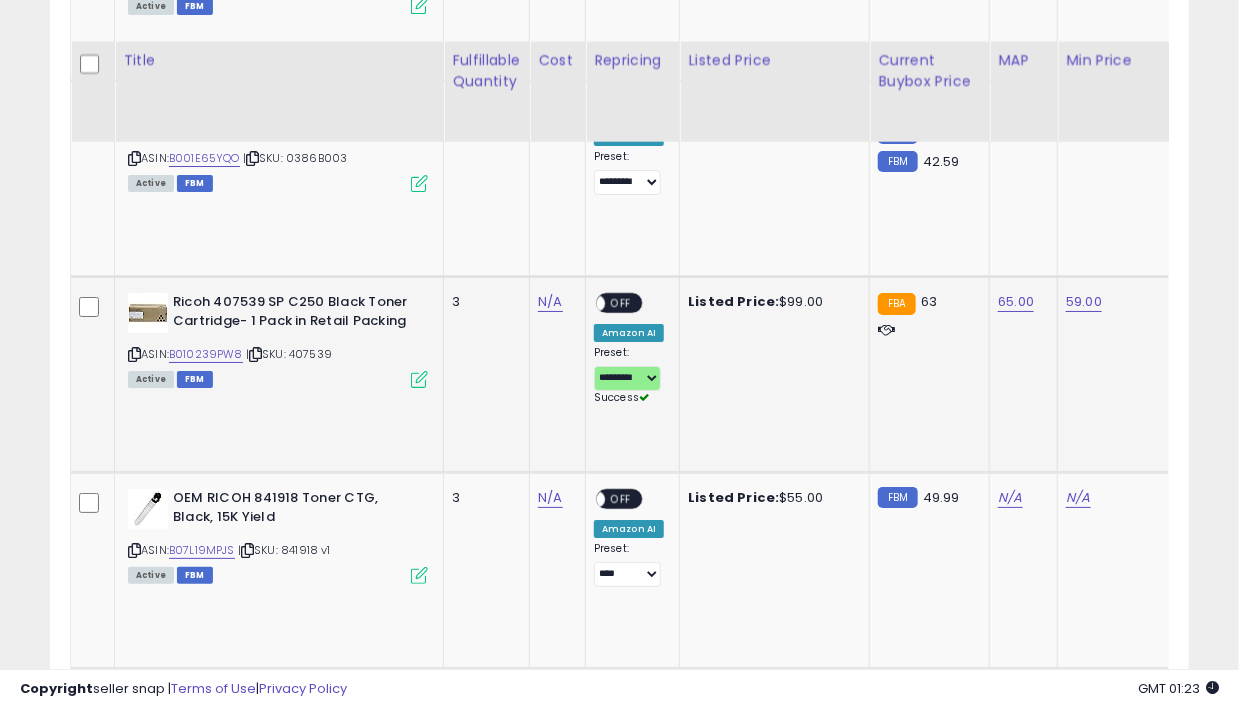 click on "OFF" at bounding box center [621, 303] 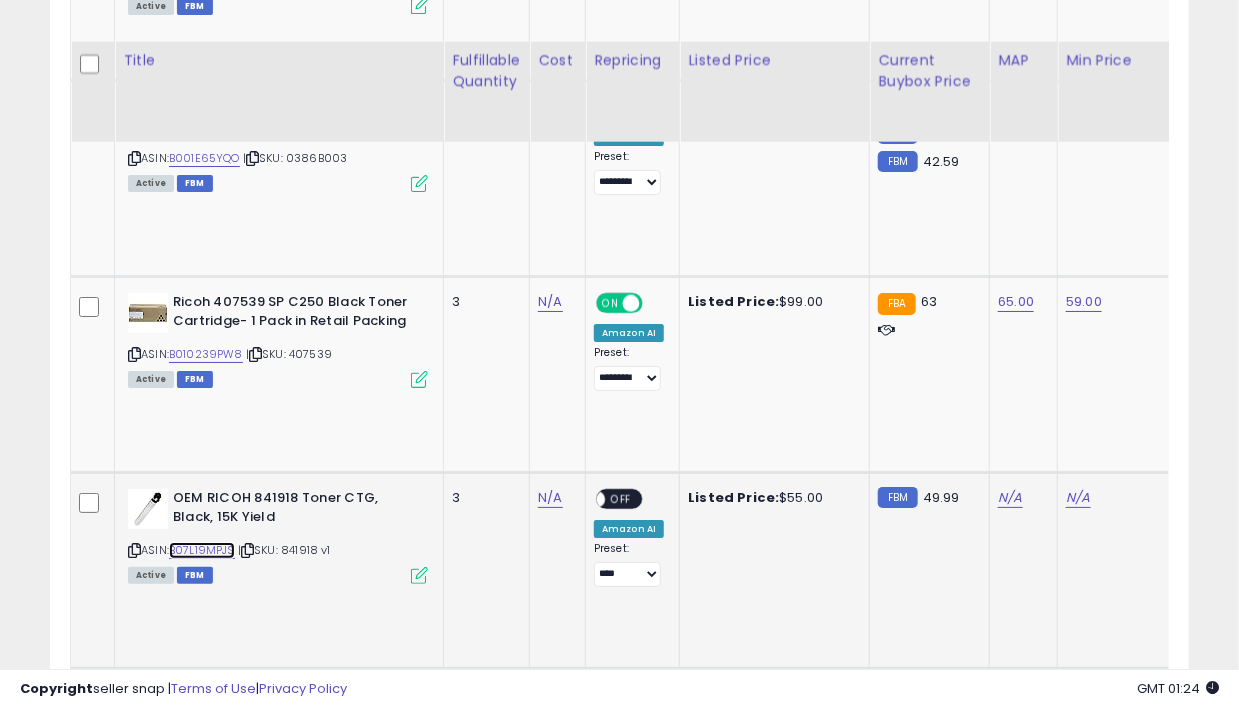 click on "B07L19MPJS" at bounding box center (202, 550) 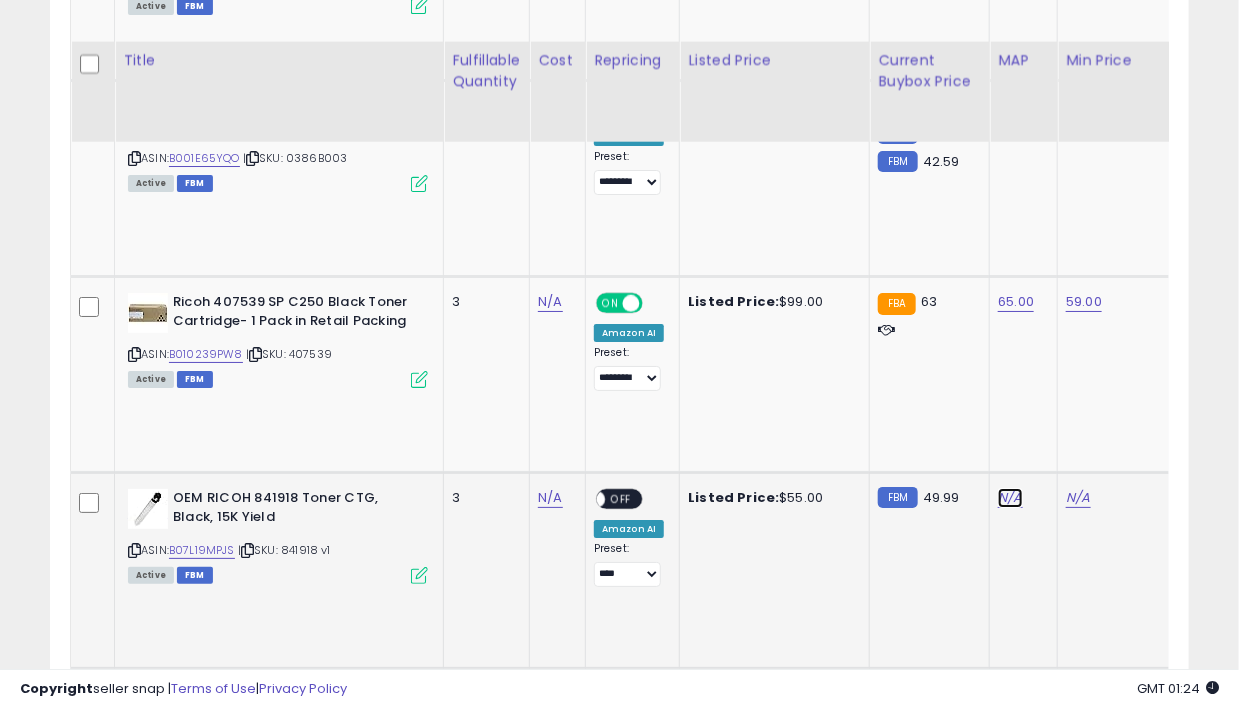 click on "N/A" at bounding box center [1010, 498] 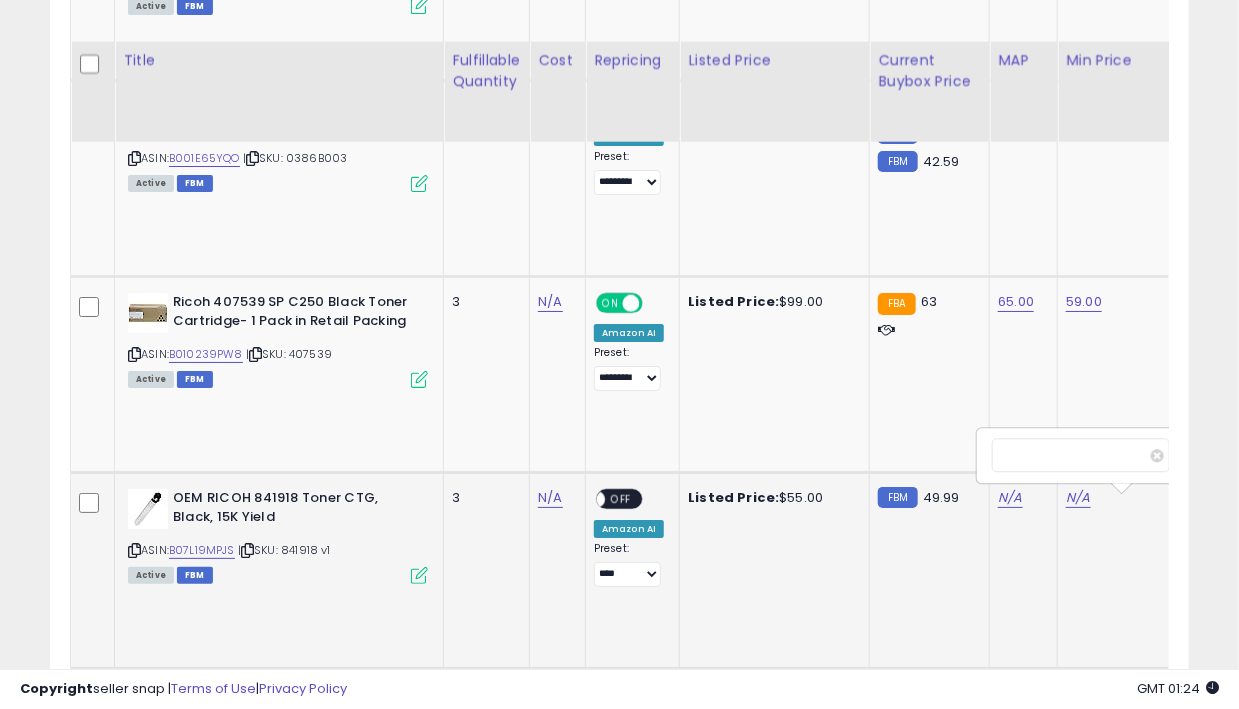 scroll, scrollTop: 0, scrollLeft: 33, axis: horizontal 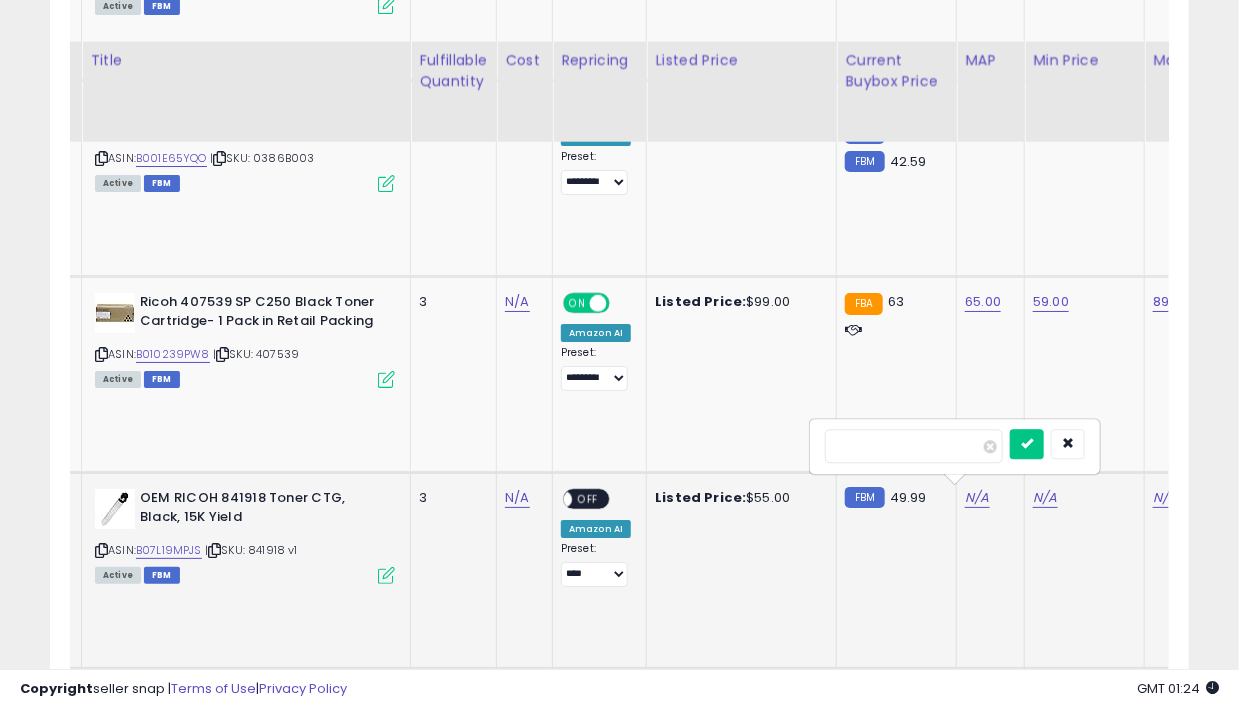 type on "**" 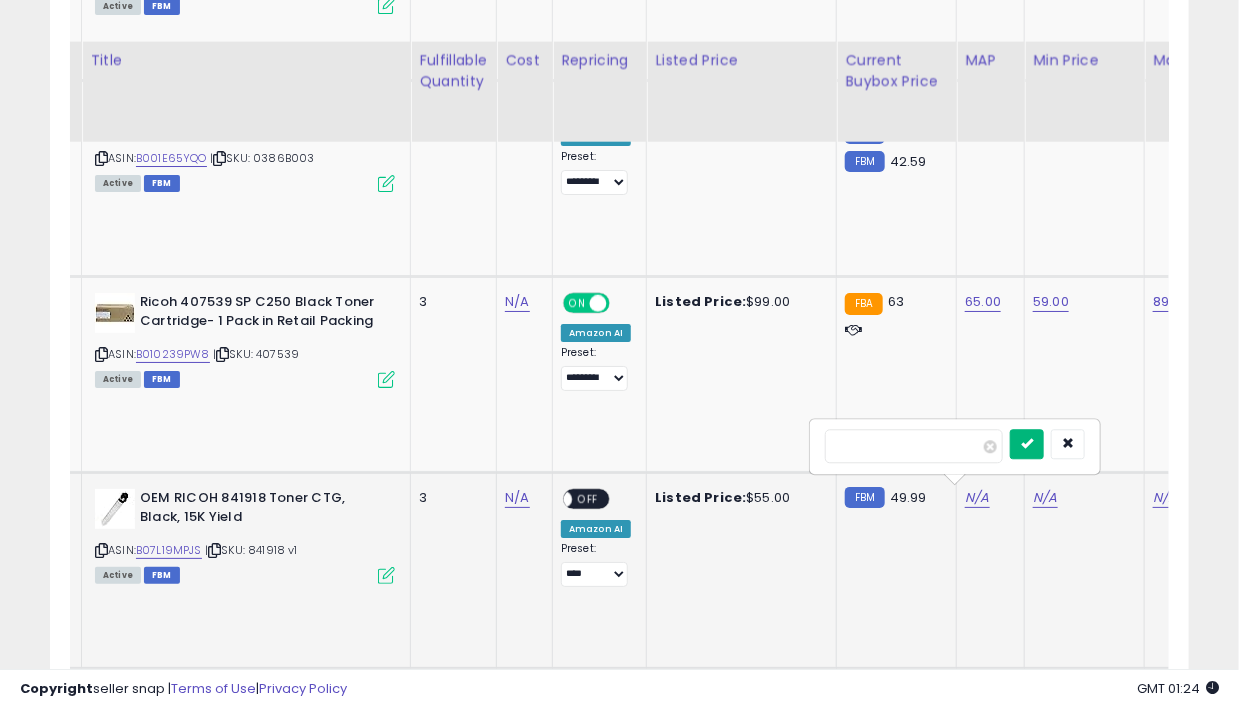 click at bounding box center [1027, 443] 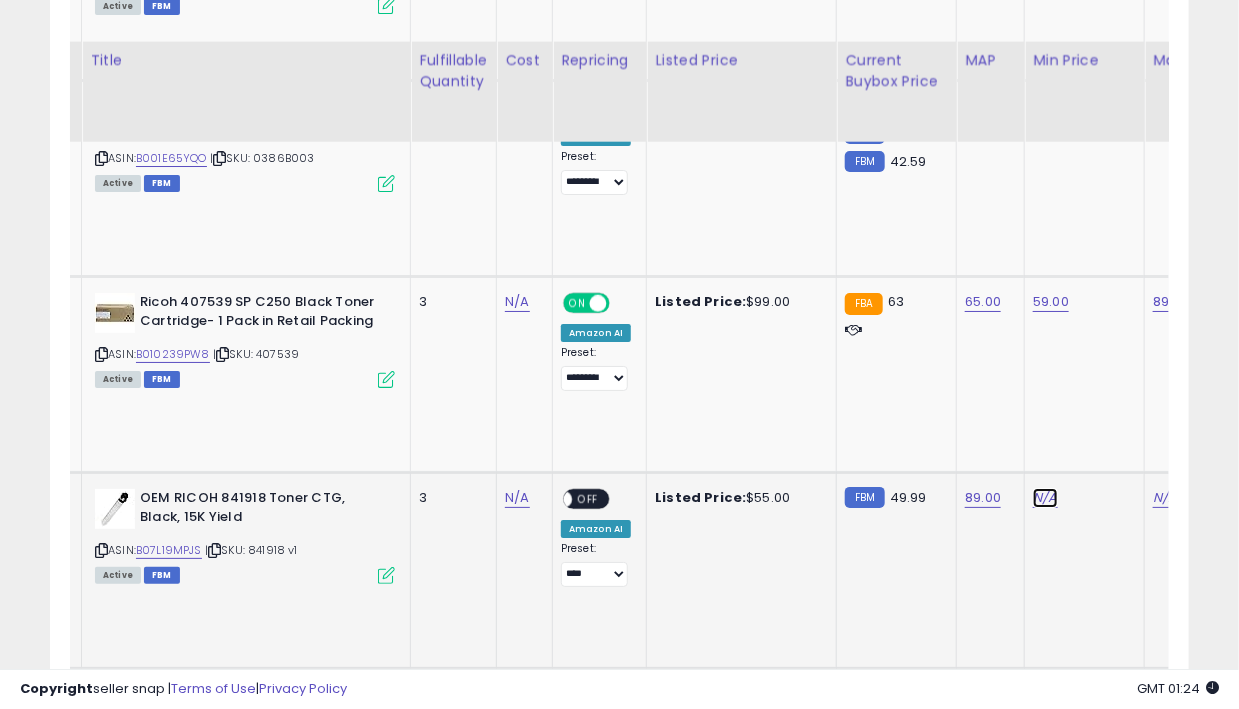 click on "N/A" at bounding box center (1045, 498) 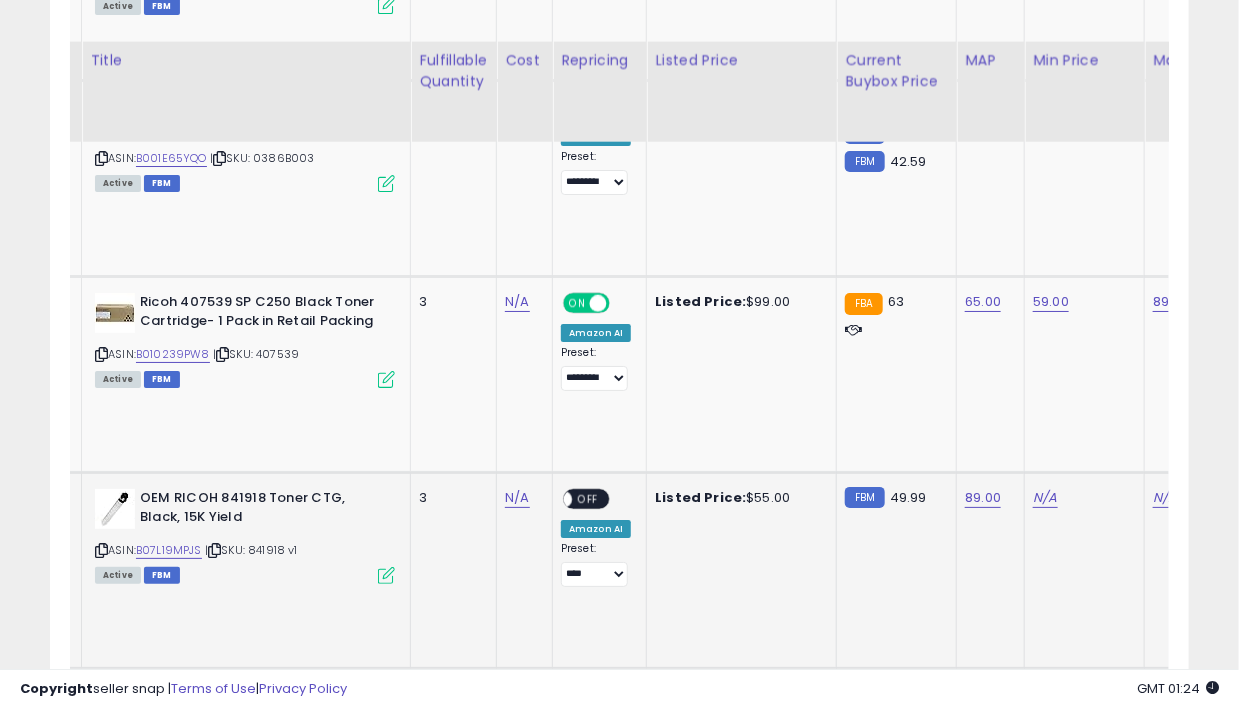 scroll, scrollTop: 0, scrollLeft: 100, axis: horizontal 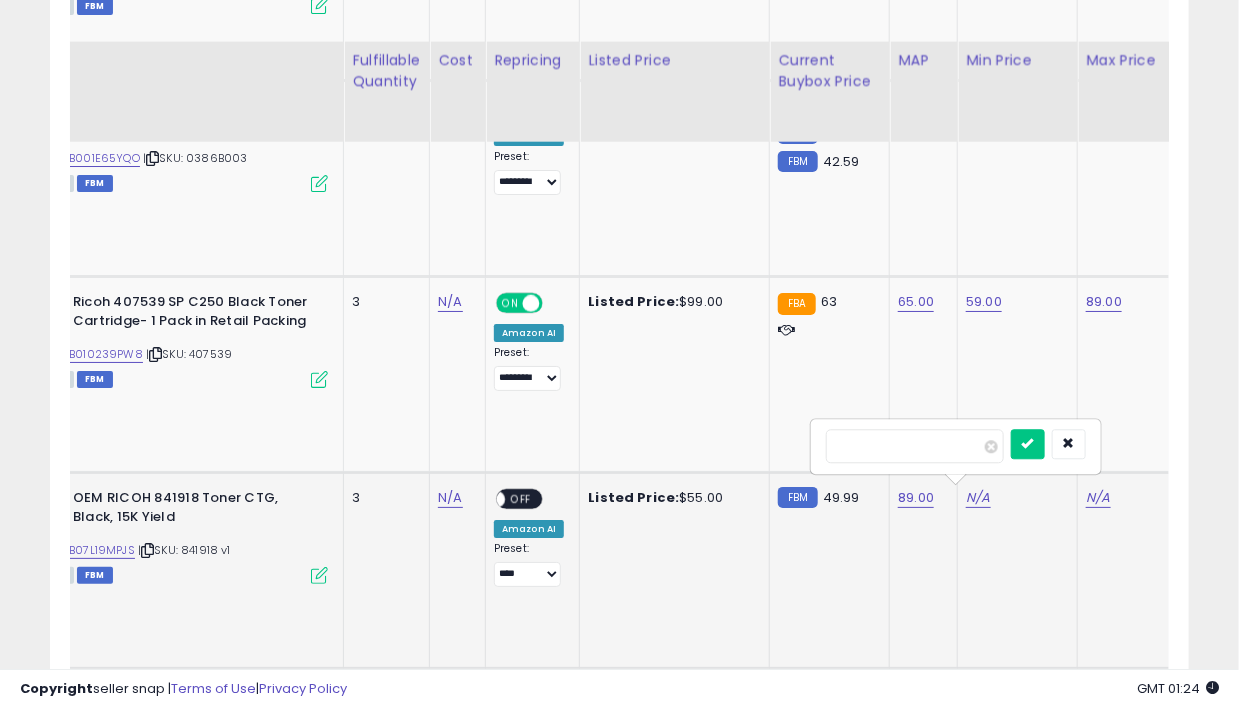 type on "**" 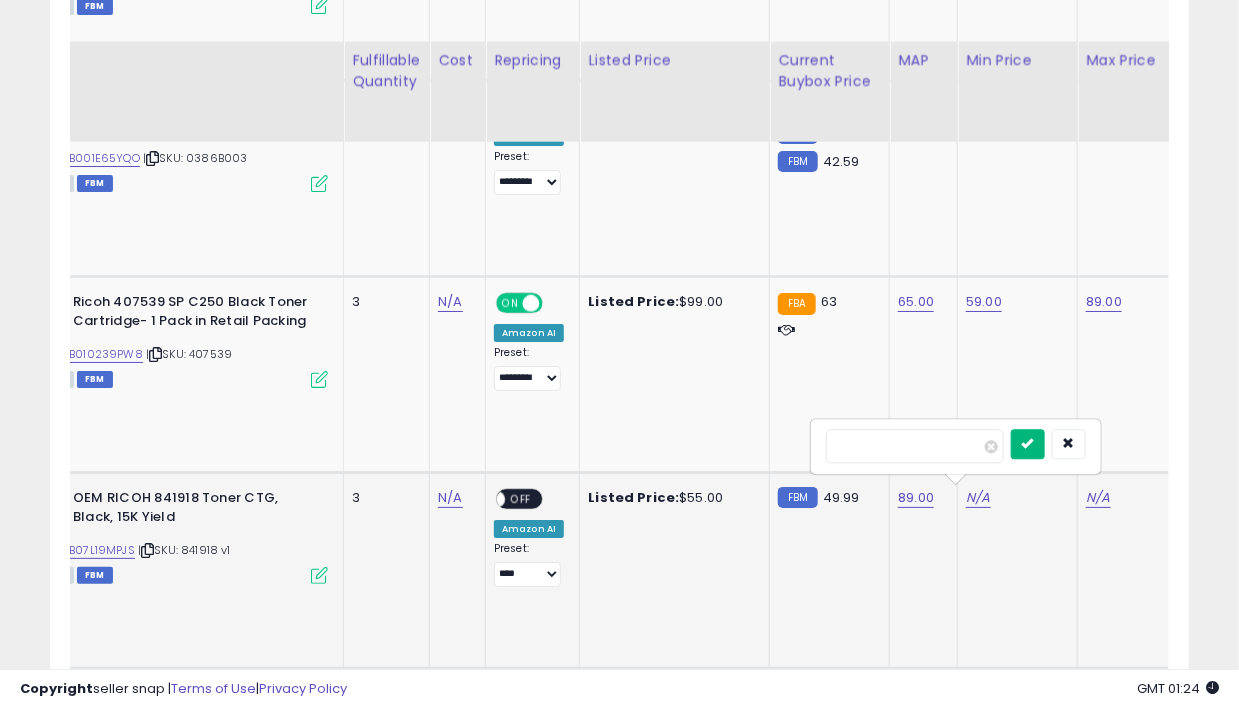 click at bounding box center (1028, 443) 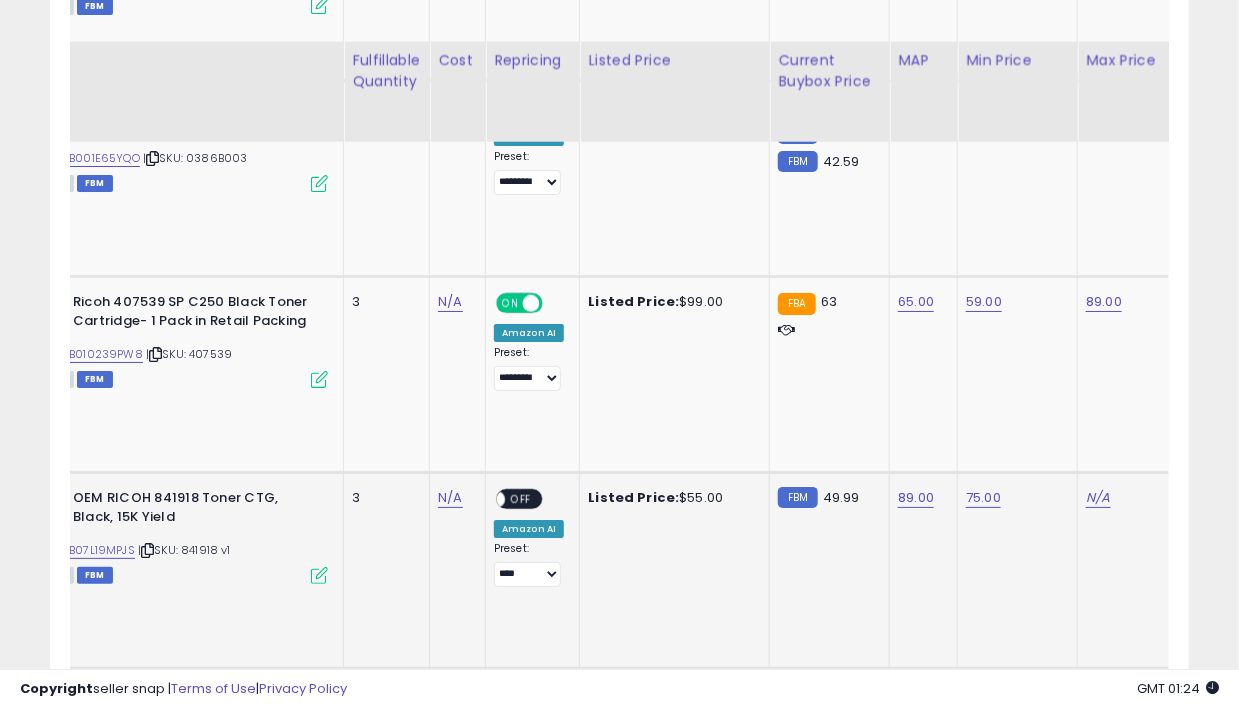scroll, scrollTop: 0, scrollLeft: 158, axis: horizontal 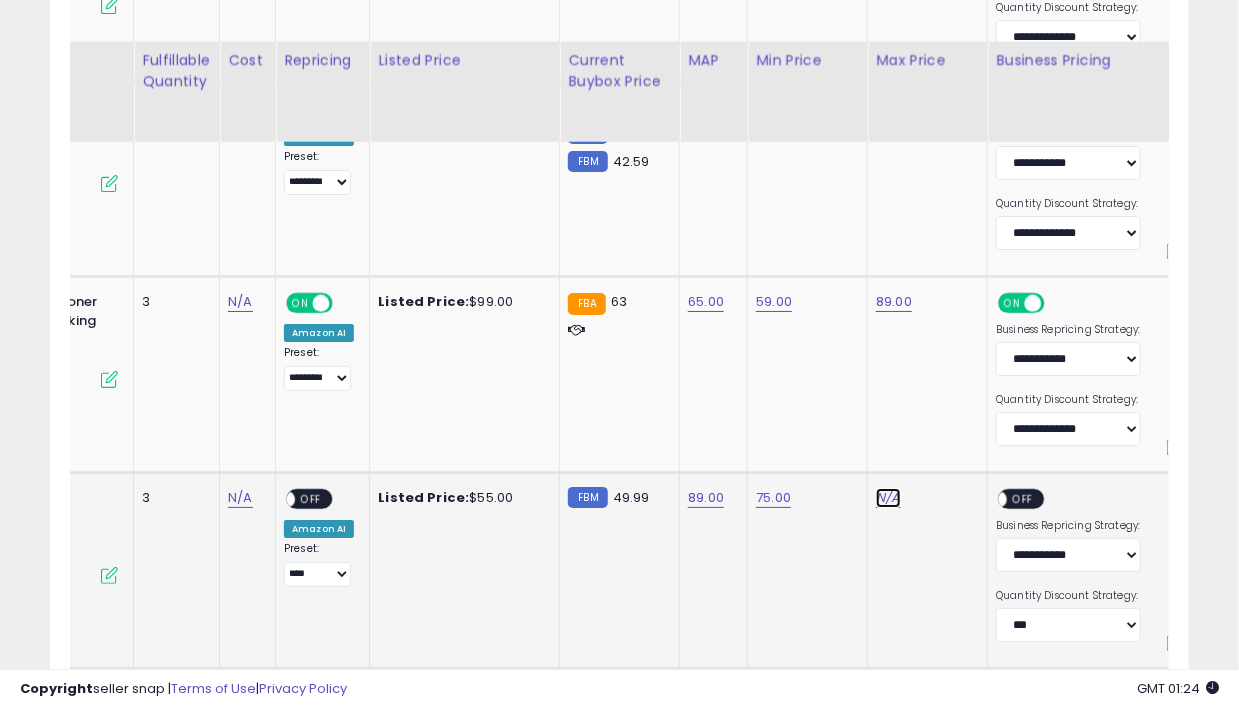 click on "N/A" at bounding box center [888, 498] 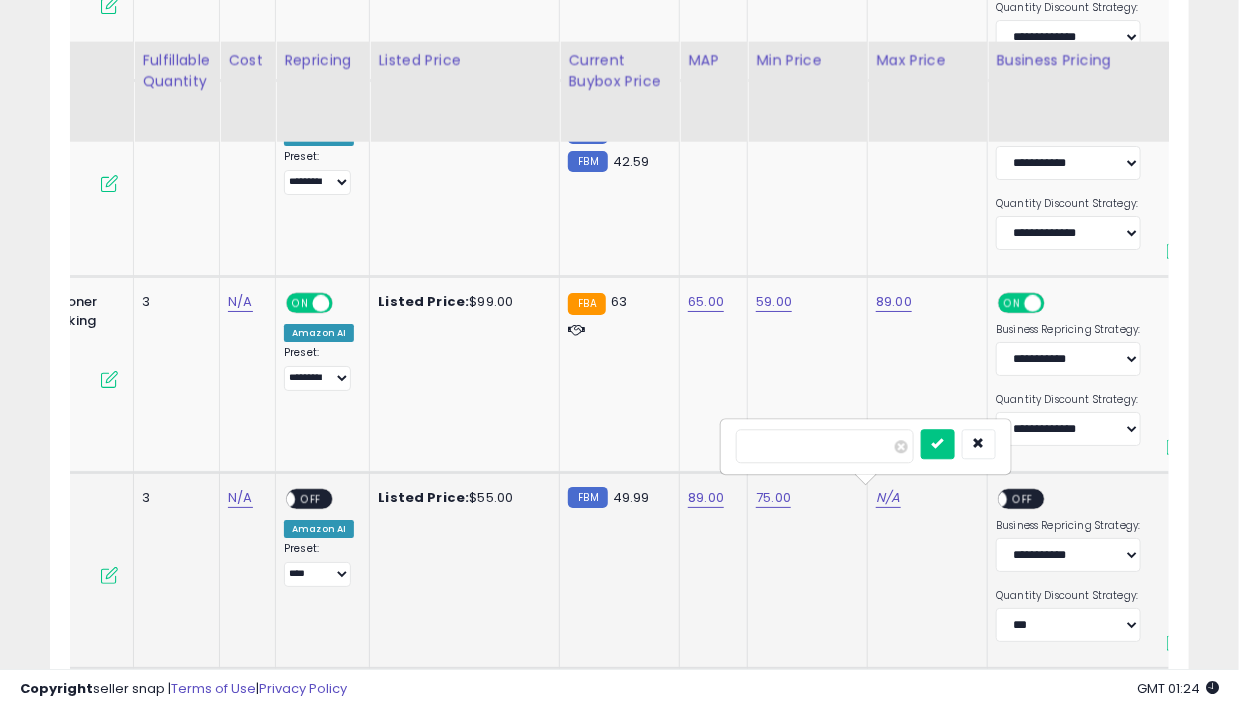 type on "***" 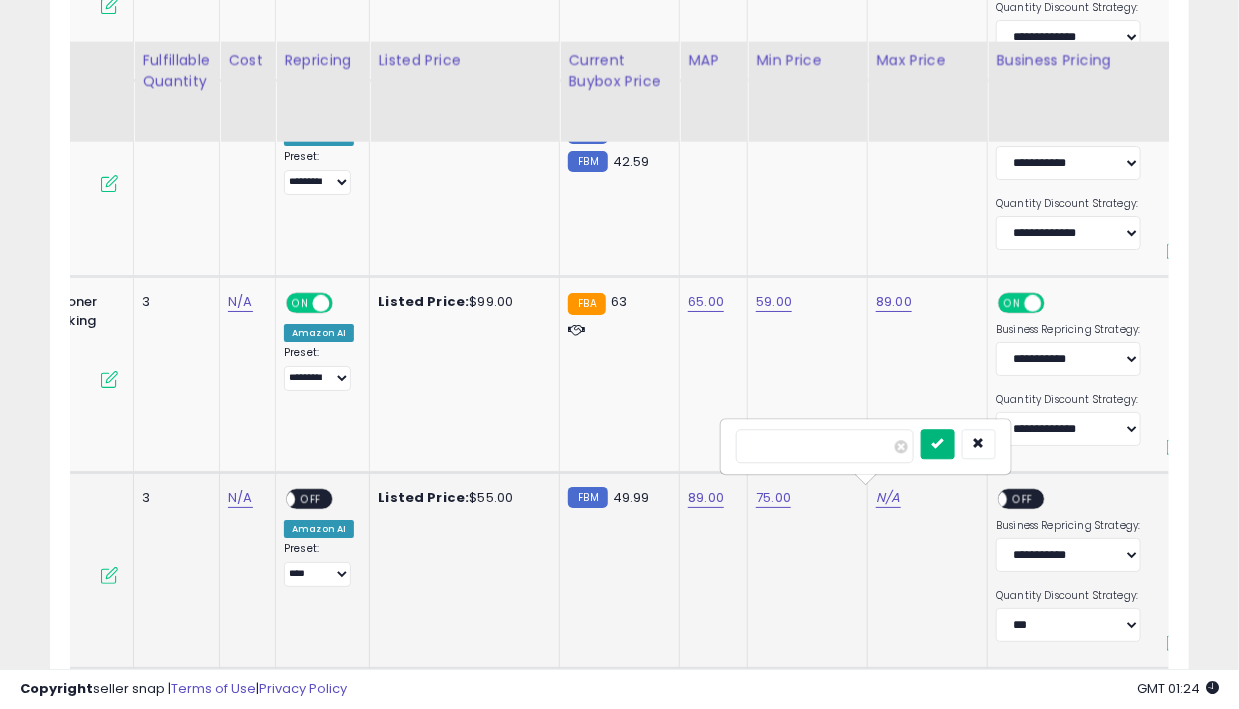 click at bounding box center (938, 443) 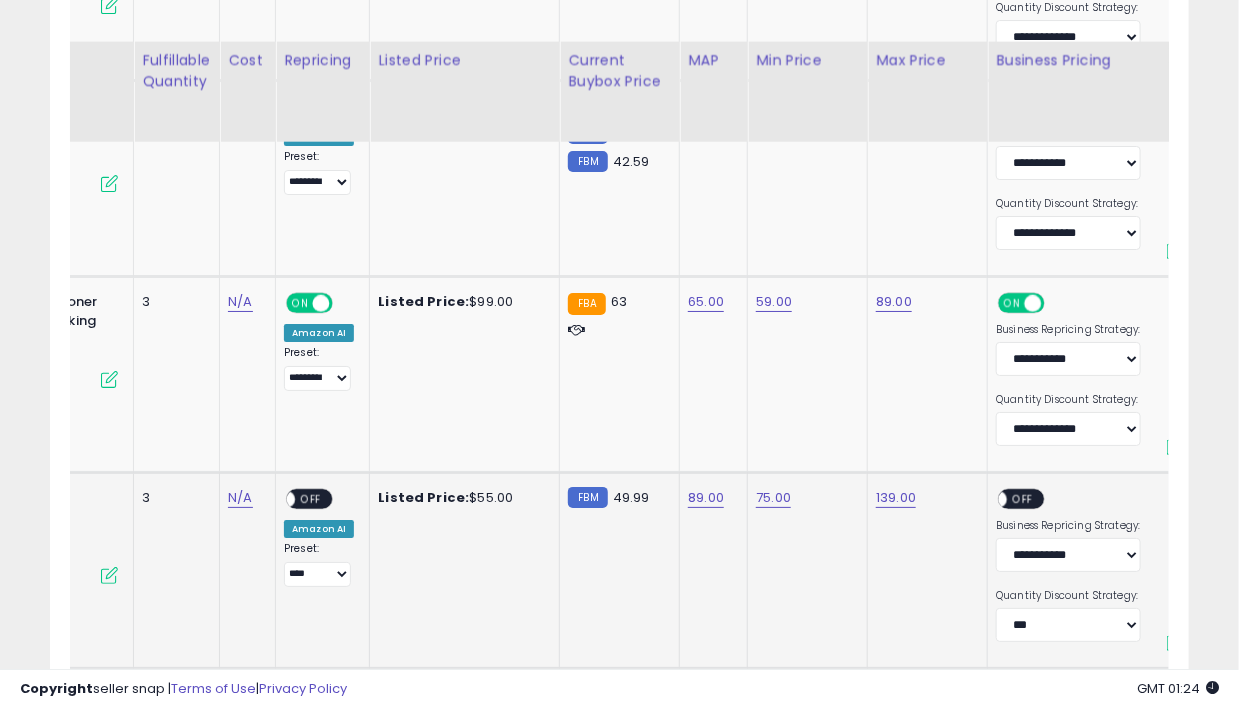 click on "OFF" at bounding box center [1024, 499] 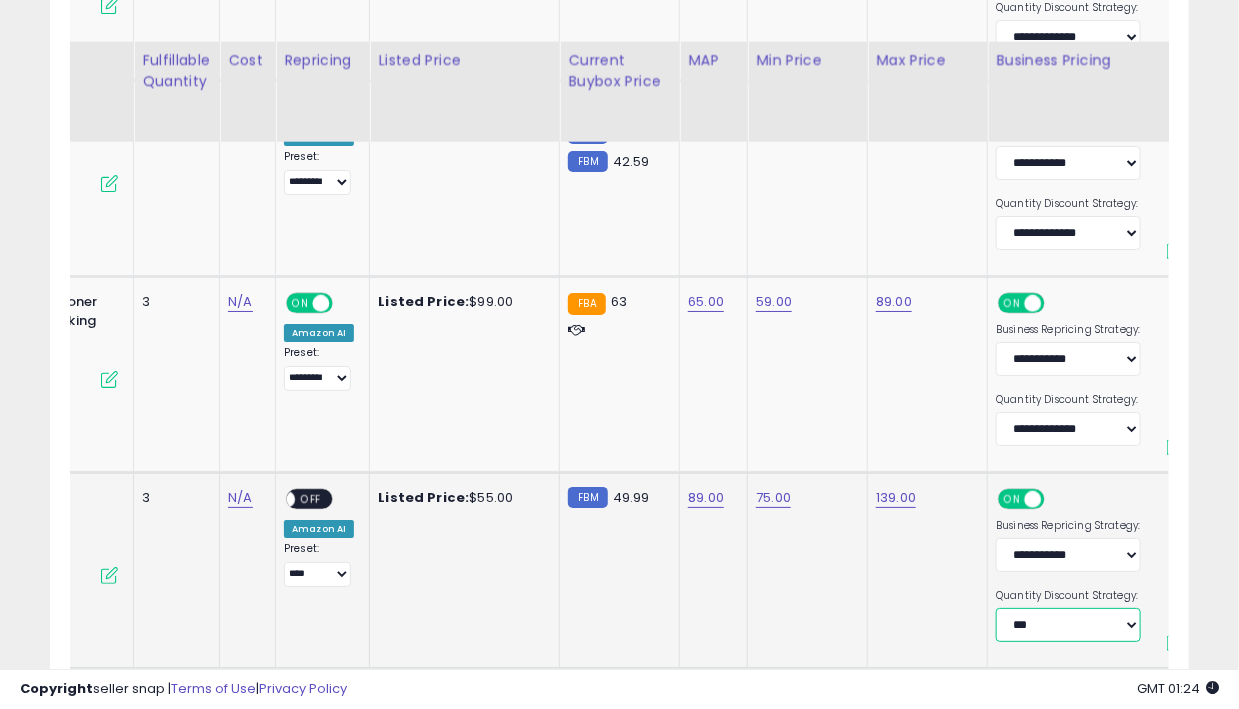 click on "**********" at bounding box center (1068, 625) 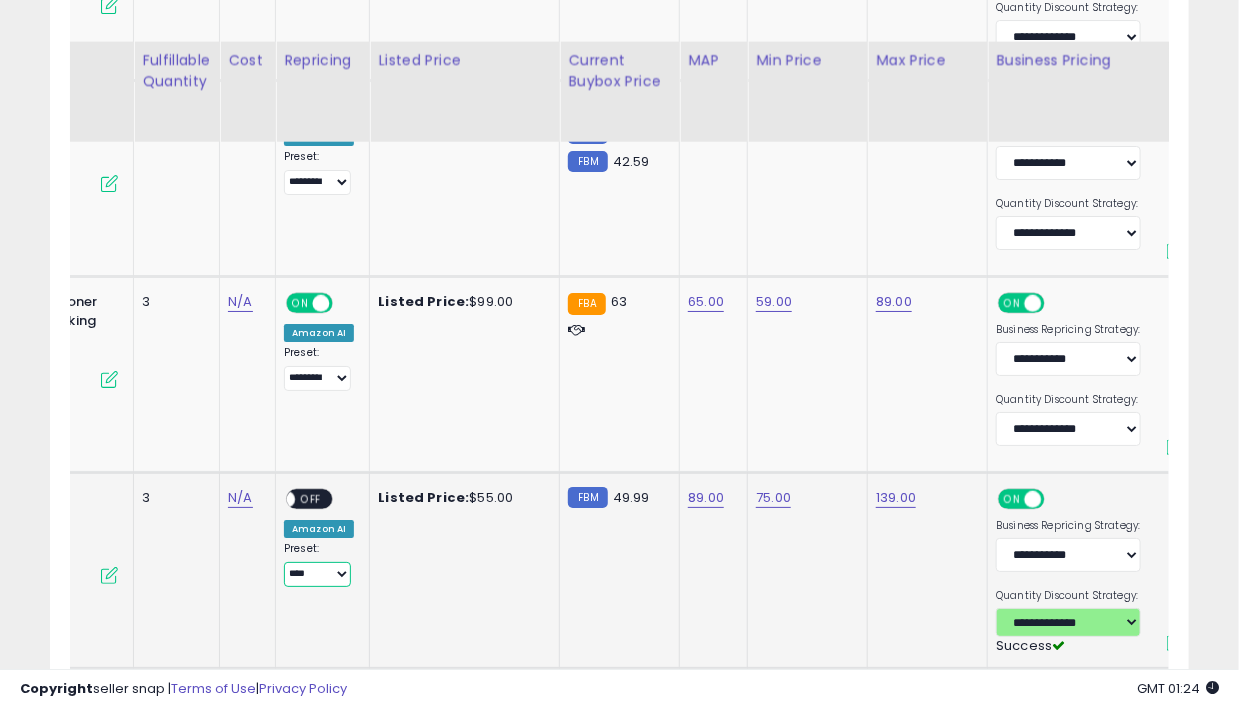 click on "**********" at bounding box center (317, 574) 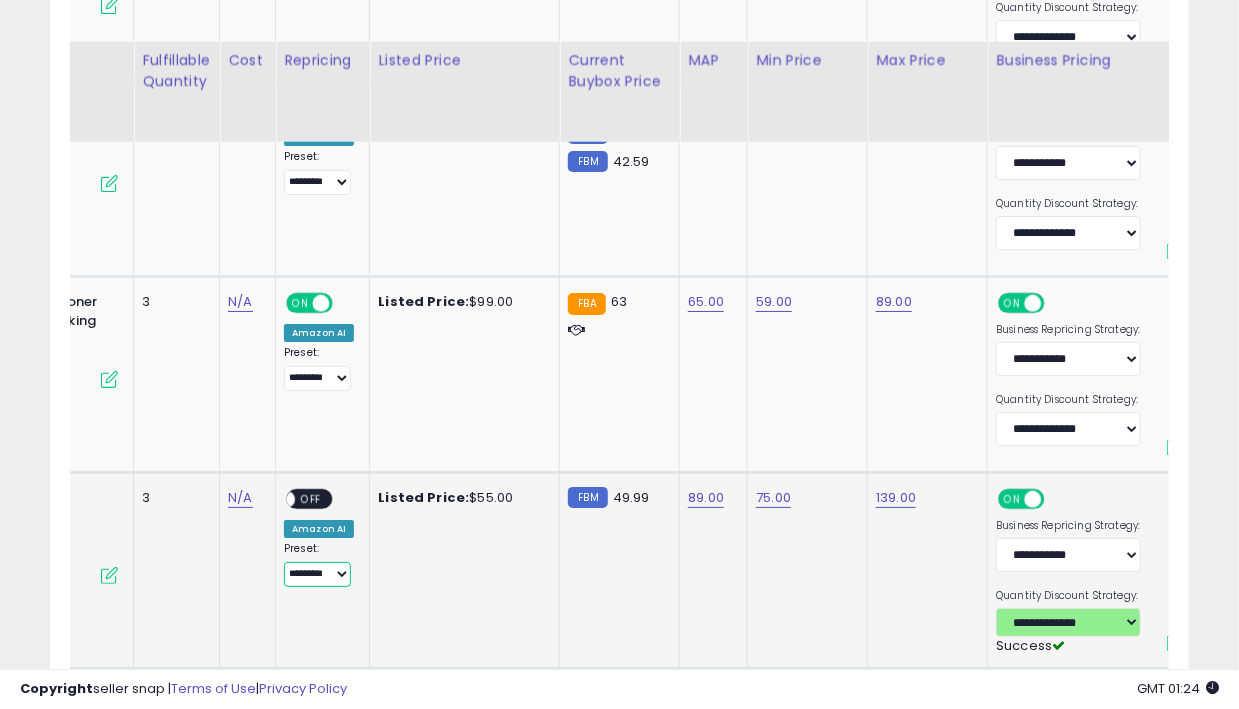 click on "**********" at bounding box center [317, 574] 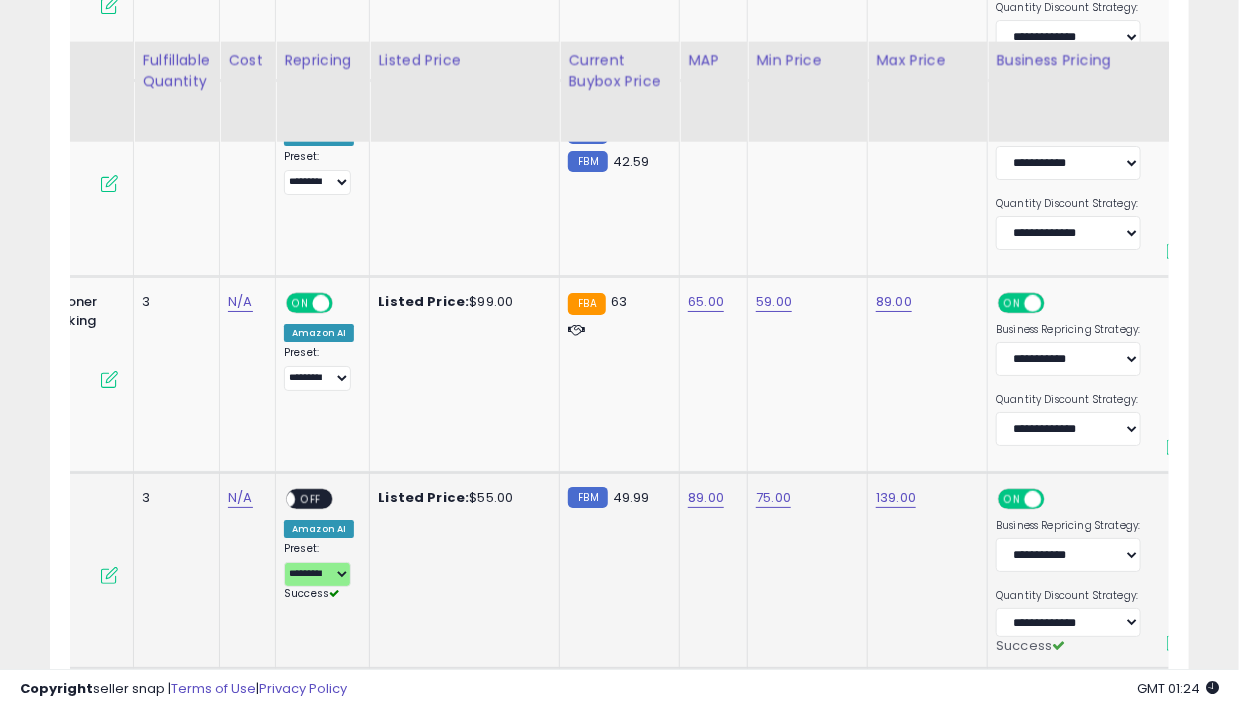 click on "OFF" at bounding box center [311, 499] 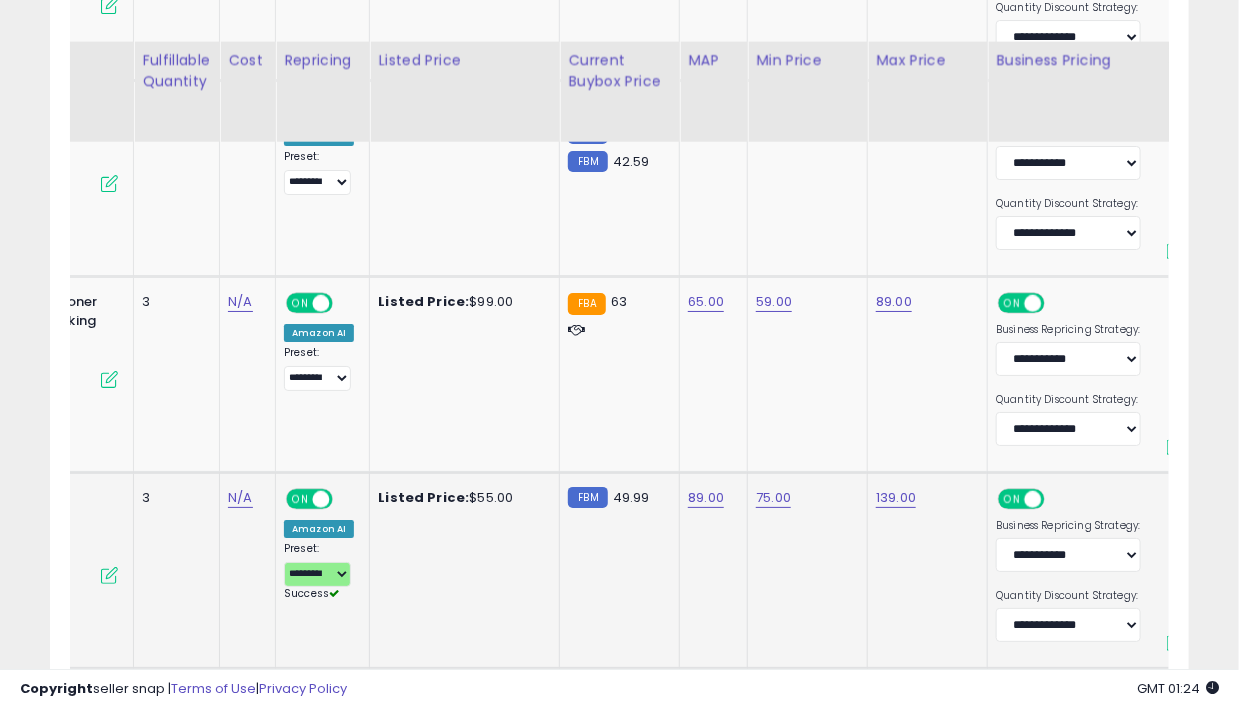 scroll, scrollTop: 0, scrollLeft: 87, axis: horizontal 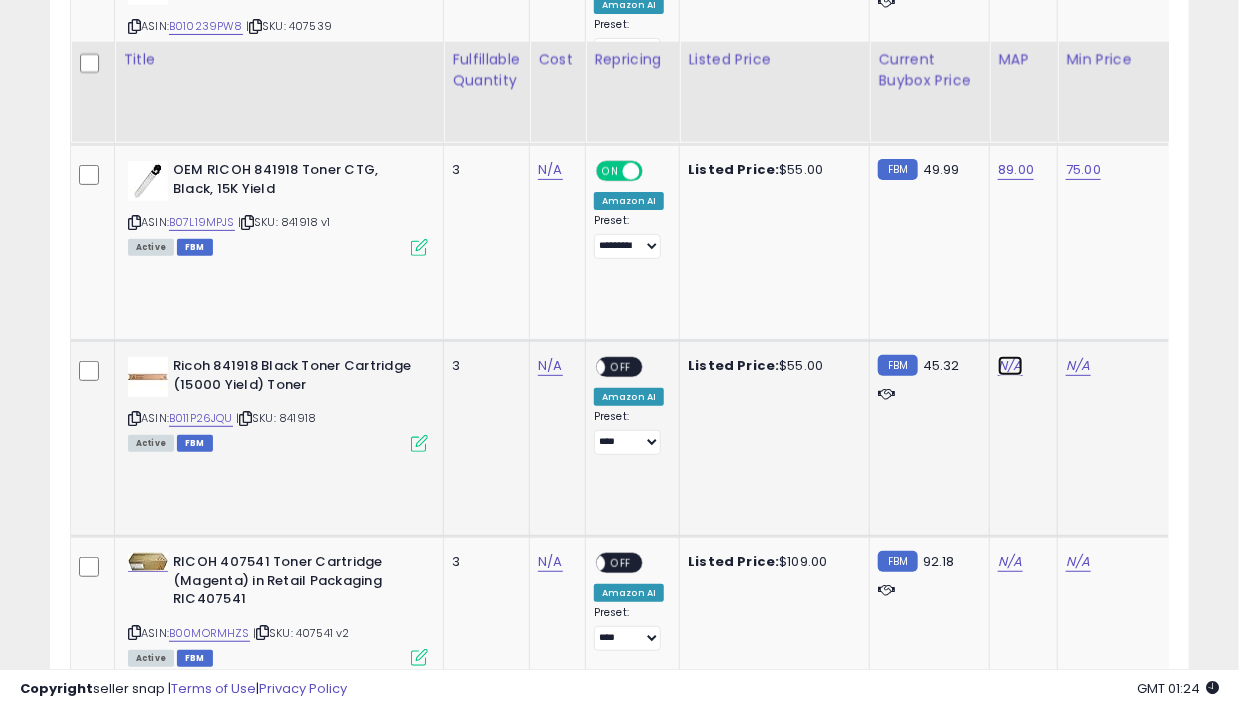click on "N/A" at bounding box center (1010, 366) 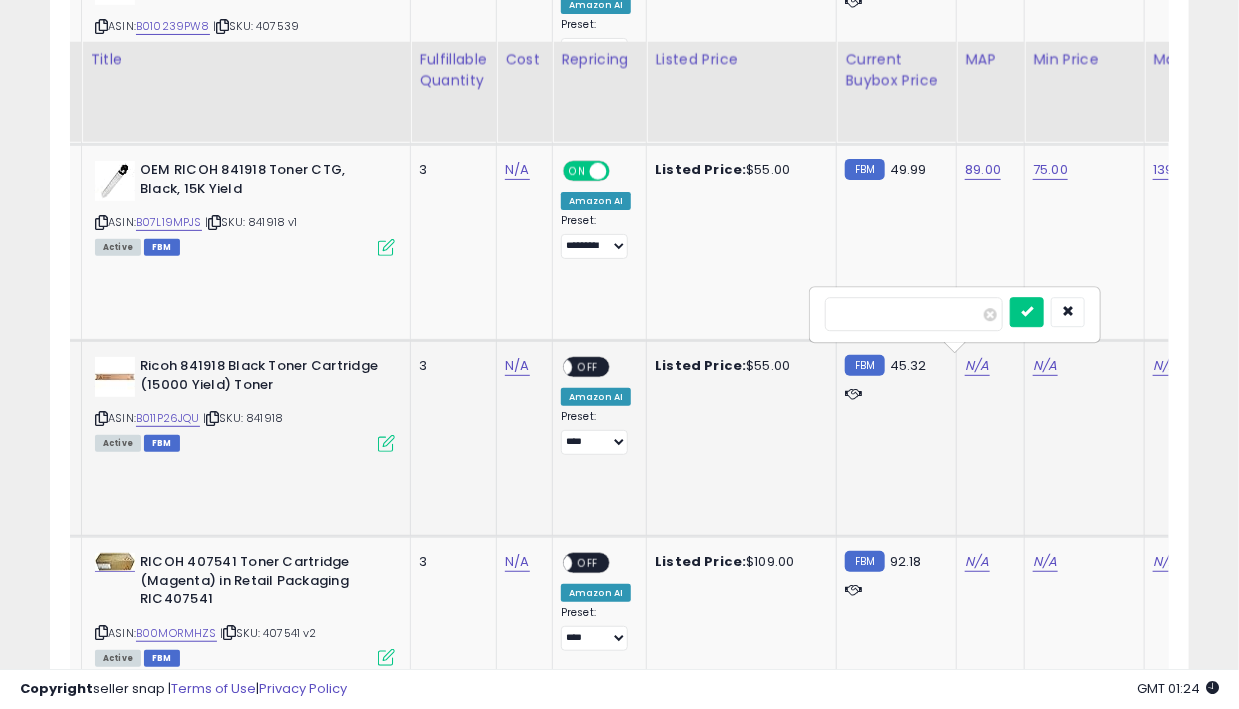 type on "**" 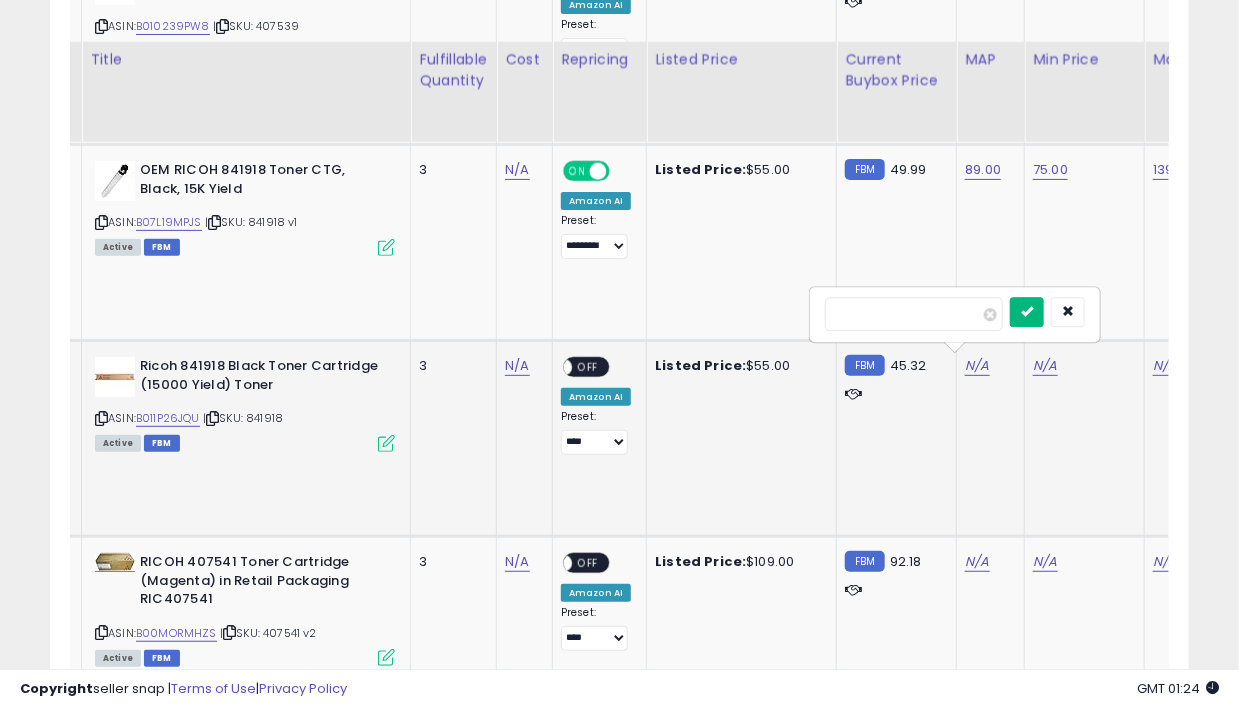 click at bounding box center (1027, 311) 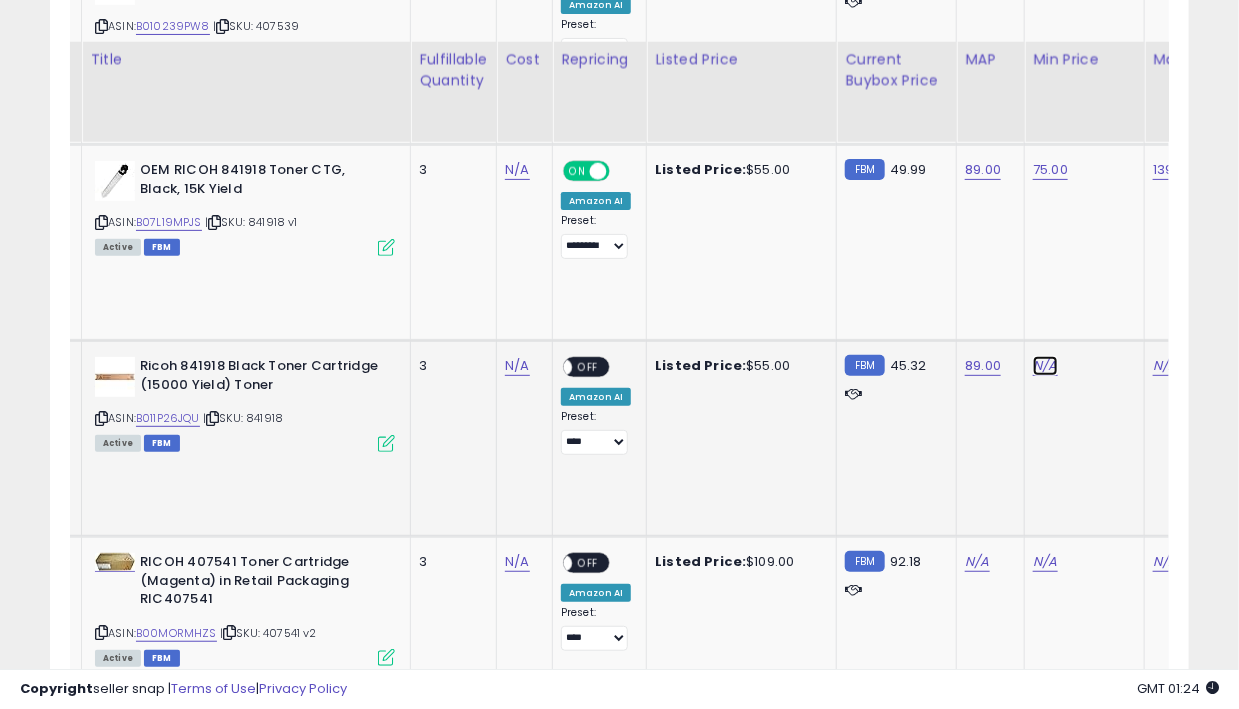click on "N/A" at bounding box center (1045, 366) 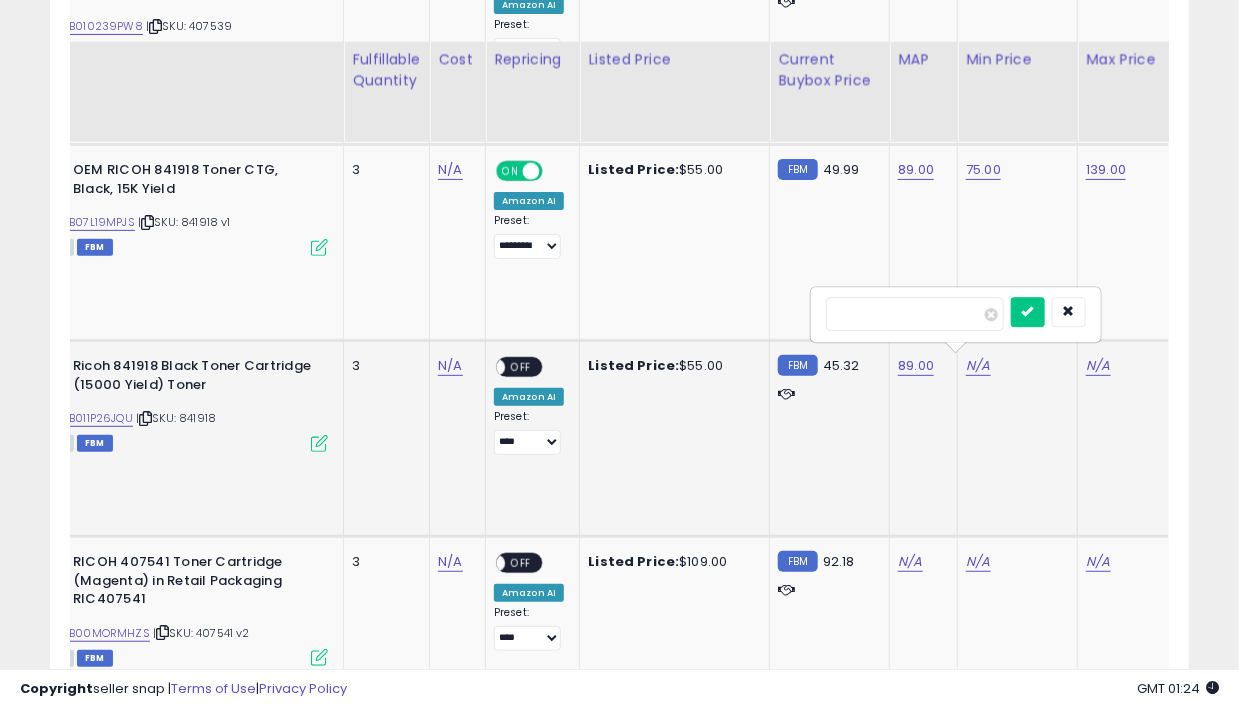 type on "**" 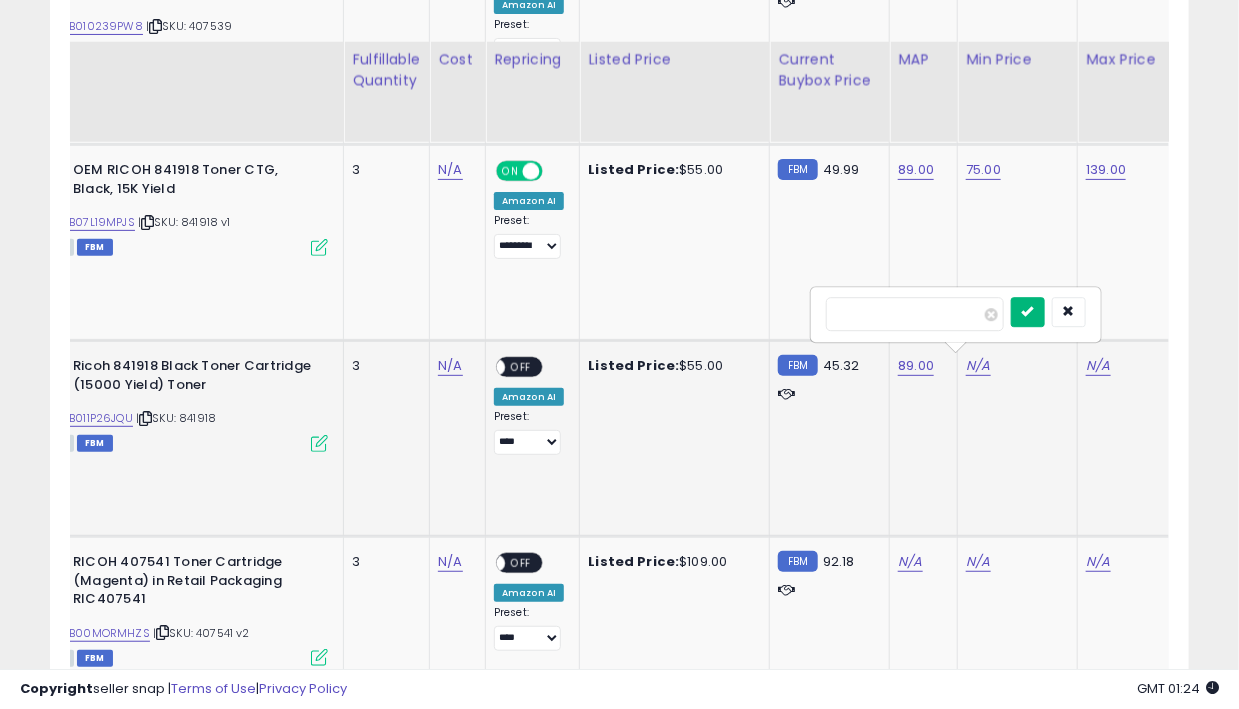 click at bounding box center [1028, 311] 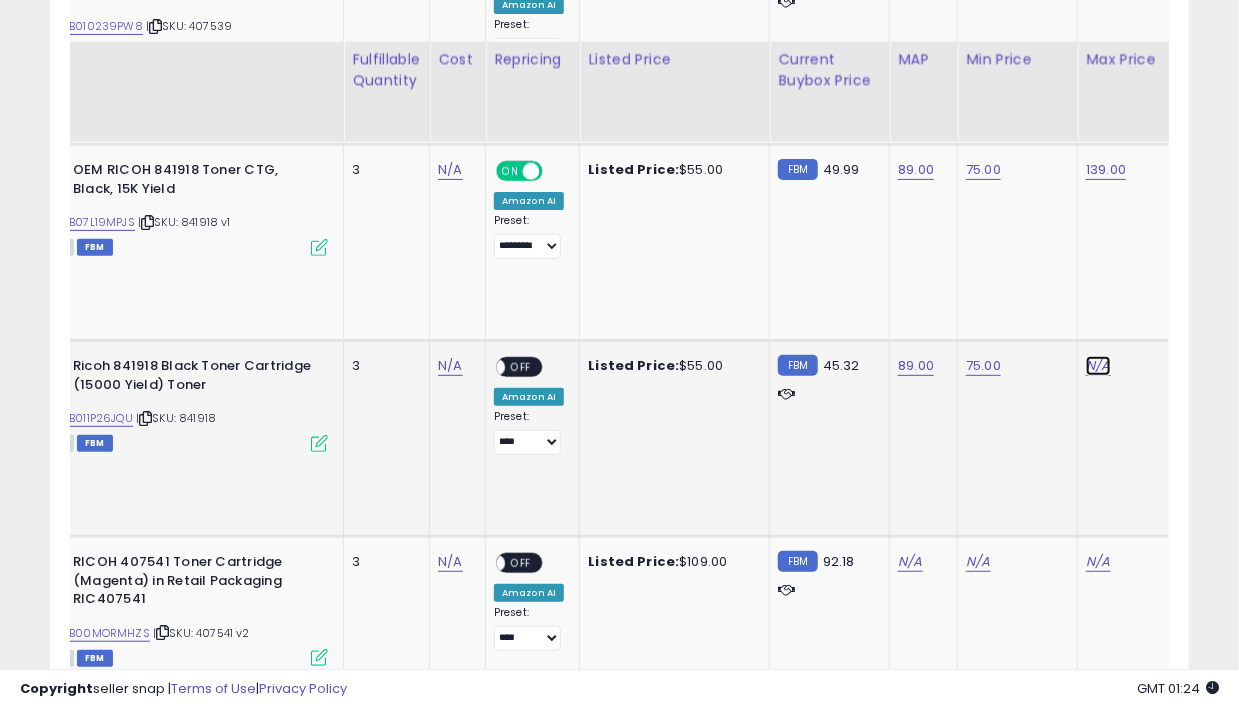 click on "N/A" at bounding box center (1098, 366) 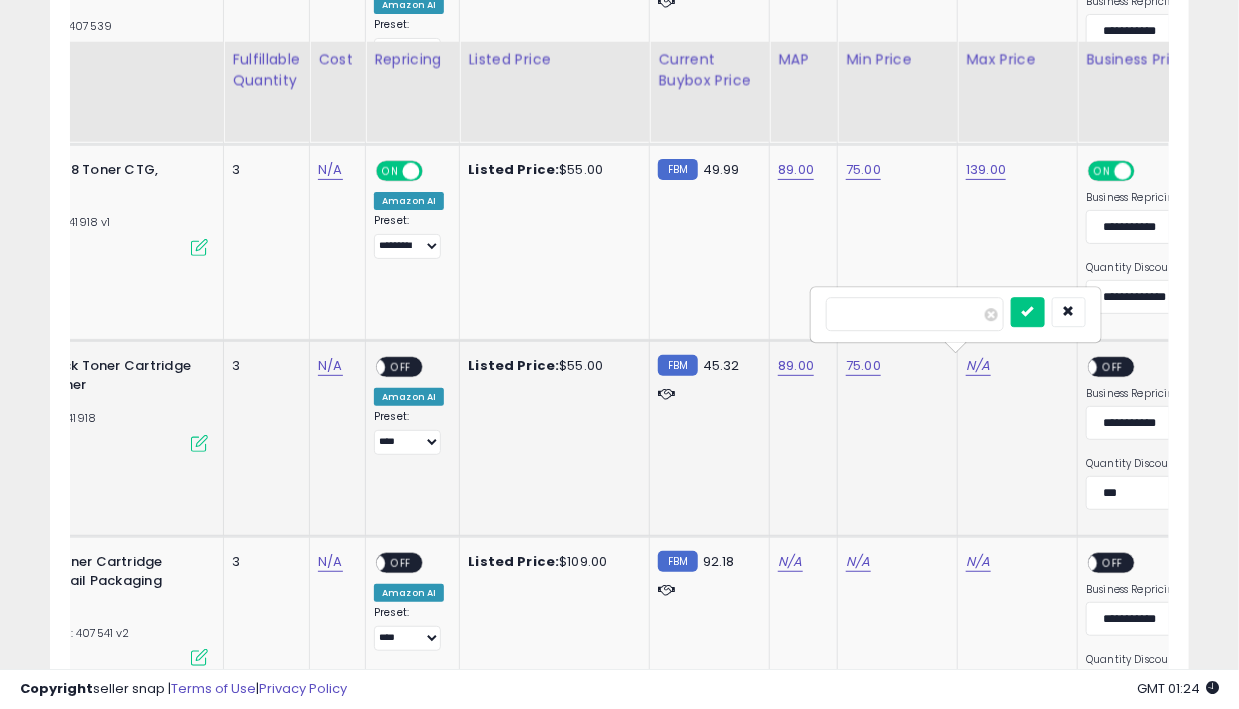 type on "***" 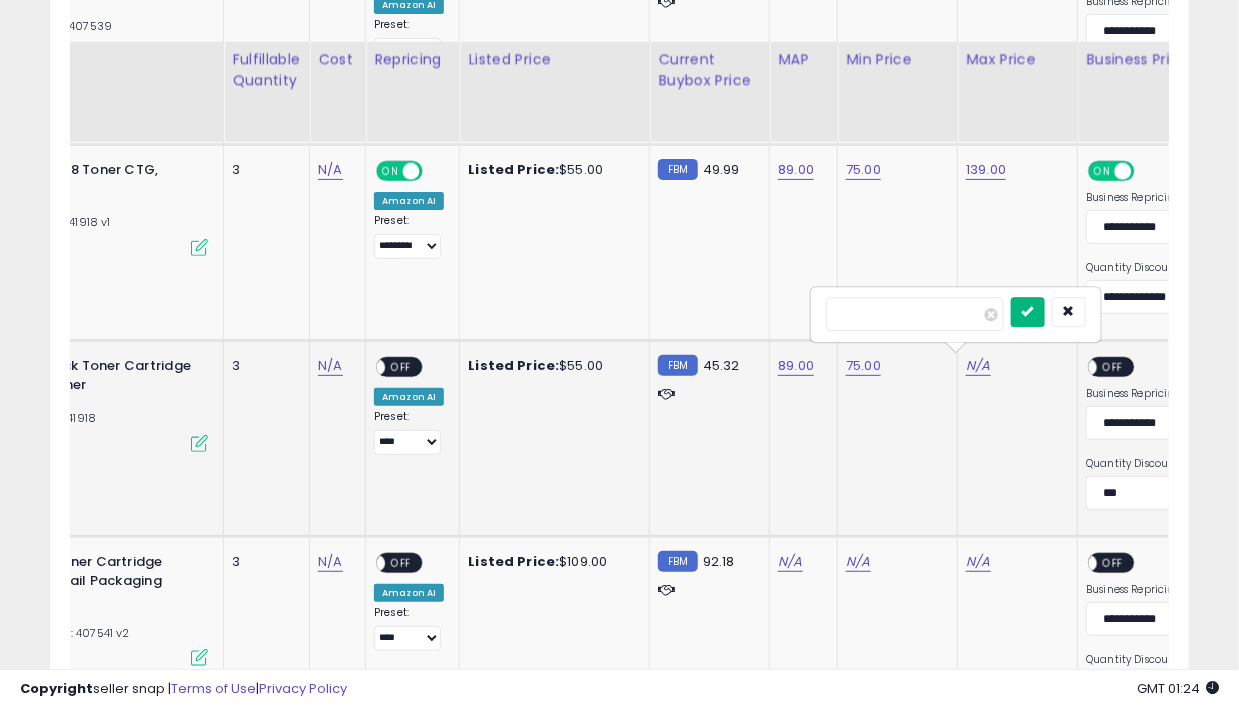 click at bounding box center [1028, 311] 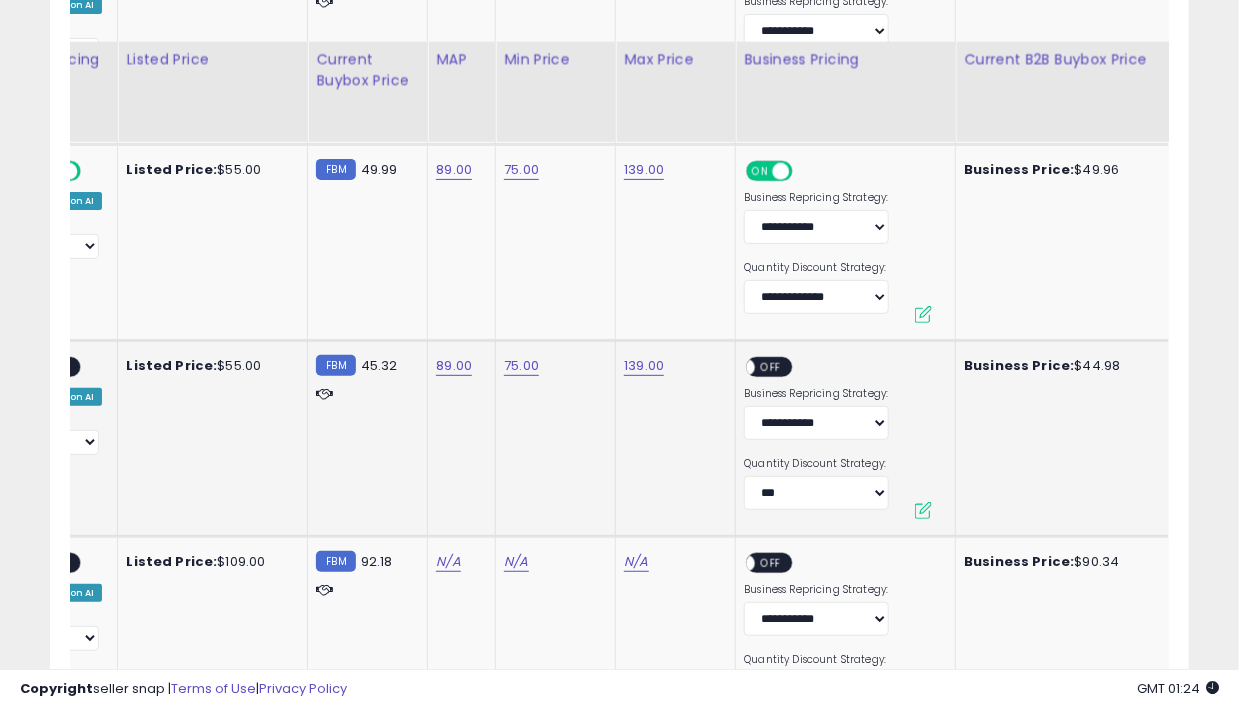 click on "OFF" at bounding box center [772, 367] 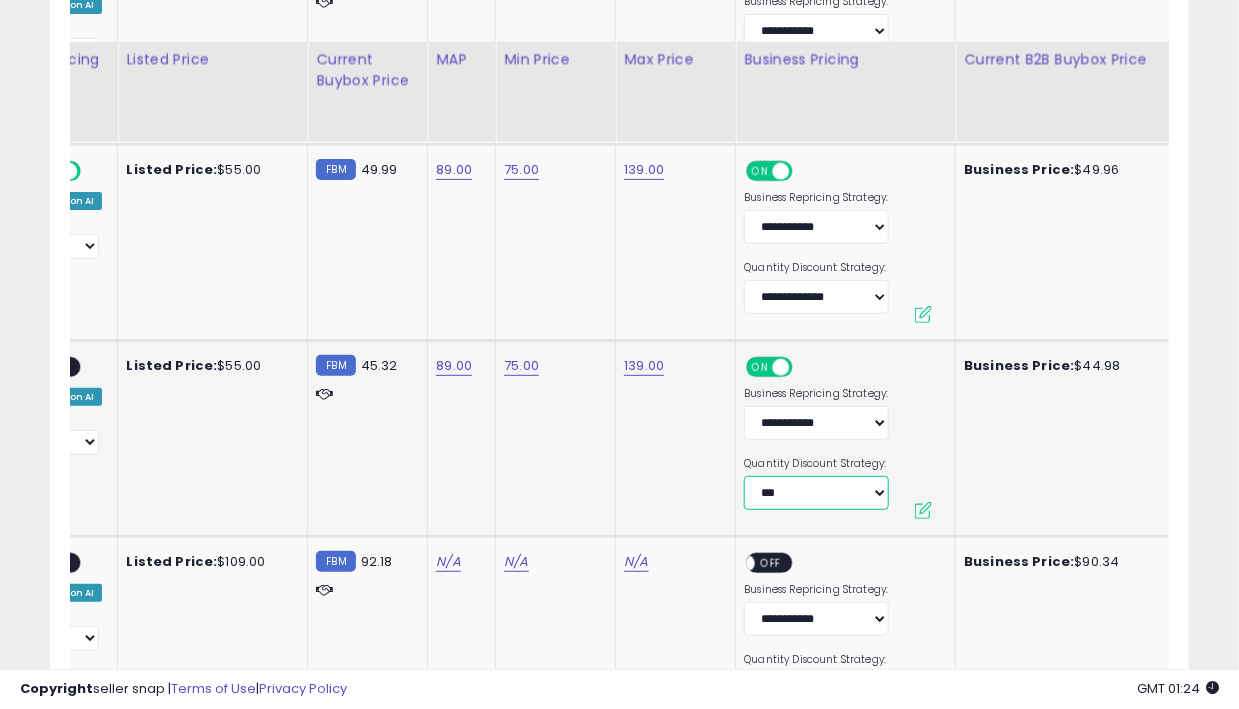 click on "**********" at bounding box center [816, 493] 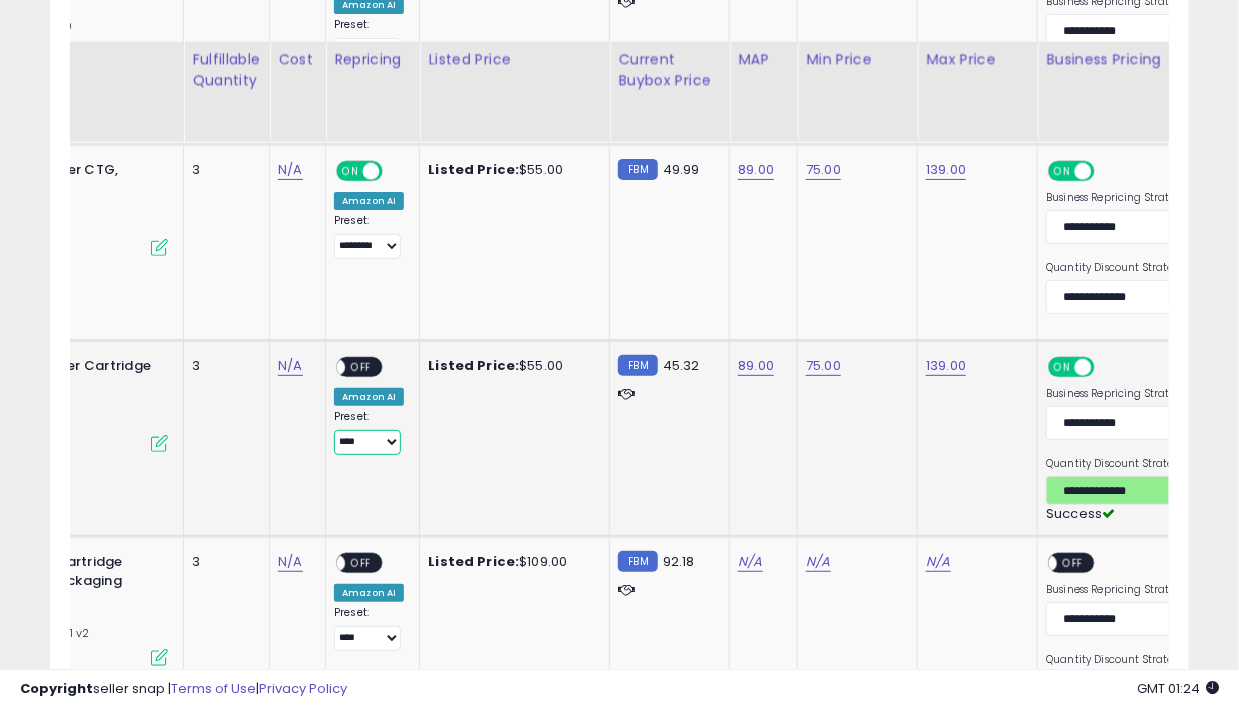click on "**********" at bounding box center (367, 442) 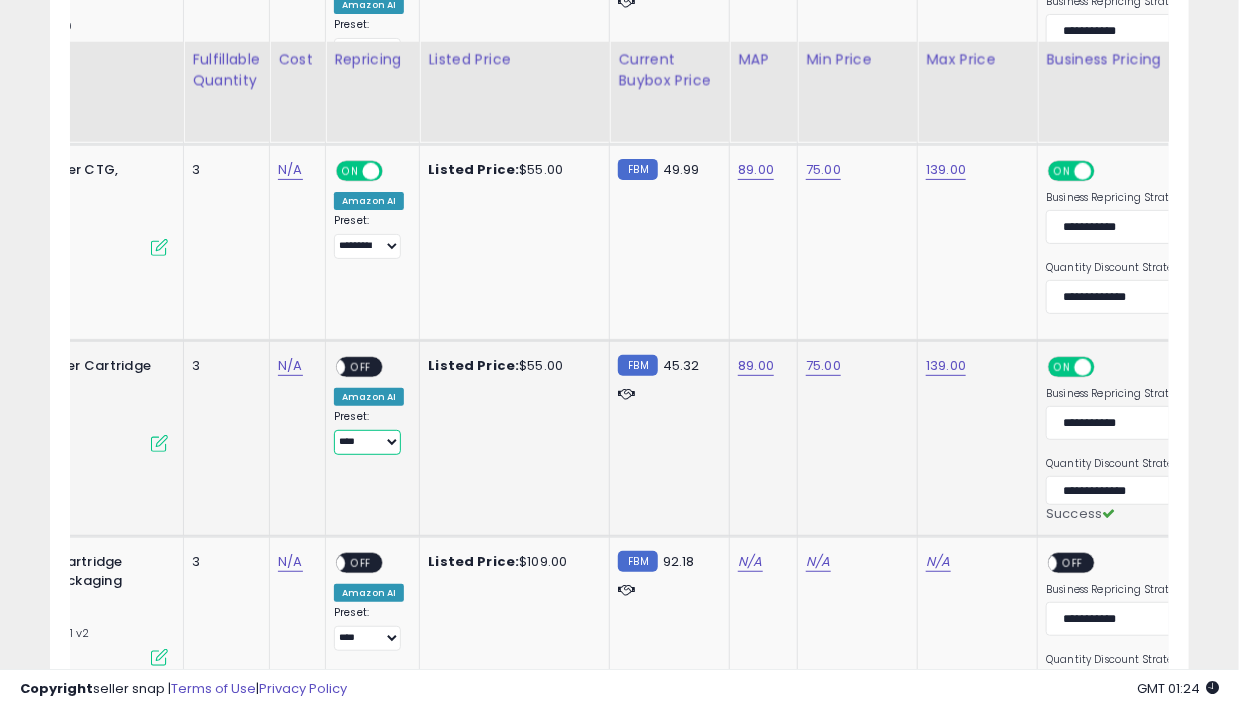 select on "*********" 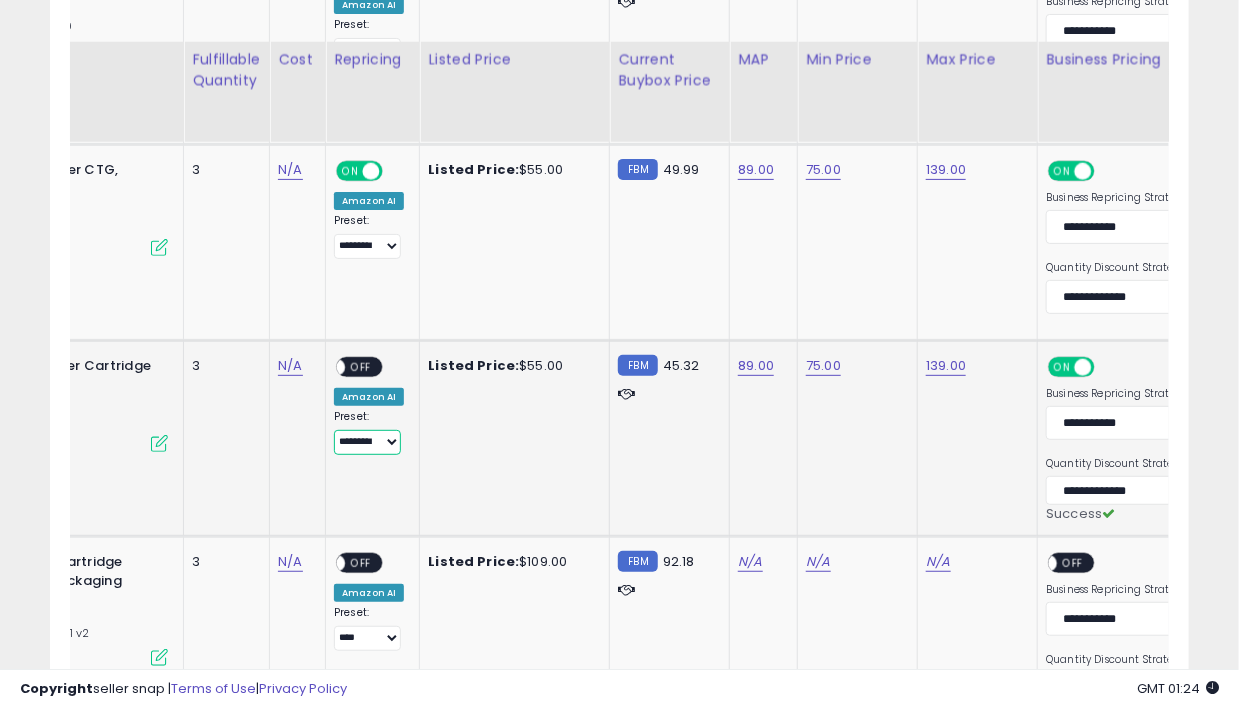 click on "**********" at bounding box center [367, 442] 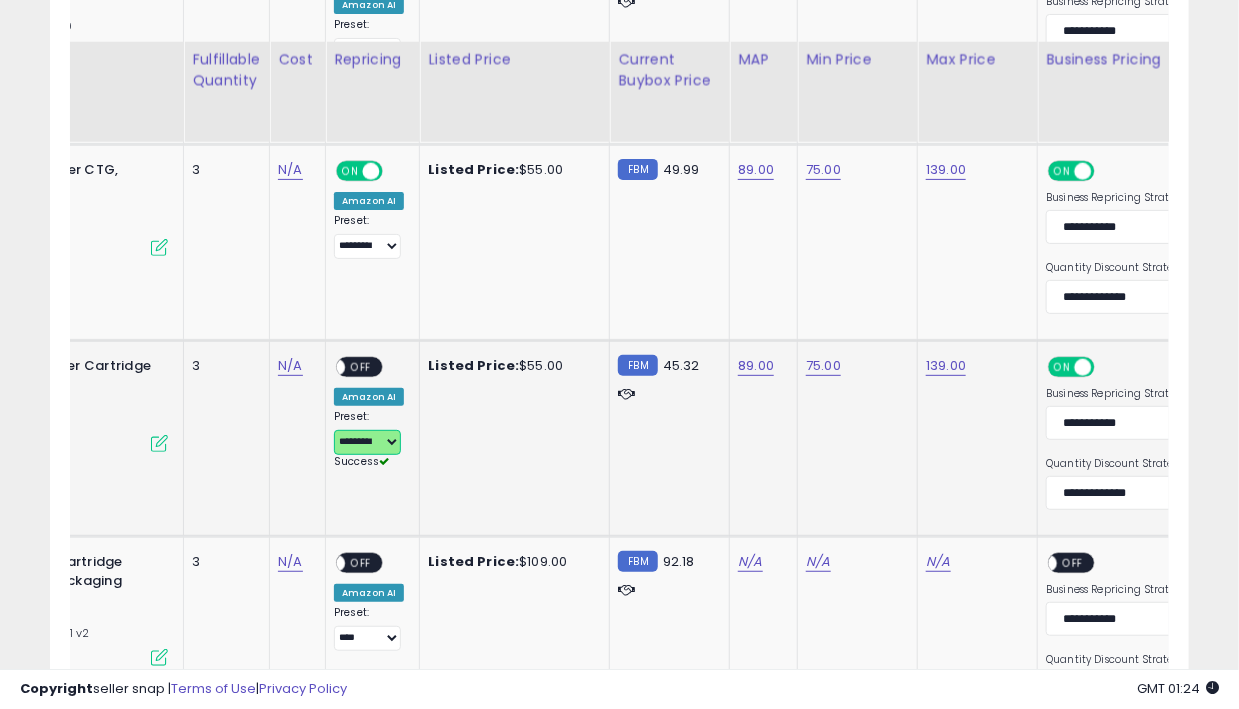 click on "OFF" at bounding box center [361, 367] 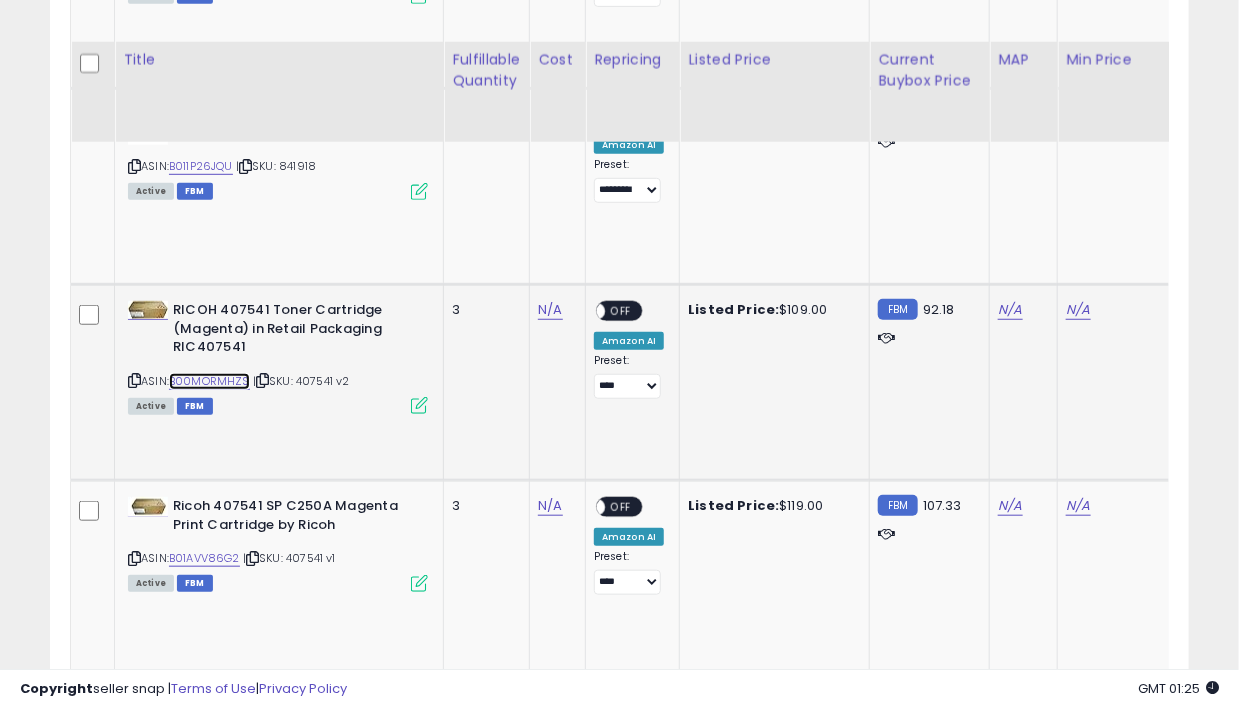 click on "B00MORMHZS" at bounding box center [209, 381] 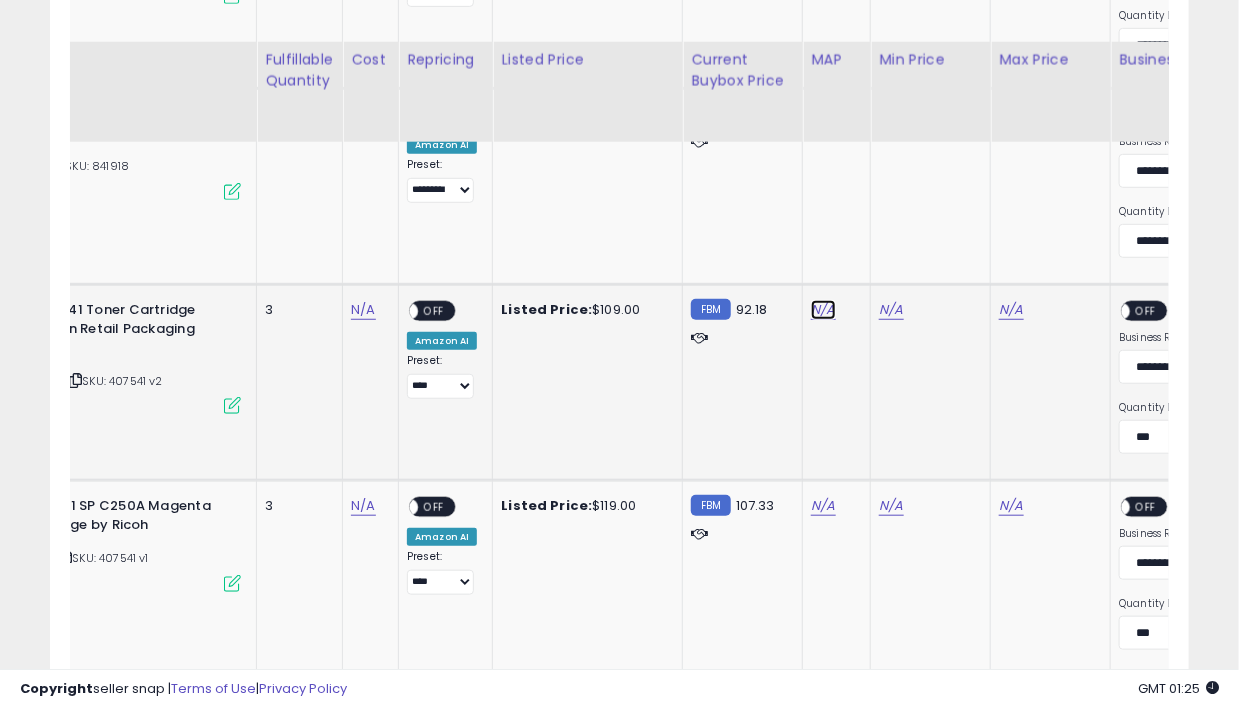 click on "N/A" at bounding box center (823, 310) 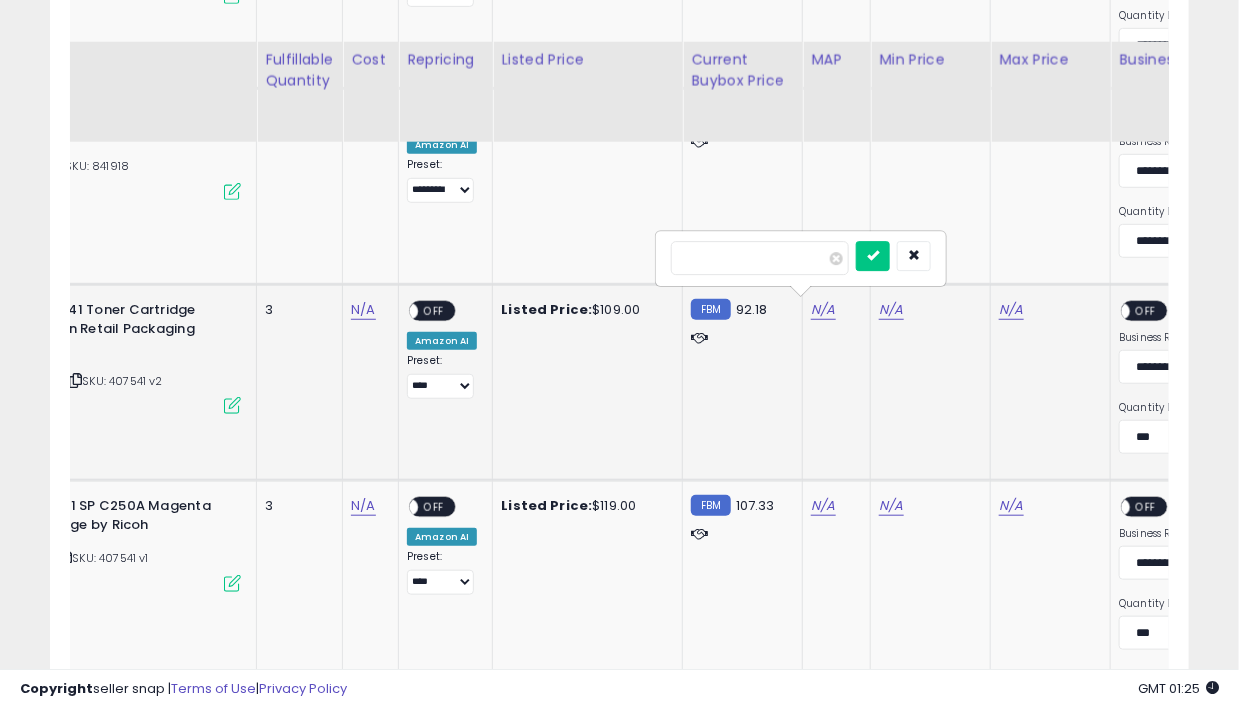 type on "***" 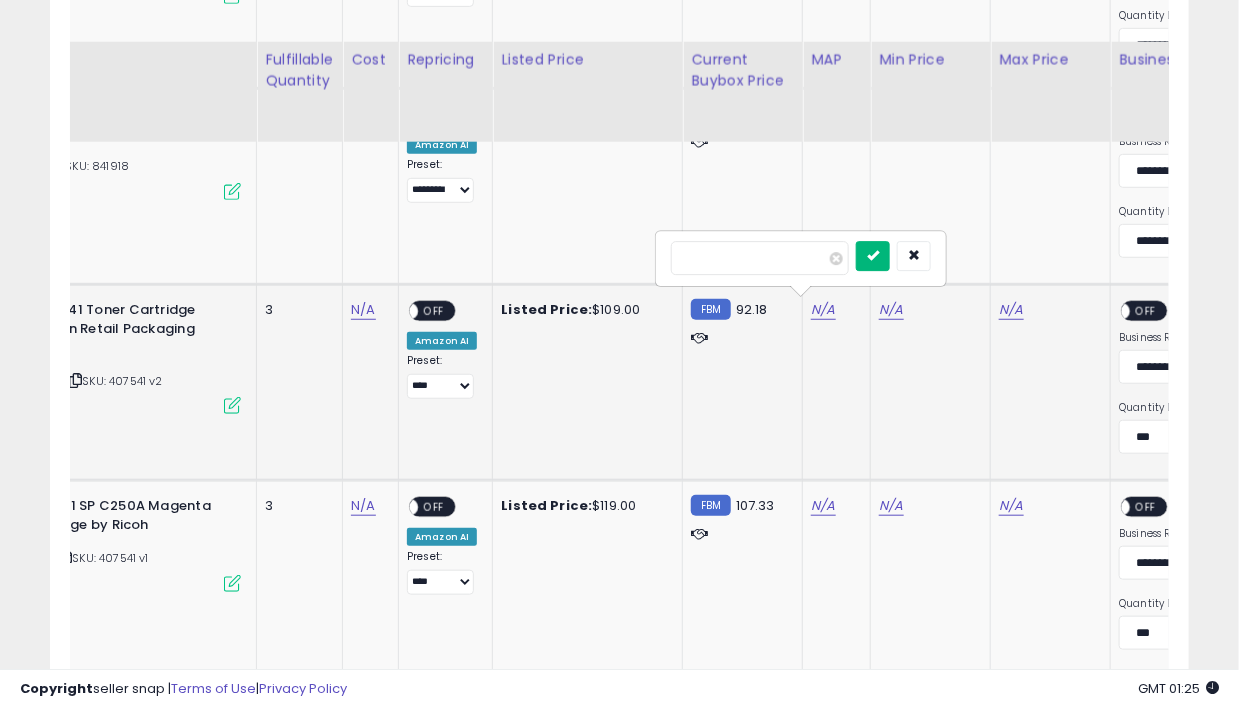 click at bounding box center (873, 256) 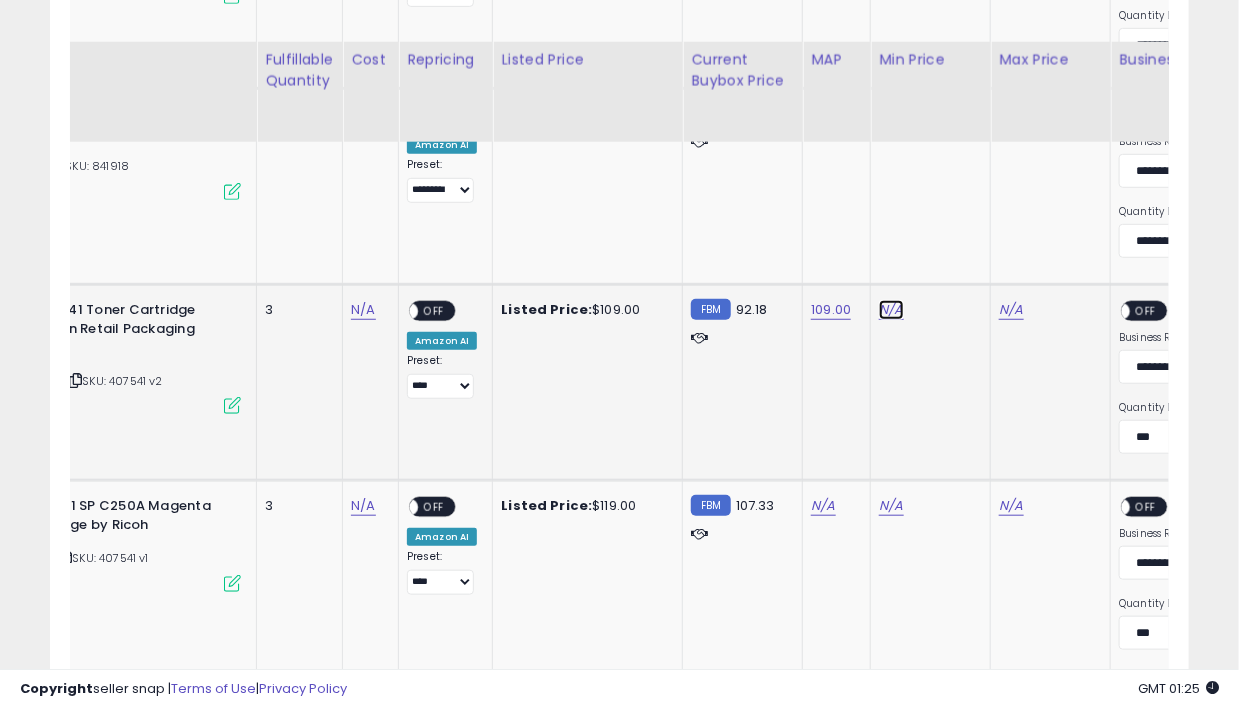 click on "N/A" at bounding box center (891, 310) 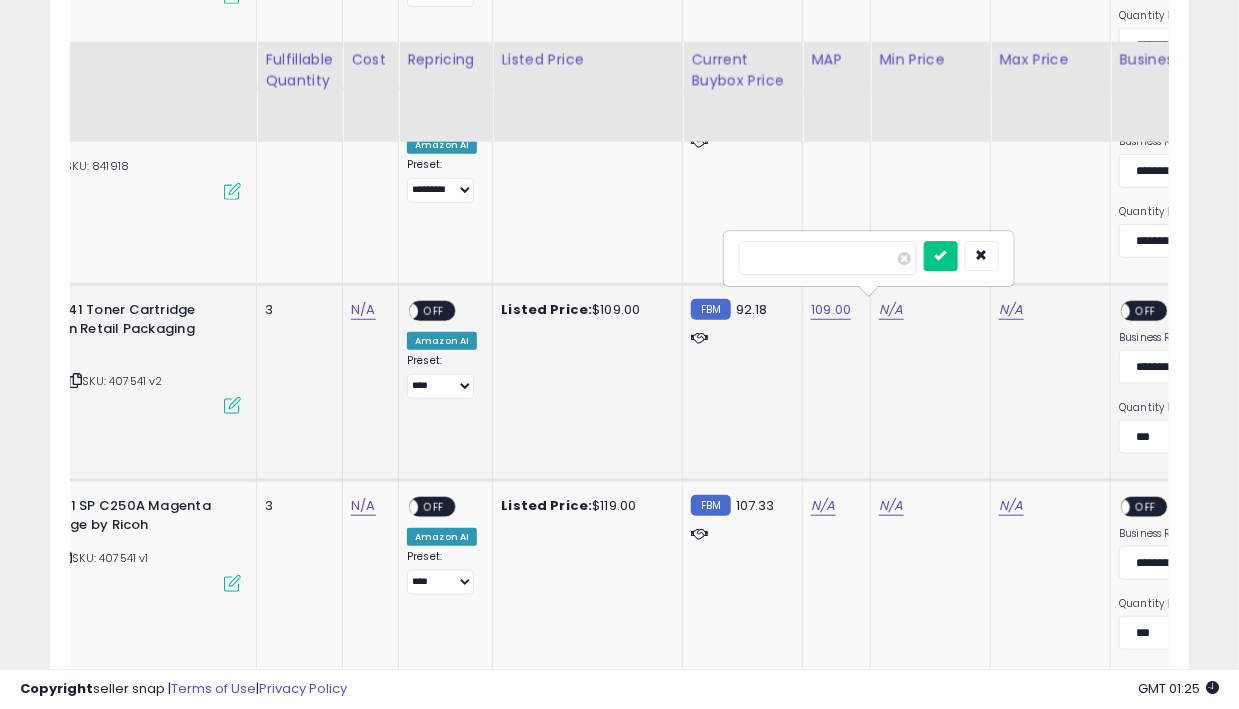 type on "**" 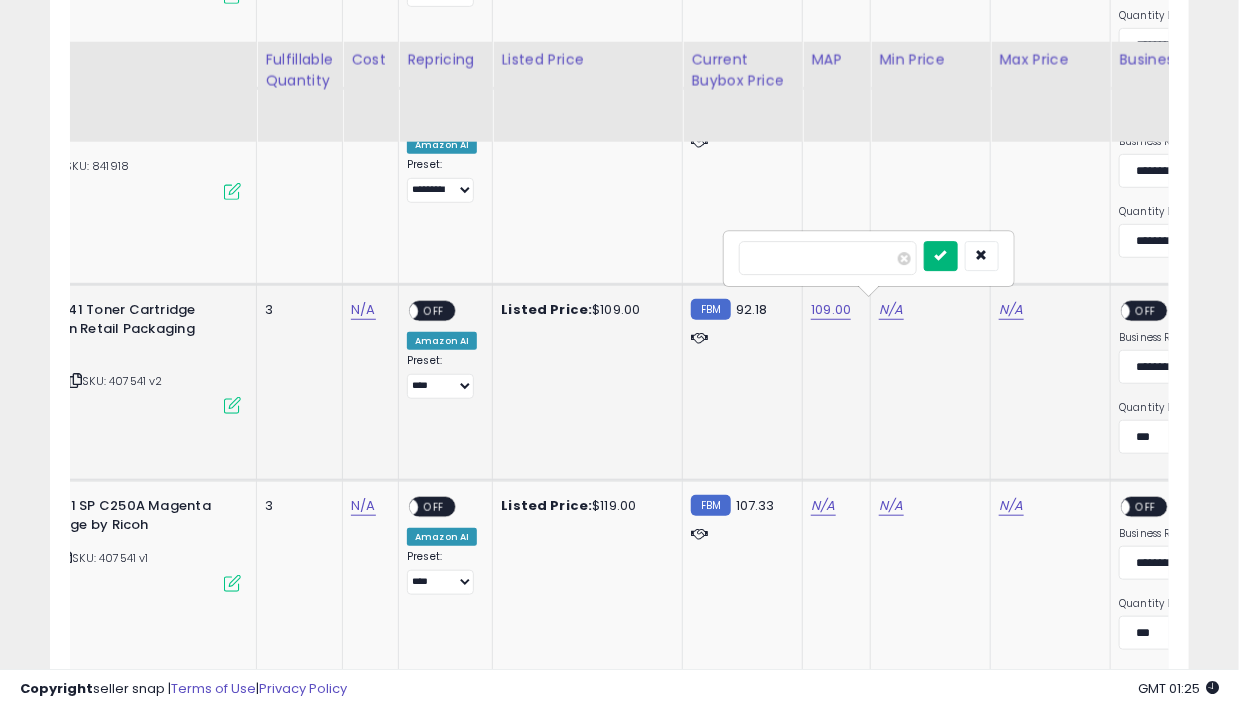click at bounding box center (941, 255) 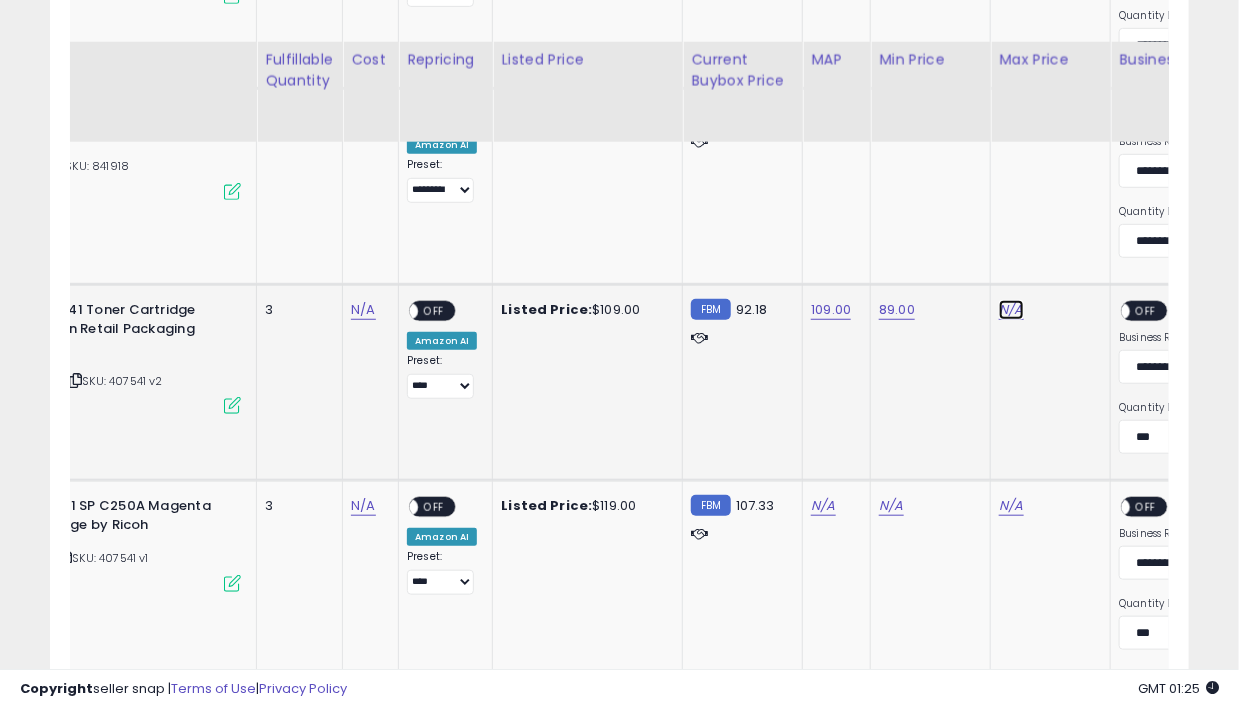 click on "N/A" at bounding box center (1011, 310) 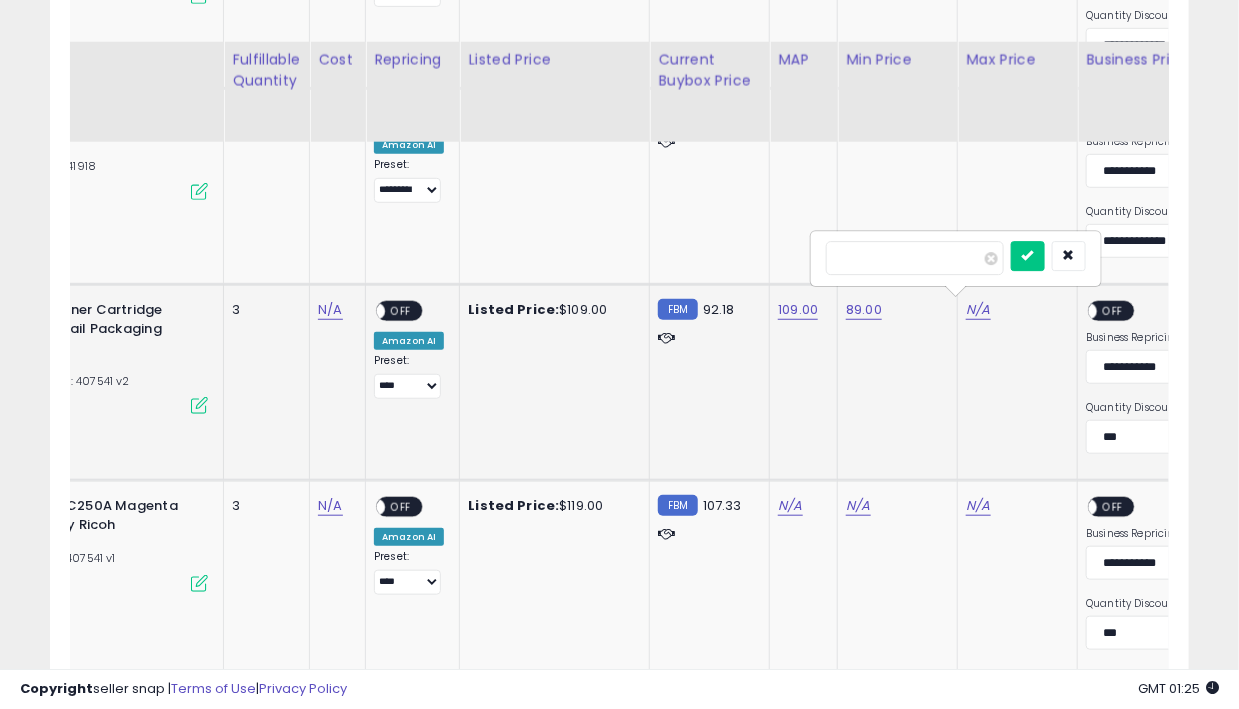 type on "***" 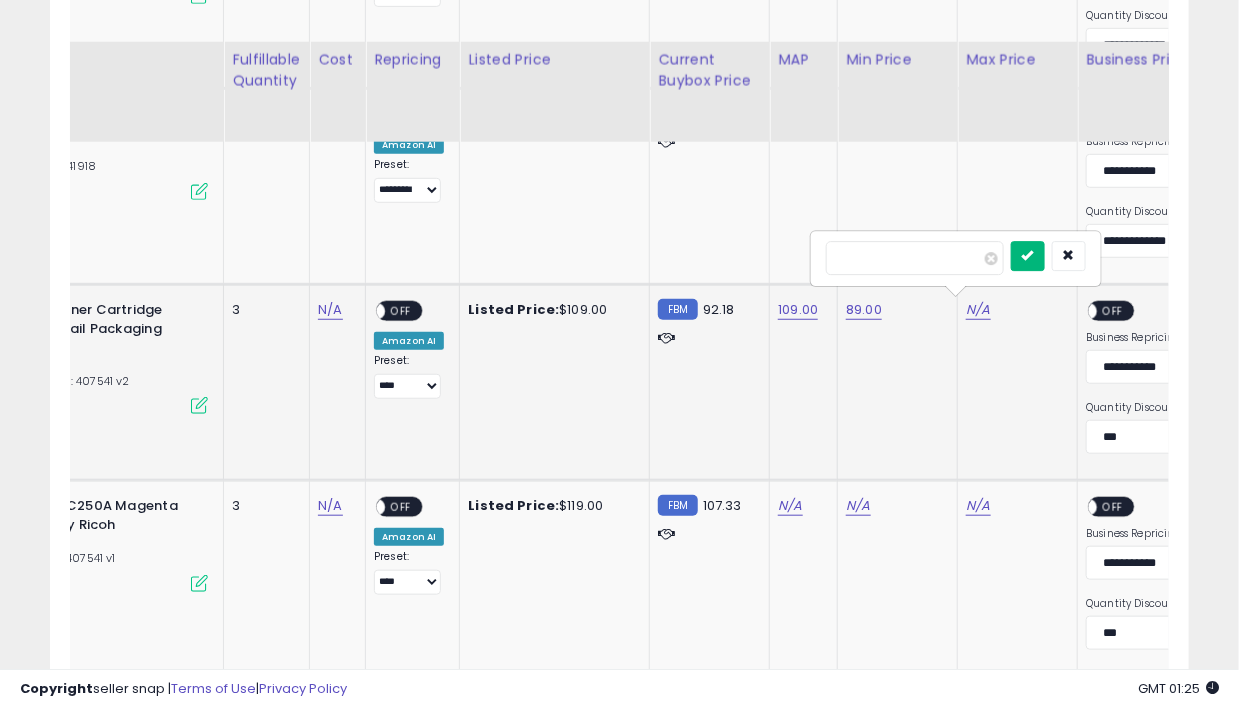 click at bounding box center (1028, 255) 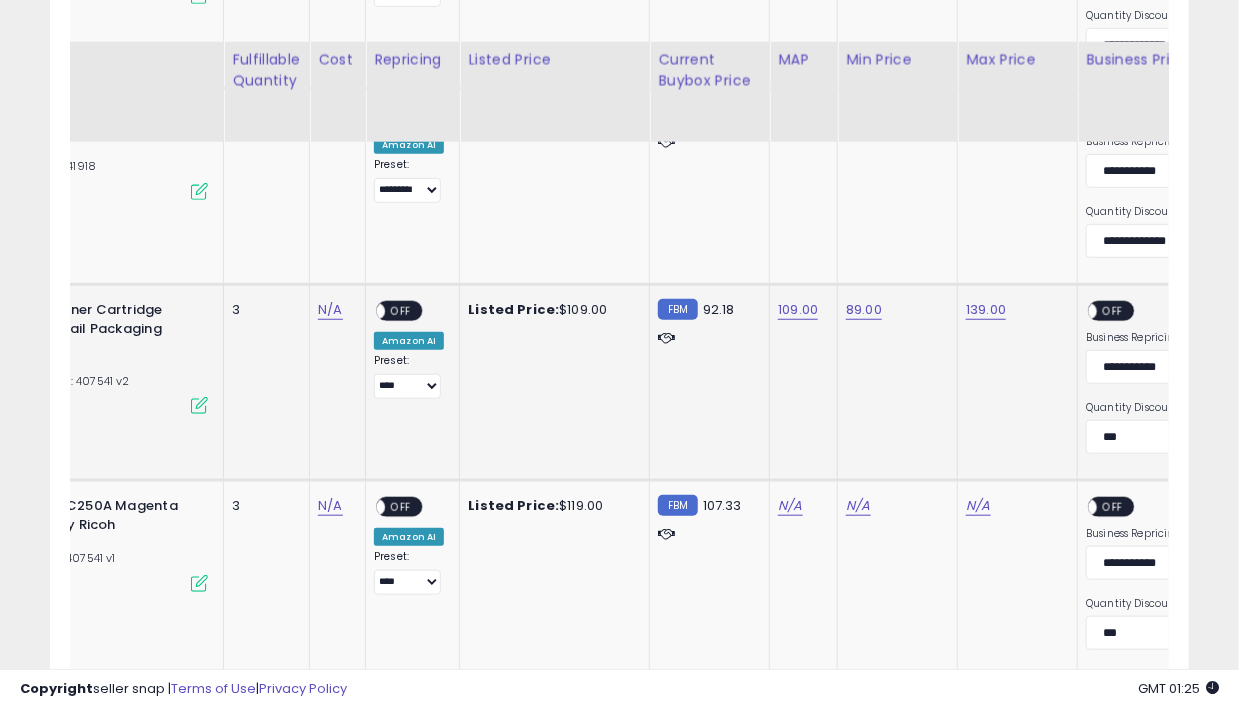 click on "OFF" at bounding box center [1114, 311] 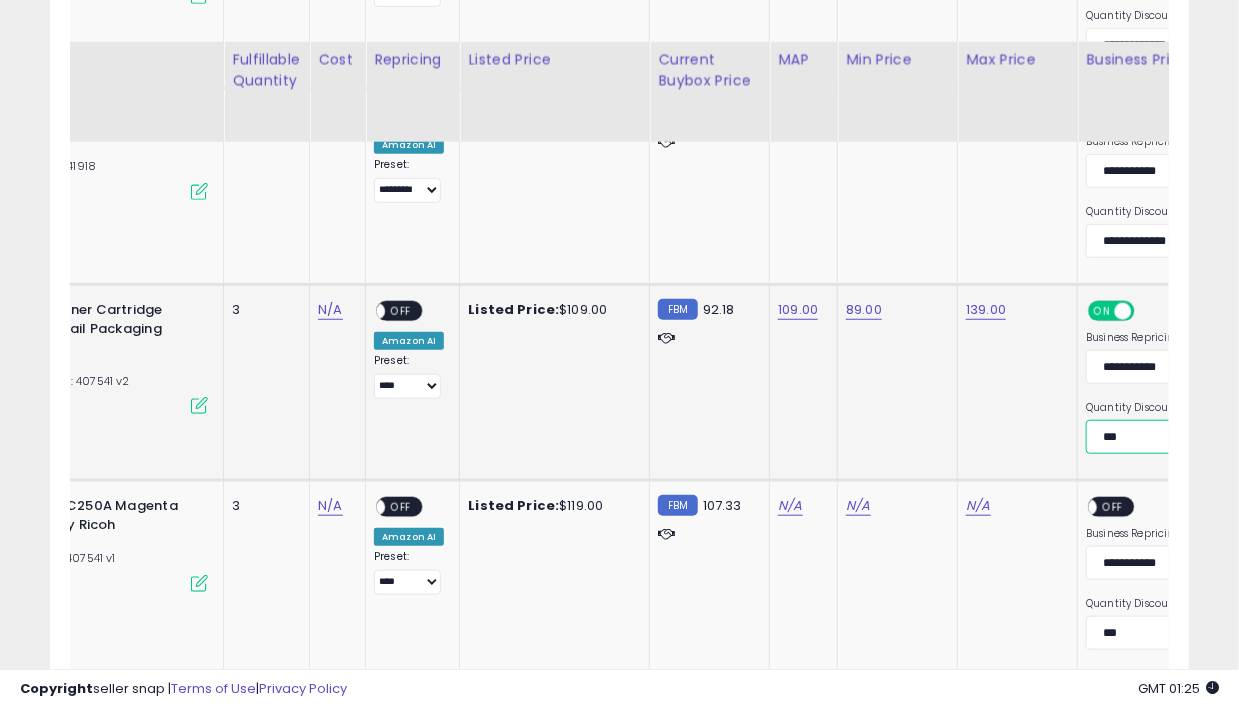 click on "**********" at bounding box center [1158, 437] 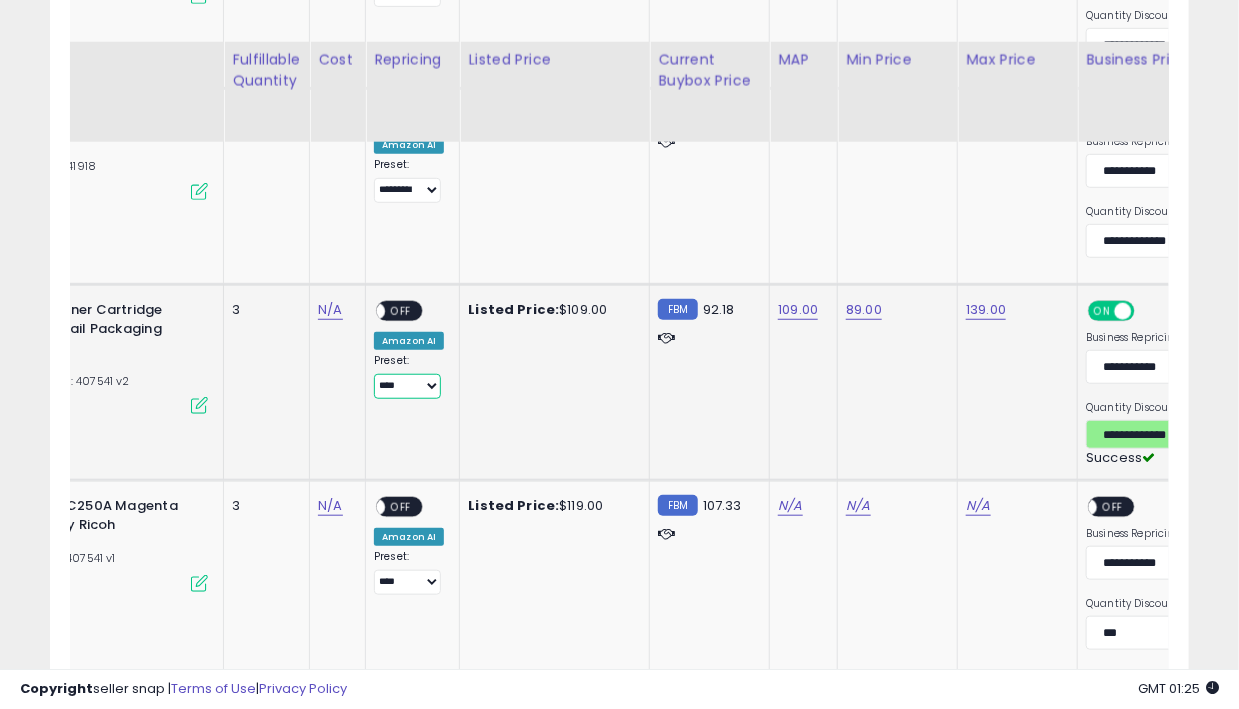 click on "**********" at bounding box center (407, 386) 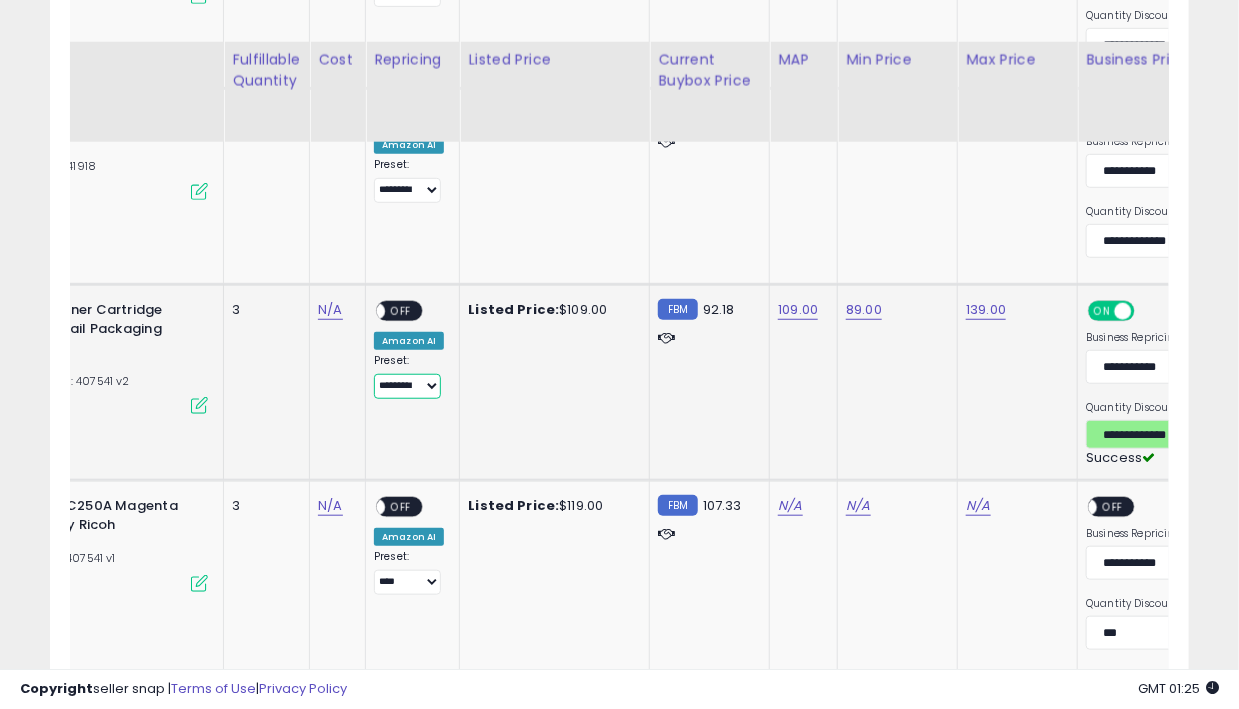click on "**********" at bounding box center [407, 386] 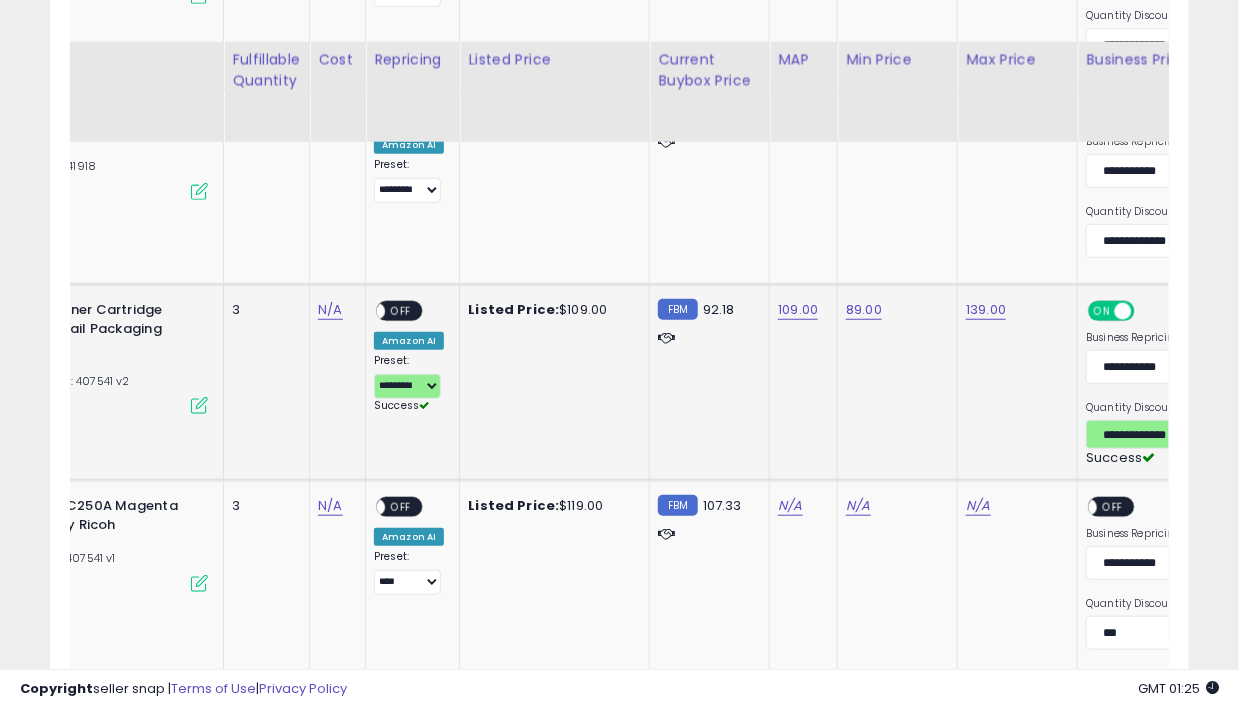 click on "OFF" at bounding box center (401, 311) 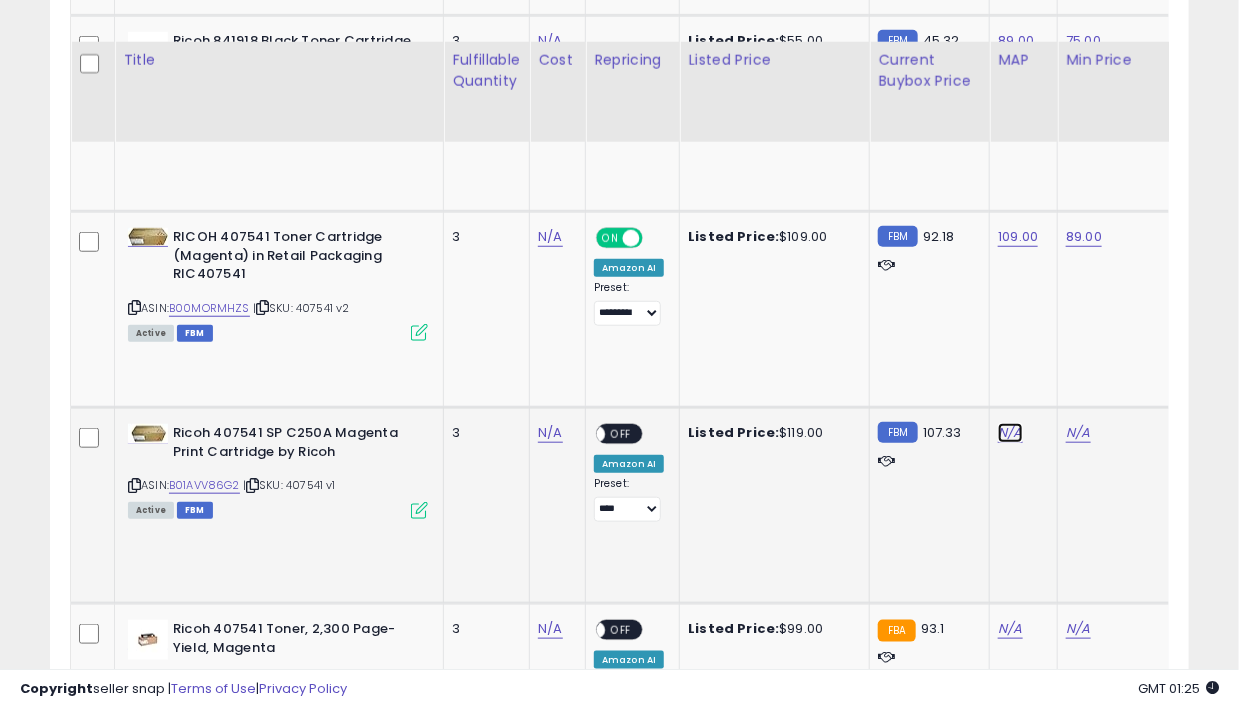 click on "N/A" at bounding box center [1010, 433] 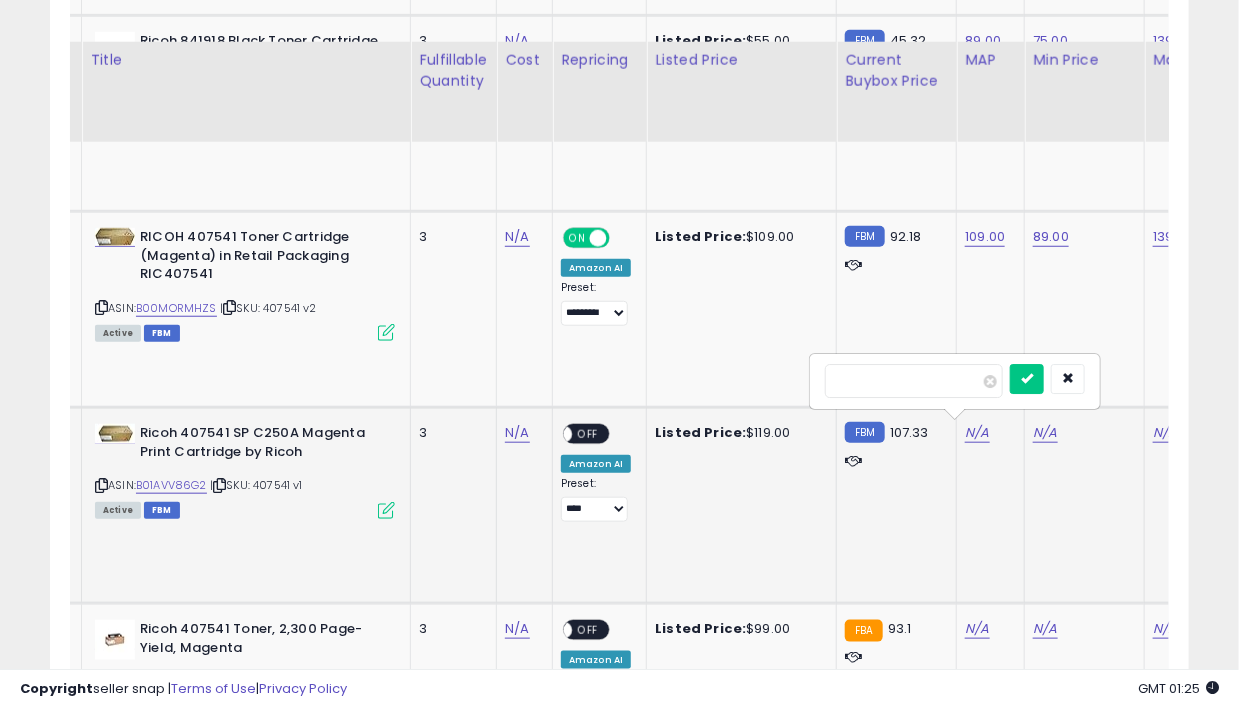 type on "***" 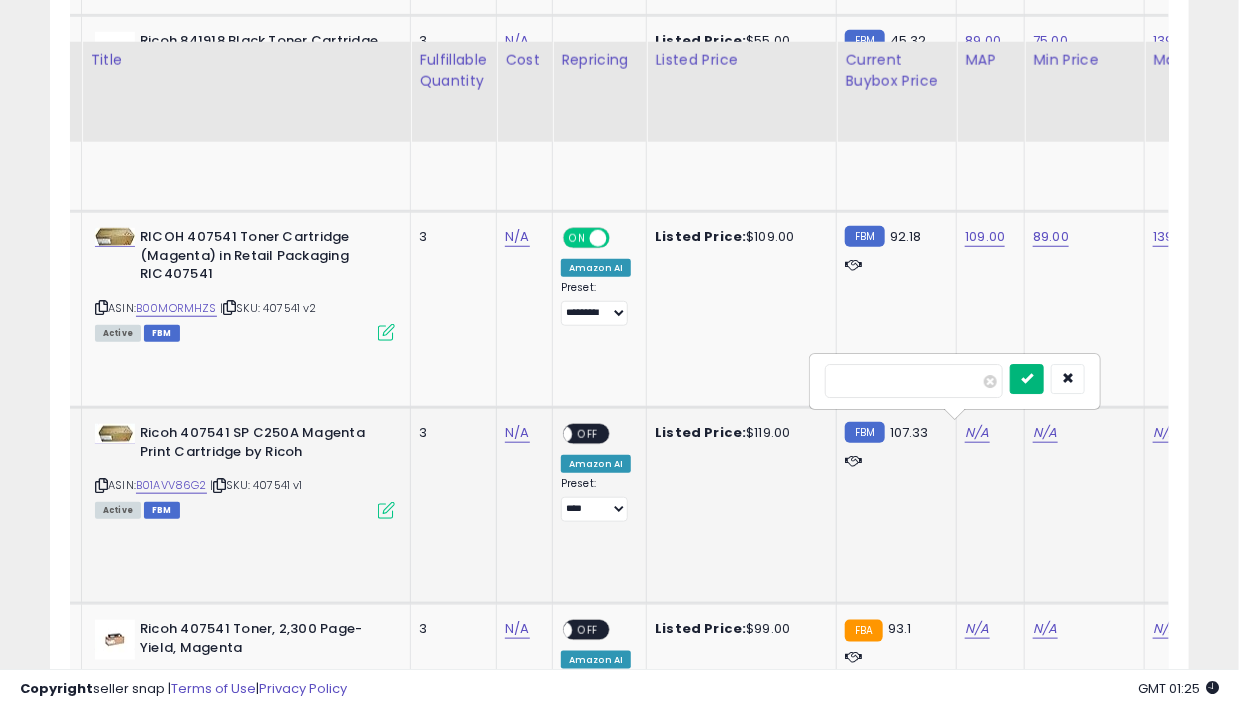 click at bounding box center [1027, 378] 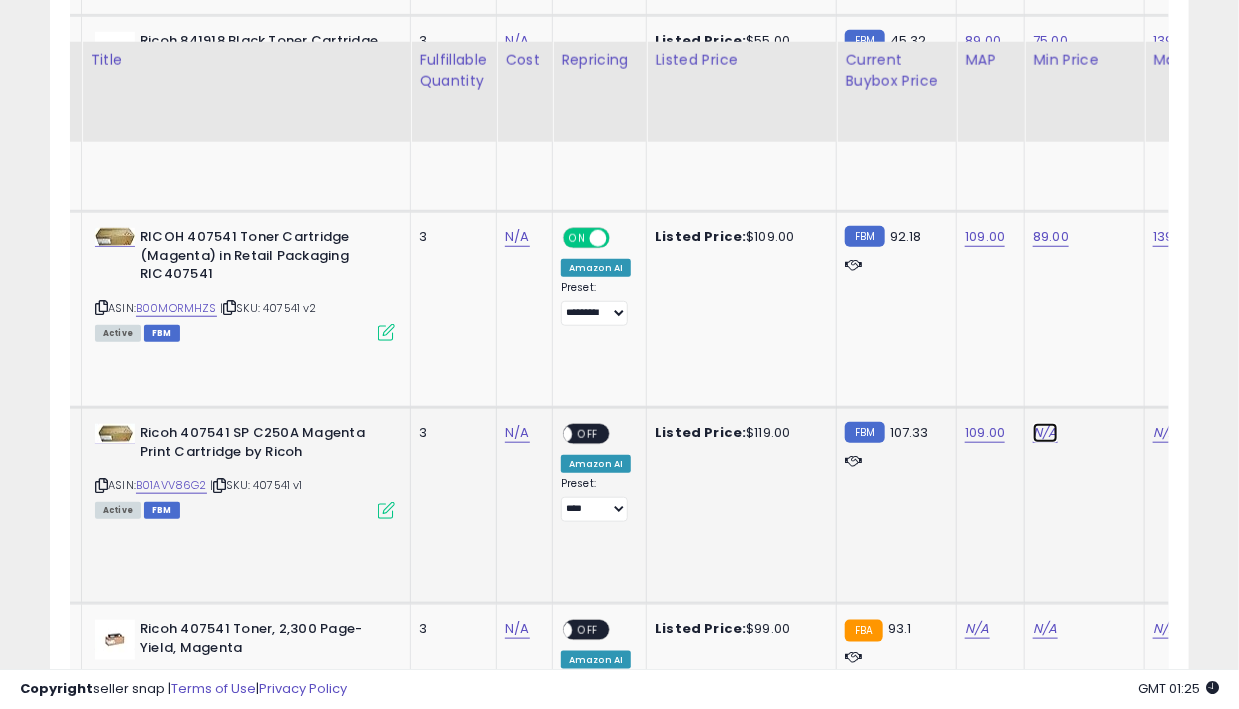 click on "N/A" at bounding box center [1045, 433] 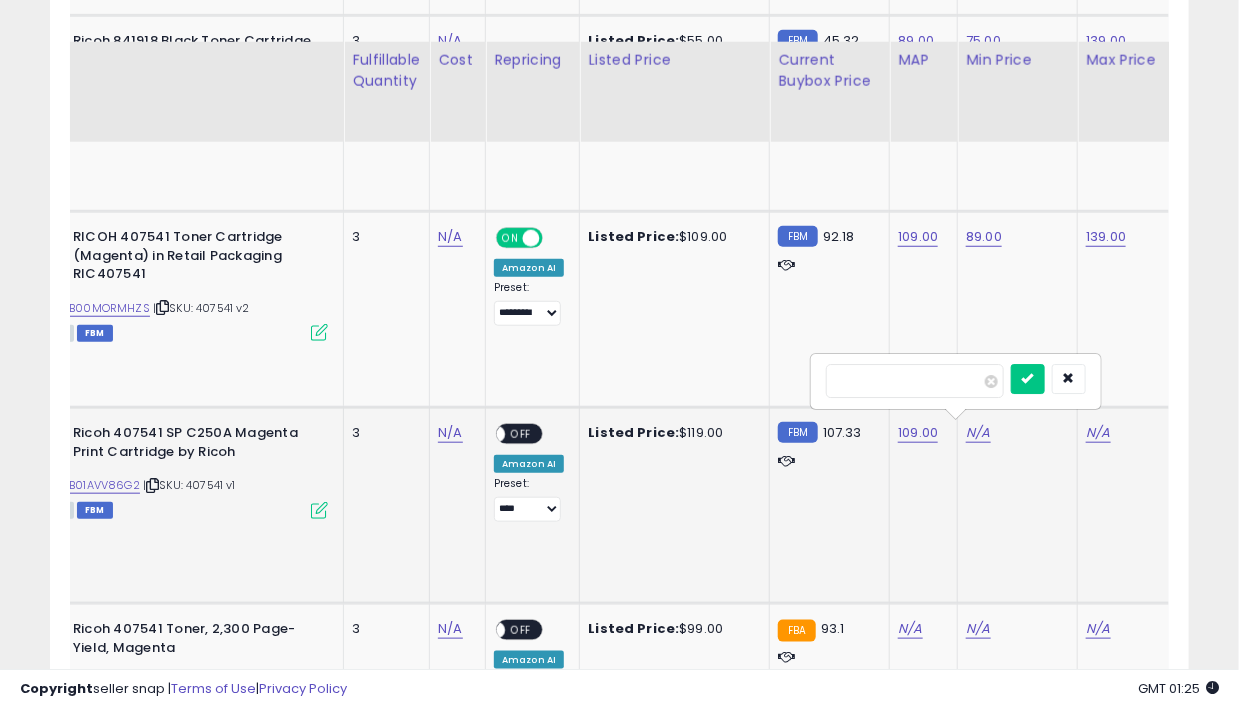 type on "**" 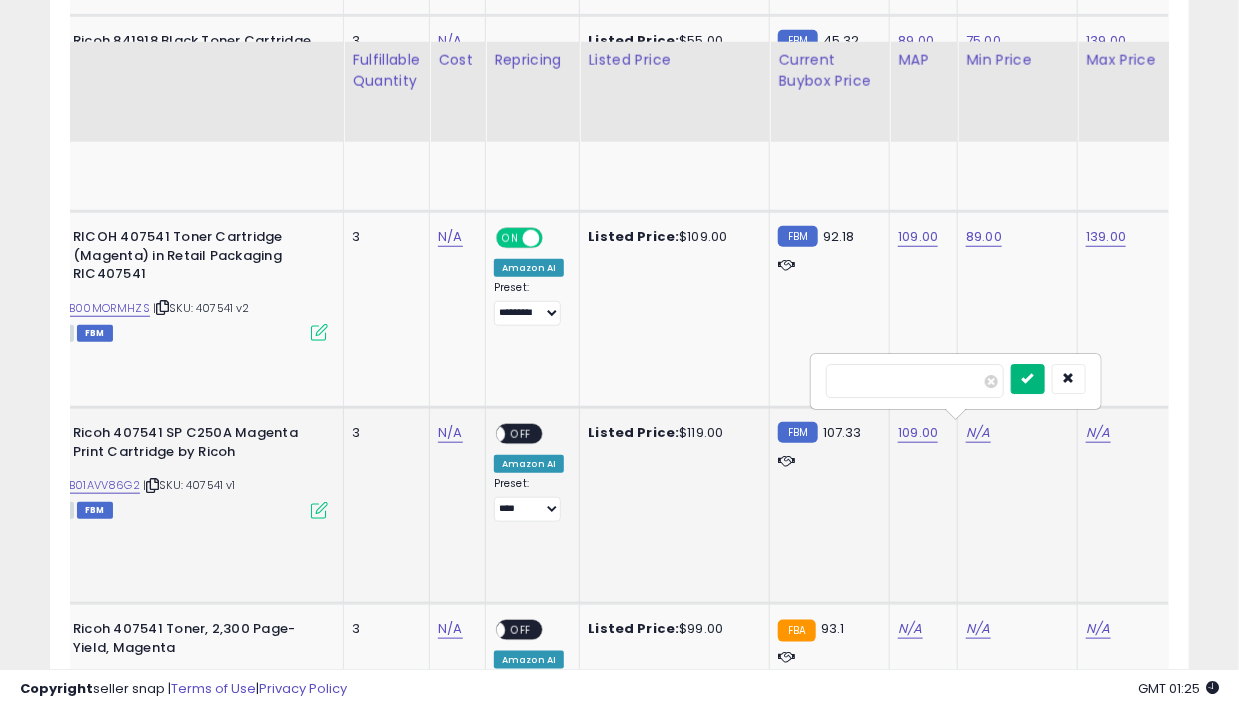 click at bounding box center [1028, 378] 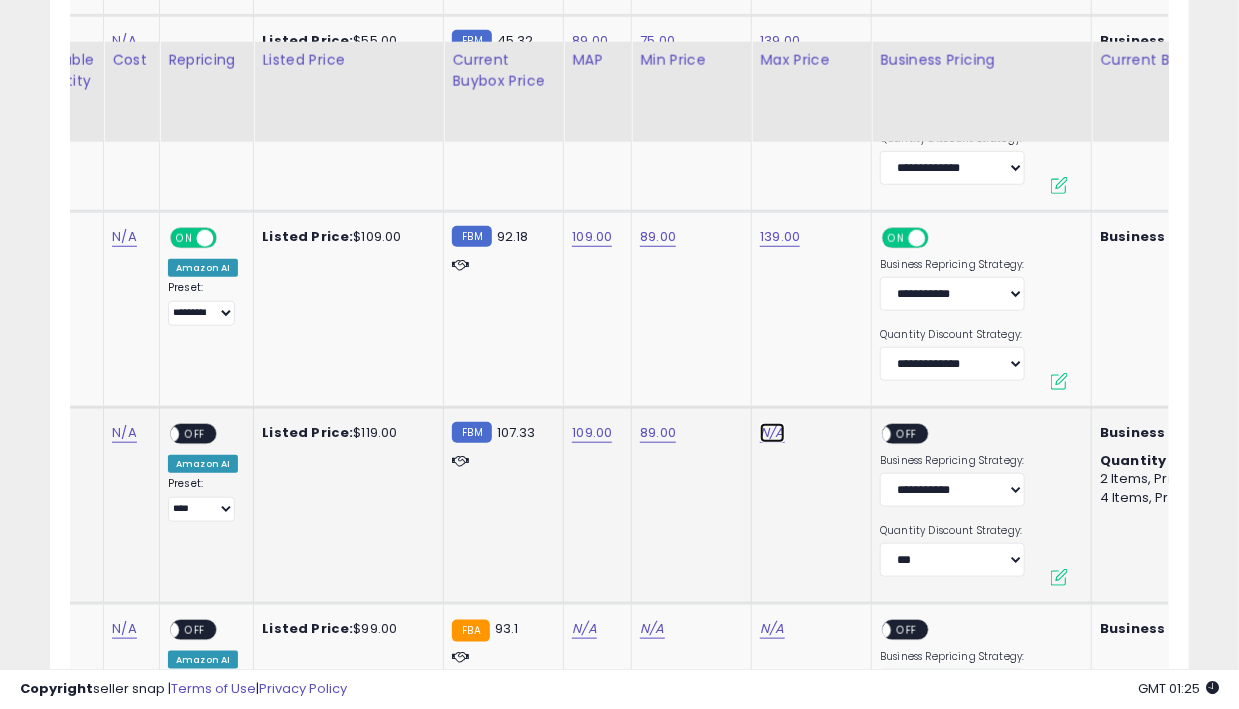 click on "N/A" at bounding box center [772, 433] 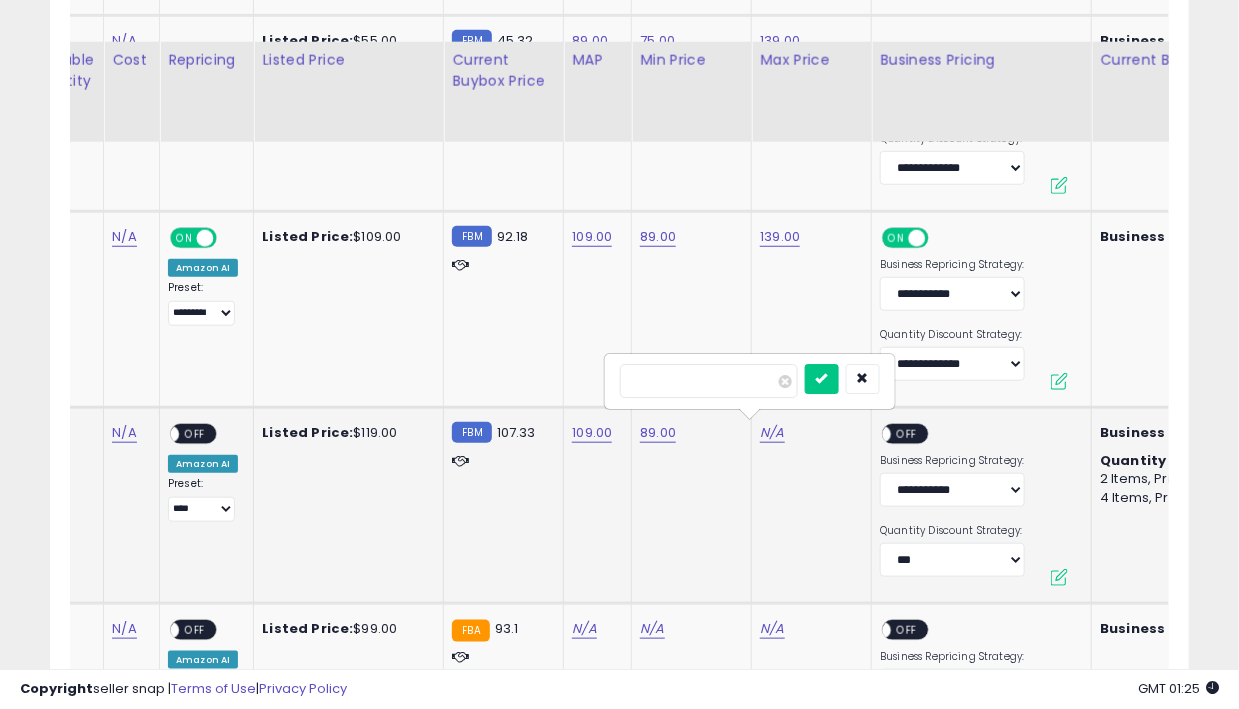 type on "***" 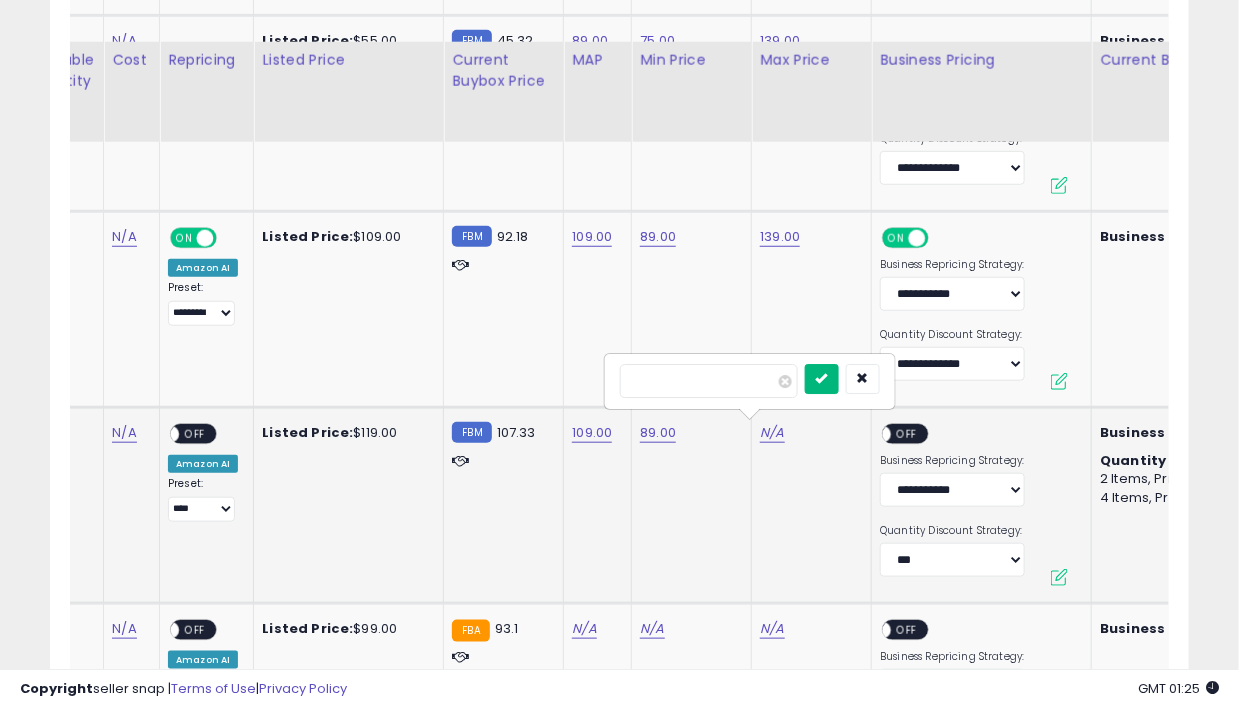 click at bounding box center [822, 378] 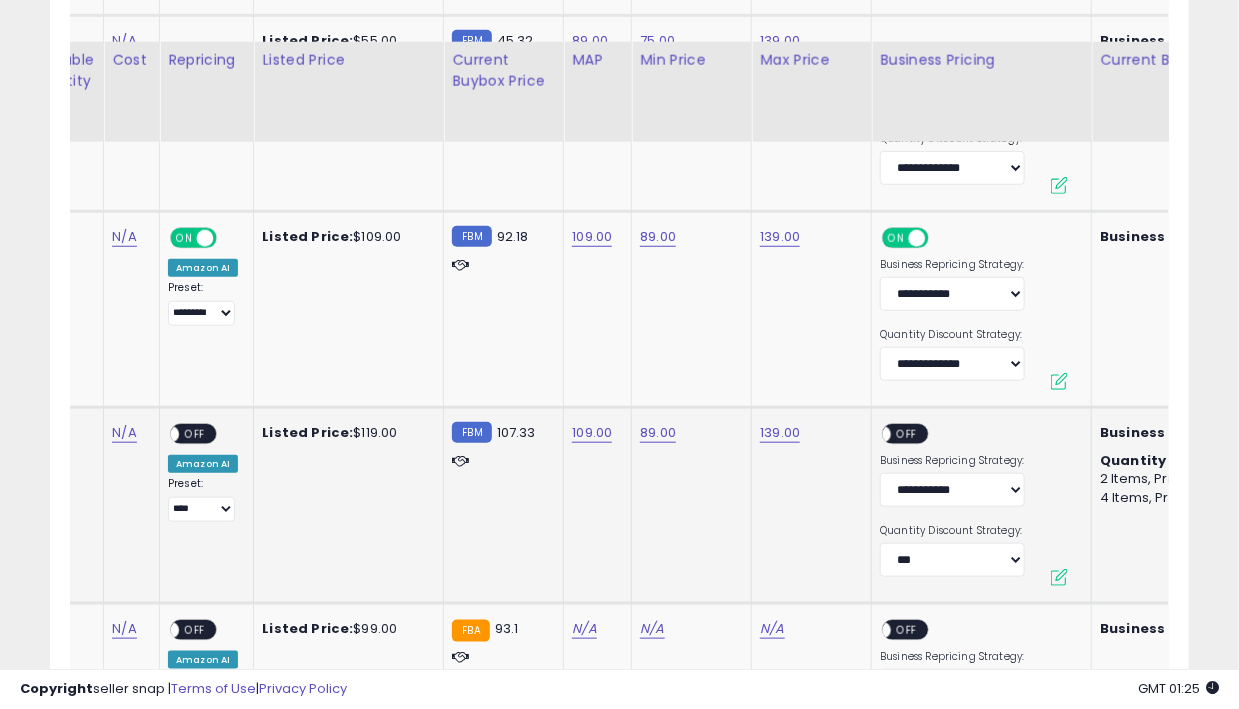 click on "OFF" at bounding box center (908, 434) 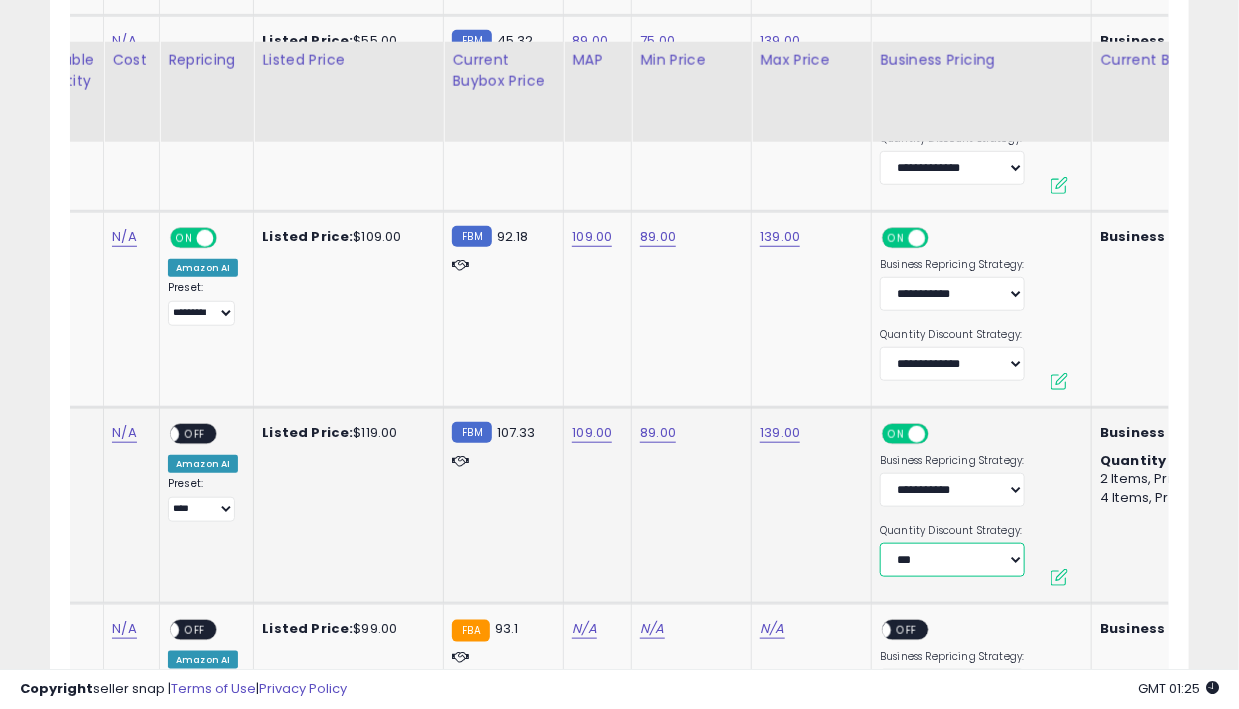 click on "**********" at bounding box center (952, 560) 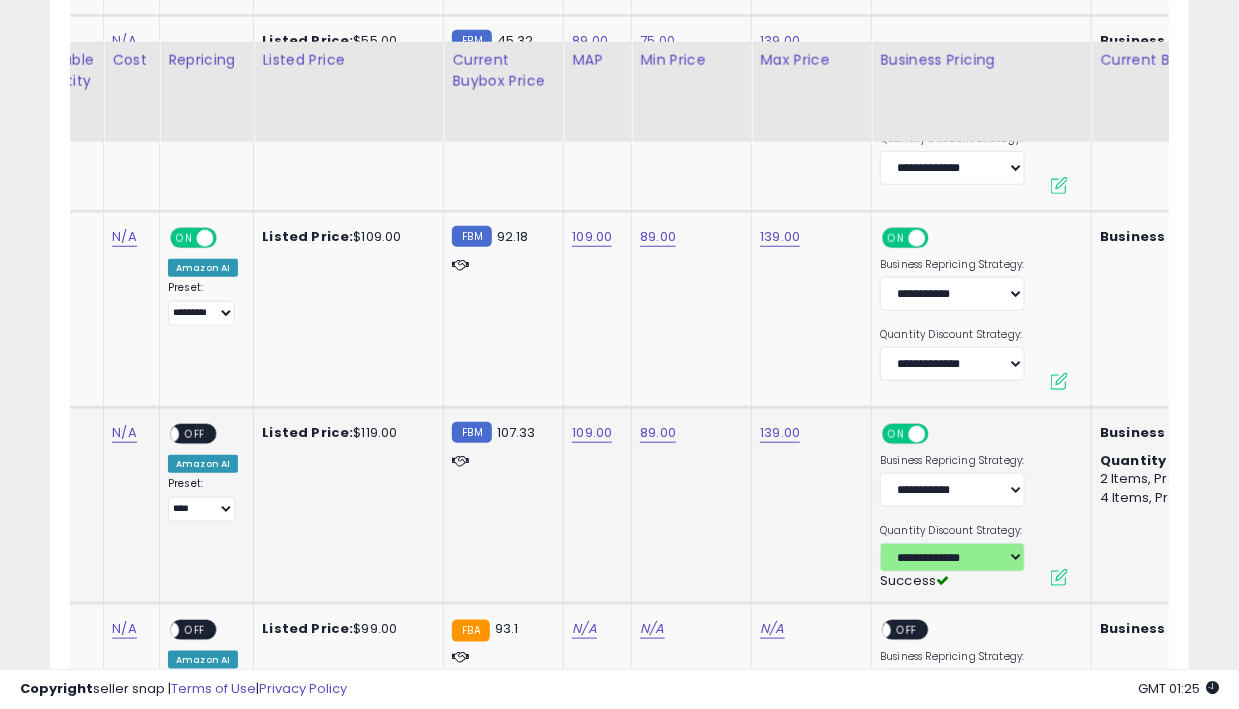 scroll, scrollTop: 0, scrollLeft: 366, axis: horizontal 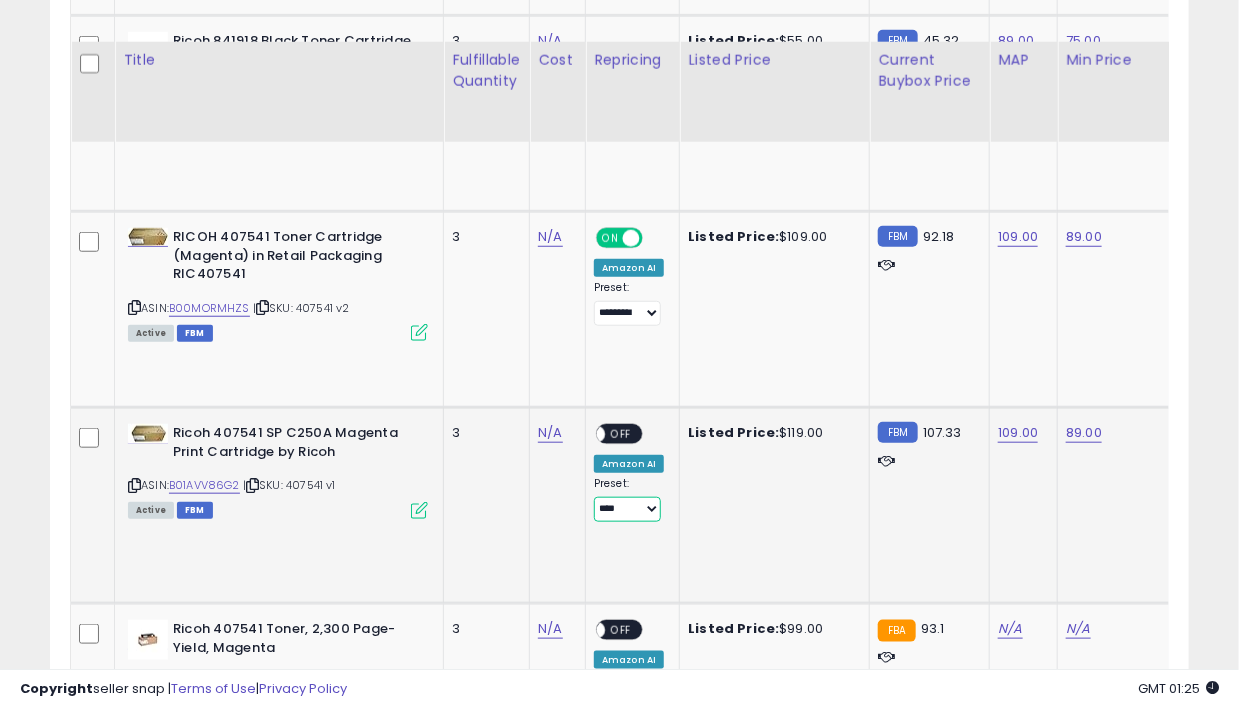 click on "**********" at bounding box center [627, 509] 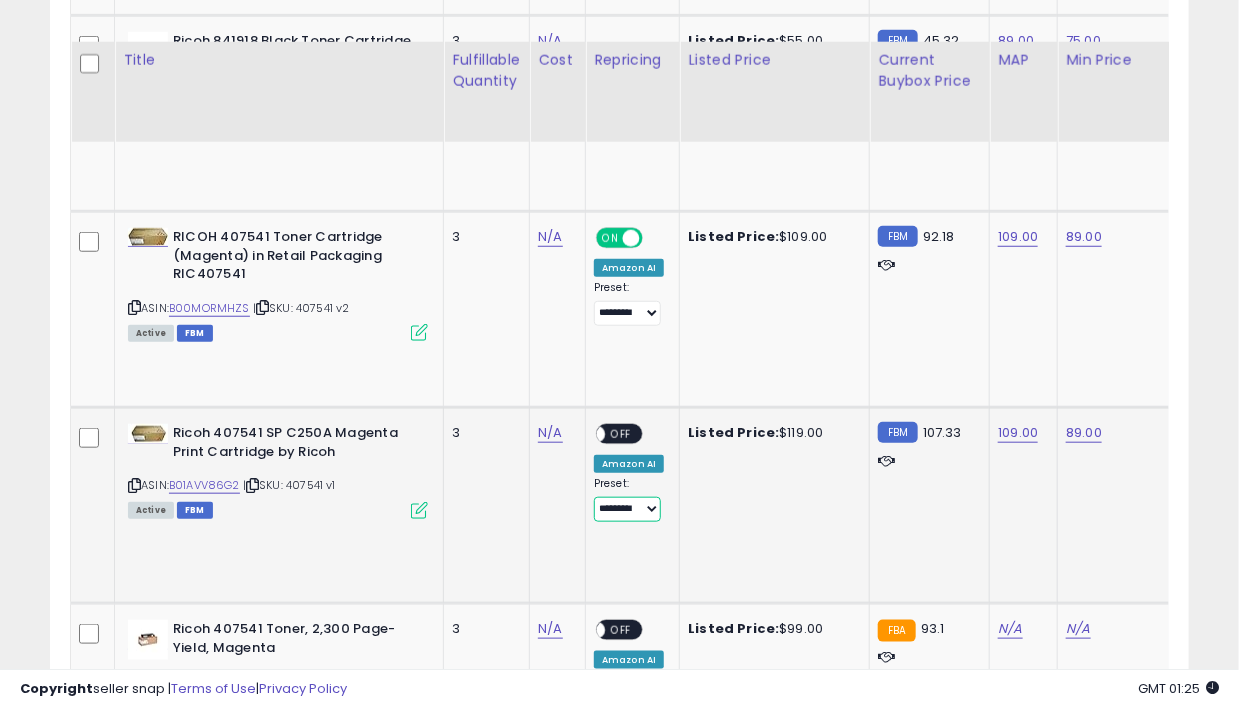 click on "**********" at bounding box center (627, 509) 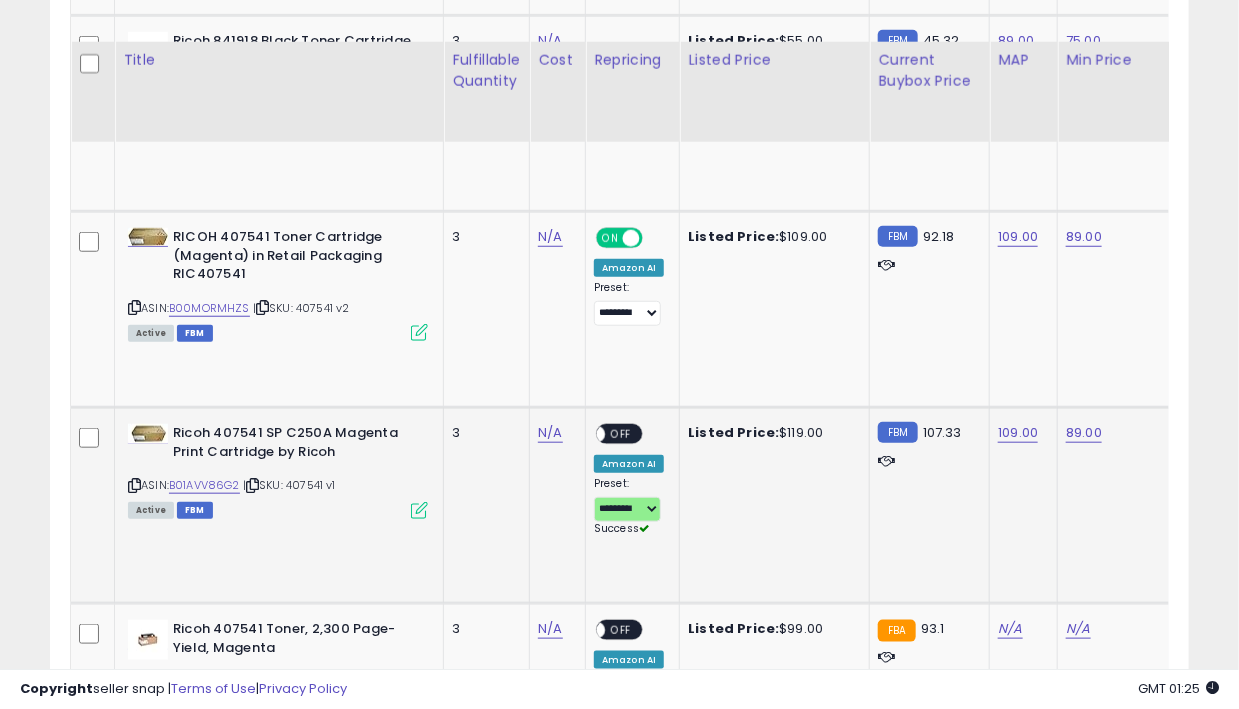 click on "OFF" at bounding box center (621, 434) 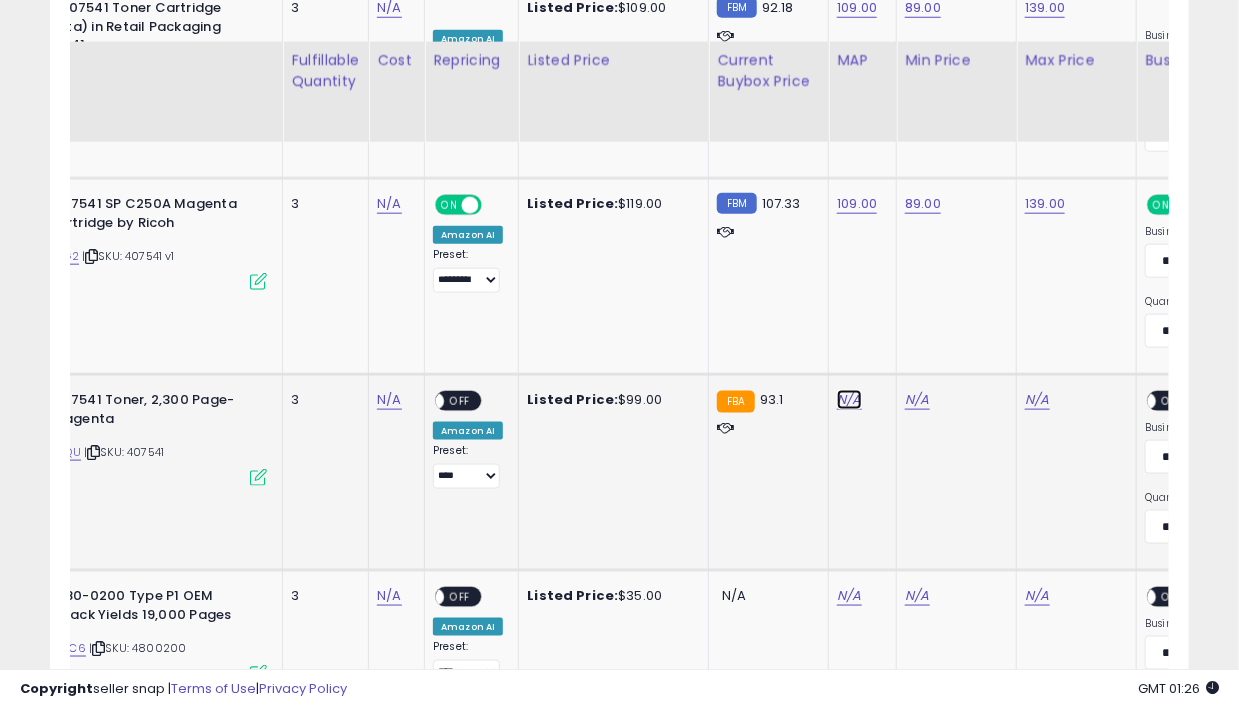 click on "N/A" at bounding box center [849, 400] 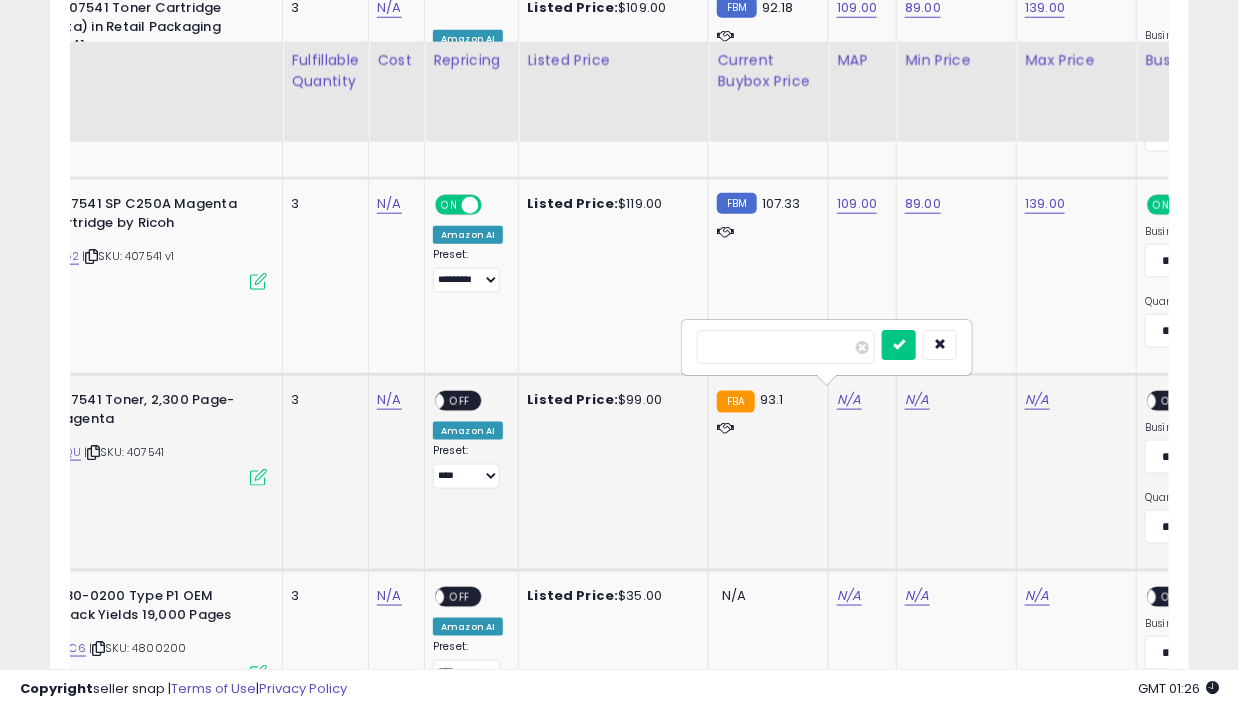 type on "***" 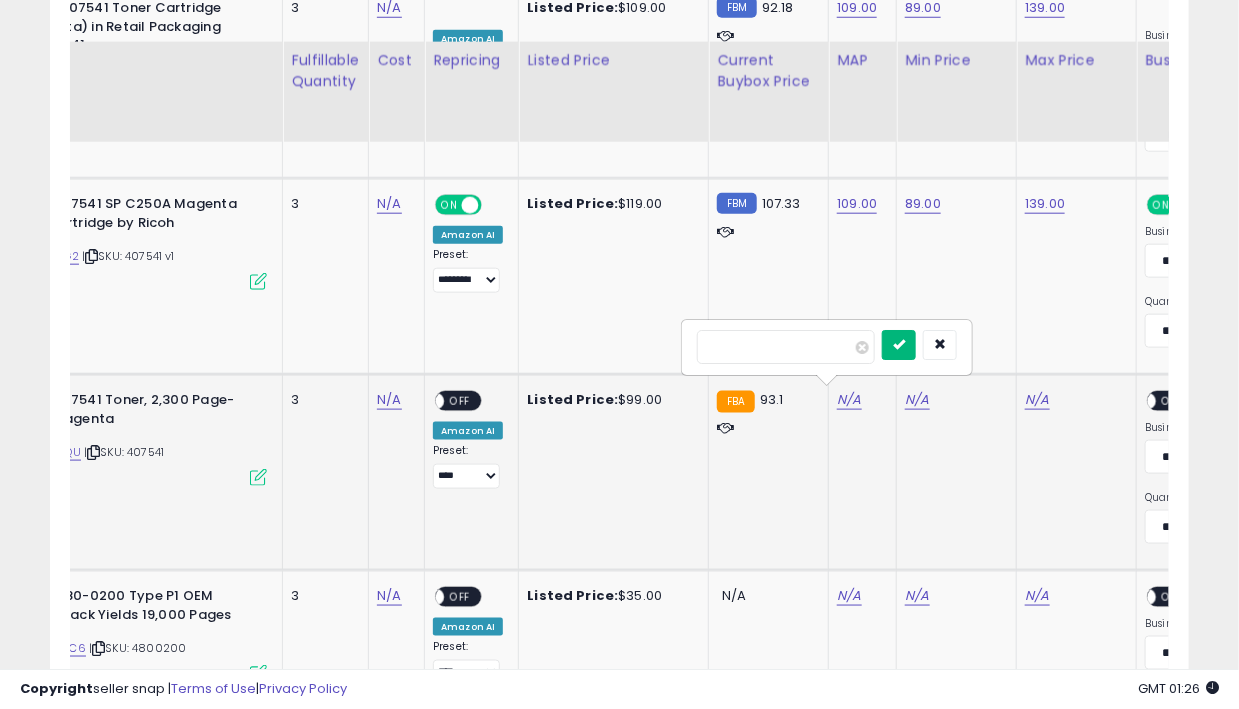 click at bounding box center [899, 344] 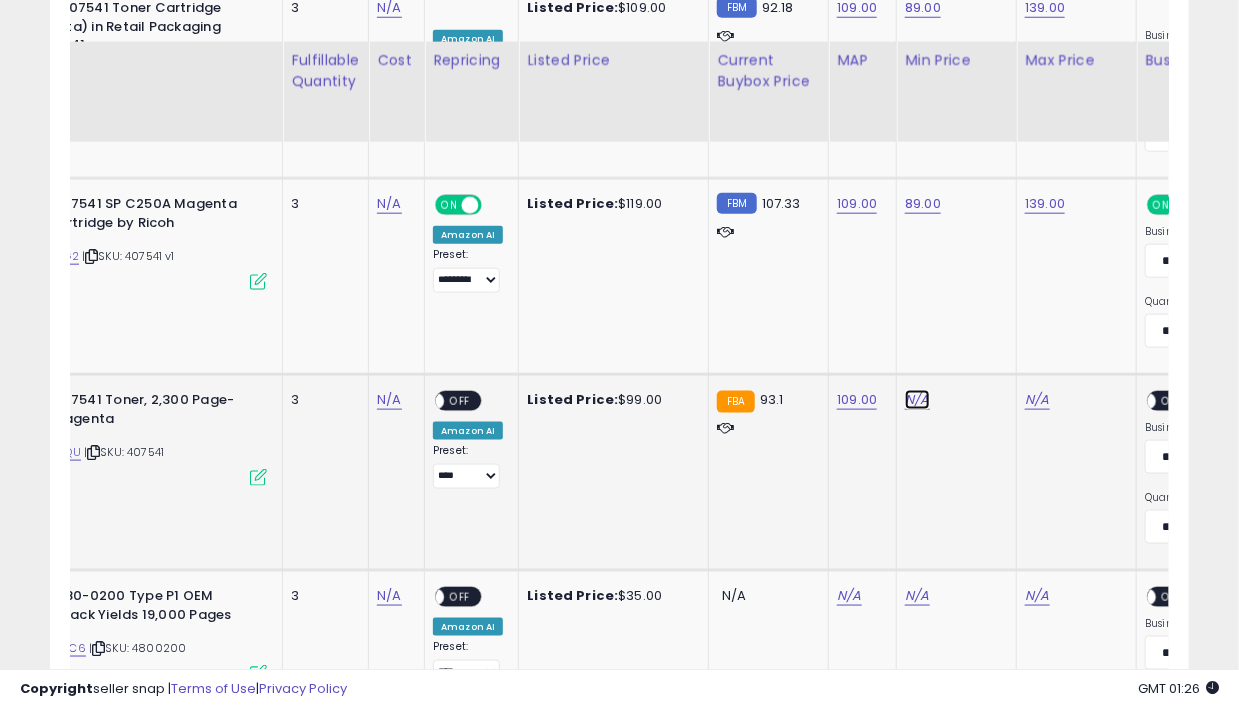 click on "N/A" at bounding box center (917, 400) 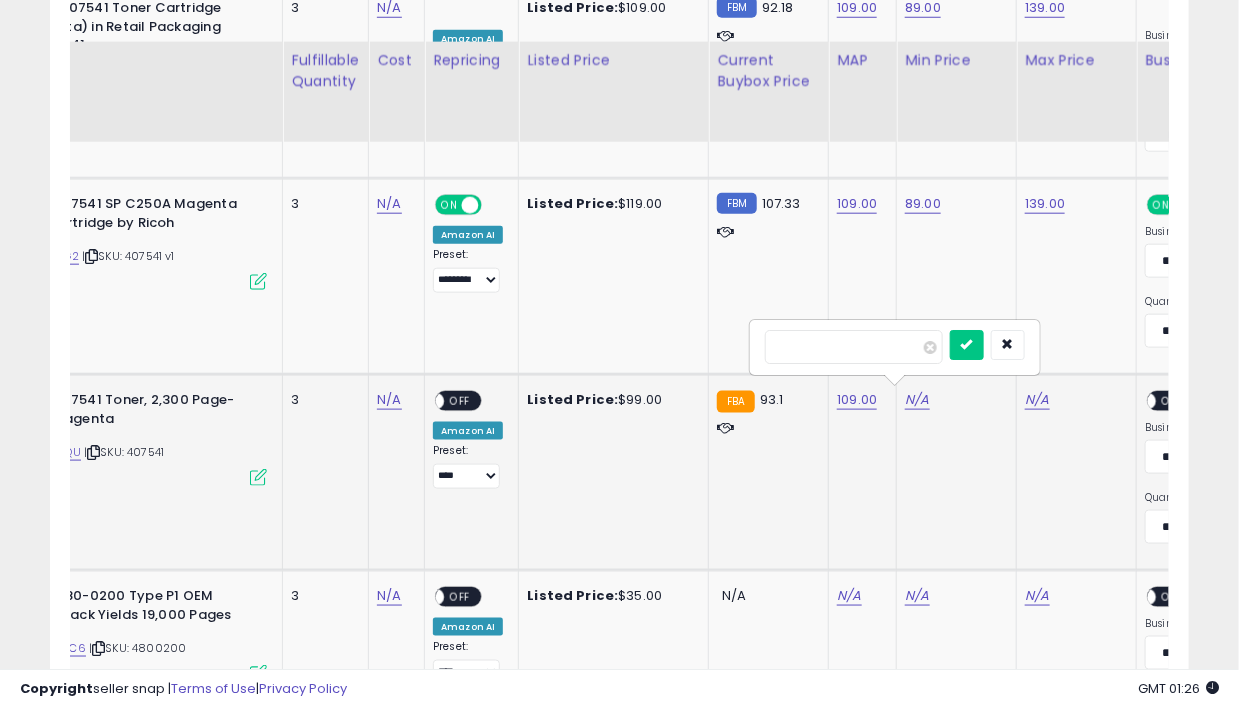 type on "**" 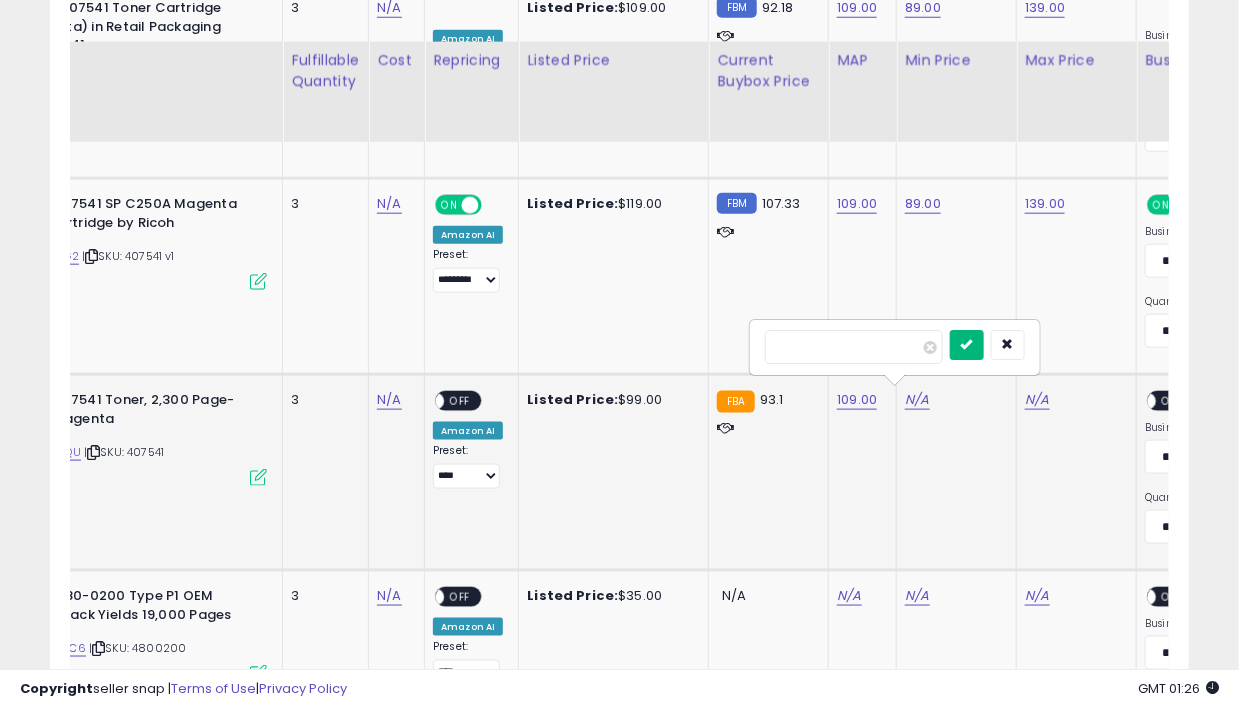 click at bounding box center (967, 344) 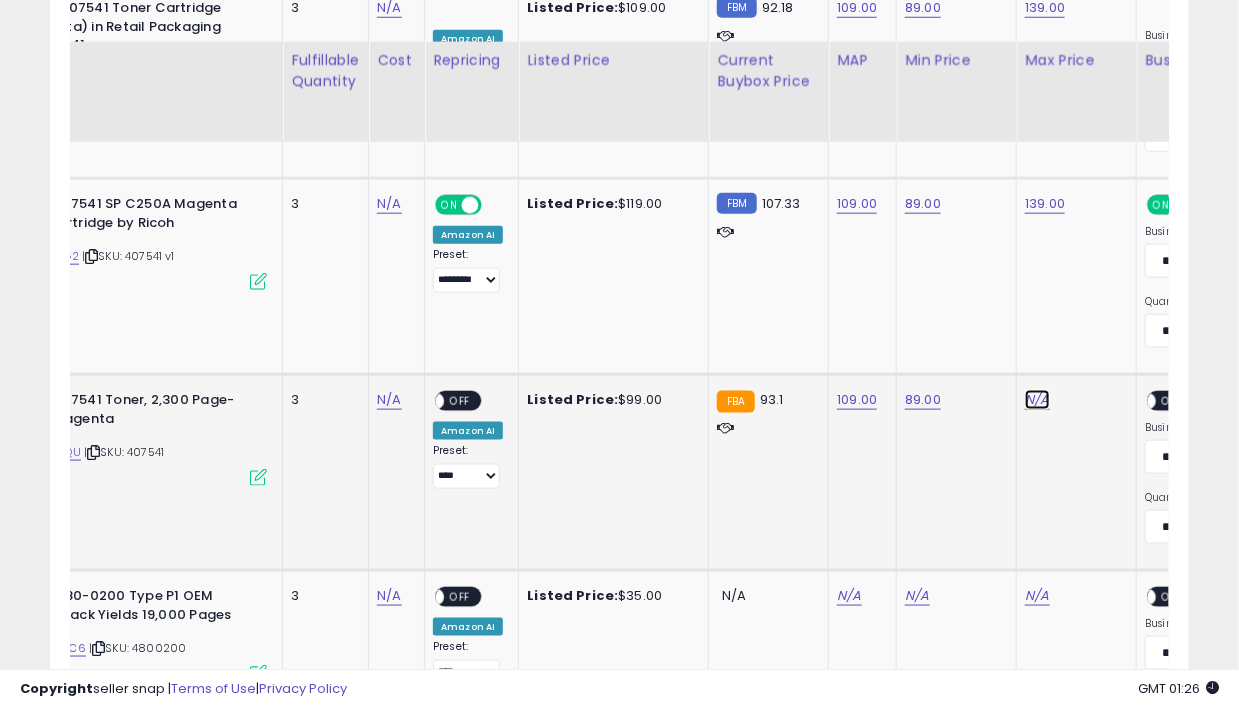 click on "N/A" at bounding box center [1037, 400] 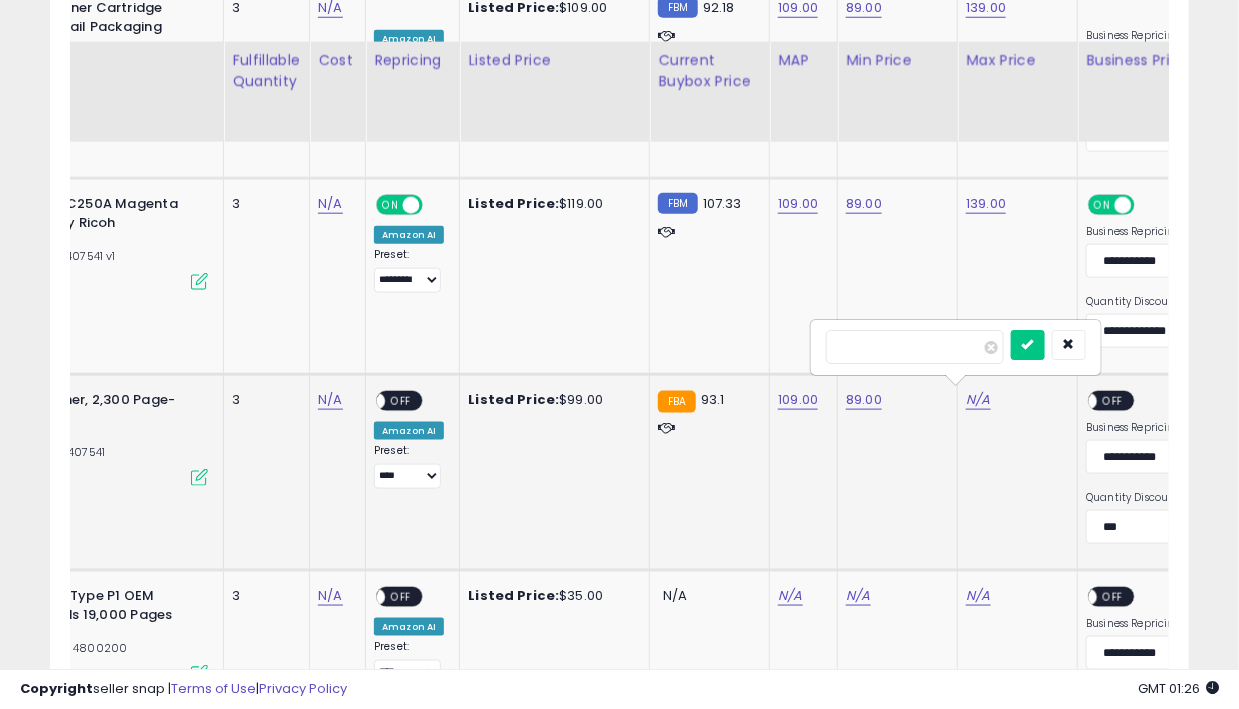 type on "***" 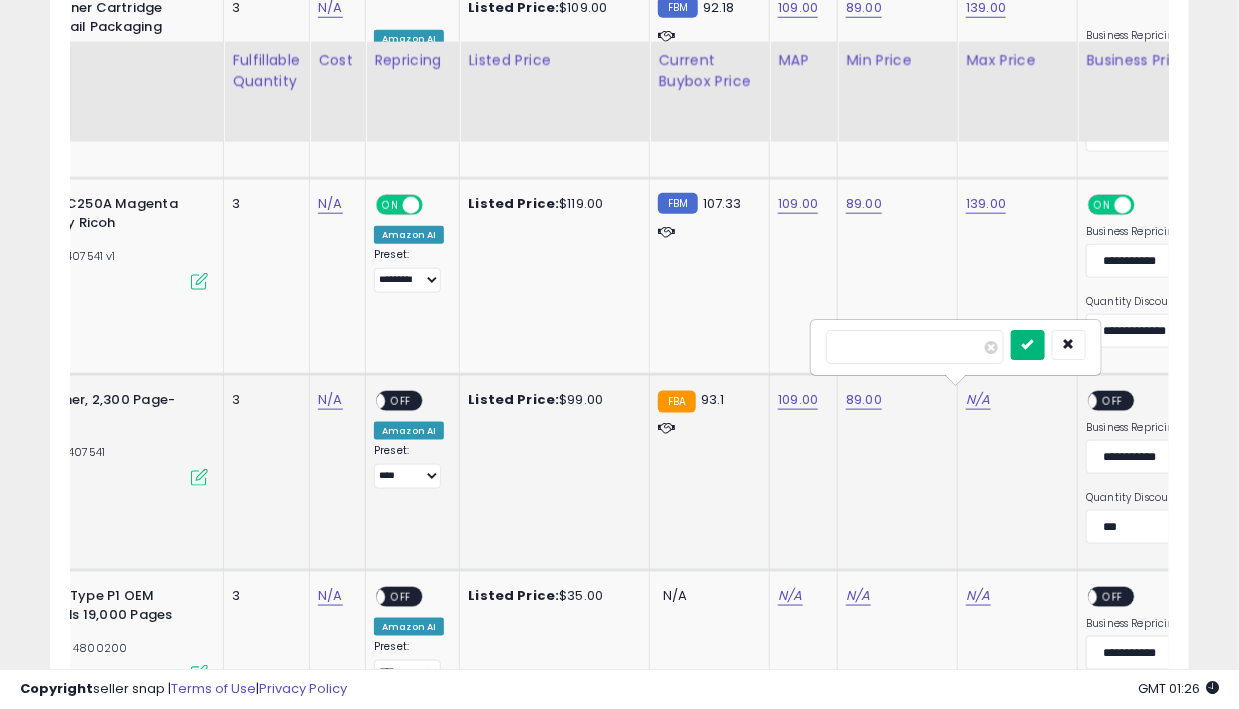 click at bounding box center (1028, 344) 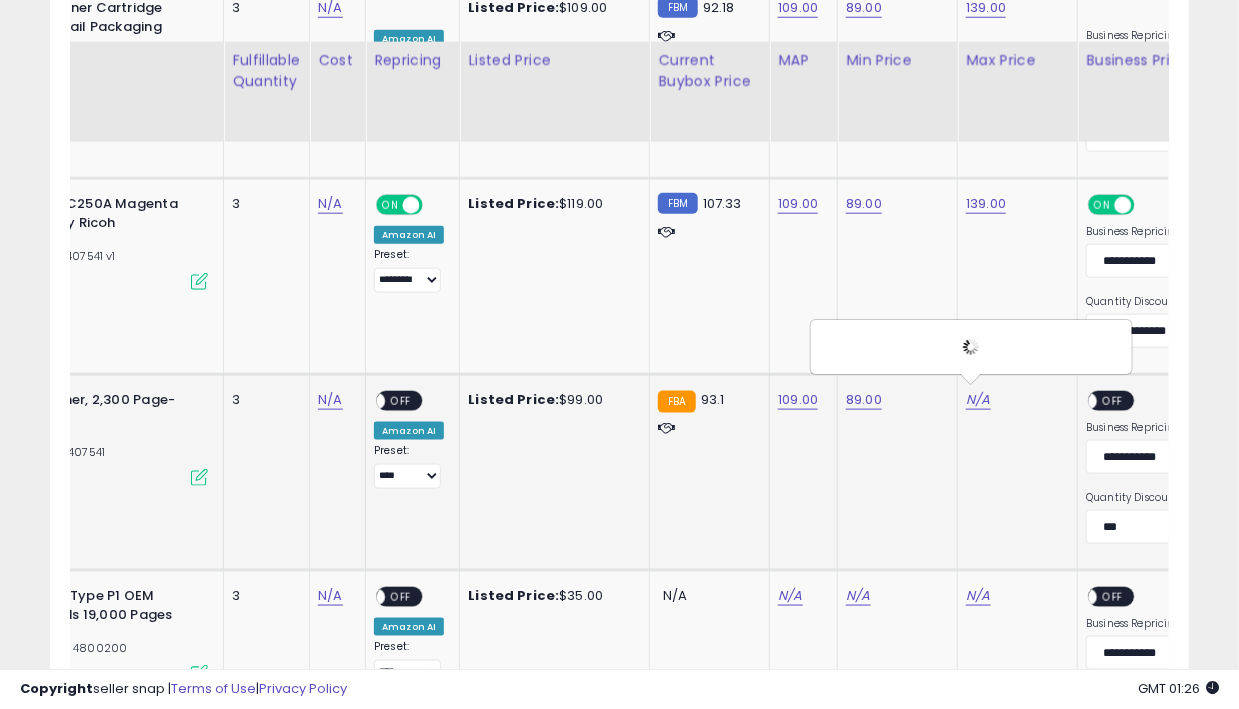 click on "OFF" at bounding box center [1114, 401] 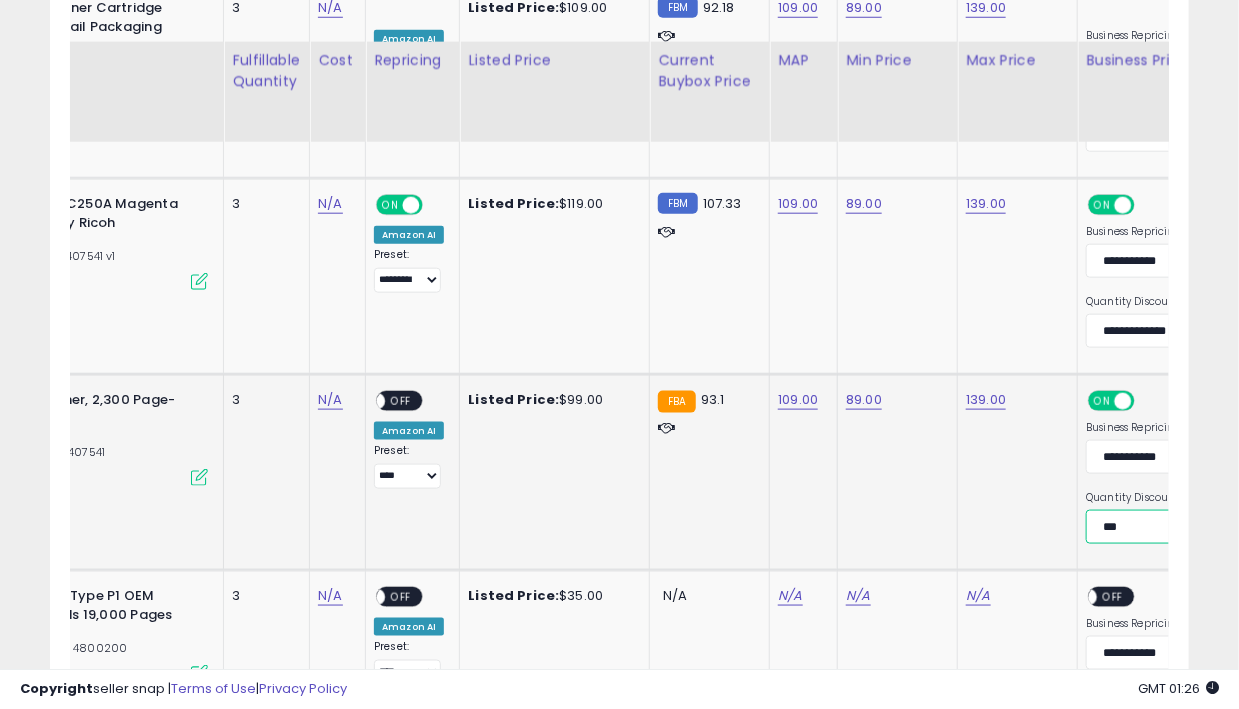 click on "**********" at bounding box center [1158, 527] 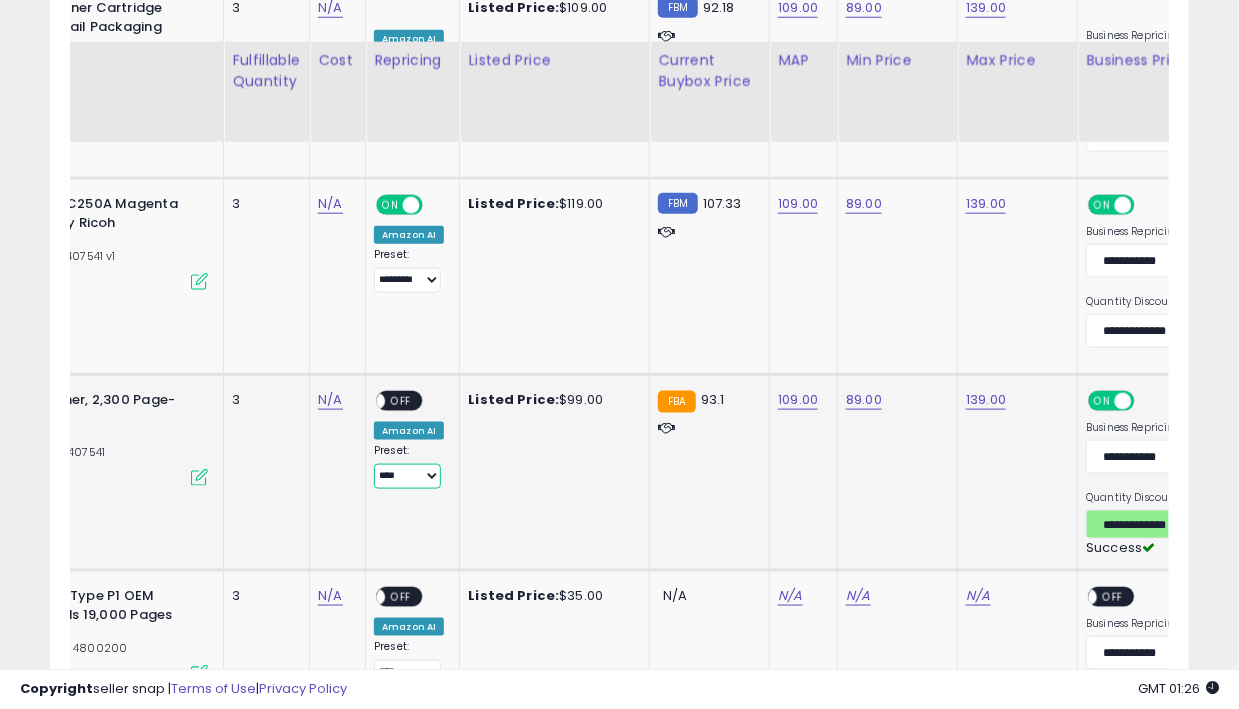 click on "**********" at bounding box center (407, 476) 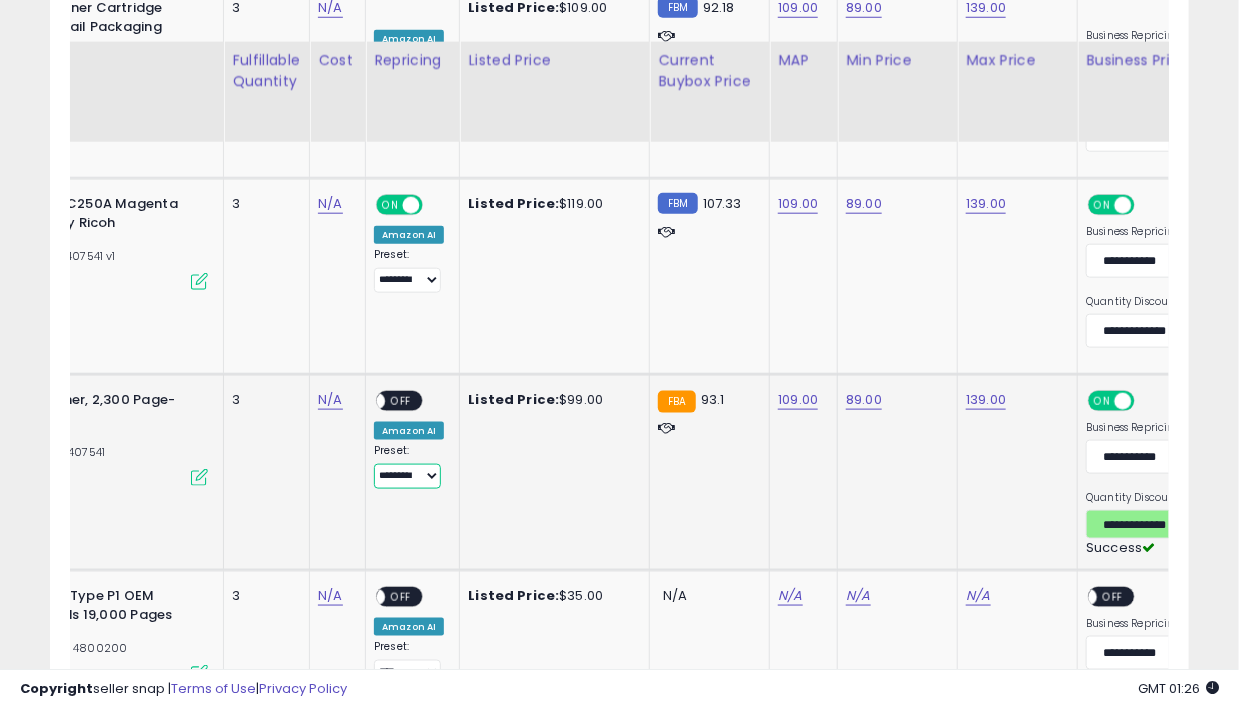 click on "**********" at bounding box center (407, 476) 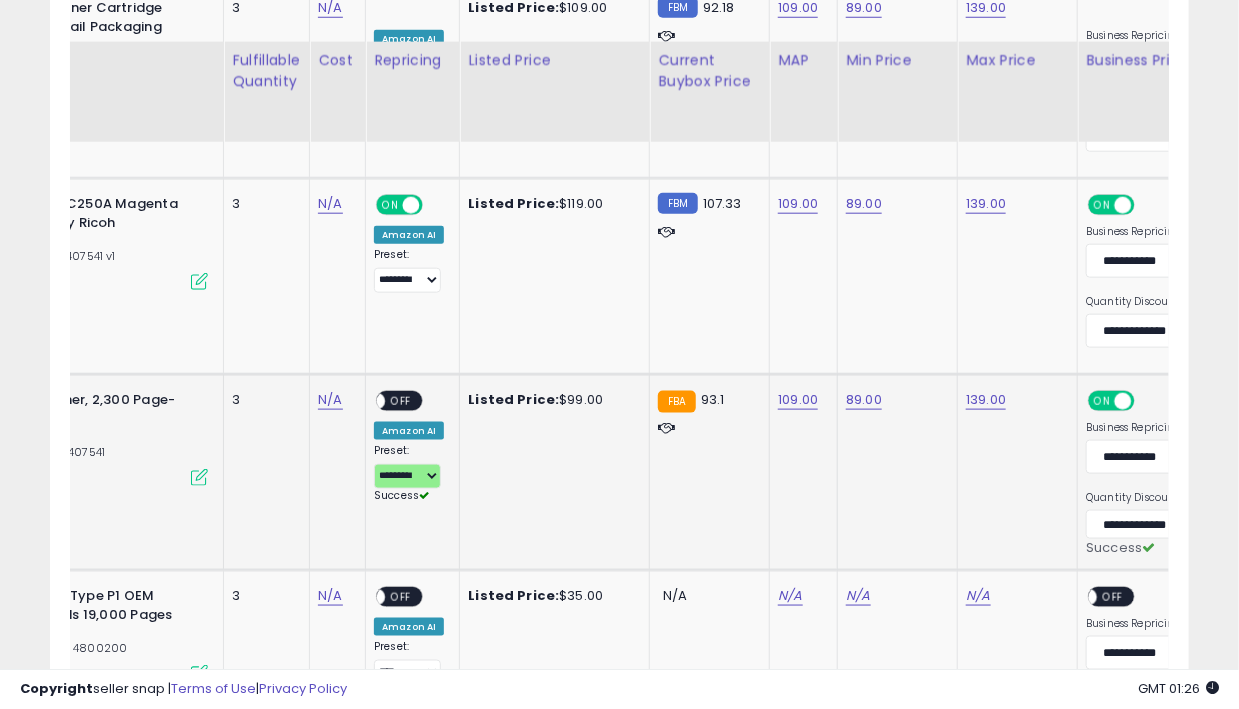 click on "OFF" at bounding box center (401, 401) 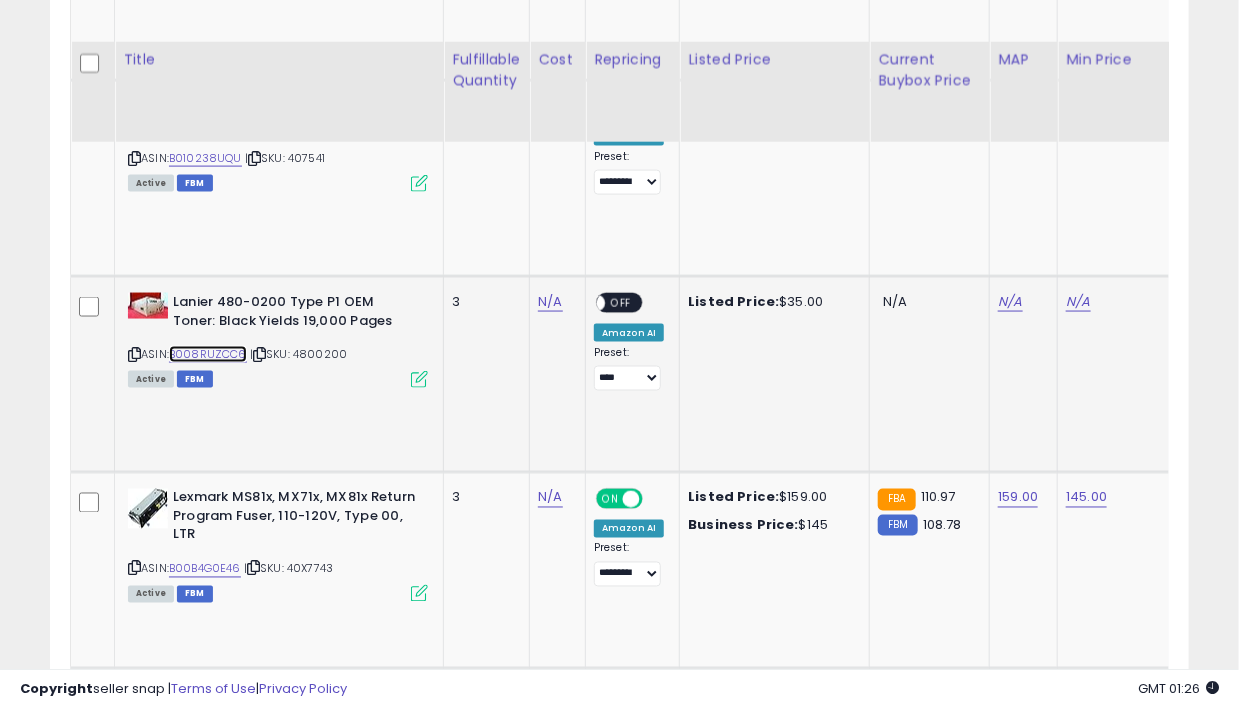 click on "B008RUZCC6" at bounding box center [208, 354] 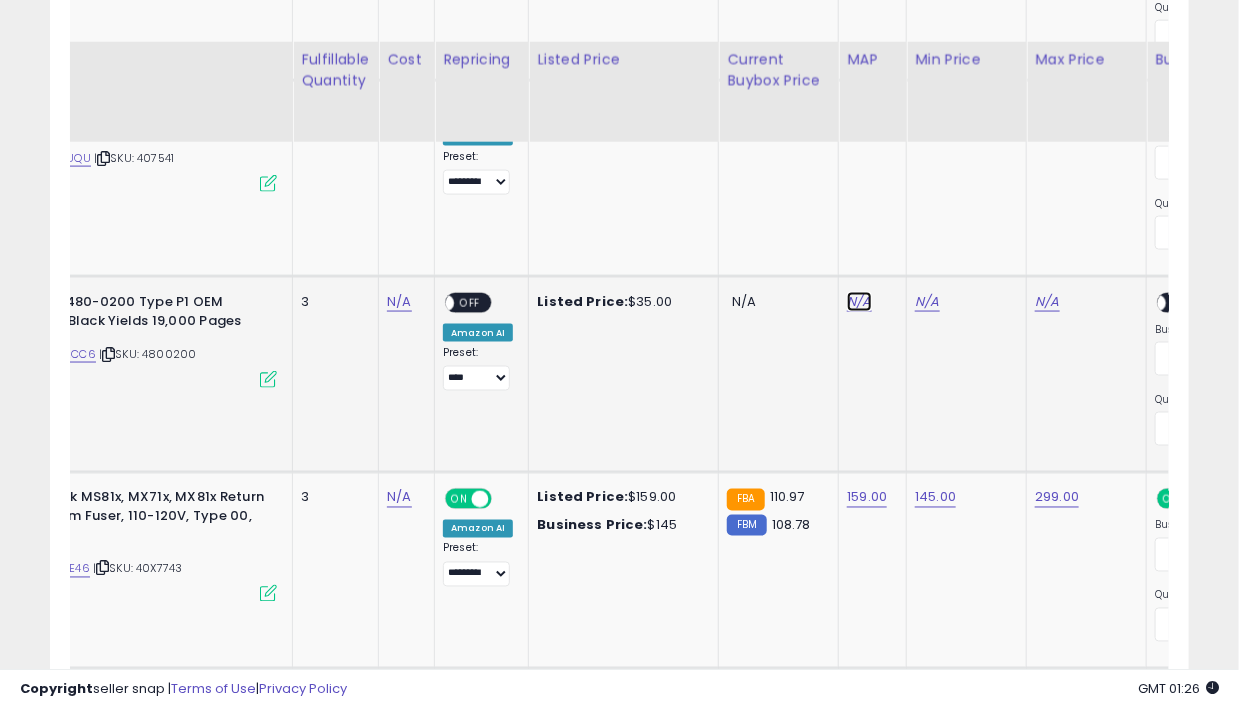 click on "N/A" at bounding box center (859, 302) 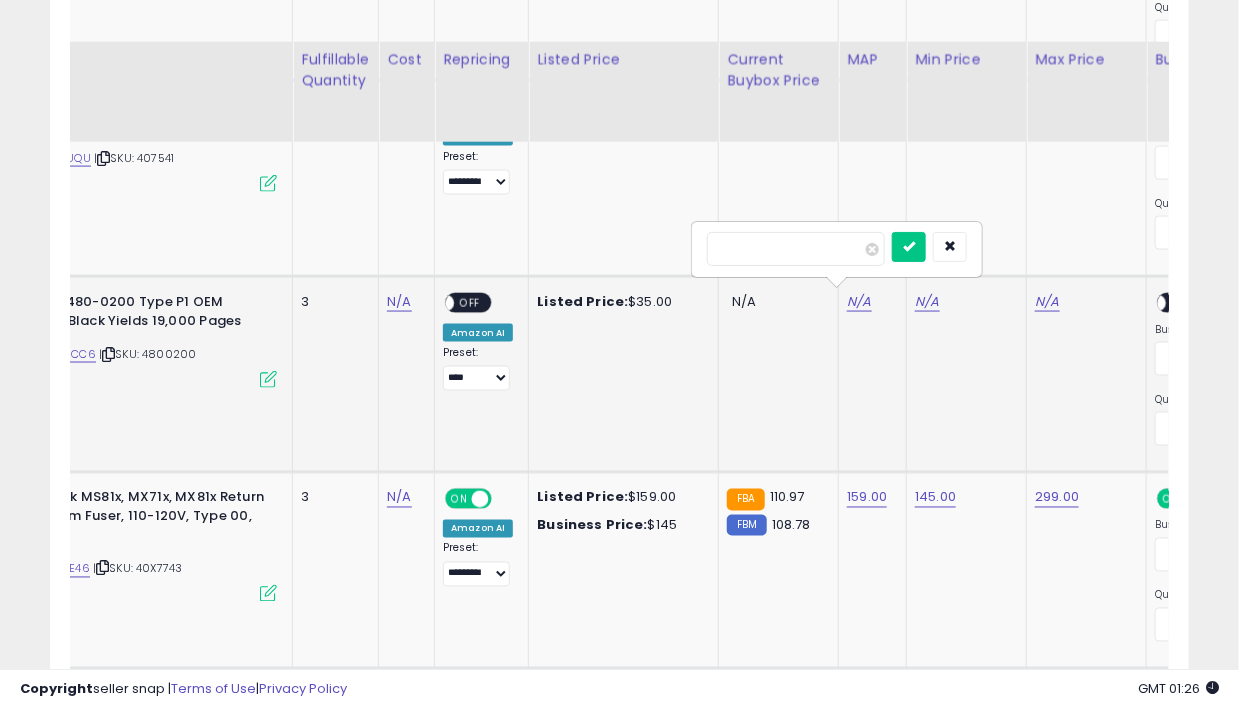 type on "**" 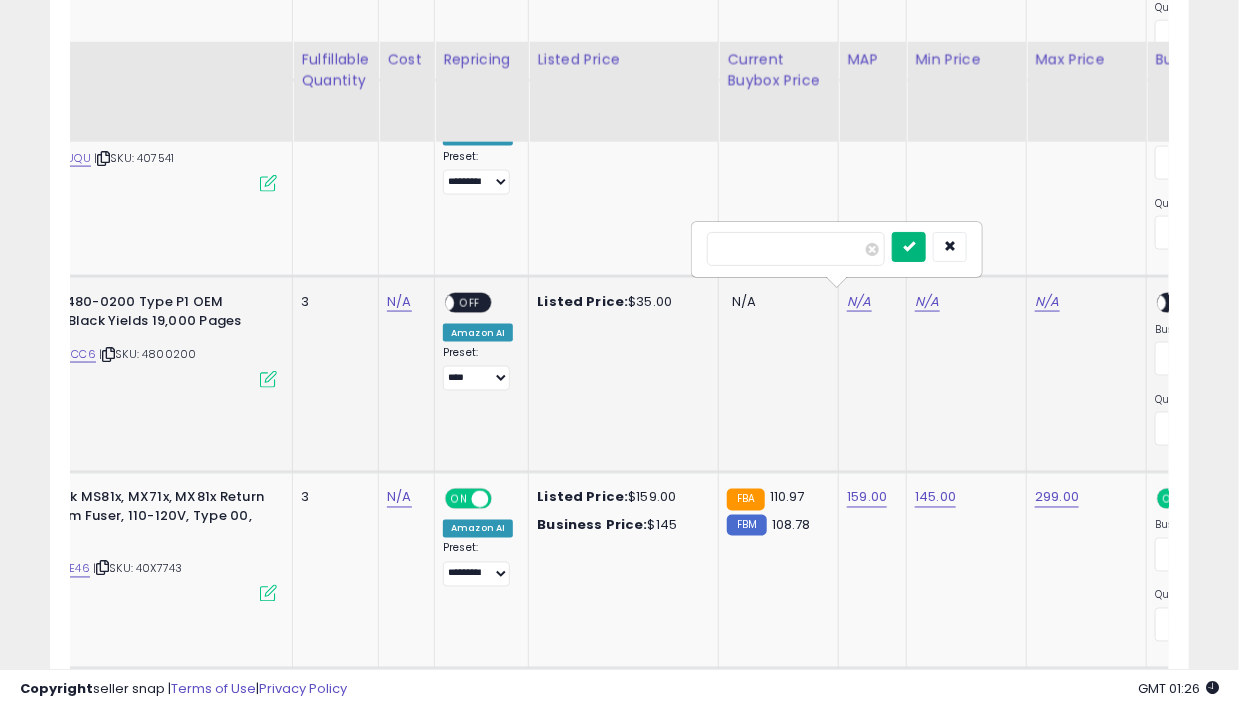 click at bounding box center [909, 246] 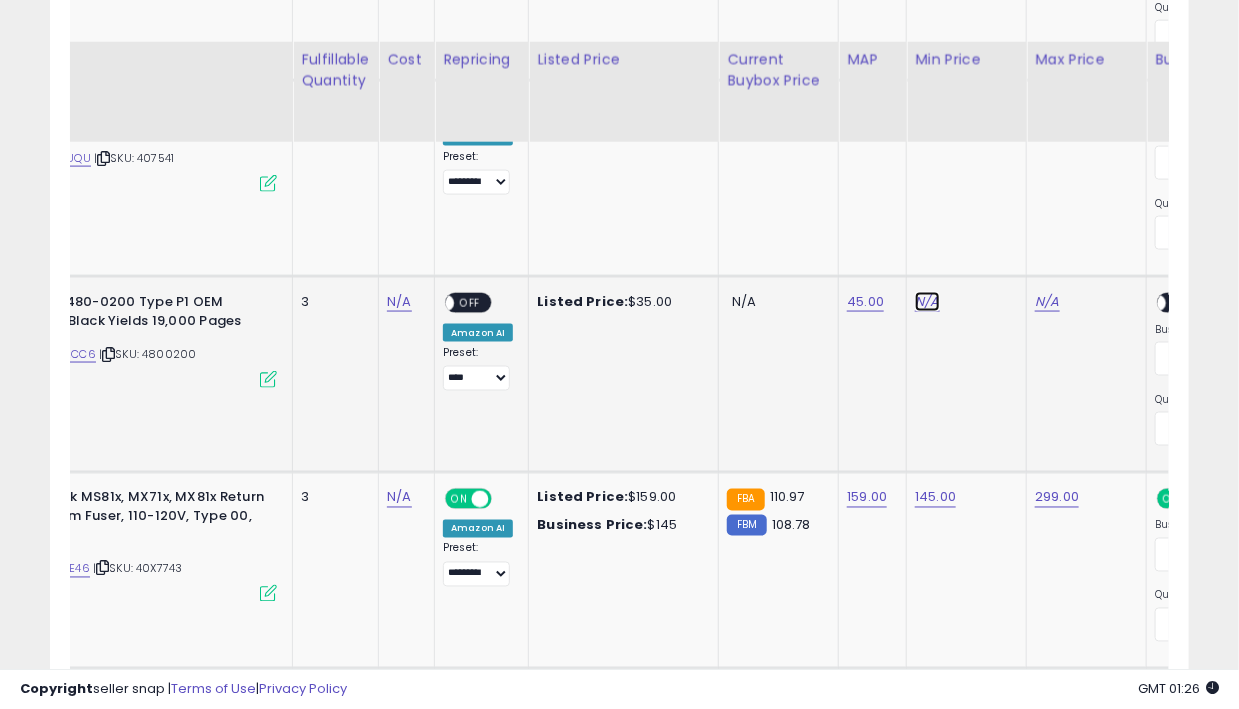 click on "N/A" at bounding box center (927, 302) 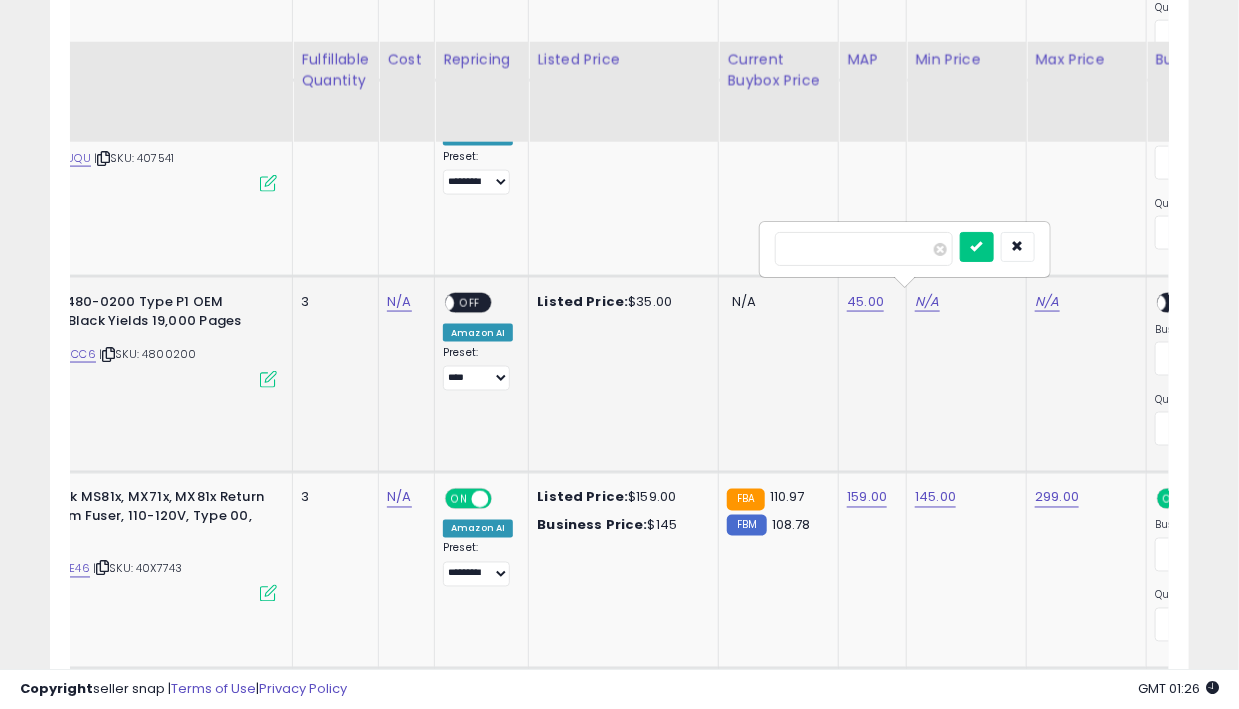 type on "**" 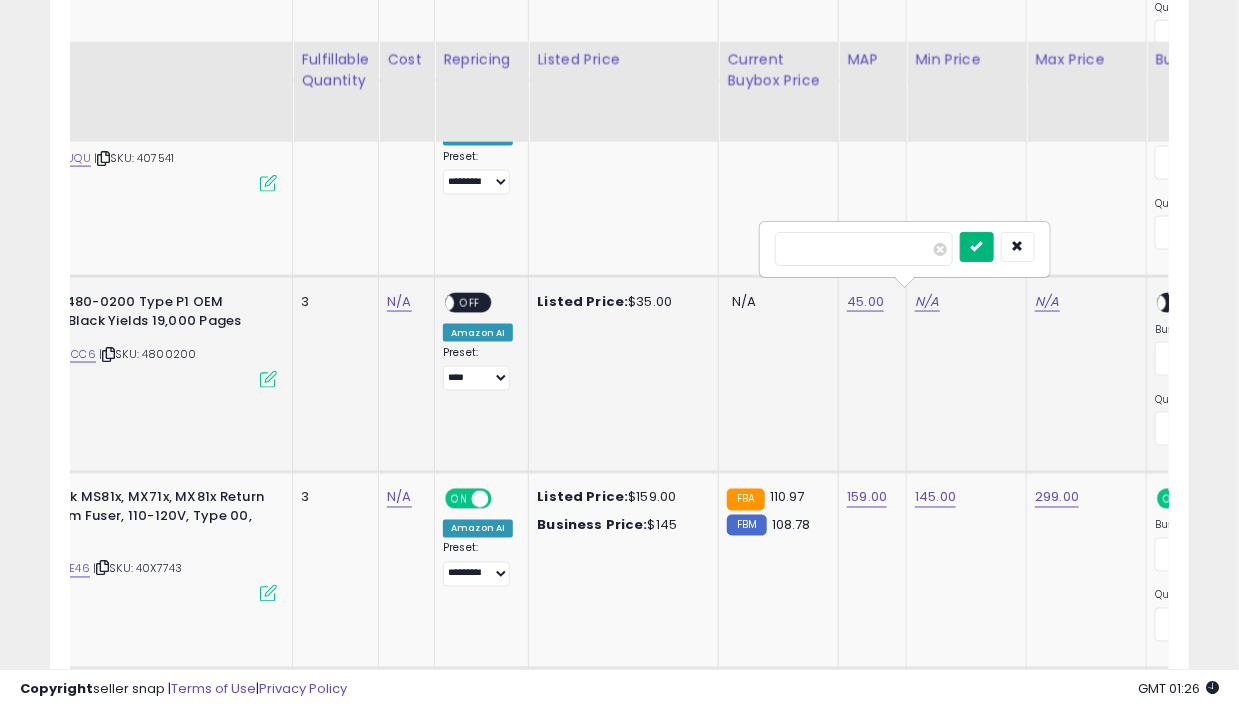 click at bounding box center [977, 246] 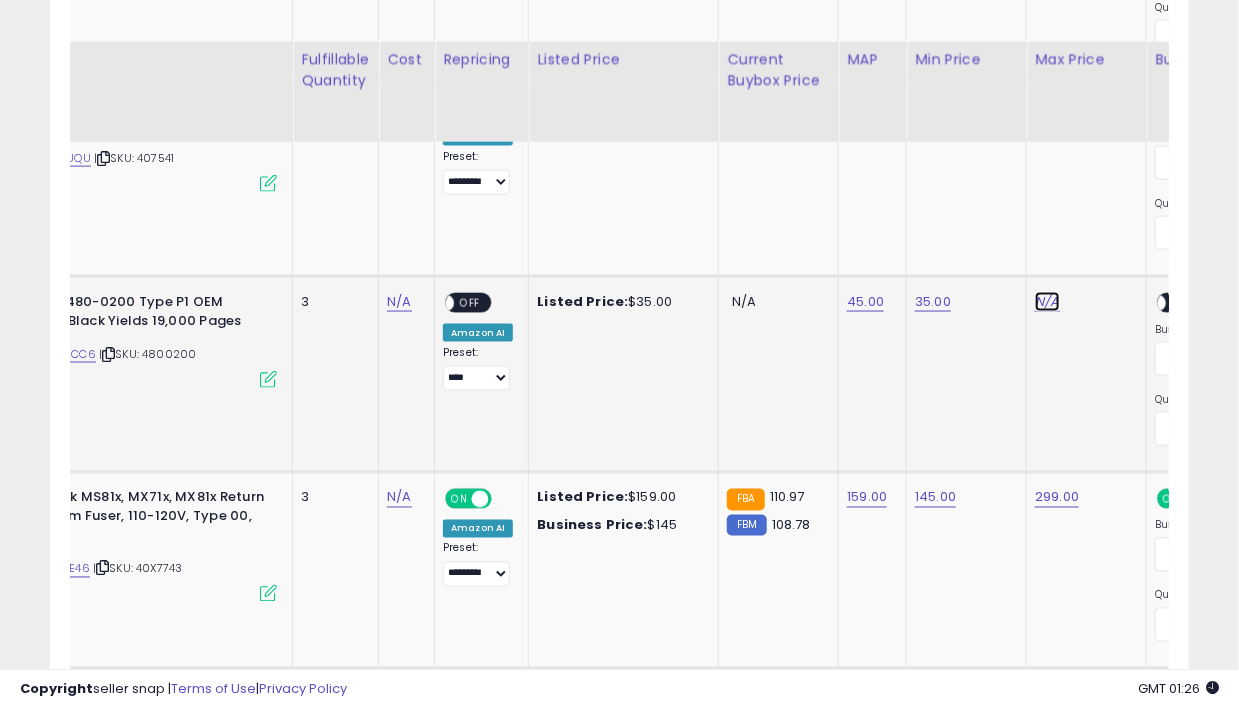click on "N/A" at bounding box center (1047, 302) 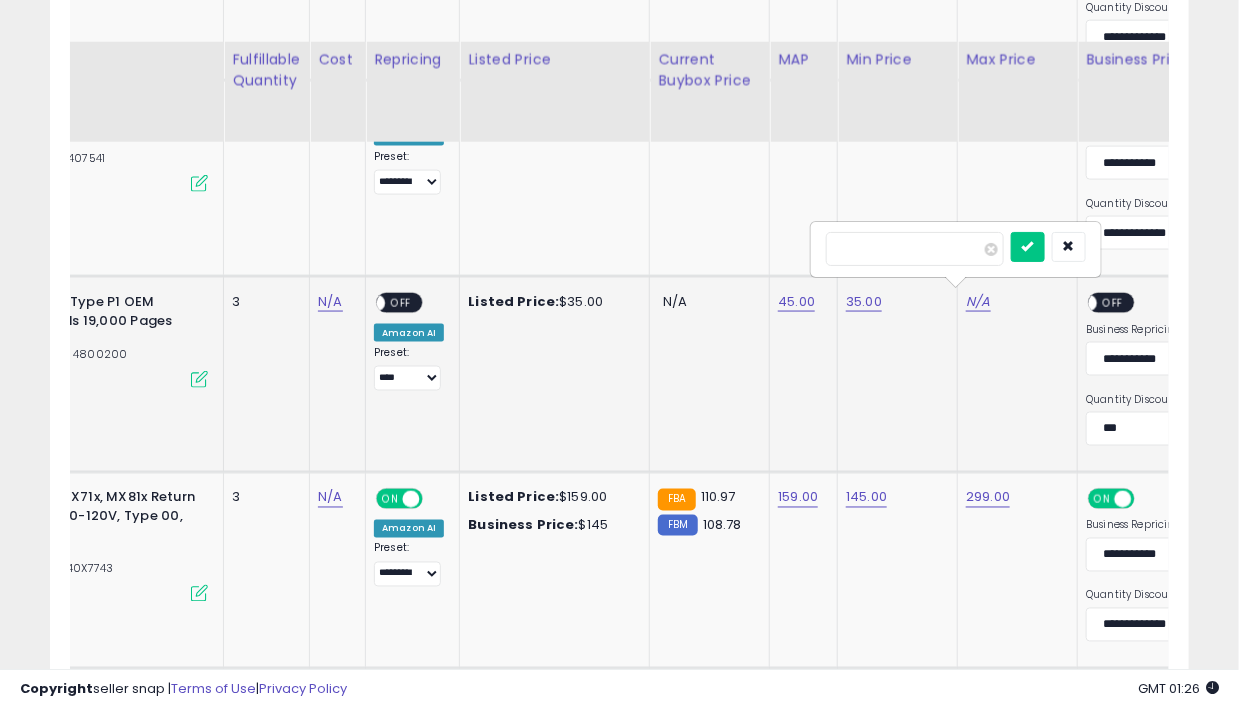 type on "**" 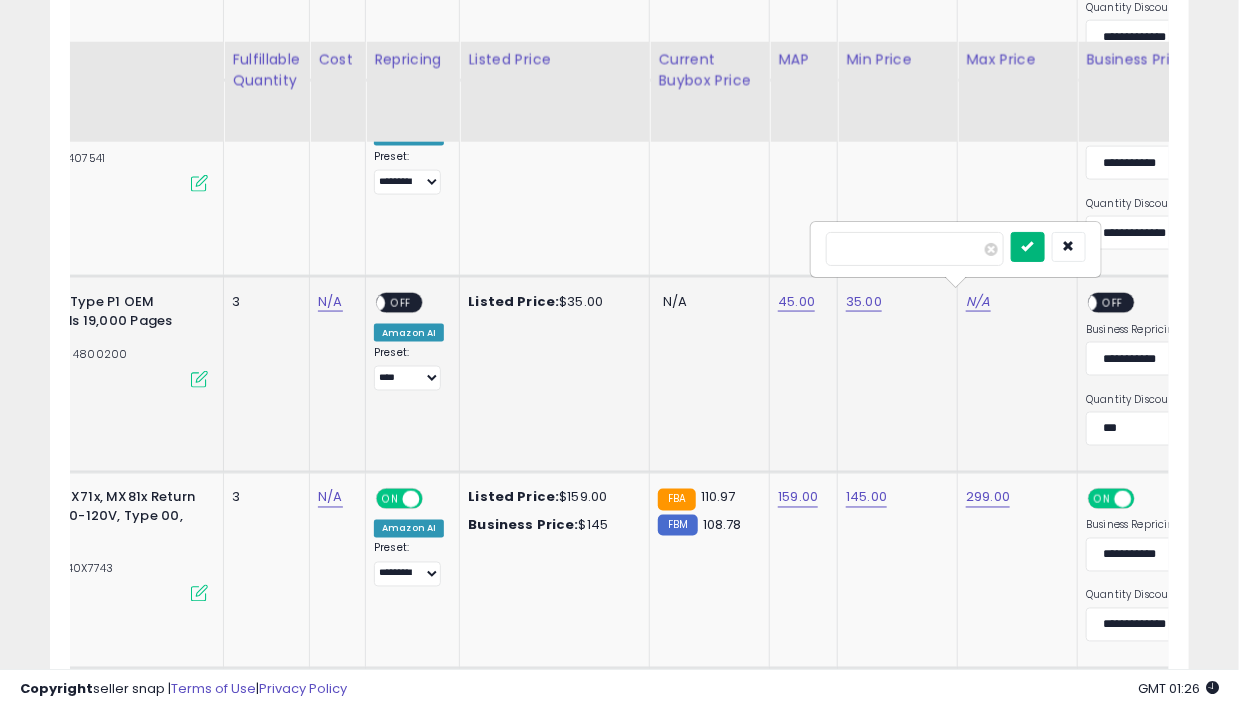 click at bounding box center (1028, 246) 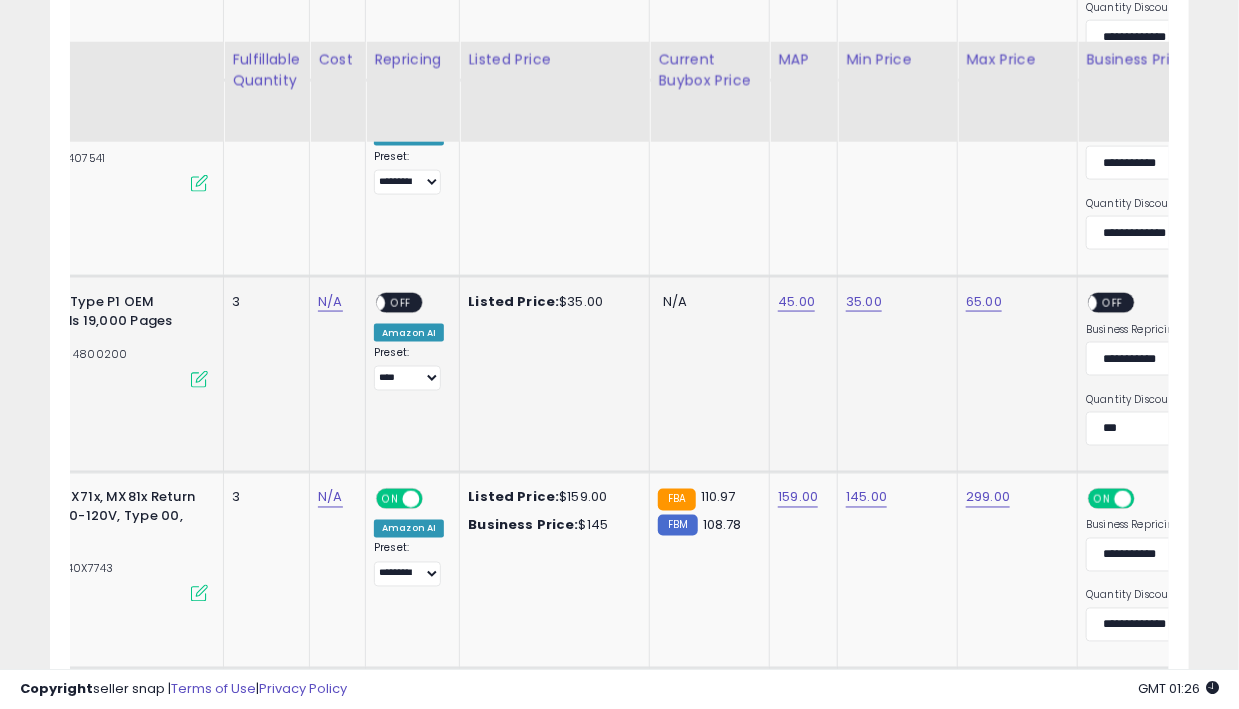 click on "OFF" at bounding box center [1114, 303] 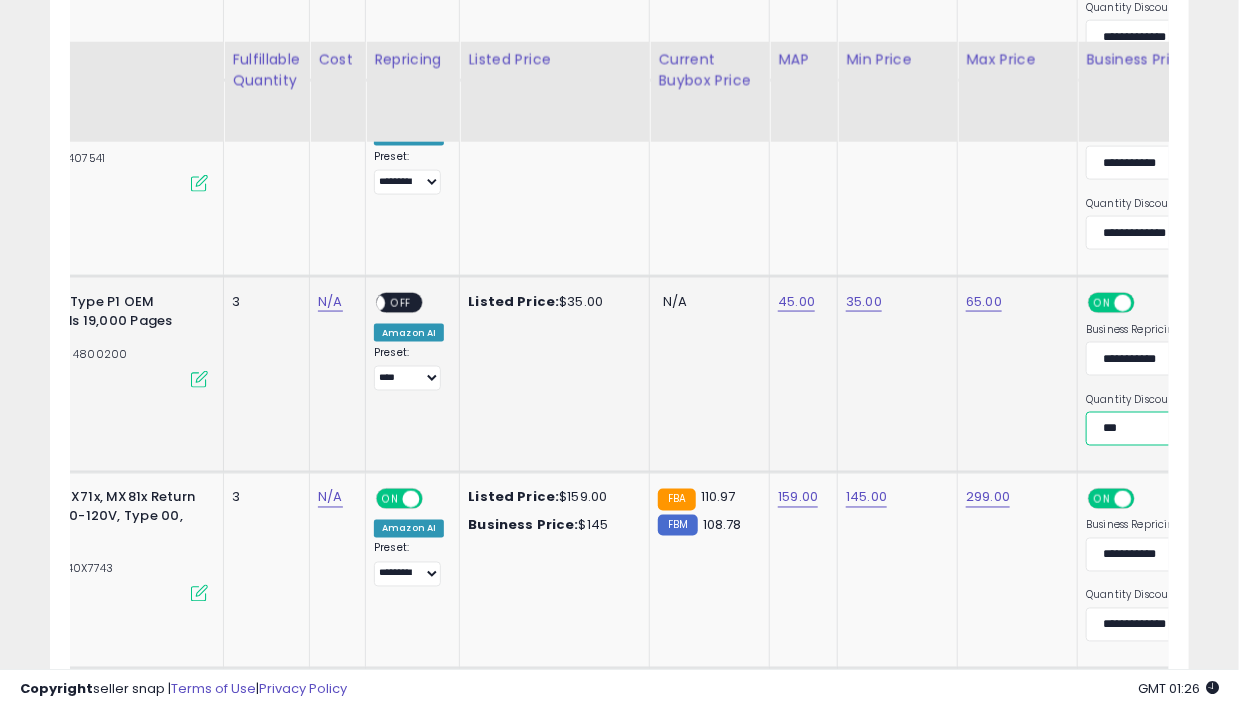 click on "**********" at bounding box center [1158, 429] 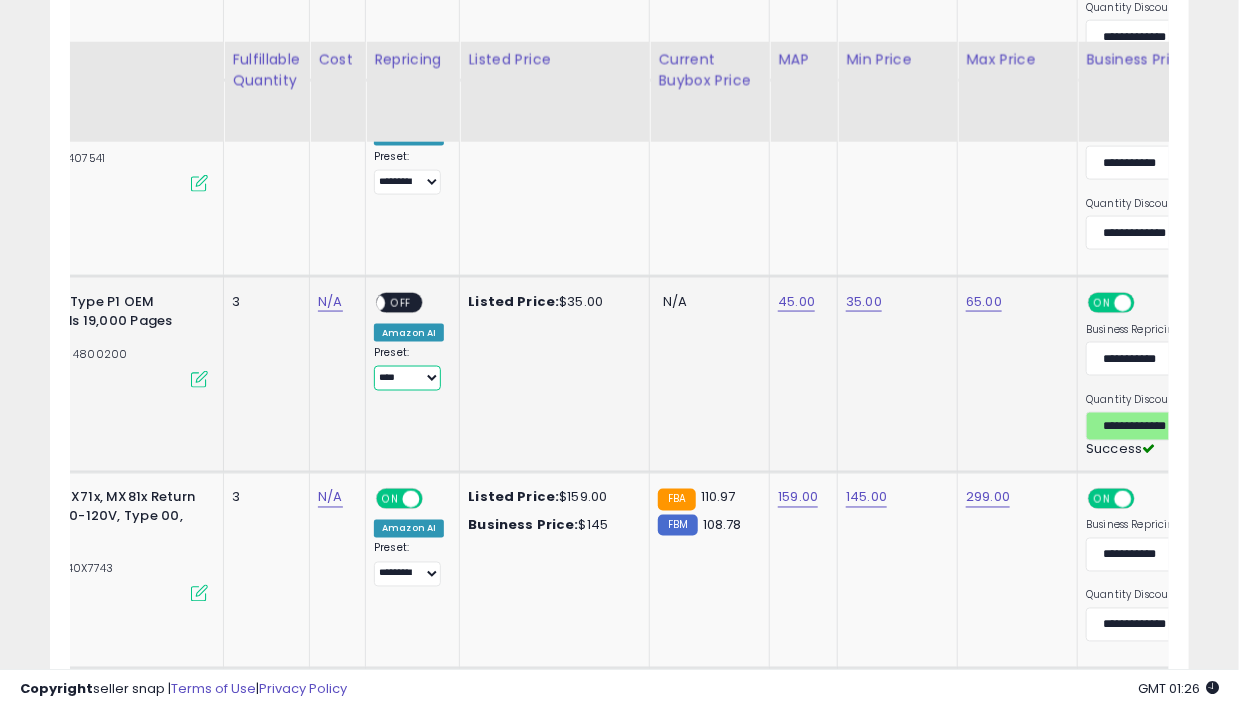 click on "**********" at bounding box center (407, 378) 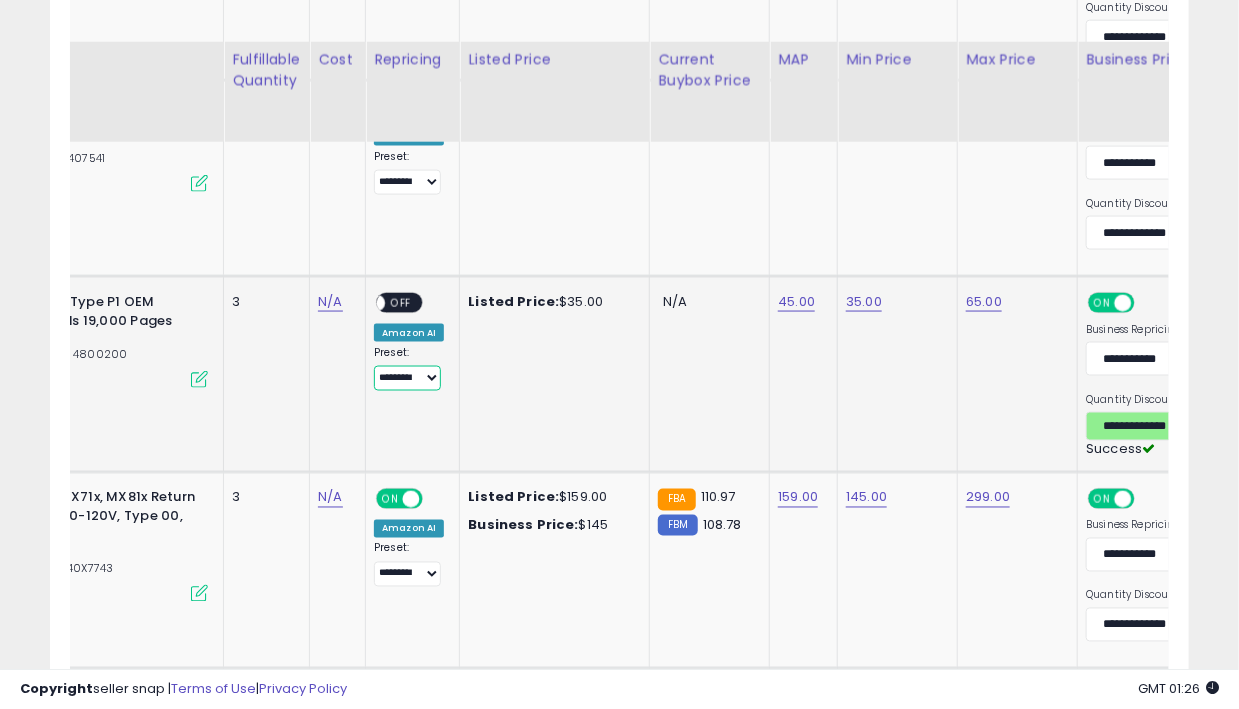 click on "**********" at bounding box center [407, 378] 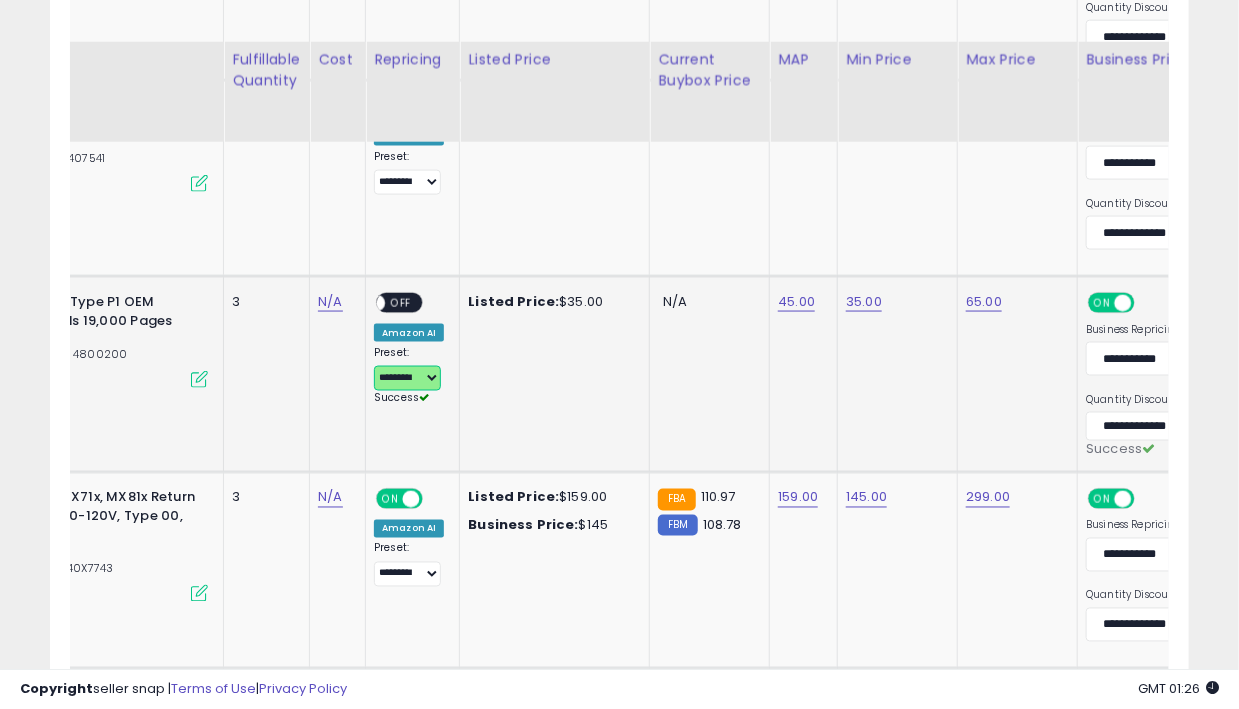 click on "OFF" at bounding box center (401, 303) 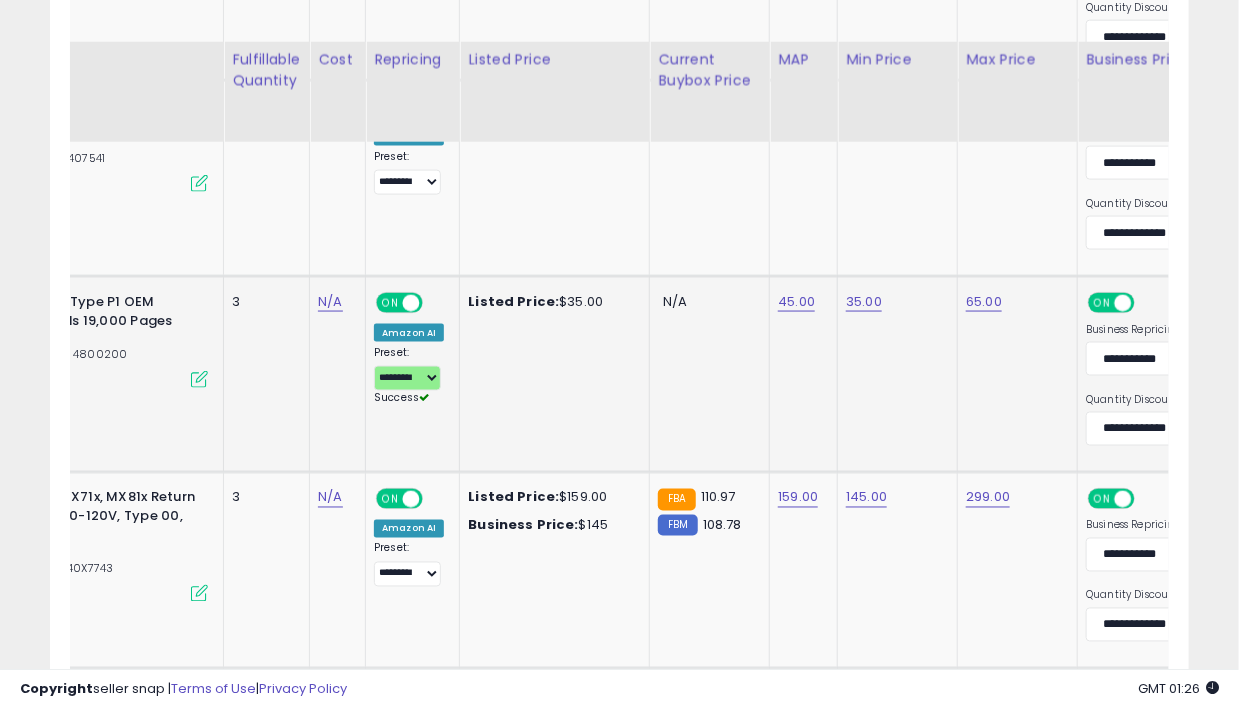 scroll, scrollTop: 0, scrollLeft: 128, axis: horizontal 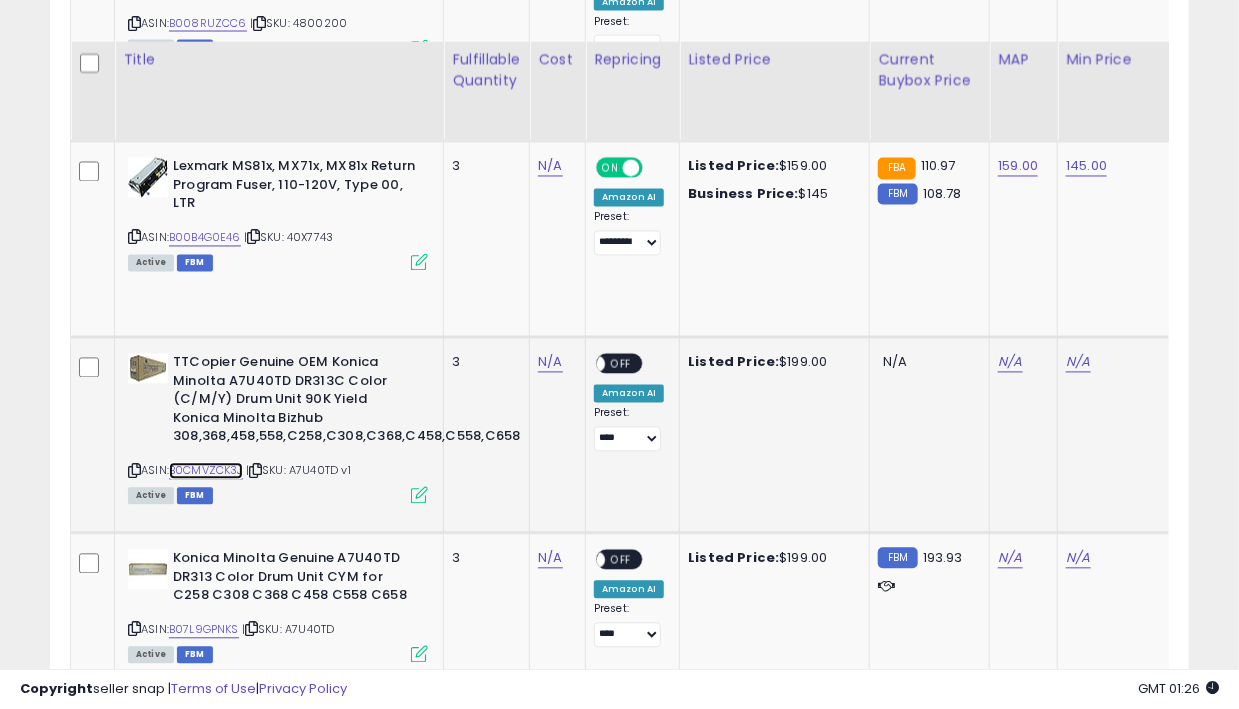click on "B0CMVZCK3J" at bounding box center [206, 471] 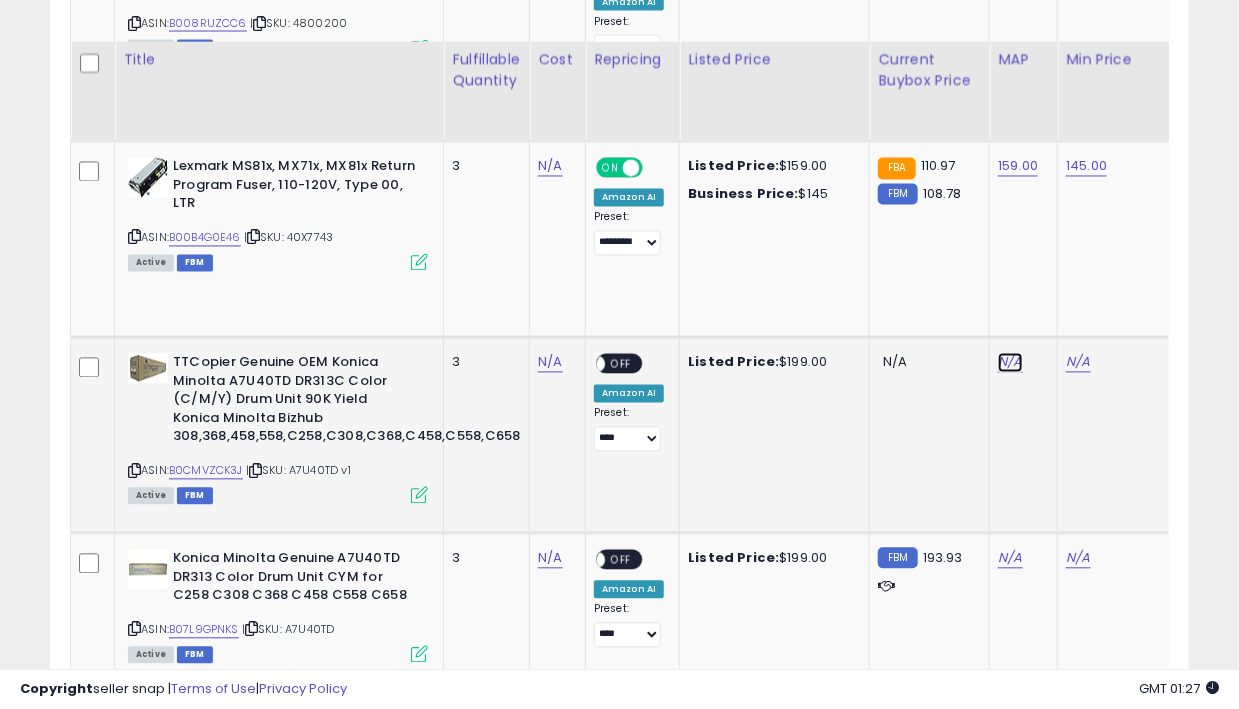 click on "N/A" at bounding box center (1010, 363) 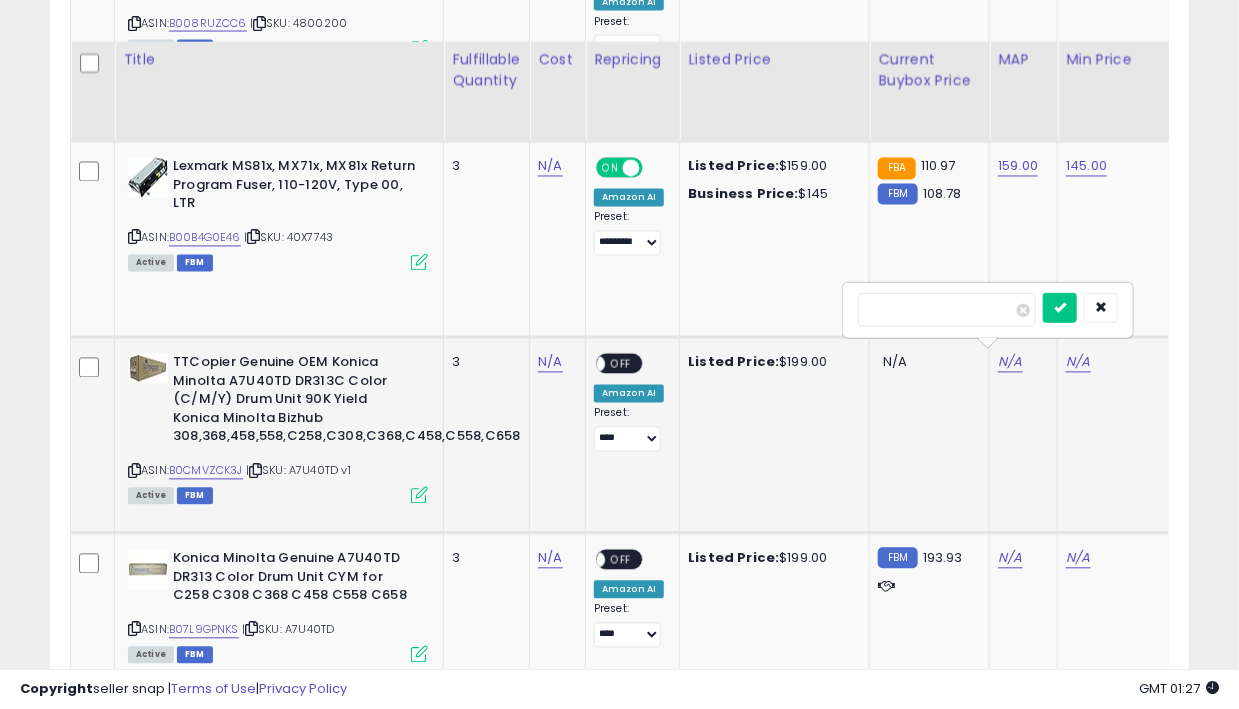 scroll, scrollTop: 0, scrollLeft: 33, axis: horizontal 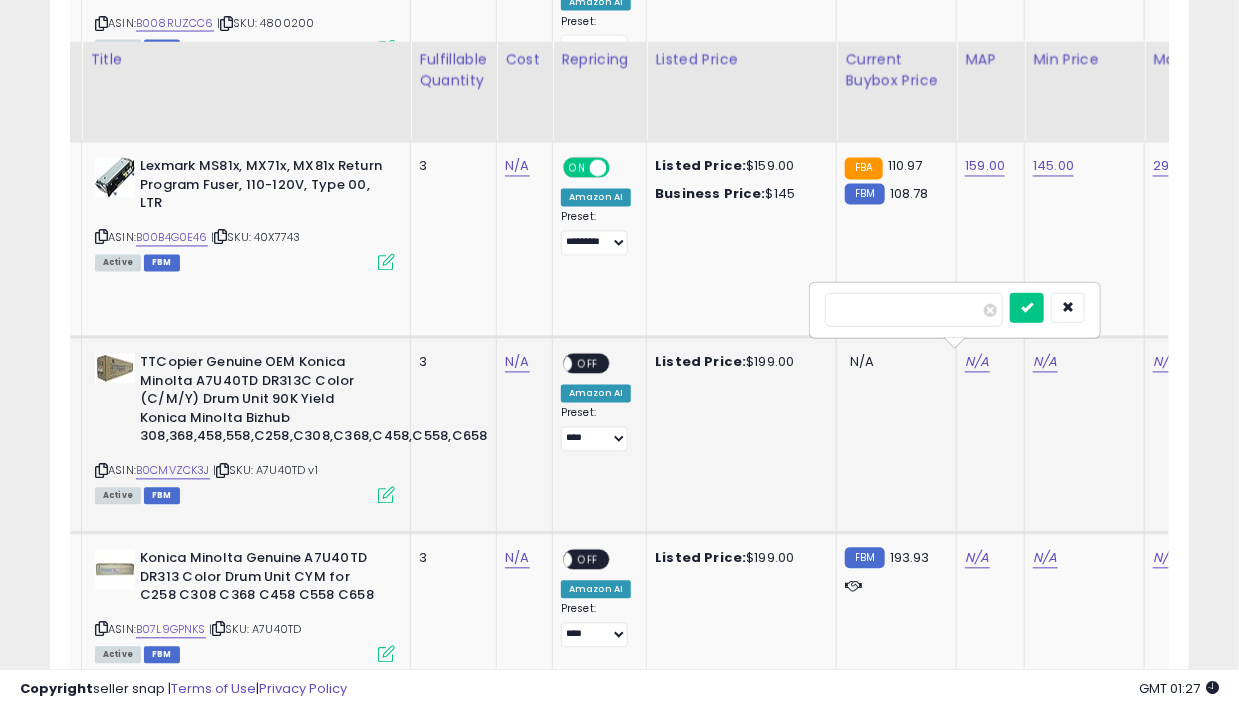 type on "***" 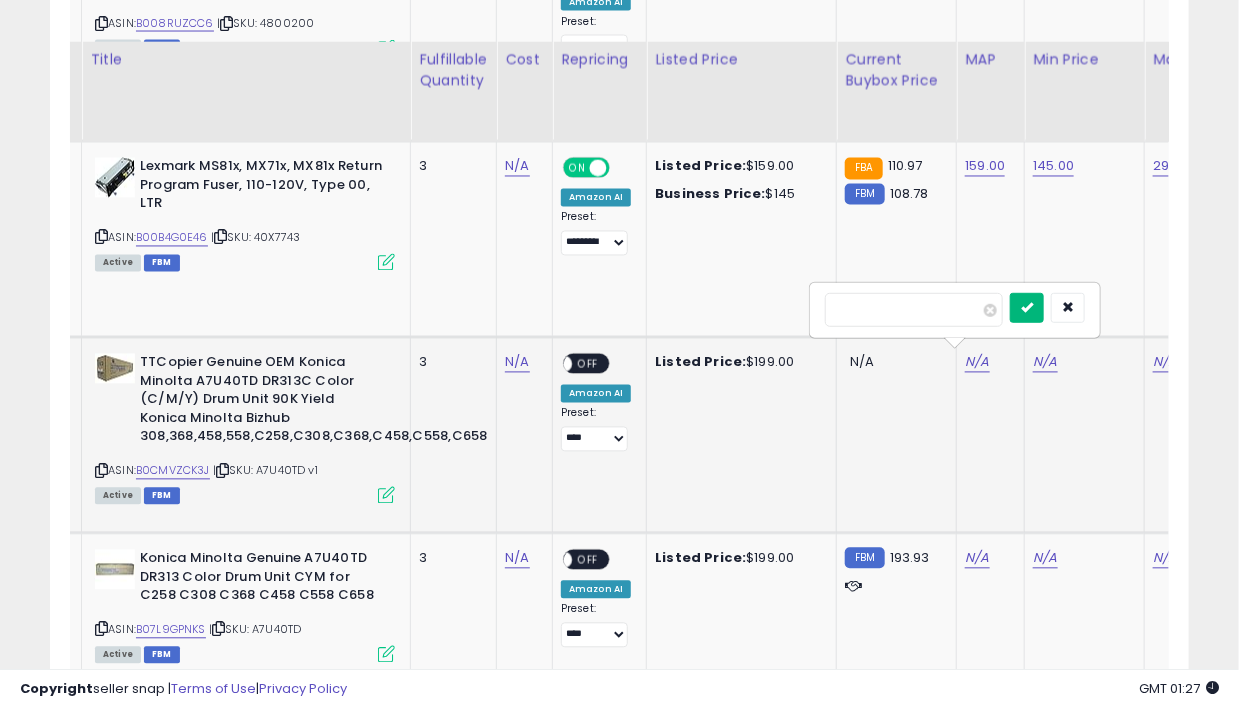 click at bounding box center (1027, 307) 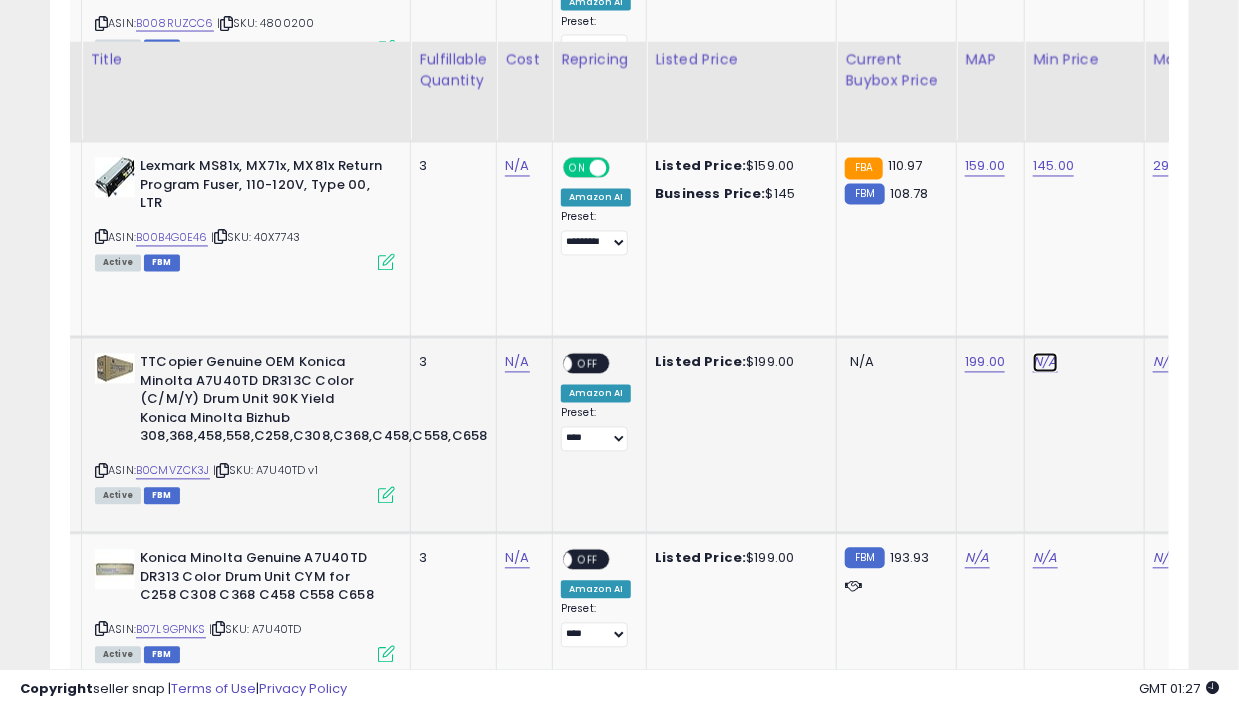 click on "N/A" at bounding box center [1045, 363] 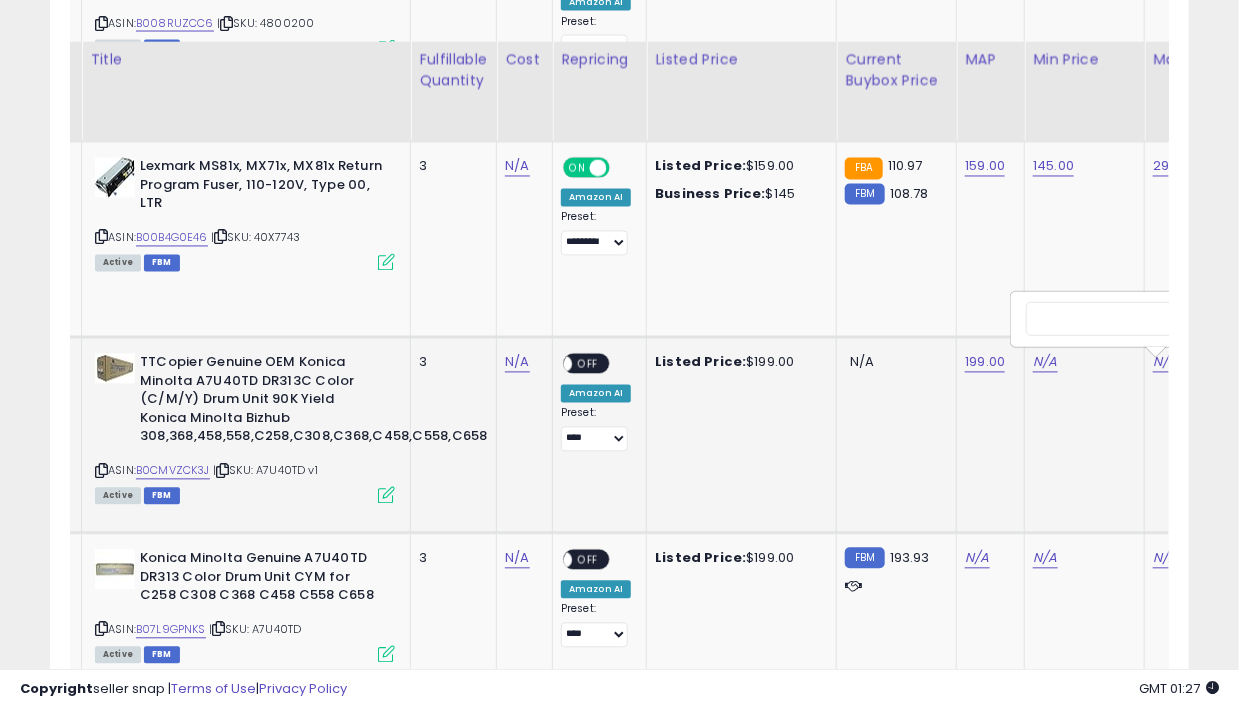 scroll, scrollTop: 0, scrollLeft: 100, axis: horizontal 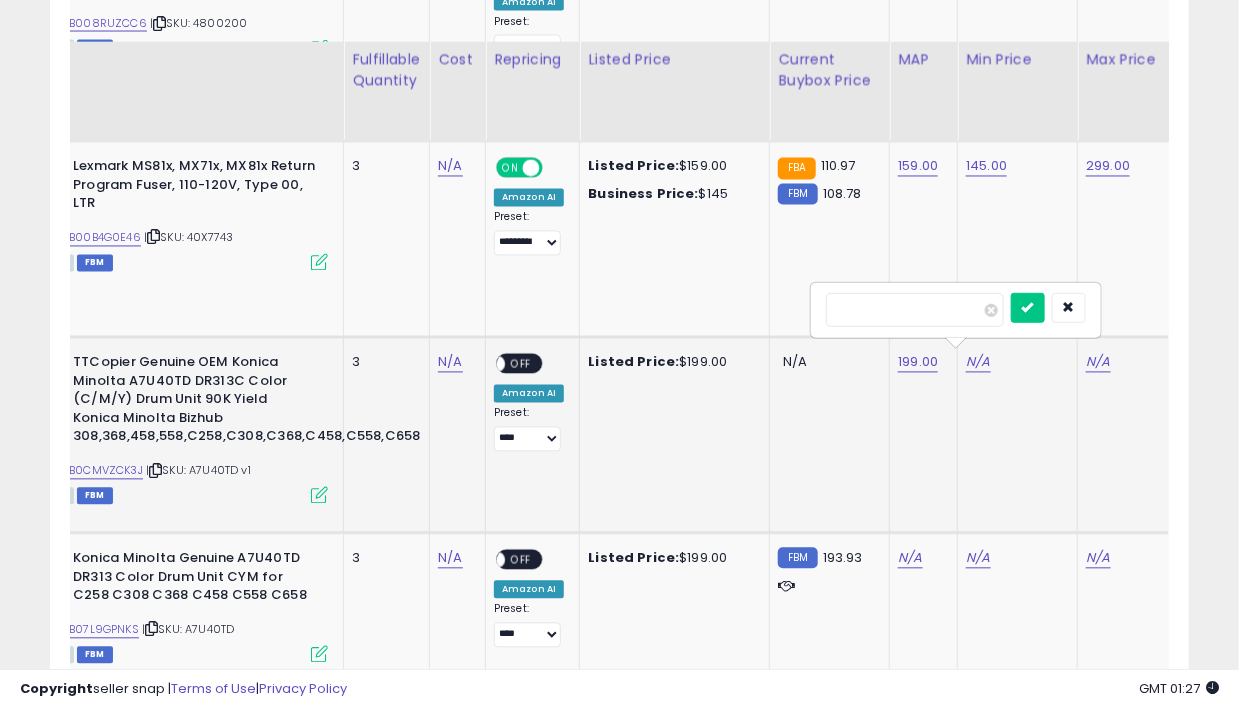 type on "***" 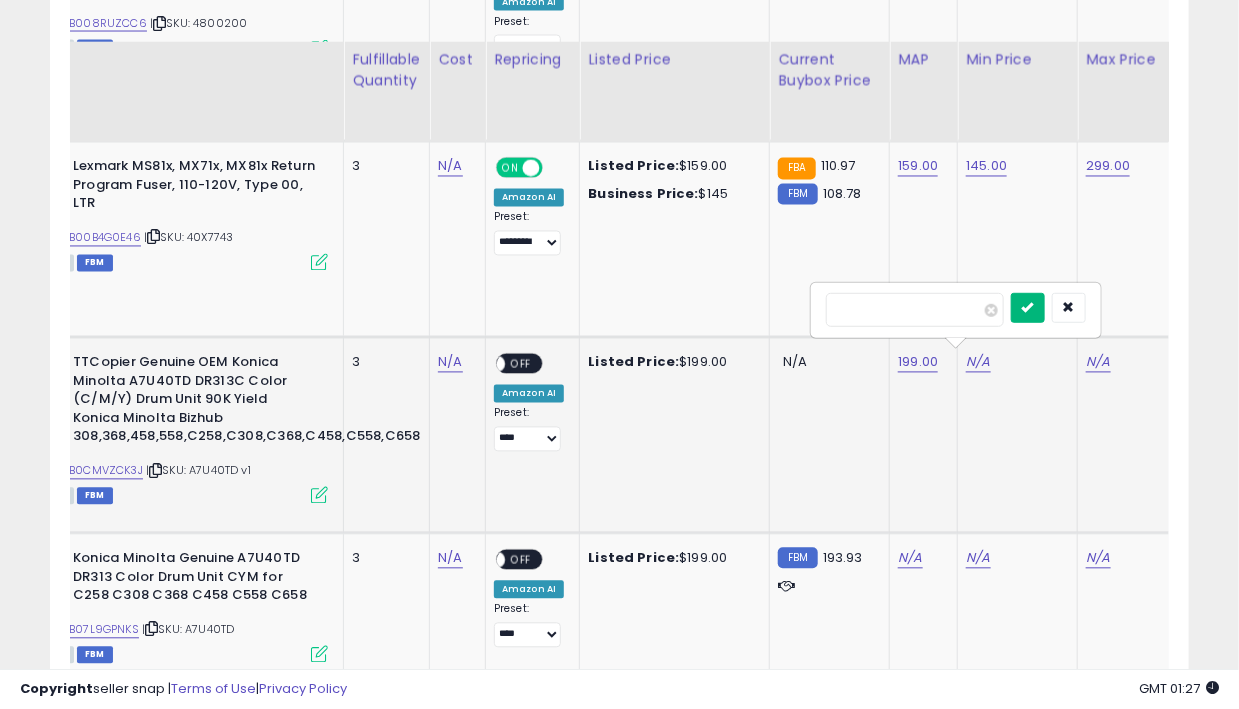click at bounding box center (1028, 307) 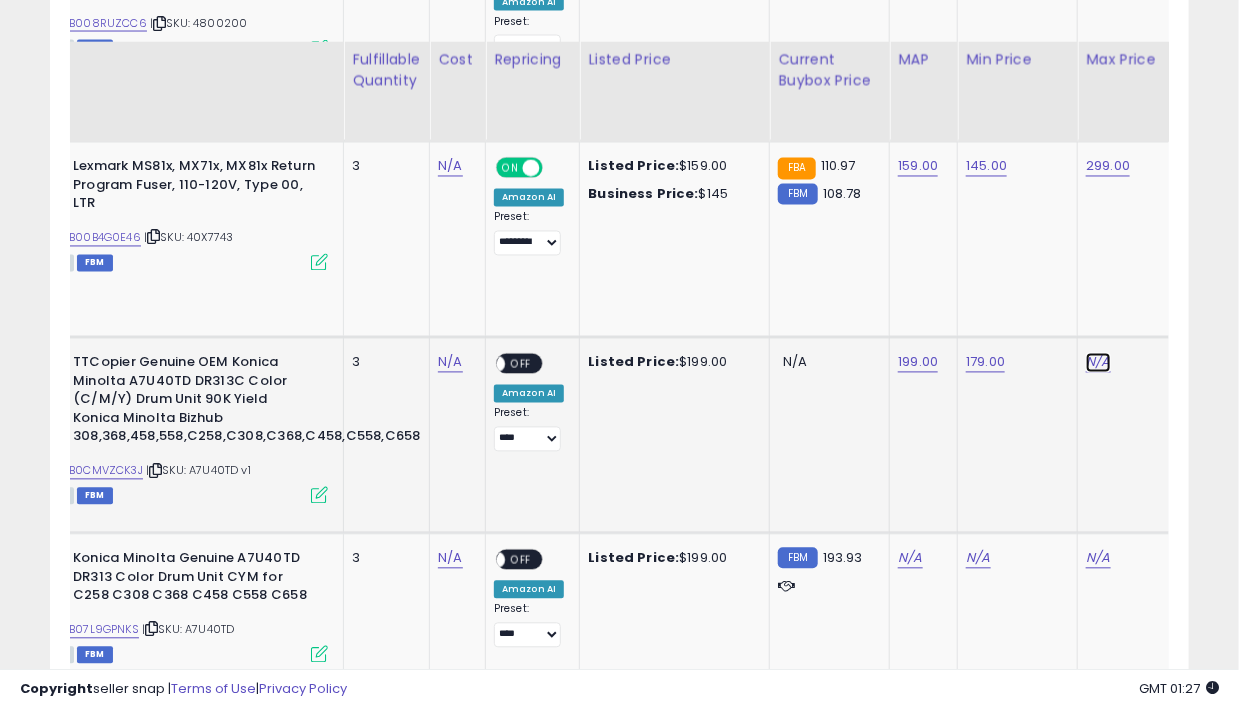 click on "N/A" at bounding box center [1098, 363] 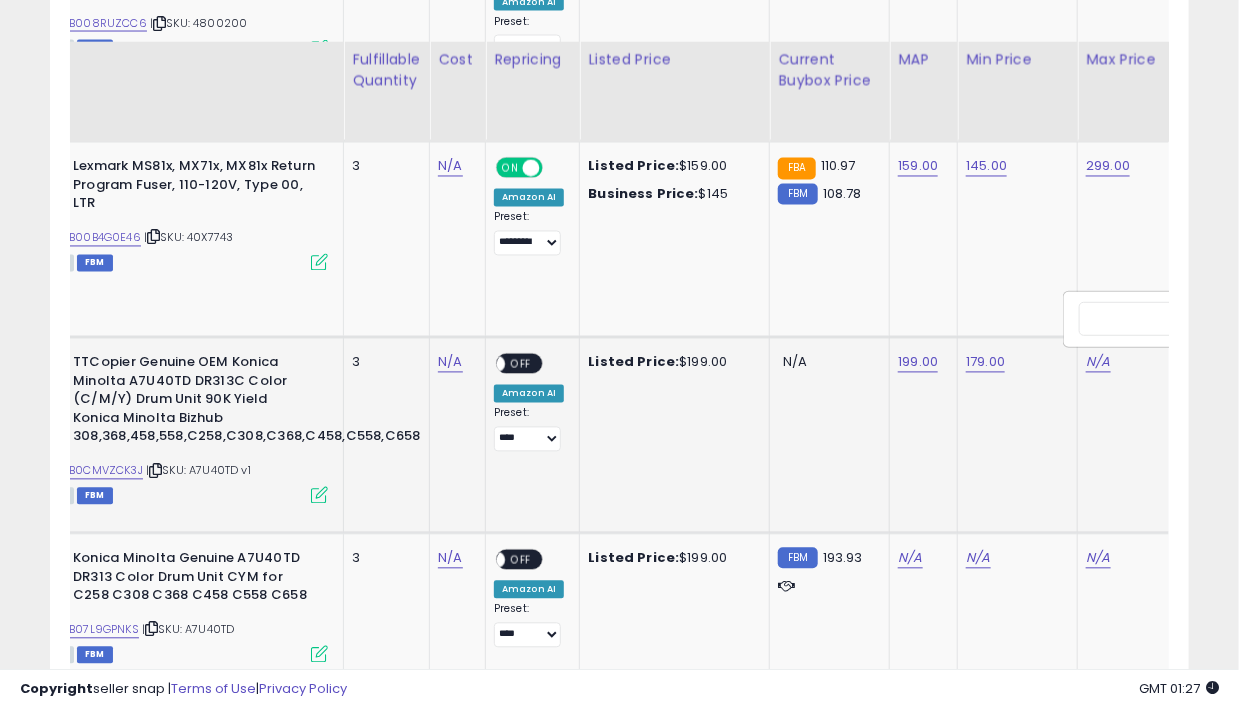 scroll, scrollTop: 0, scrollLeft: 220, axis: horizontal 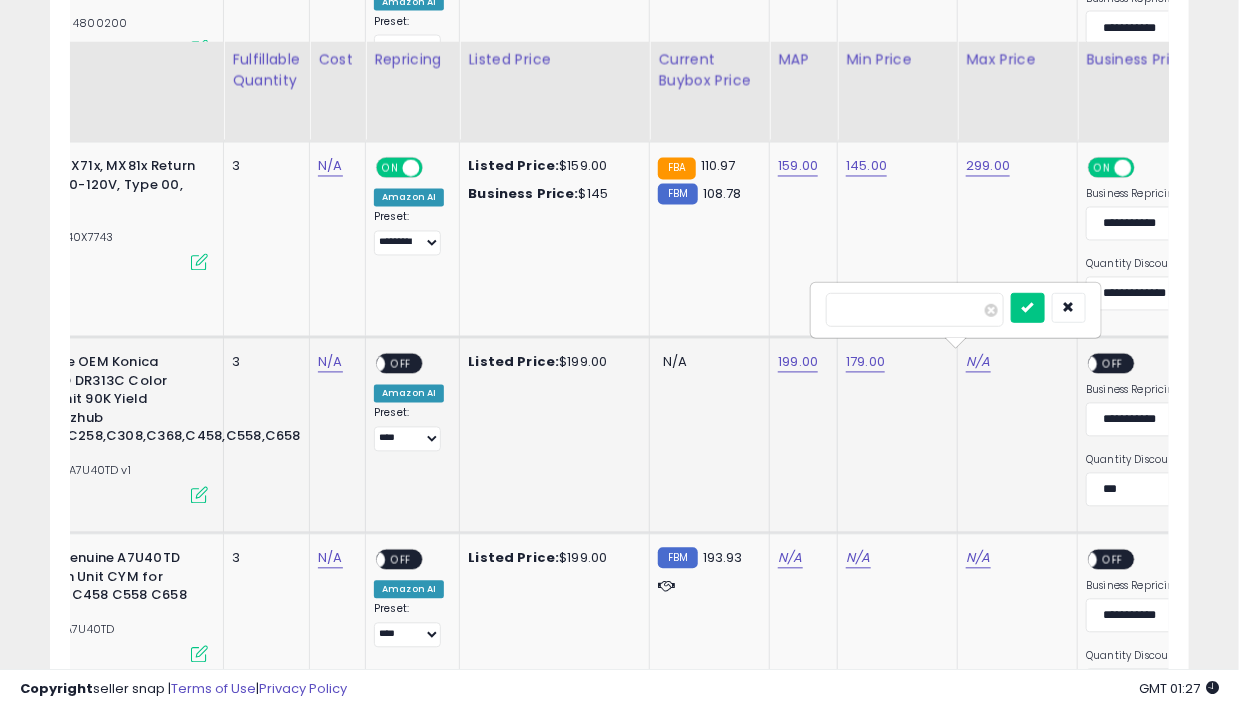 type on "***" 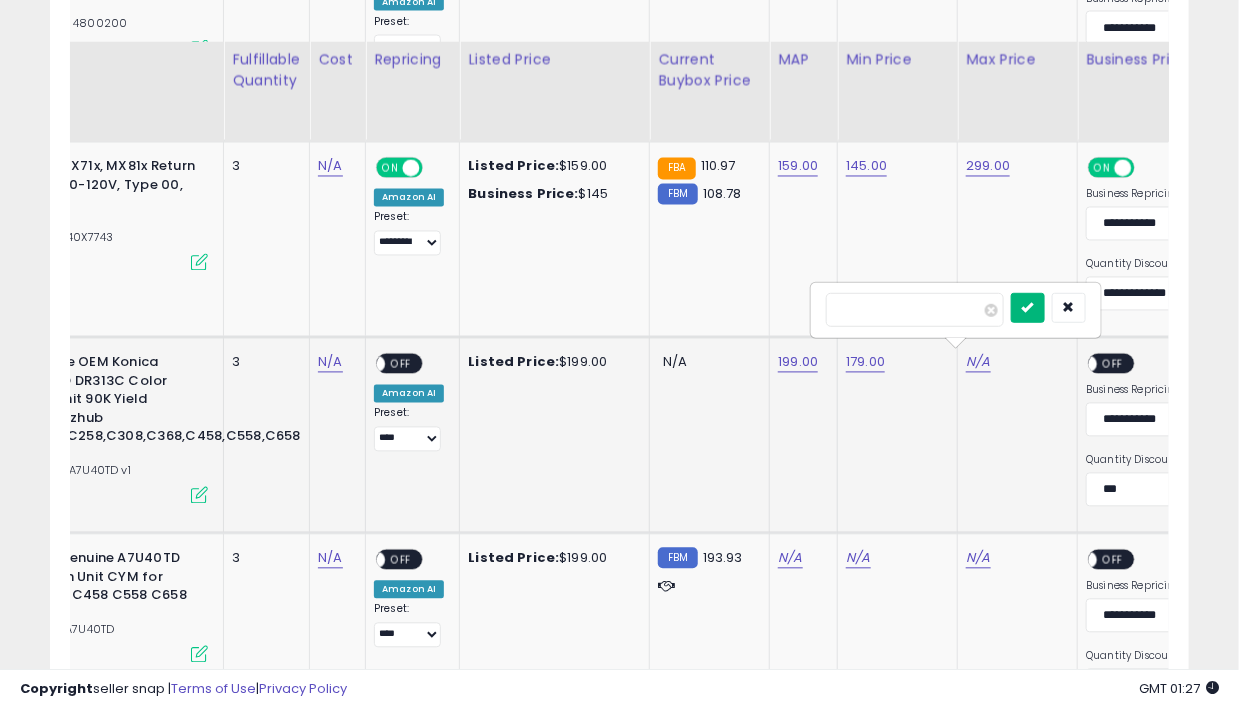 click at bounding box center [1028, 307] 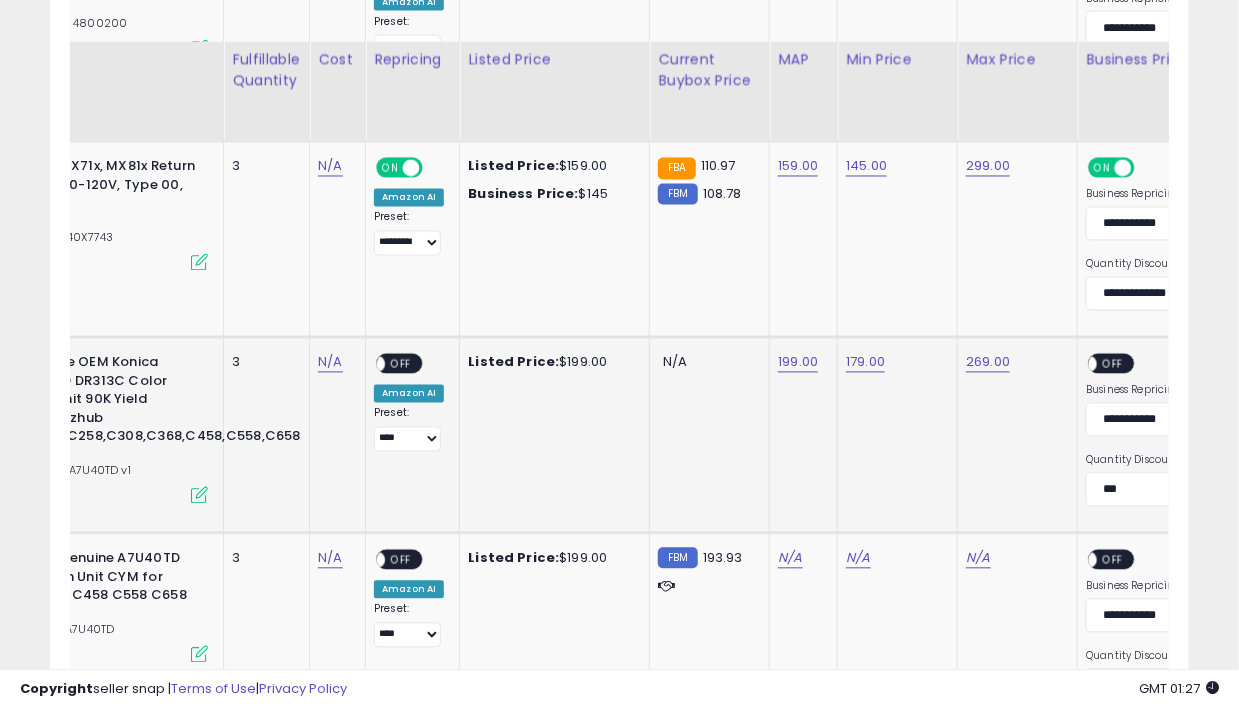click on "OFF" at bounding box center [1114, 364] 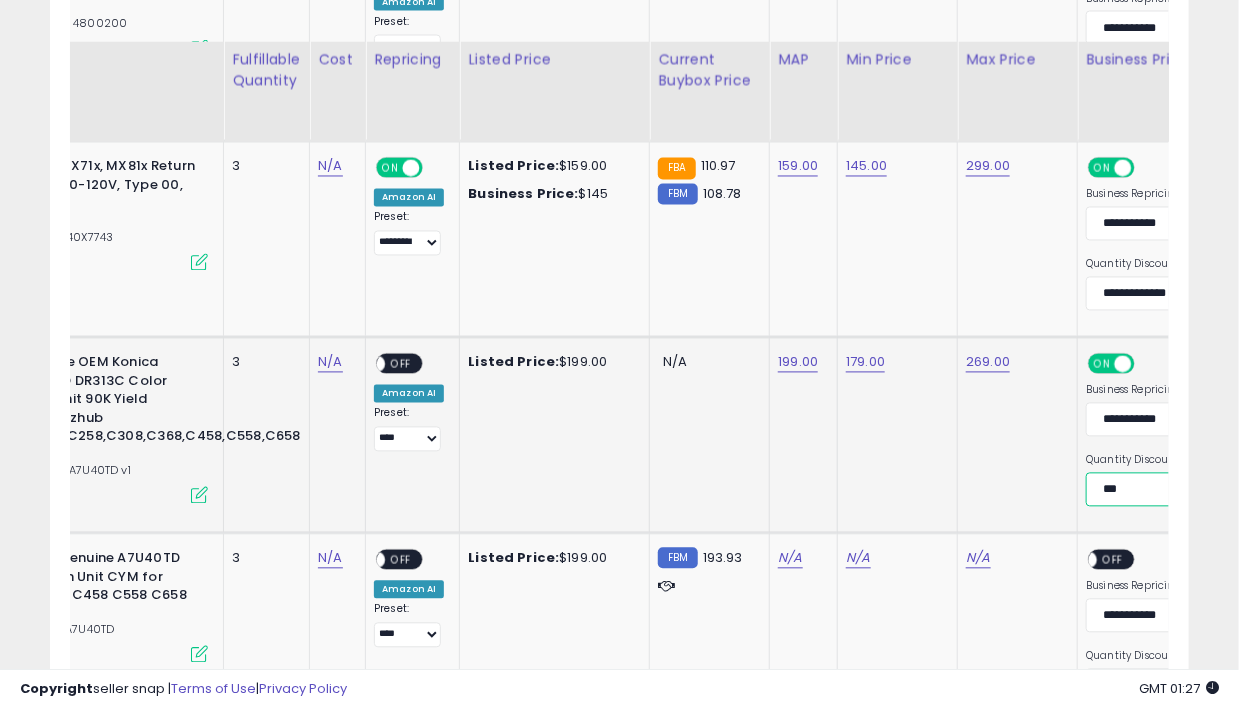 click on "**********" at bounding box center (1158, 490) 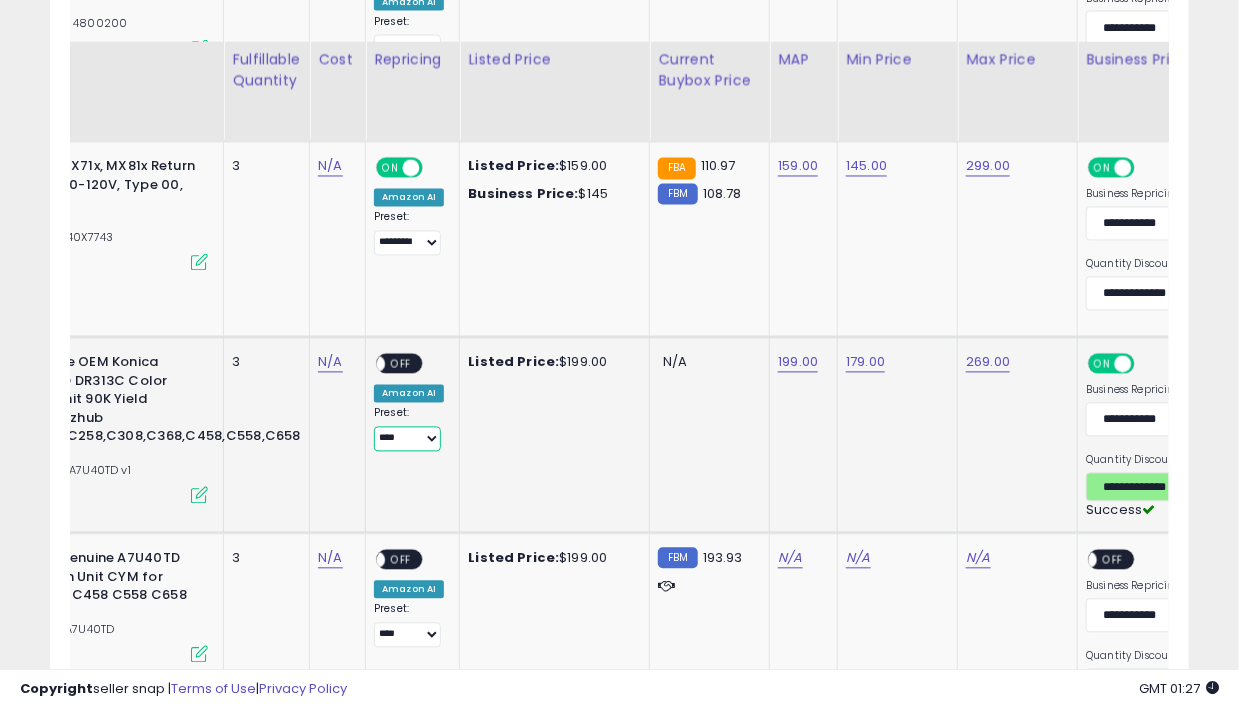 click on "**********" at bounding box center (407, 439) 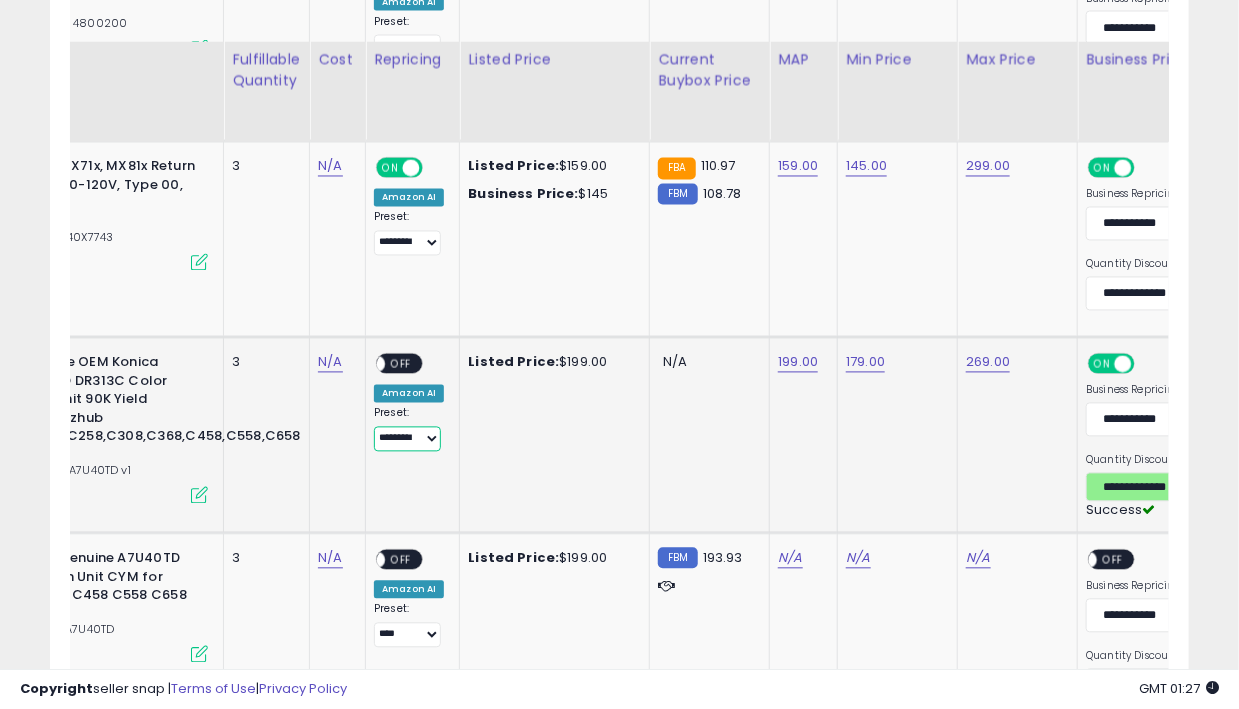 click on "**********" at bounding box center (407, 439) 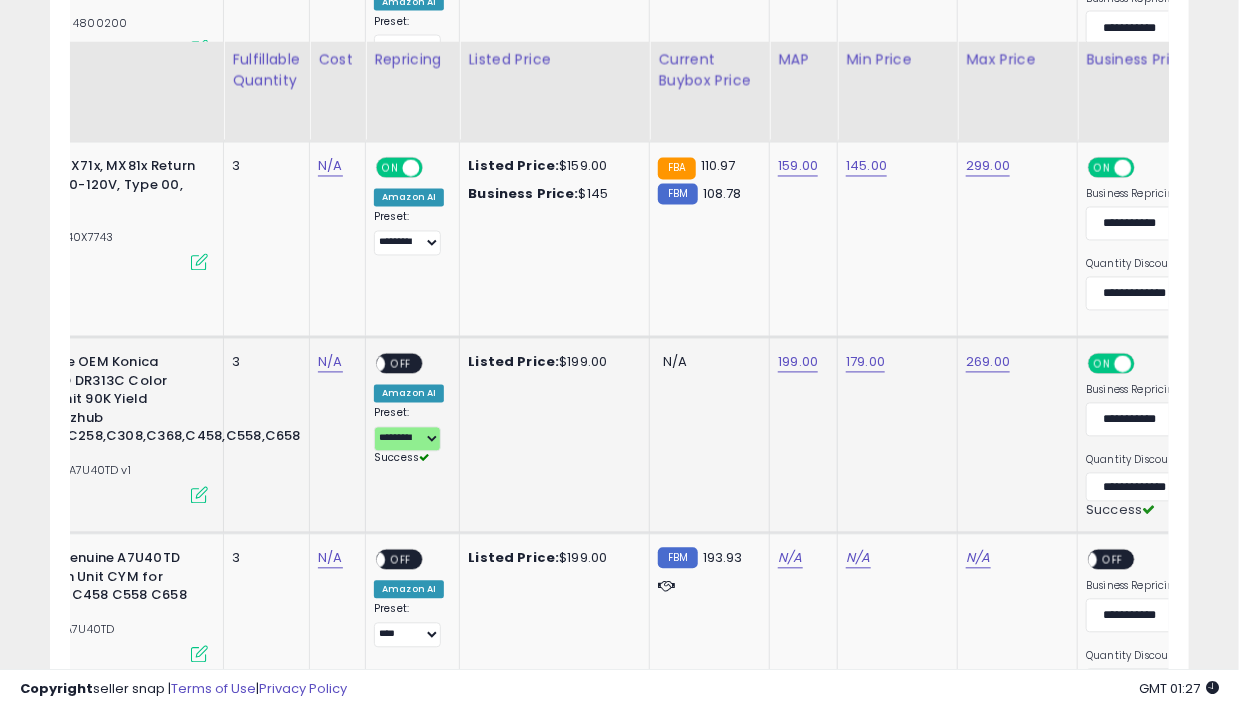 click on "OFF" at bounding box center [401, 364] 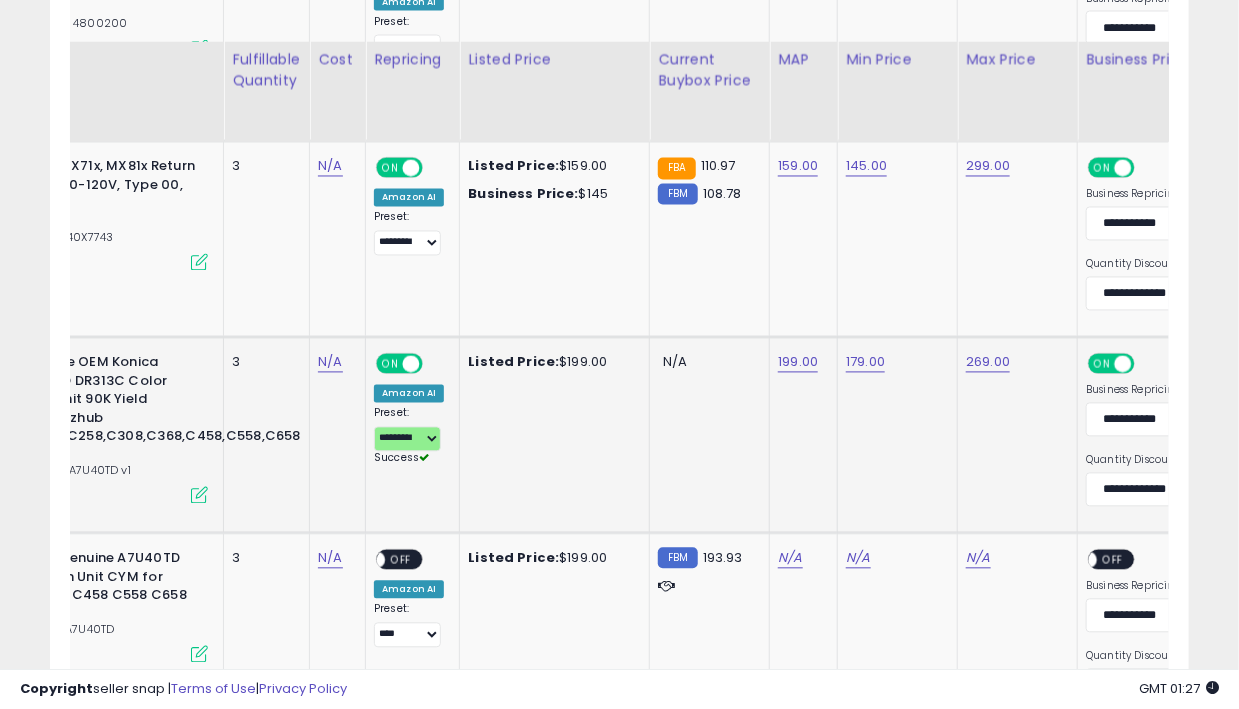 scroll, scrollTop: 0, scrollLeft: 102, axis: horizontal 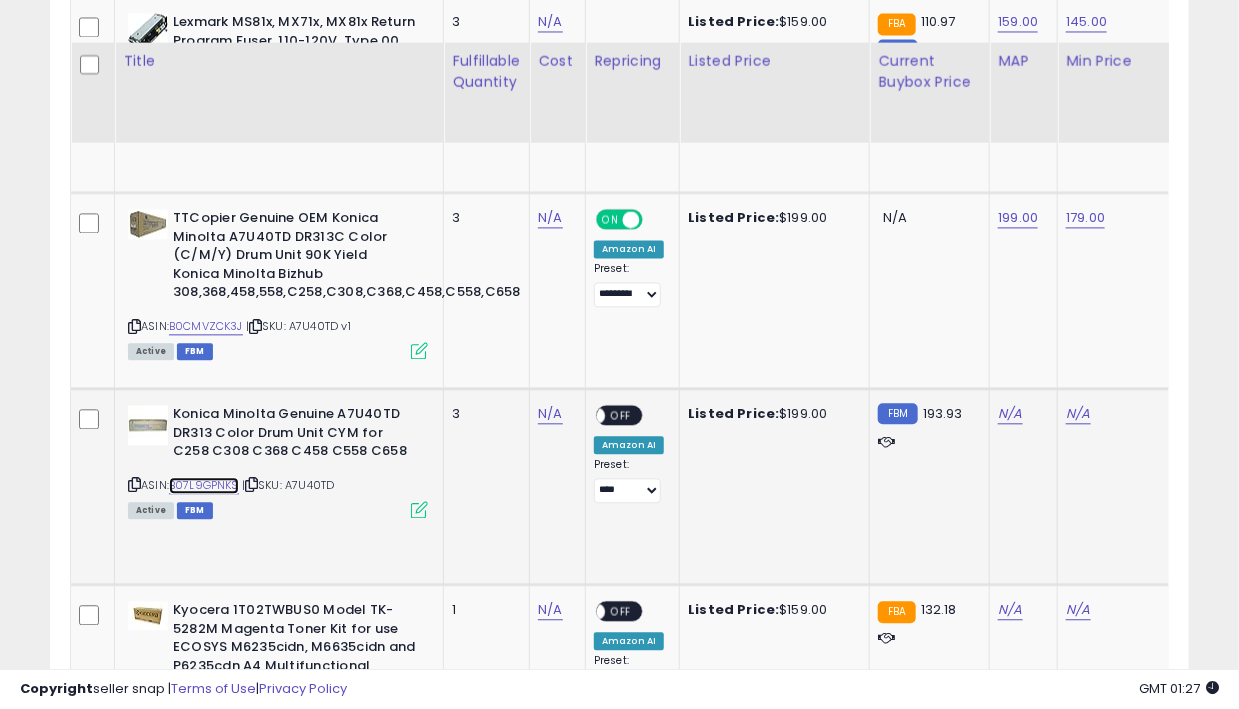 click on "B07L9GPNKS" at bounding box center (204, 485) 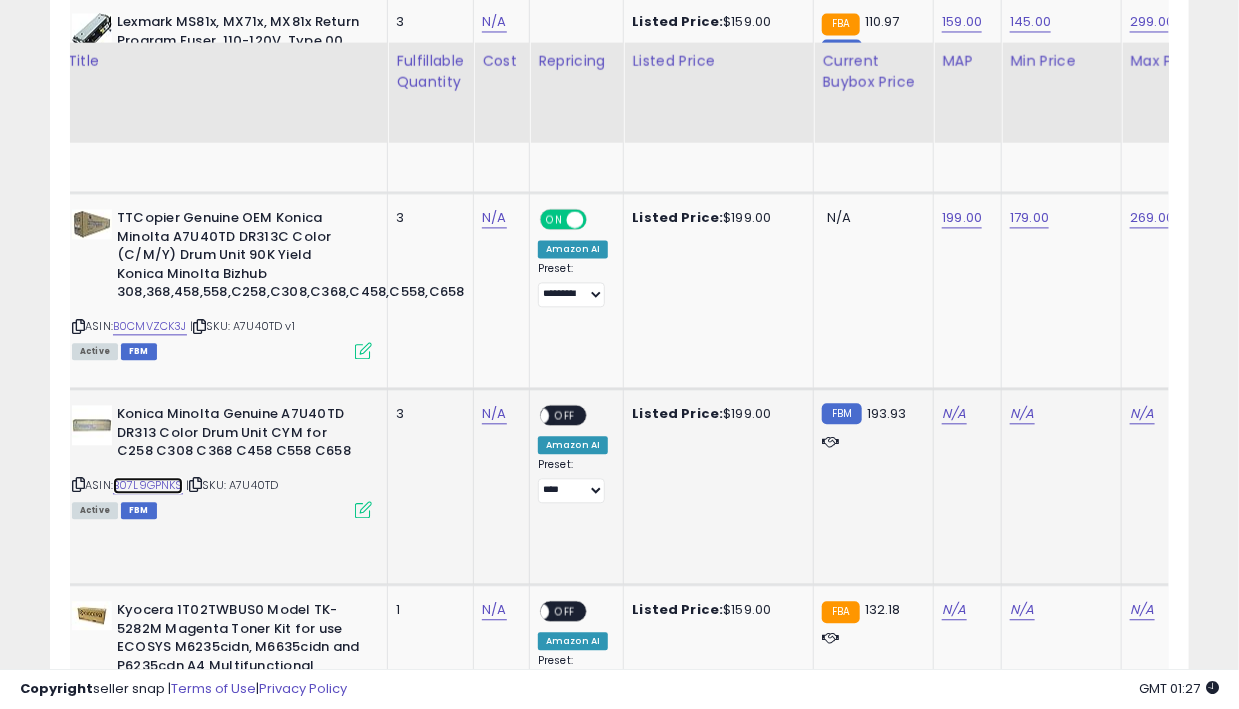 scroll, scrollTop: 0, scrollLeft: 135, axis: horizontal 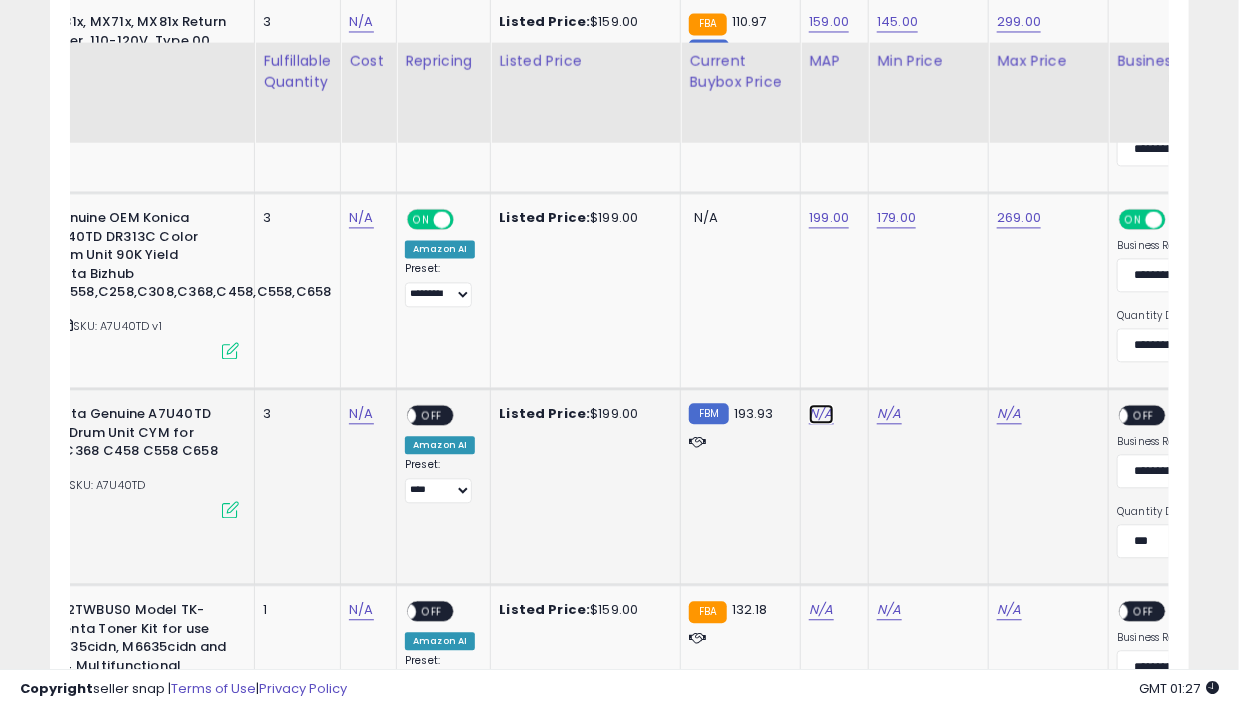 click on "N/A" at bounding box center [821, 414] 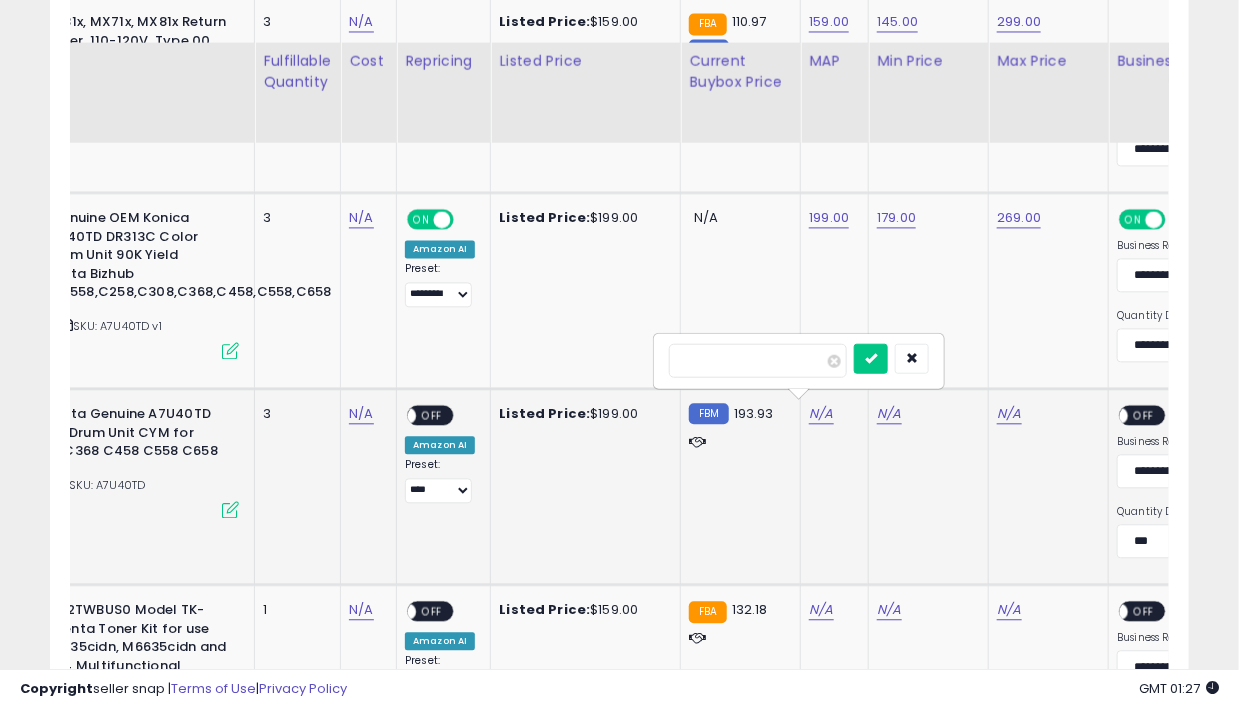 type on "***" 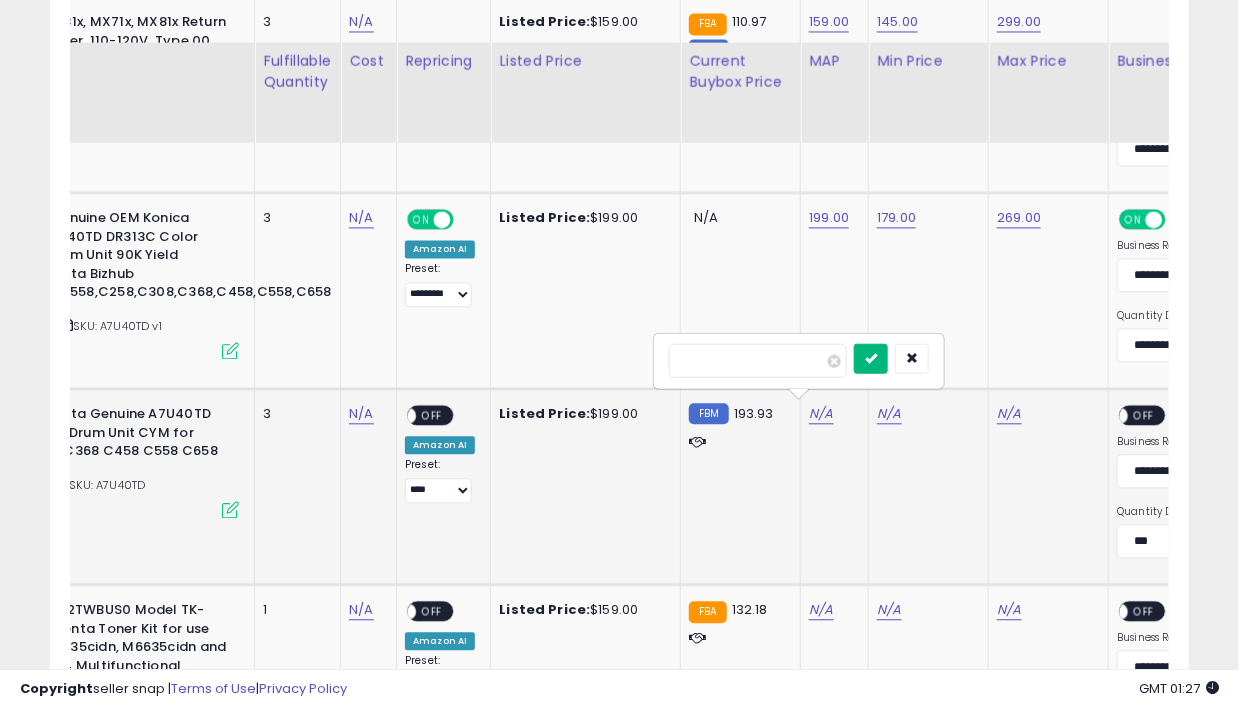 click at bounding box center (871, 357) 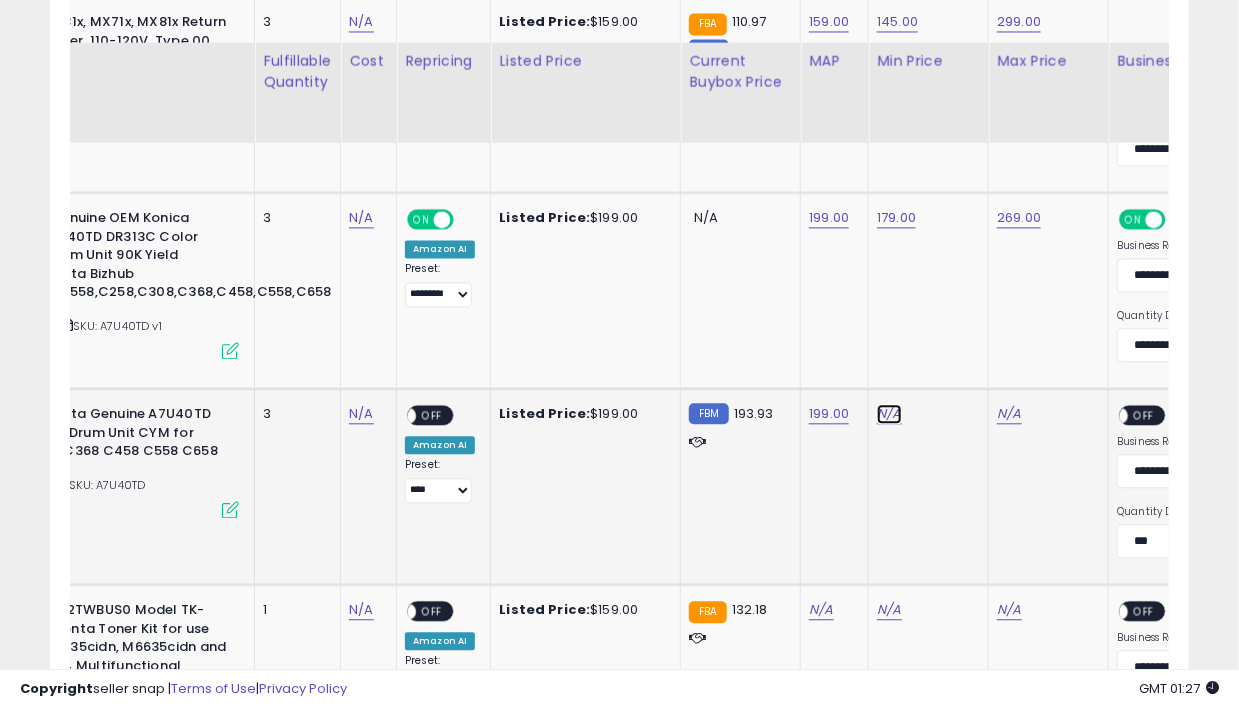 click on "N/A" at bounding box center [889, 414] 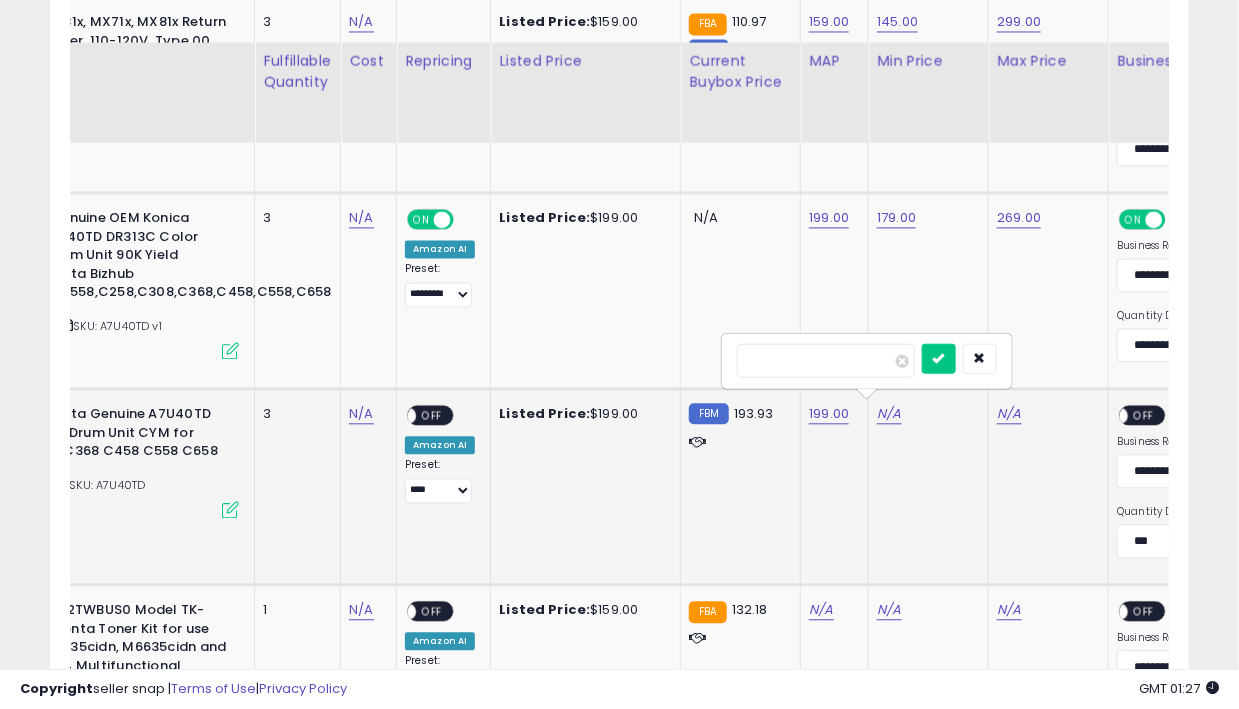 type on "***" 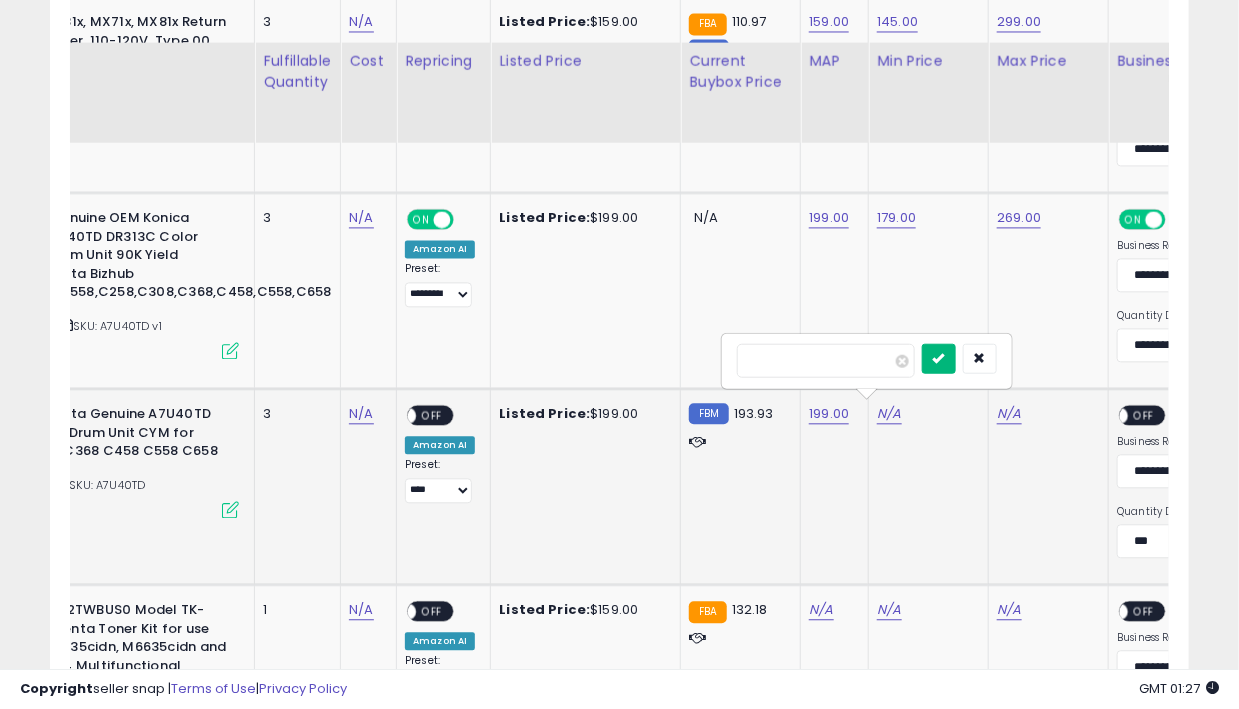 click at bounding box center [939, 357] 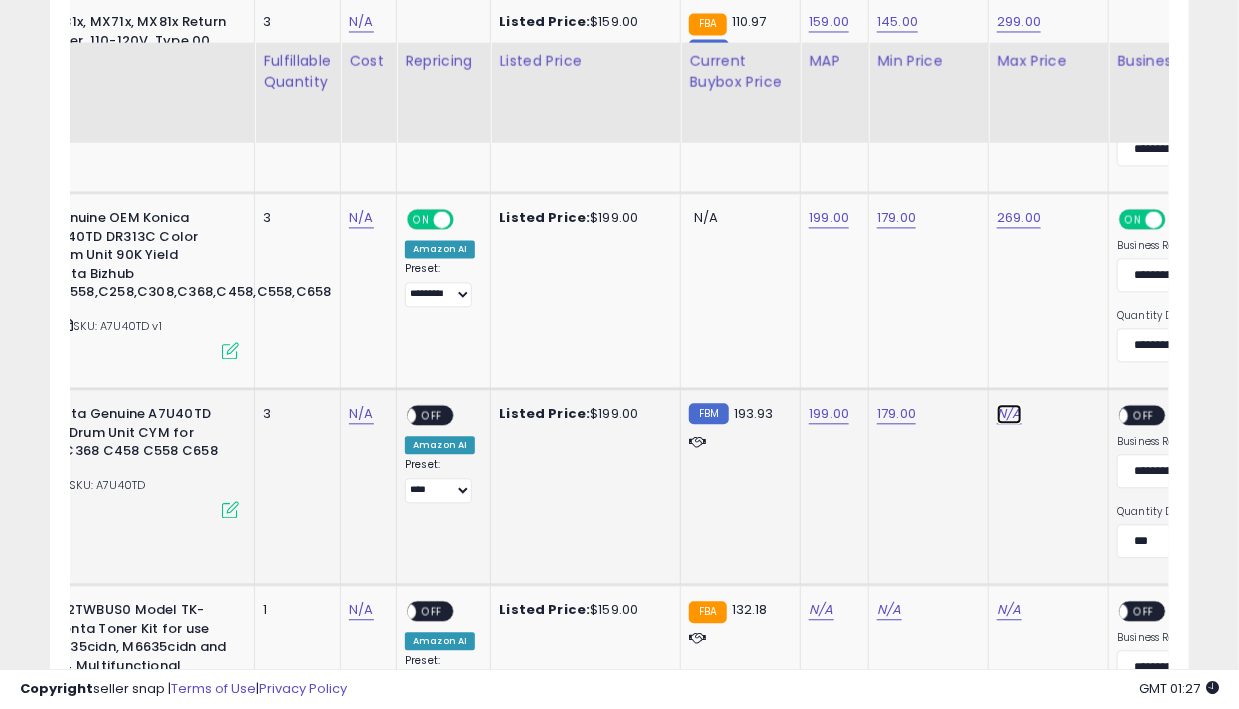 click on "N/A" at bounding box center (1009, 414) 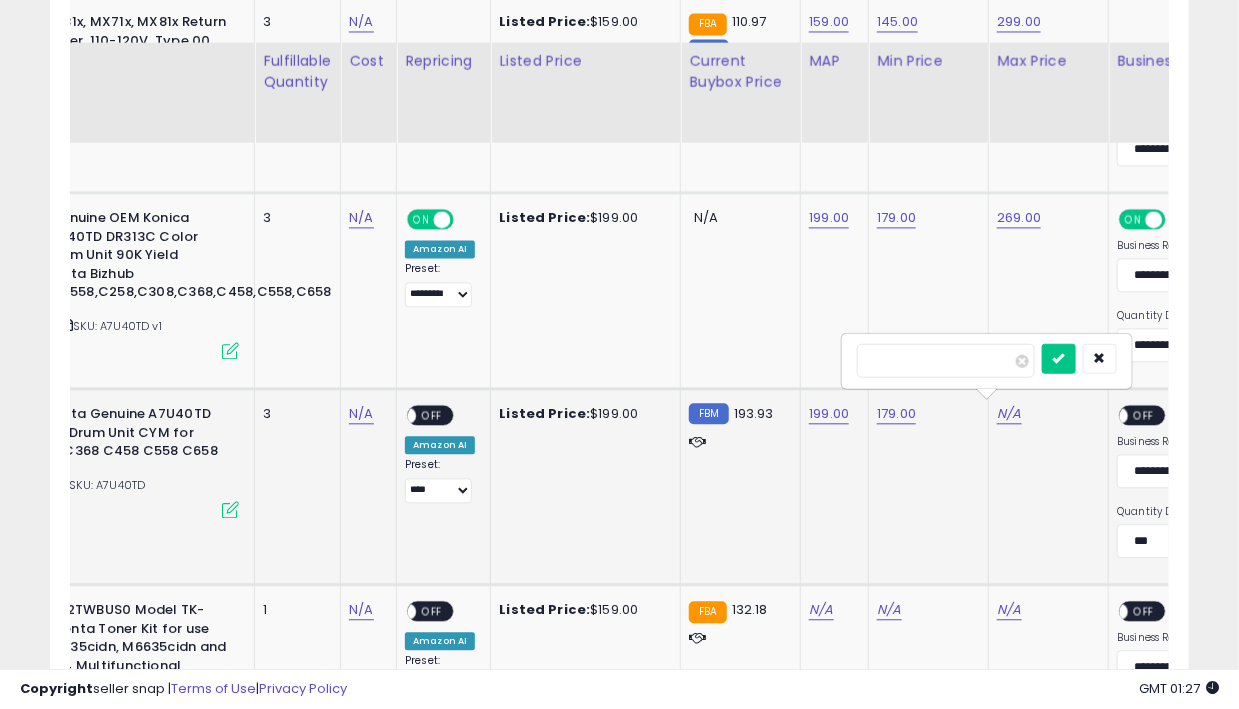 scroll, scrollTop: 0, scrollLeft: 220, axis: horizontal 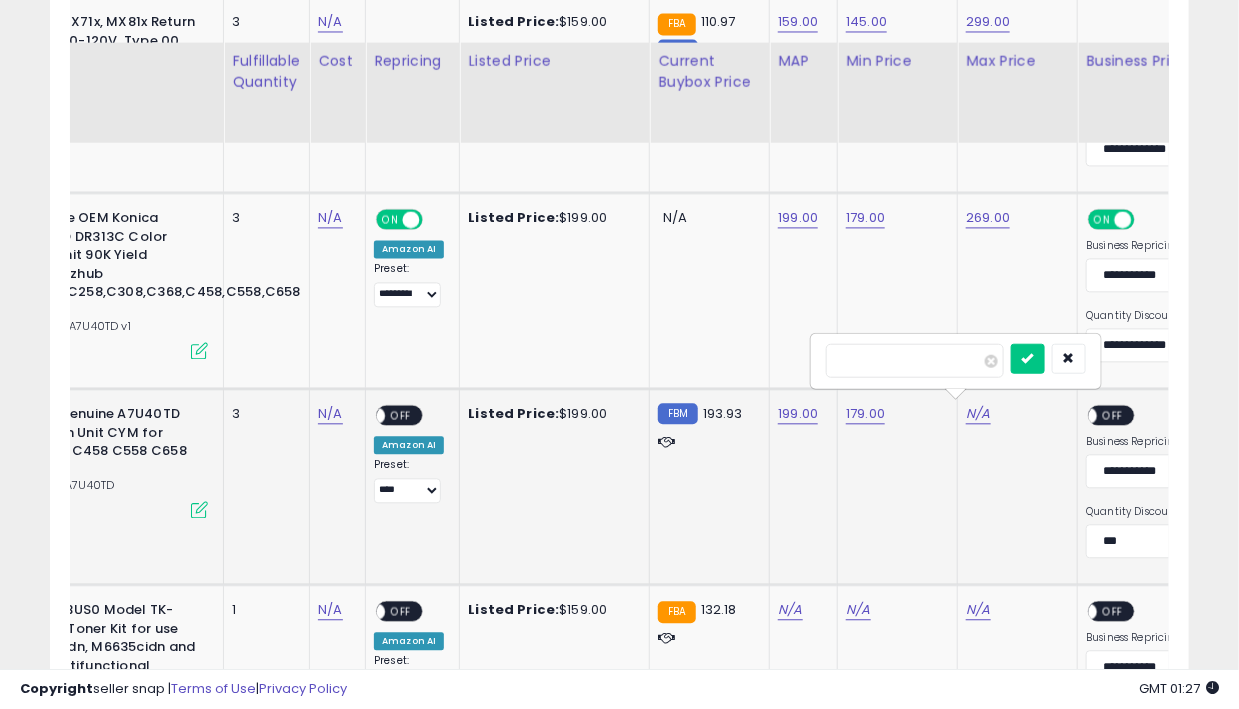 type on "***" 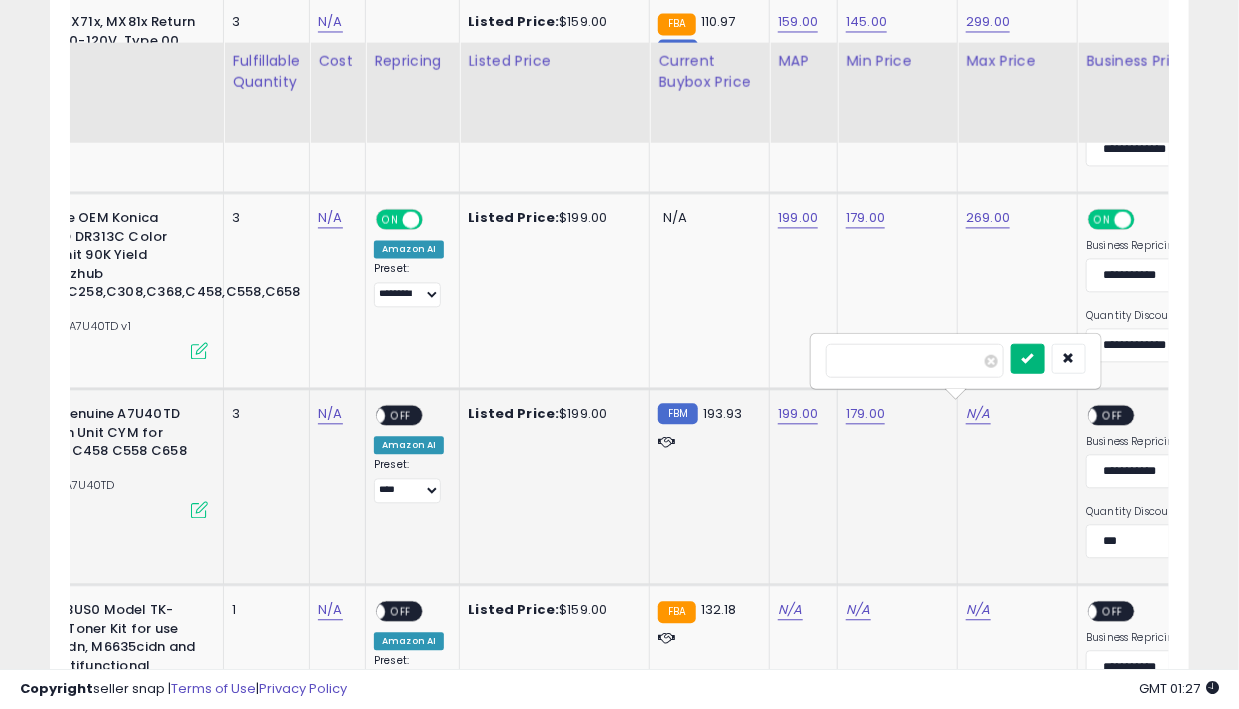 click at bounding box center (1028, 358) 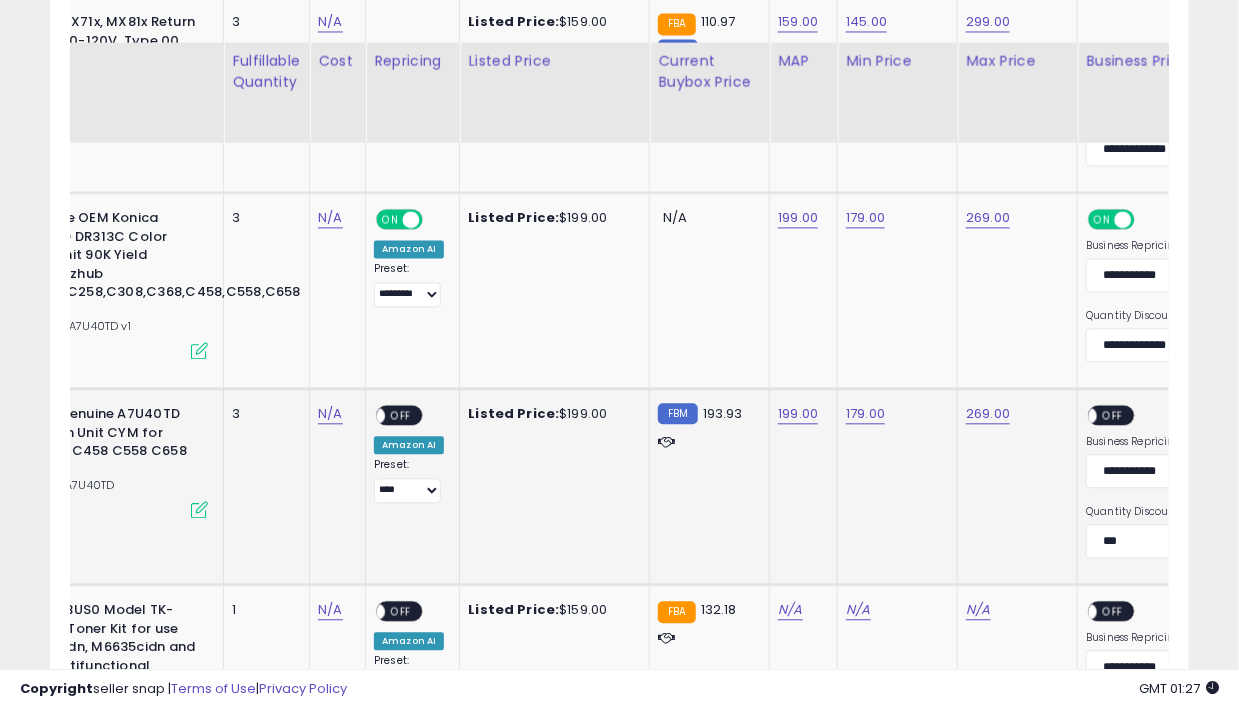 click on "ON   OFF" at bounding box center (1079, 415) 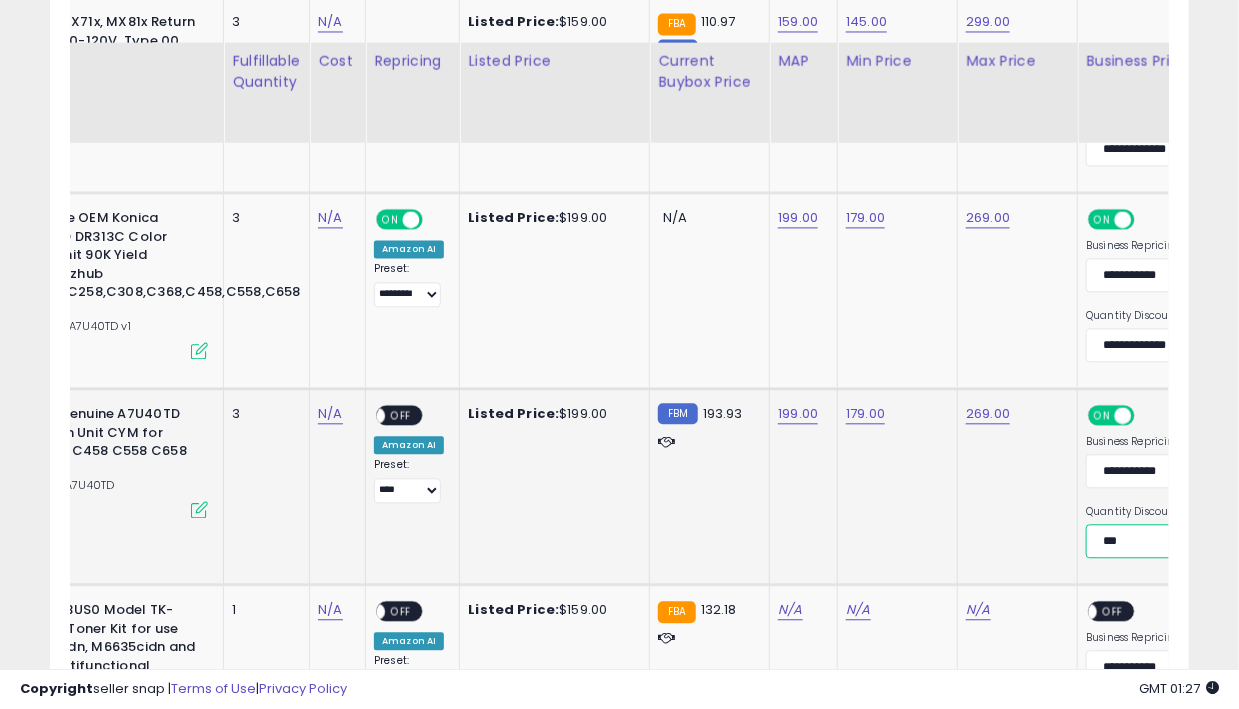 click on "**********" at bounding box center [1158, 541] 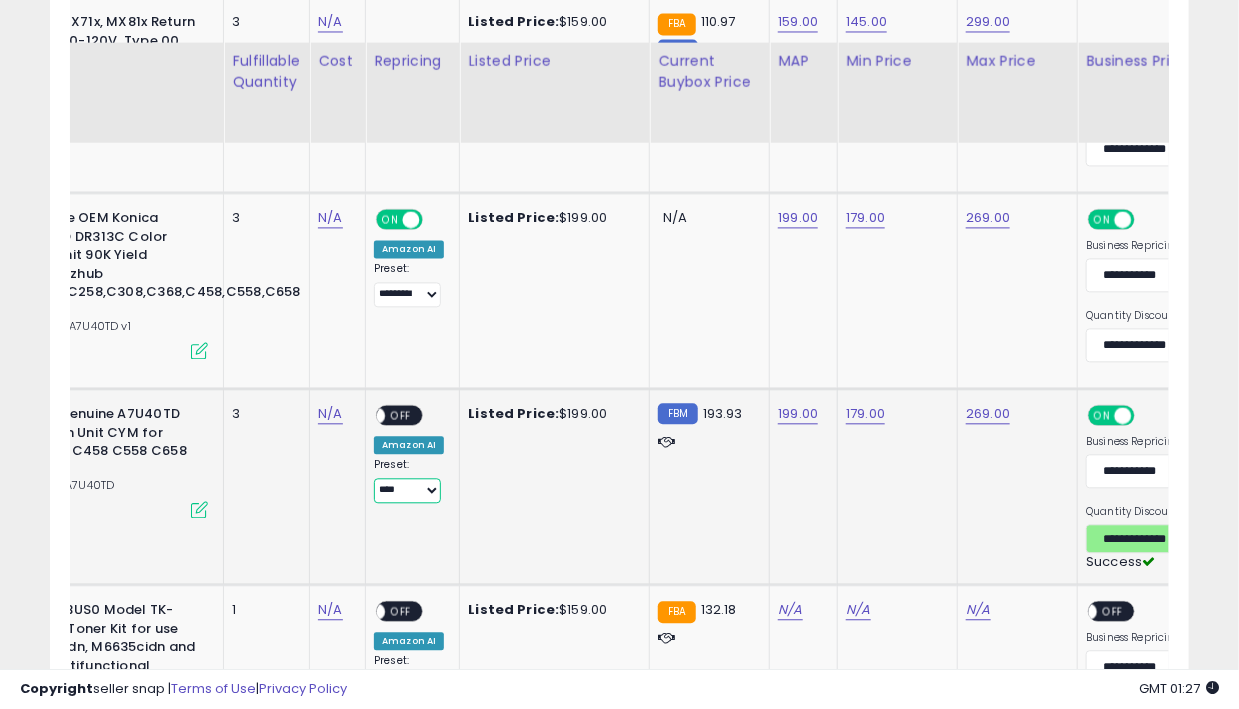 click on "**********" at bounding box center [407, 490] 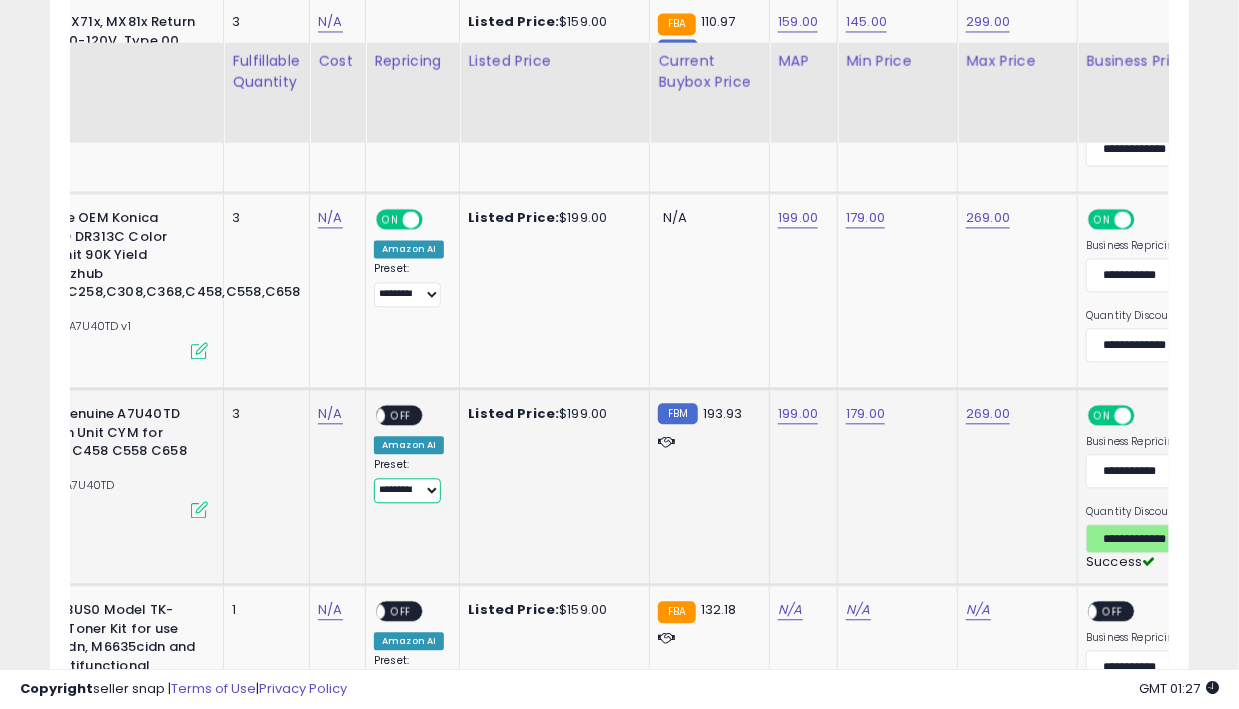 click on "**********" at bounding box center (407, 490) 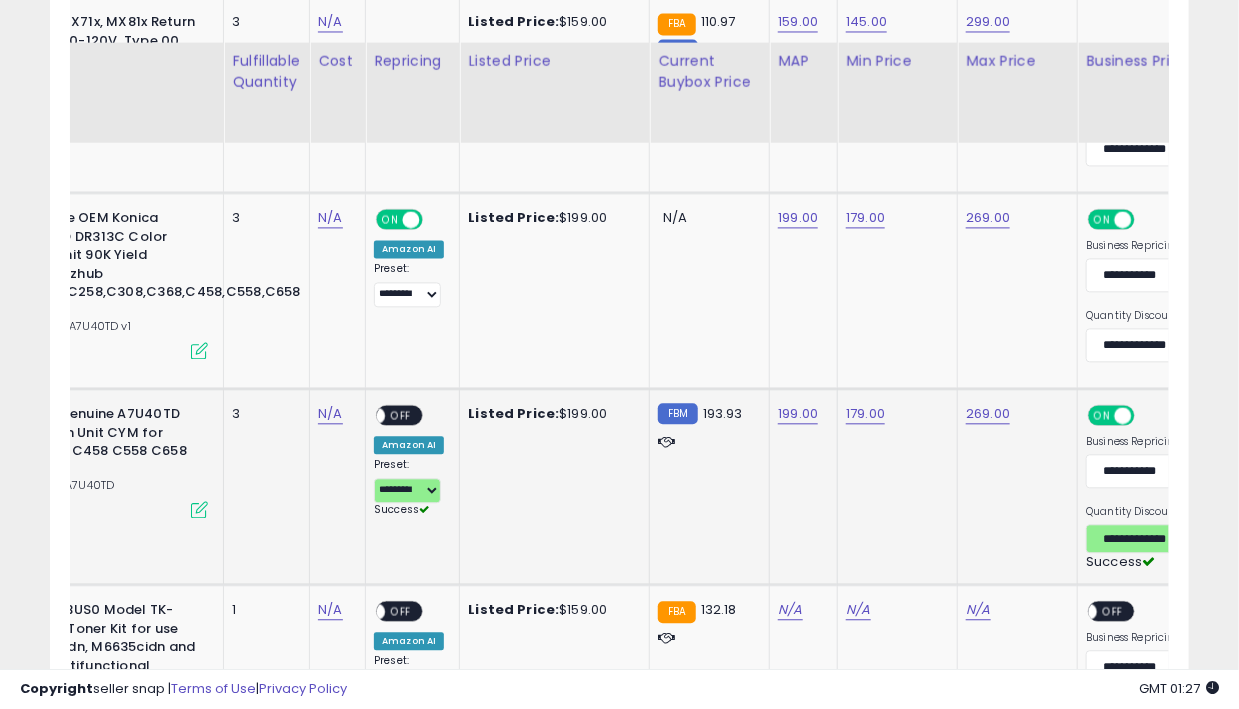 click on "ON   OFF" at bounding box center (399, 414) 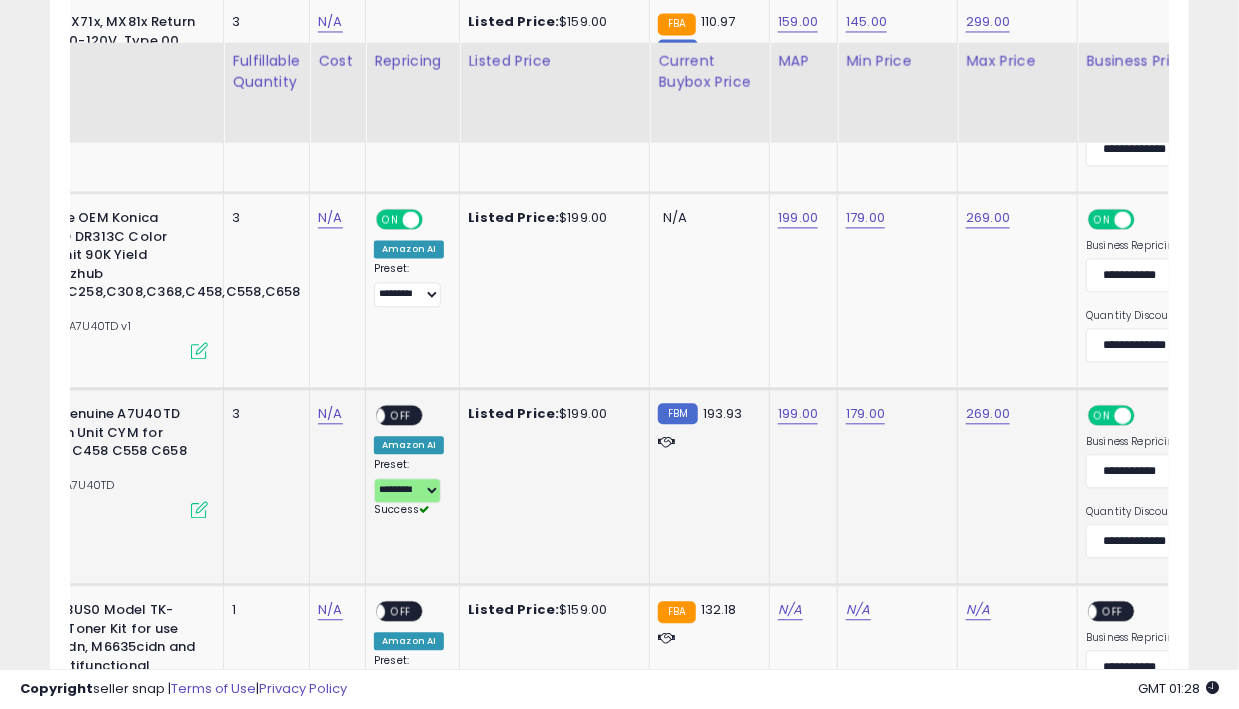 click on "OFF" at bounding box center [401, 415] 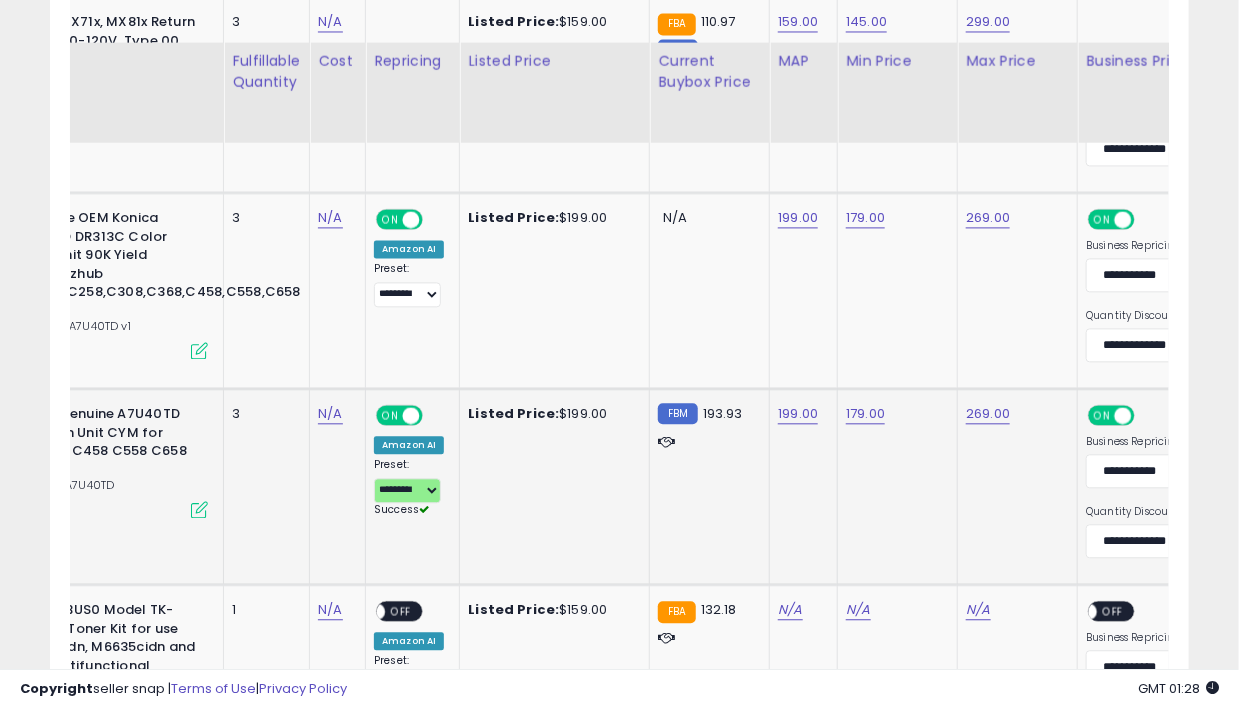 scroll, scrollTop: 0, scrollLeft: 147, axis: horizontal 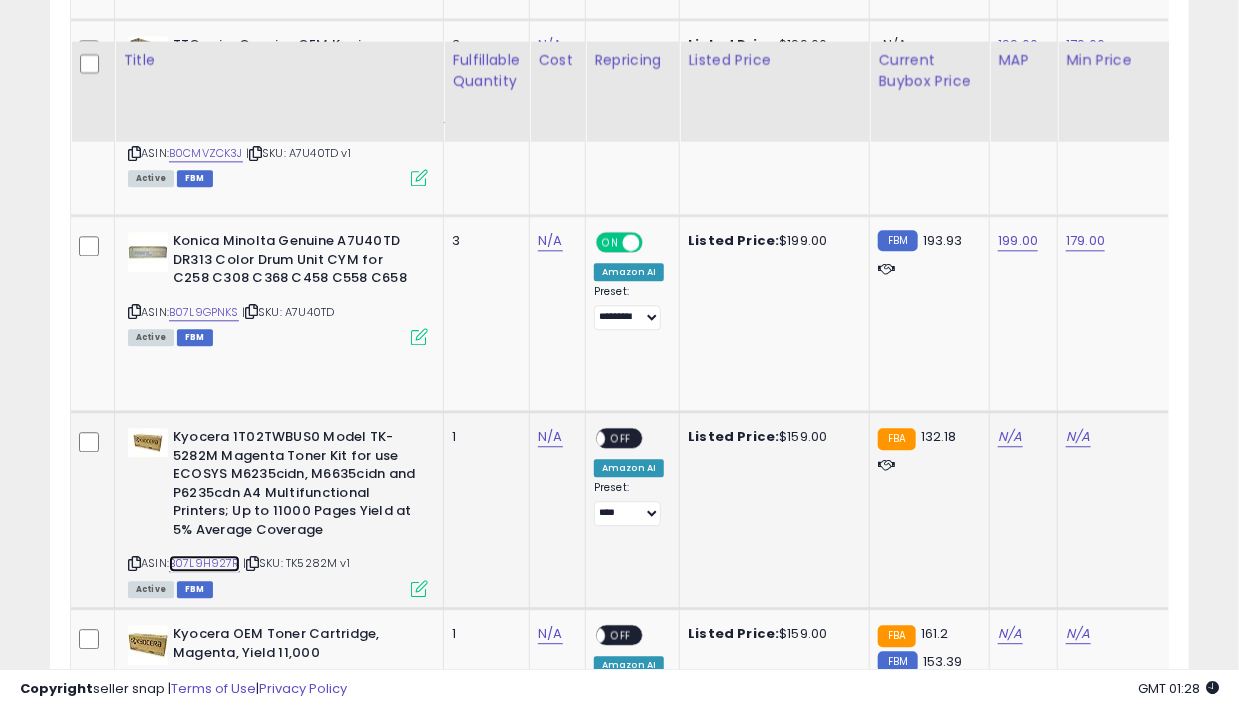 click on "B07L9H927R" at bounding box center (204, 563) 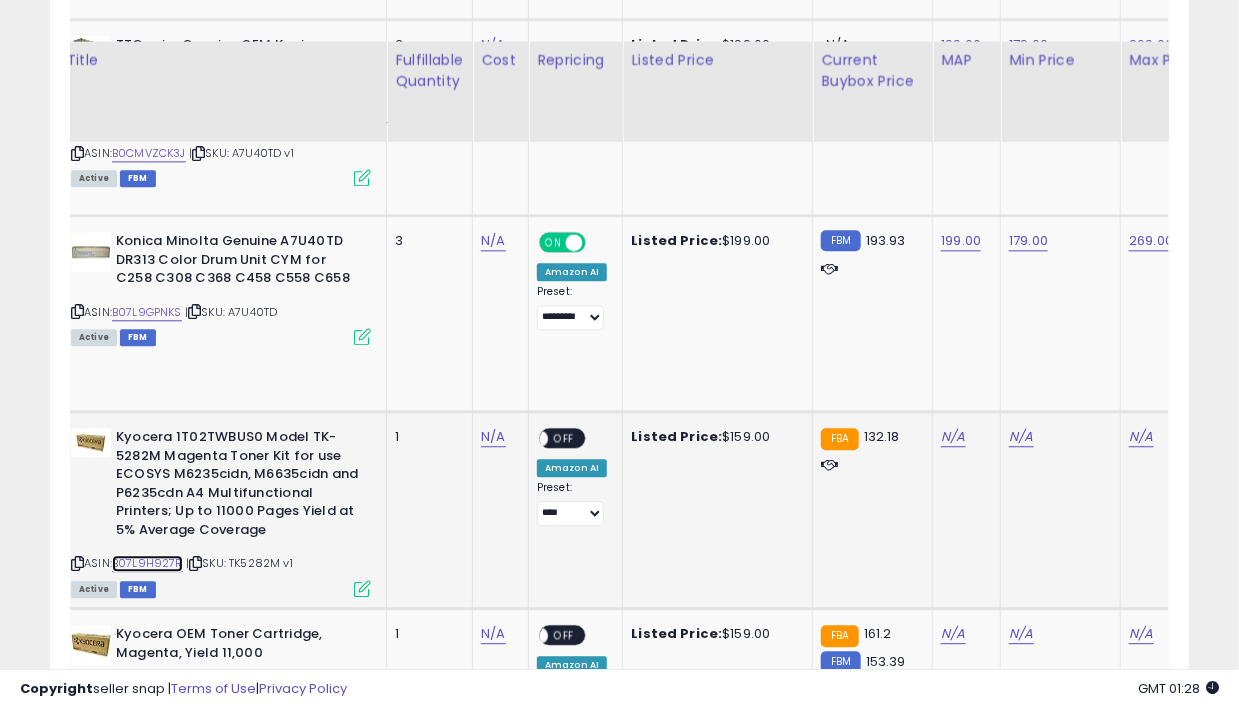 scroll, scrollTop: 0, scrollLeft: 135, axis: horizontal 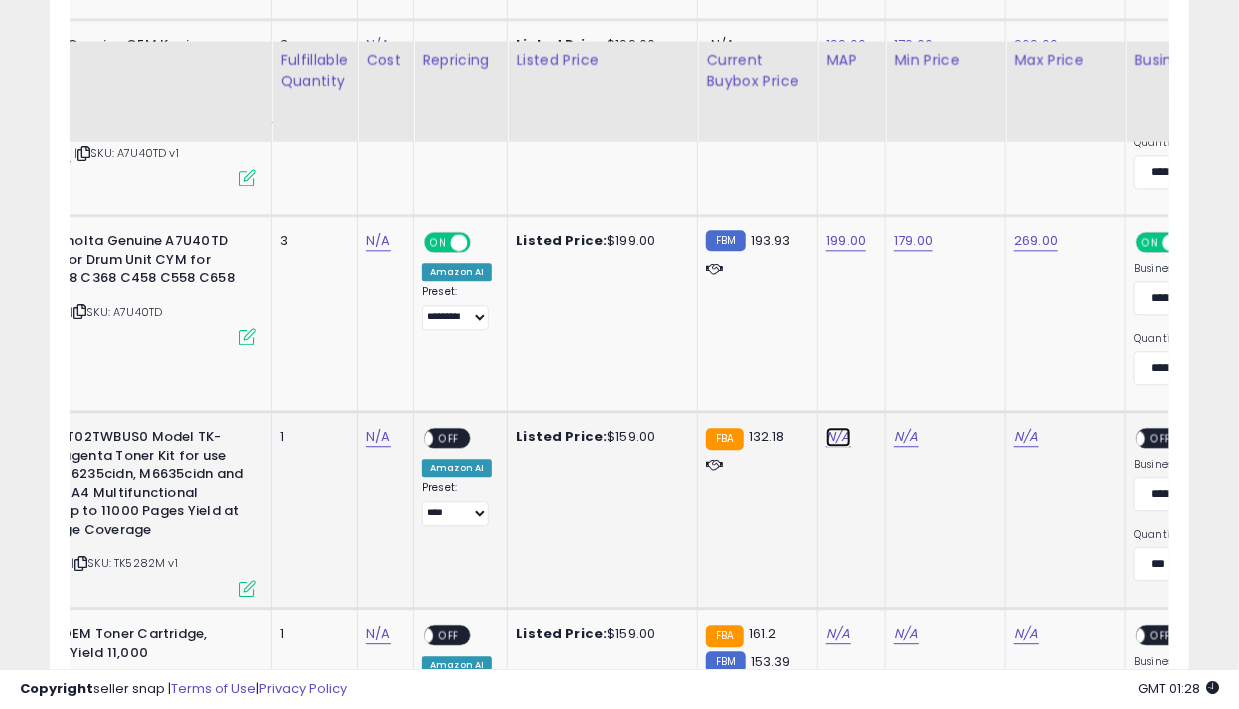 click on "N/A" at bounding box center [838, 437] 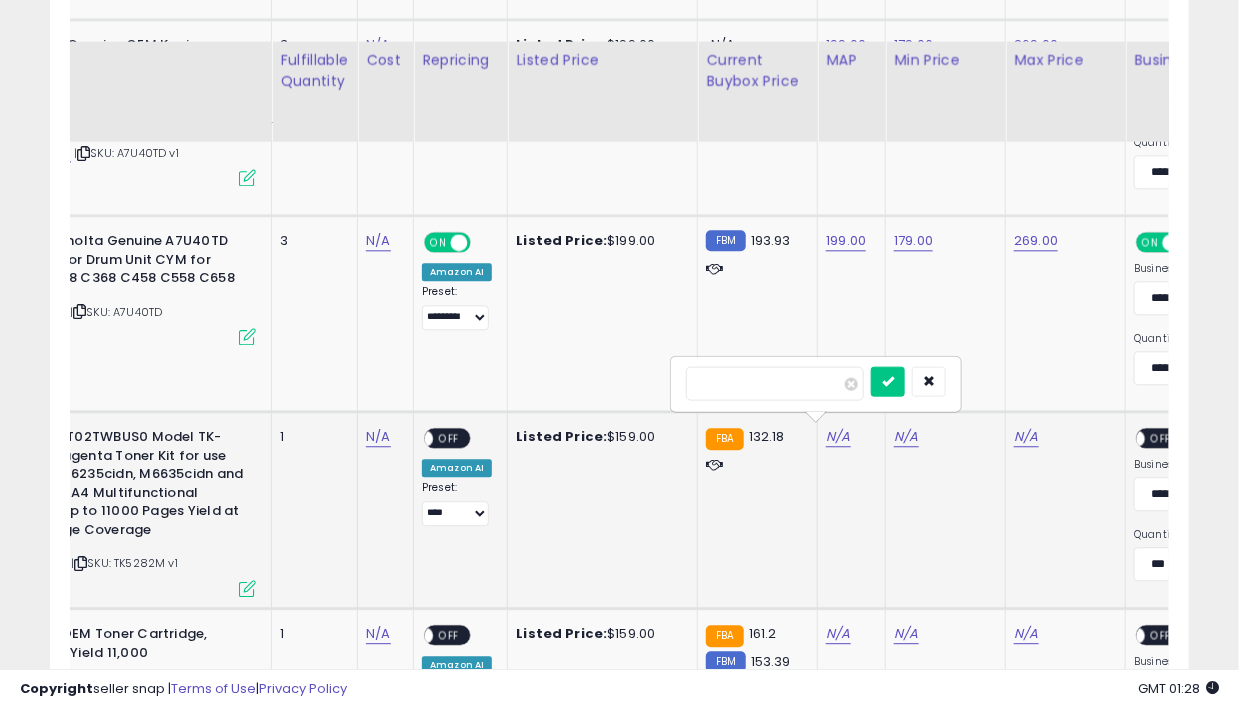 type on "***" 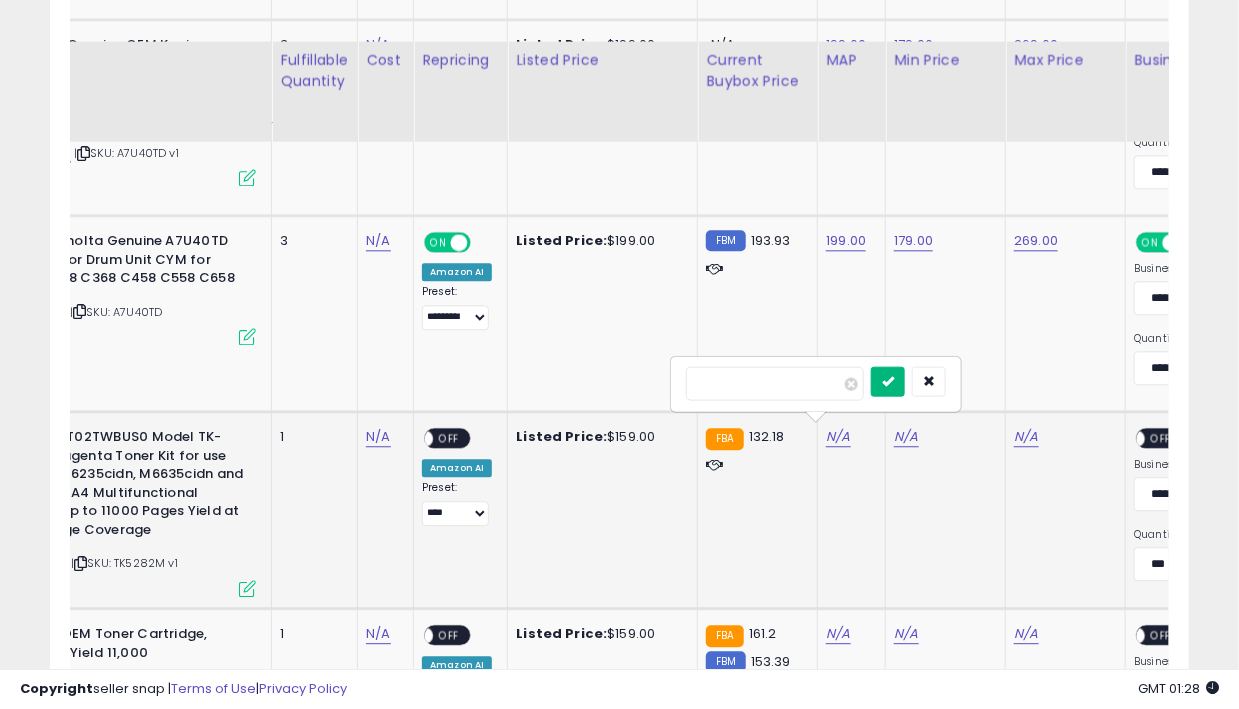 click at bounding box center [888, 380] 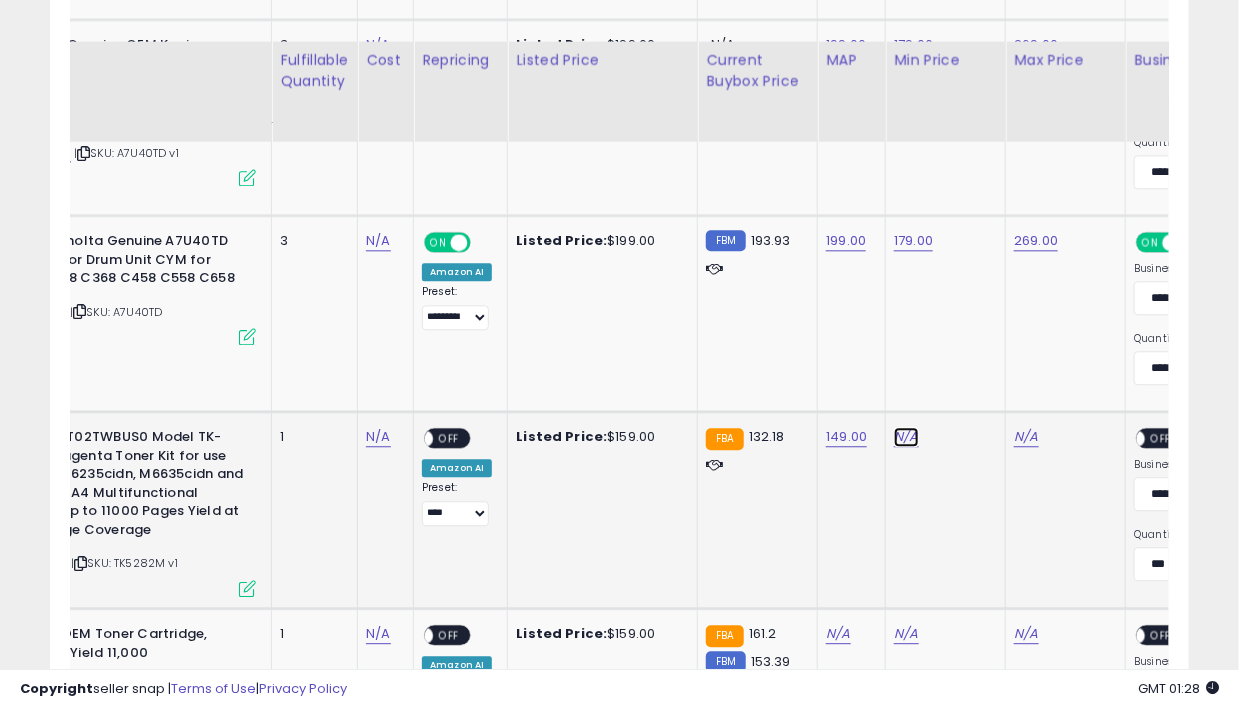 click on "N/A" at bounding box center [906, 437] 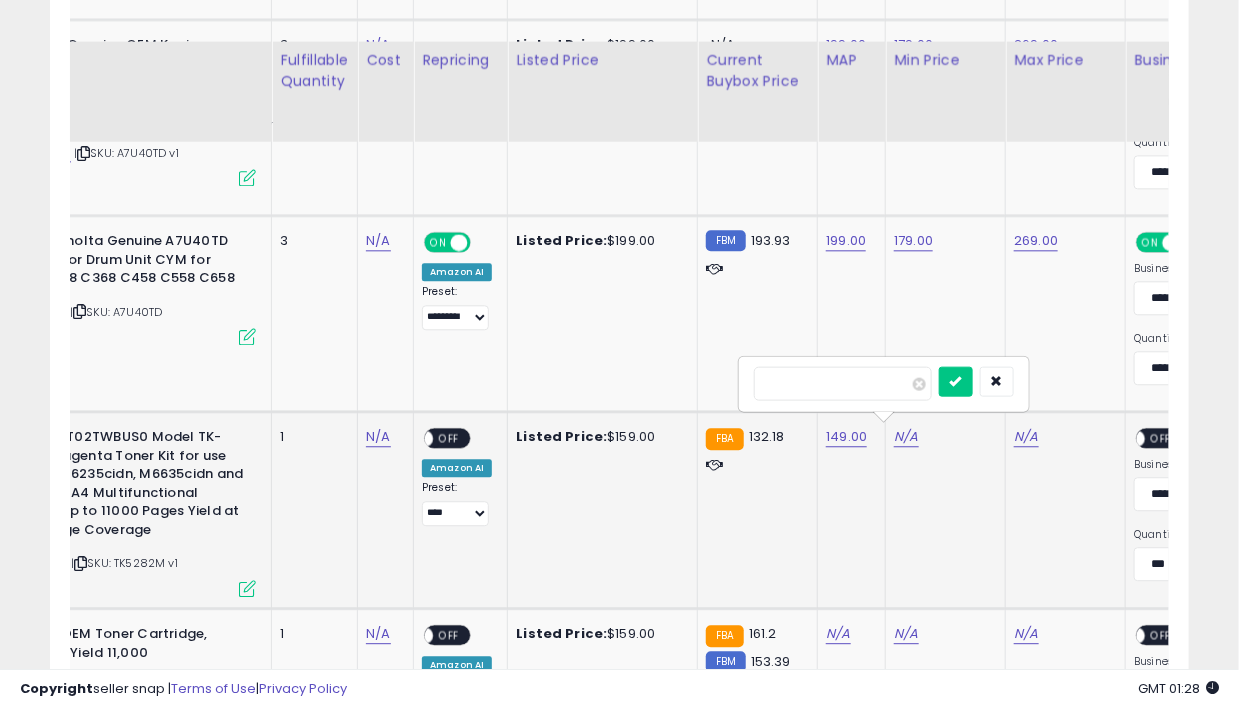 type on "***" 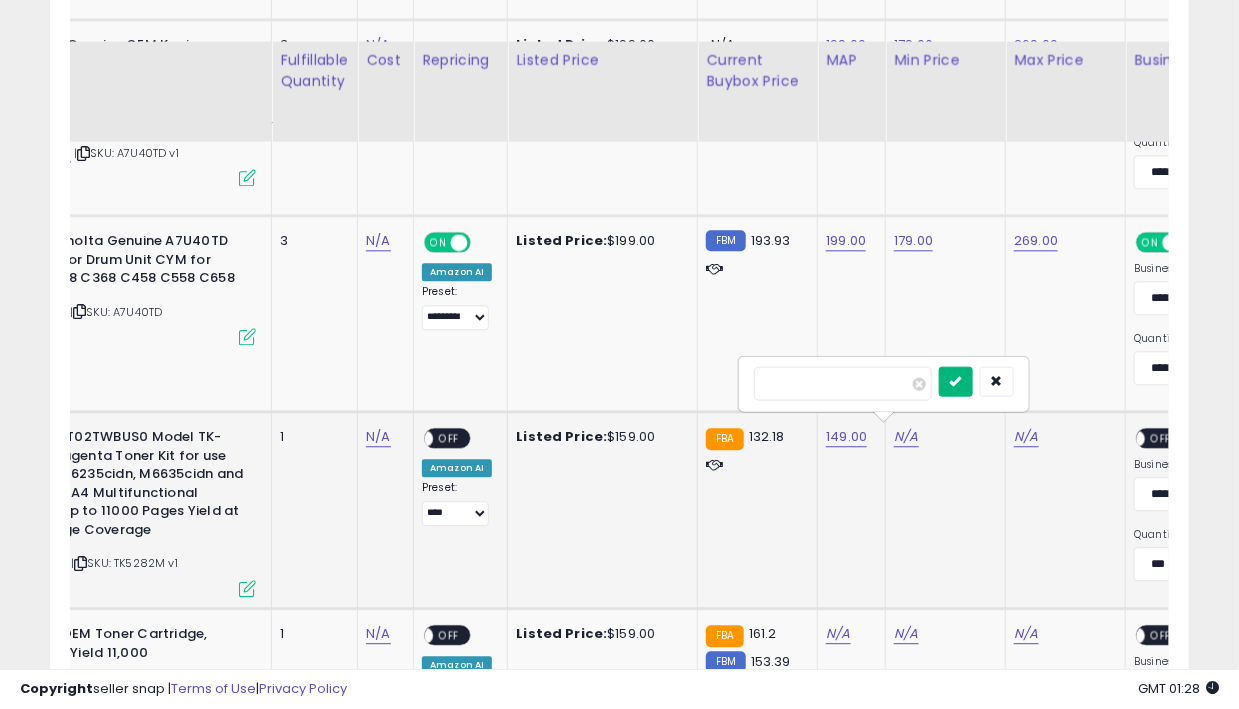 click at bounding box center [956, 380] 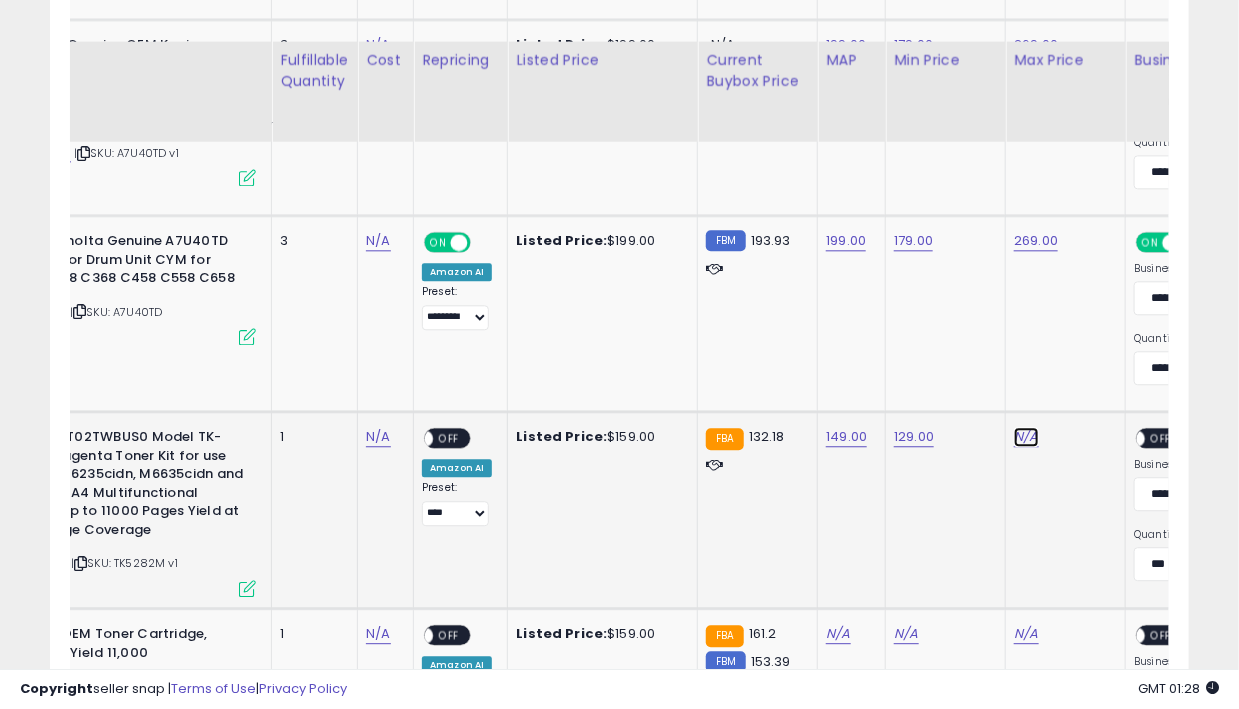 click on "N/A" at bounding box center [1026, 437] 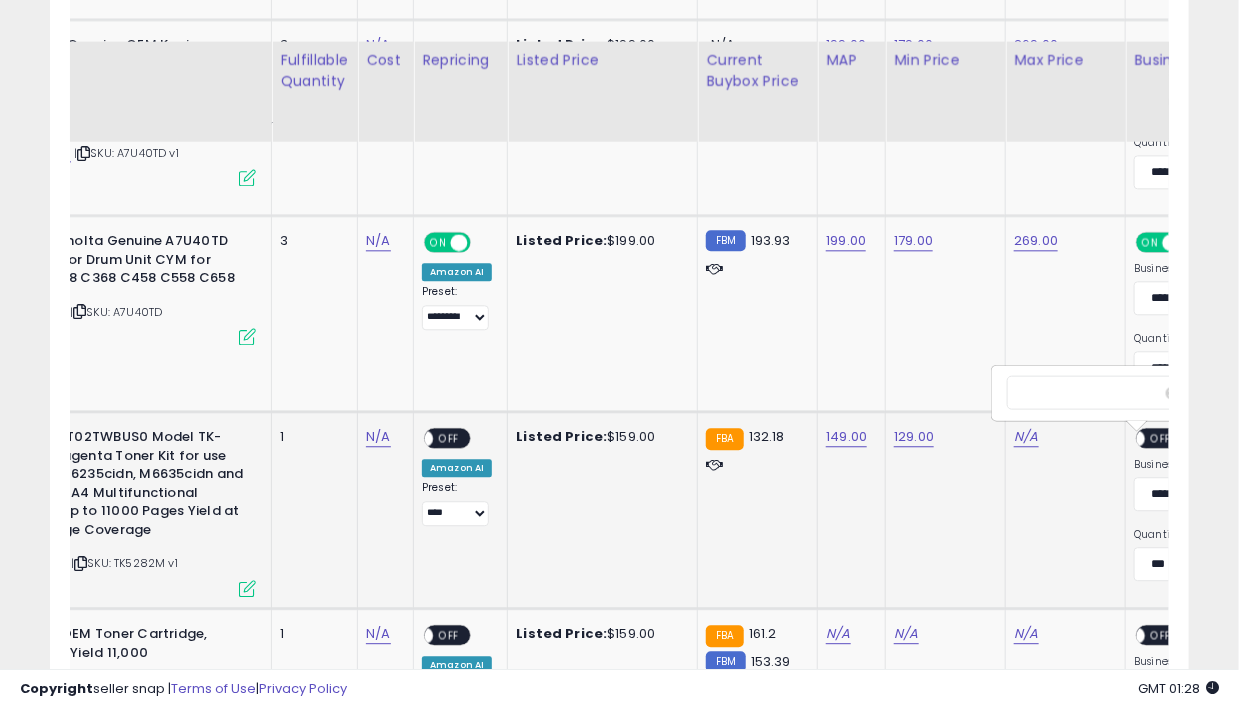 scroll, scrollTop: 0, scrollLeft: 220, axis: horizontal 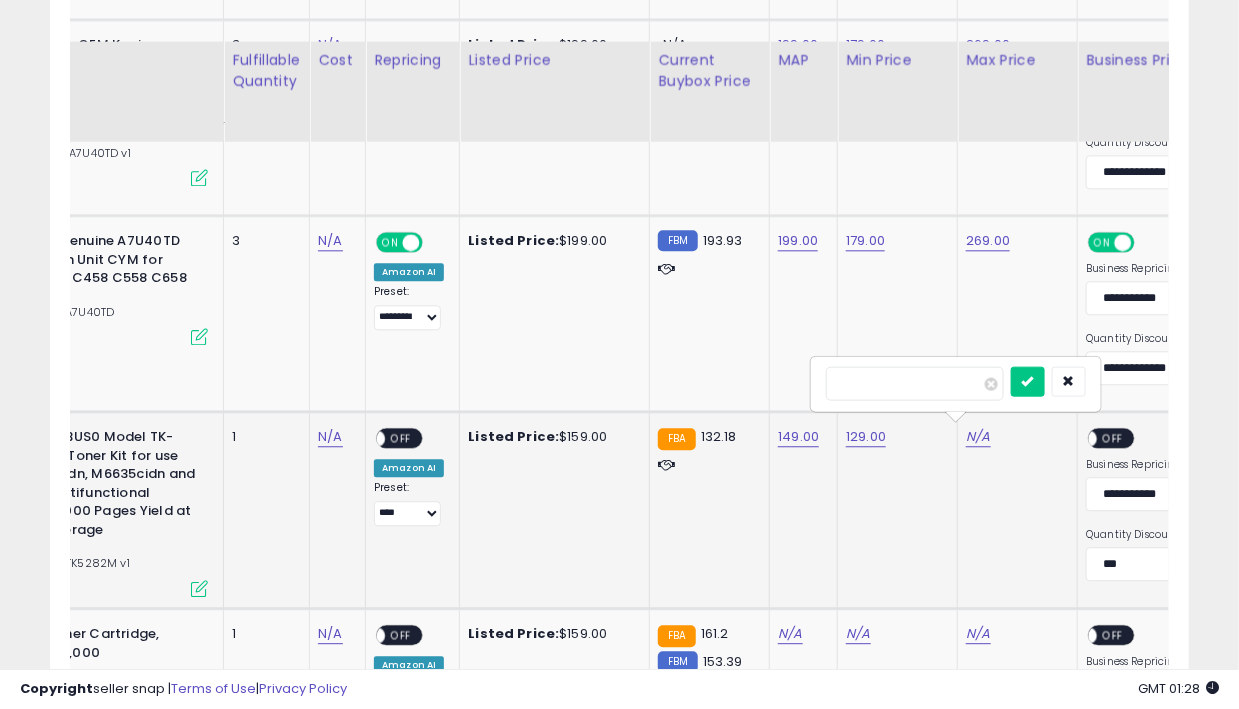 type on "***" 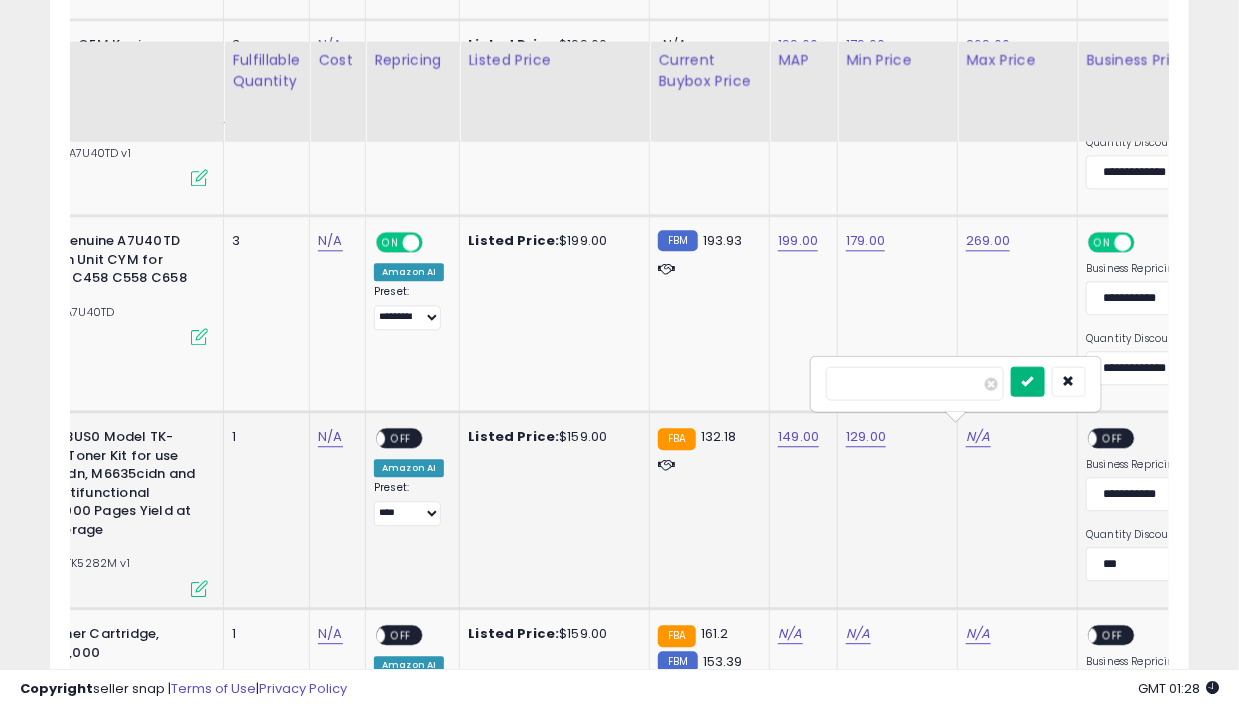 click at bounding box center (1028, 380) 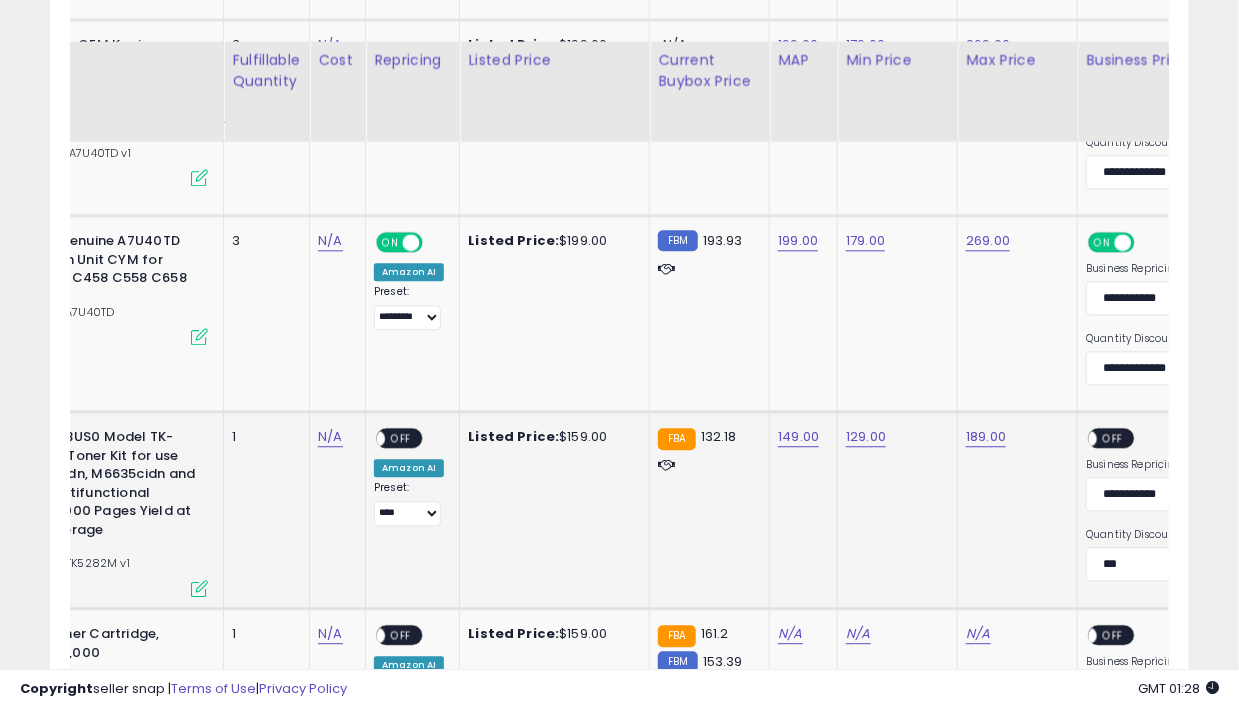 click on "ON   OFF" at bounding box center (1079, 438) 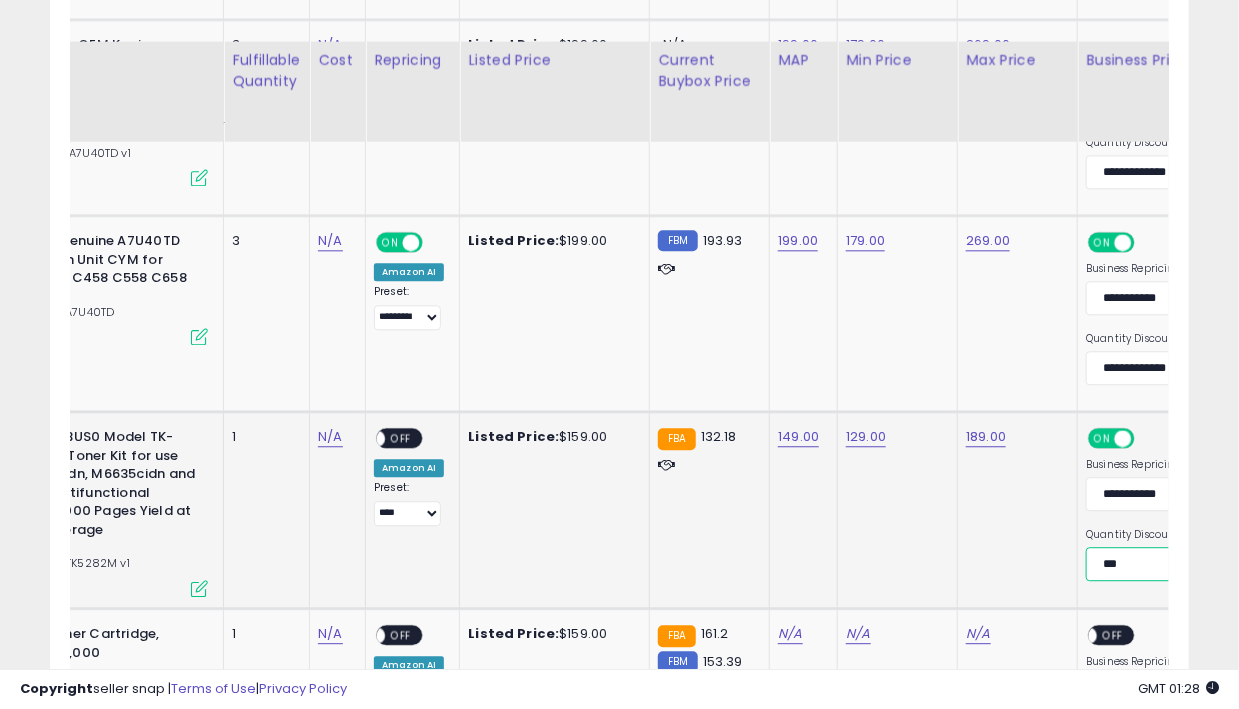 click on "**********" at bounding box center [1158, 564] 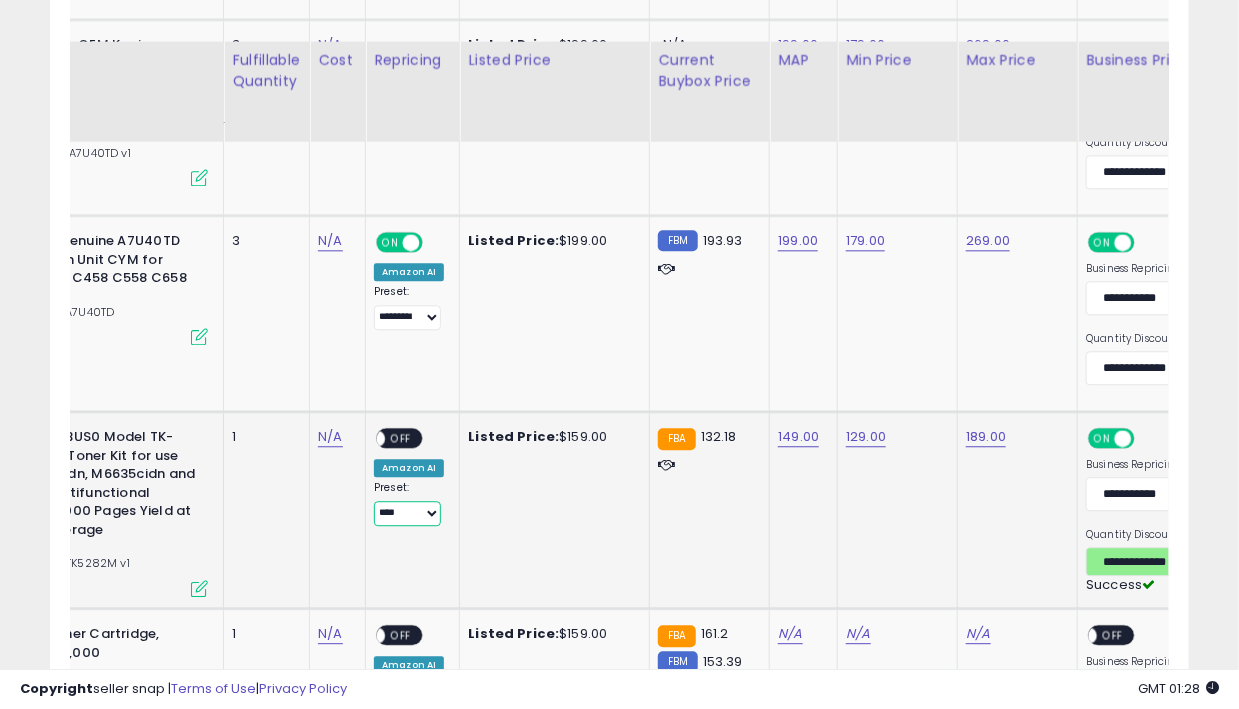 click on "**********" at bounding box center (407, 513) 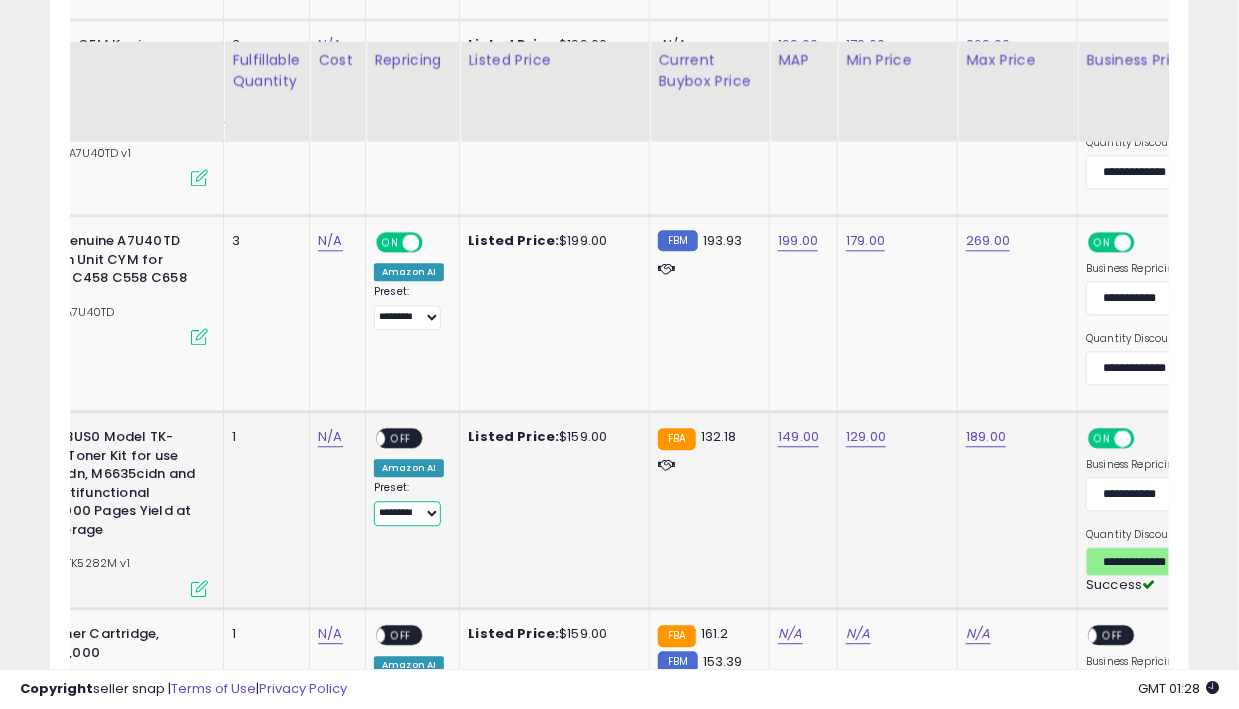 click on "**********" at bounding box center [407, 513] 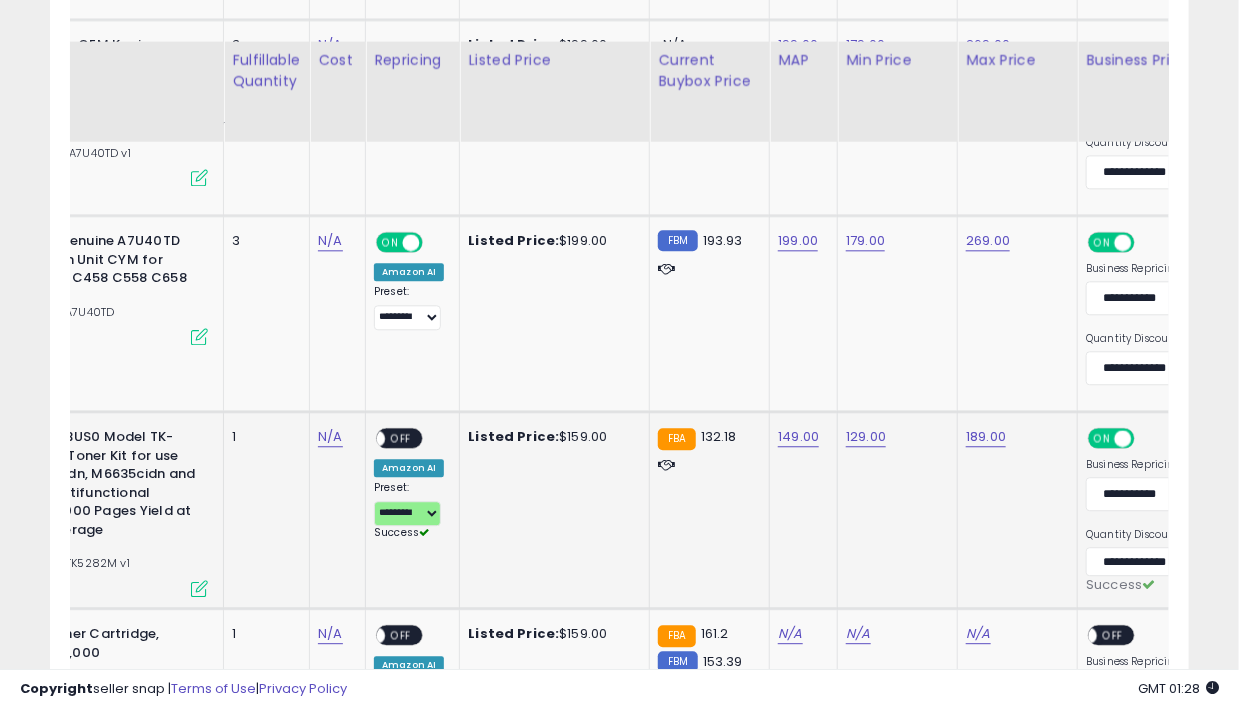 click on "OFF" at bounding box center [401, 438] 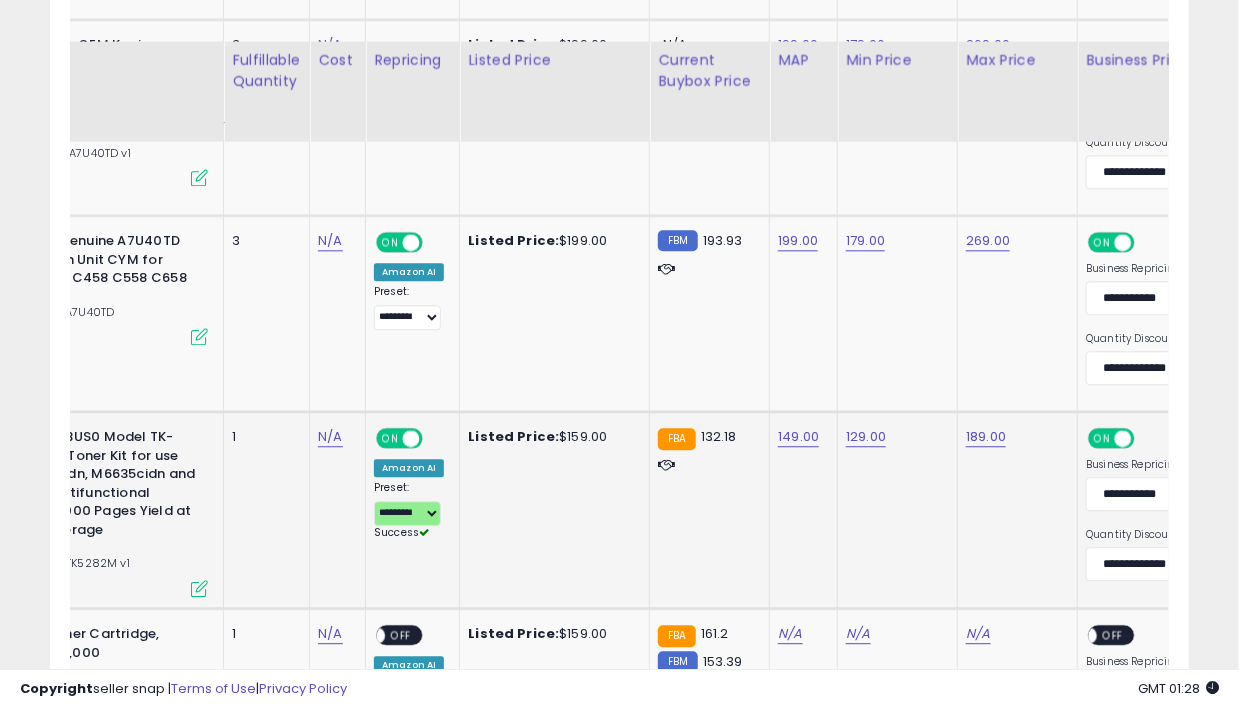 scroll, scrollTop: 0, scrollLeft: 61, axis: horizontal 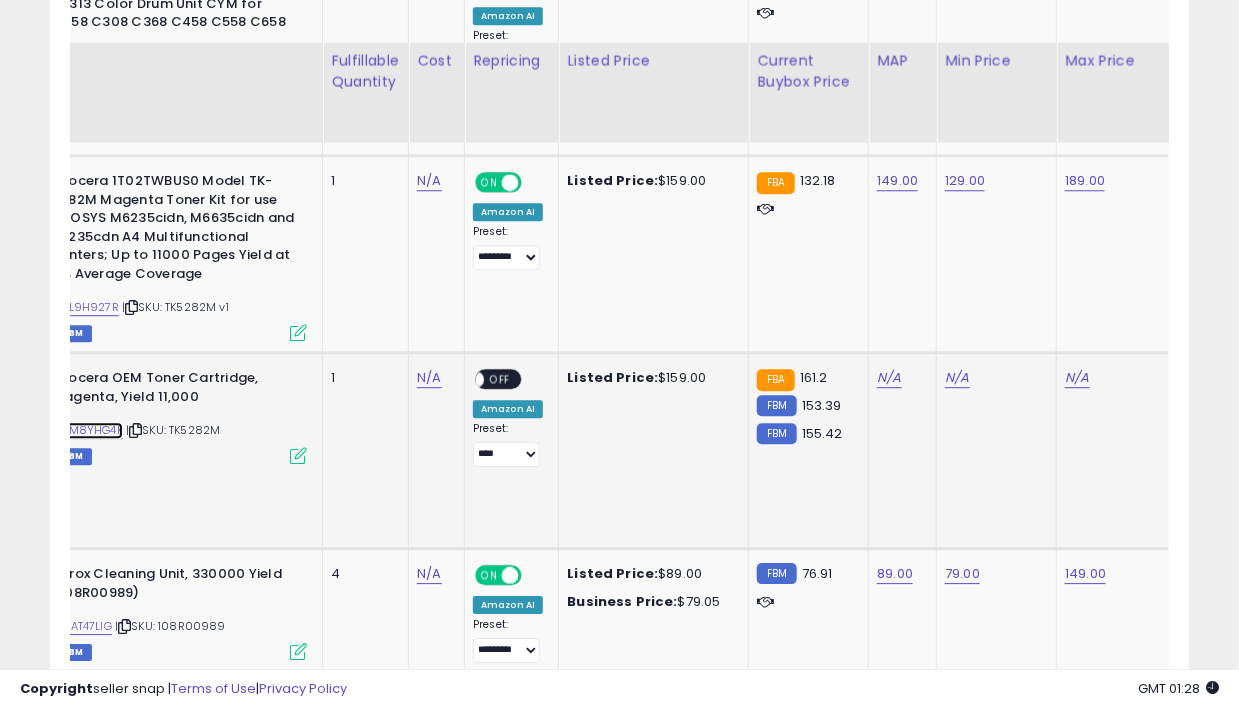 click on "B07M8YHG4K" at bounding box center [85, 430] 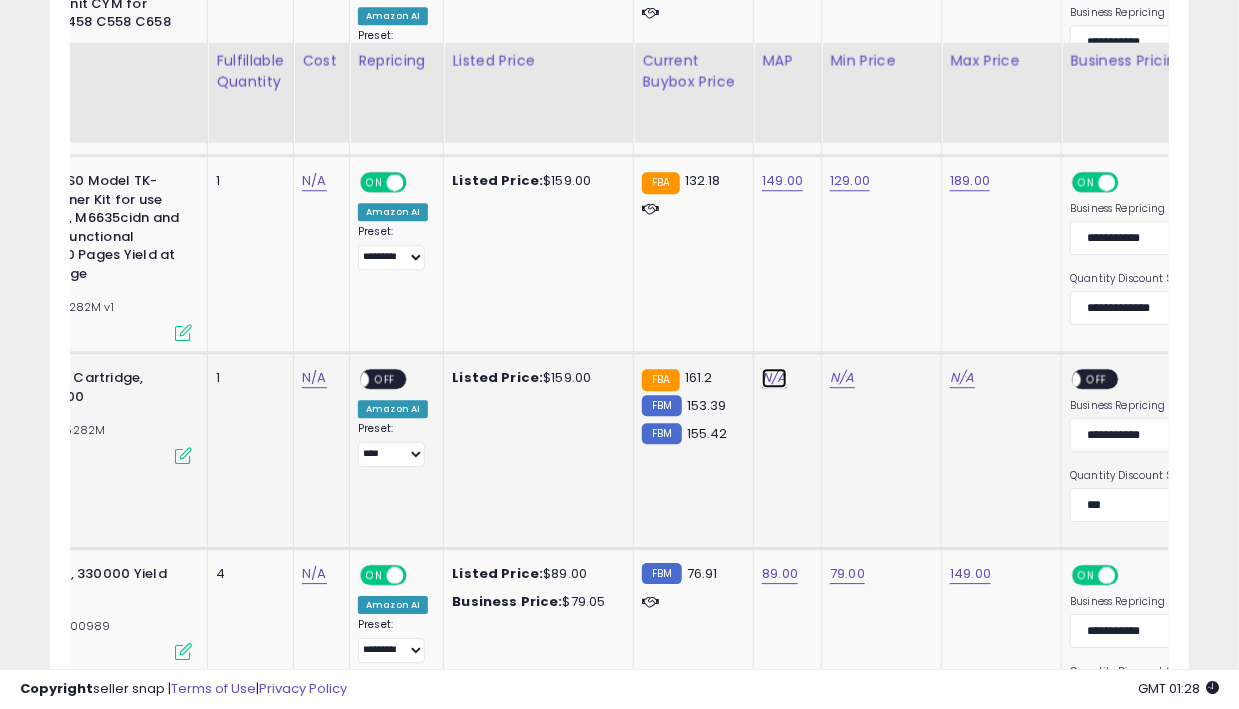 click on "N/A" at bounding box center [774, 378] 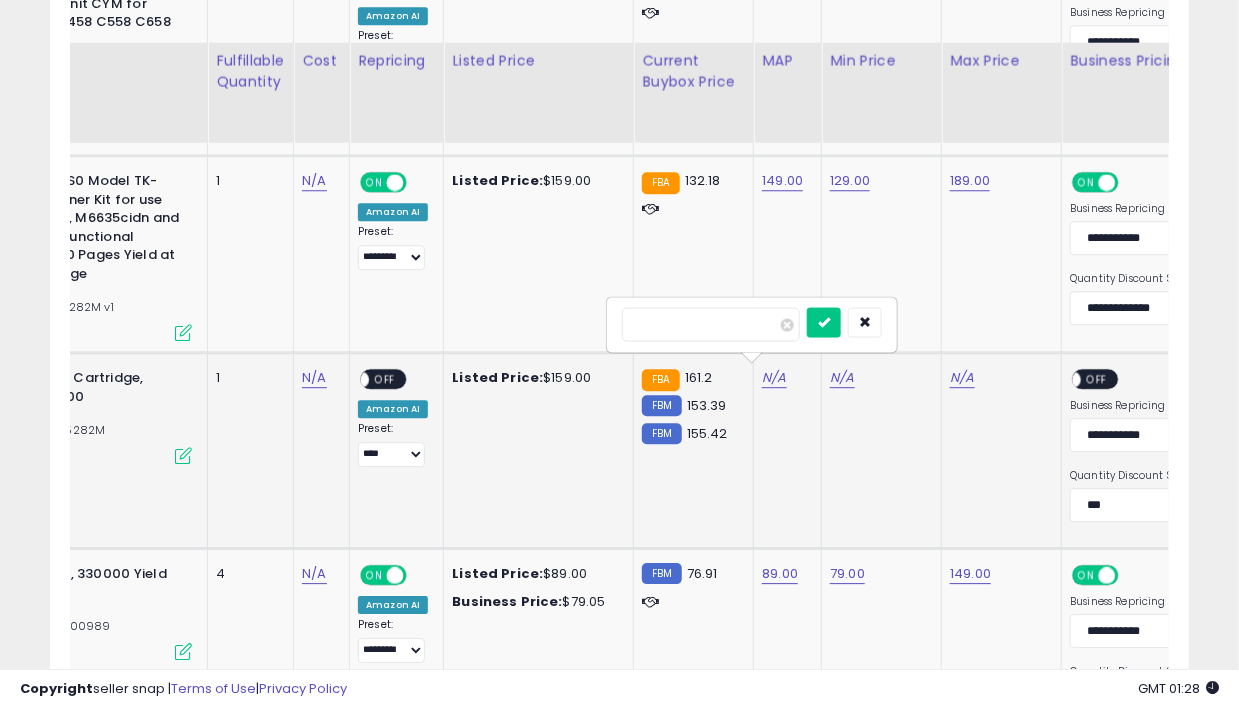 type on "***" 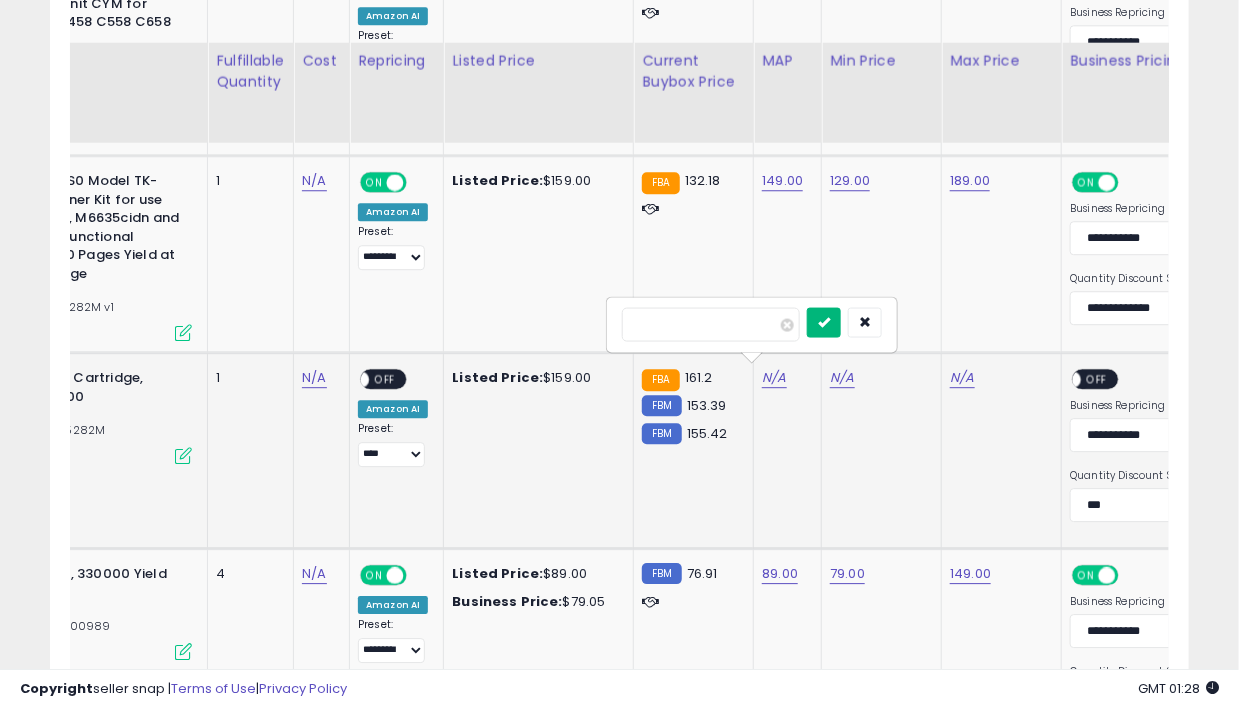 click at bounding box center (824, 321) 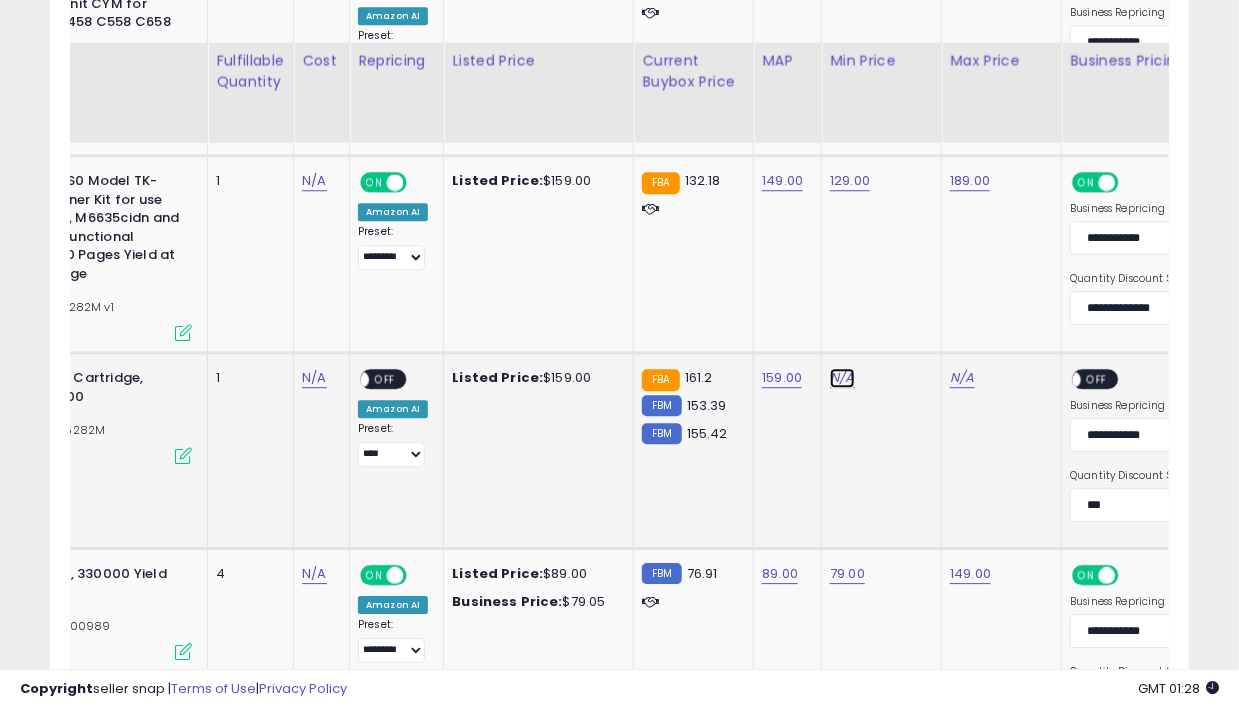 click on "N/A" at bounding box center [842, 378] 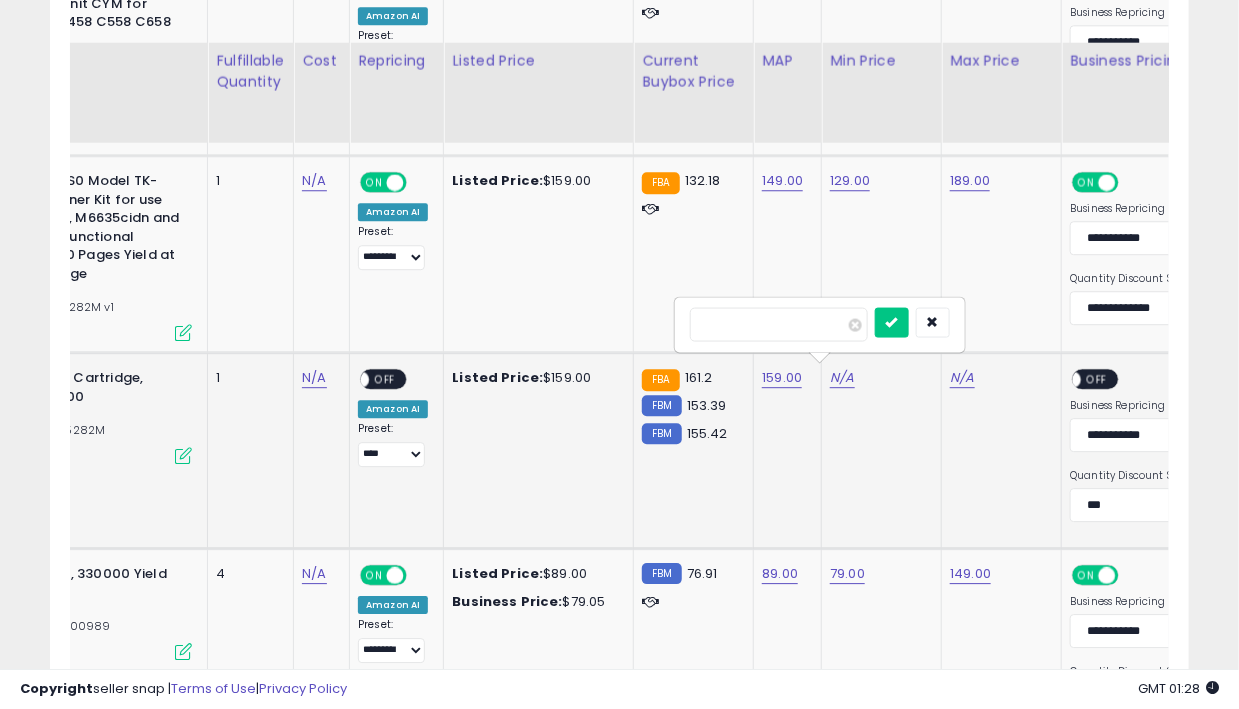 type on "***" 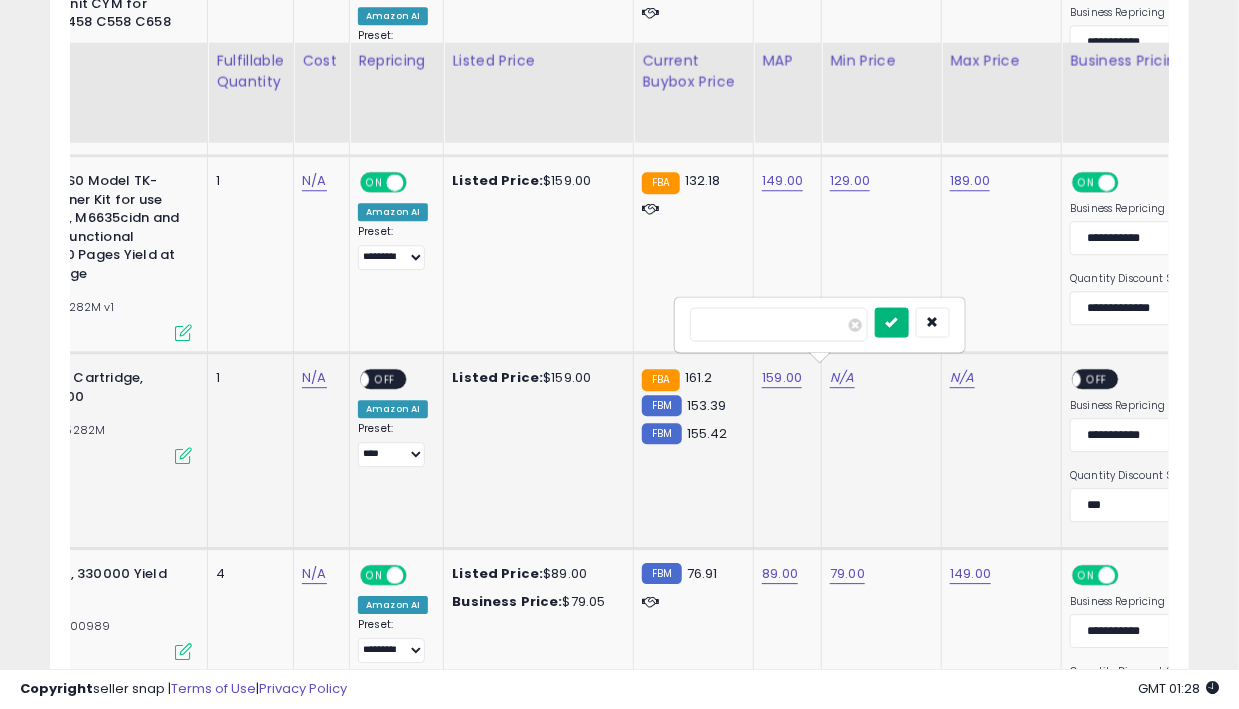 click at bounding box center (892, 321) 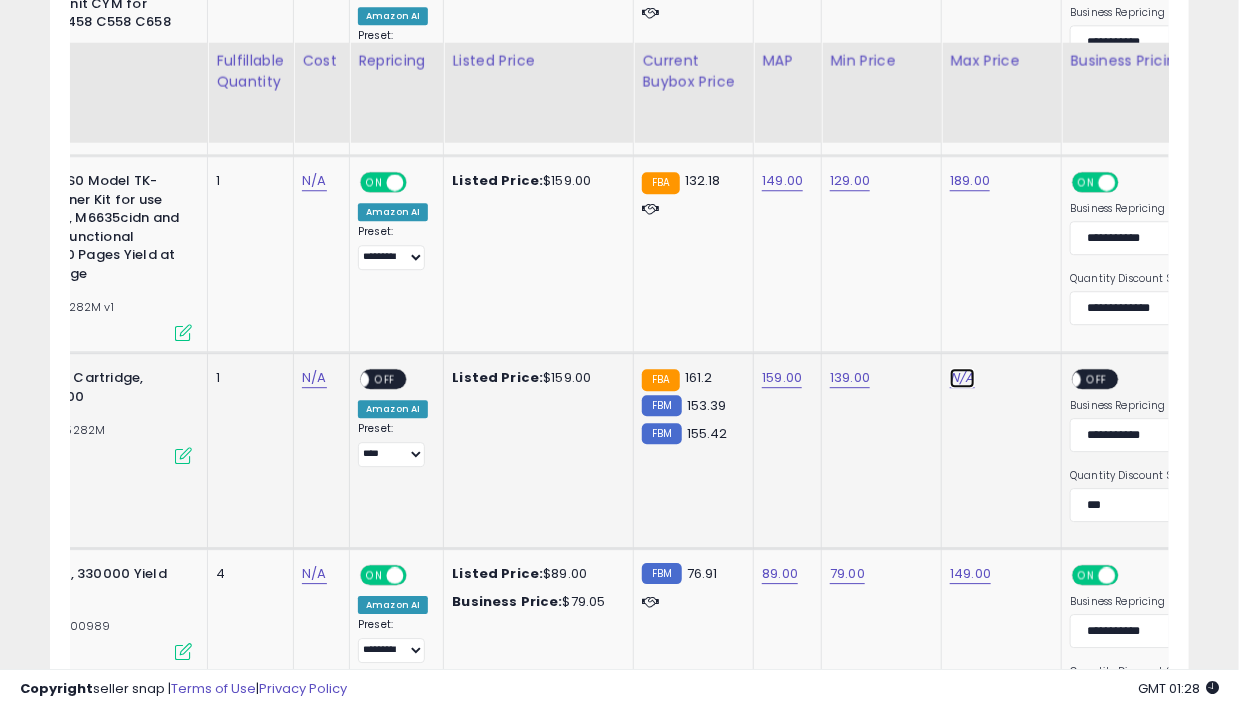 click on "N/A" at bounding box center [962, 378] 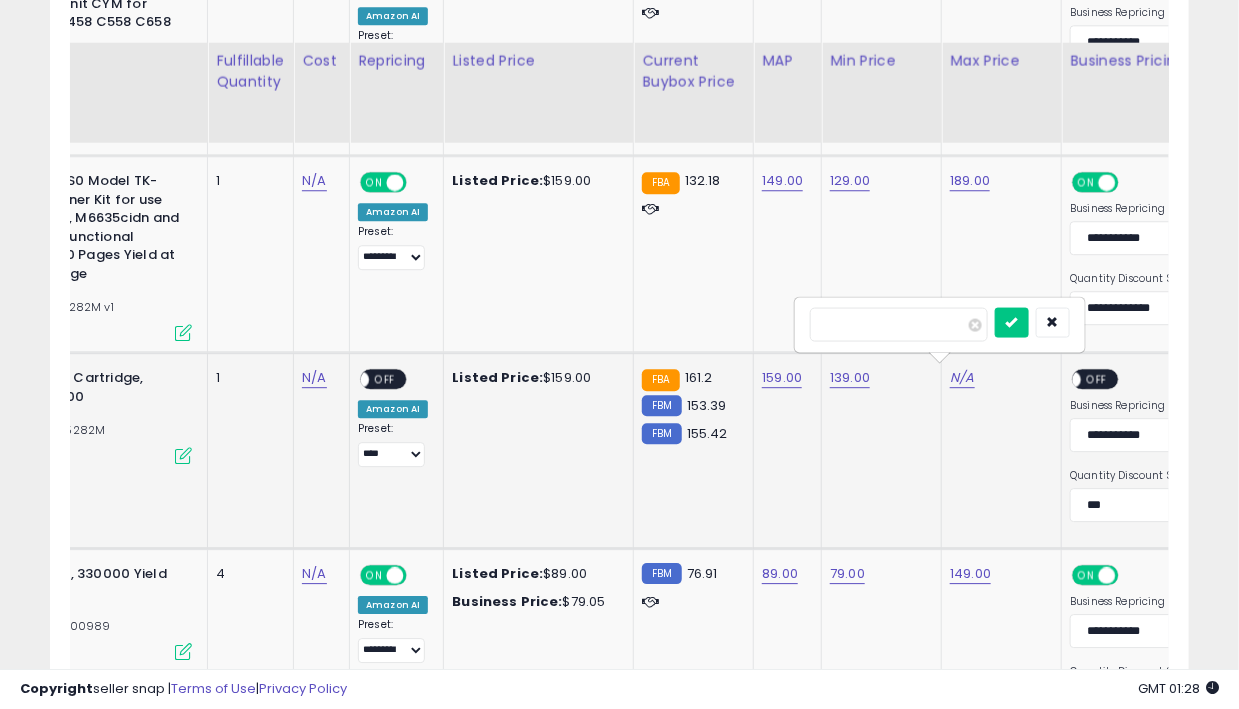 type on "***" 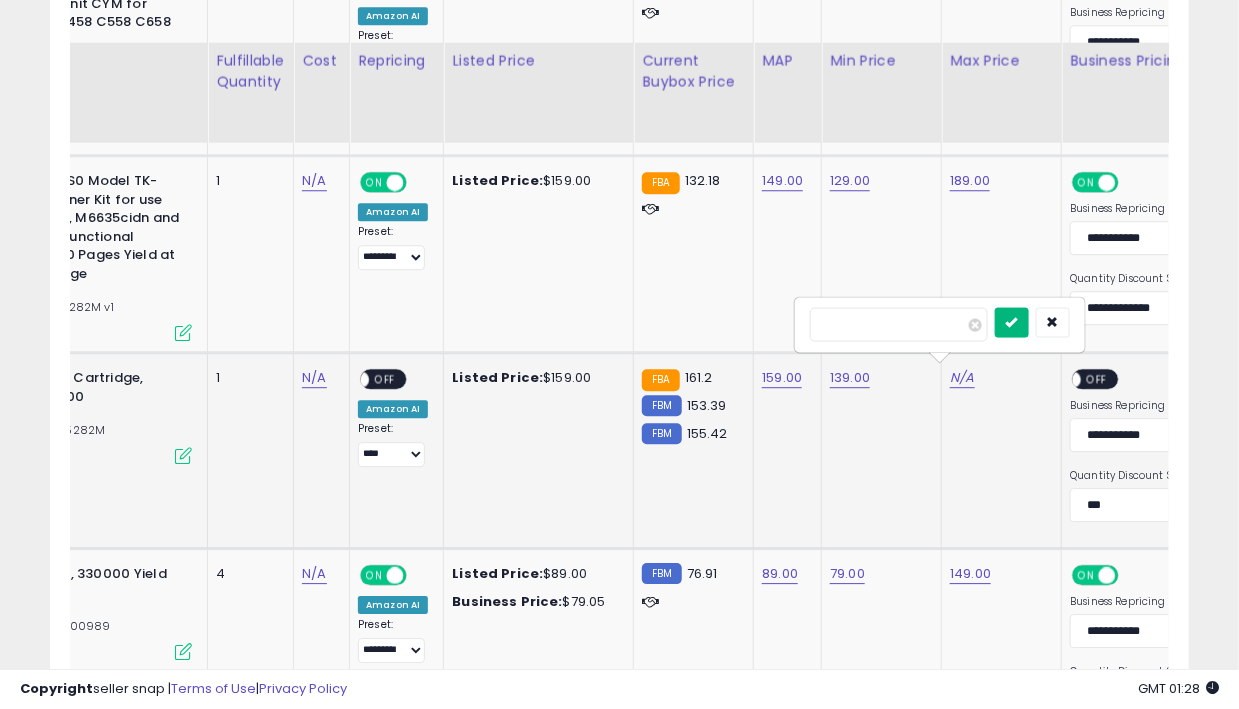 click at bounding box center (1012, 321) 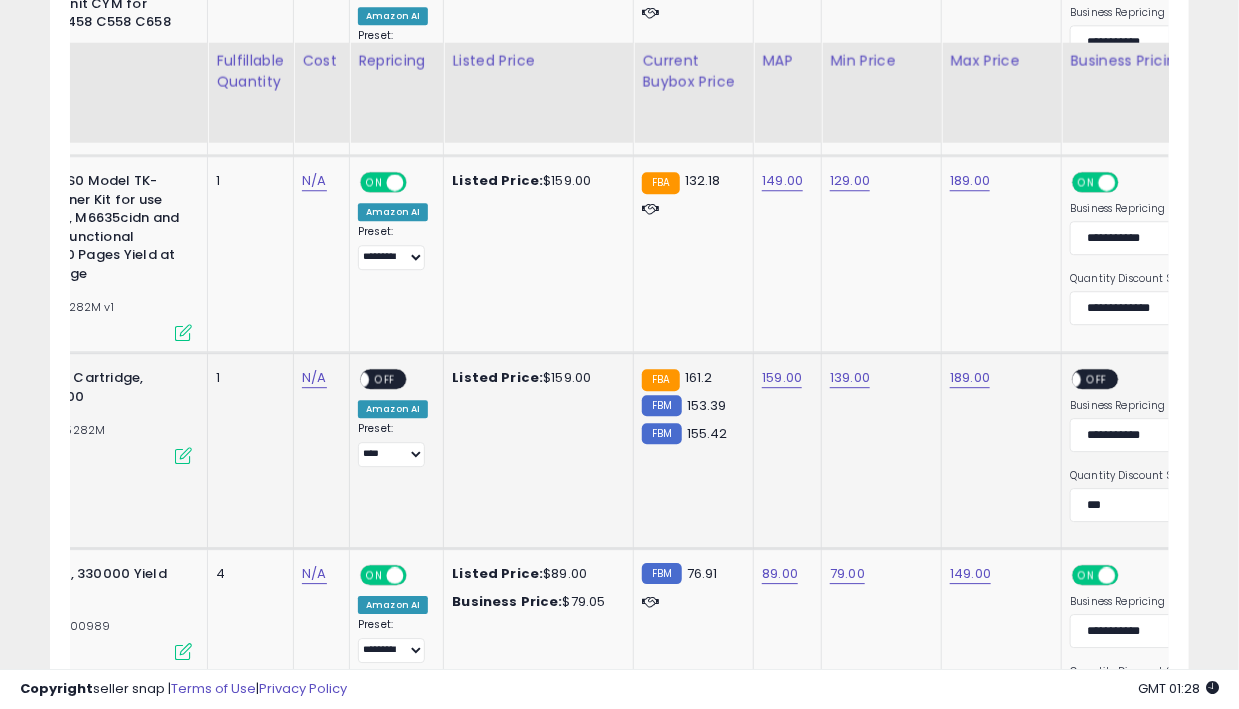 click on "OFF" at bounding box center [1098, 379] 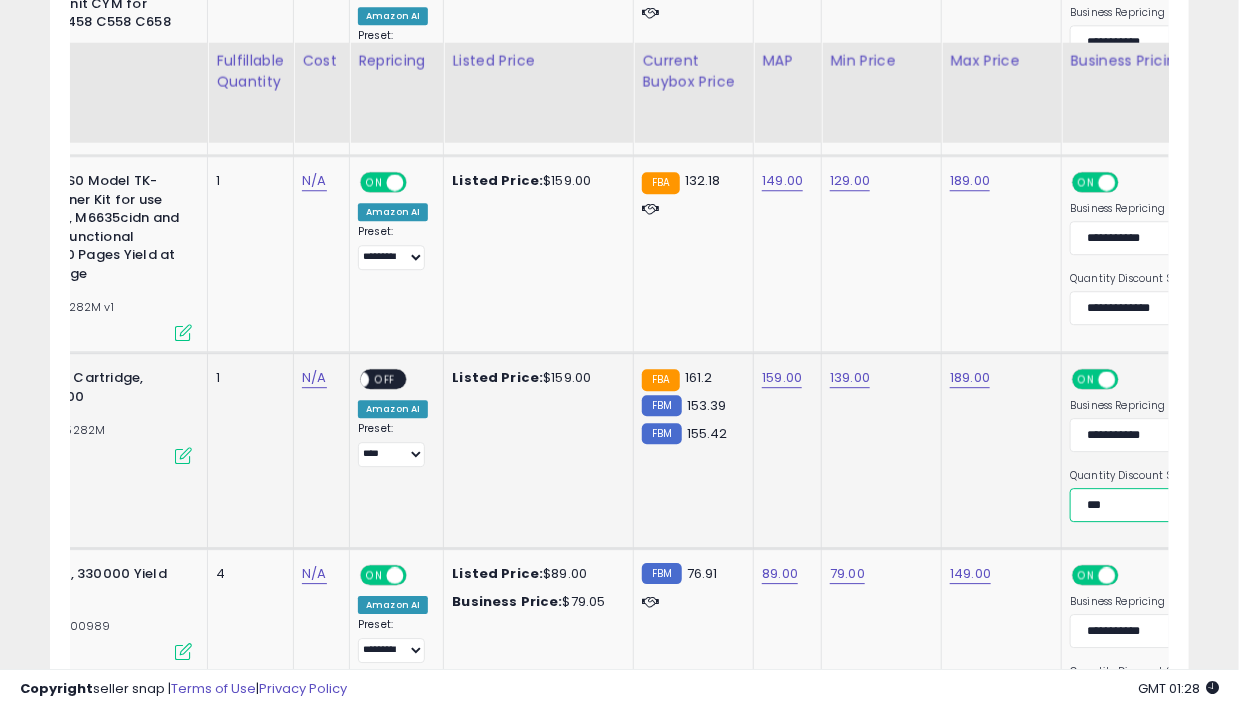click on "**********" at bounding box center [1142, 505] 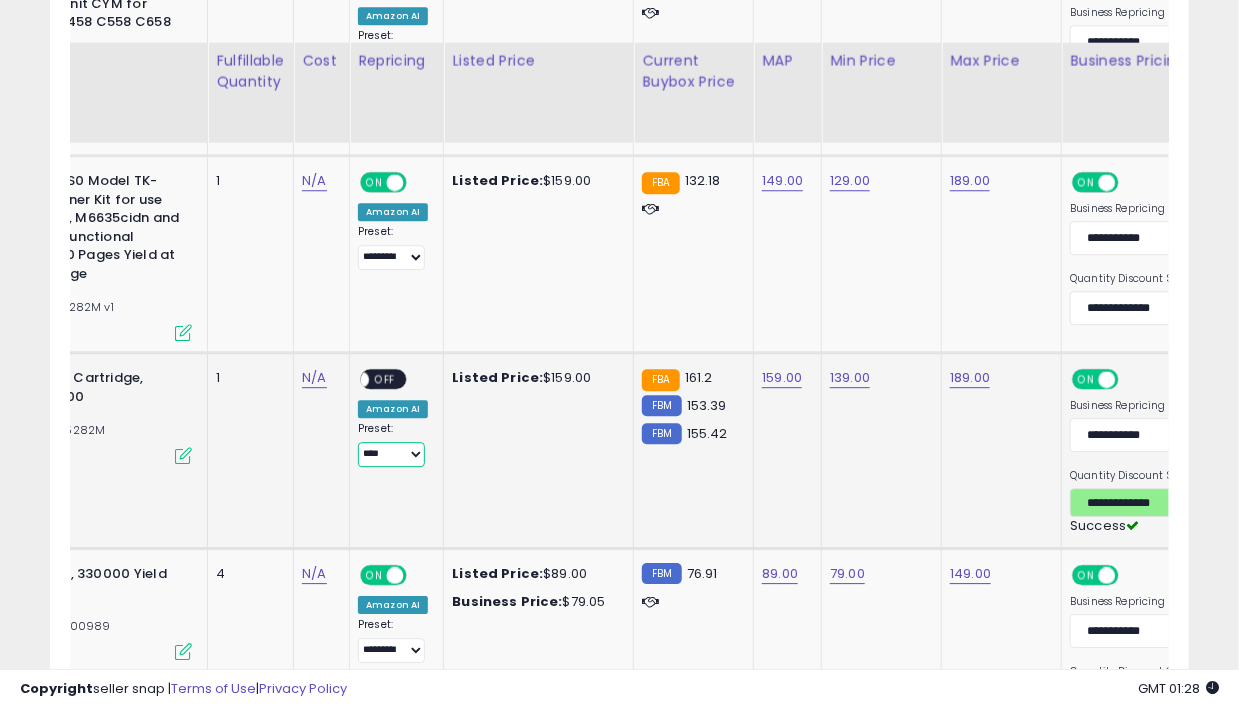 click on "**********" at bounding box center [391, 454] 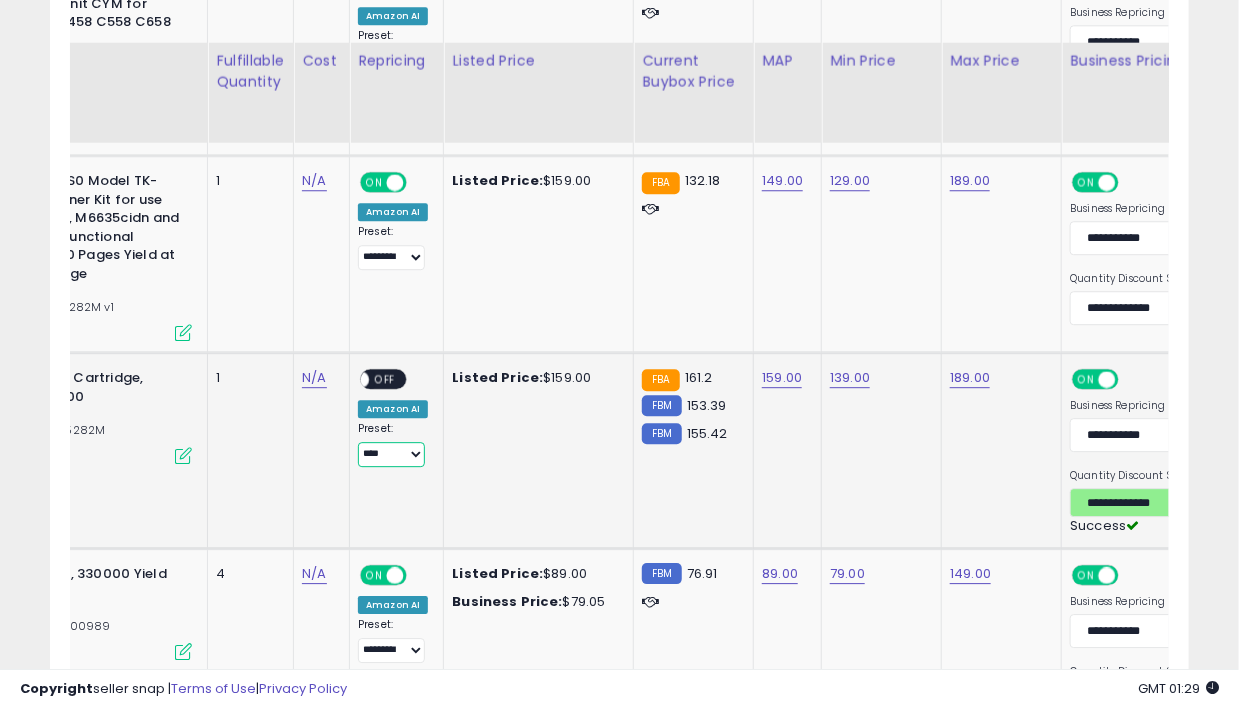 select on "*********" 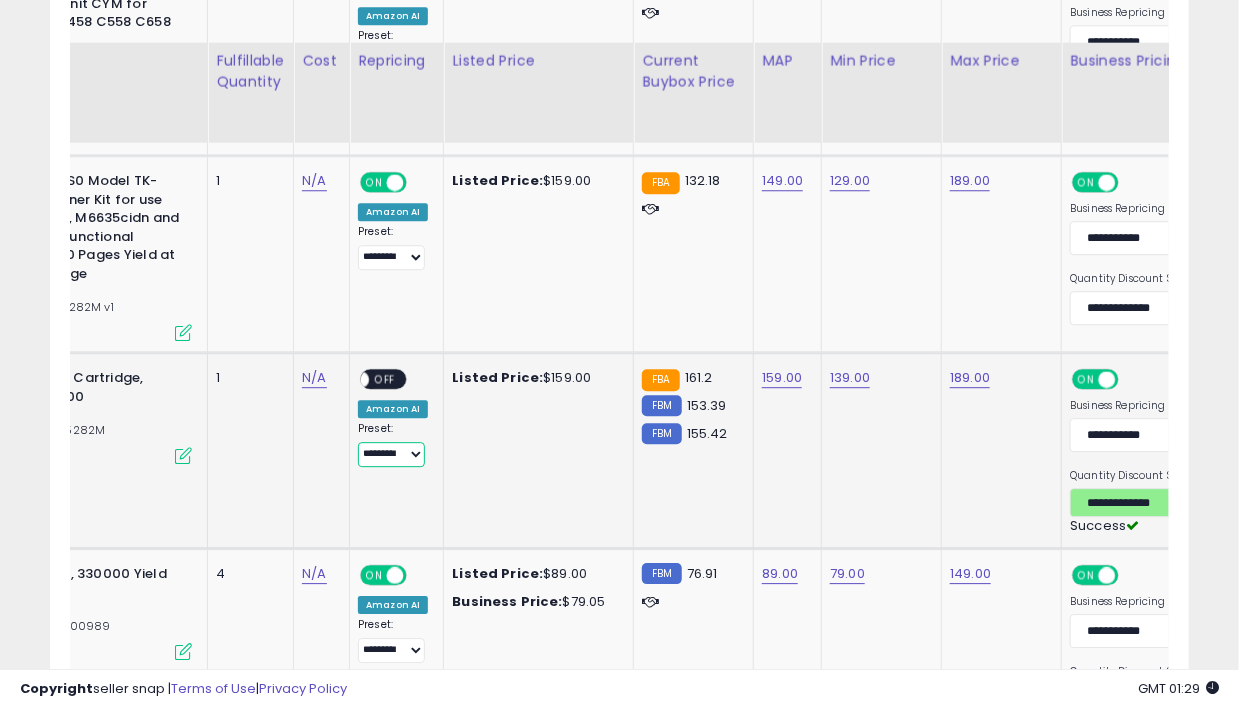 click on "**********" at bounding box center [391, 454] 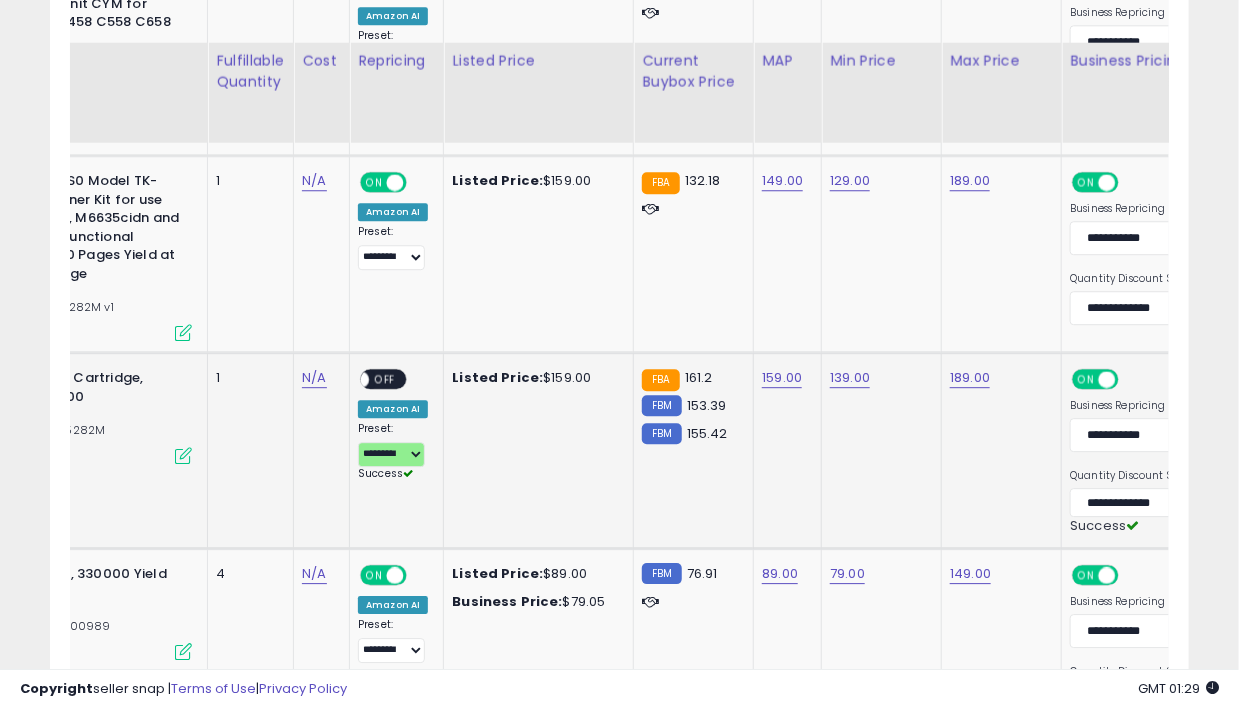 click on "OFF" at bounding box center (385, 379) 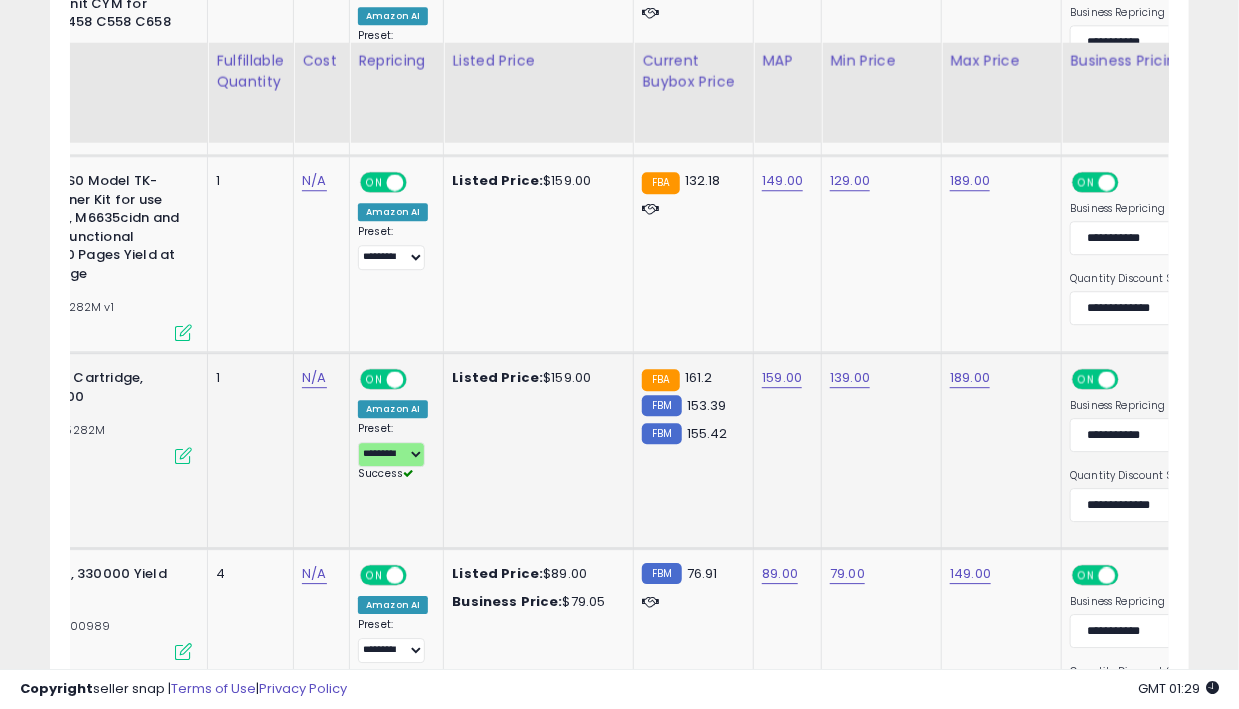 scroll, scrollTop: 0, scrollLeft: 112, axis: horizontal 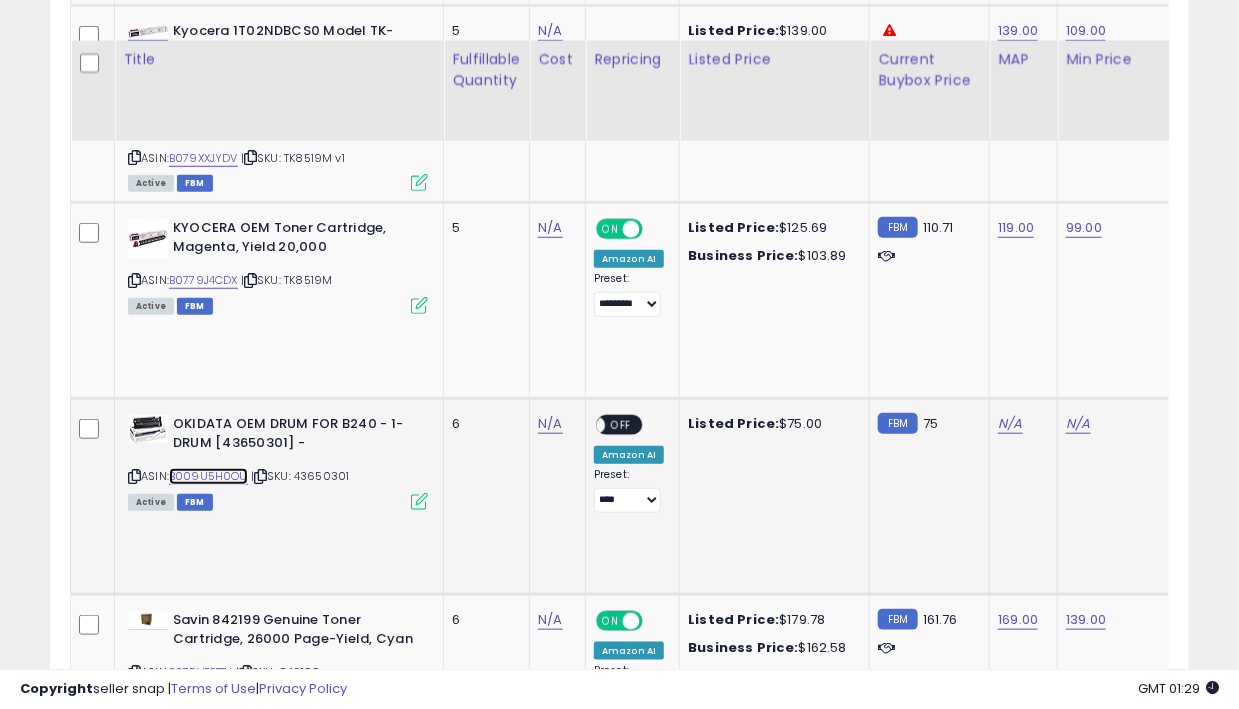 click on "B009U5H0OU" at bounding box center (208, 476) 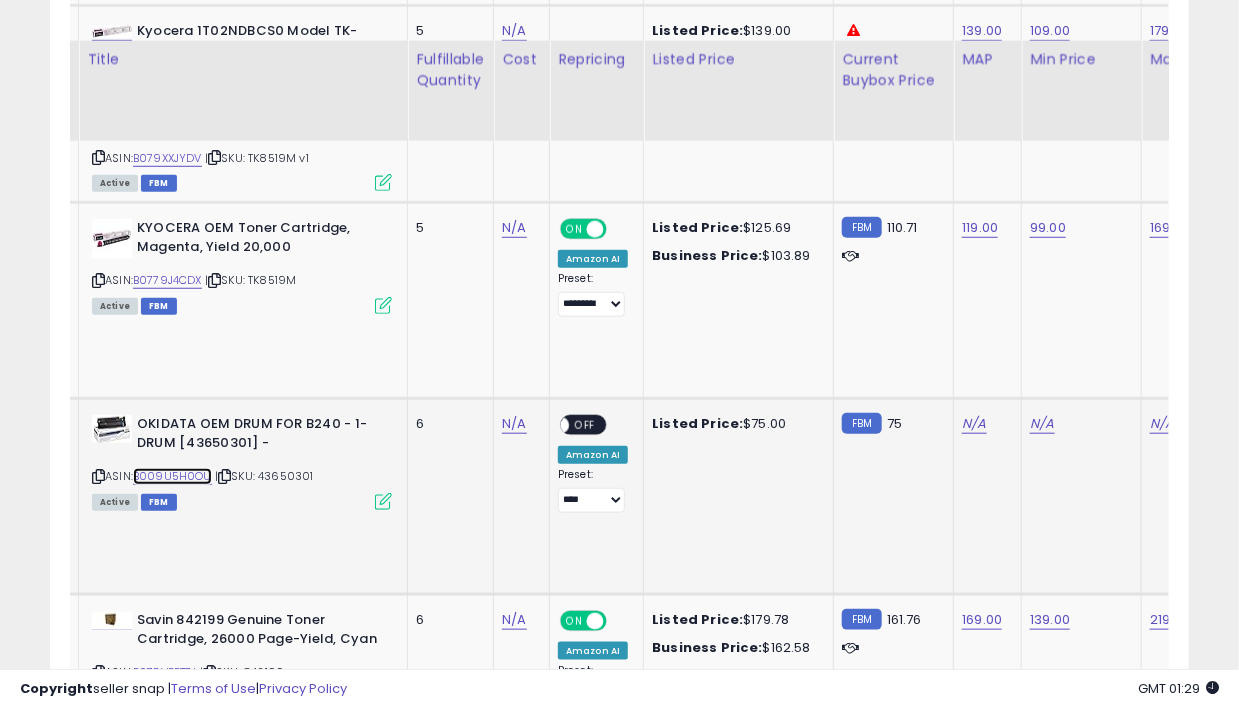 scroll, scrollTop: 0, scrollLeft: 108, axis: horizontal 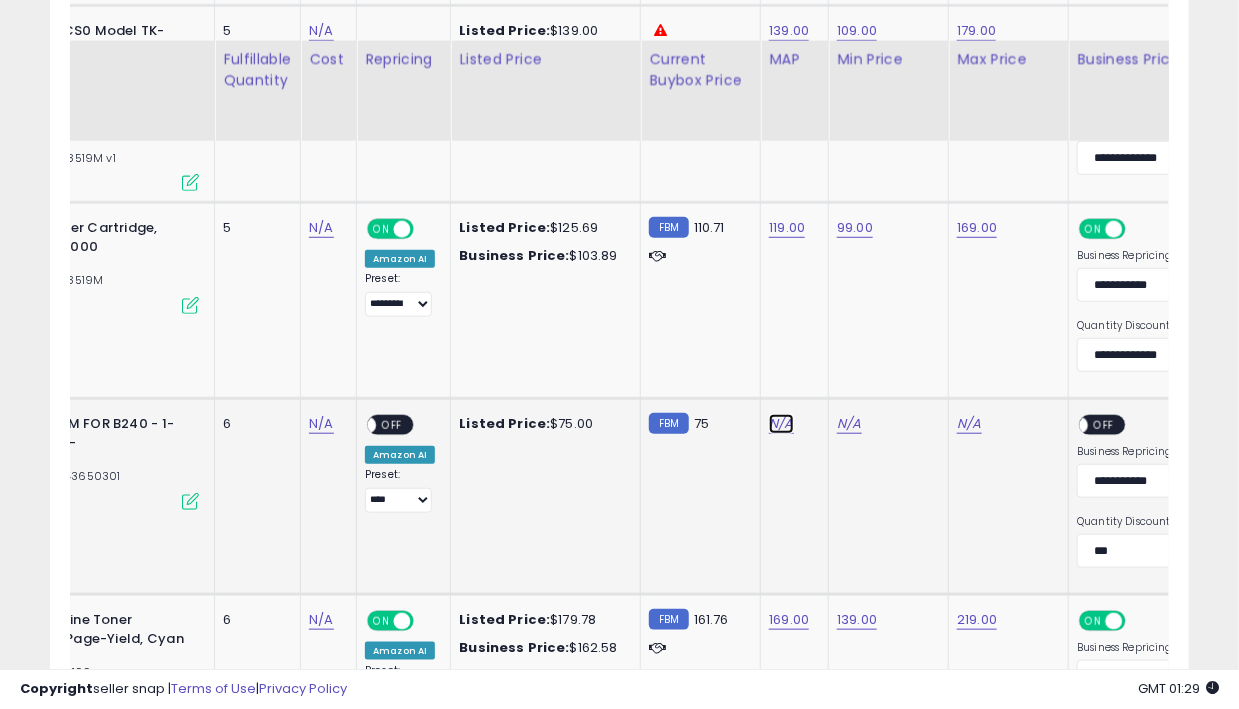 click on "N/A" at bounding box center (781, 424) 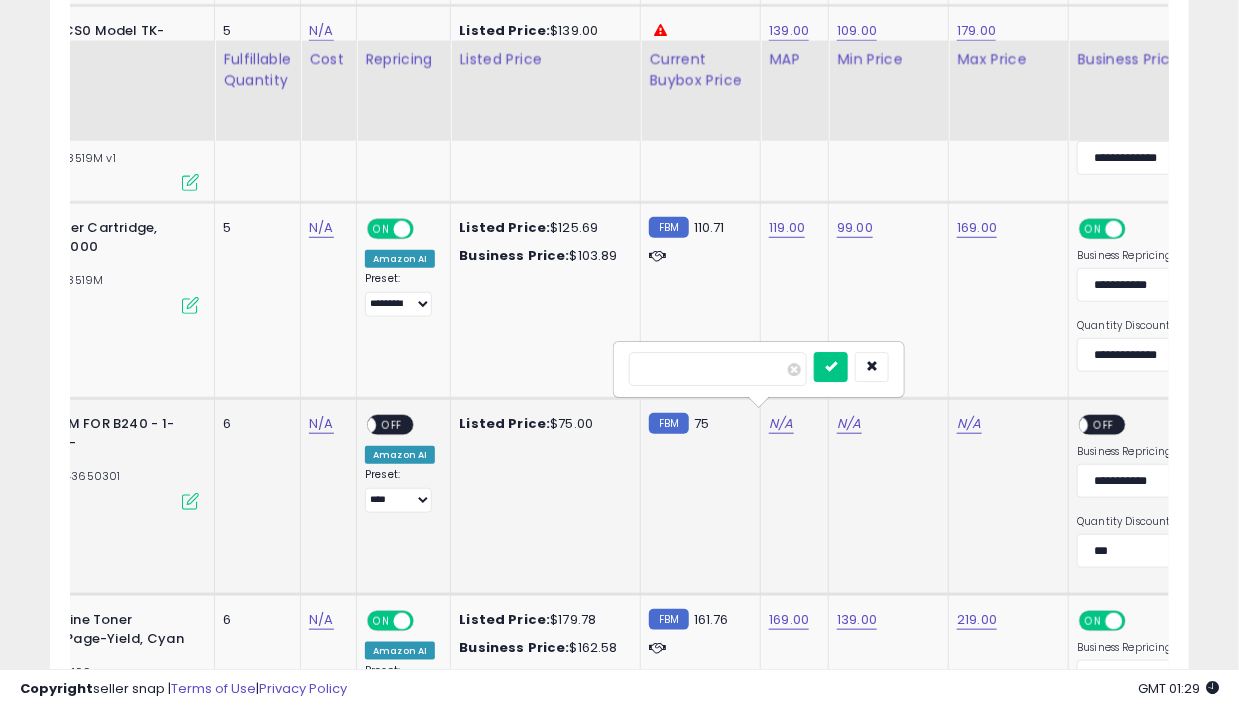 type on "**" 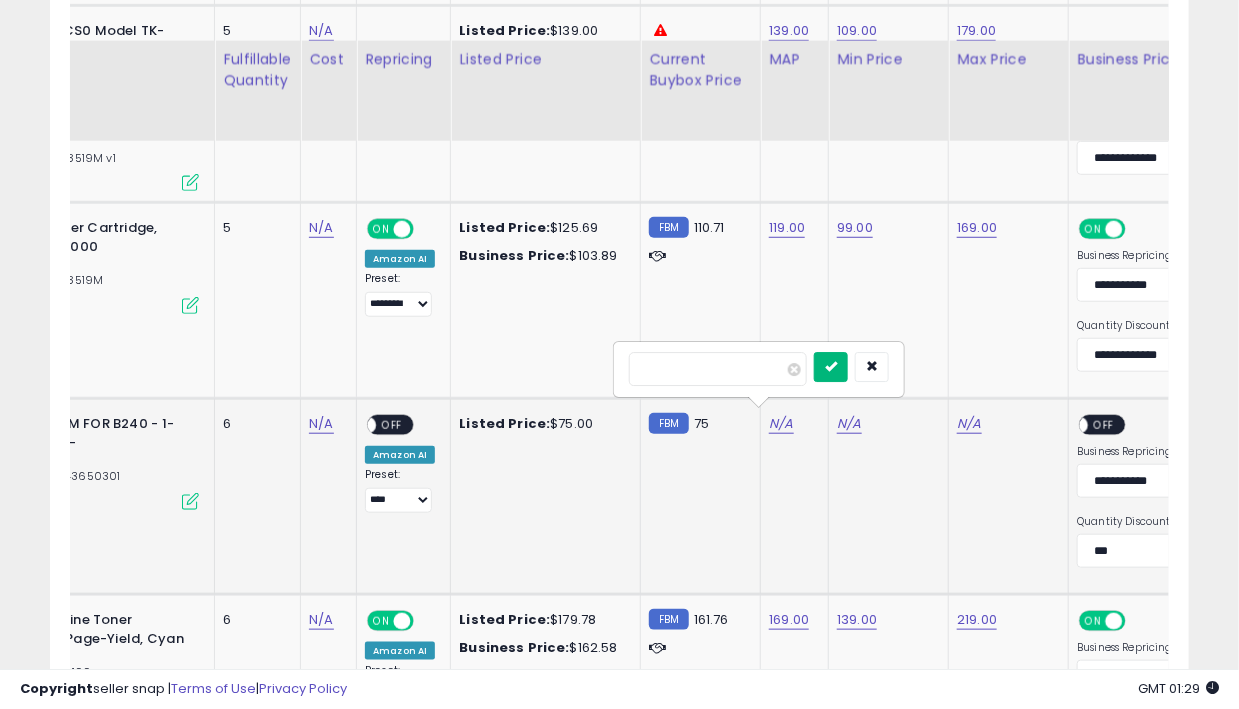 click at bounding box center [831, 367] 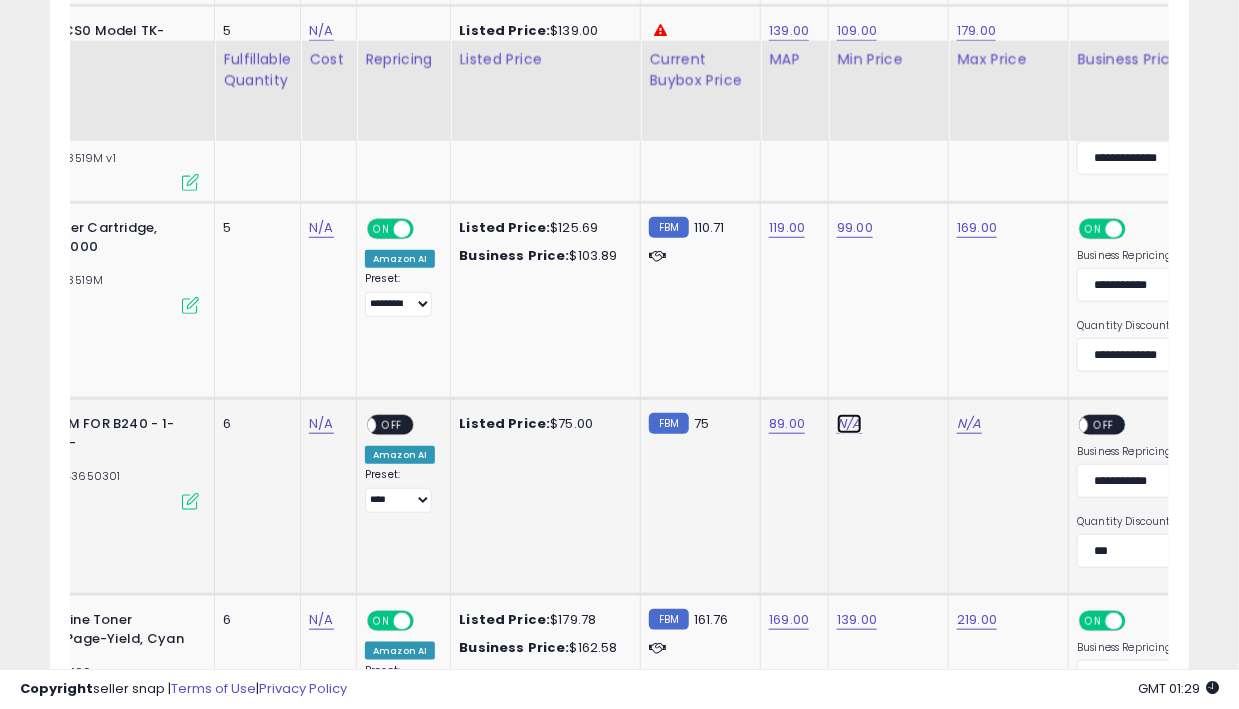 click on "N/A" at bounding box center (849, 424) 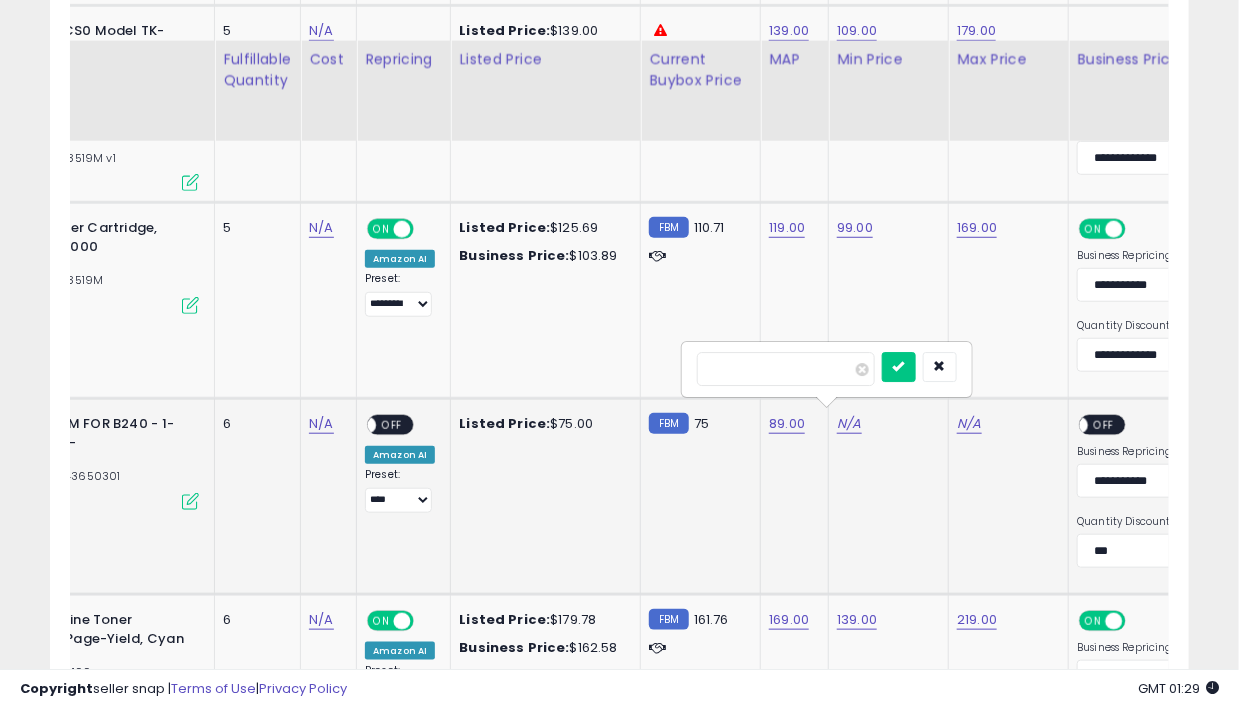 type on "**" 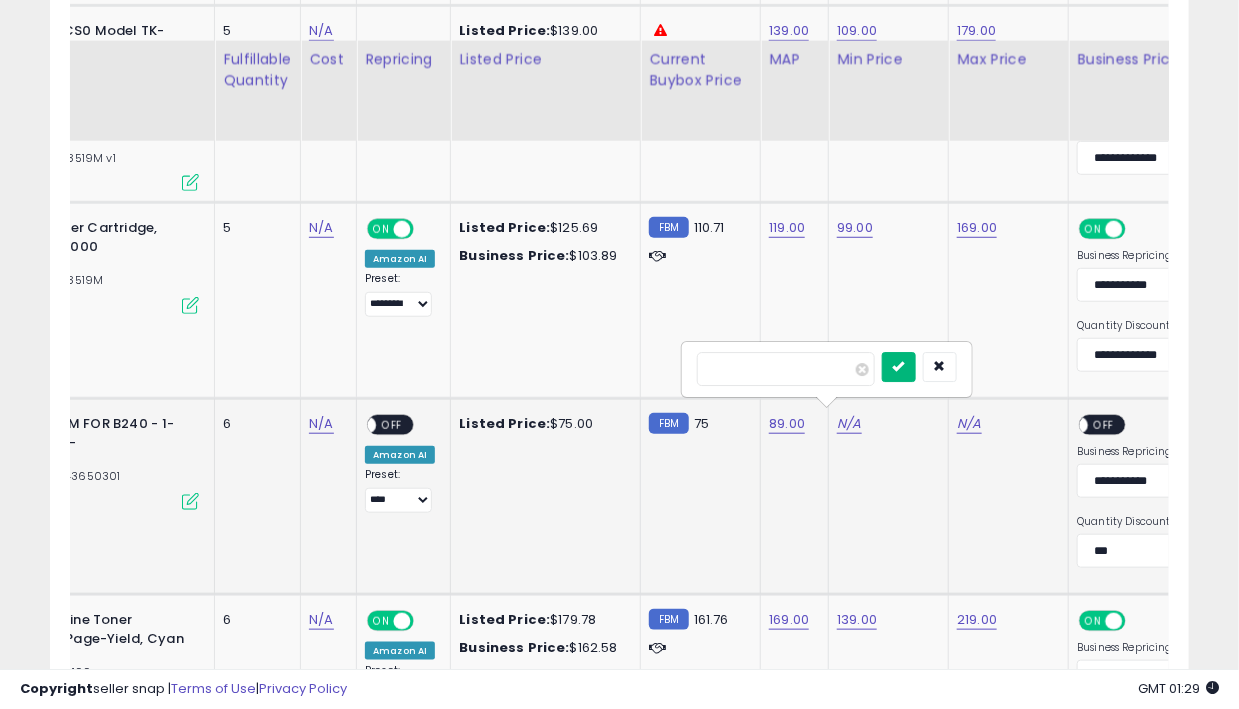 click at bounding box center (899, 366) 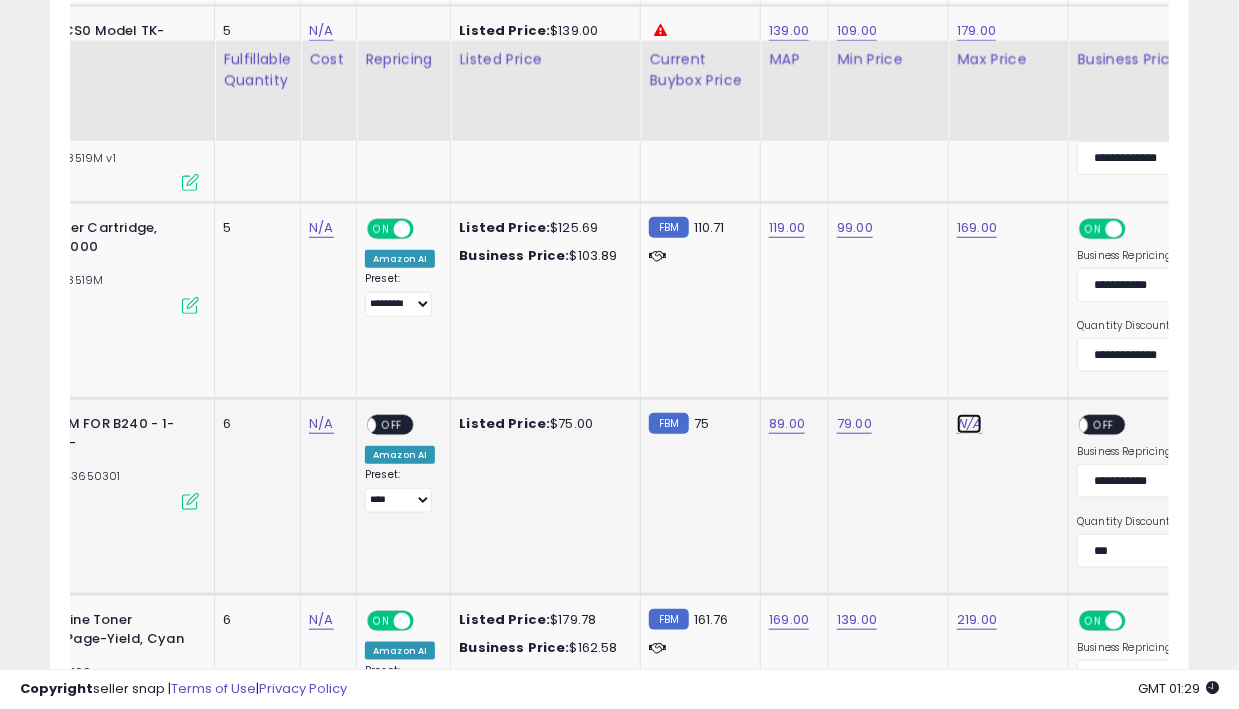 click on "N/A" at bounding box center [969, 424] 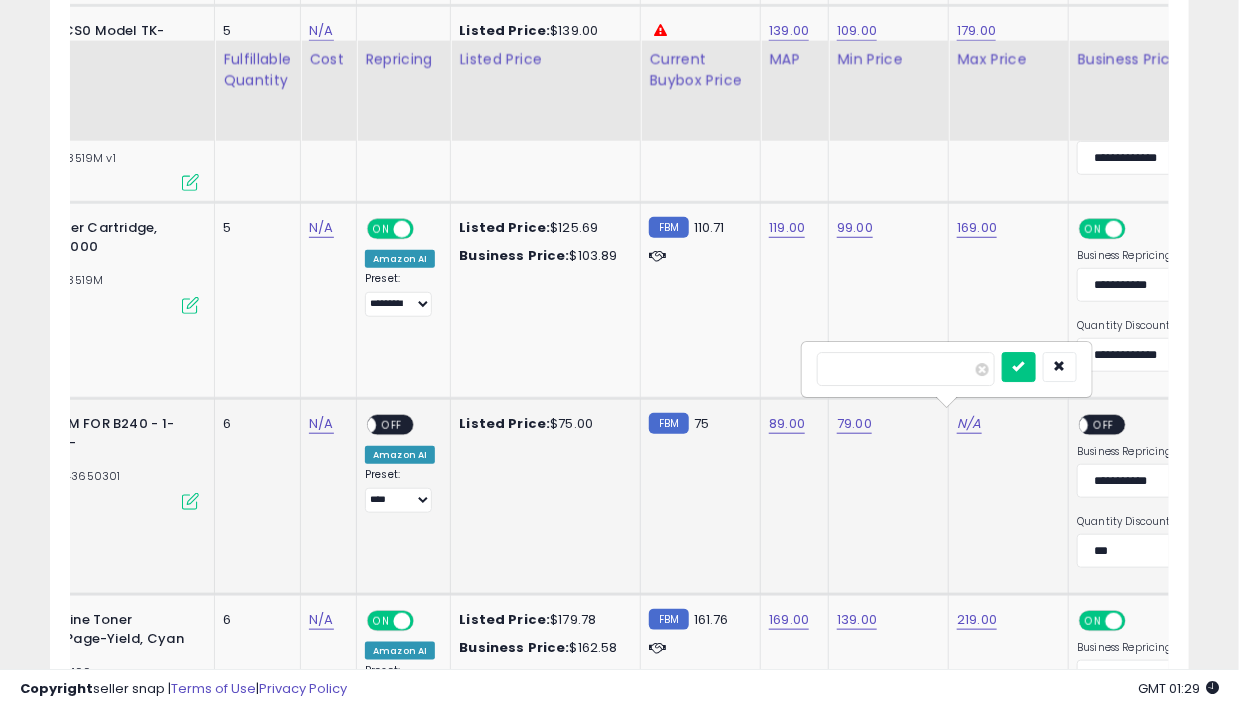 type on "***" 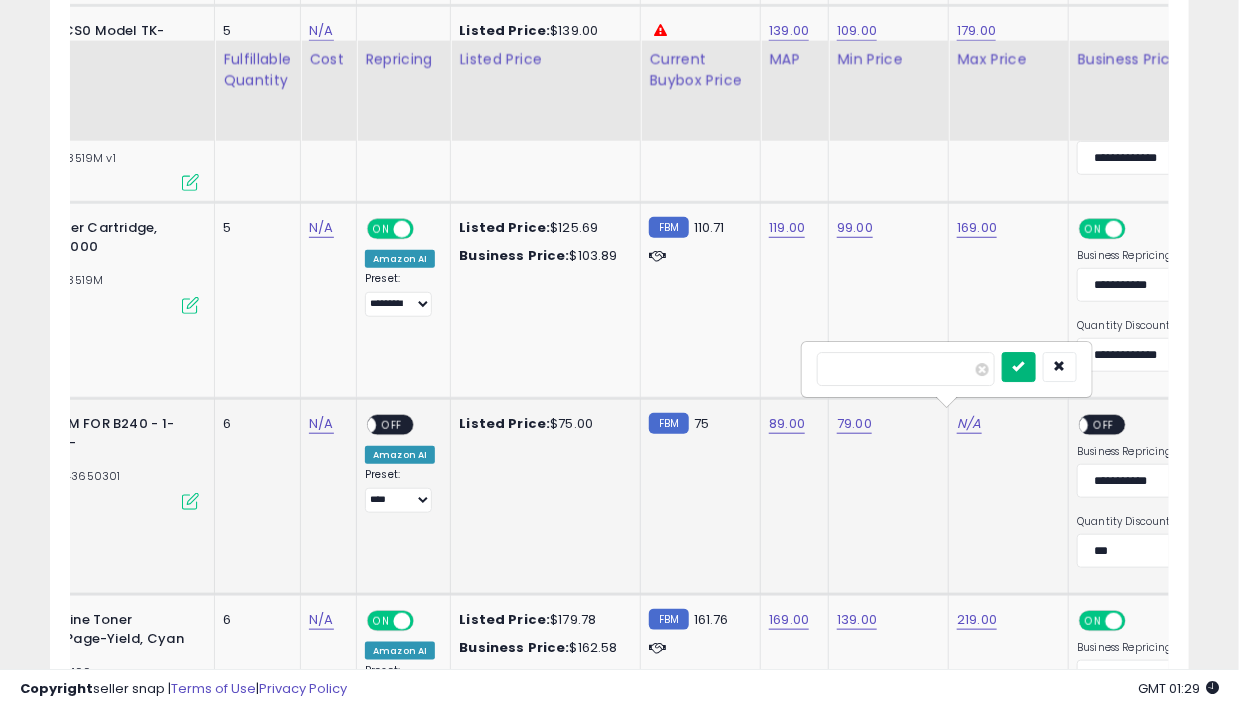 click at bounding box center [1019, 366] 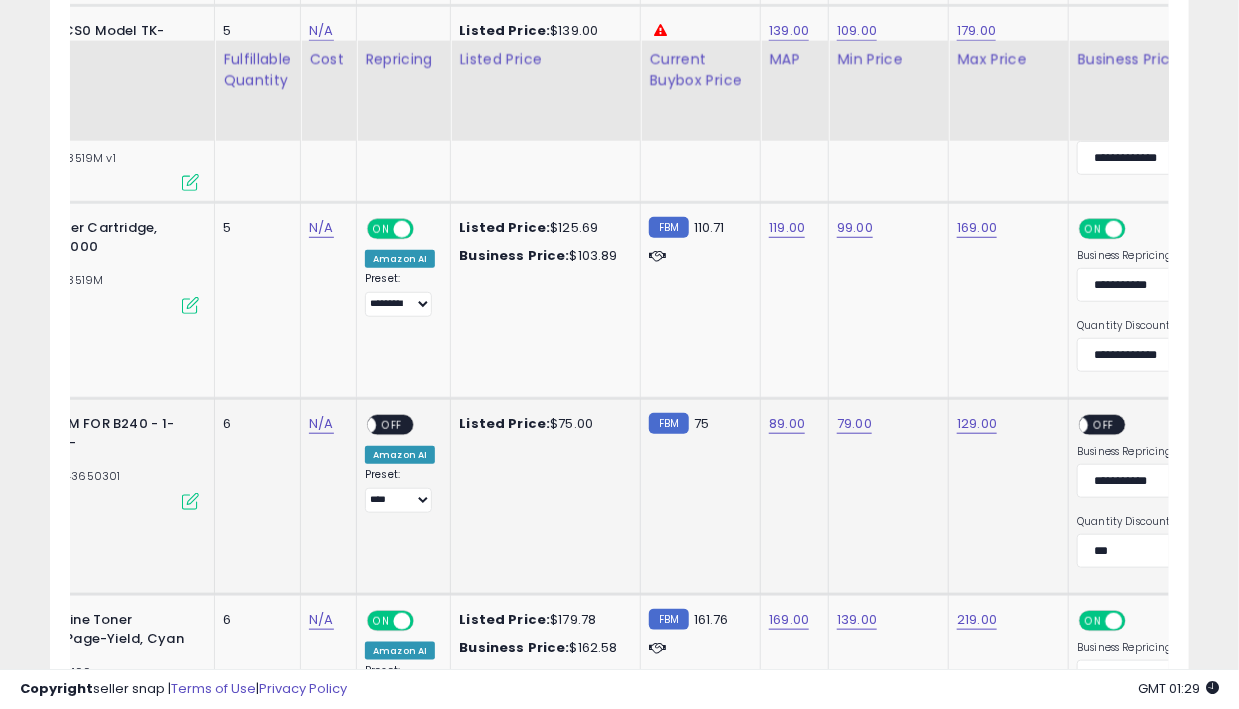 click on "OFF" at bounding box center (1105, 425) 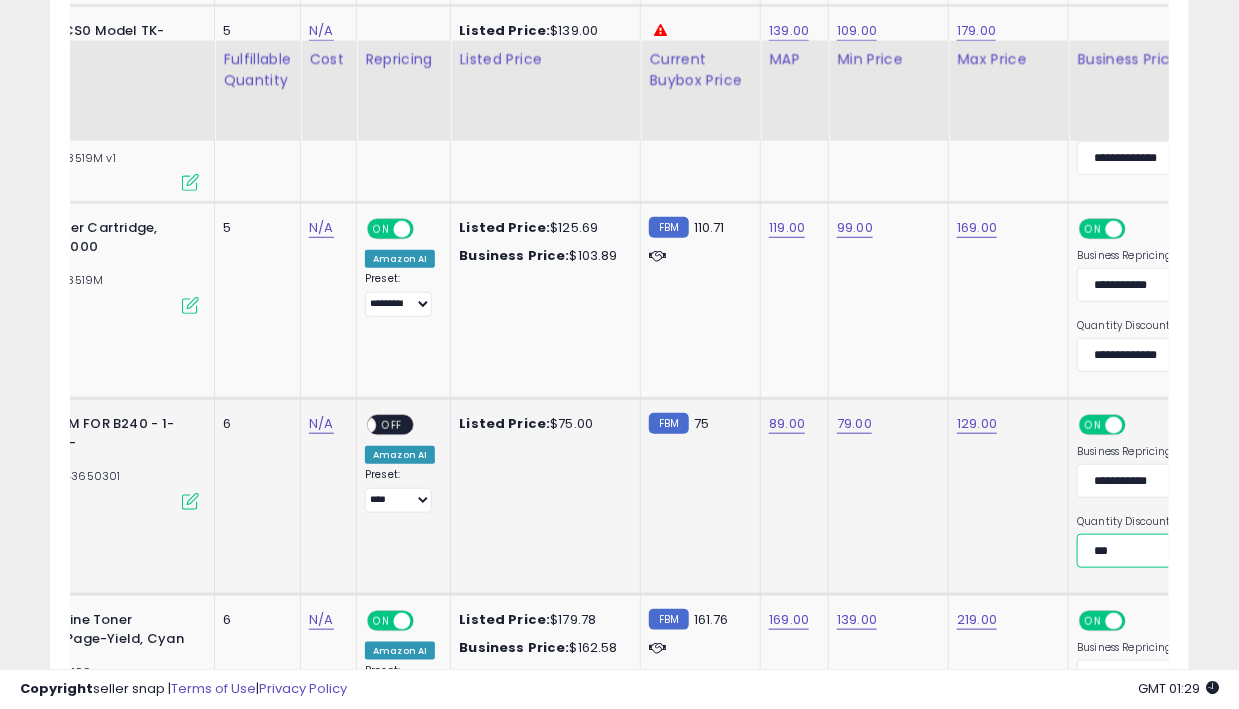 click on "**********" at bounding box center (1149, 551) 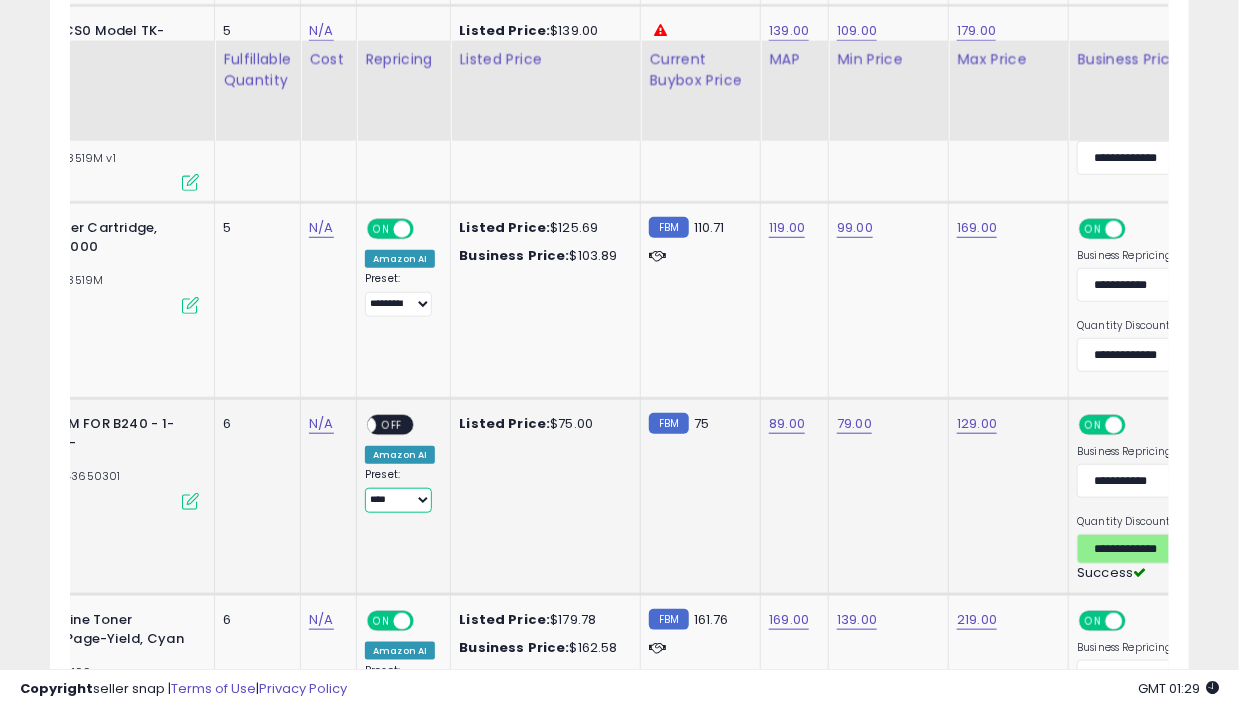 click on "**********" at bounding box center (398, 500) 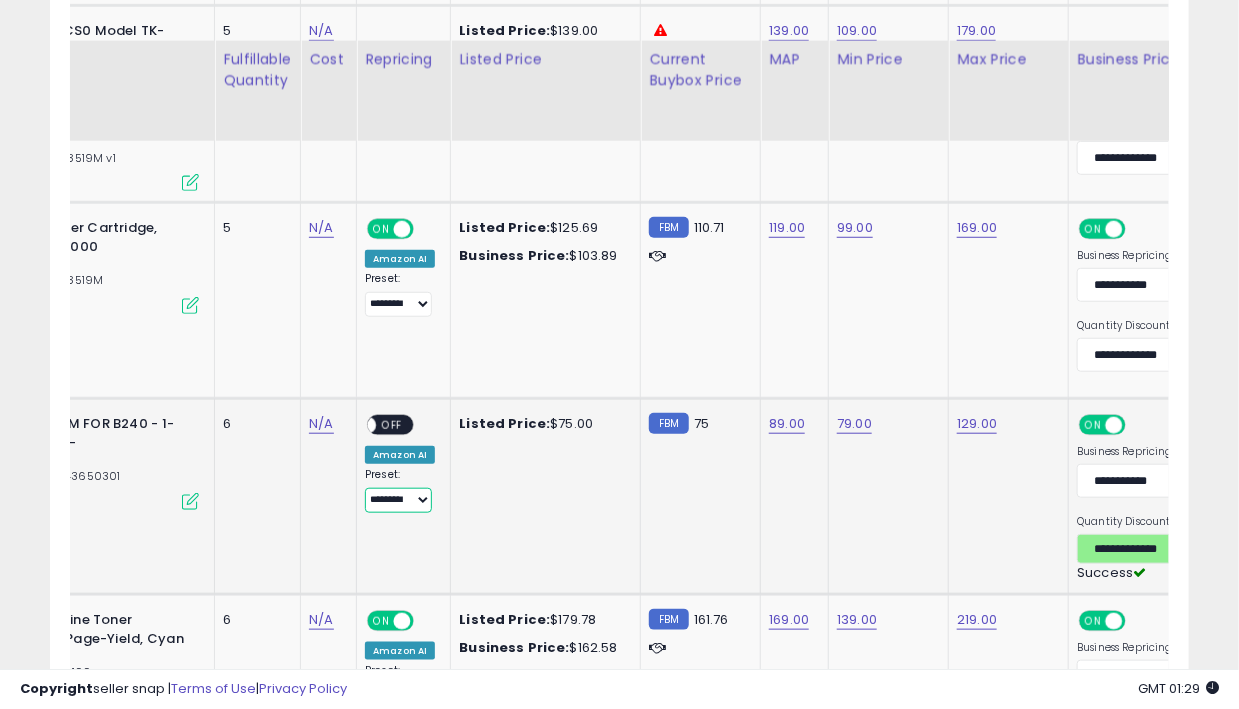 click on "**********" at bounding box center (398, 500) 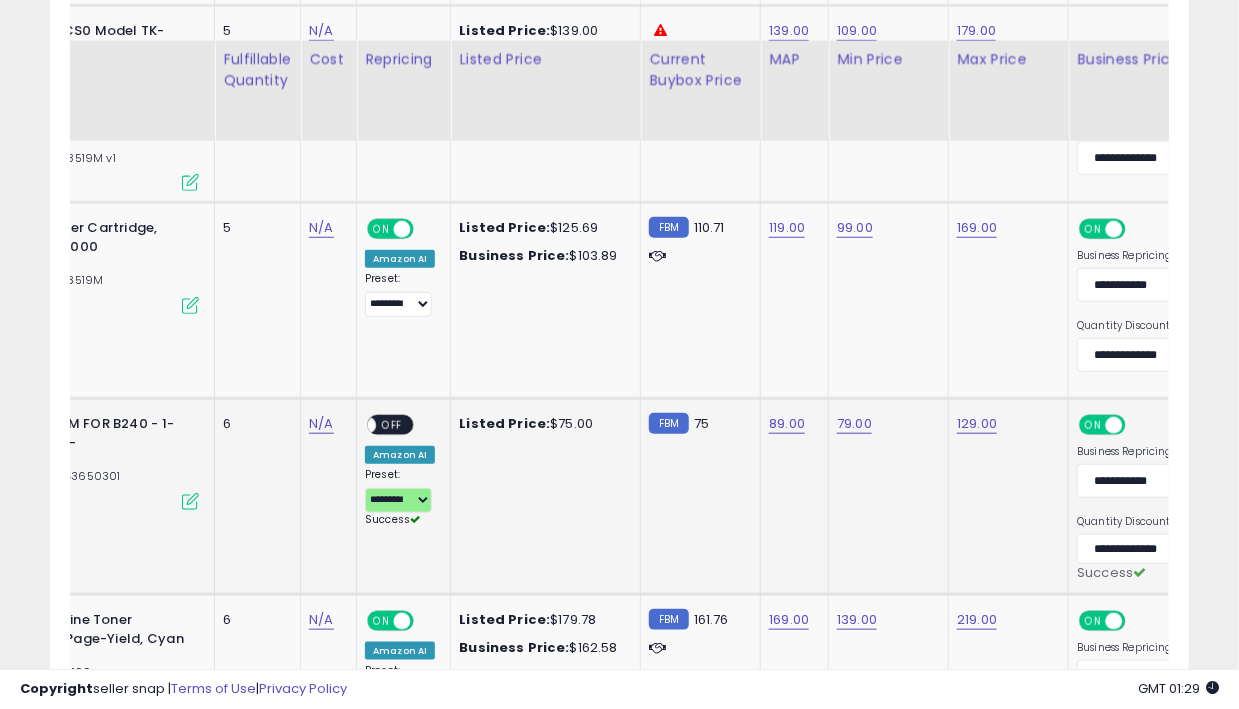 click on "OFF" at bounding box center [392, 425] 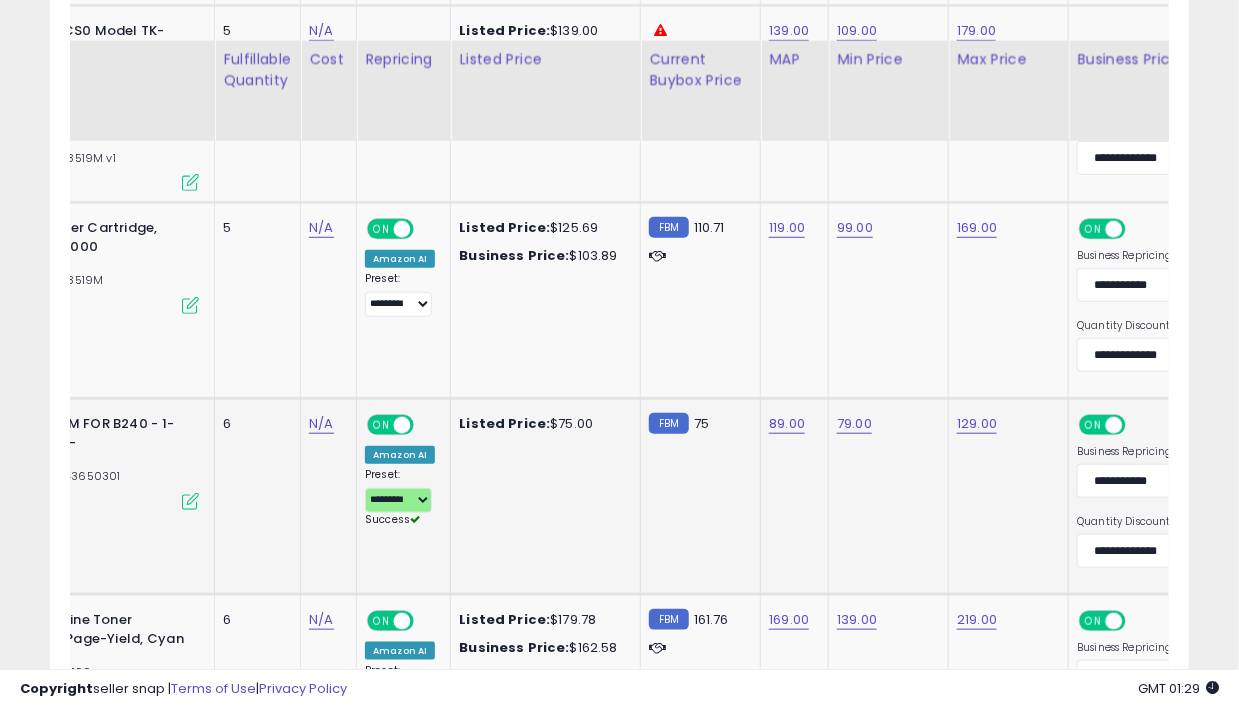 scroll, scrollTop: 0, scrollLeft: 108, axis: horizontal 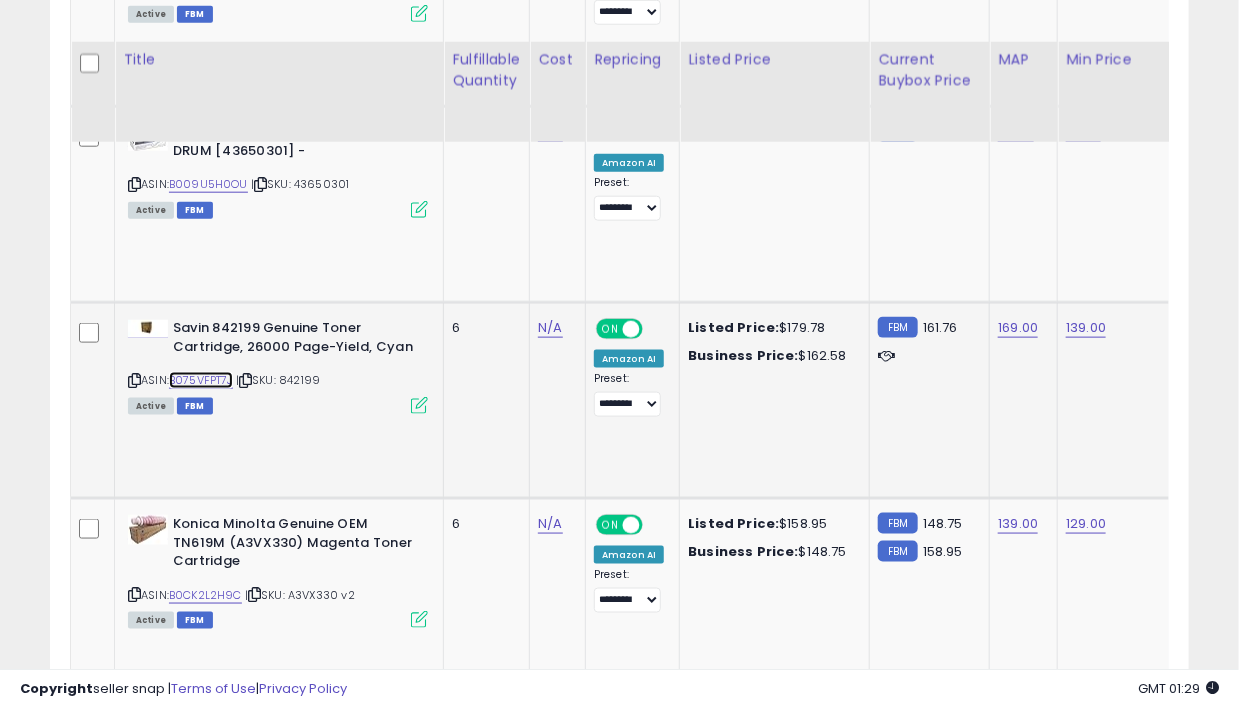 click on "B075VFPT7J" at bounding box center (201, 380) 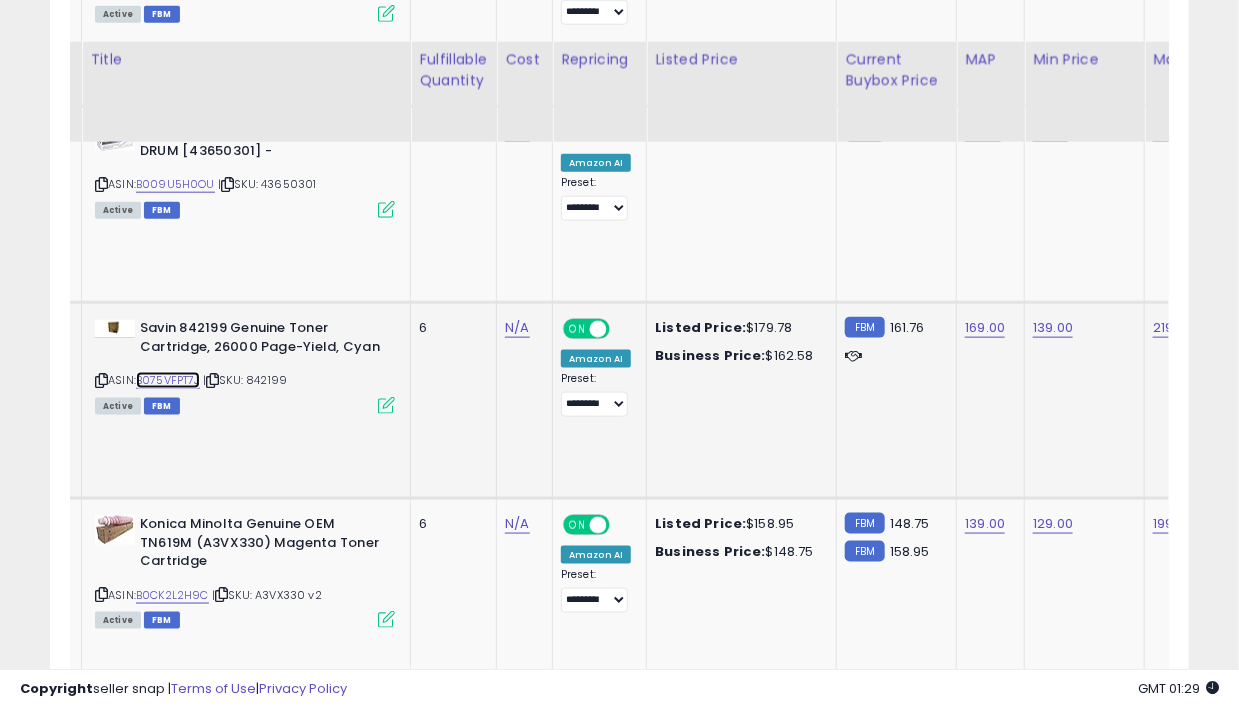 scroll, scrollTop: 0, scrollLeft: 80, axis: horizontal 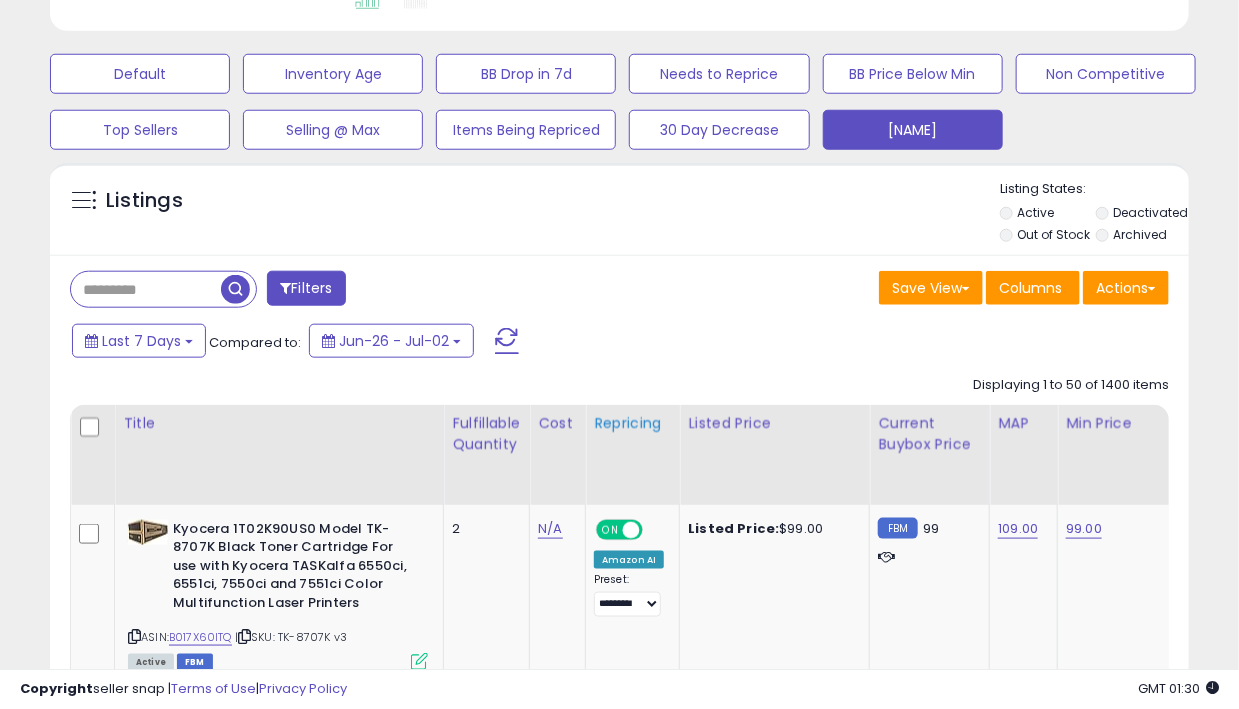 click on "Repricing" at bounding box center [632, 423] 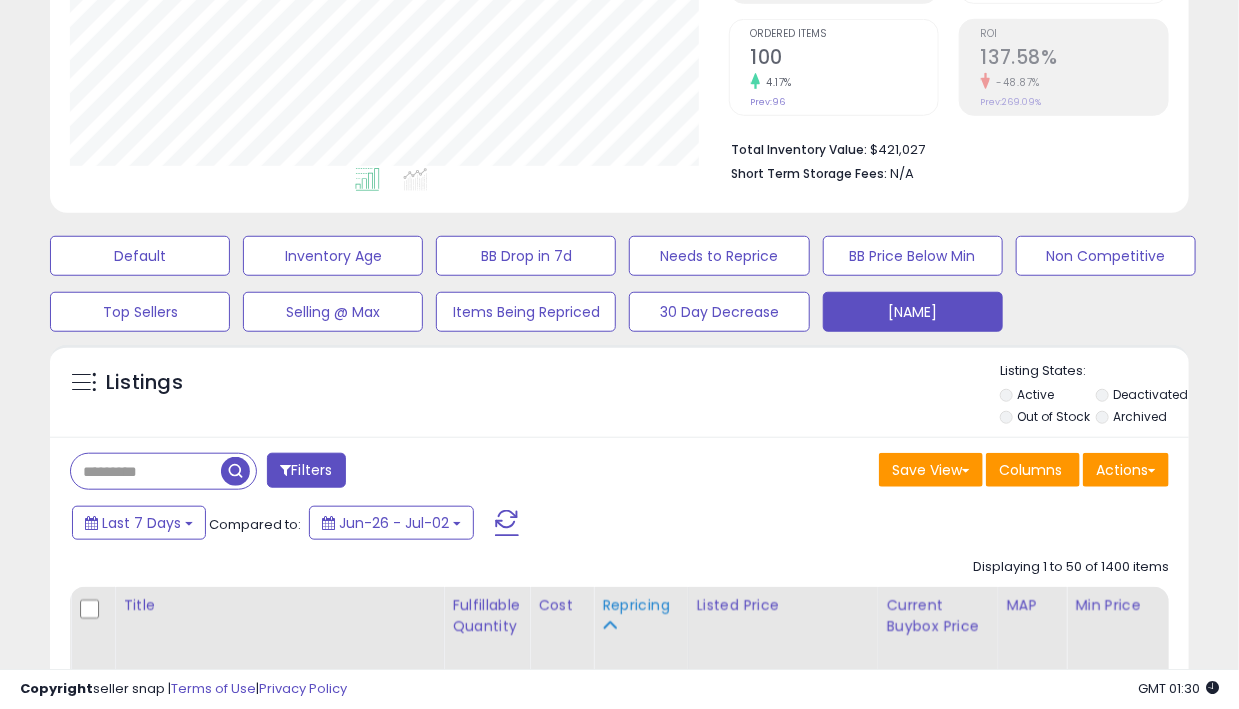 click on "Repricing" at bounding box center [640, 605] 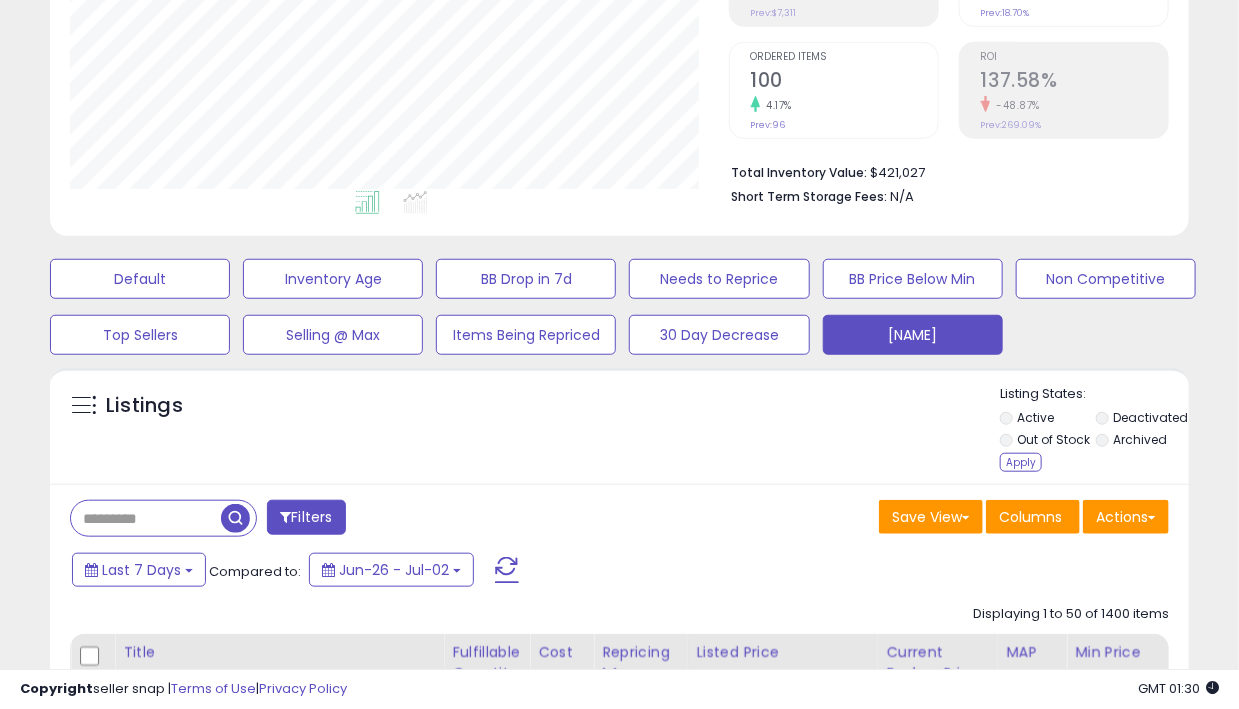 click on "Active" at bounding box center (1036, 417) 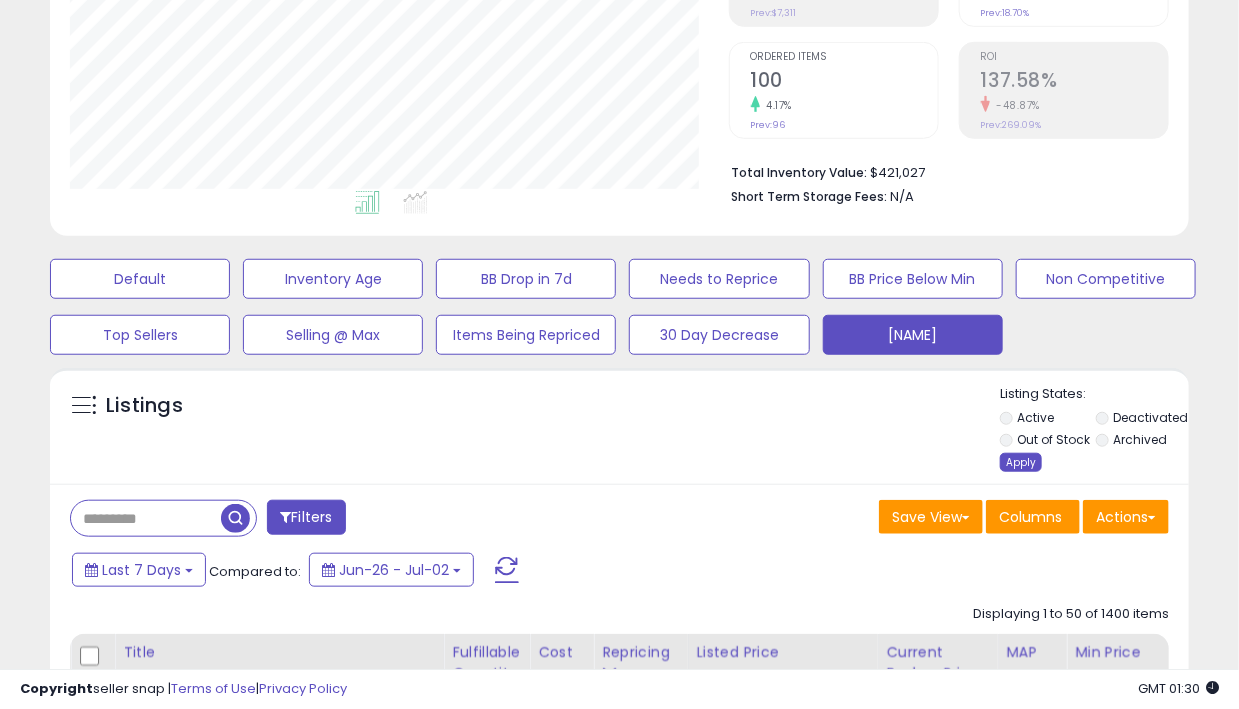 click on "Apply" at bounding box center (1021, 462) 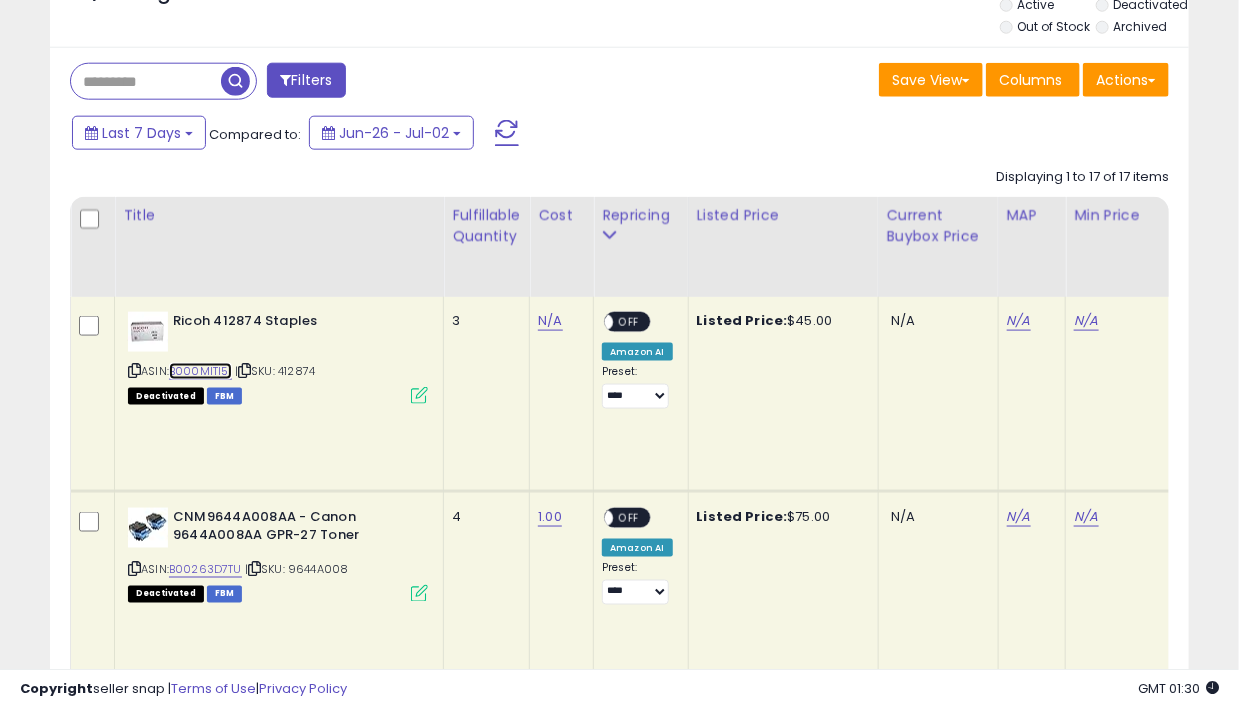click on "B000MITI5I" at bounding box center (200, 371) 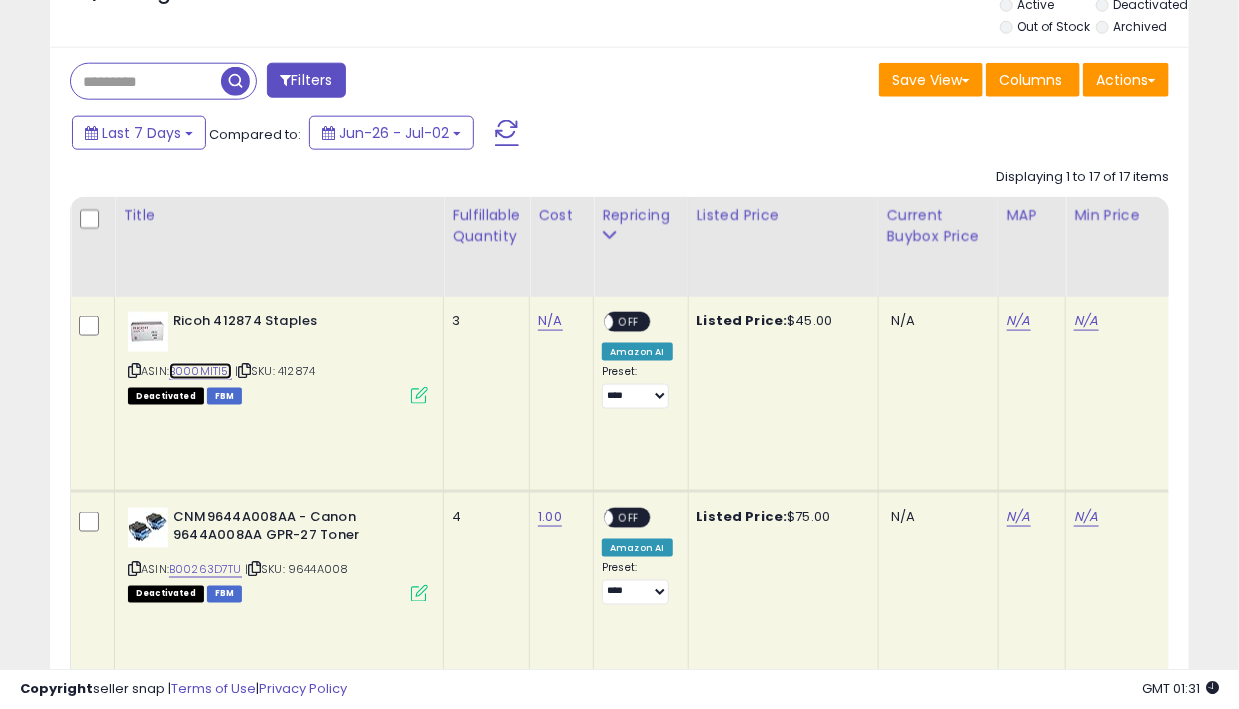 click on "B000MITI5I" at bounding box center (200, 371) 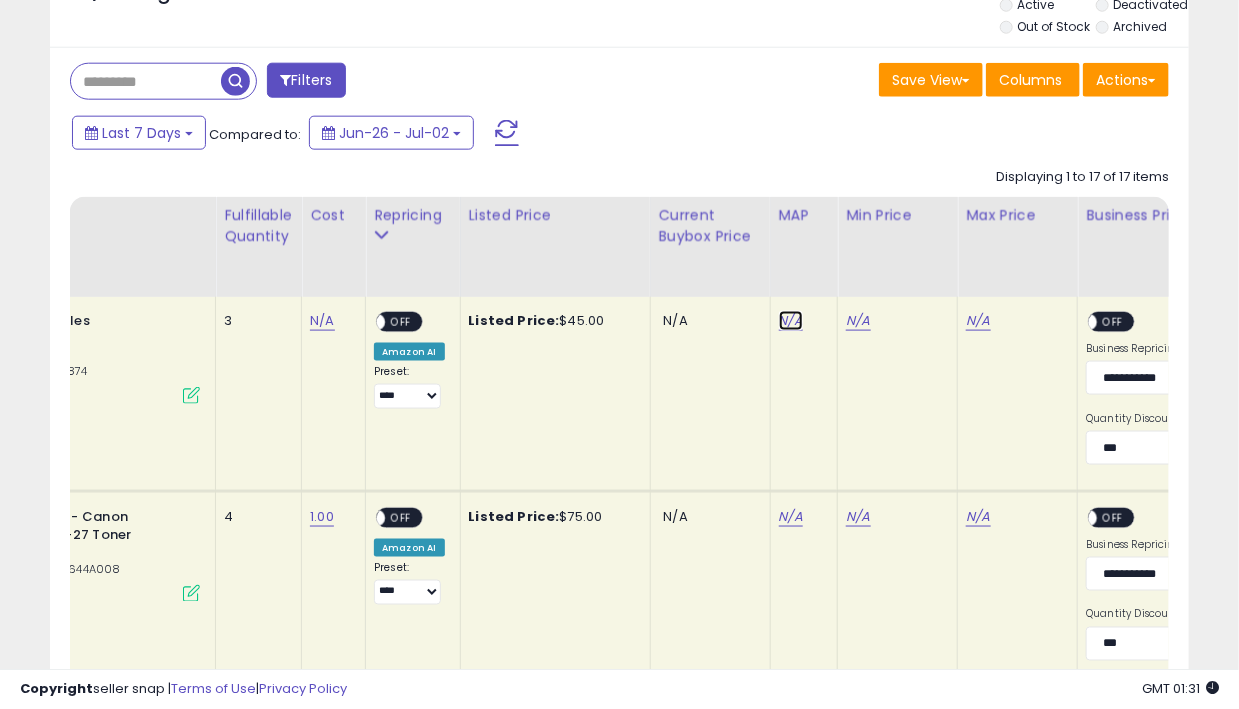 click on "N/A" at bounding box center (791, 321) 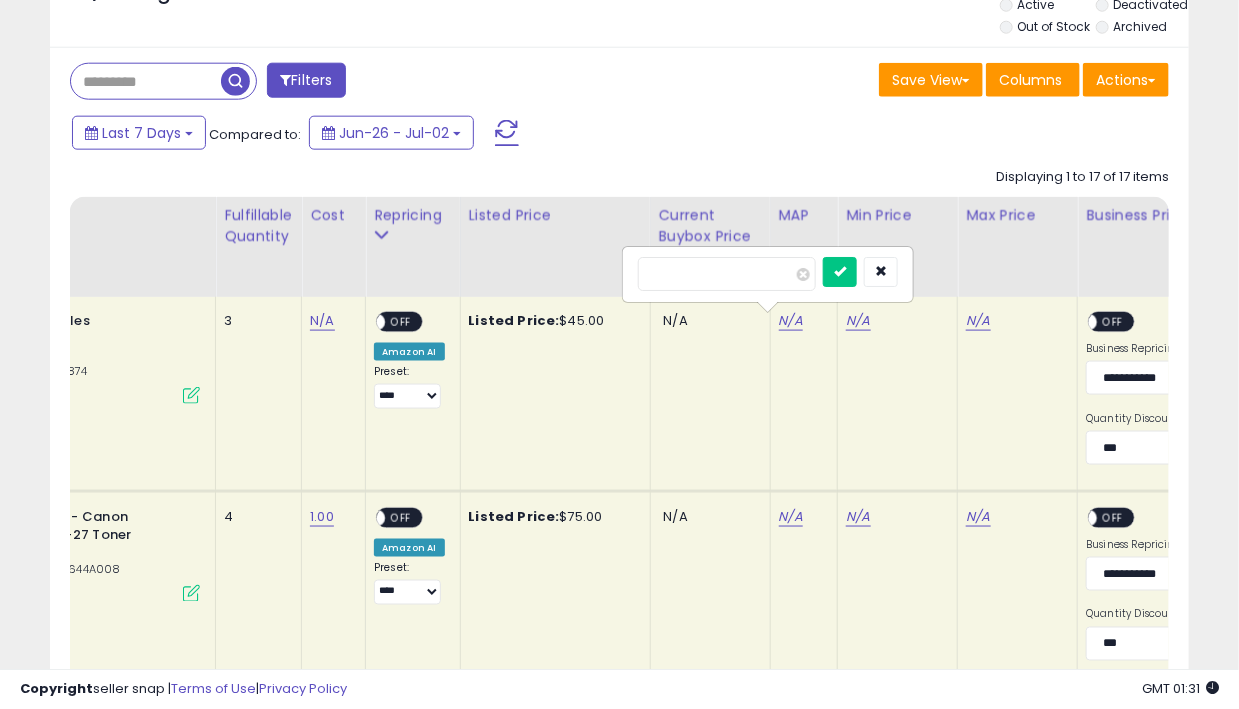 type on "**" 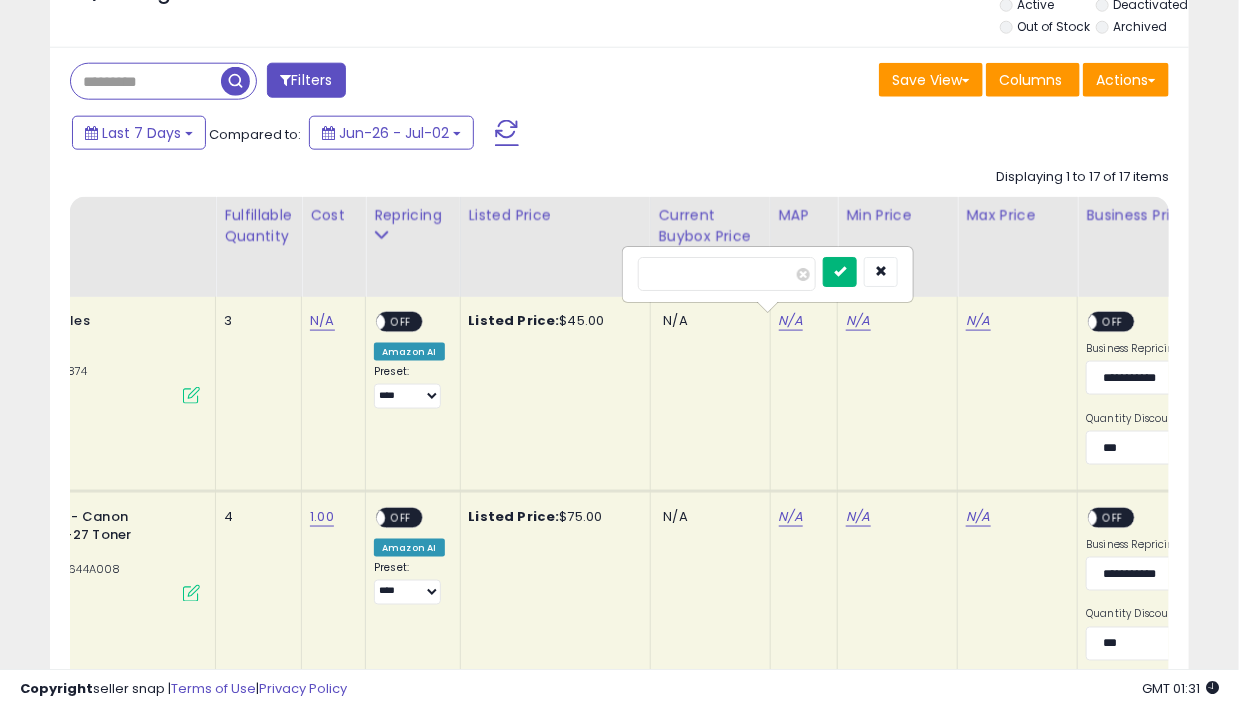 click at bounding box center [840, 271] 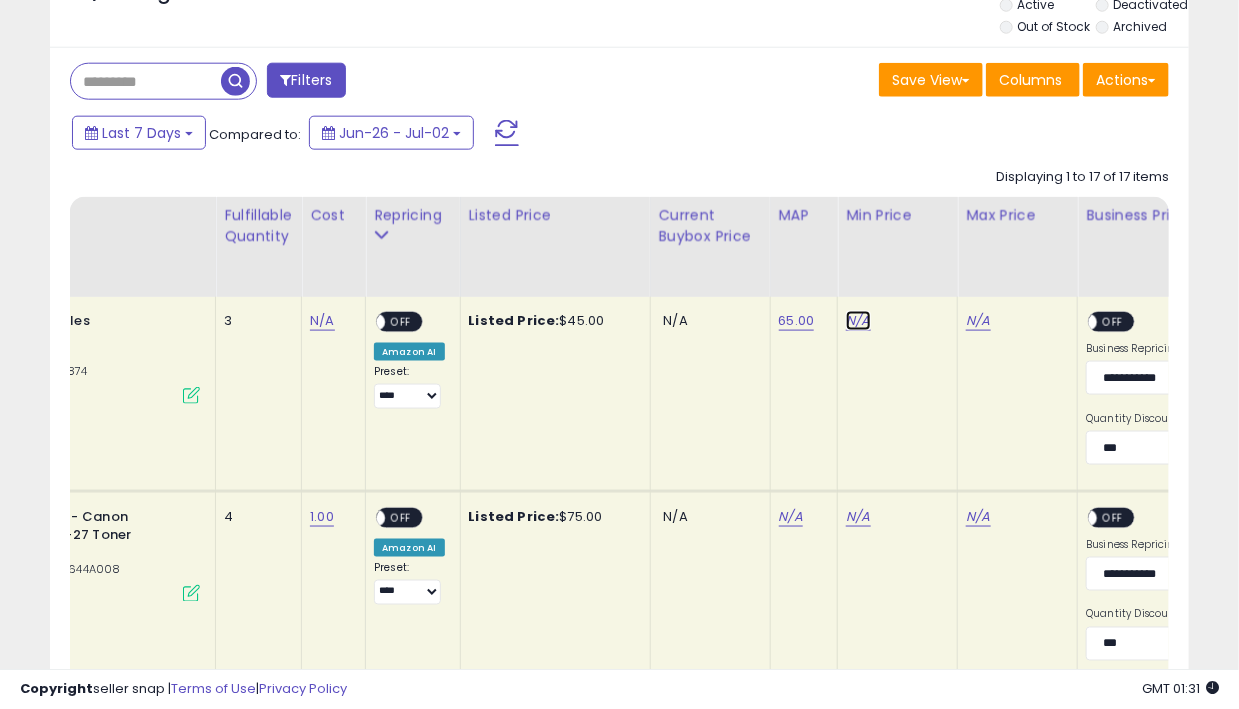 click on "N/A" at bounding box center (858, 321) 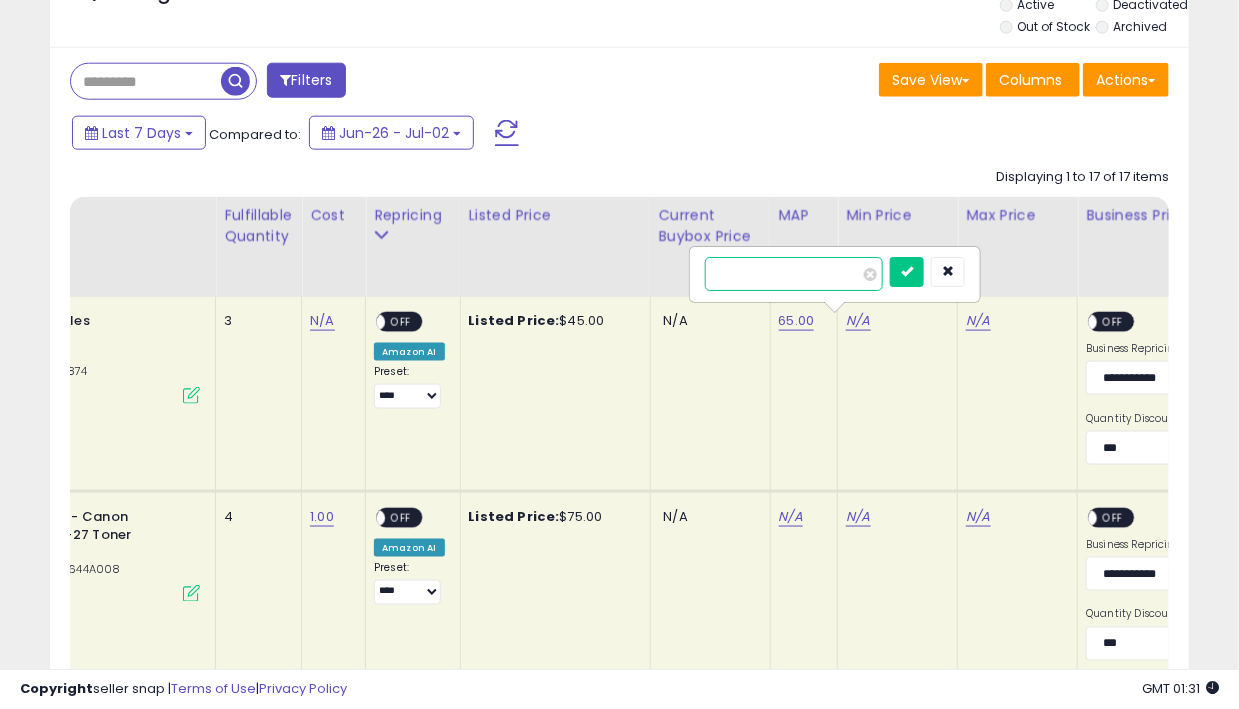 type on "**" 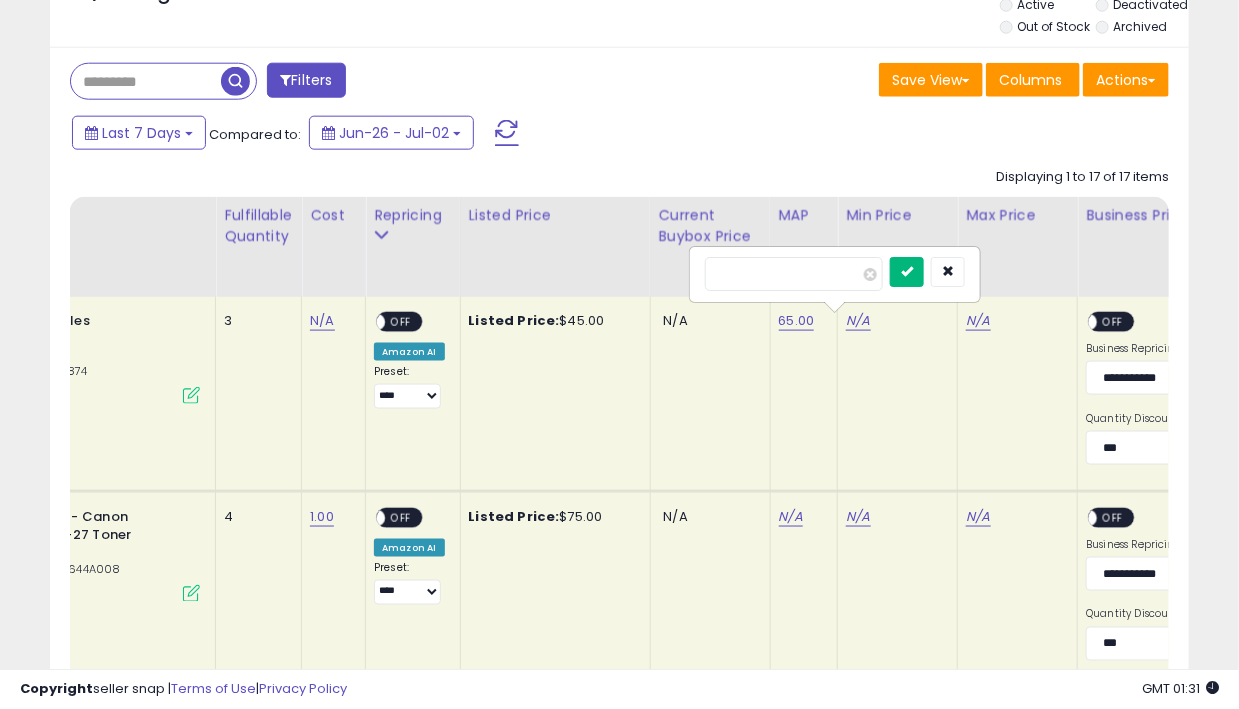 click at bounding box center (907, 271) 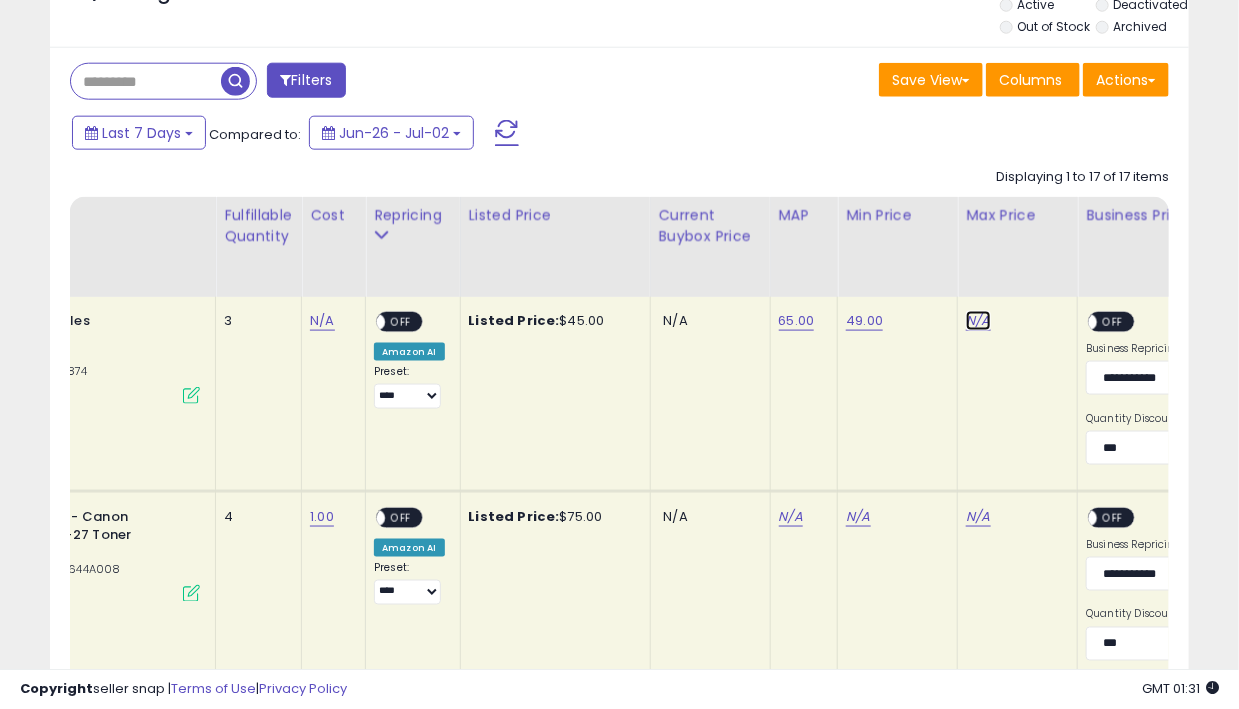 click on "N/A" at bounding box center (978, 321) 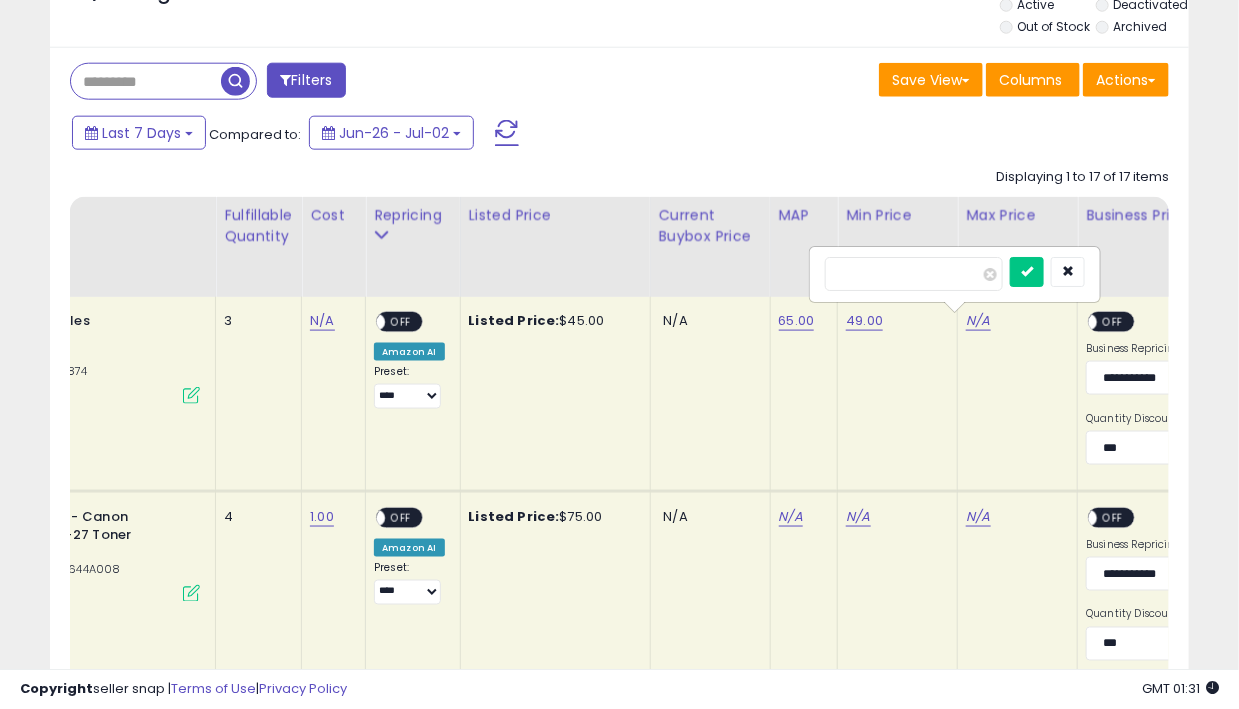 type on "**" 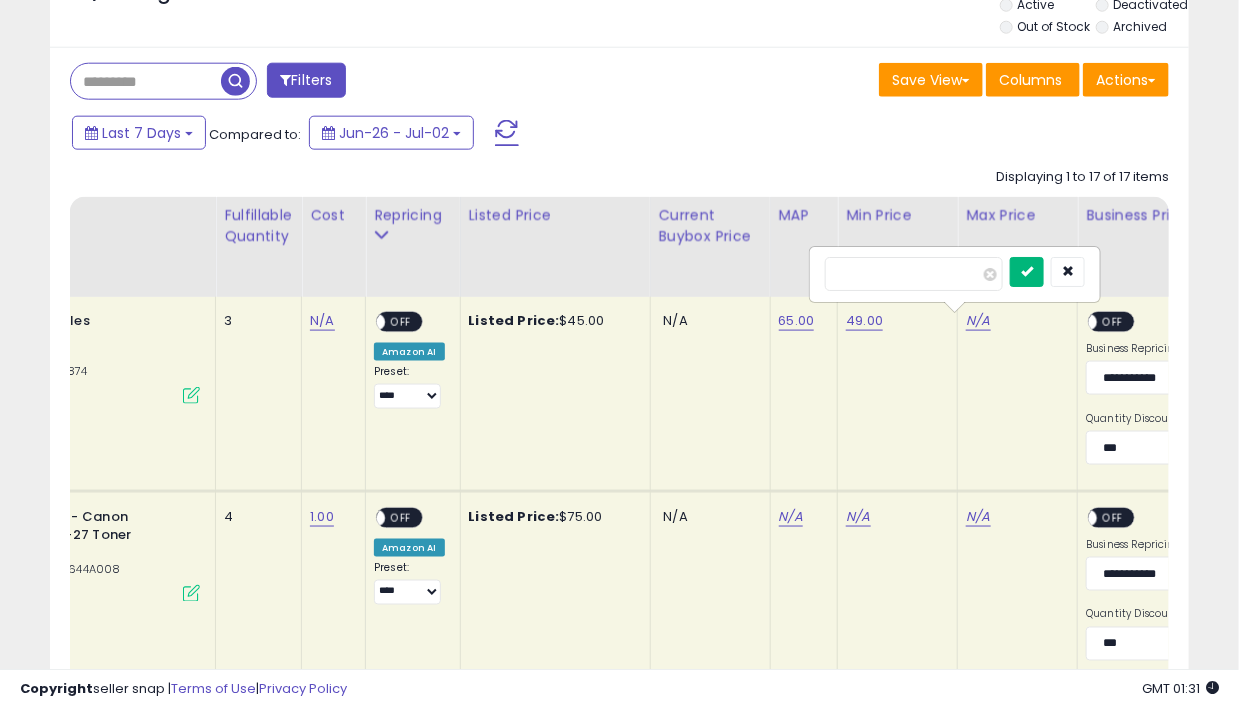 click at bounding box center (1027, 271) 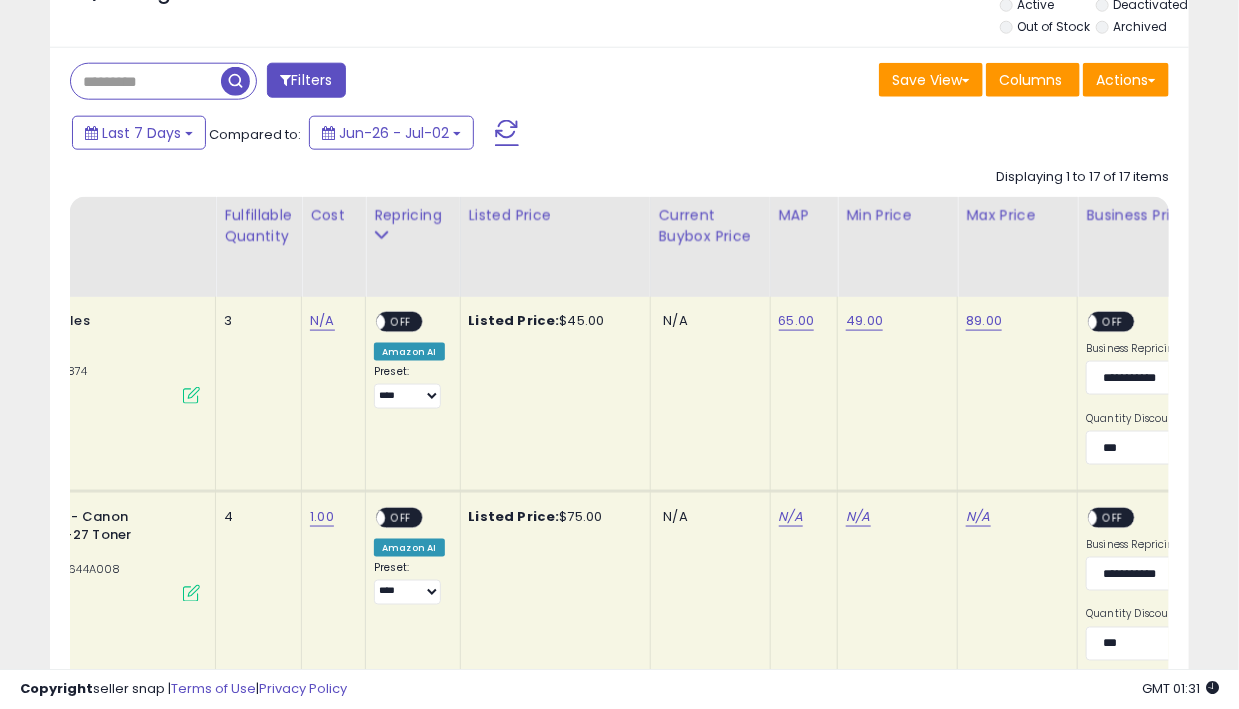 click on "OFF" at bounding box center [1114, 321] 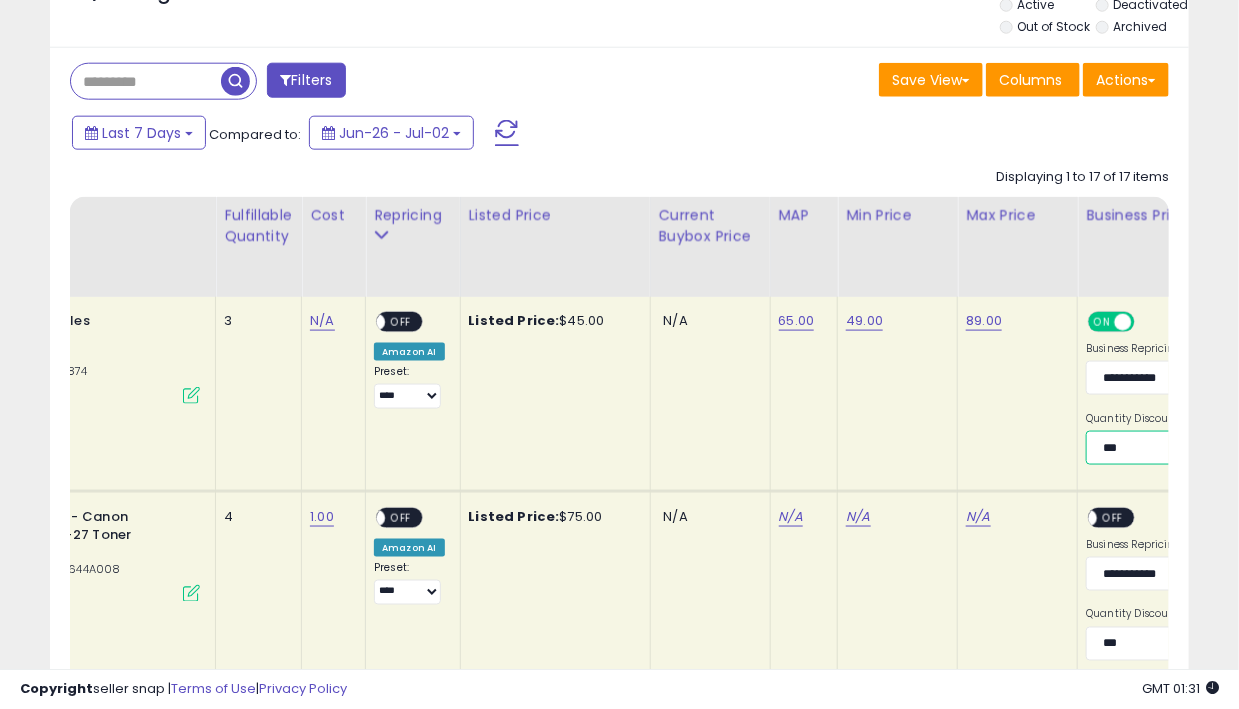 click on "**********" at bounding box center (1158, 448) 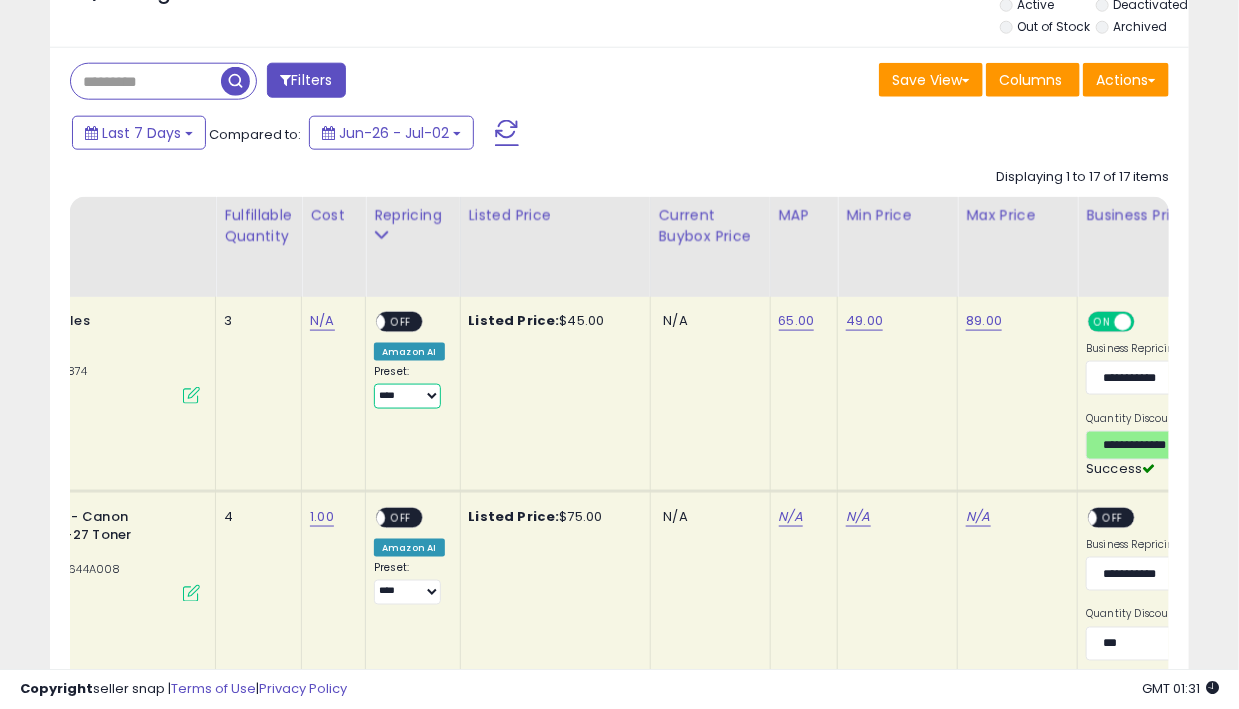 click on "**********" at bounding box center (407, 396) 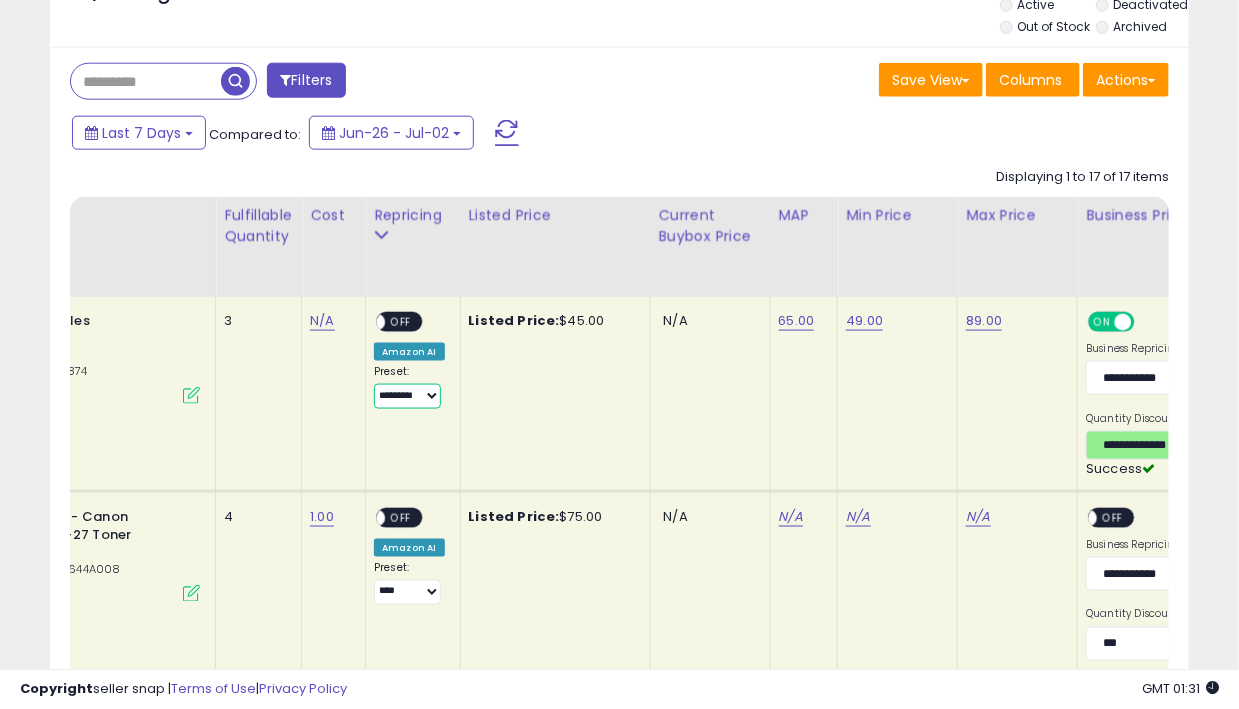 click on "**********" at bounding box center (407, 396) 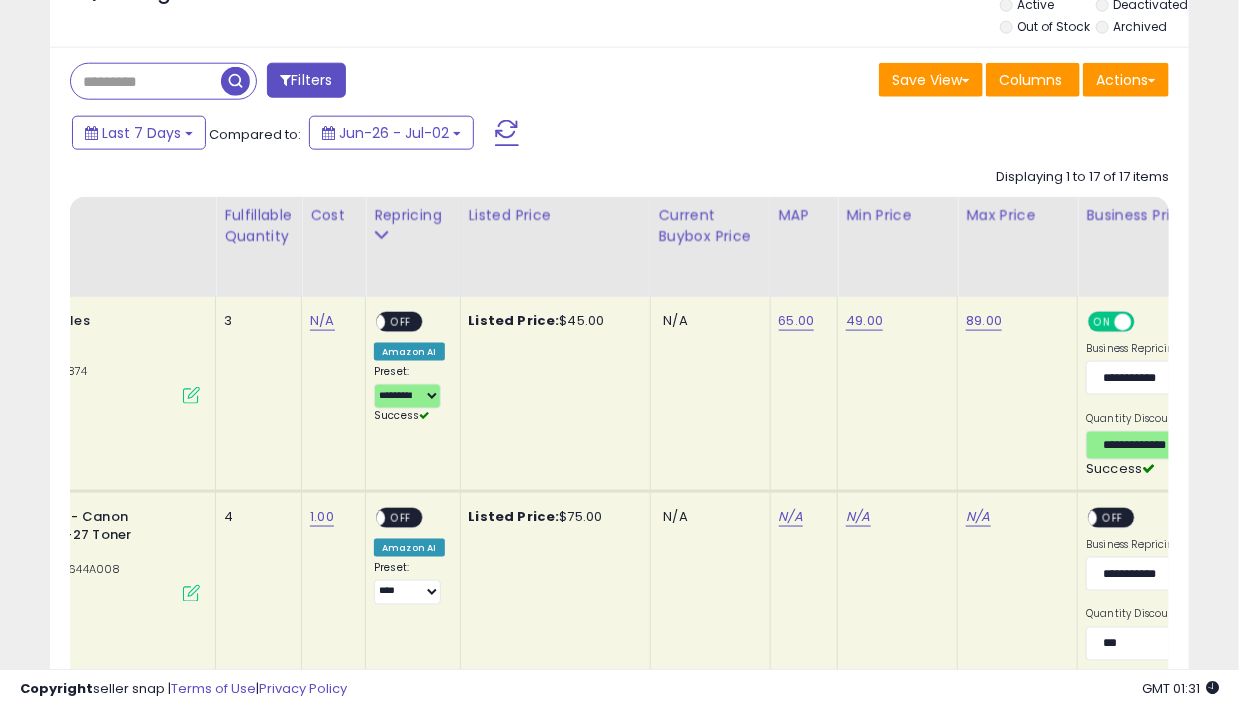 click on "OFF" at bounding box center [402, 321] 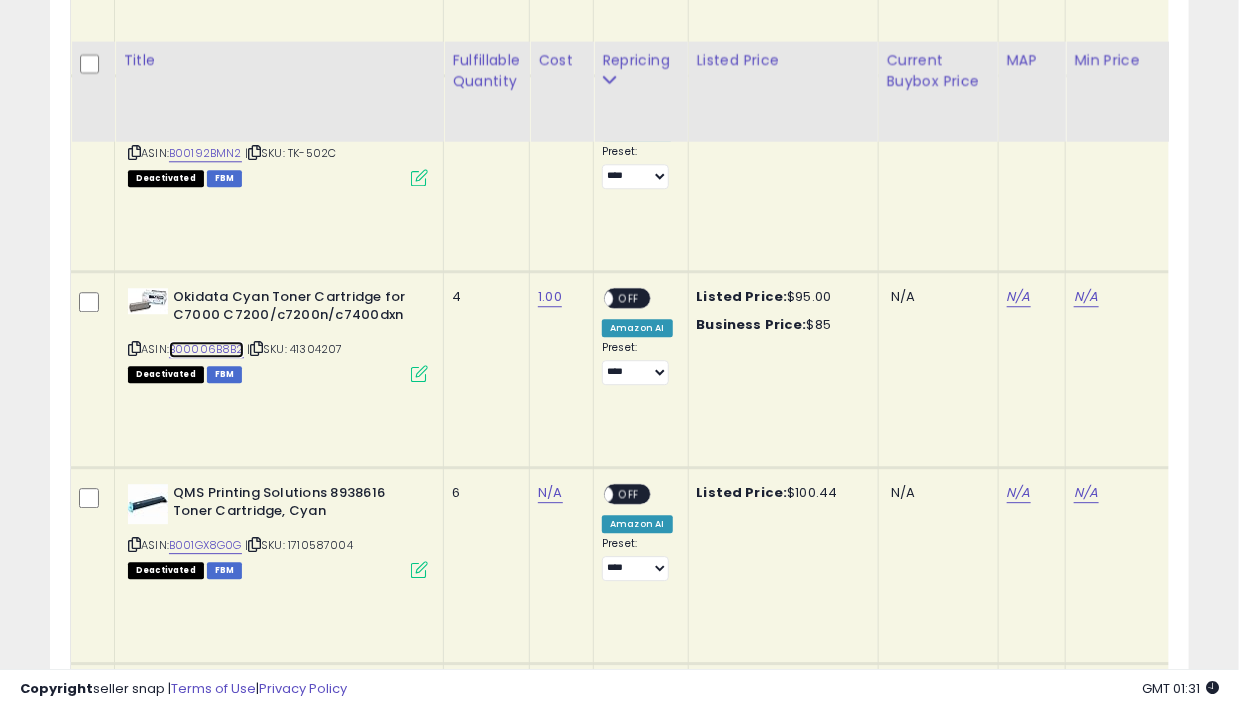 click on "B00006B8B2" at bounding box center (206, 349) 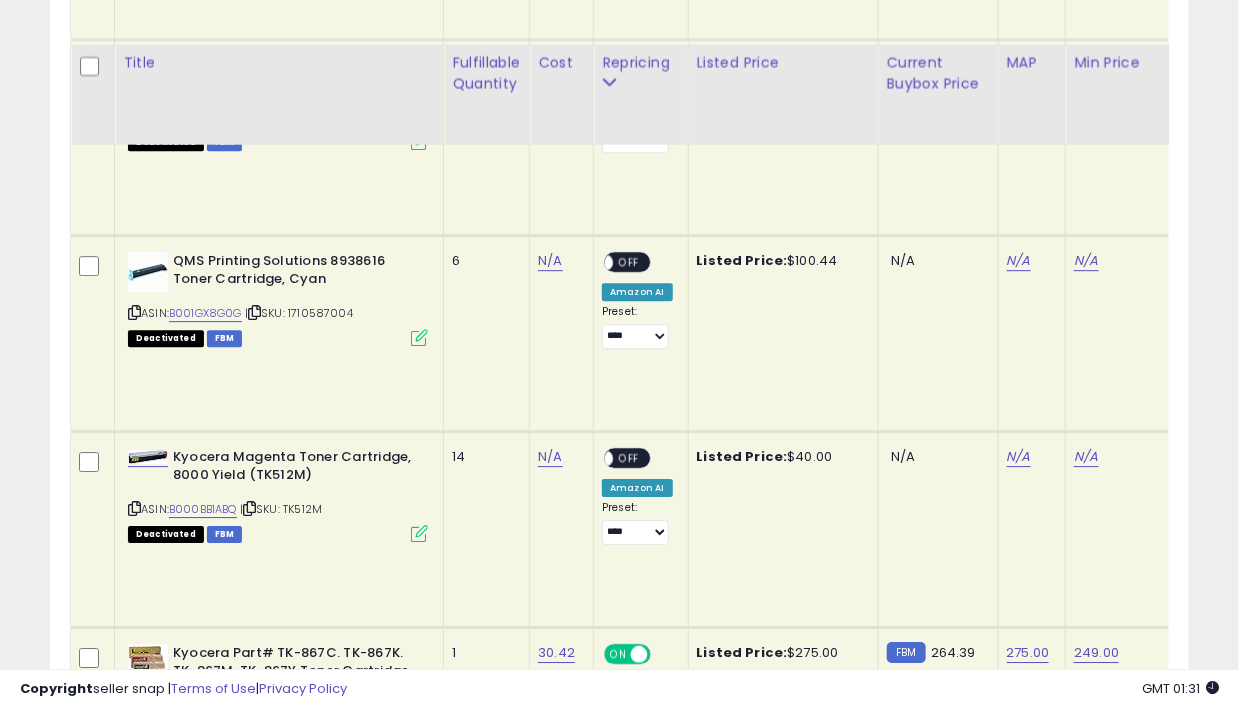 scroll, scrollTop: 2053, scrollLeft: 0, axis: vertical 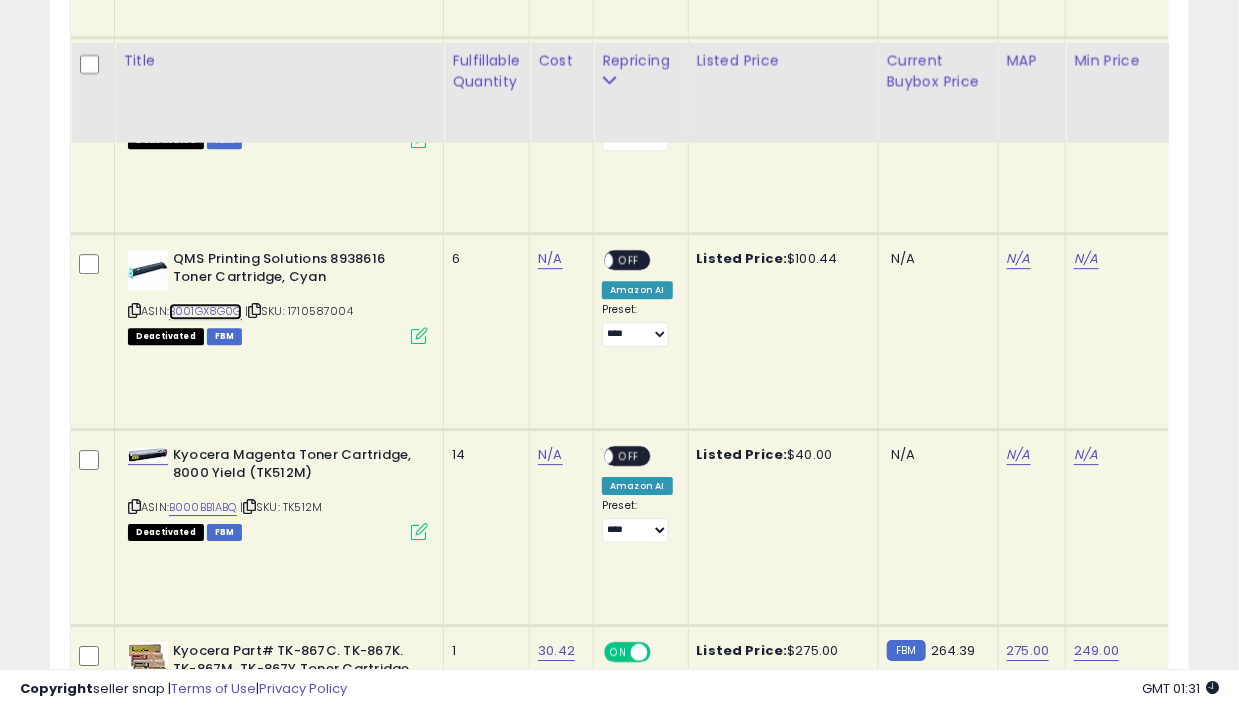 click on "B001GX8G0G" at bounding box center [205, 311] 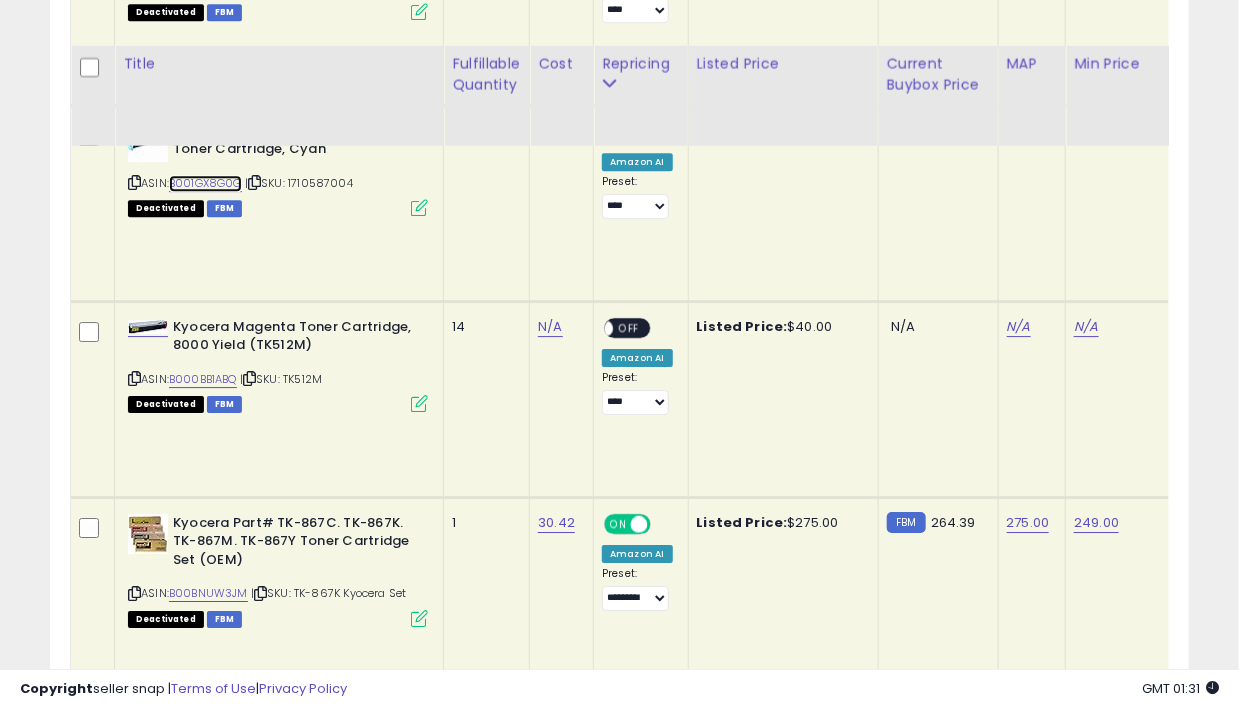 scroll, scrollTop: 2187, scrollLeft: 0, axis: vertical 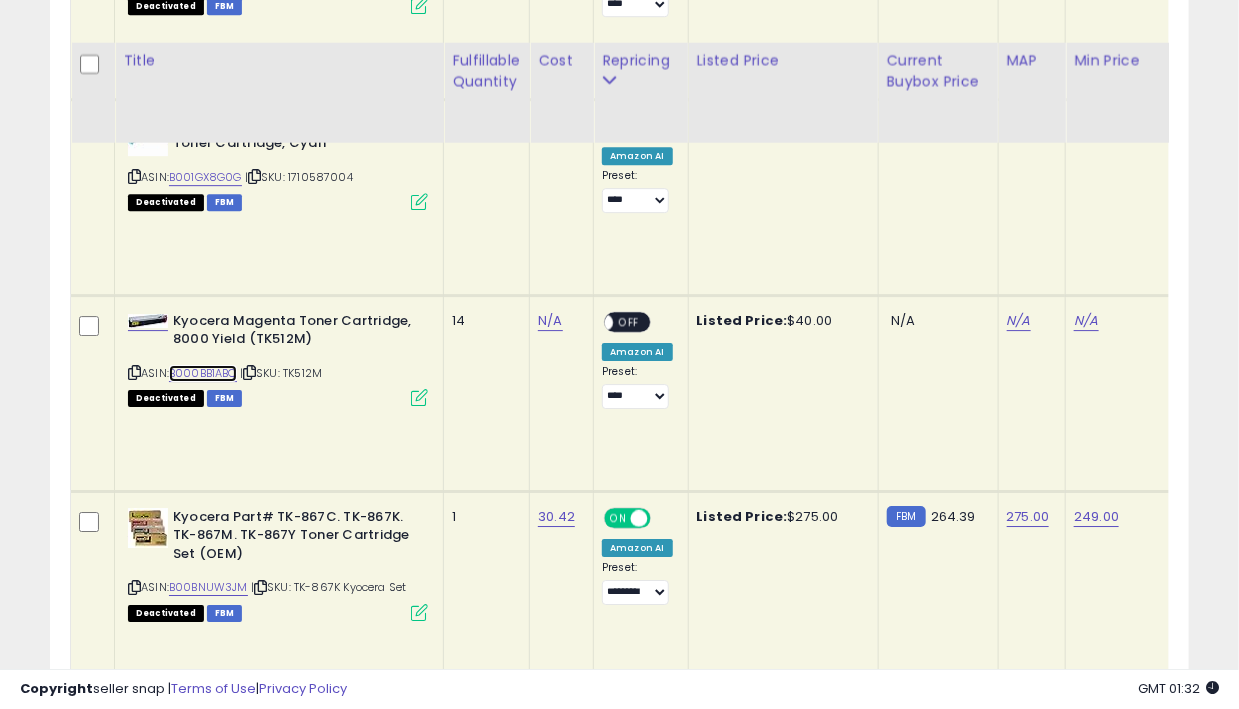 click on "B000BB1ABQ" at bounding box center [203, 373] 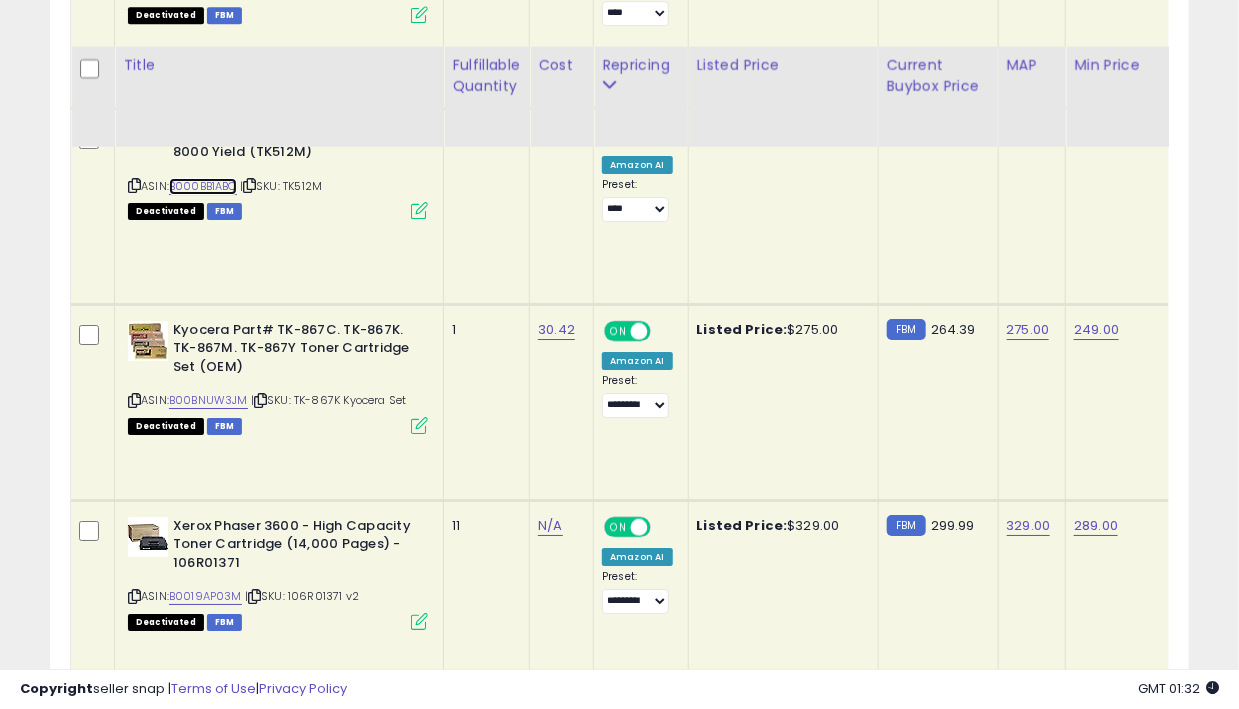 scroll, scrollTop: 2380, scrollLeft: 0, axis: vertical 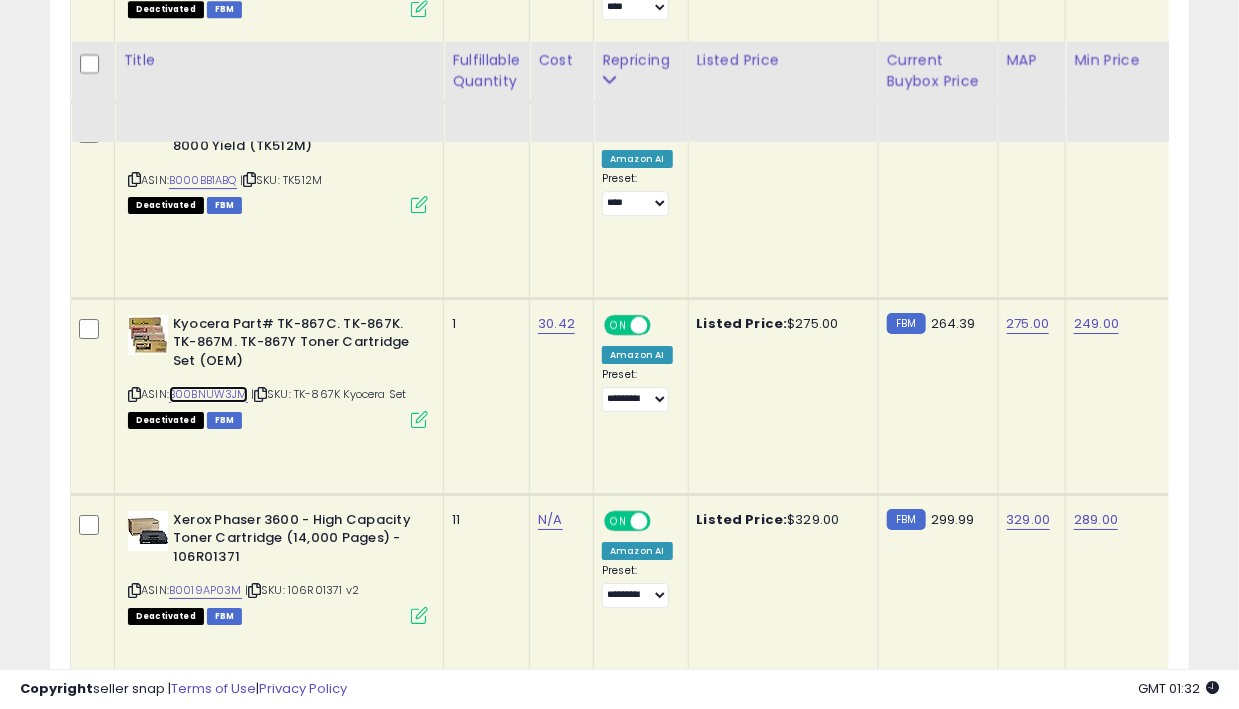 click on "B00BNUW3JM" at bounding box center (208, 394) 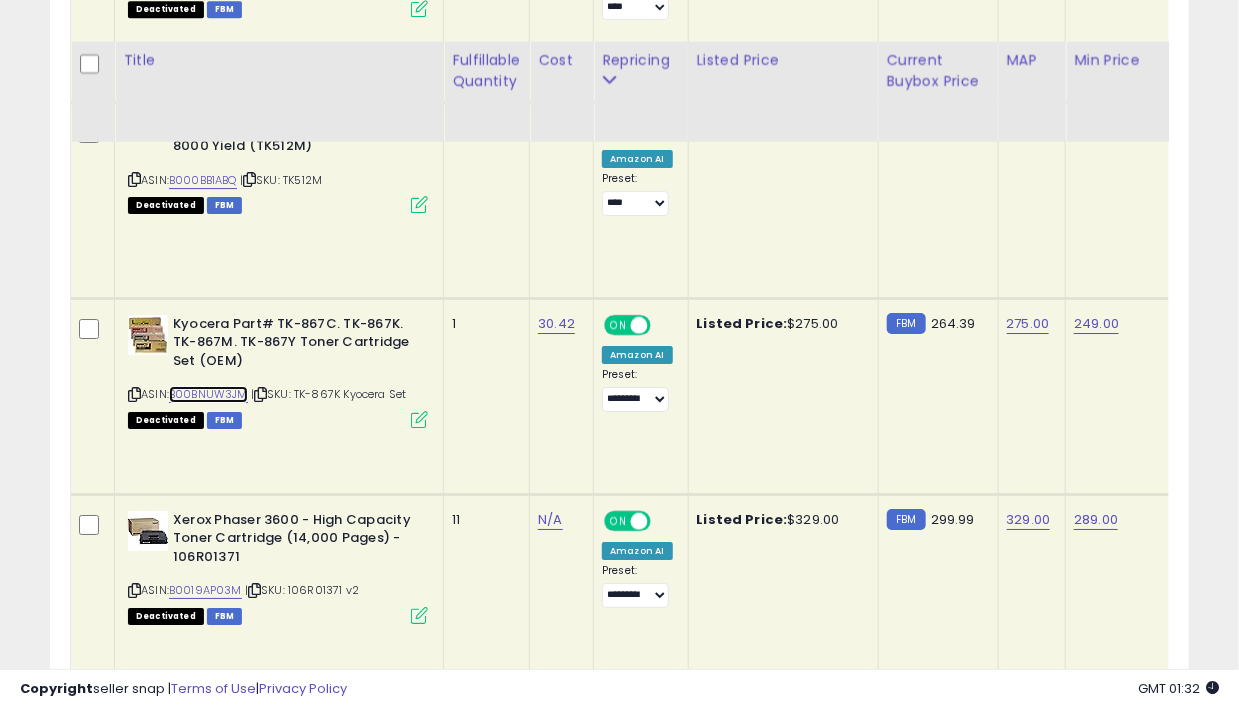 scroll, scrollTop: 0, scrollLeft: 31, axis: horizontal 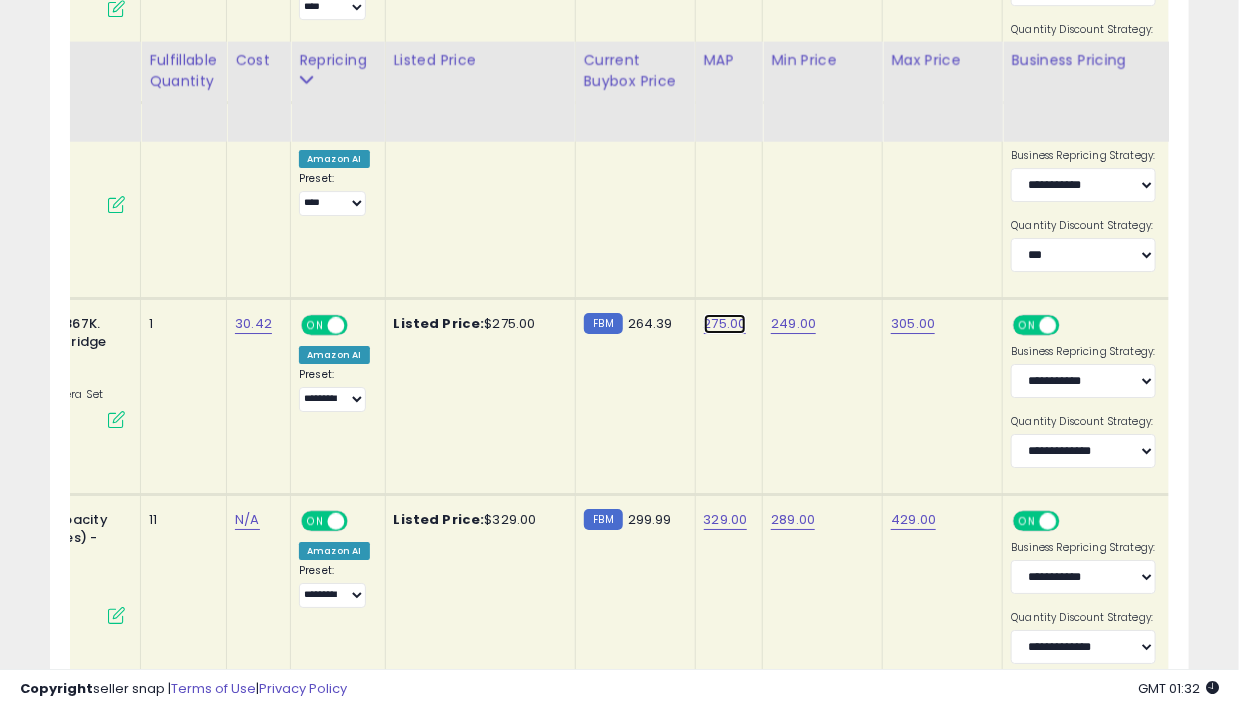 click on "275.00" at bounding box center [722, -1244] 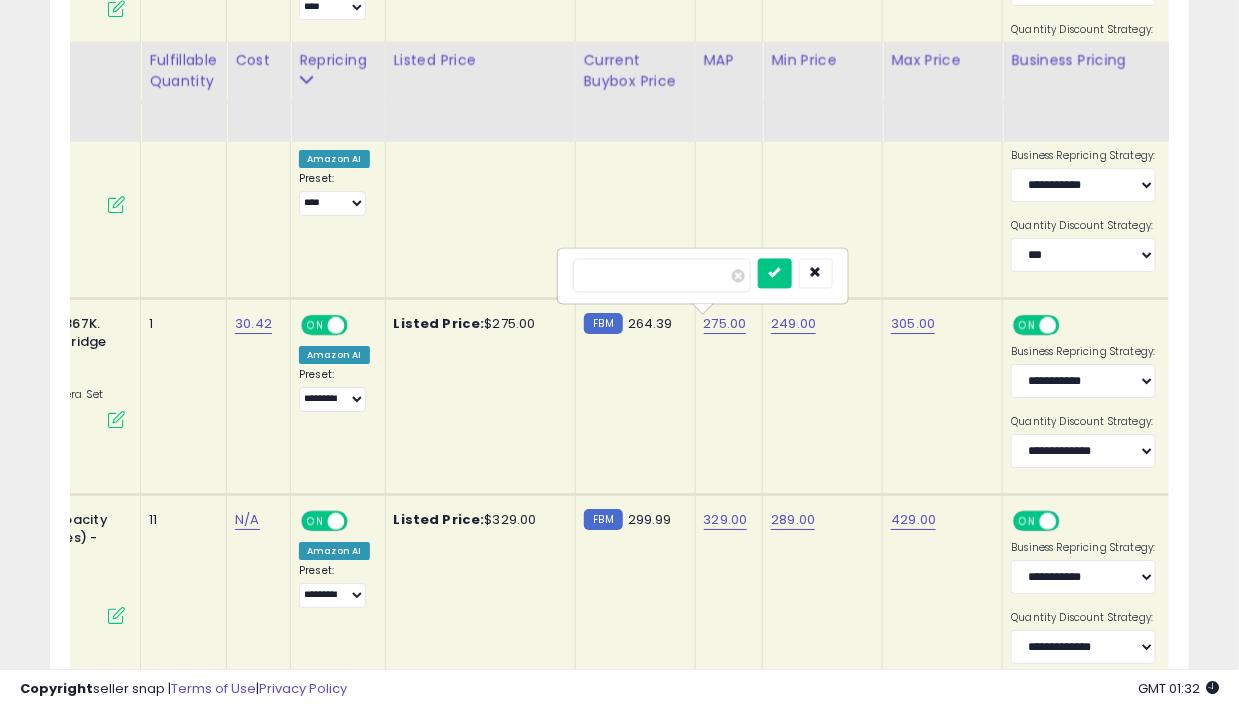 type on "*********" 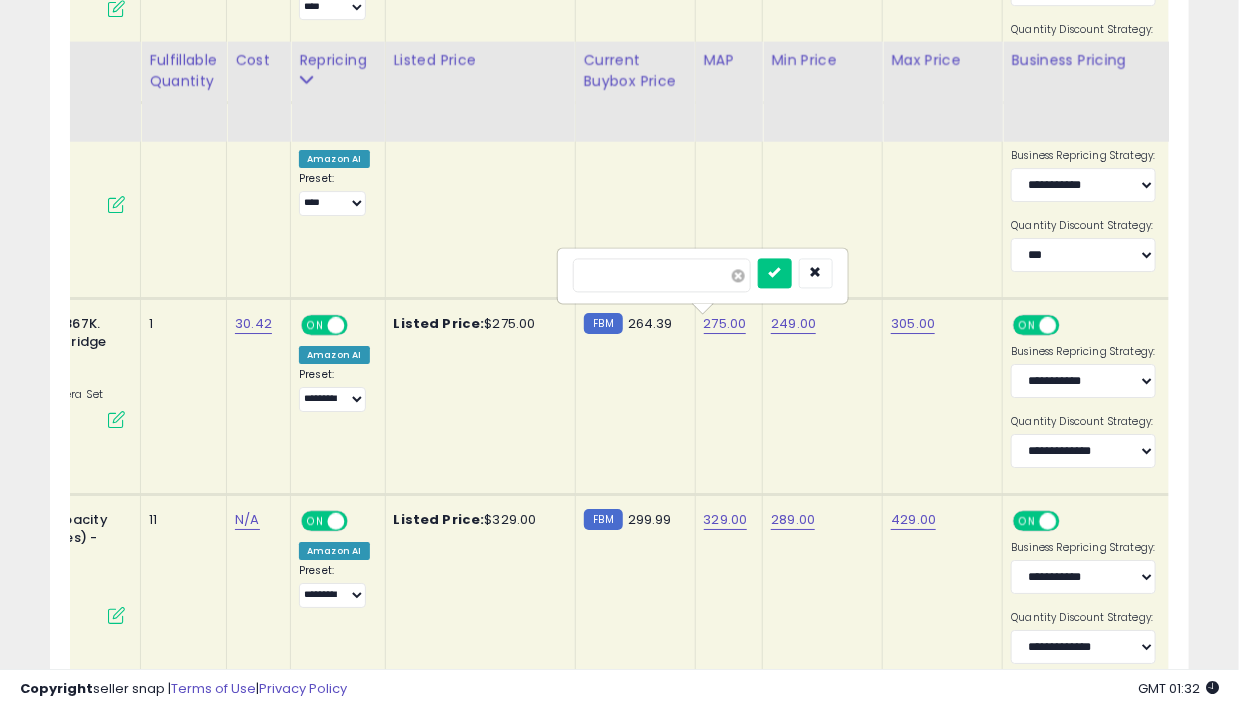 click at bounding box center [738, 275] 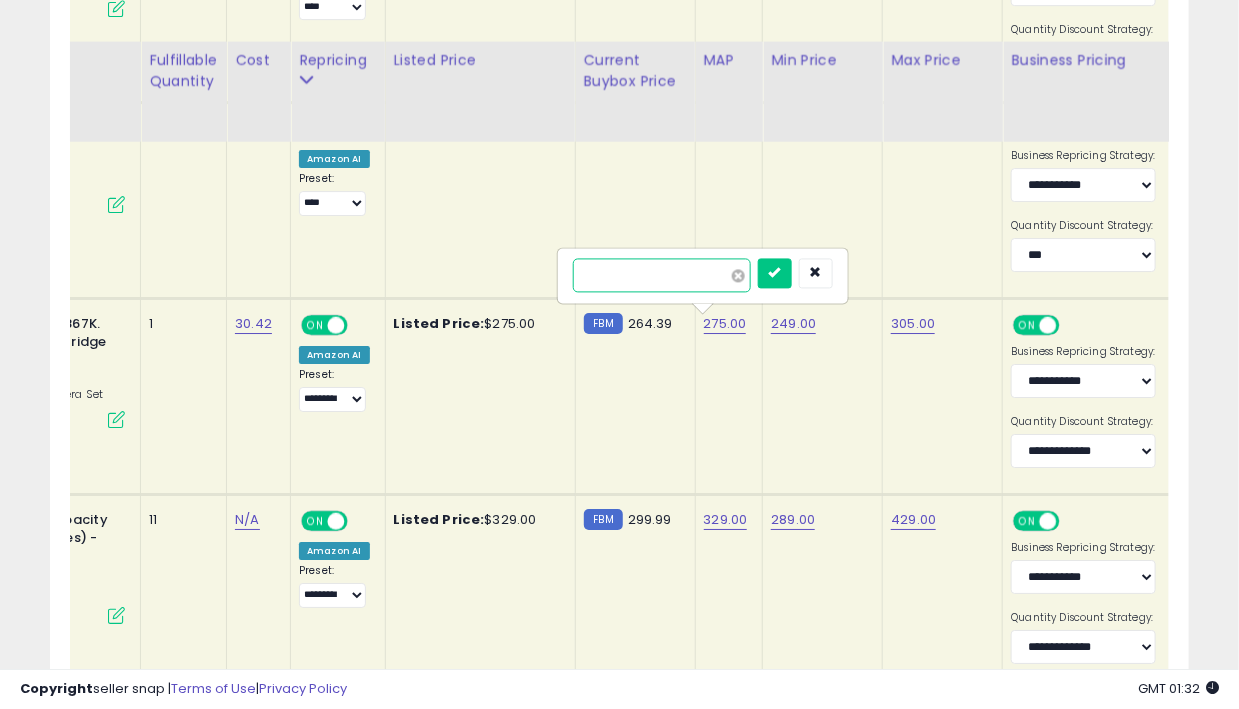 type 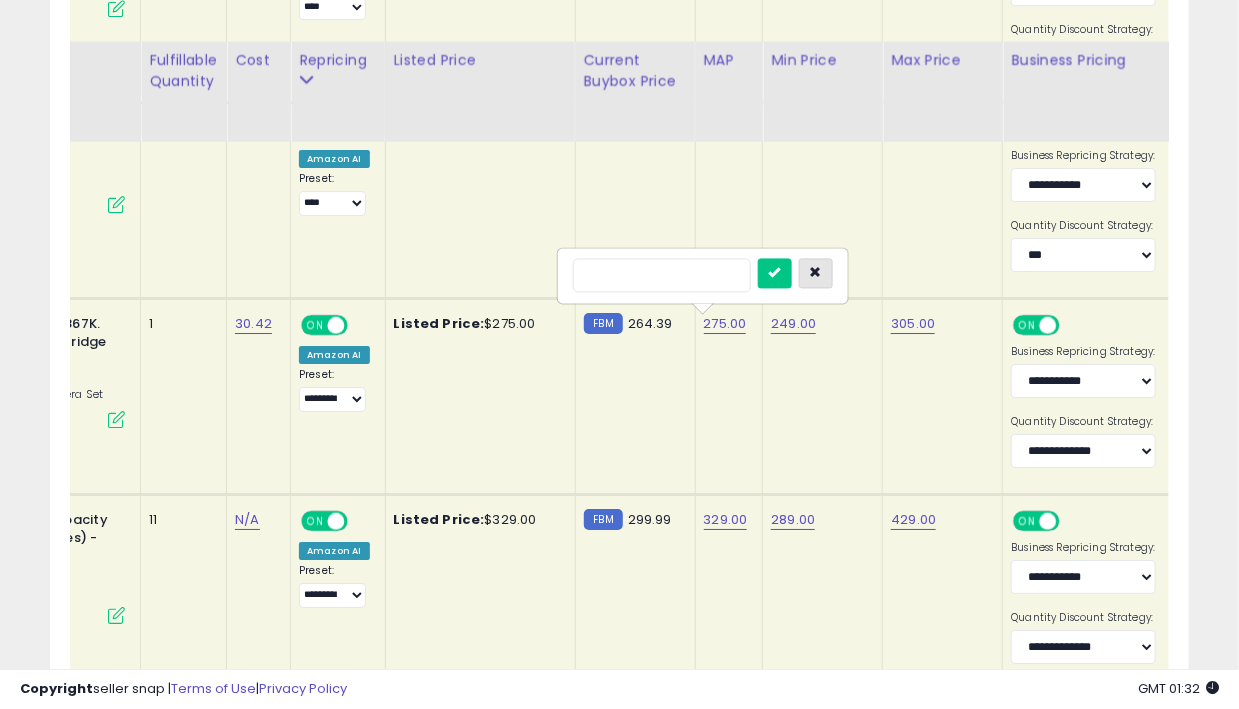 click at bounding box center (816, 272) 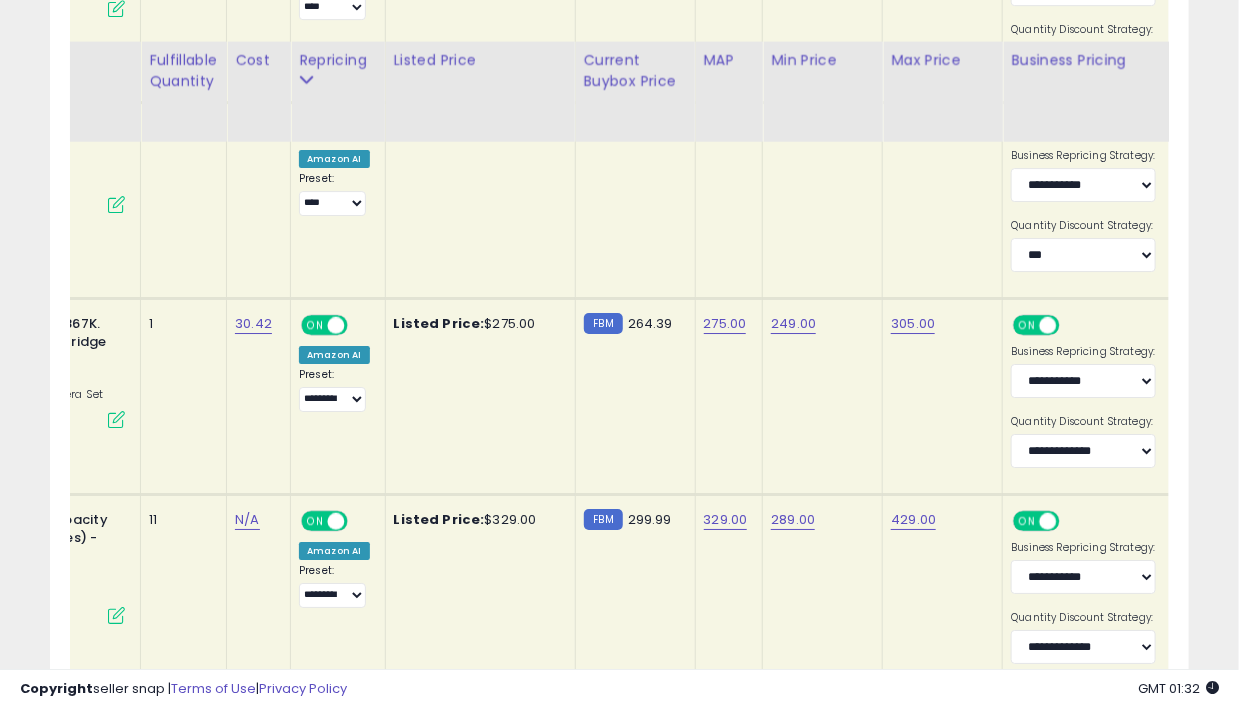 scroll, scrollTop: 0, scrollLeft: 219, axis: horizontal 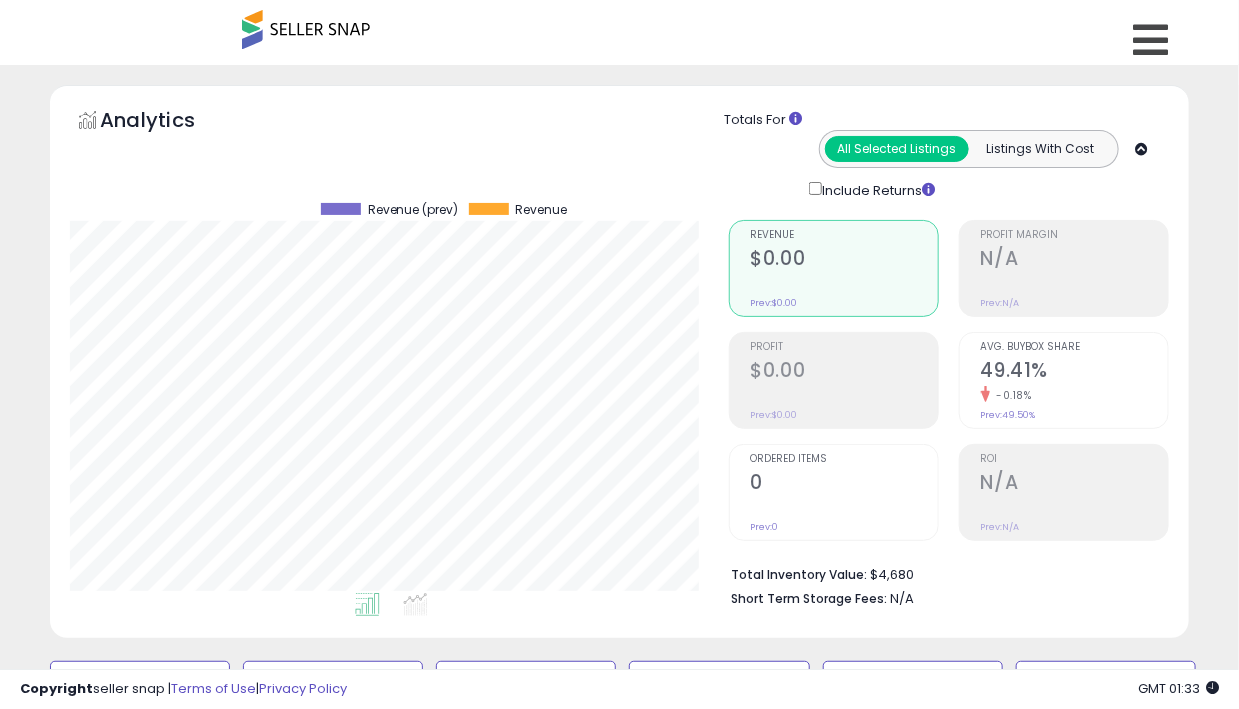 click on "Overview" at bounding box center (0, 0) 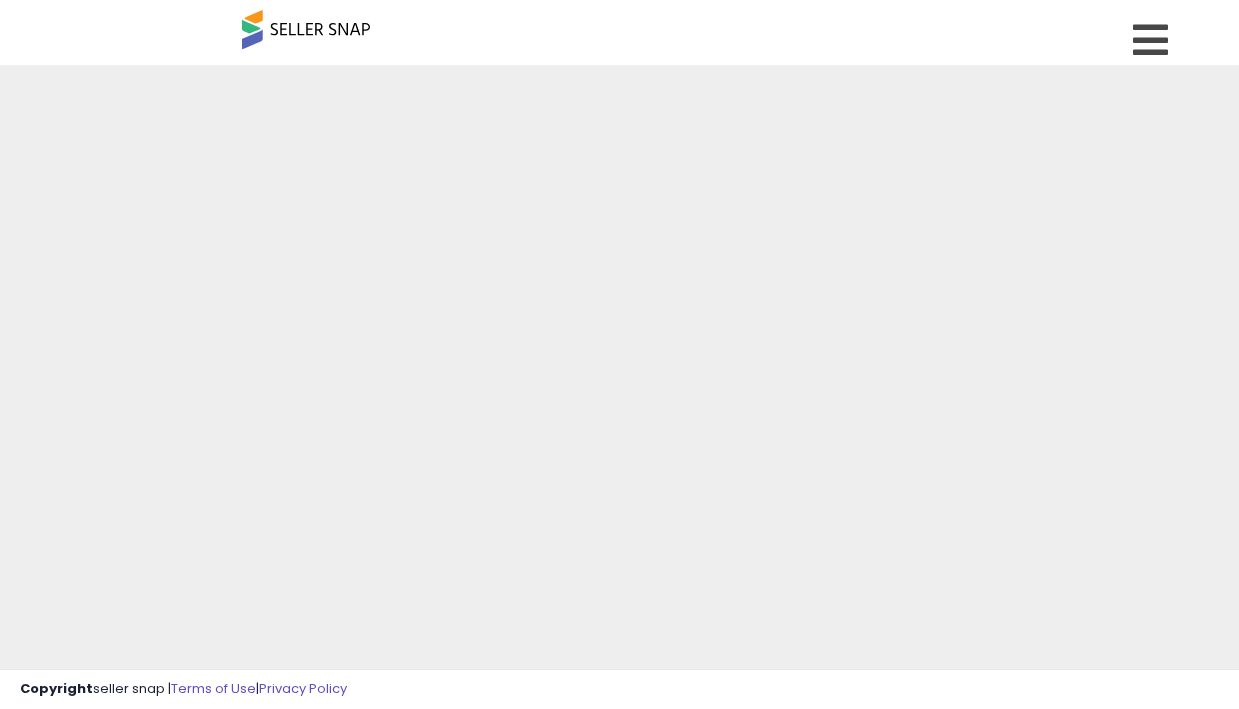 scroll, scrollTop: 0, scrollLeft: 0, axis: both 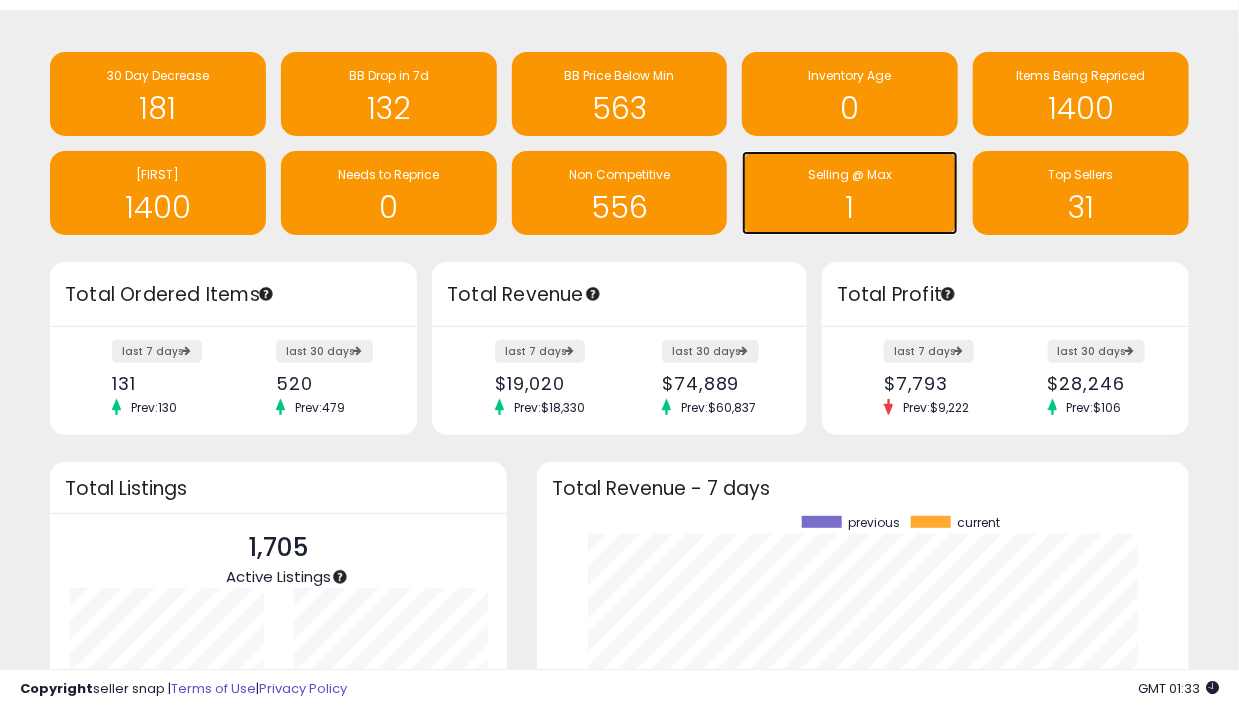 click on "1" at bounding box center [850, 195] 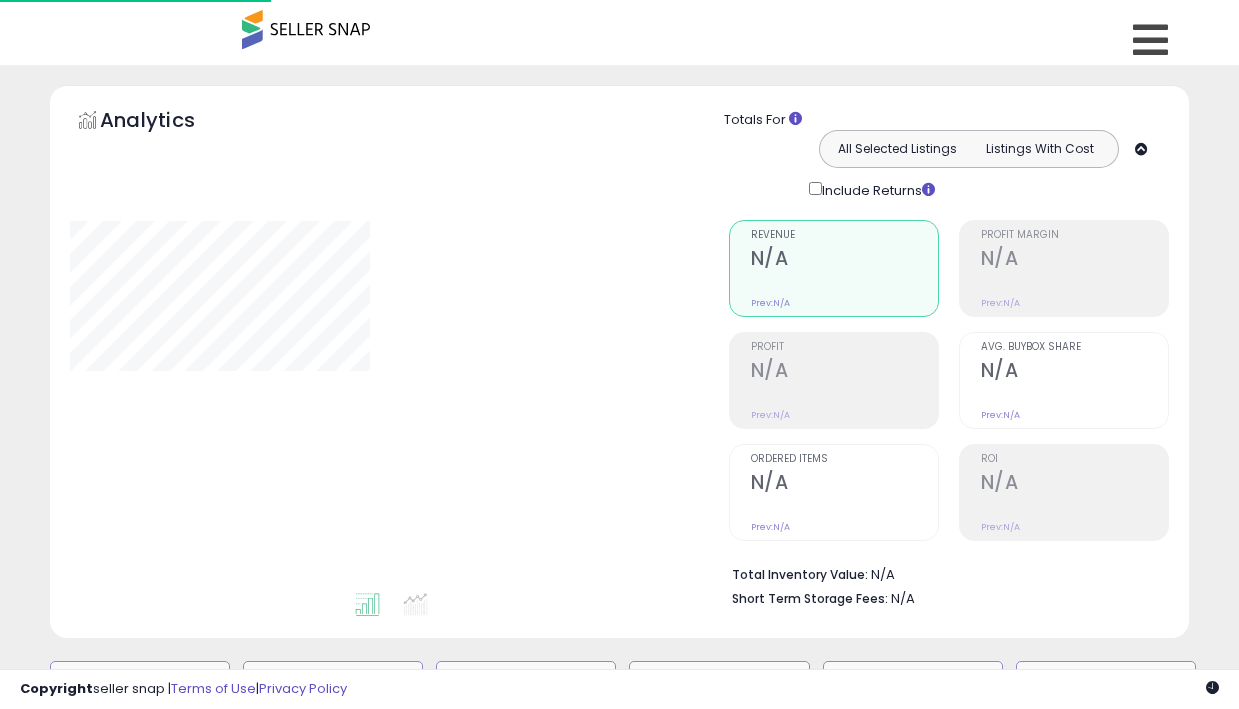 scroll, scrollTop: 0, scrollLeft: 0, axis: both 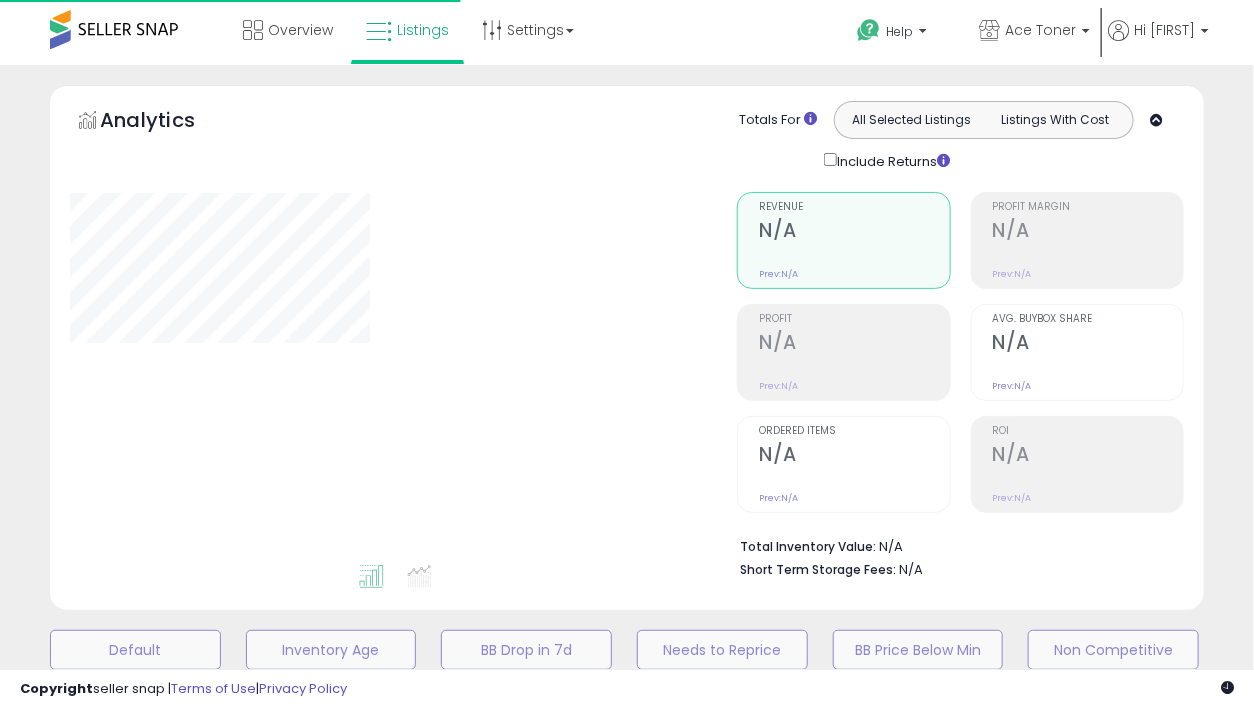 select on "**" 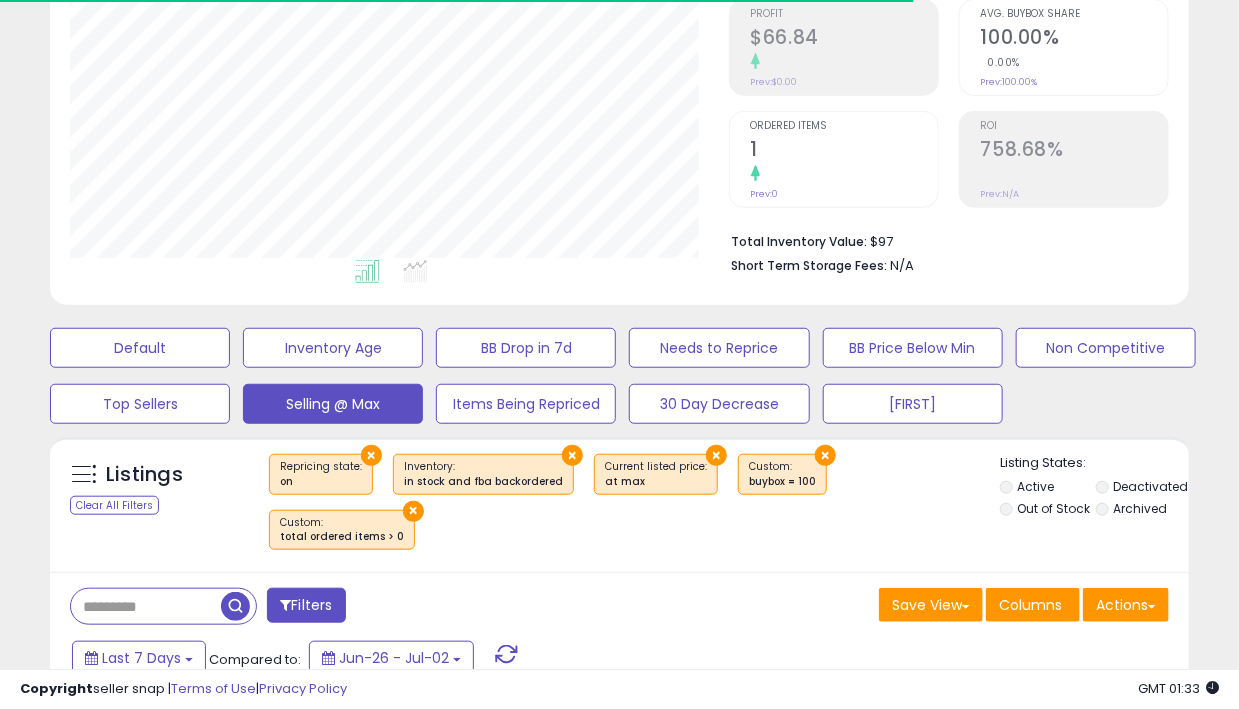 scroll, scrollTop: 357, scrollLeft: 0, axis: vertical 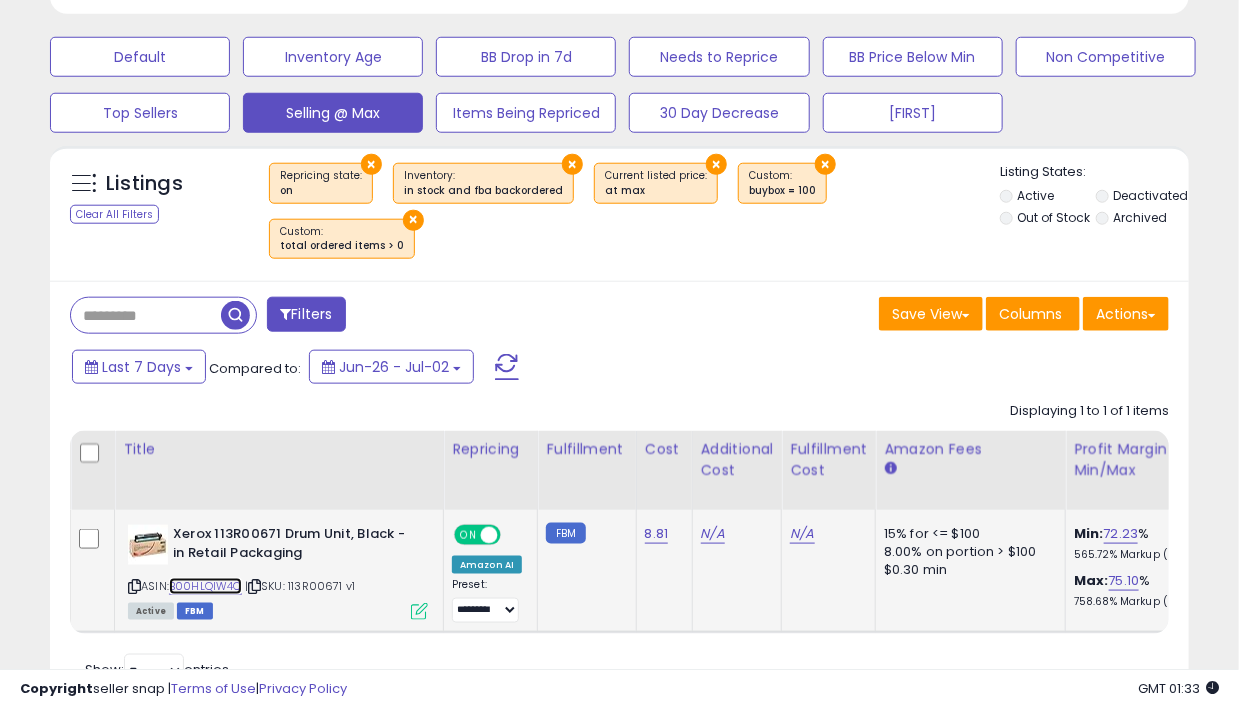 click on "B00HLQIW4C" at bounding box center (205, 586) 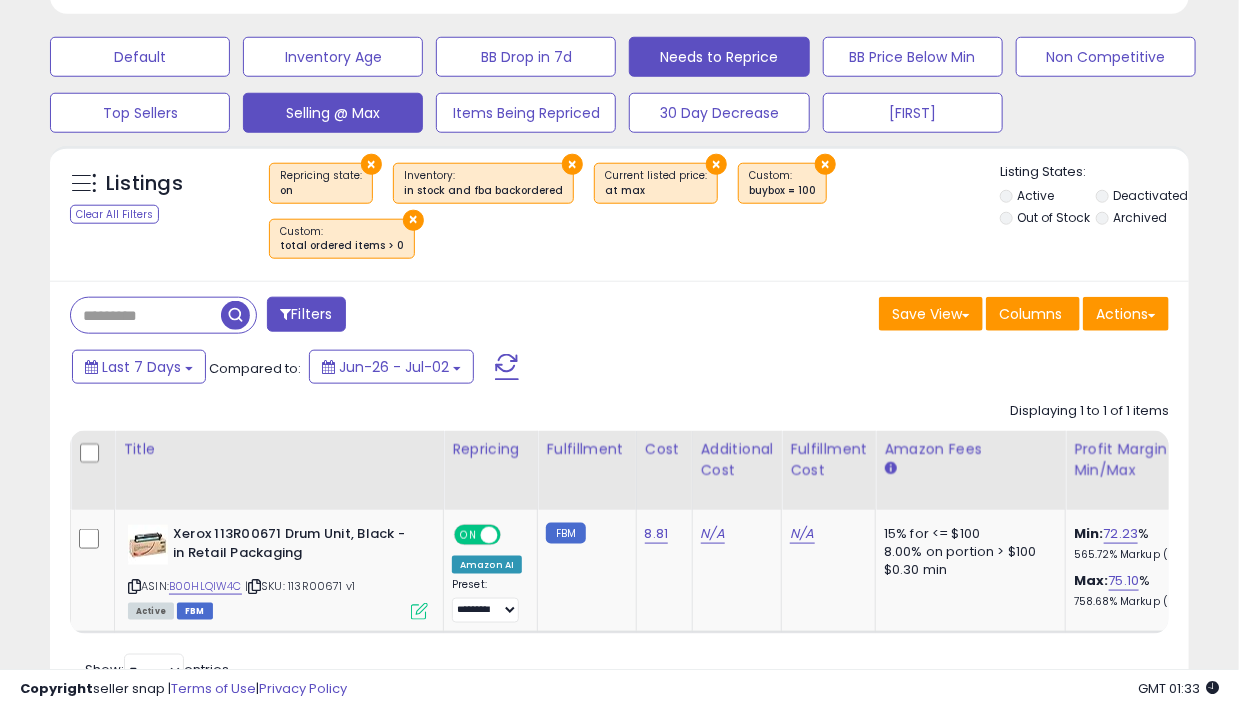 click on "Needs to Reprice" at bounding box center (140, 57) 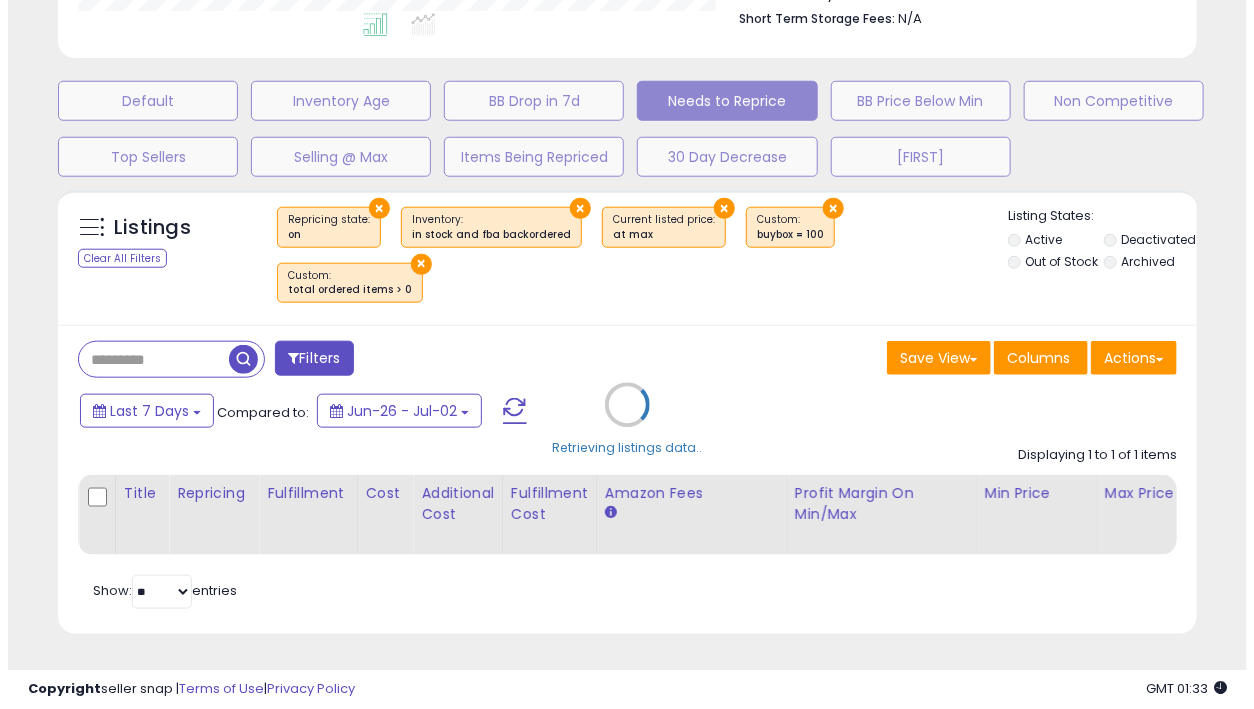 scroll, scrollTop: 509, scrollLeft: 0, axis: vertical 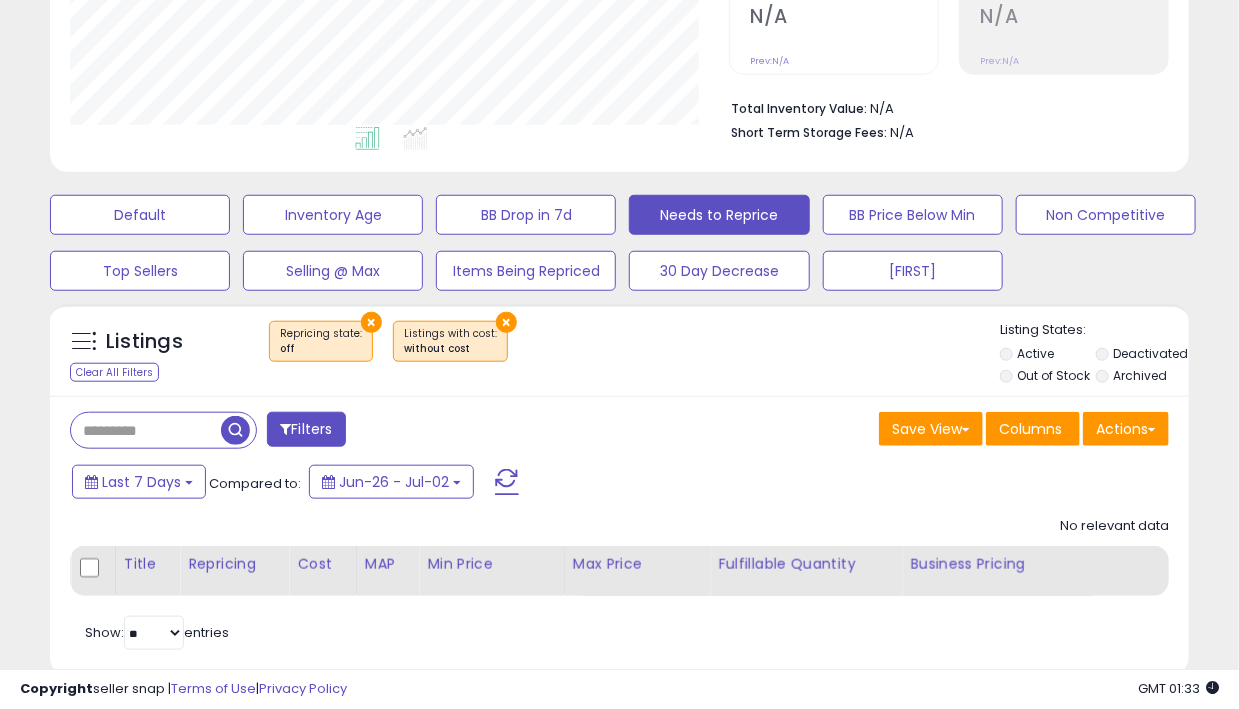 click on "Deactivated" at bounding box center (1150, 353) 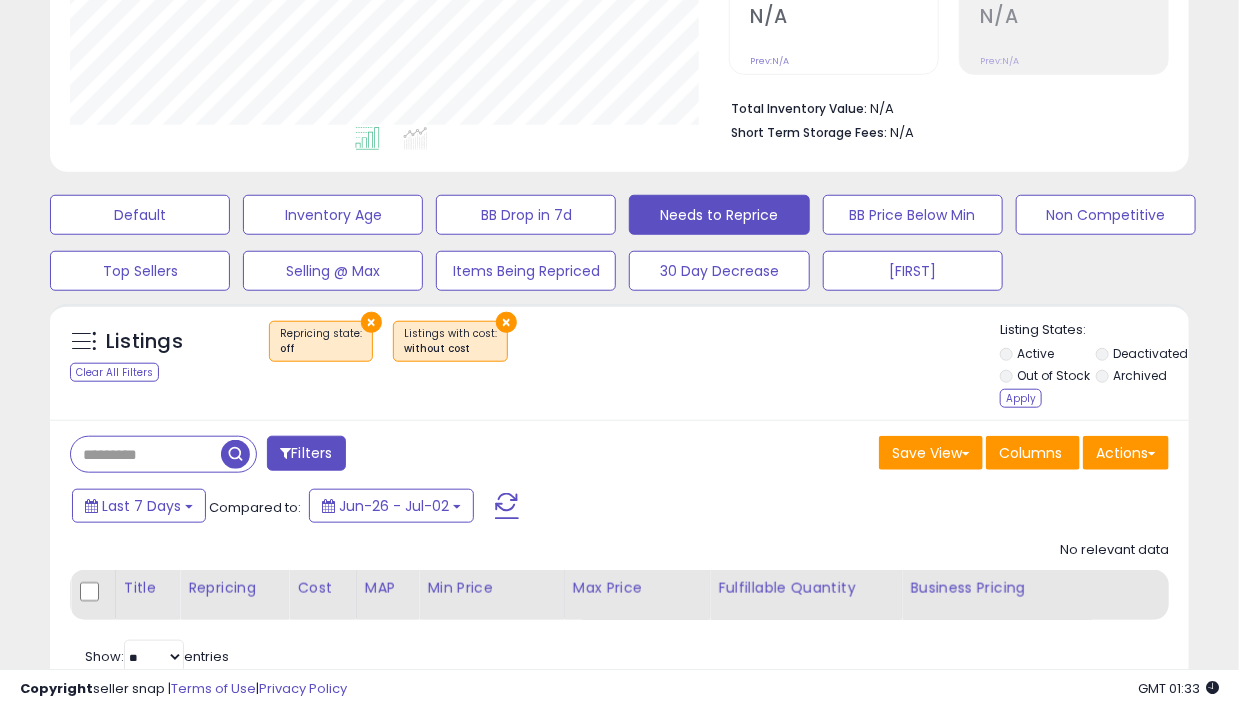 click on "Apply" at bounding box center [1021, 398] 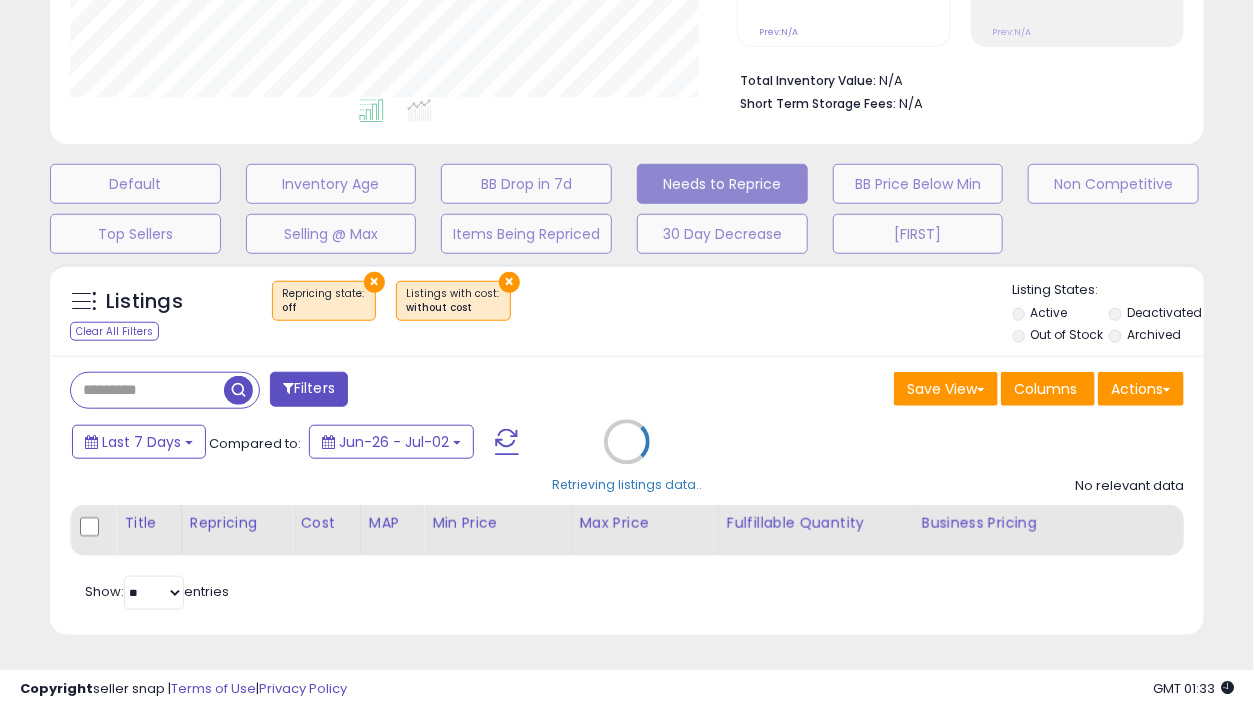 scroll, scrollTop: 999589, scrollLeft: 999332, axis: both 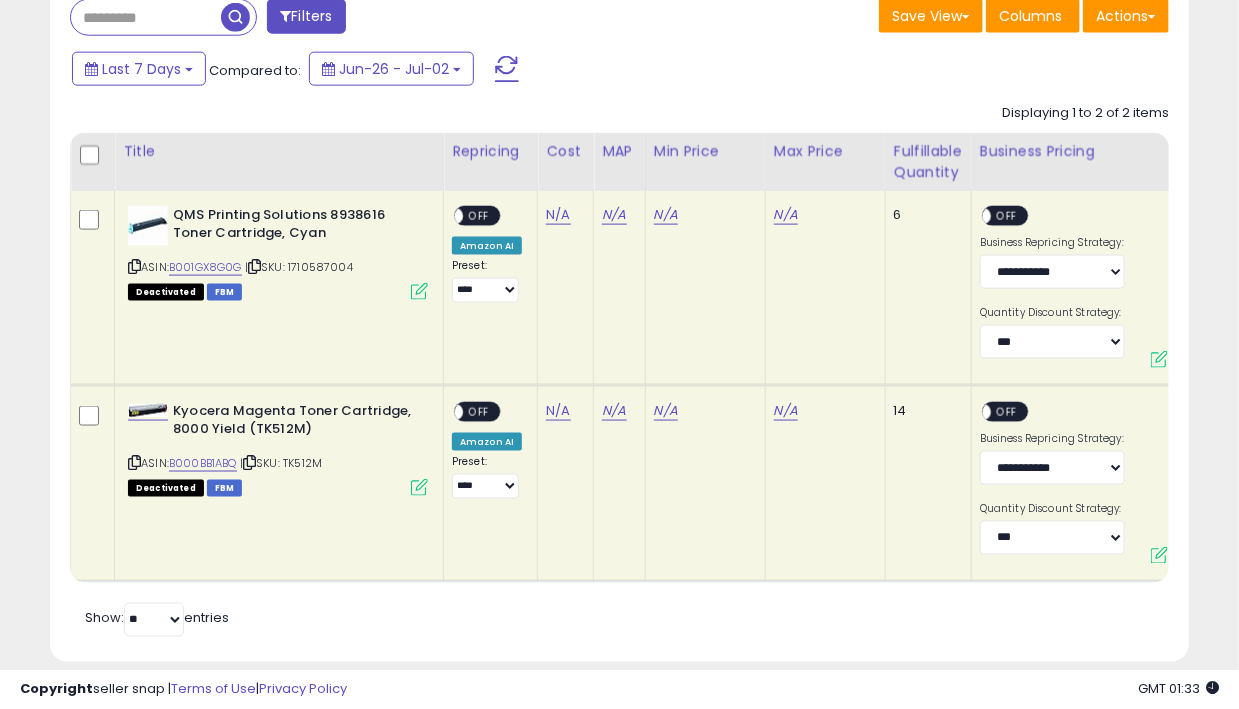 click on "B001GX8G0G" at bounding box center (205, 267) 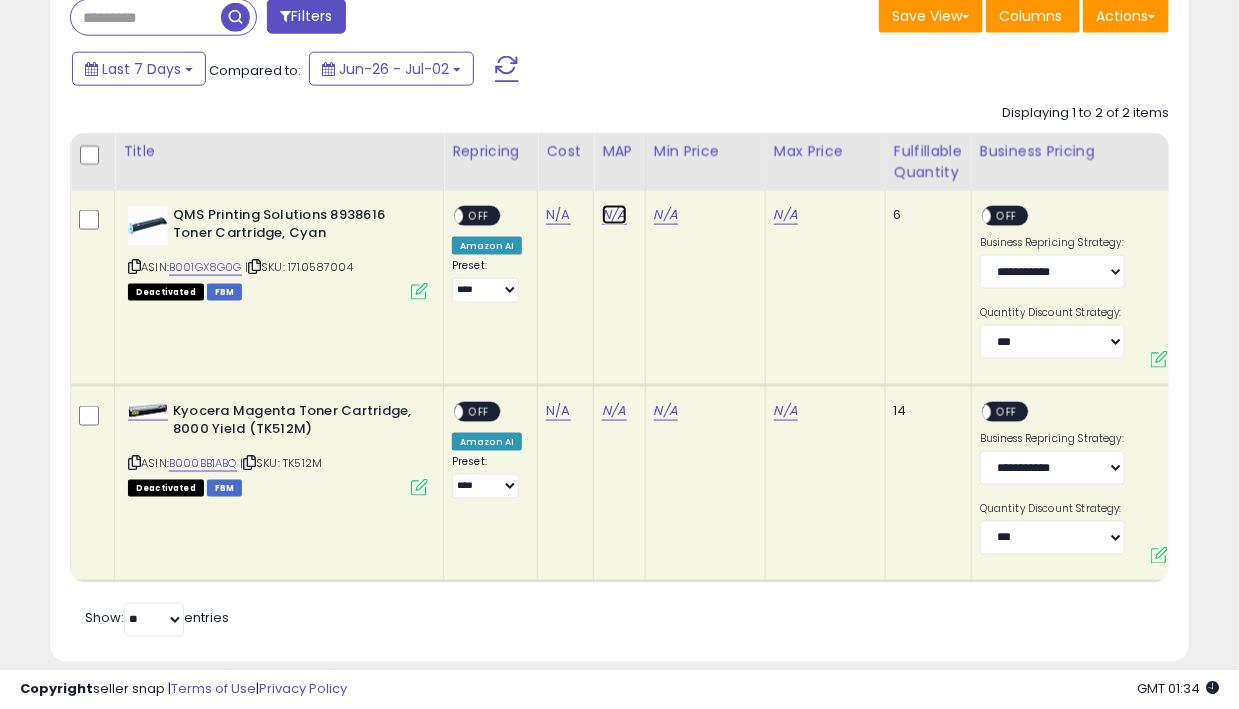 click on "N/A" at bounding box center (614, 215) 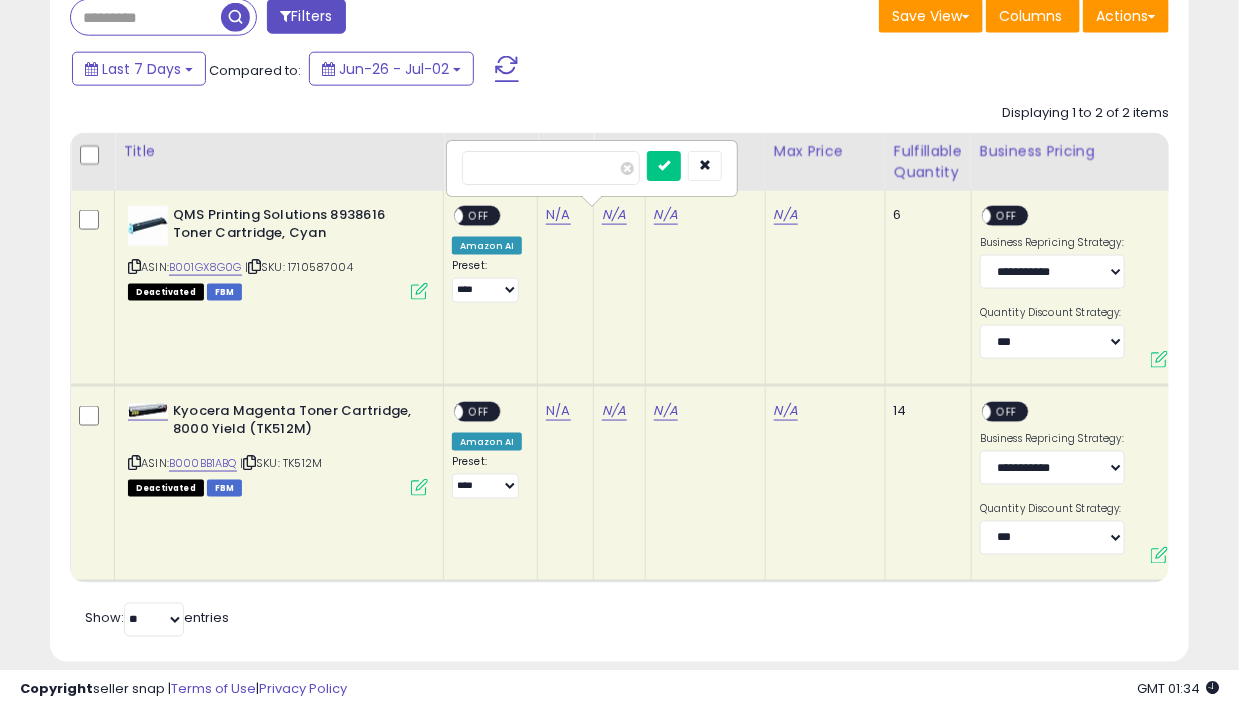 type on "***" 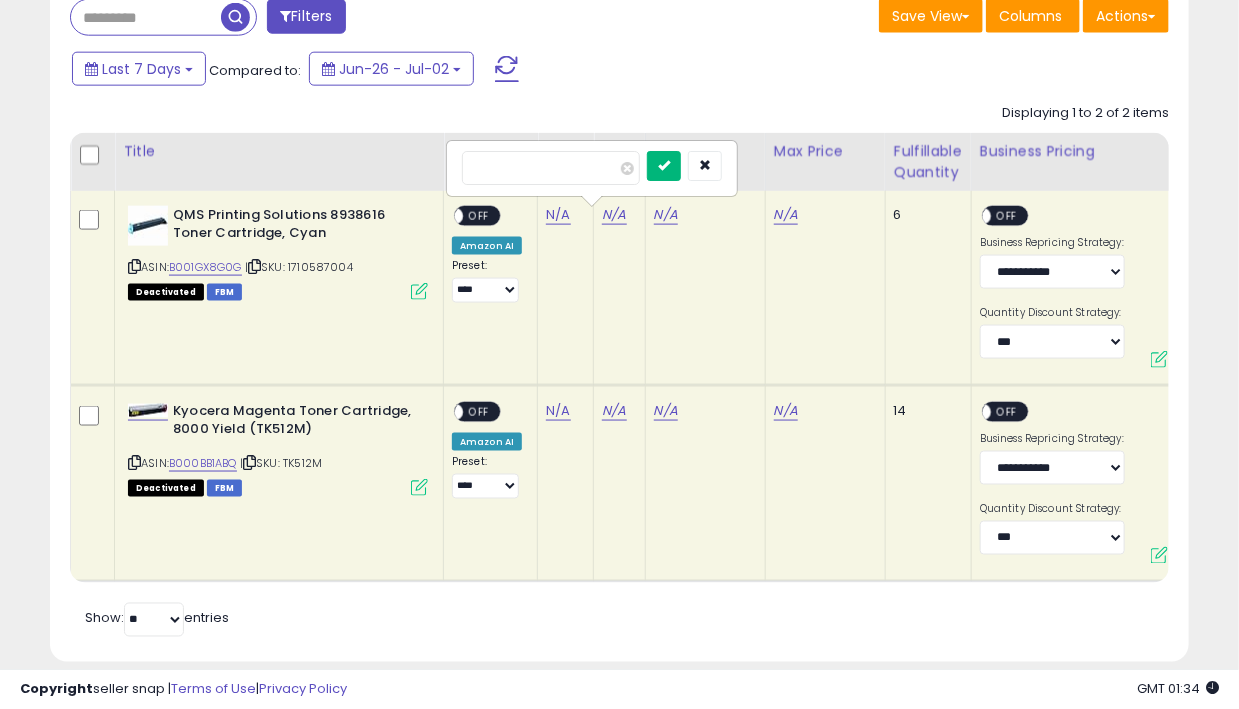click at bounding box center [664, 165] 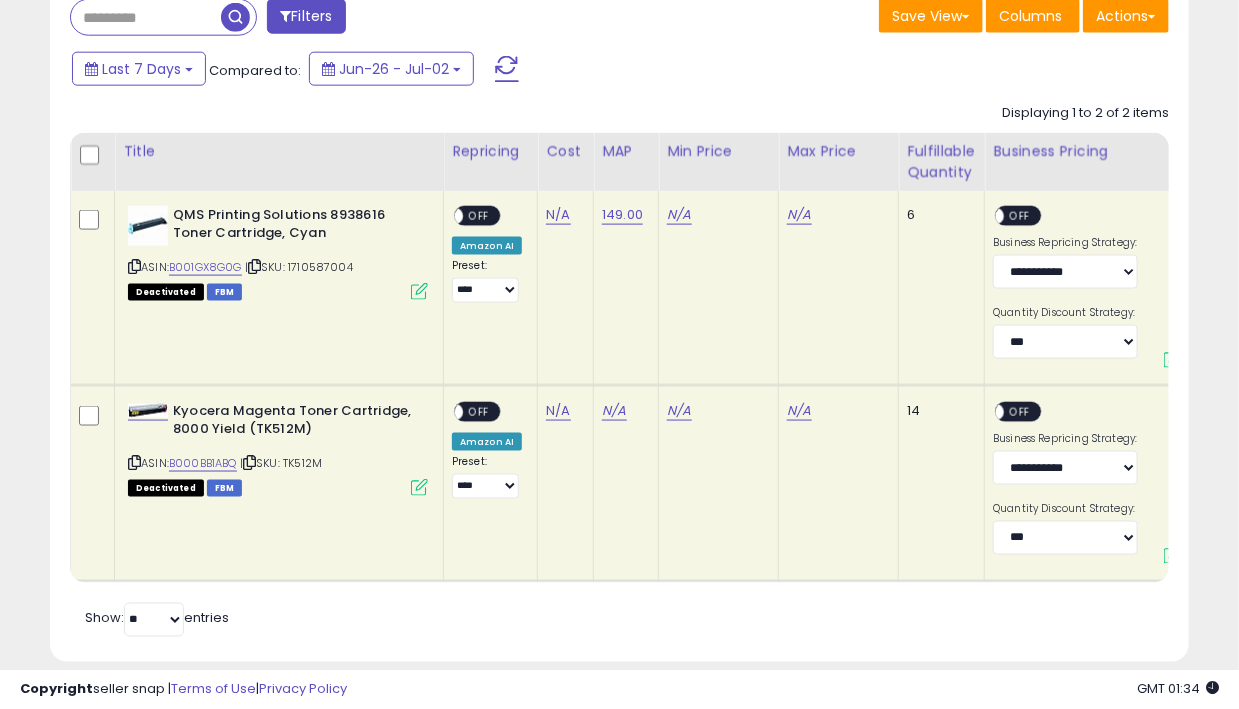 click on "N/A" at bounding box center (679, 215) 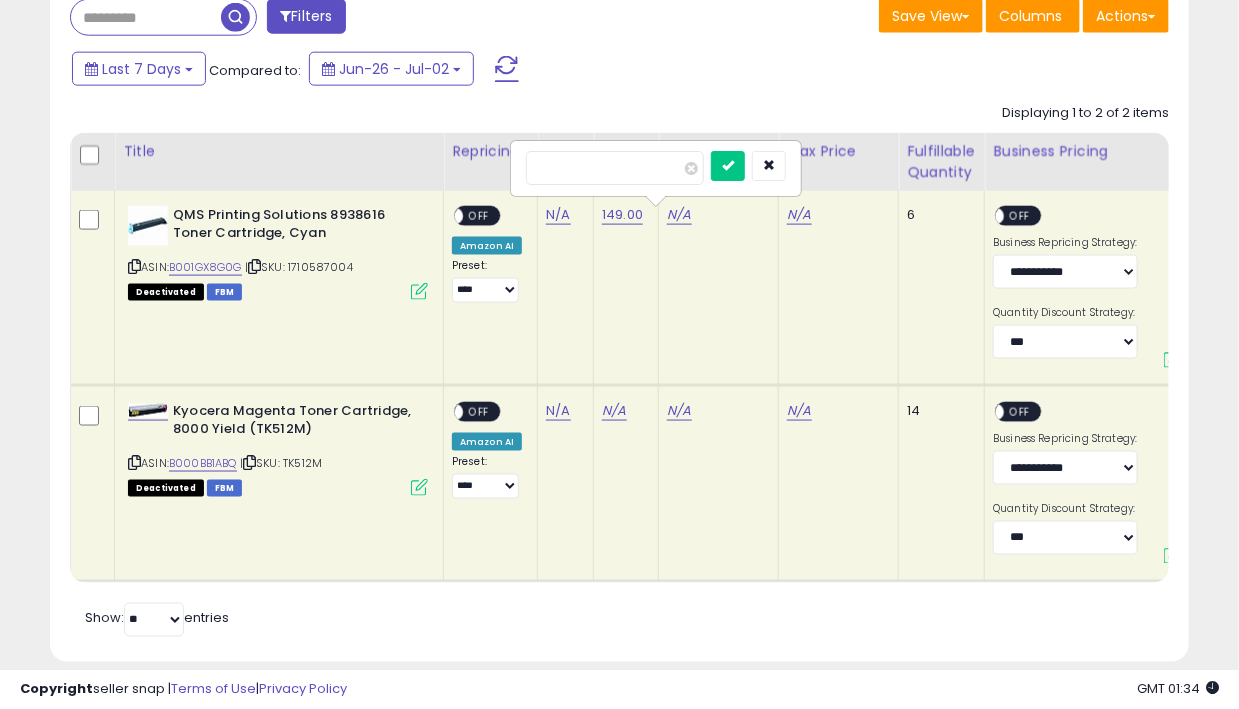 type on "***" 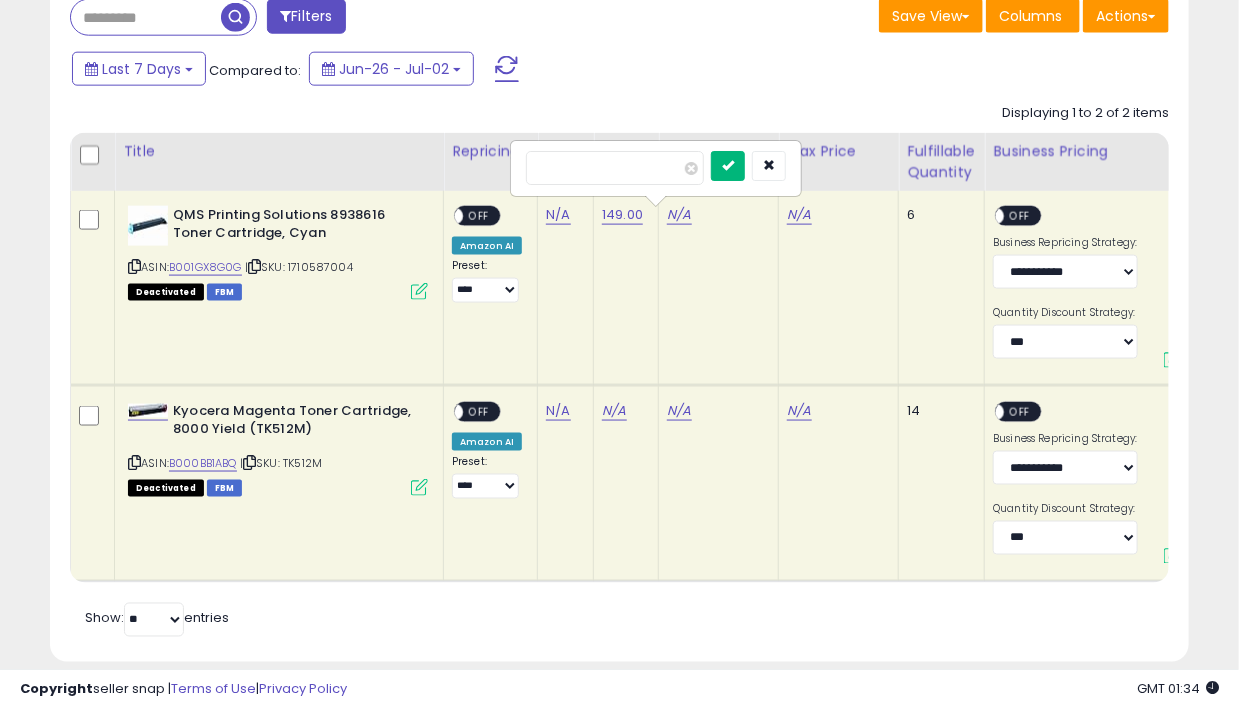 click at bounding box center (728, 165) 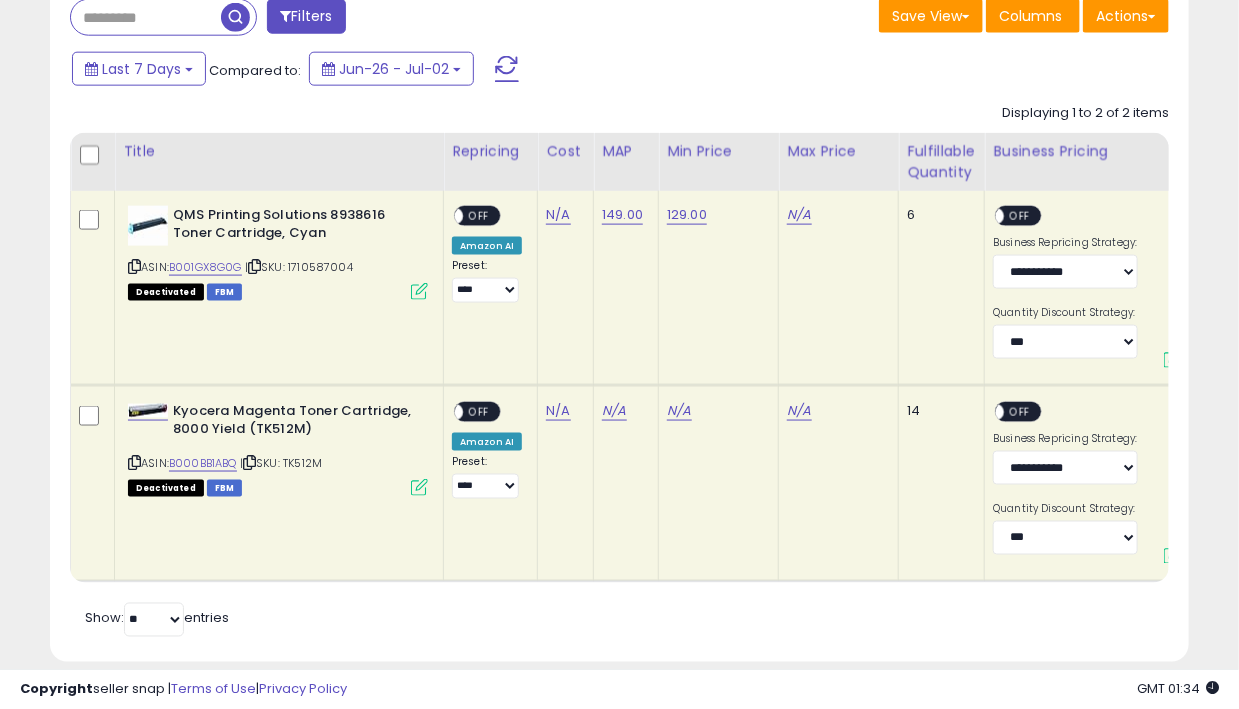 click on "N/A" at bounding box center [799, 215] 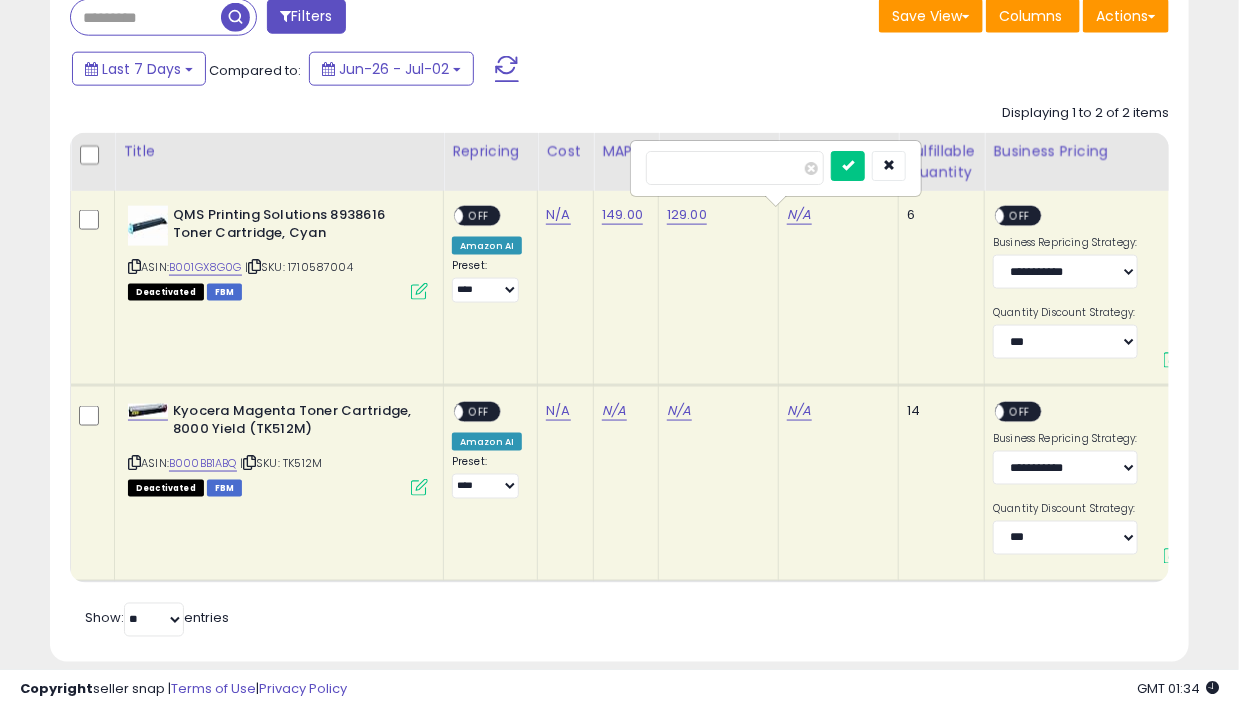 type on "***" 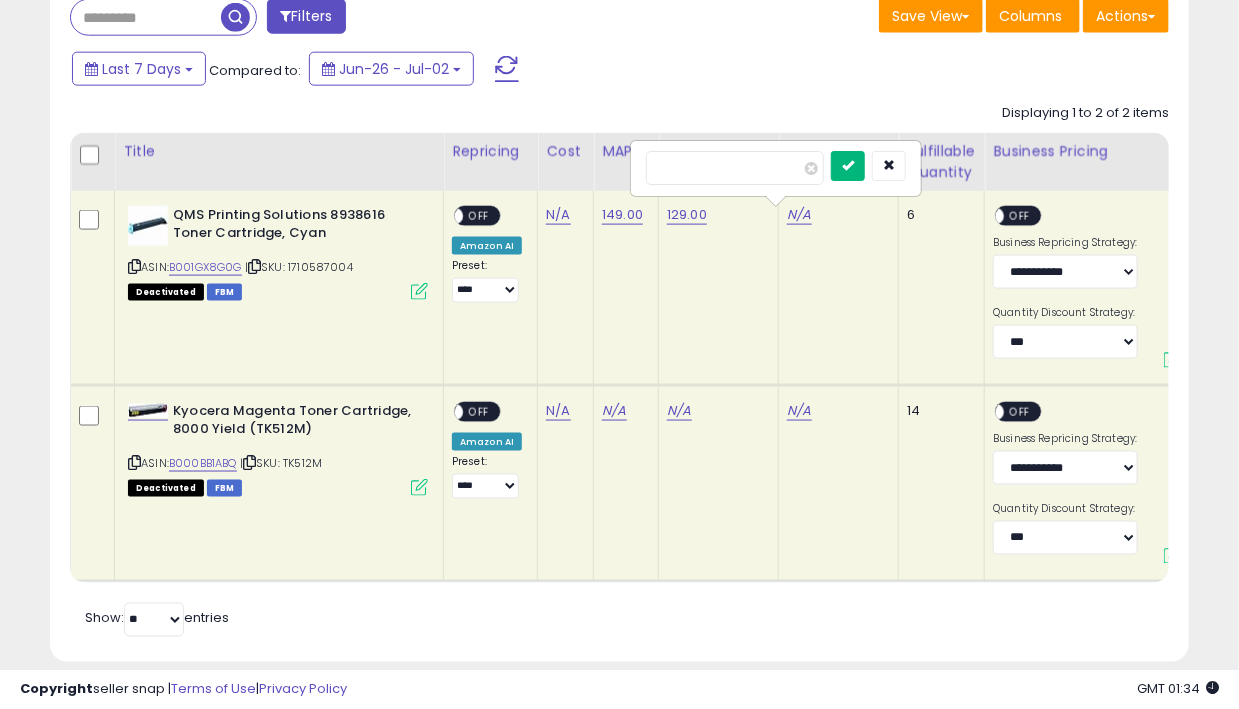 click at bounding box center [848, 165] 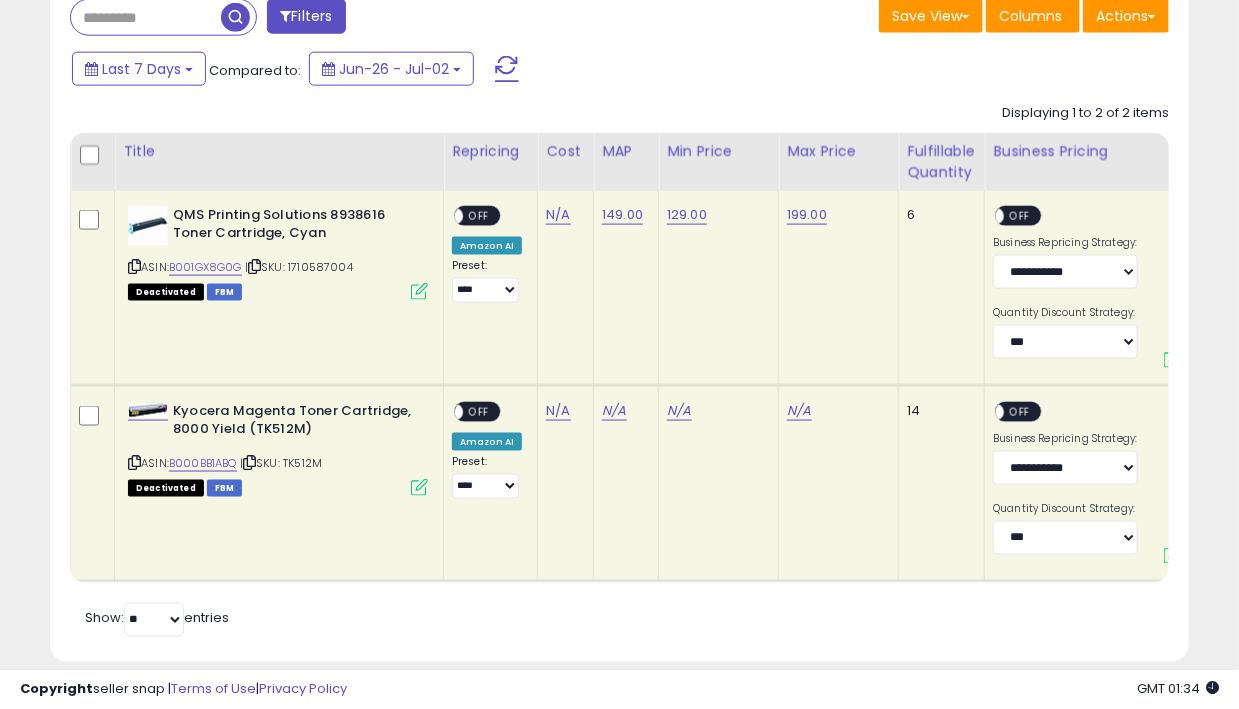 click on "OFF" at bounding box center [1021, 215] 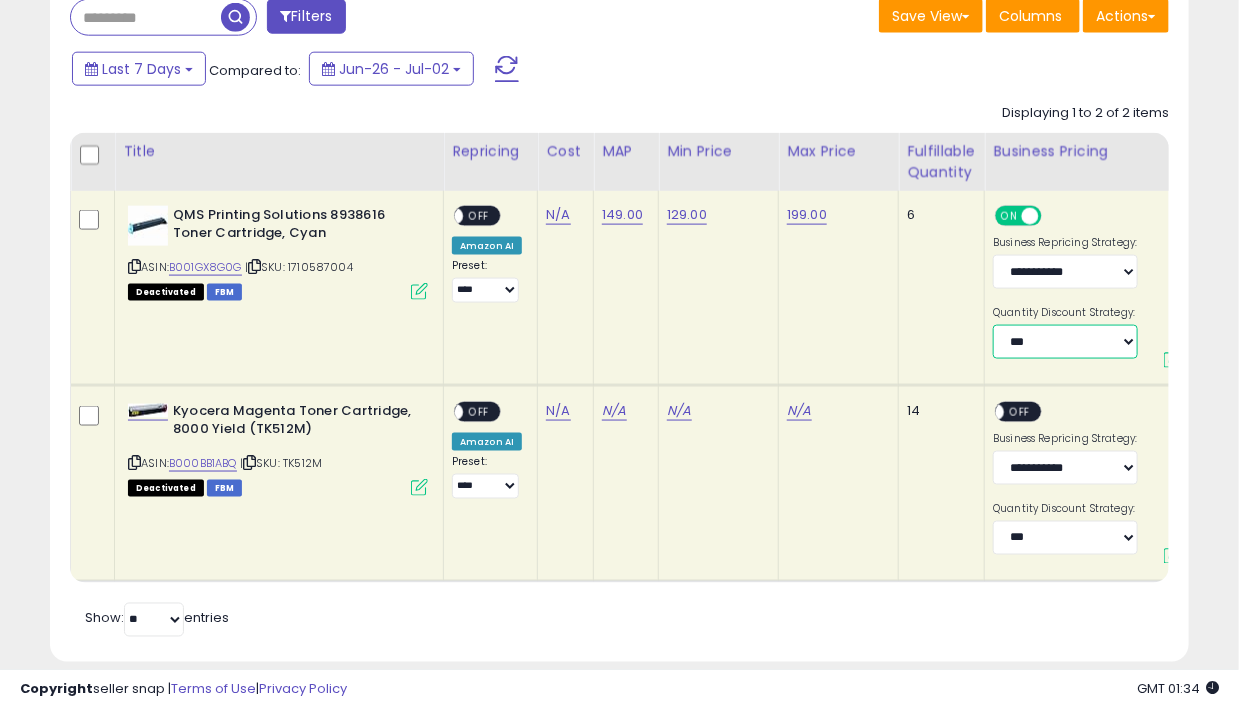 click on "**********" at bounding box center (1065, 342) 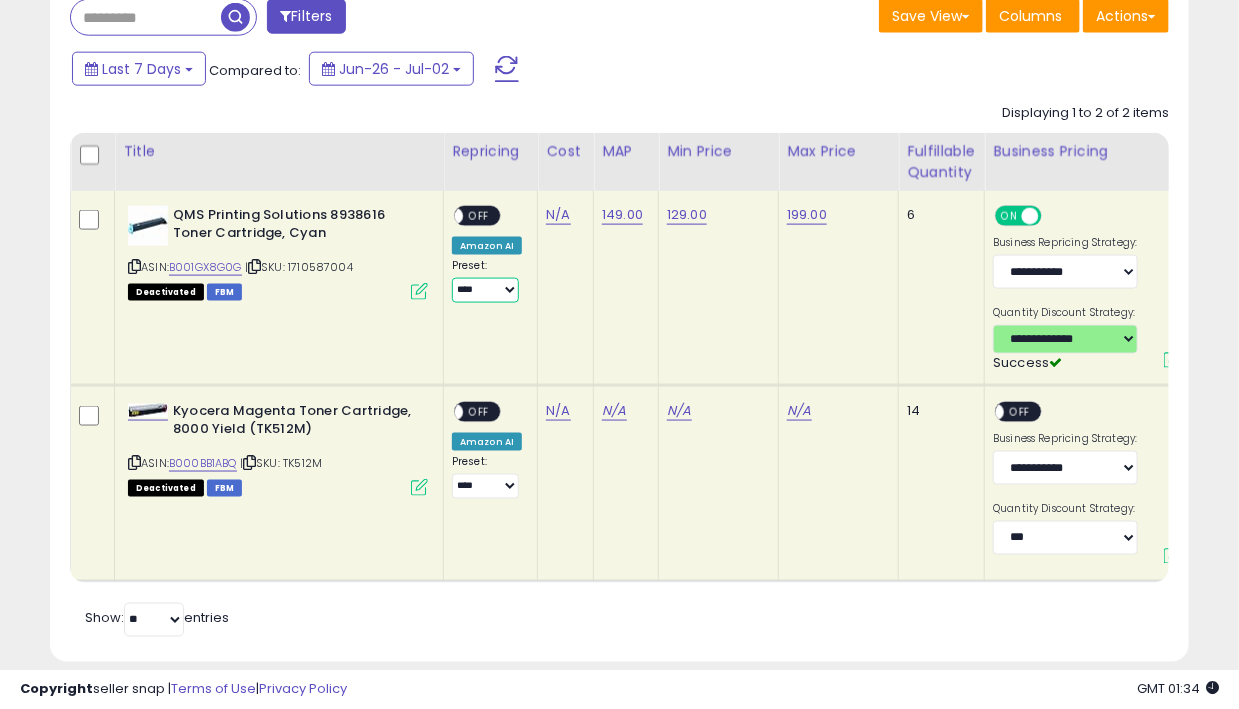 click on "**********" at bounding box center [485, 290] 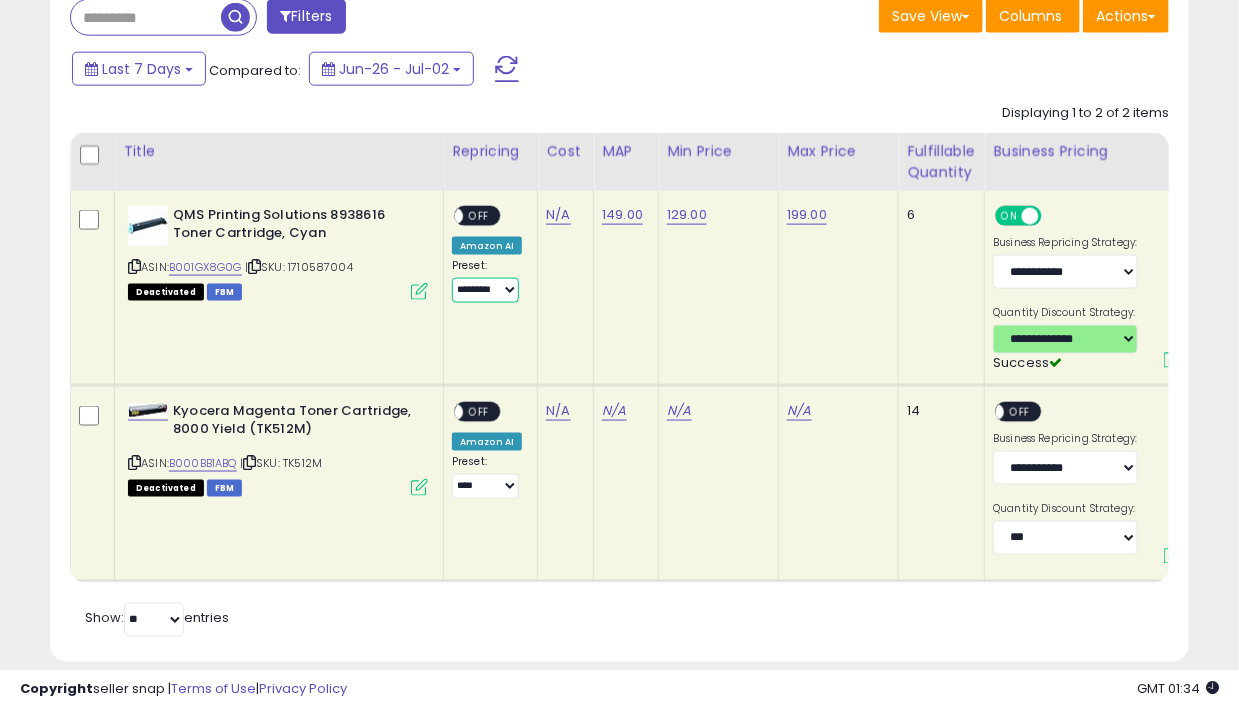 click on "**********" at bounding box center (485, 290) 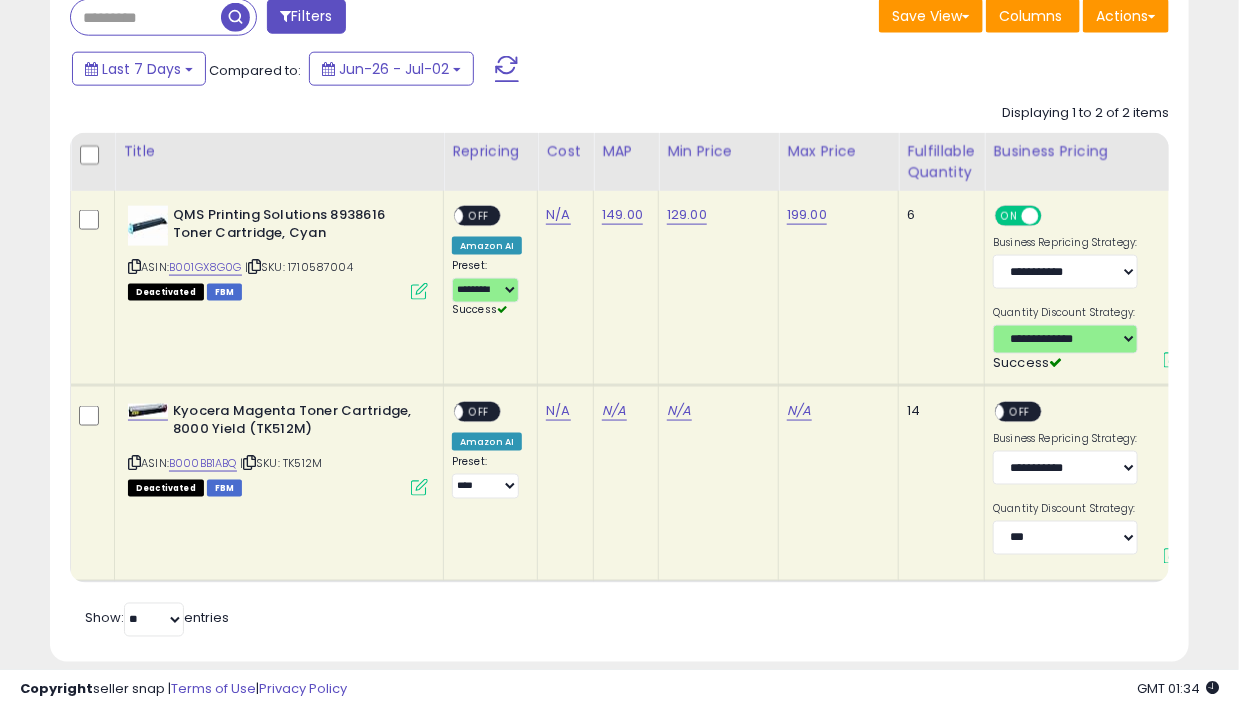 click on "OFF" at bounding box center [479, 215] 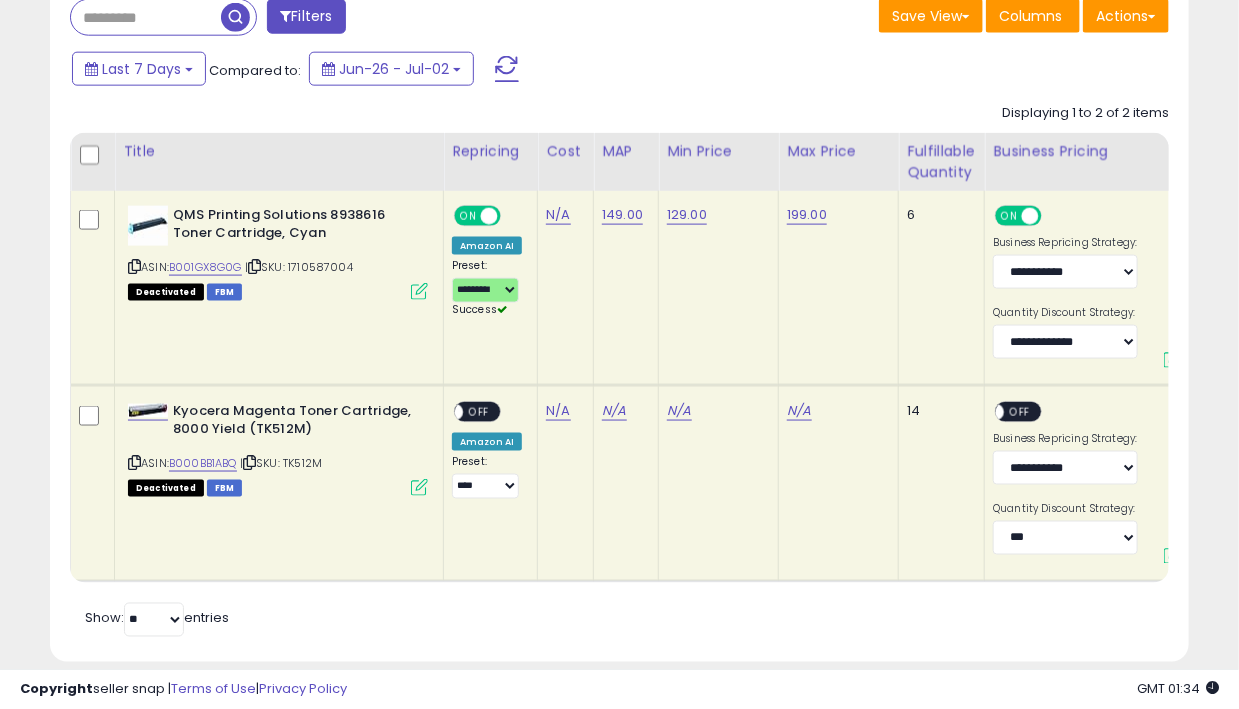 click on "B000BB1ABQ" at bounding box center [203, 463] 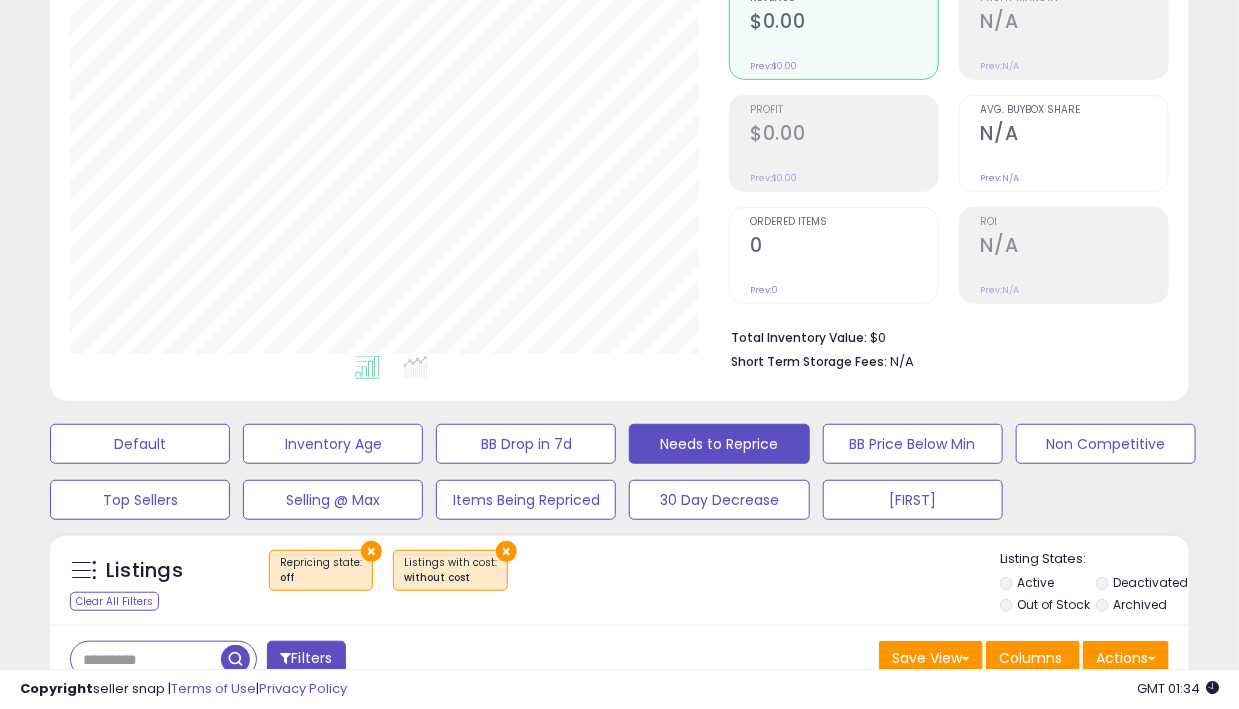 scroll, scrollTop: 0, scrollLeft: 0, axis: both 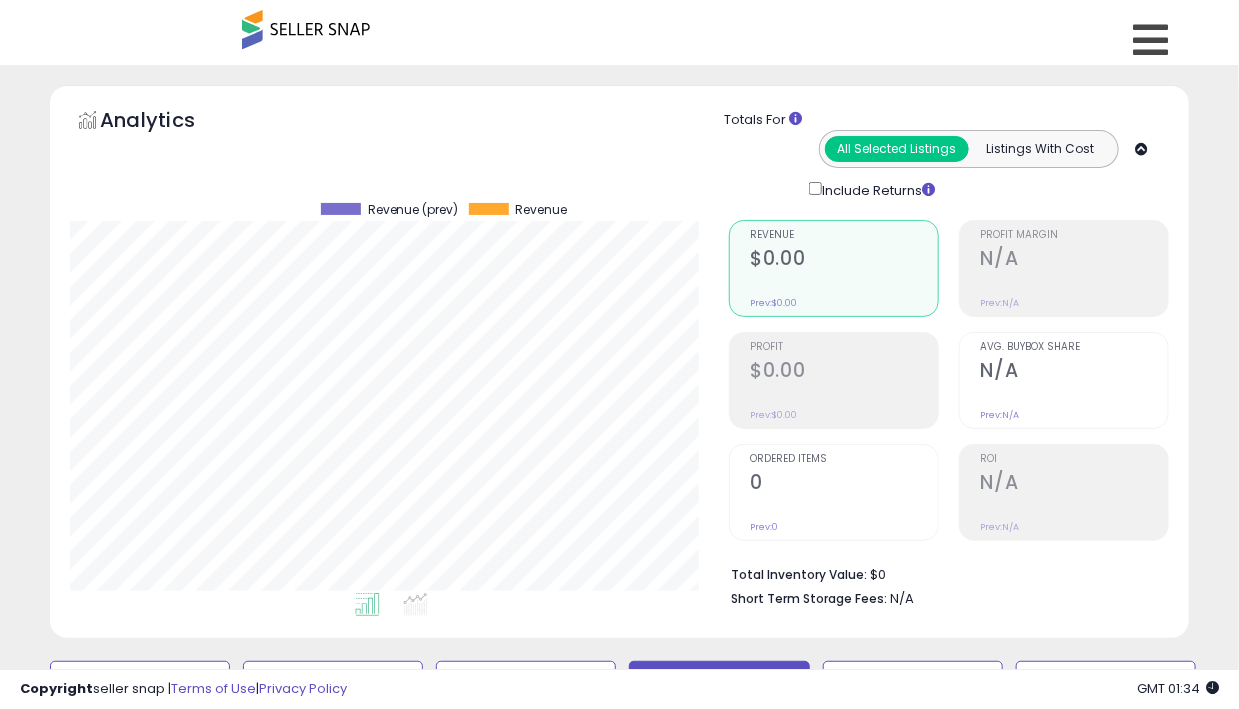 click on "Overview" at bounding box center [0, 0] 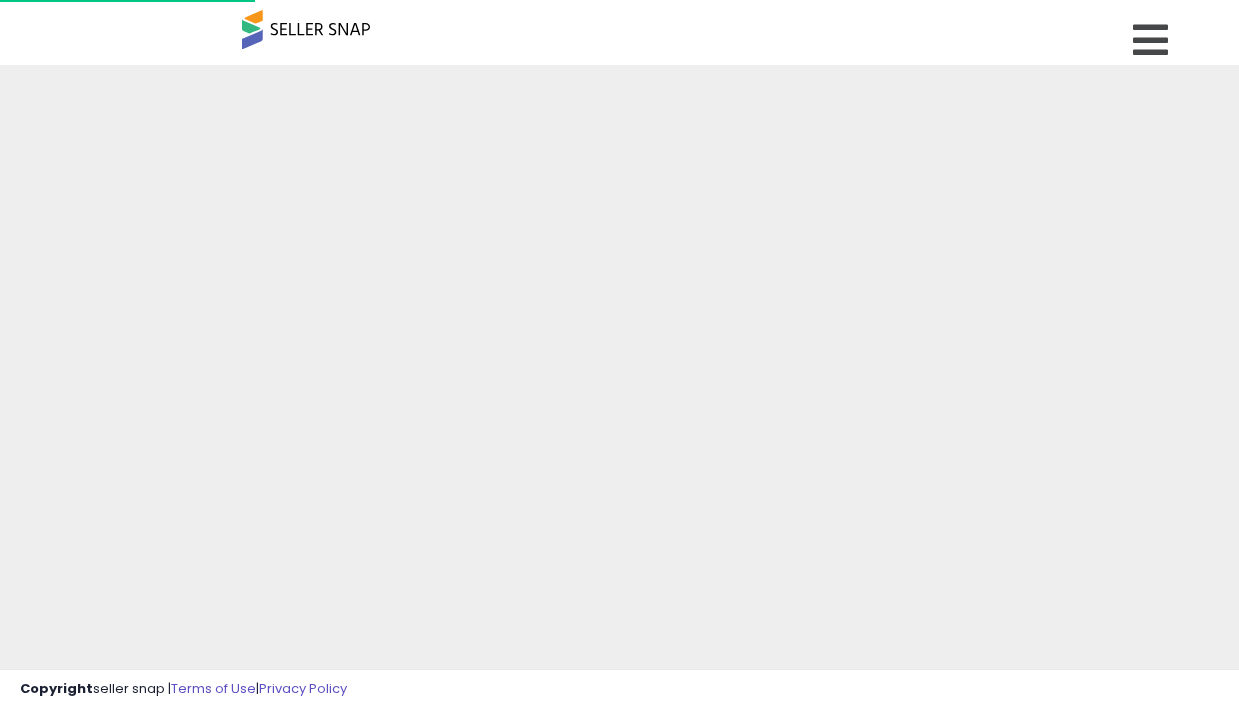 scroll, scrollTop: 0, scrollLeft: 0, axis: both 